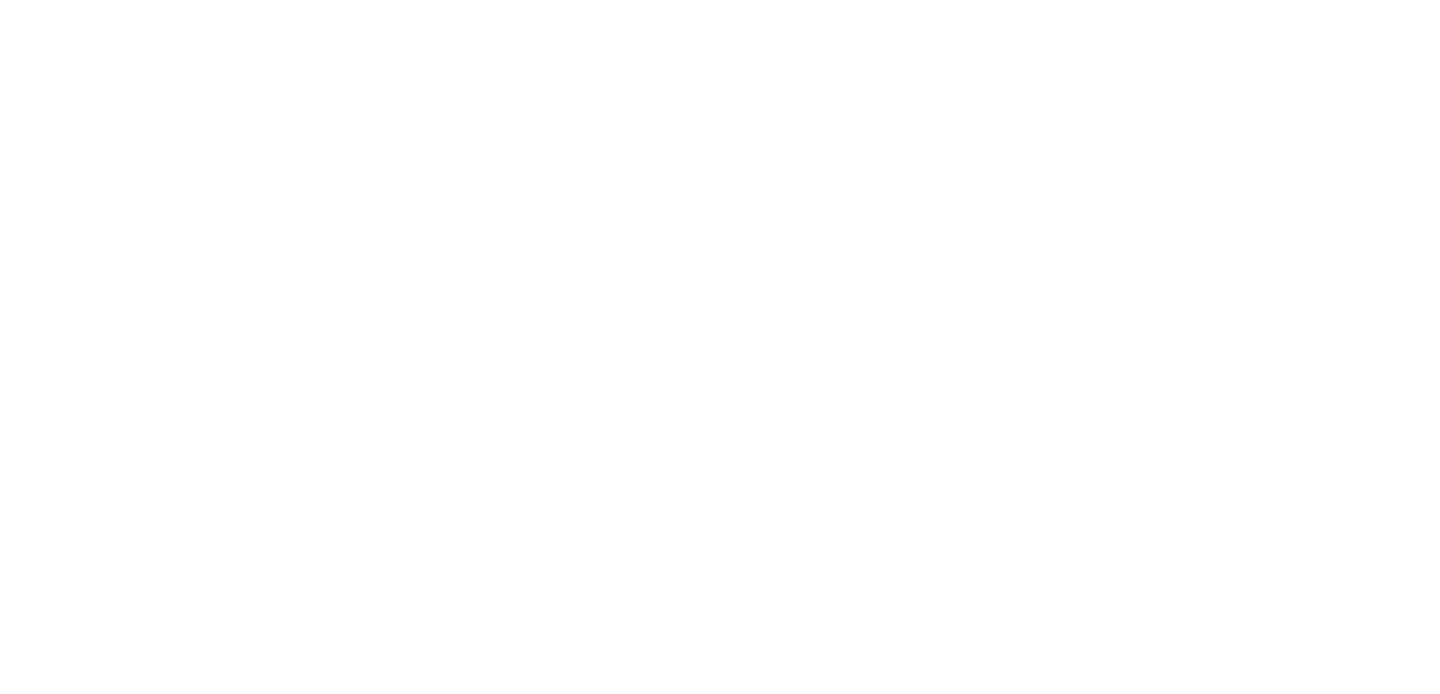 scroll, scrollTop: 0, scrollLeft: 0, axis: both 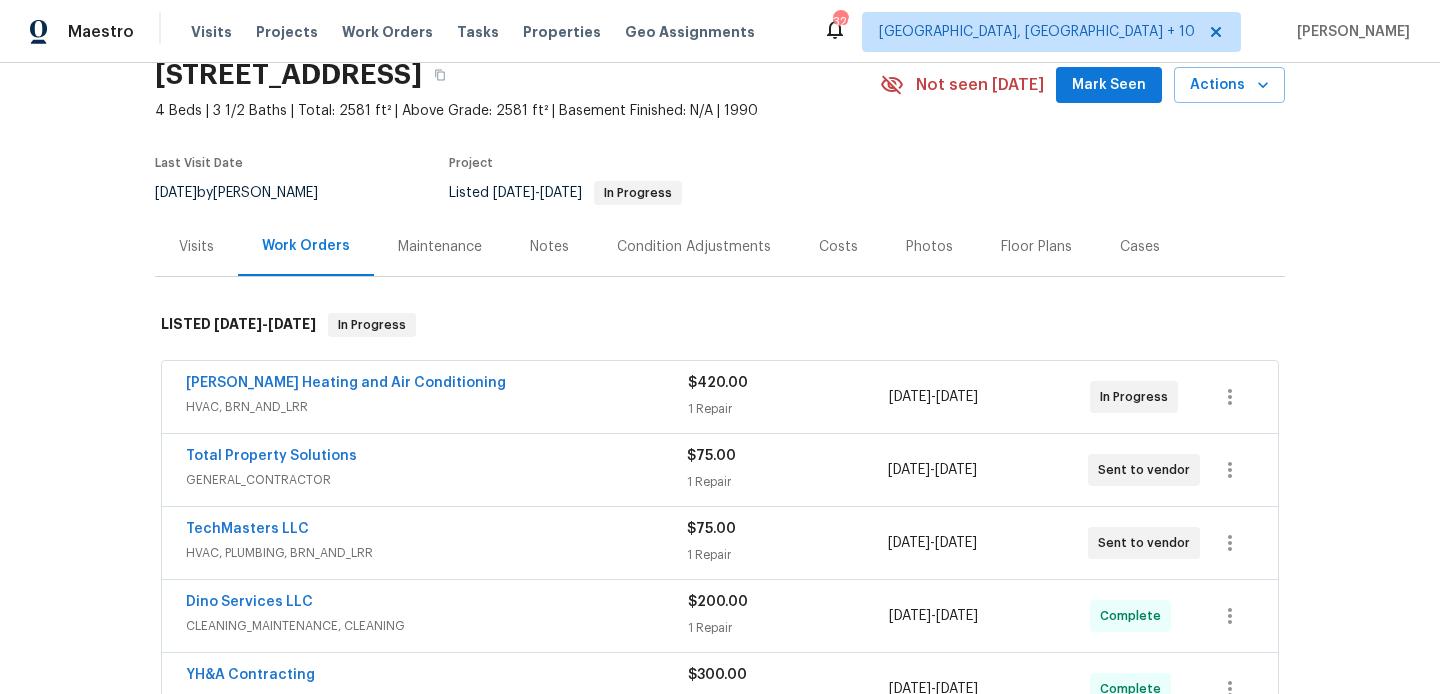 click on "[PERSON_NAME] Heating and Air Conditioning" at bounding box center [437, 385] 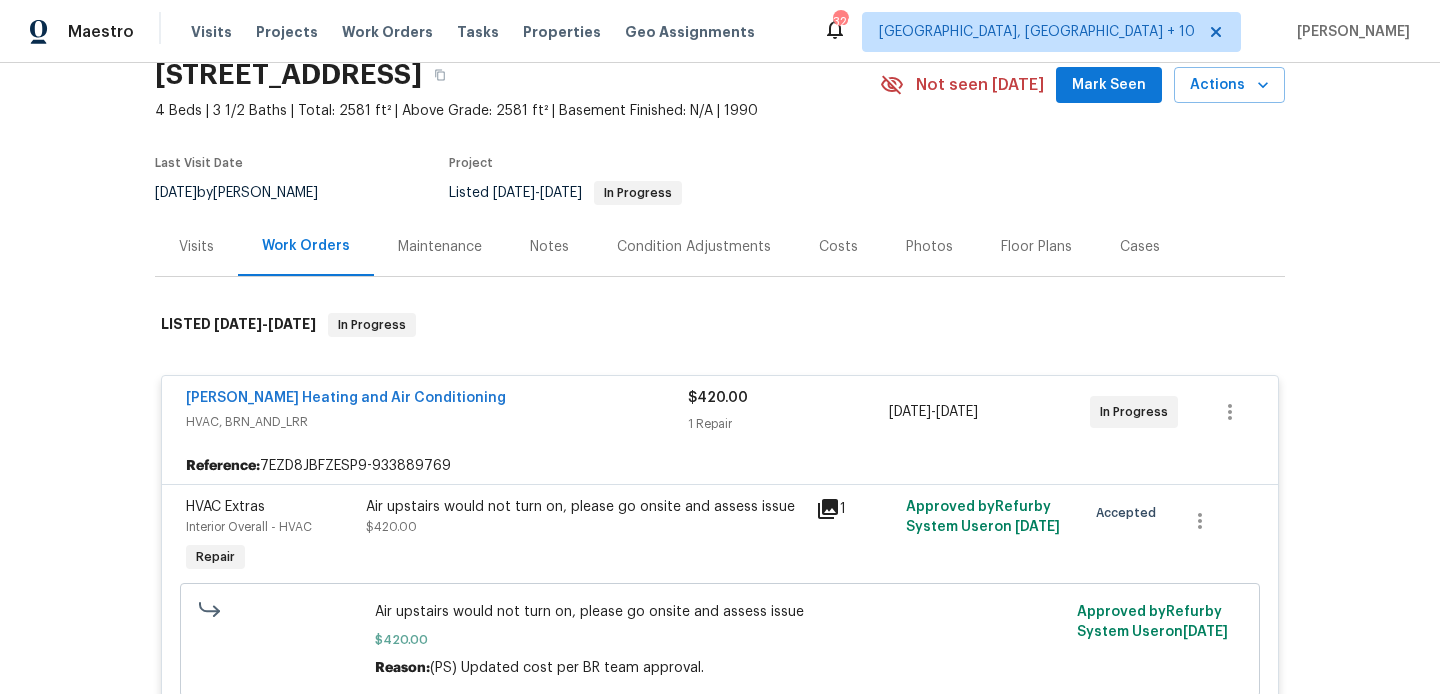 click on "[PERSON_NAME] Heating and Air Conditioning" at bounding box center (437, 400) 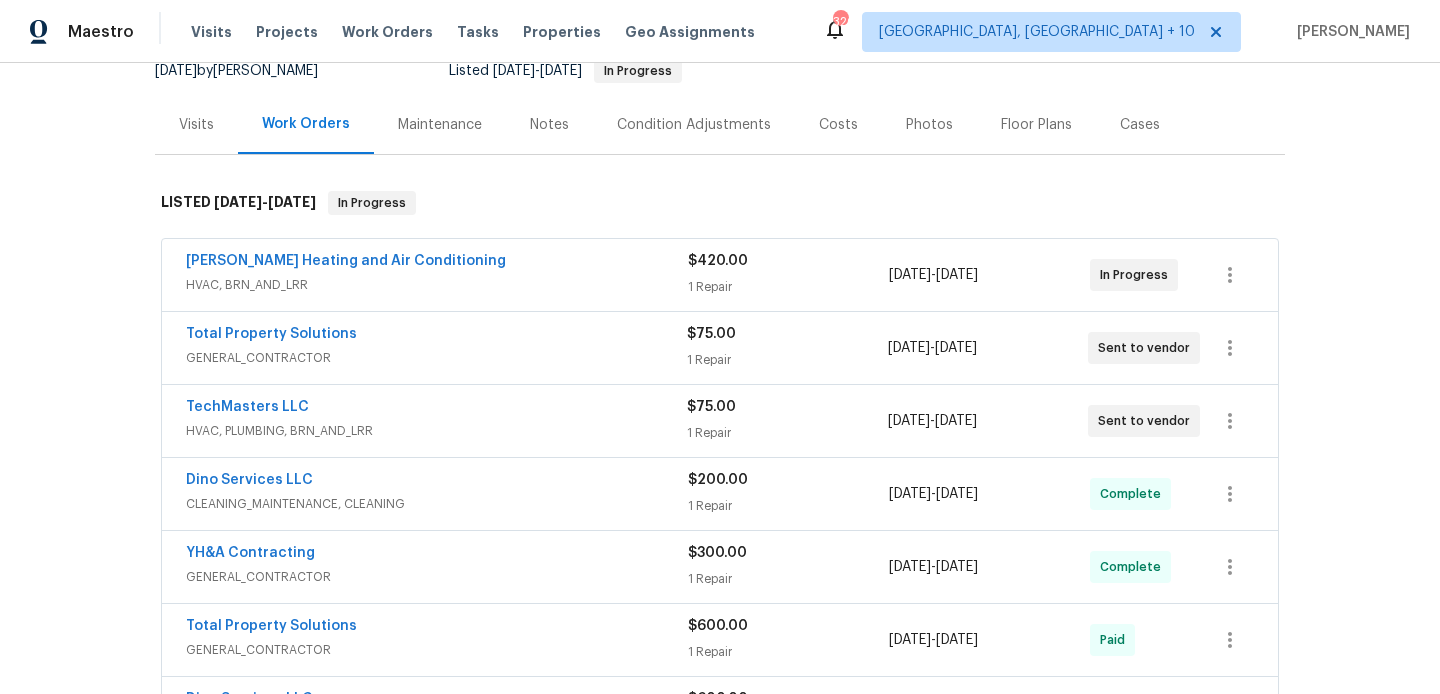 scroll, scrollTop: 210, scrollLeft: 0, axis: vertical 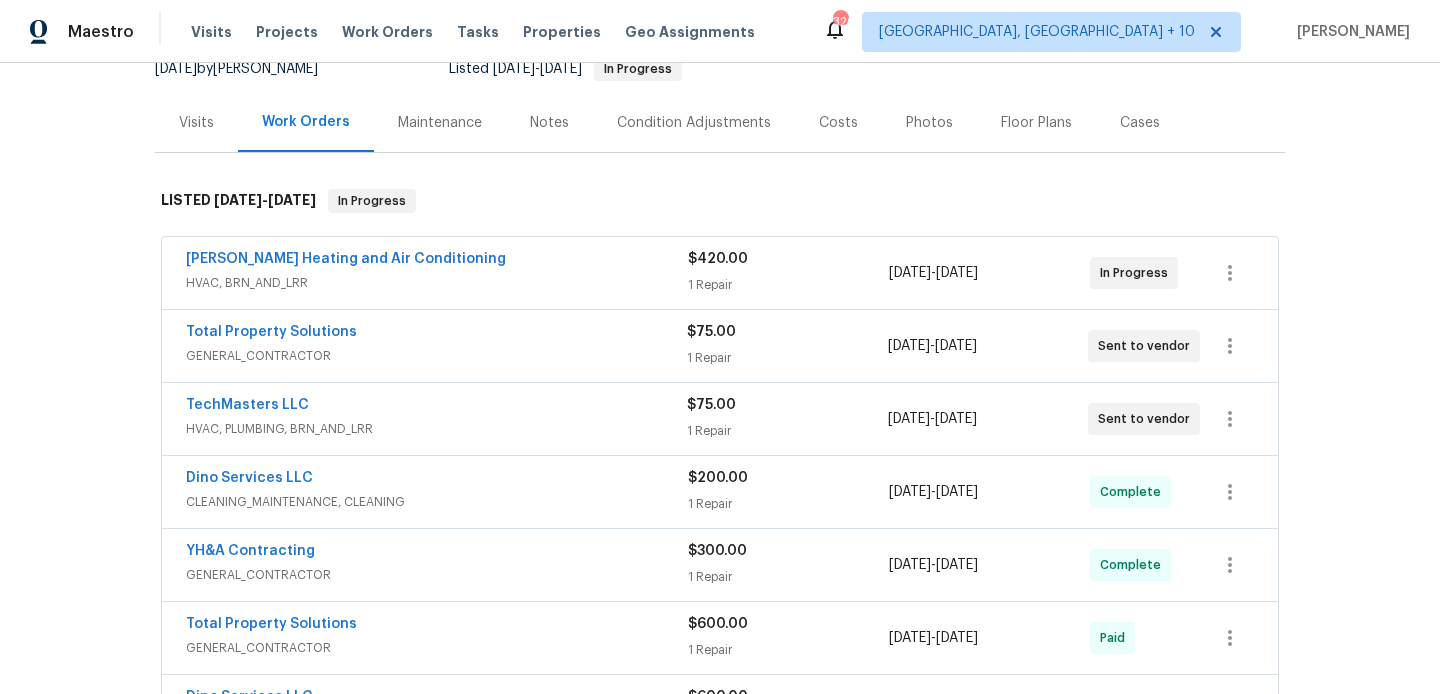 click on "Total Property Solutions" at bounding box center (436, 334) 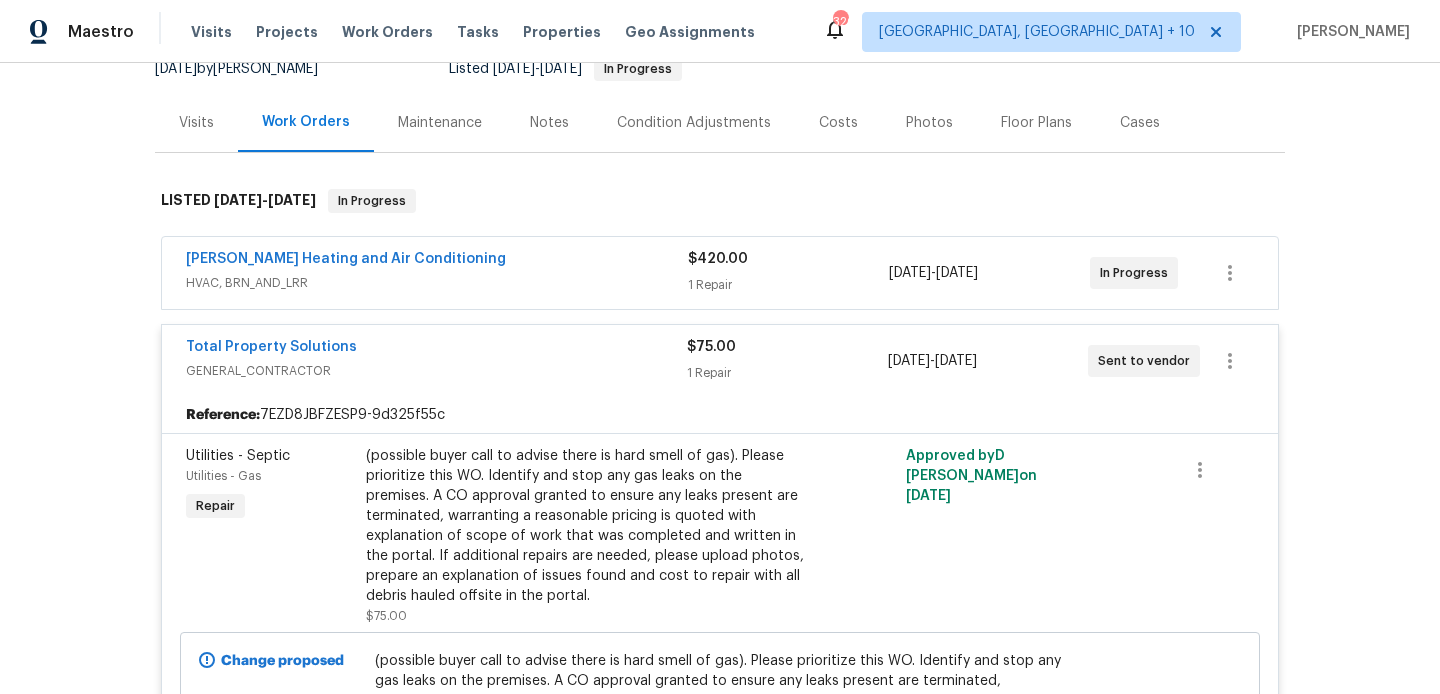 click on "GENERAL_CONTRACTOR" at bounding box center [436, 371] 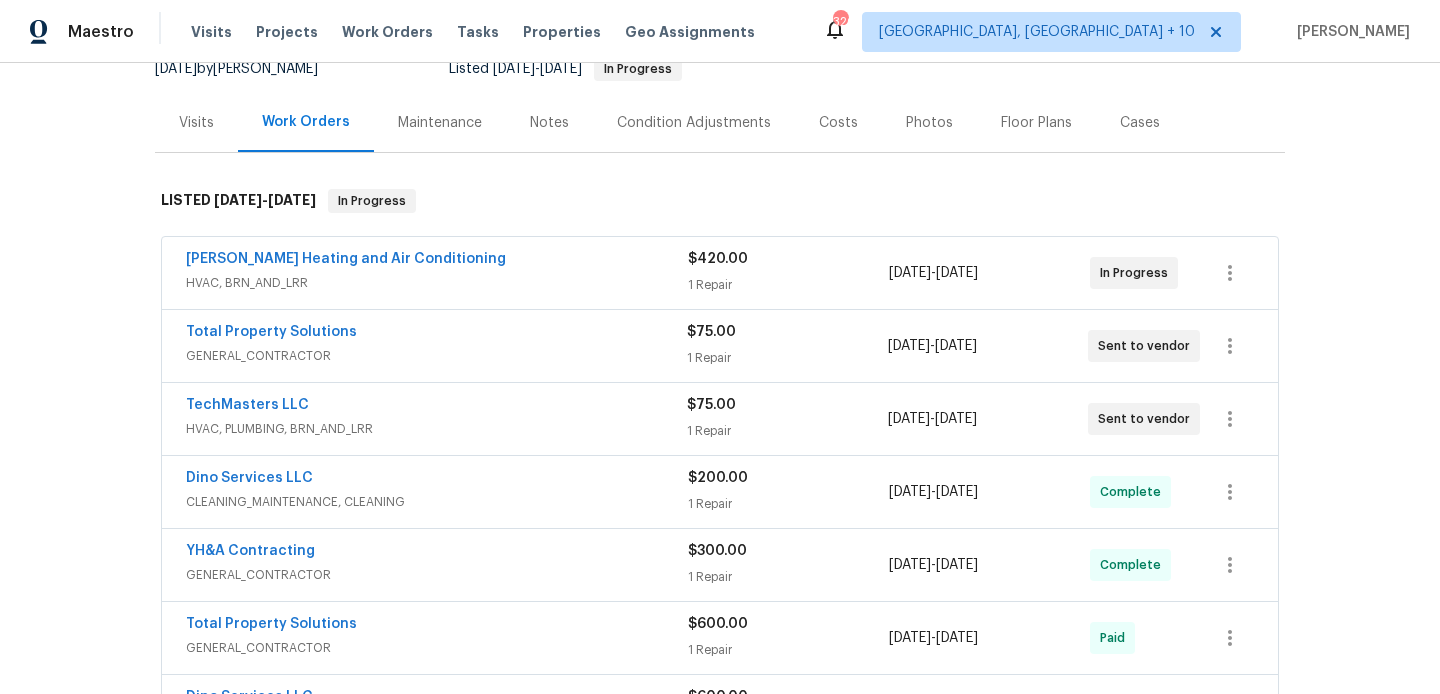 click on "TechMasters LLC" at bounding box center (436, 407) 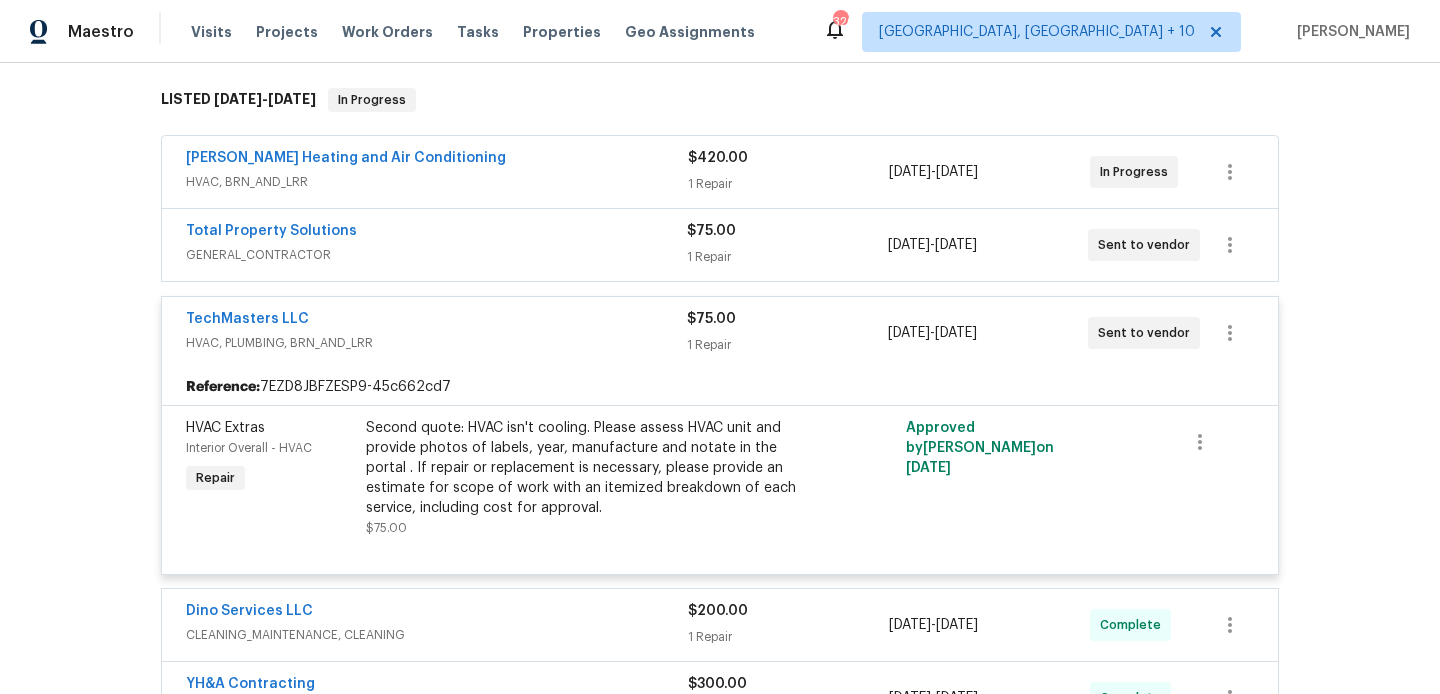 scroll, scrollTop: 312, scrollLeft: 0, axis: vertical 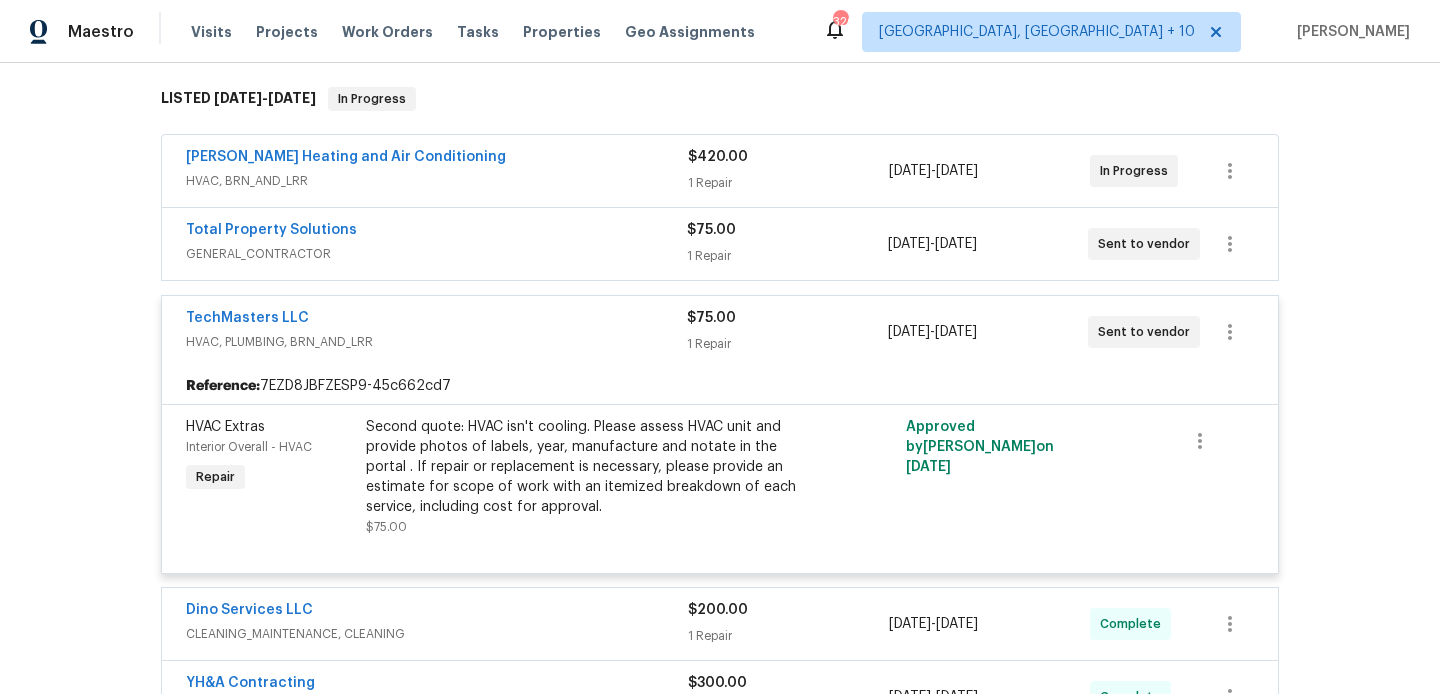 click on "TechMasters LLC" at bounding box center (436, 320) 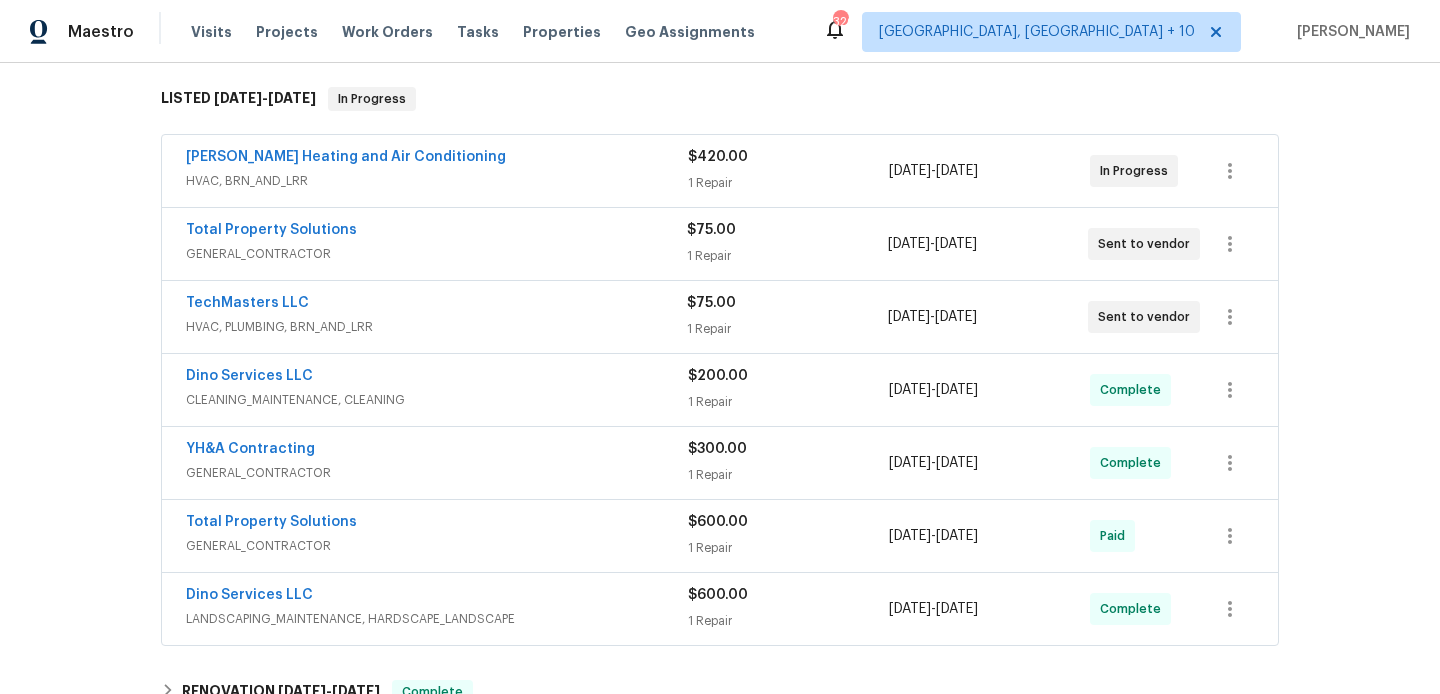 click on "GENERAL_CONTRACTOR" at bounding box center [436, 254] 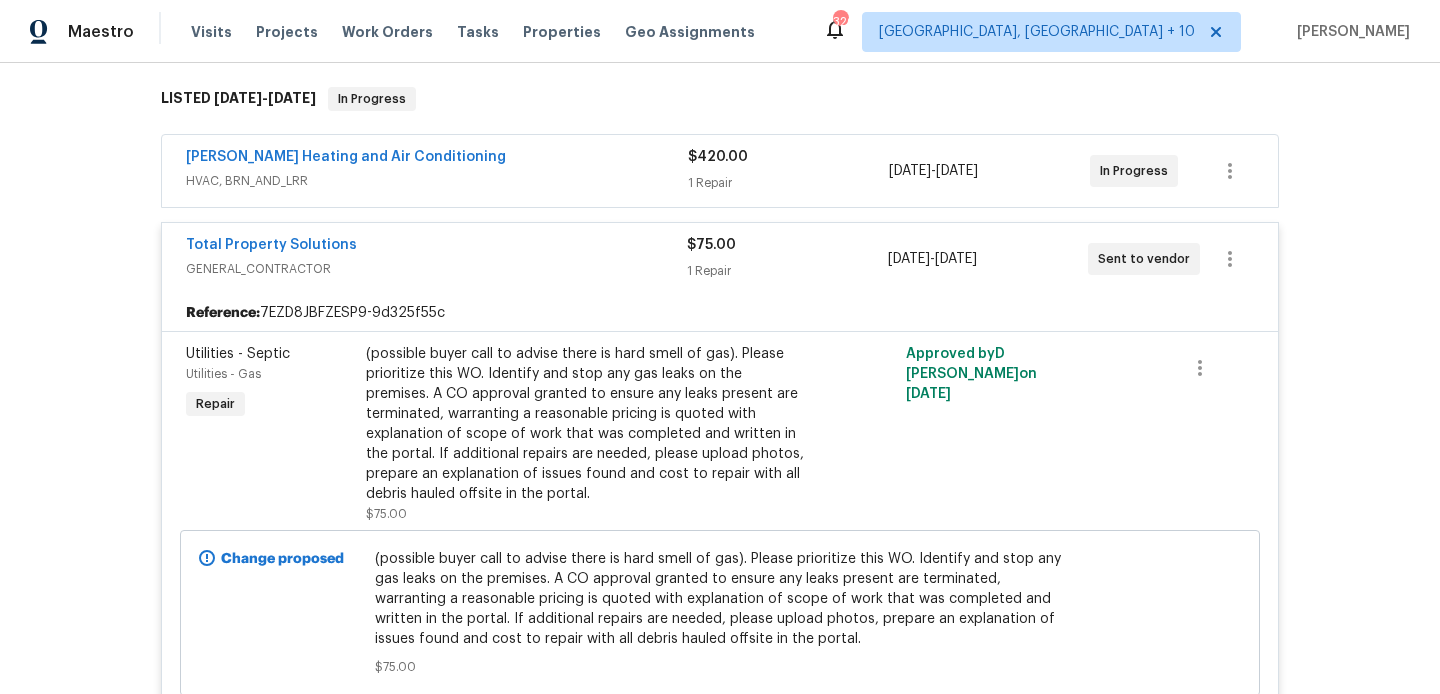 click on "Total Property Solutions" at bounding box center (436, 247) 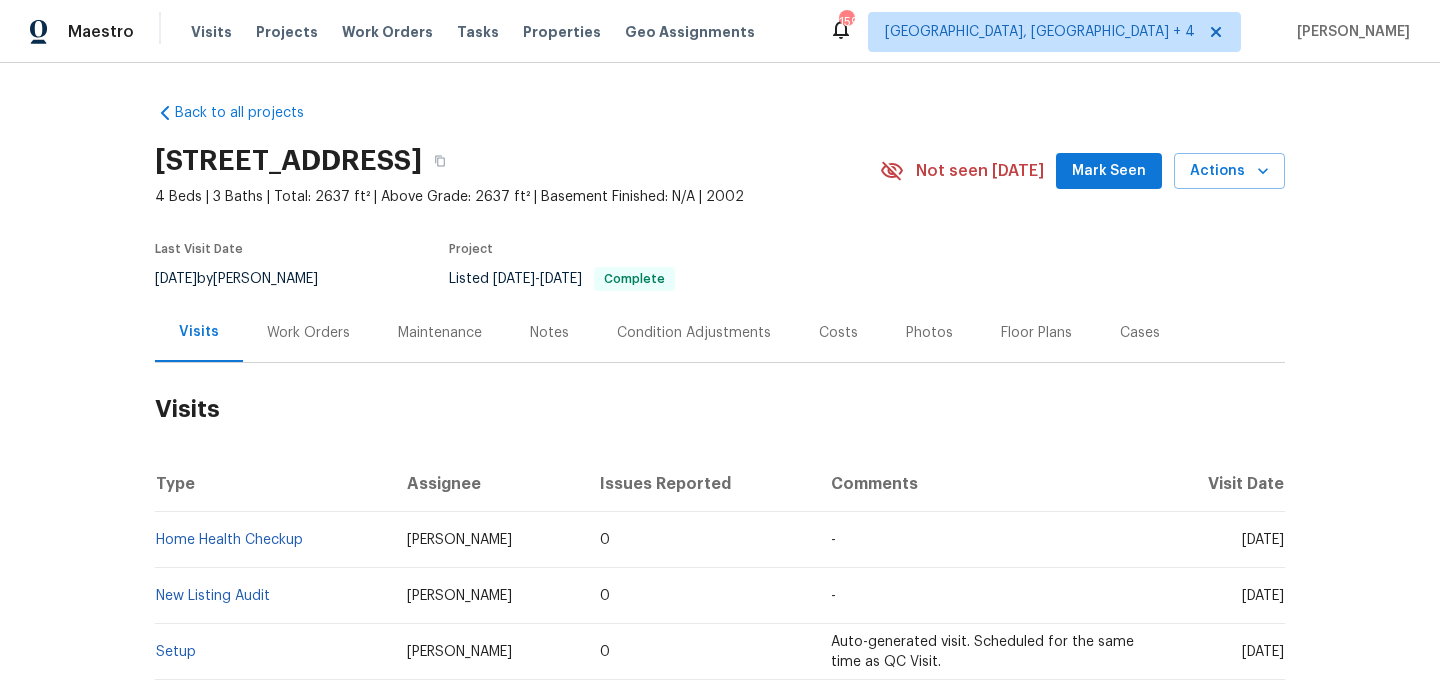scroll, scrollTop: 0, scrollLeft: 0, axis: both 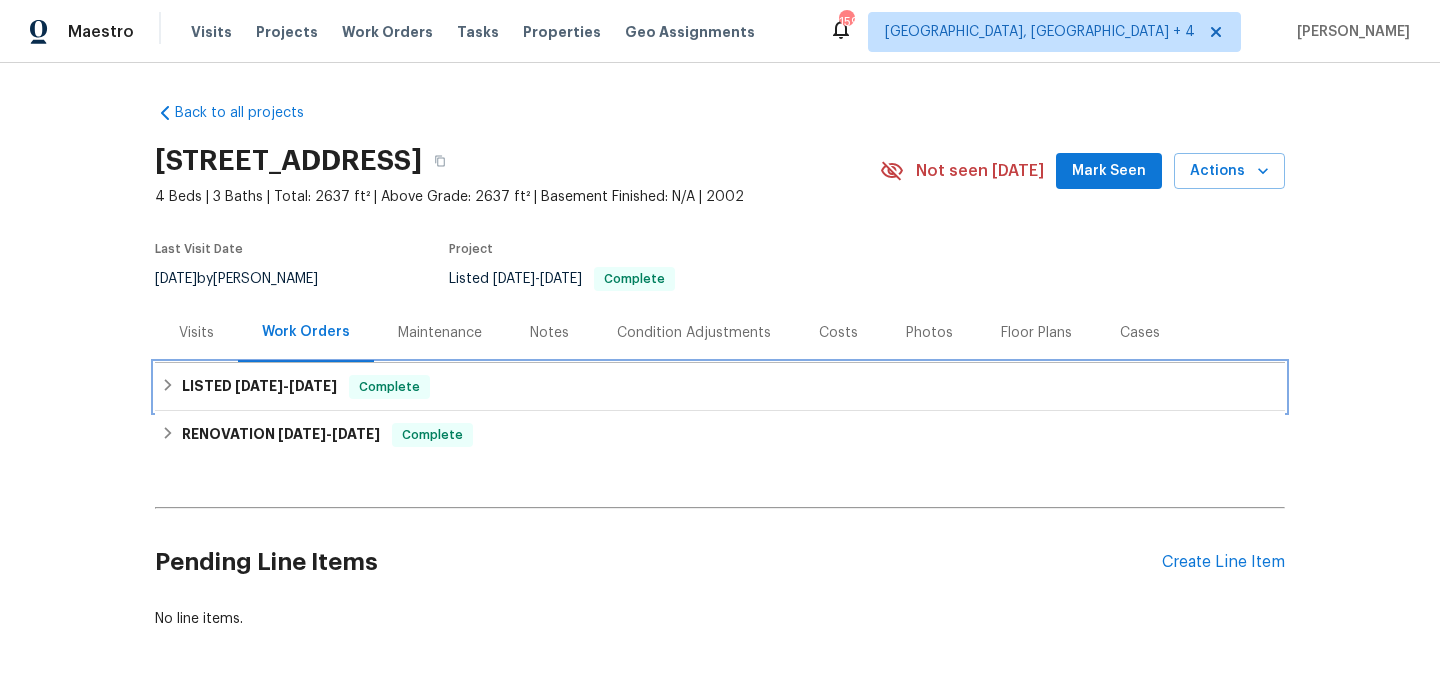 click on "LISTED   6/5/25  -  6/6/25 Complete" at bounding box center [720, 387] 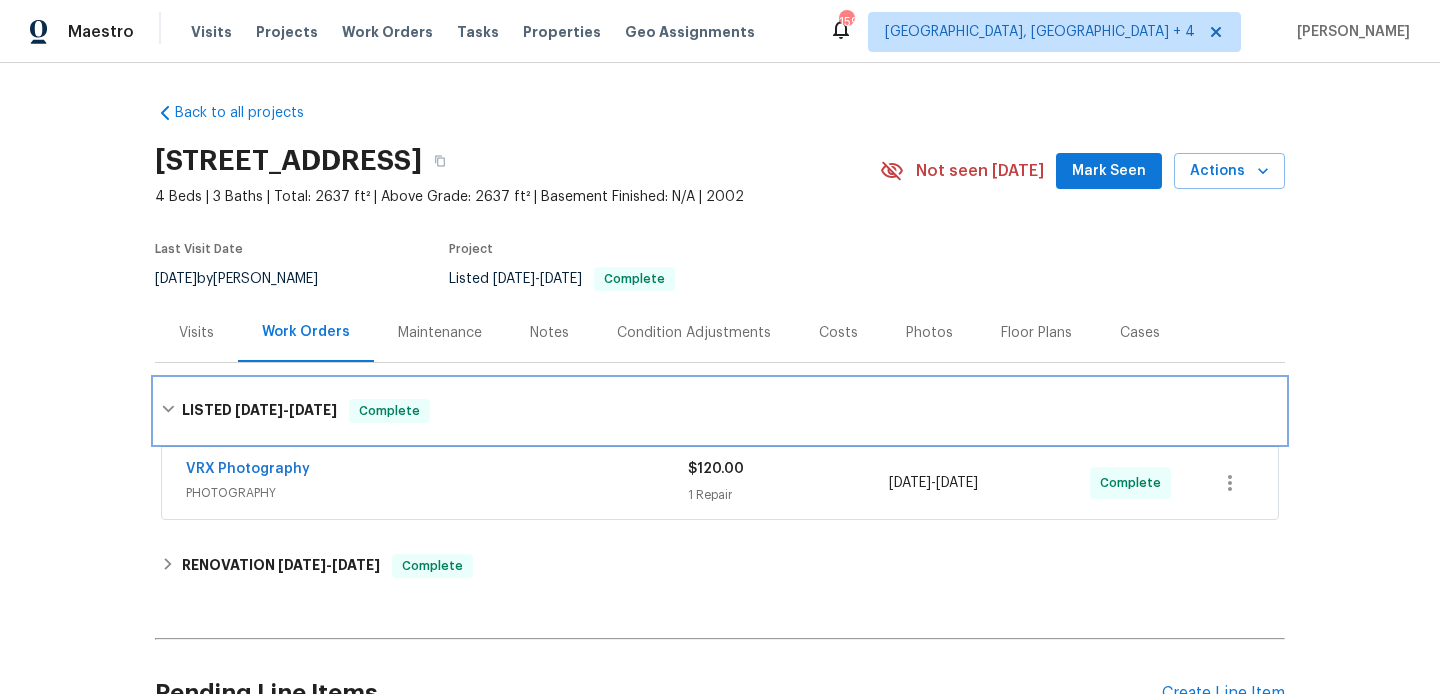 click on "Complete" at bounding box center [389, 411] 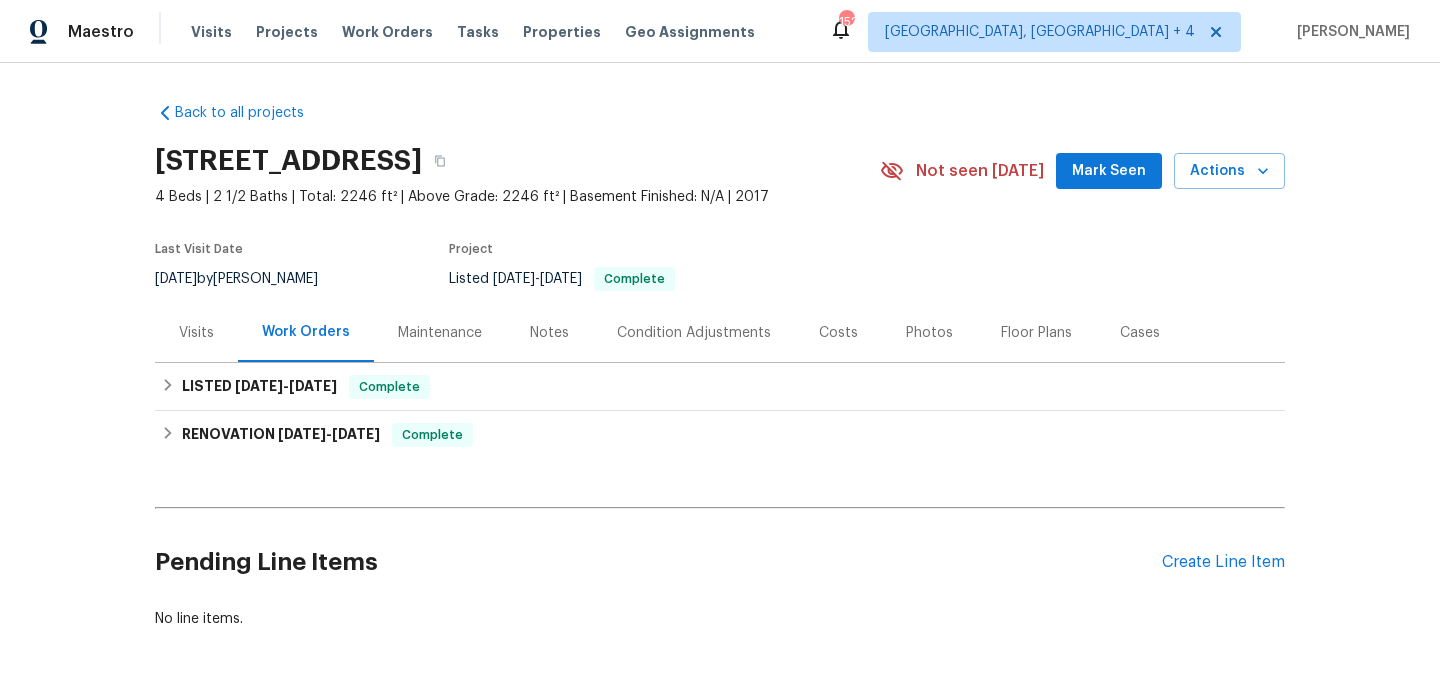 scroll, scrollTop: 0, scrollLeft: 0, axis: both 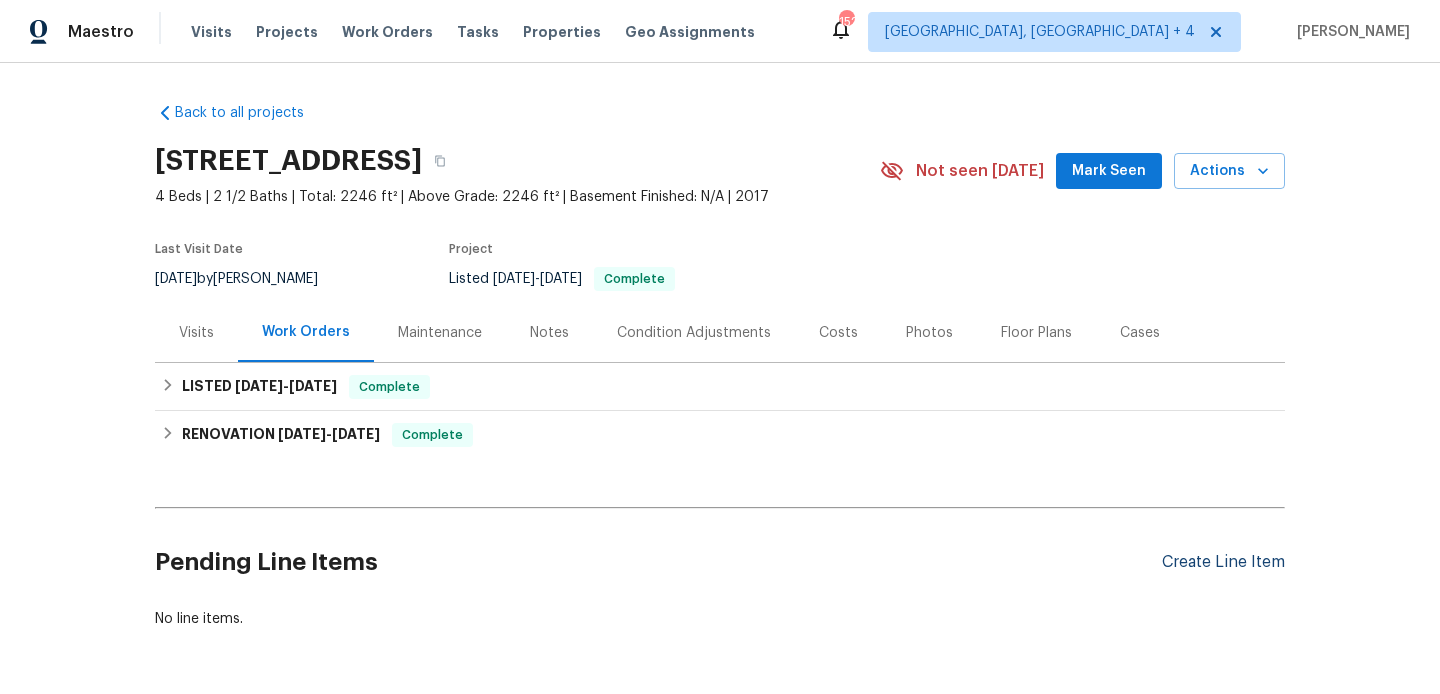 click on "Create Line Item" at bounding box center [1223, 562] 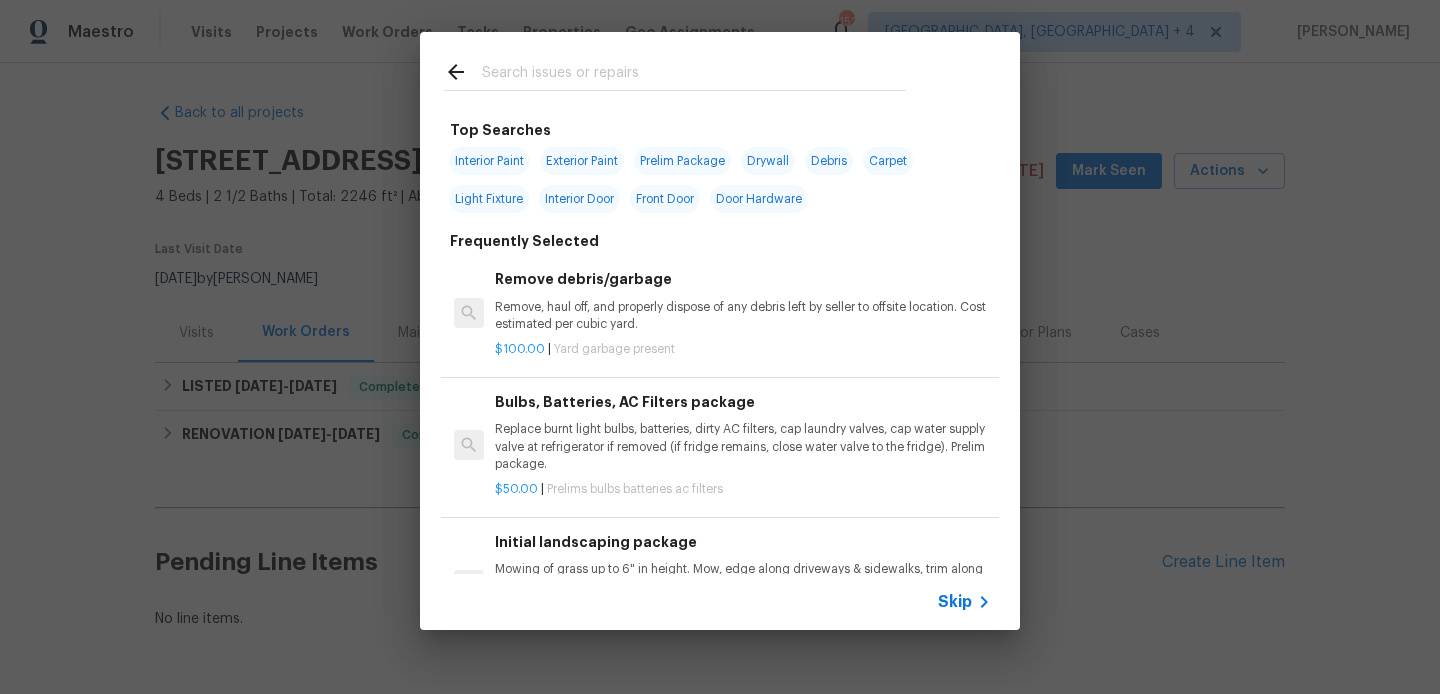 click on "Door Hardware" at bounding box center (759, 199) 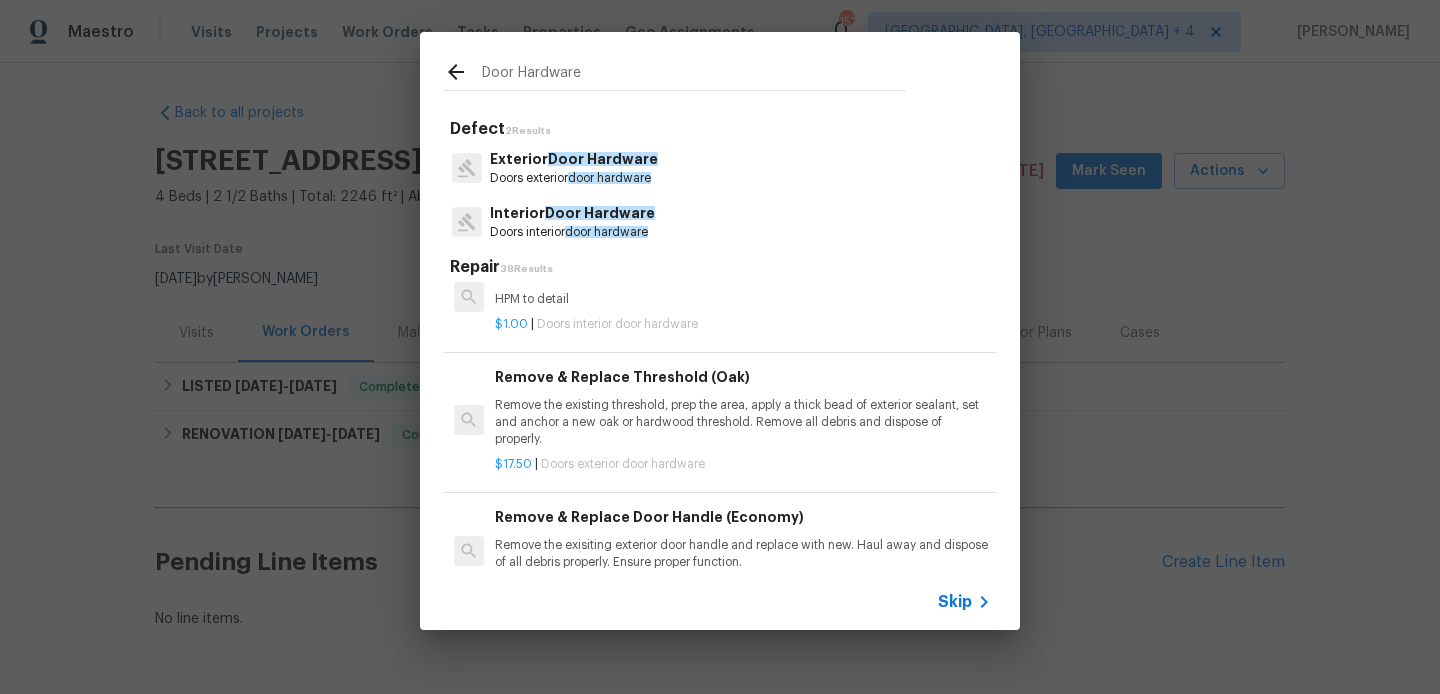 scroll, scrollTop: 0, scrollLeft: 0, axis: both 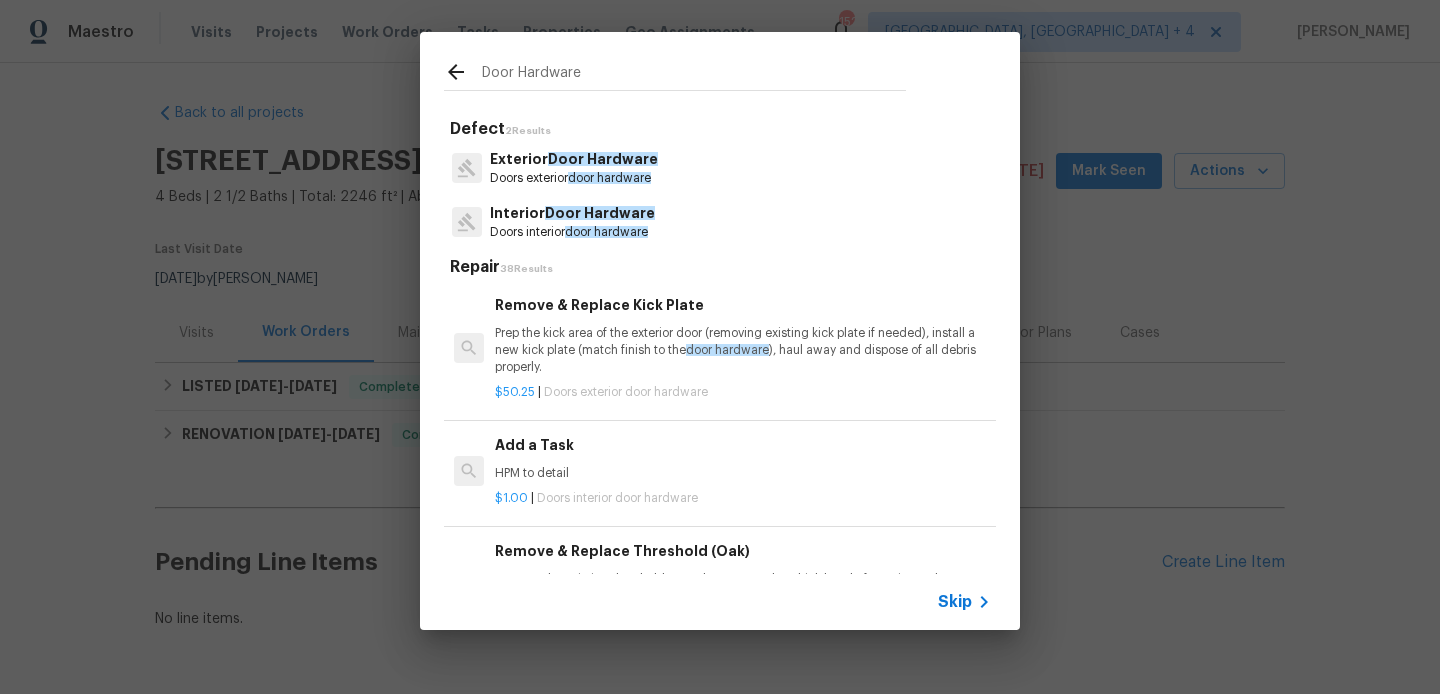 click on "Prep the kick area of the exterior door (removing existing kick plate if needed), install a new kick plate (match finish to the  door hardware ), haul away and dispose of all debris properly." at bounding box center (743, 350) 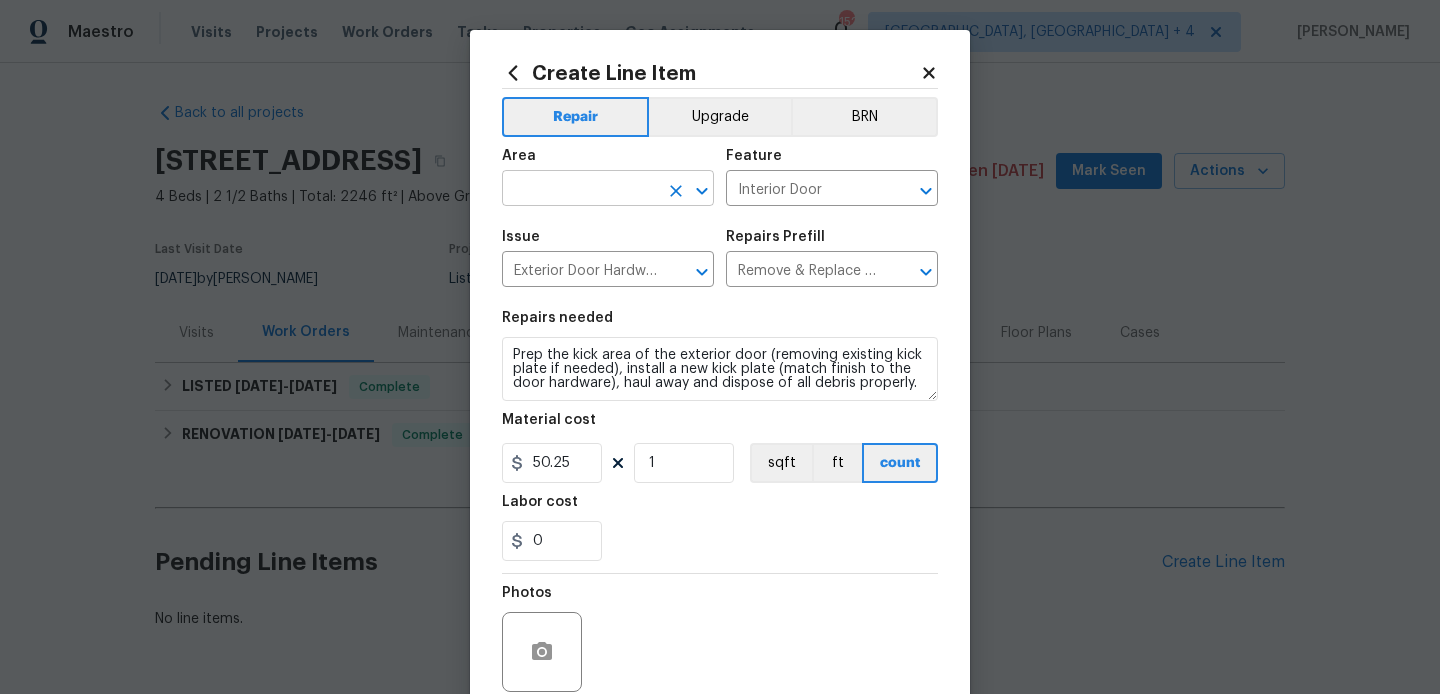 click at bounding box center (580, 190) 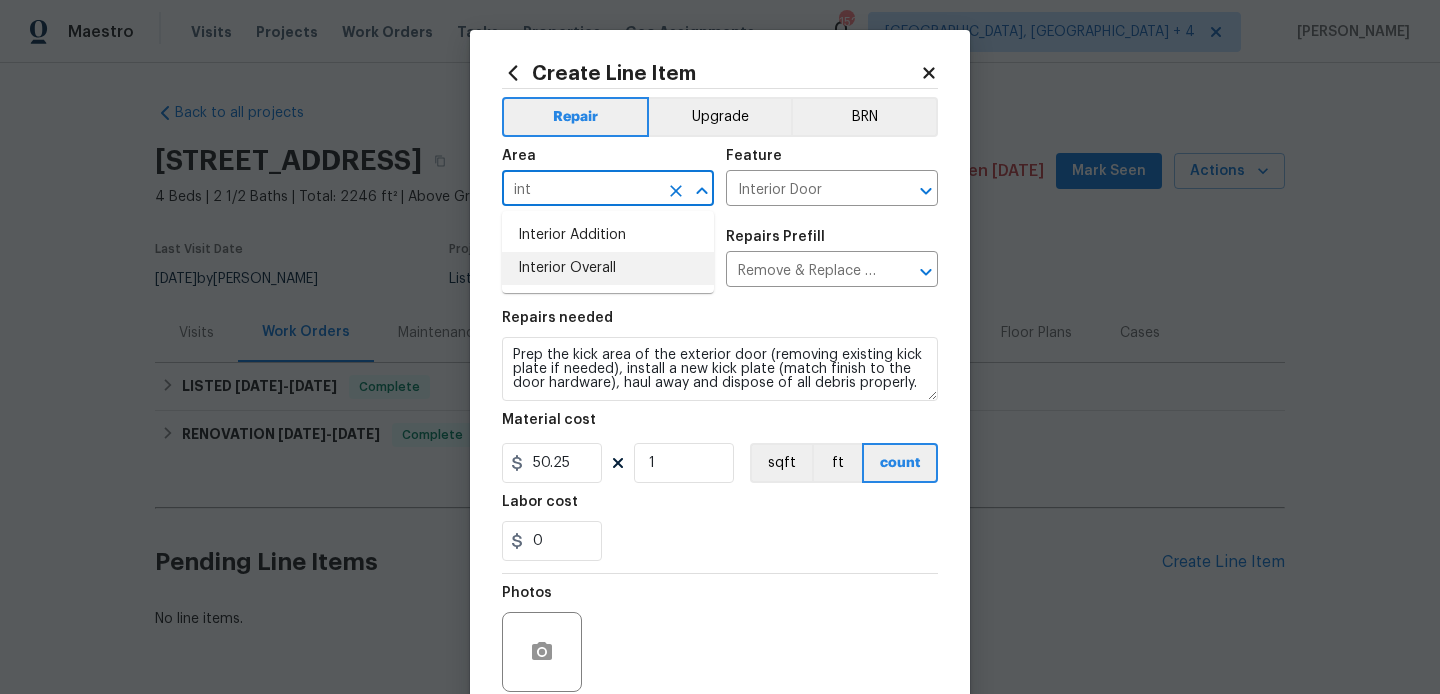 click on "Interior Overall" at bounding box center (608, 268) 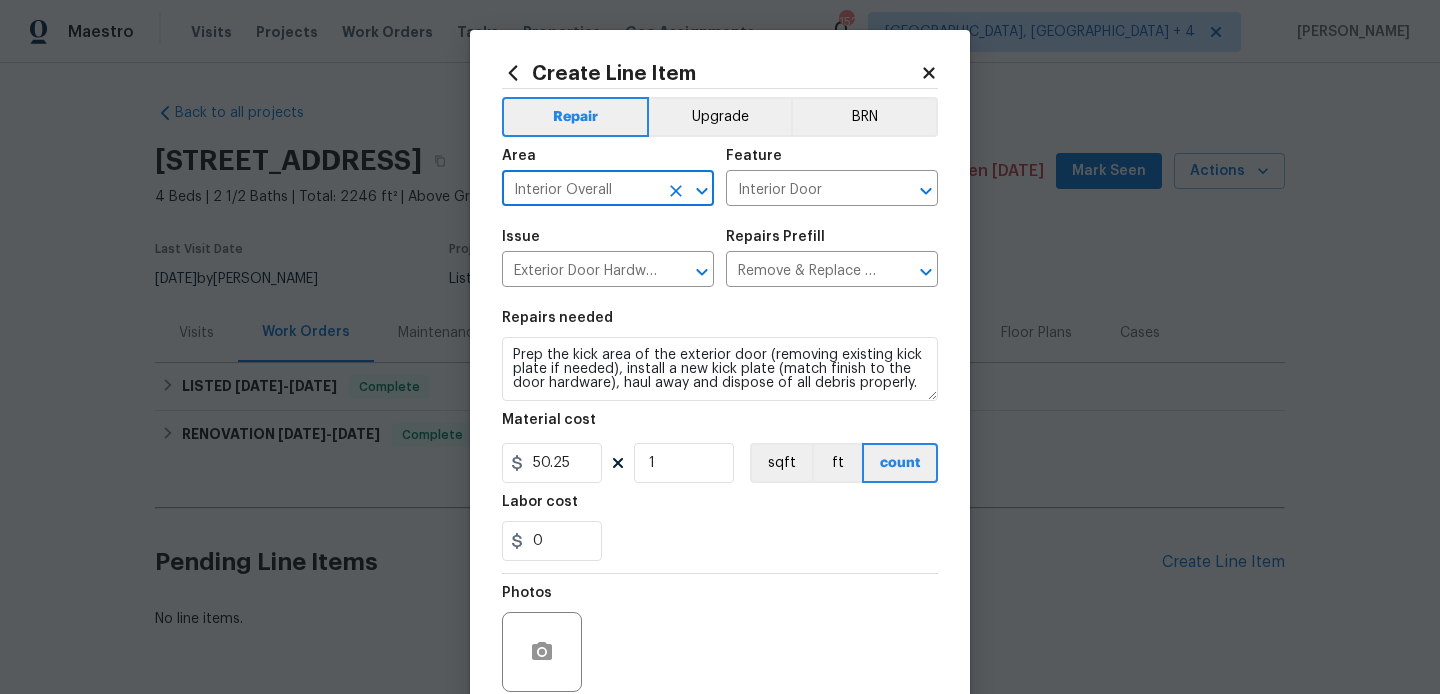 type on "Interior Overall" 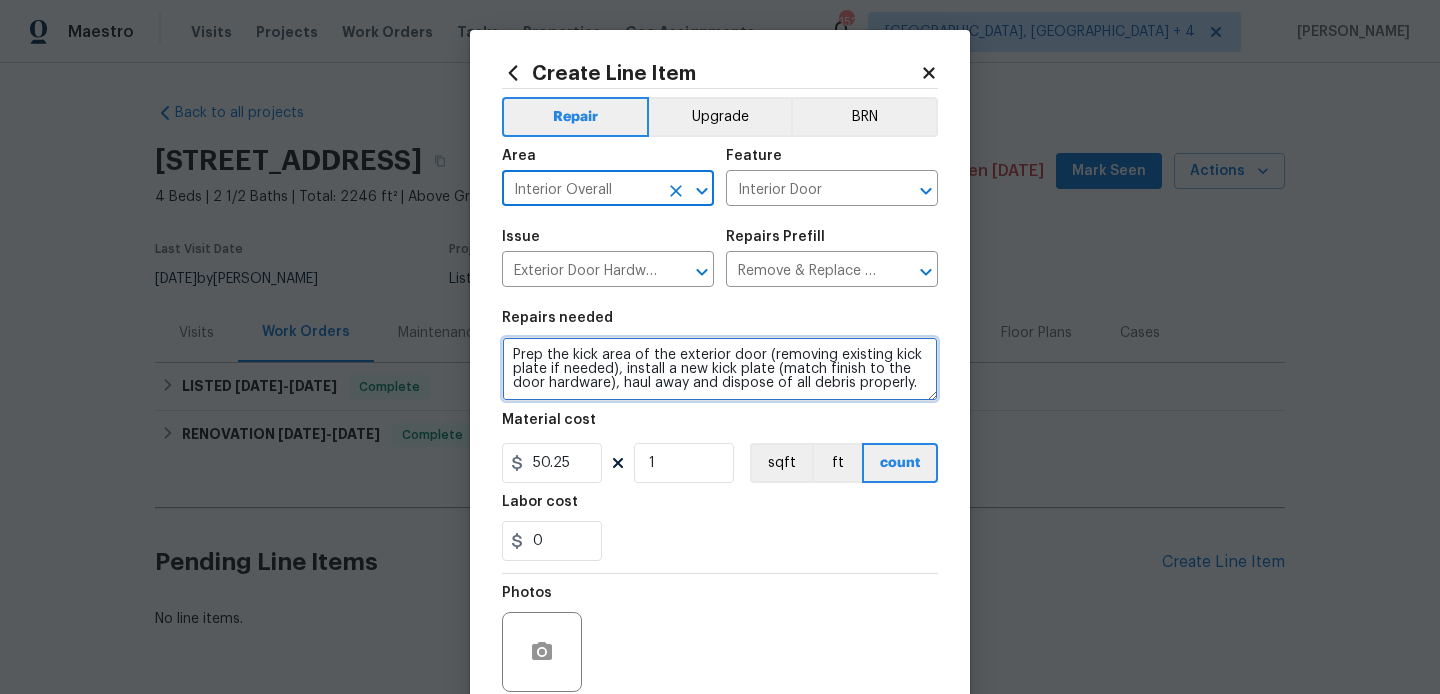 click on "Prep the kick area of the exterior door (removing existing kick plate if needed), install a new kick plate (match finish to the door hardware), haul away and dispose of all debris properly." at bounding box center [720, 369] 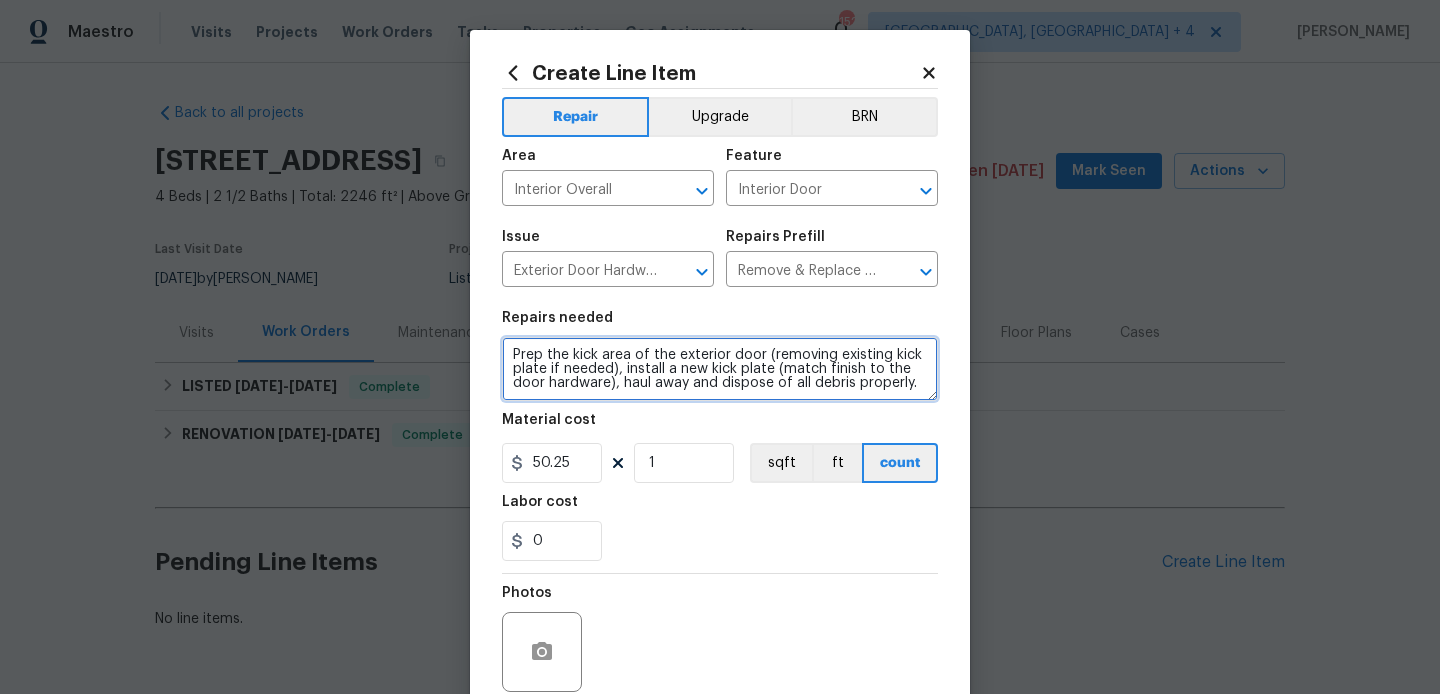 click on "Prep the kick area of the exterior door (removing existing kick plate if needed), install a new kick plate (match finish to the door hardware), haul away and dispose of all debris properly." at bounding box center (720, 369) 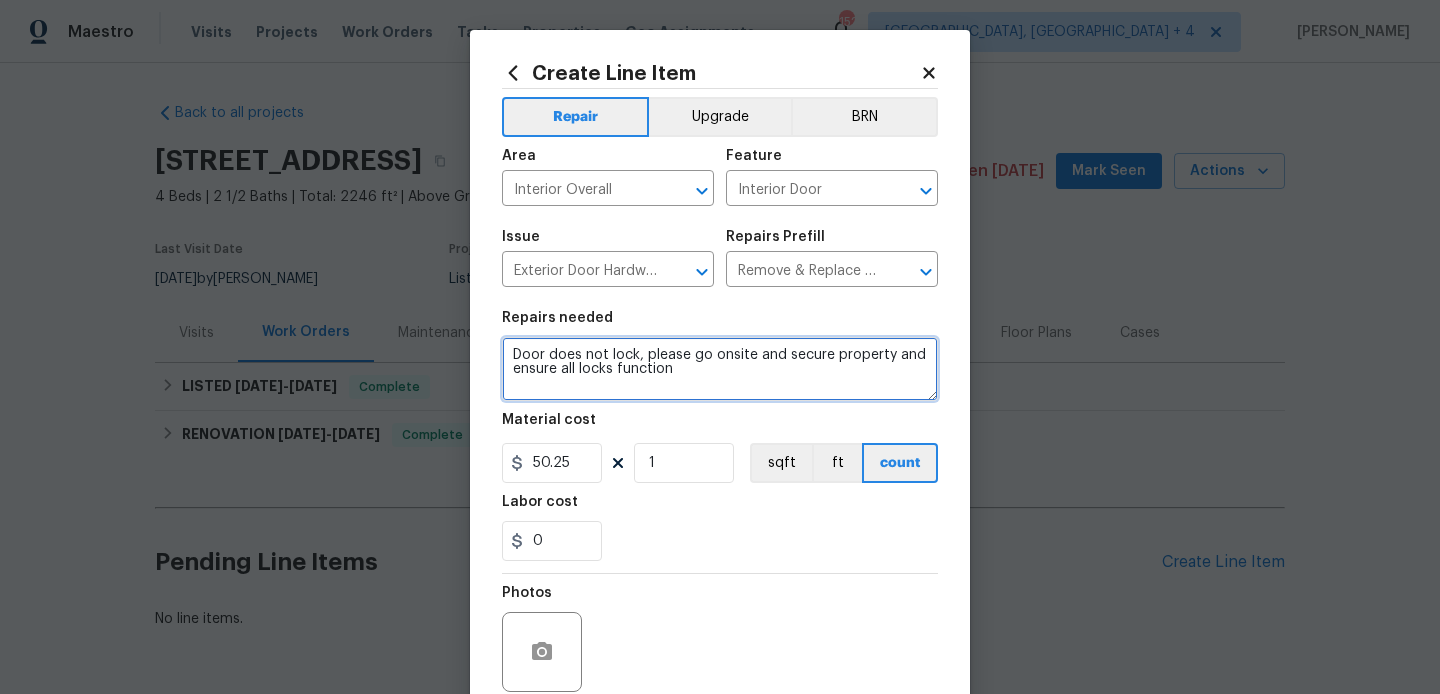 type on "Door does not lock, please go onsite and secure property and ensure all locks function" 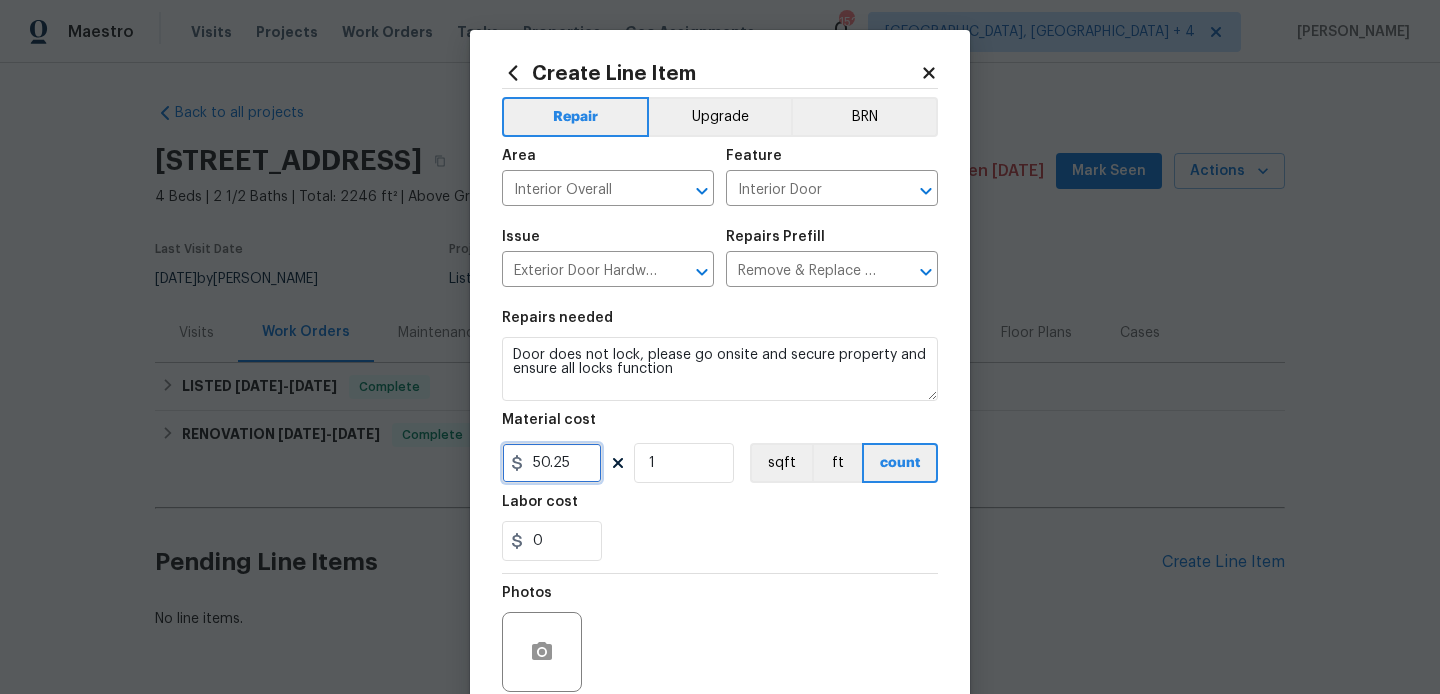 click on "50.25" at bounding box center [552, 463] 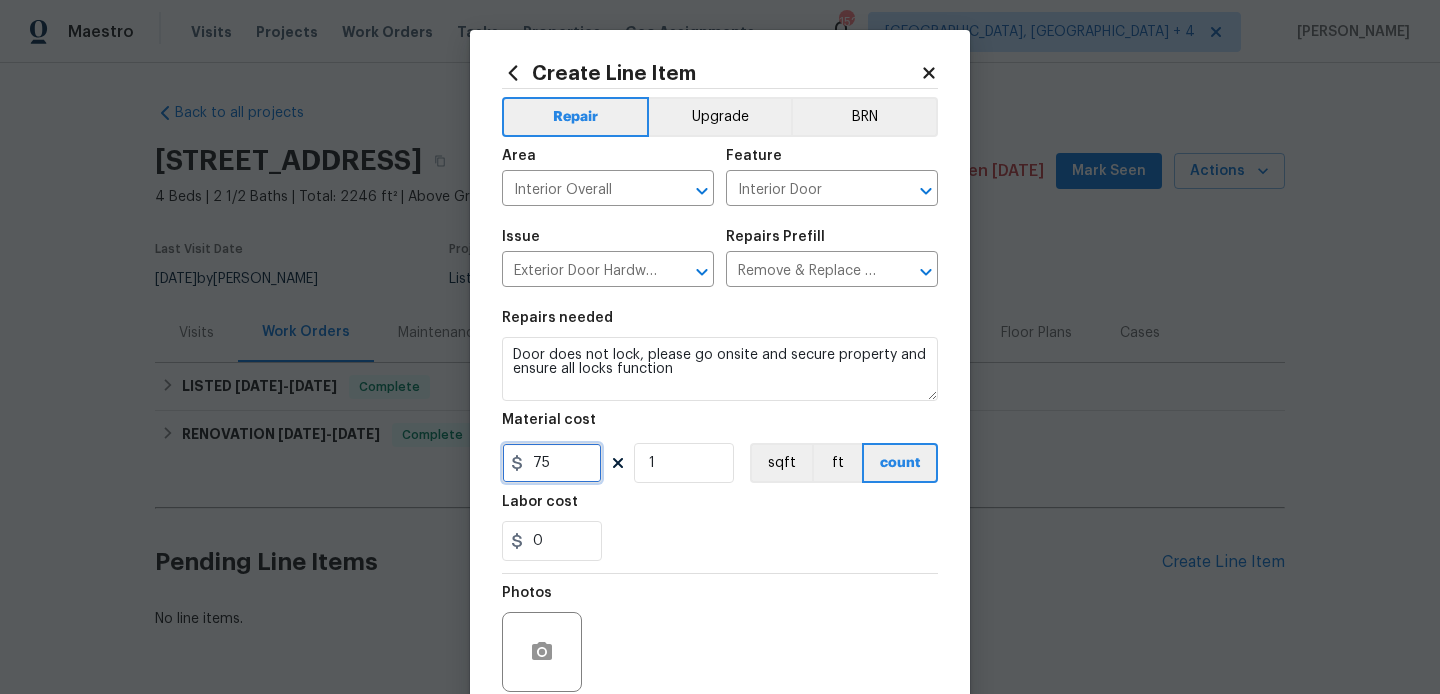 scroll, scrollTop: 168, scrollLeft: 0, axis: vertical 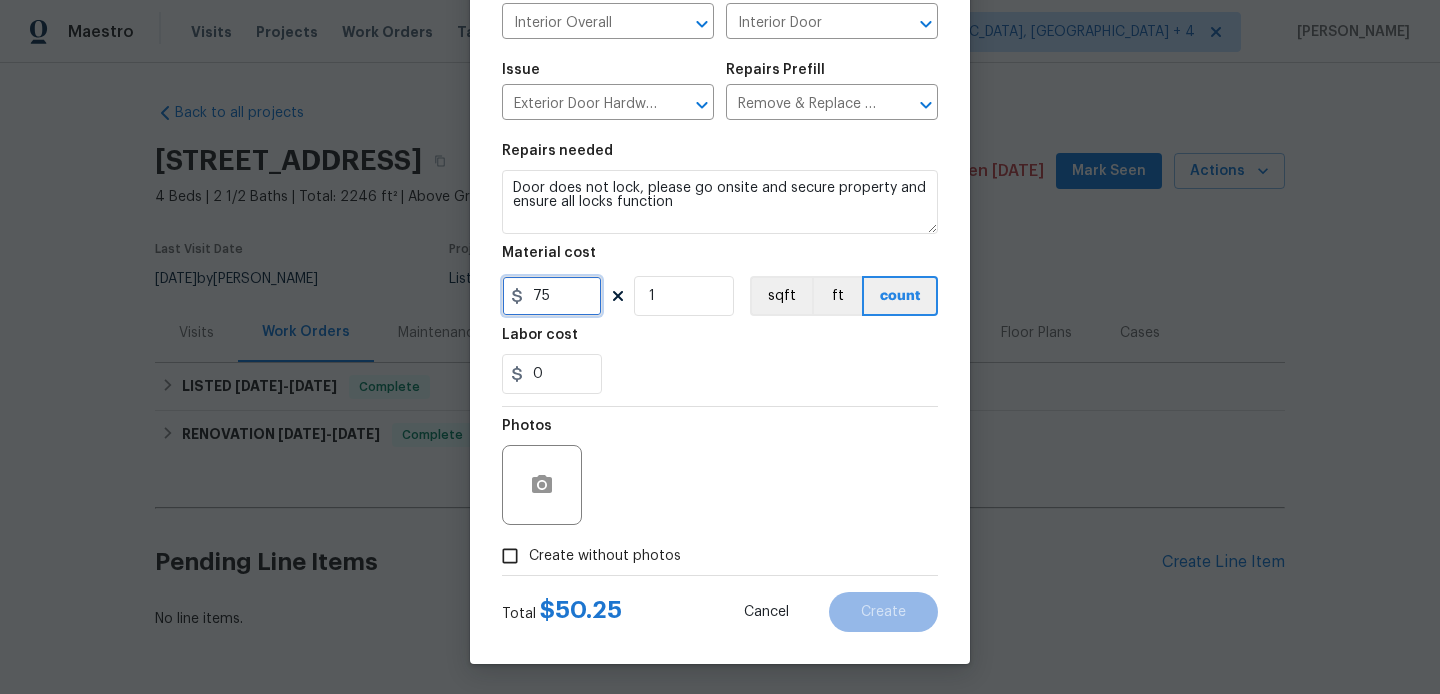 type on "75" 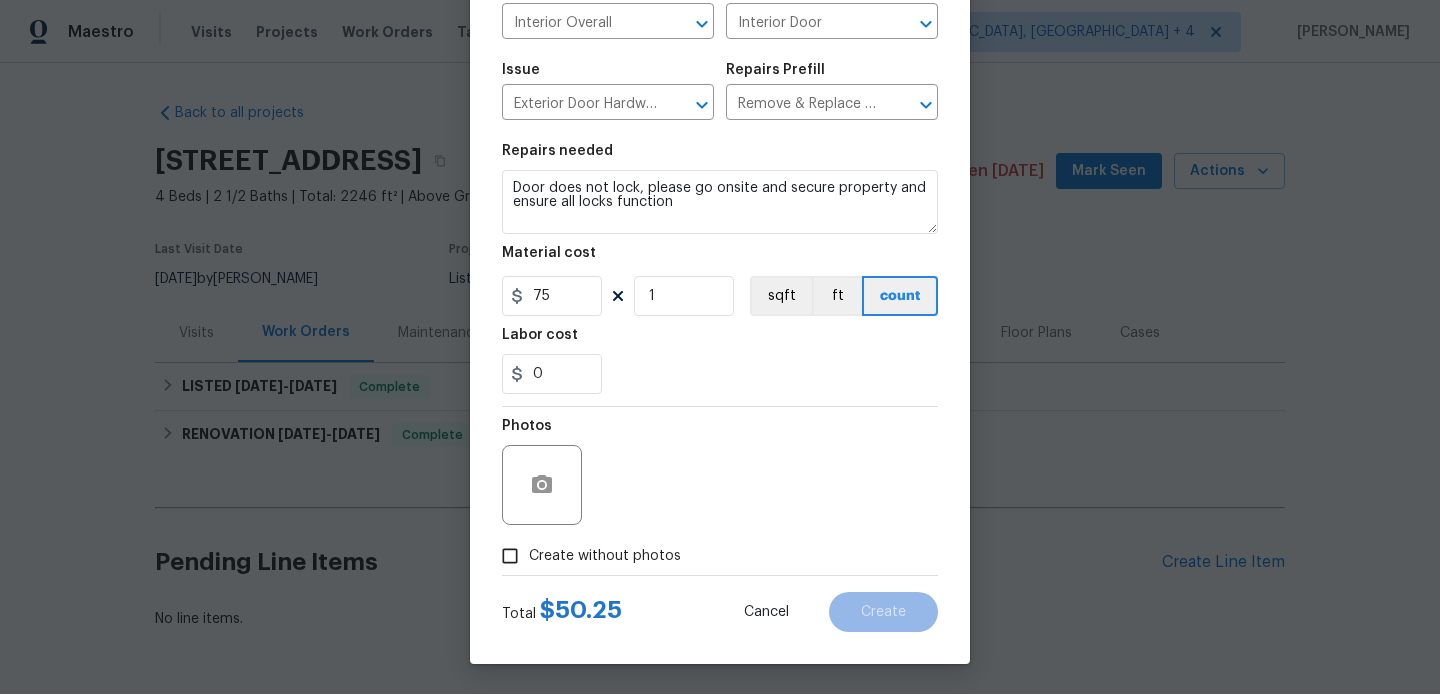 click on "Create without photos" at bounding box center (605, 556) 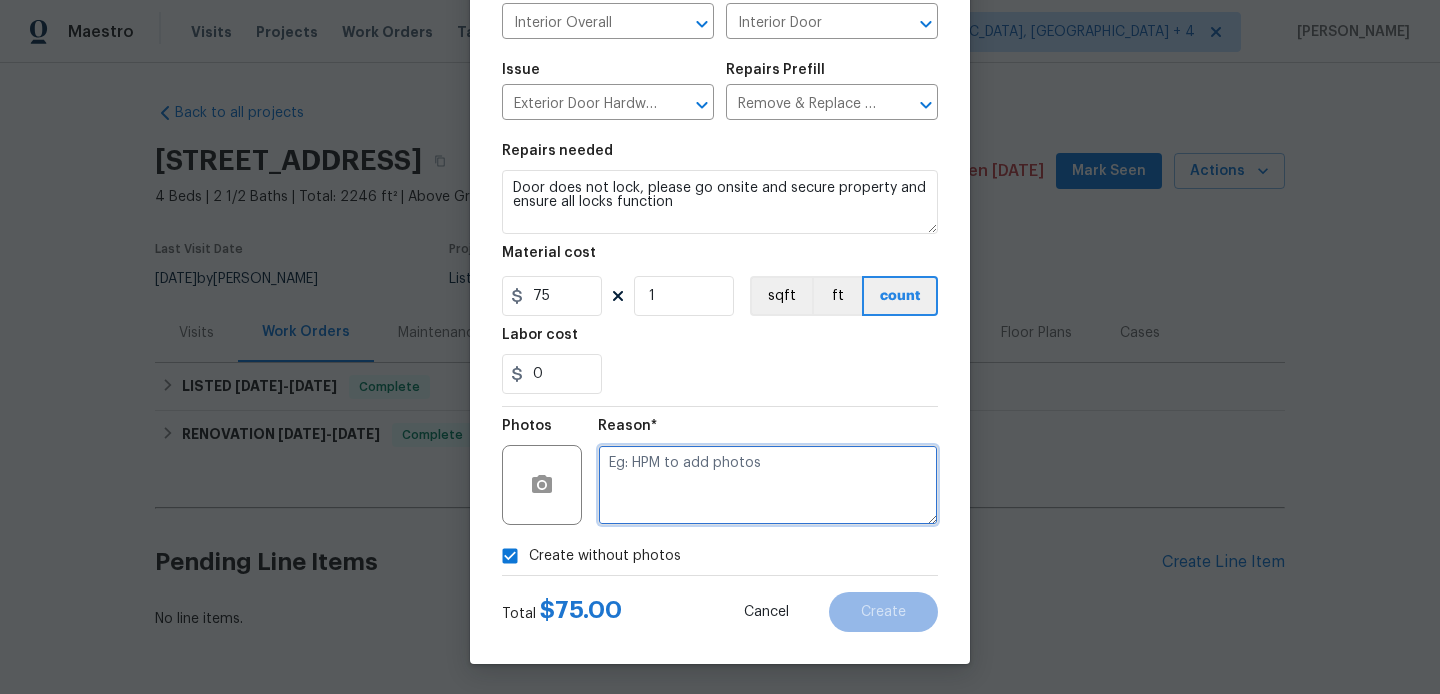 click at bounding box center (768, 485) 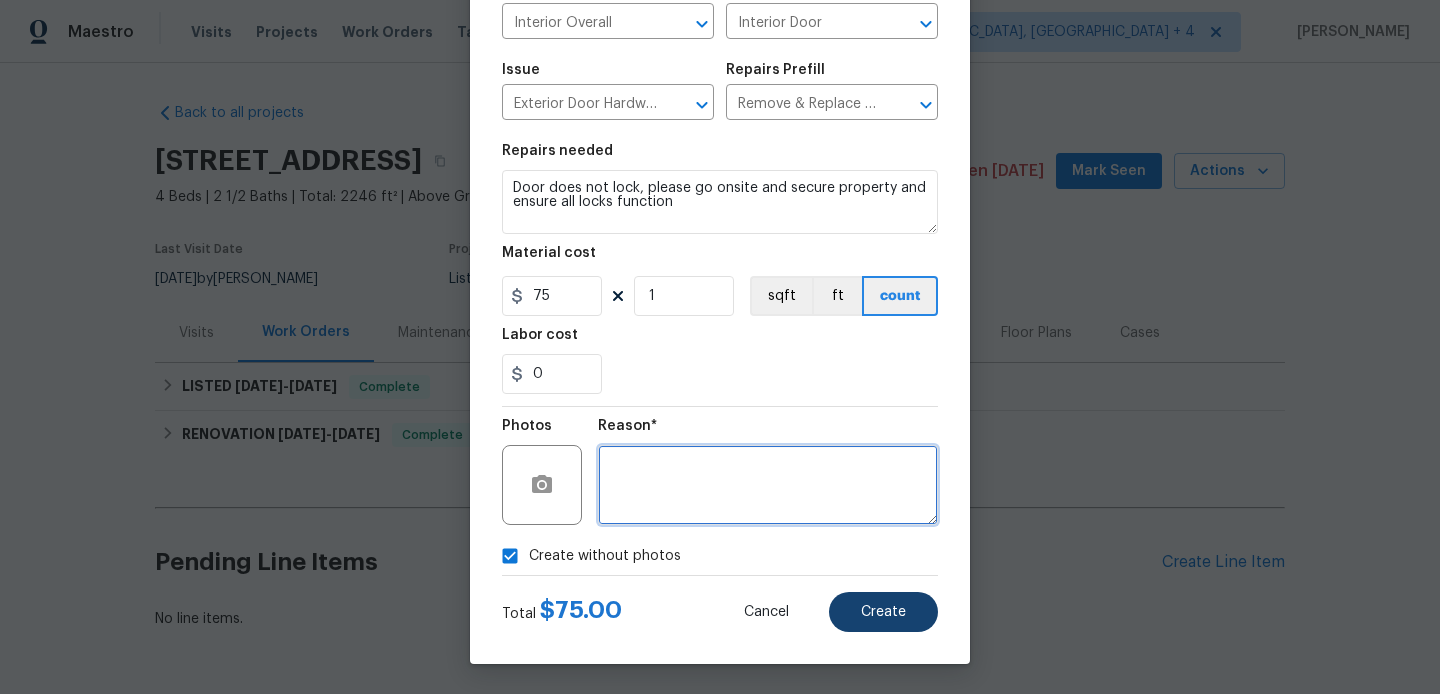 type 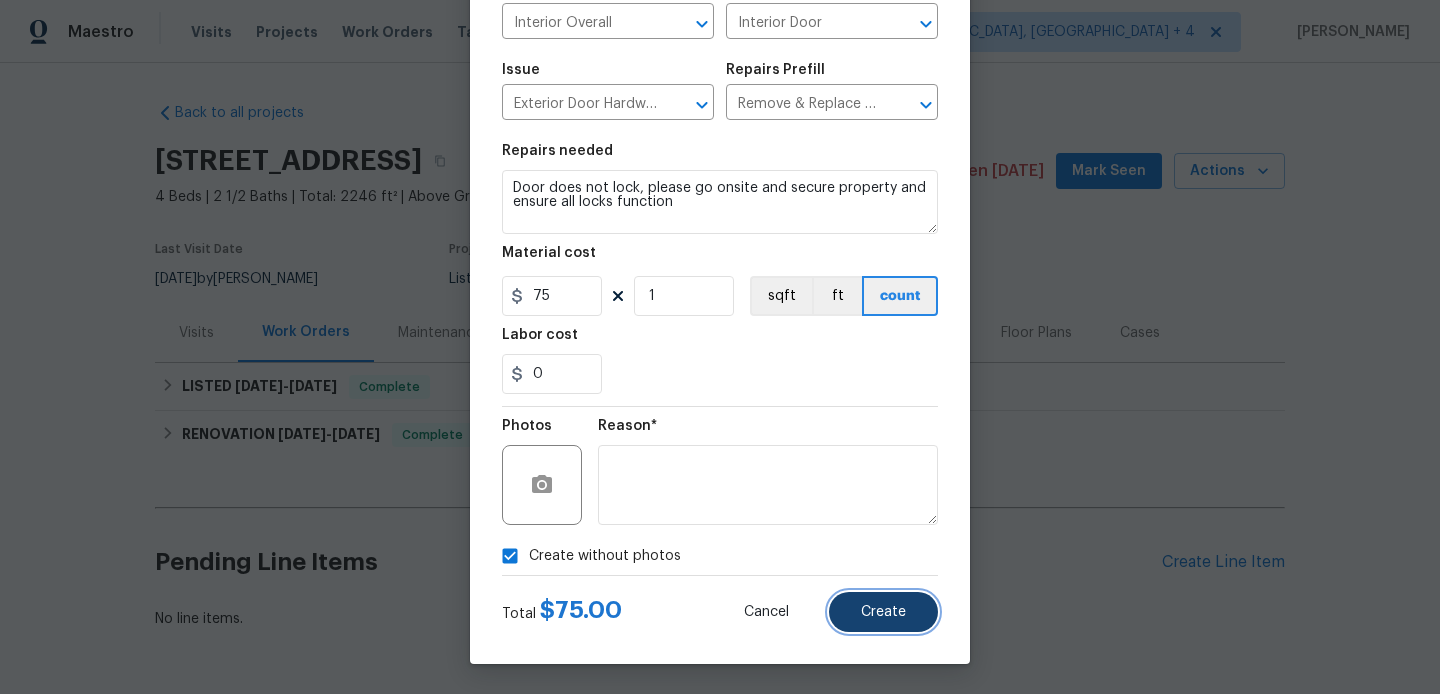 click on "Create" at bounding box center (883, 612) 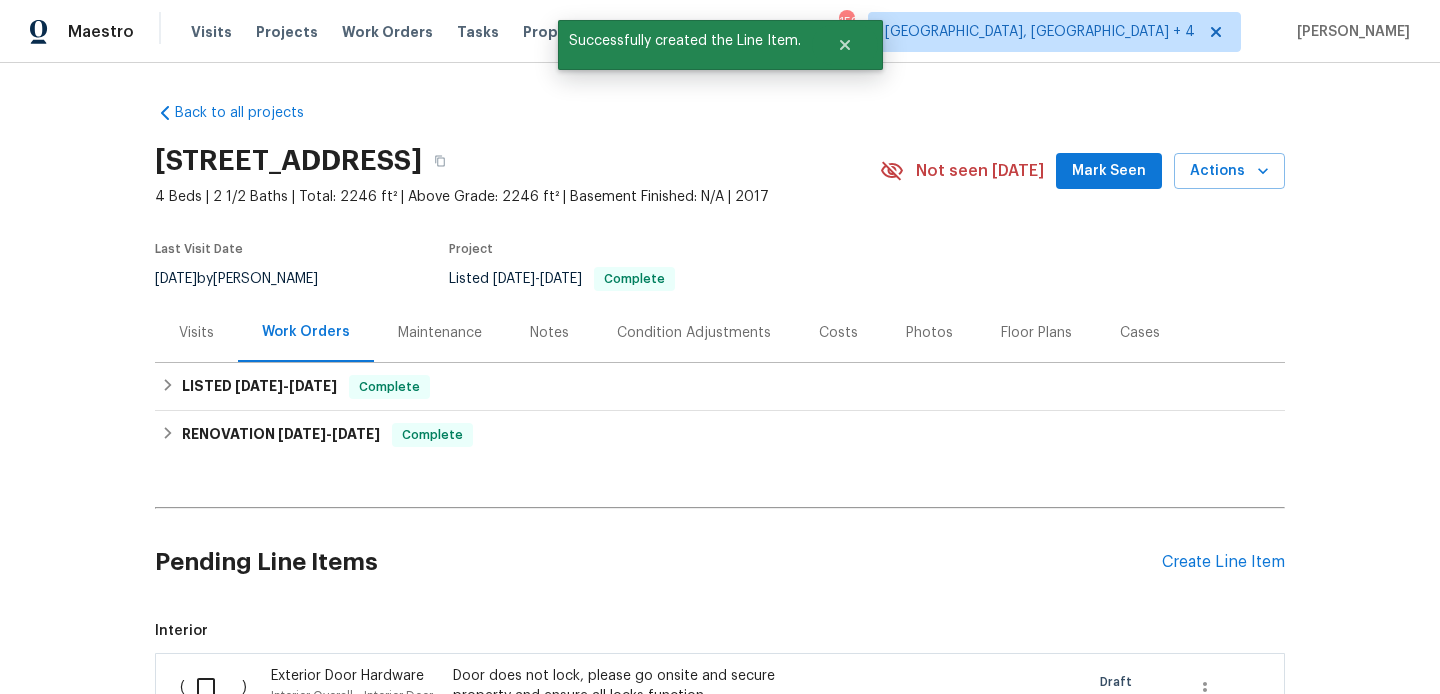 scroll, scrollTop: 299, scrollLeft: 0, axis: vertical 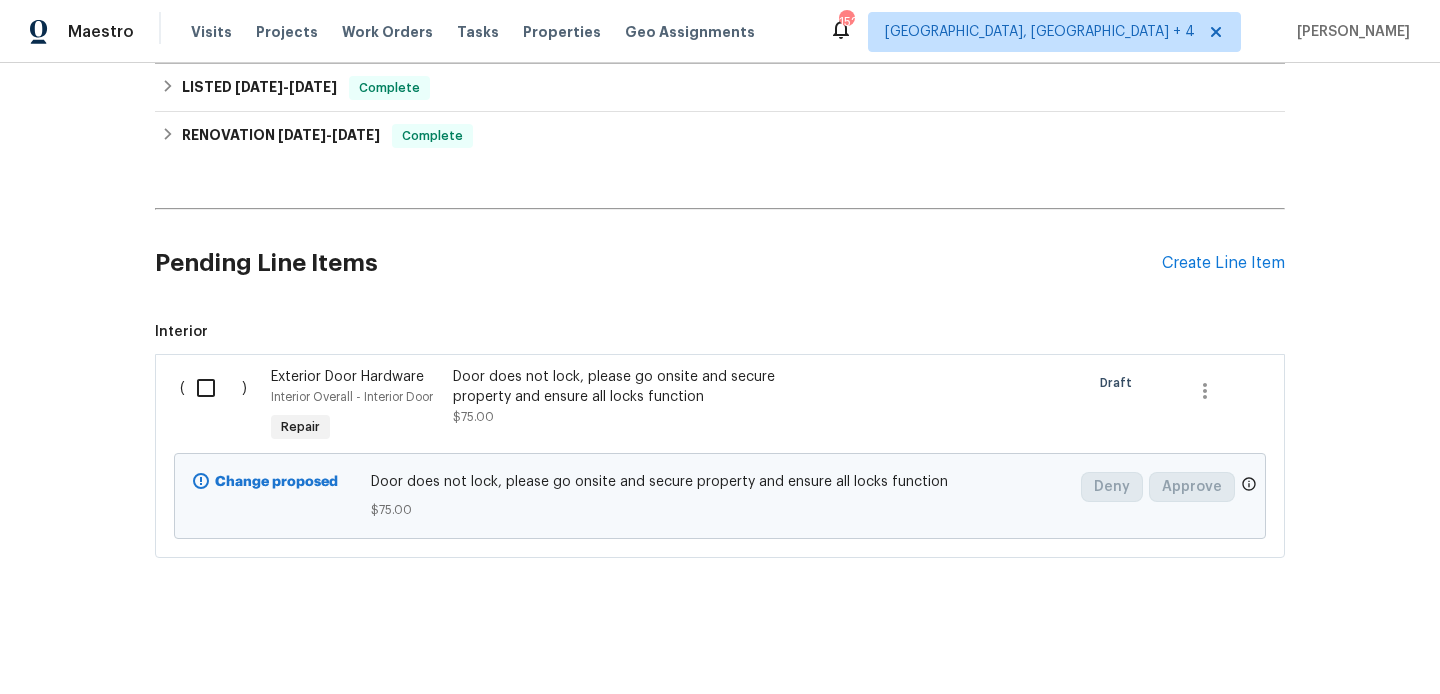 click at bounding box center [213, 388] 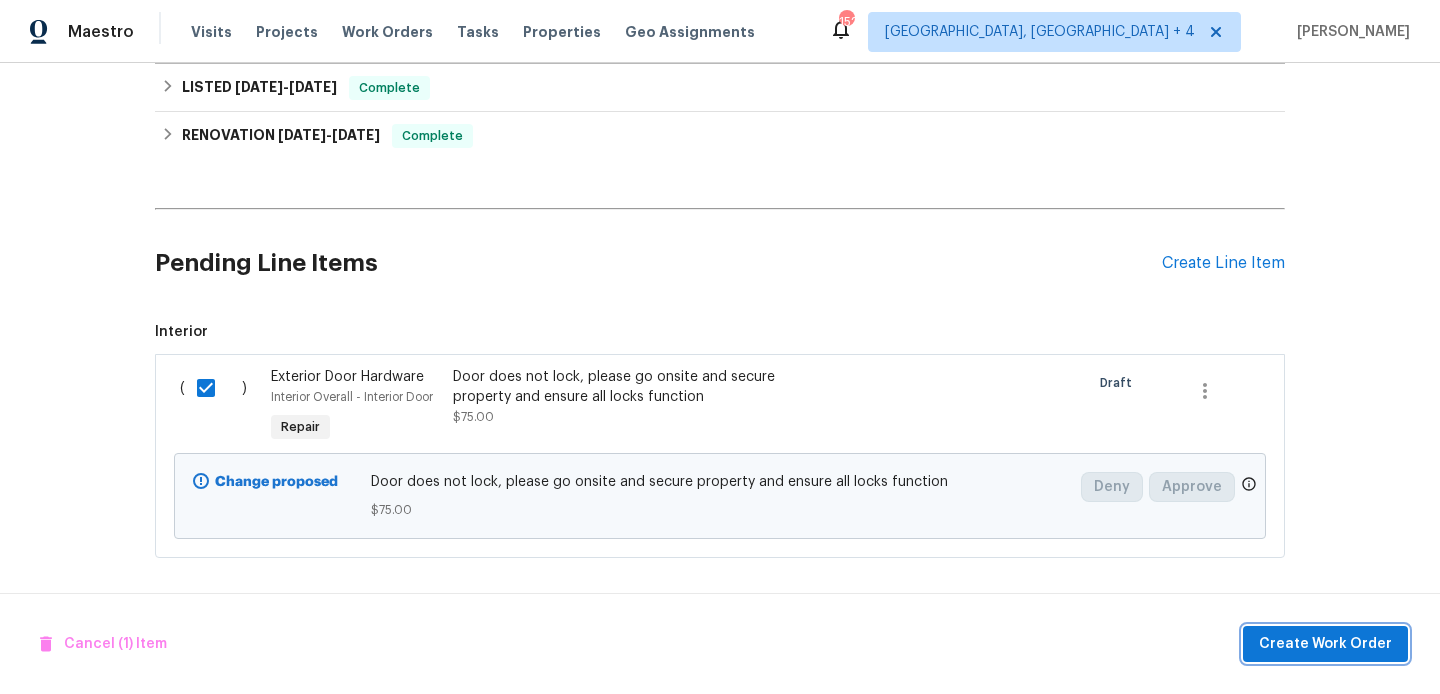 click on "Create Work Order" at bounding box center (1325, 644) 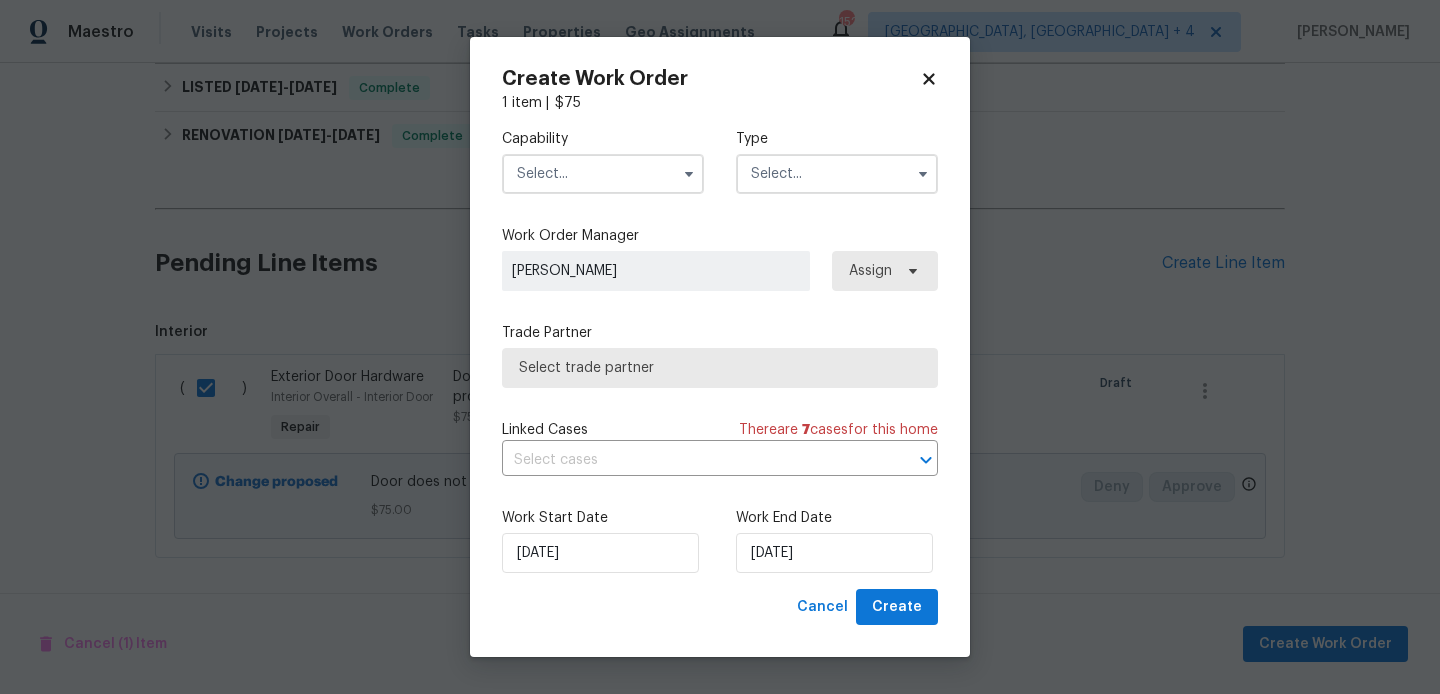 click at bounding box center [603, 174] 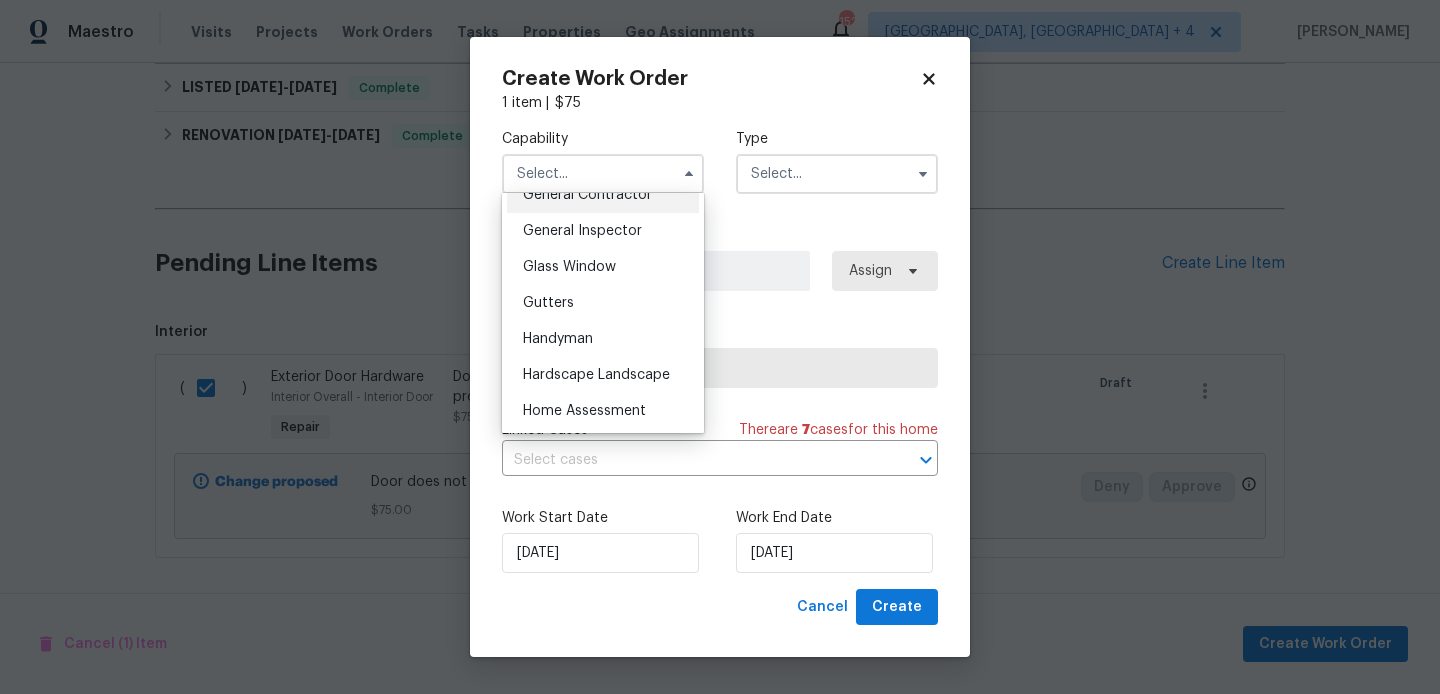 scroll, scrollTop: 977, scrollLeft: 0, axis: vertical 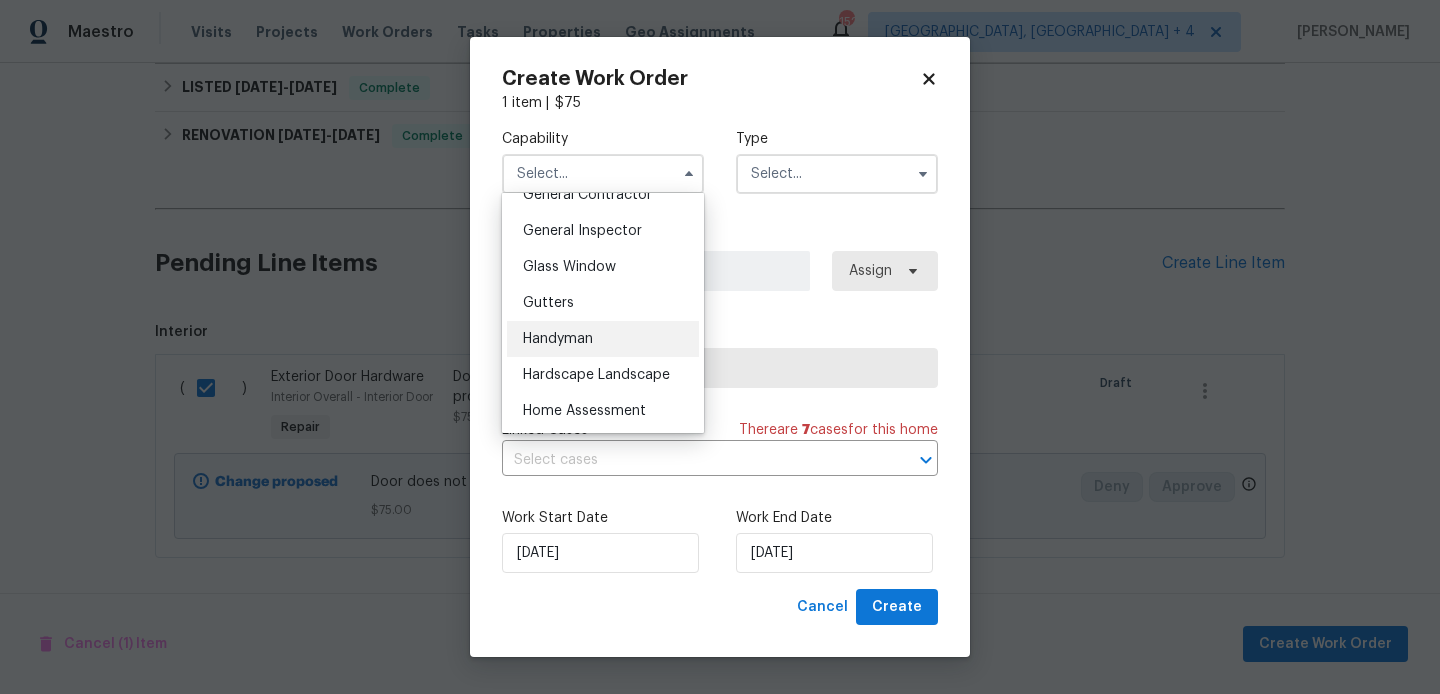 click on "Handyman" at bounding box center (603, 339) 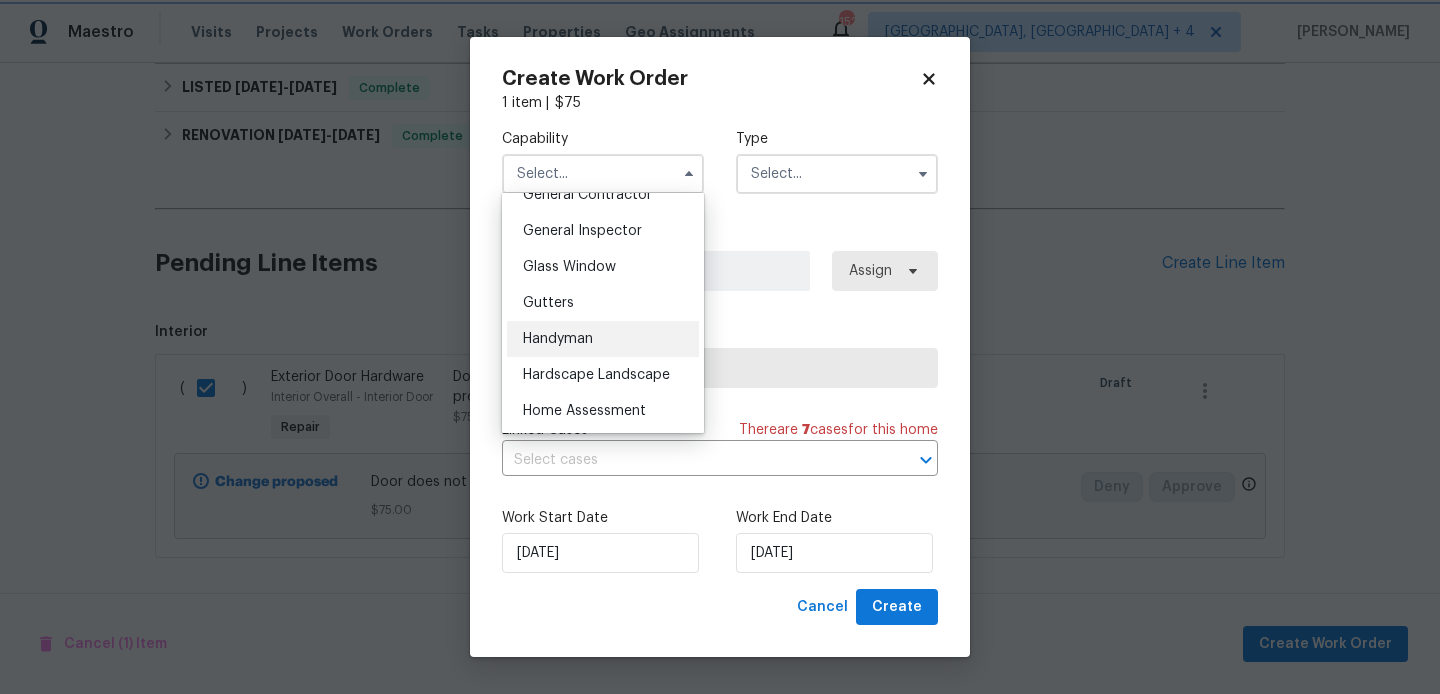type on "Handyman" 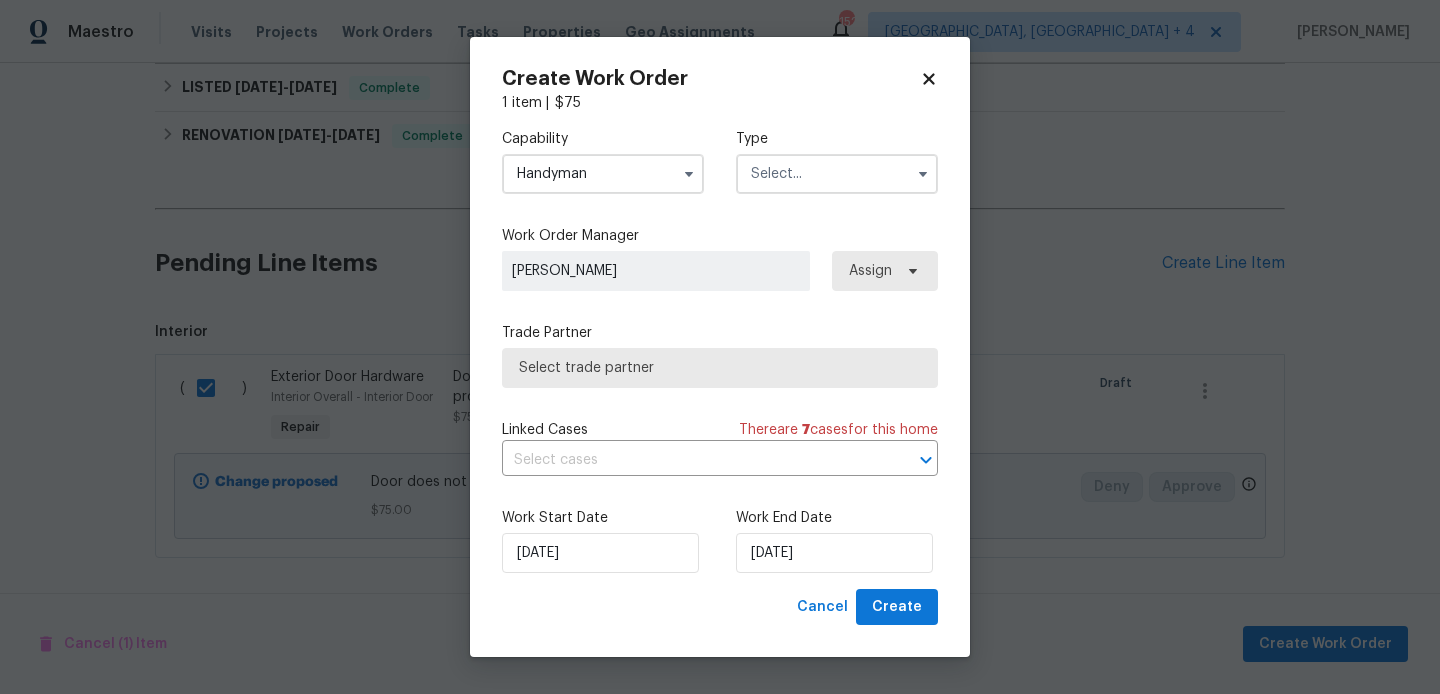 click at bounding box center (837, 174) 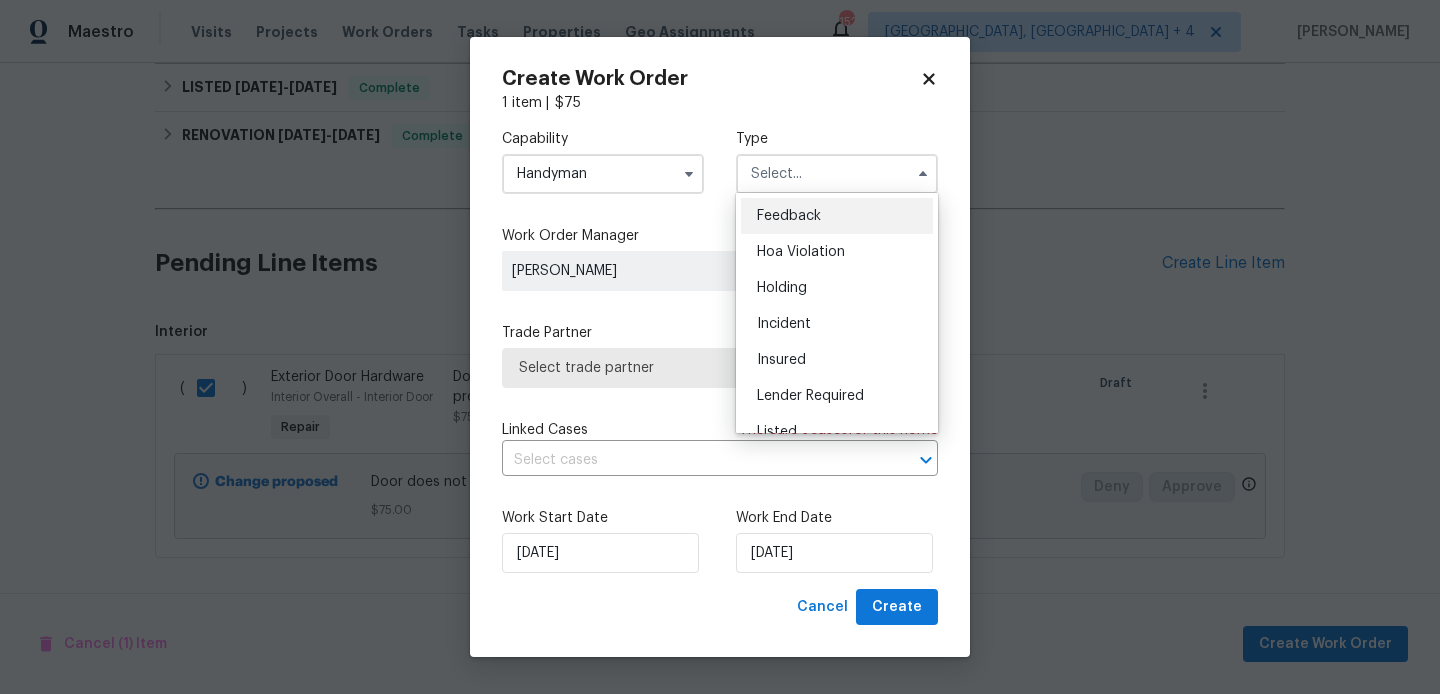 click on "Feedback" at bounding box center (789, 216) 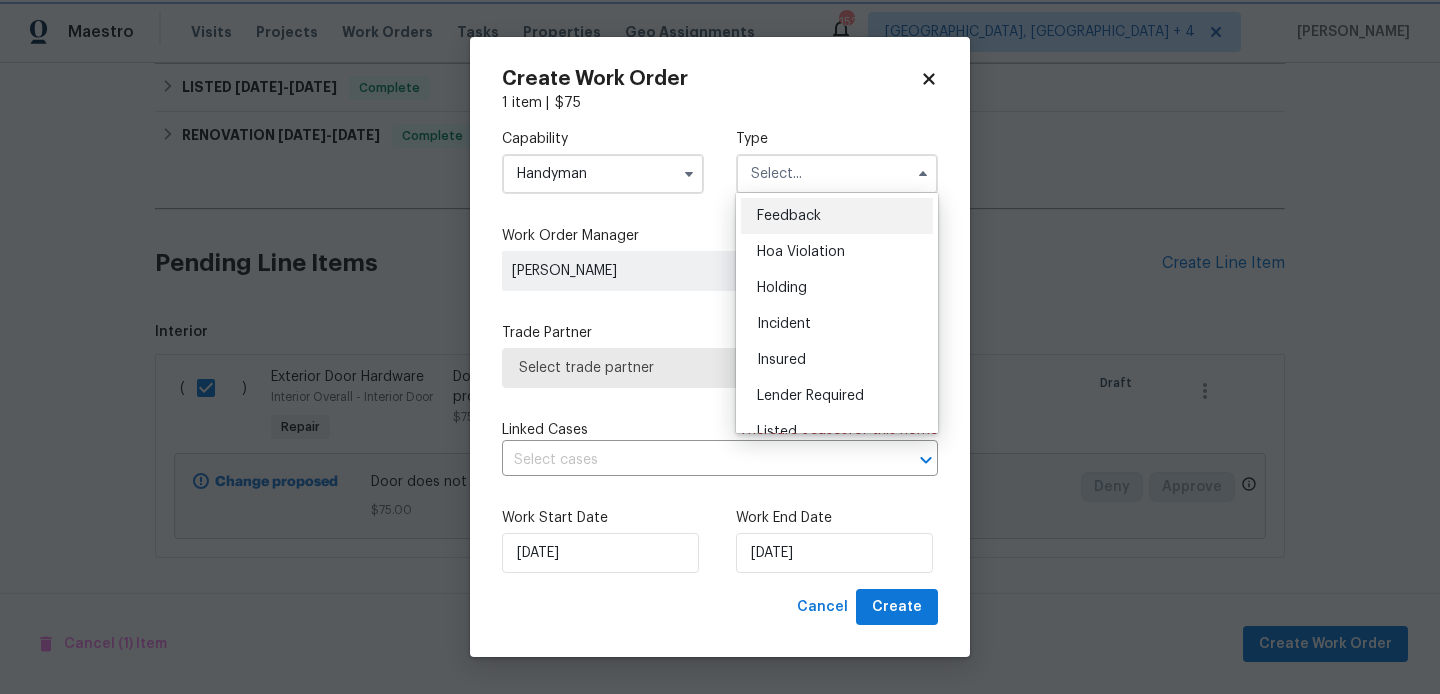 type on "Feedback" 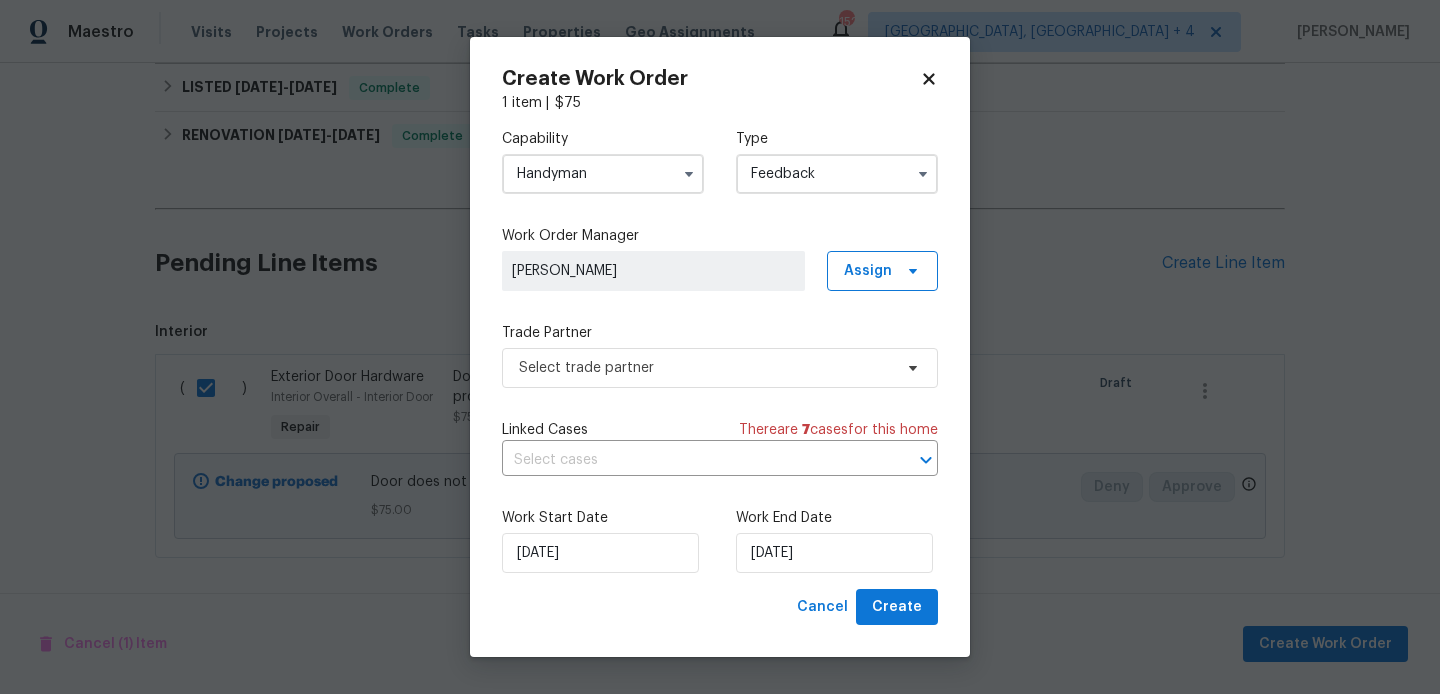 click on "Trade Partner" at bounding box center [720, 333] 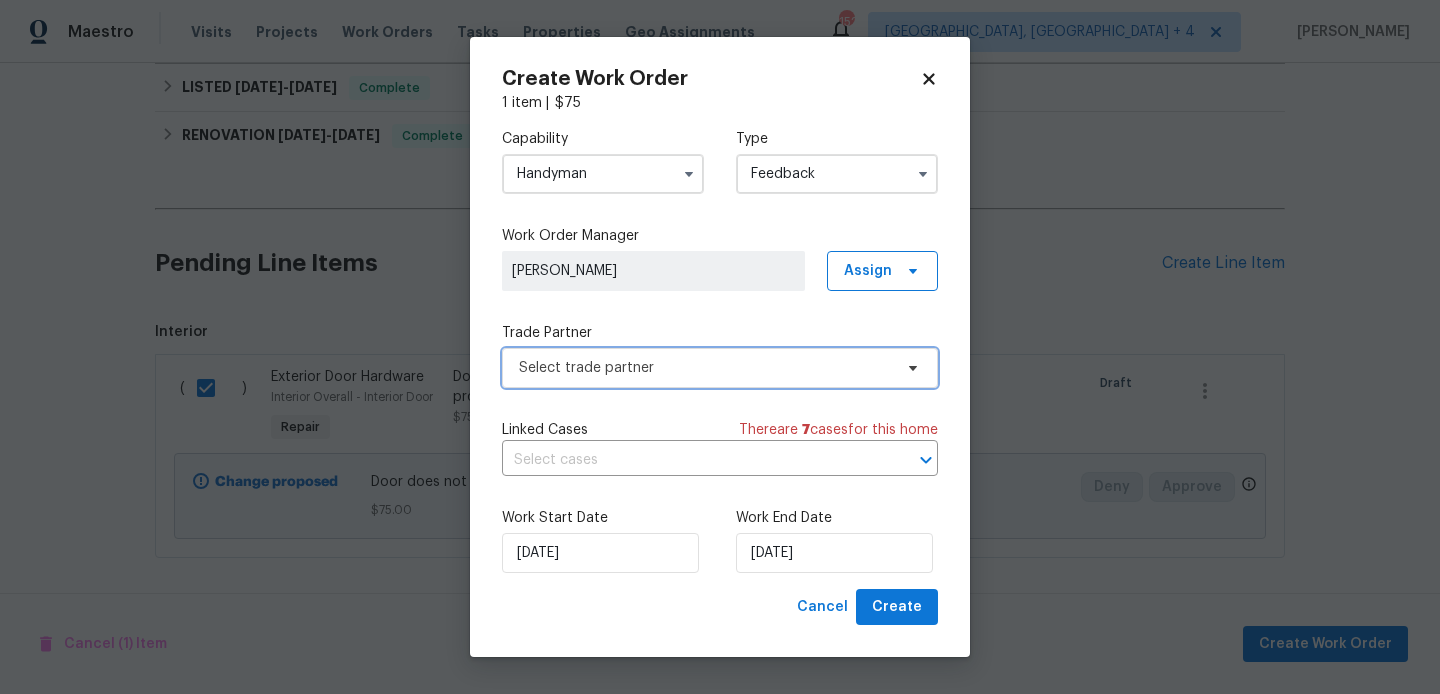 click on "Select trade partner" at bounding box center [705, 368] 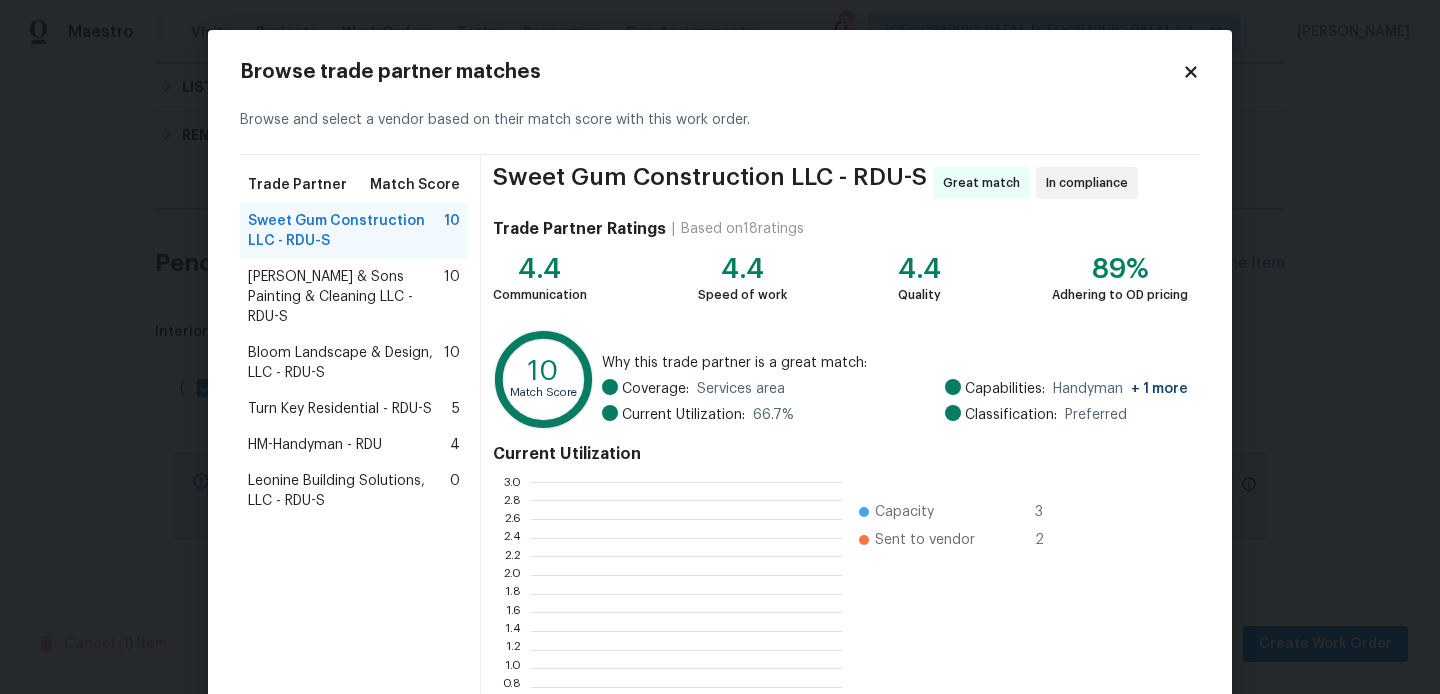 scroll, scrollTop: 2, scrollLeft: 1, axis: both 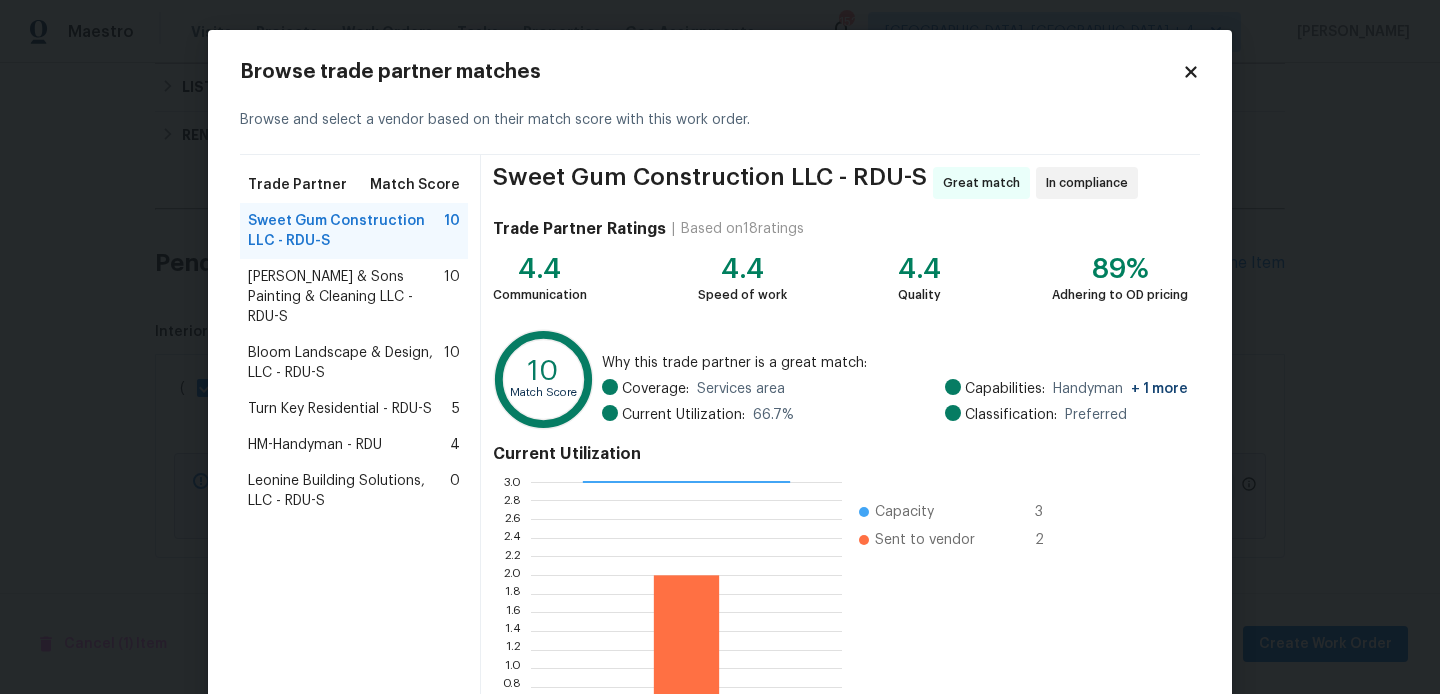 click on "Bloom Landscape & Design, LLC - RDU-S" at bounding box center [346, 363] 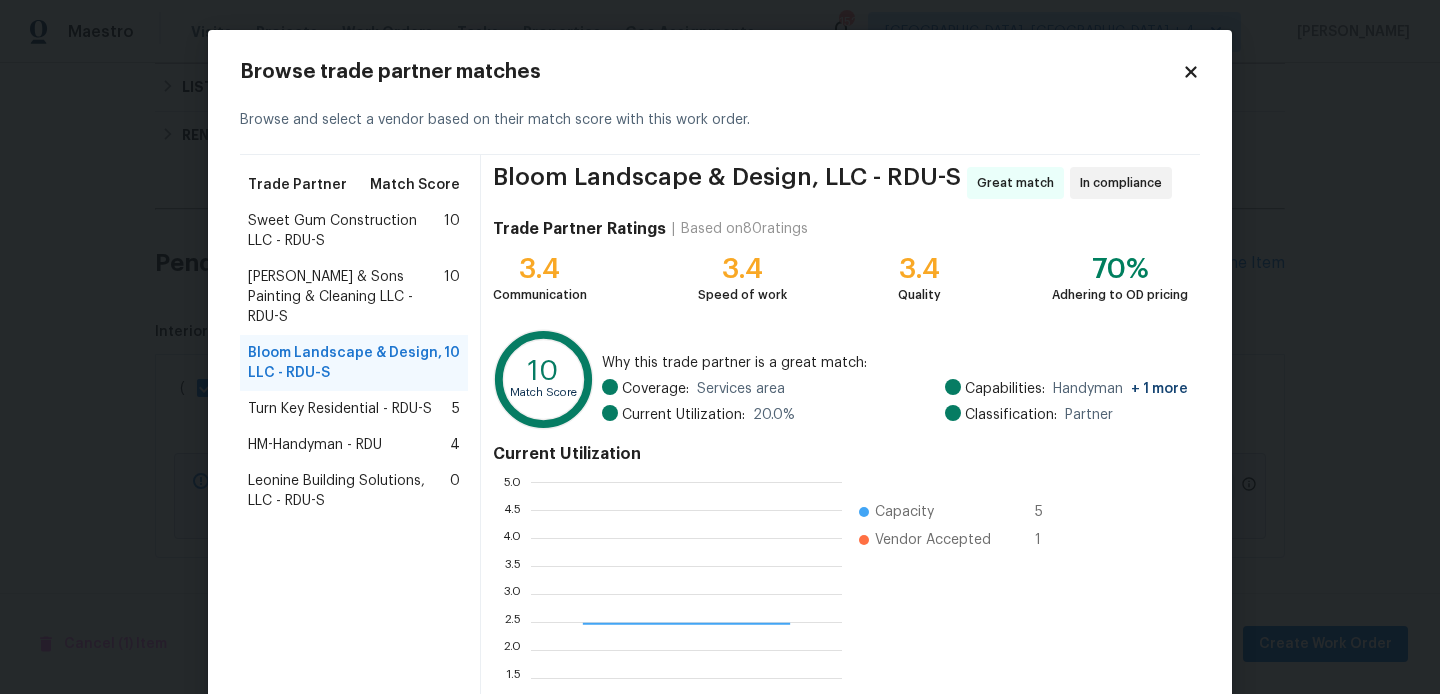 scroll, scrollTop: 188, scrollLeft: 0, axis: vertical 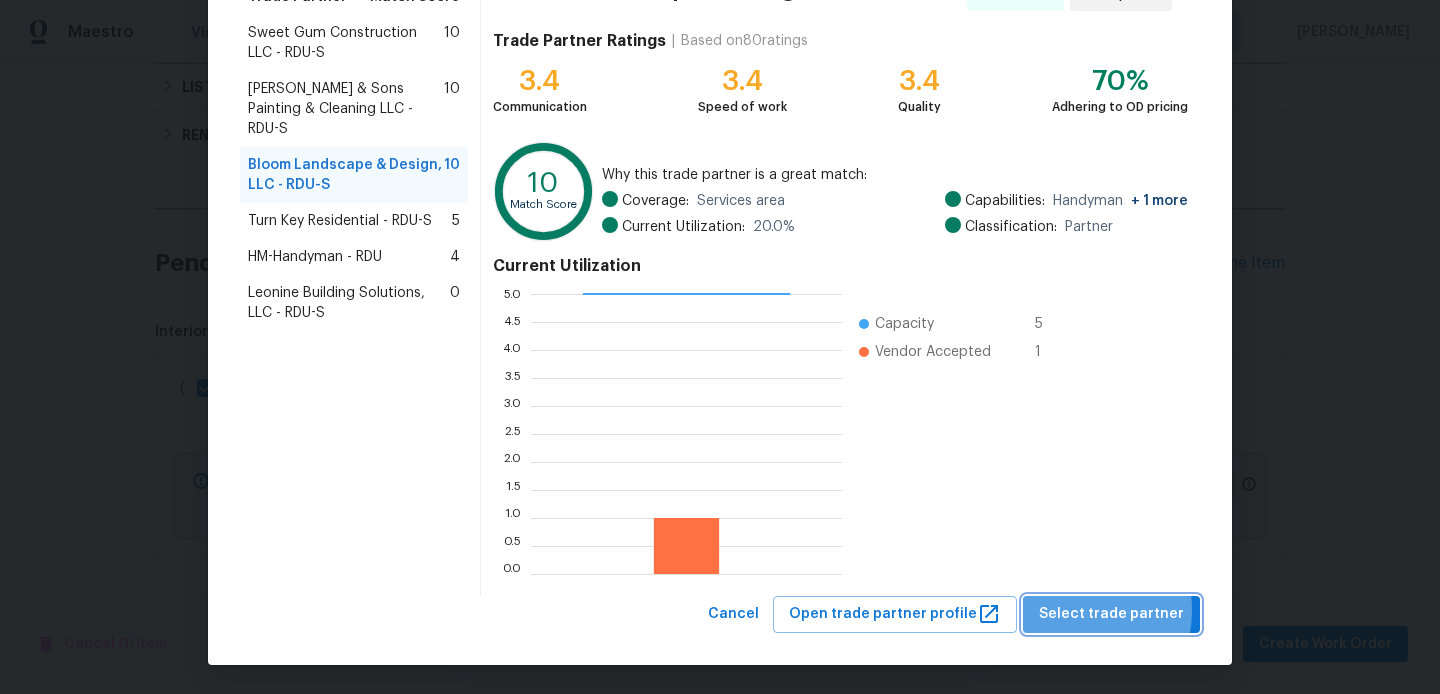 click on "Select trade partner" at bounding box center (1111, 614) 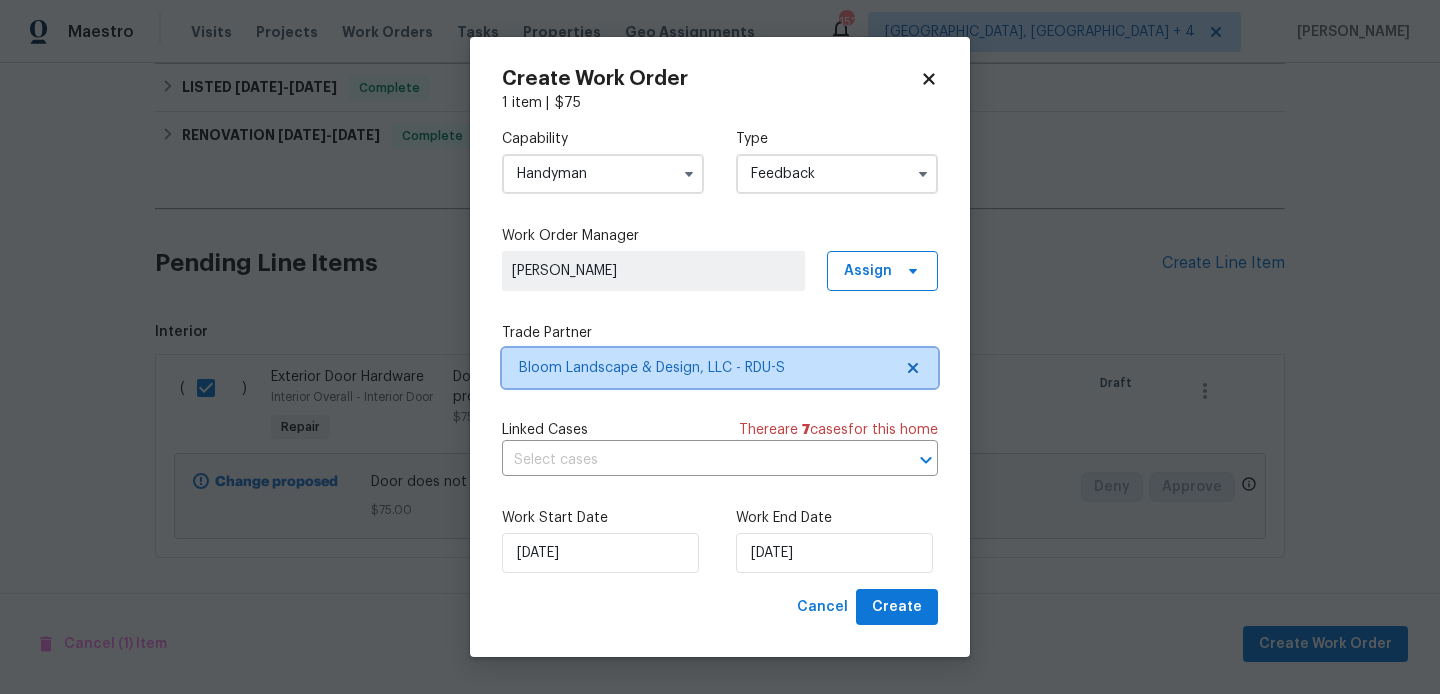 scroll, scrollTop: 0, scrollLeft: 0, axis: both 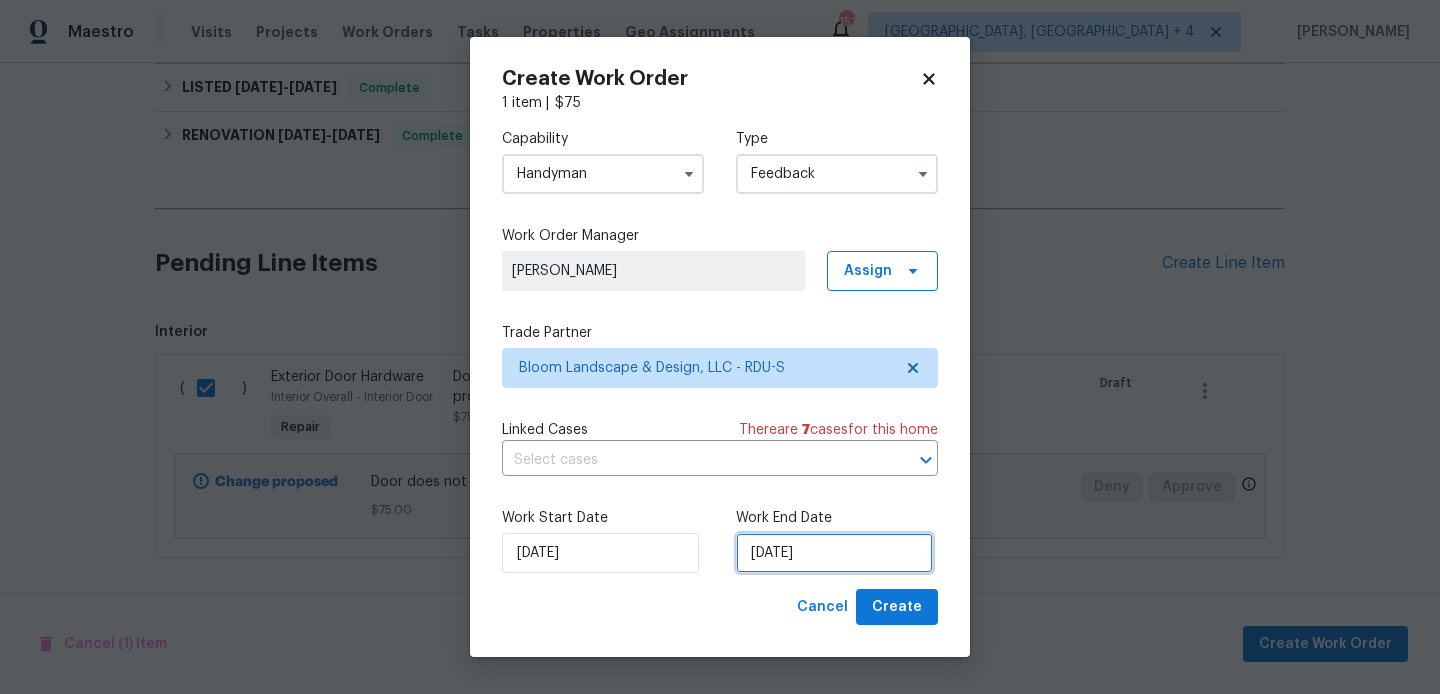 click on "14/07/2025" at bounding box center [834, 553] 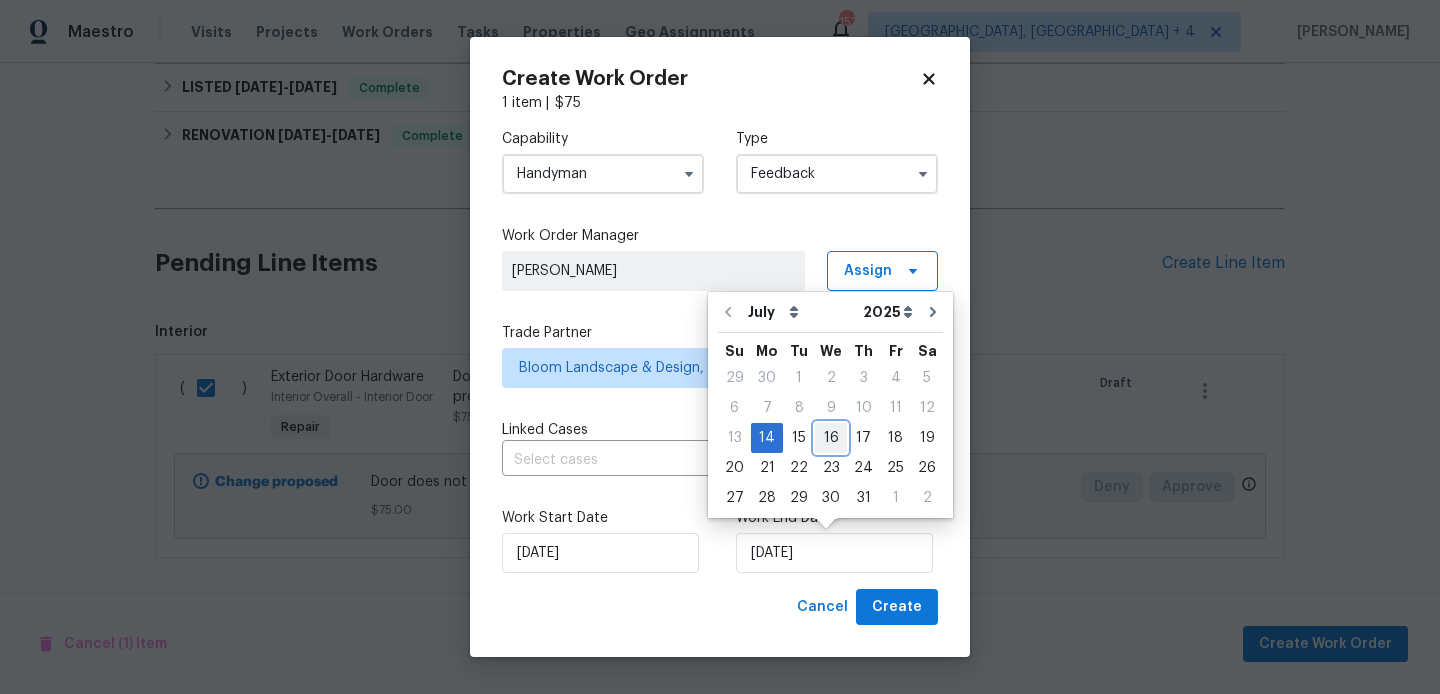 click on "16" at bounding box center (831, 438) 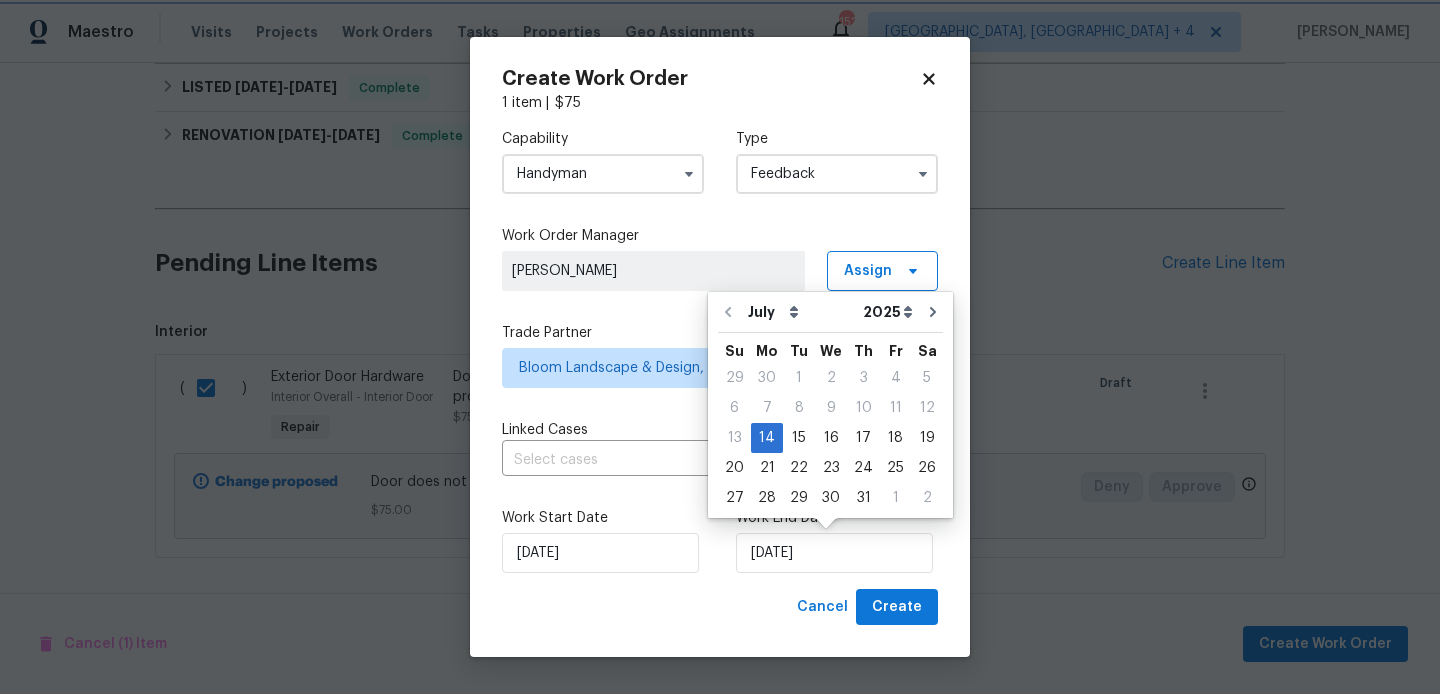 type on "16/07/2025" 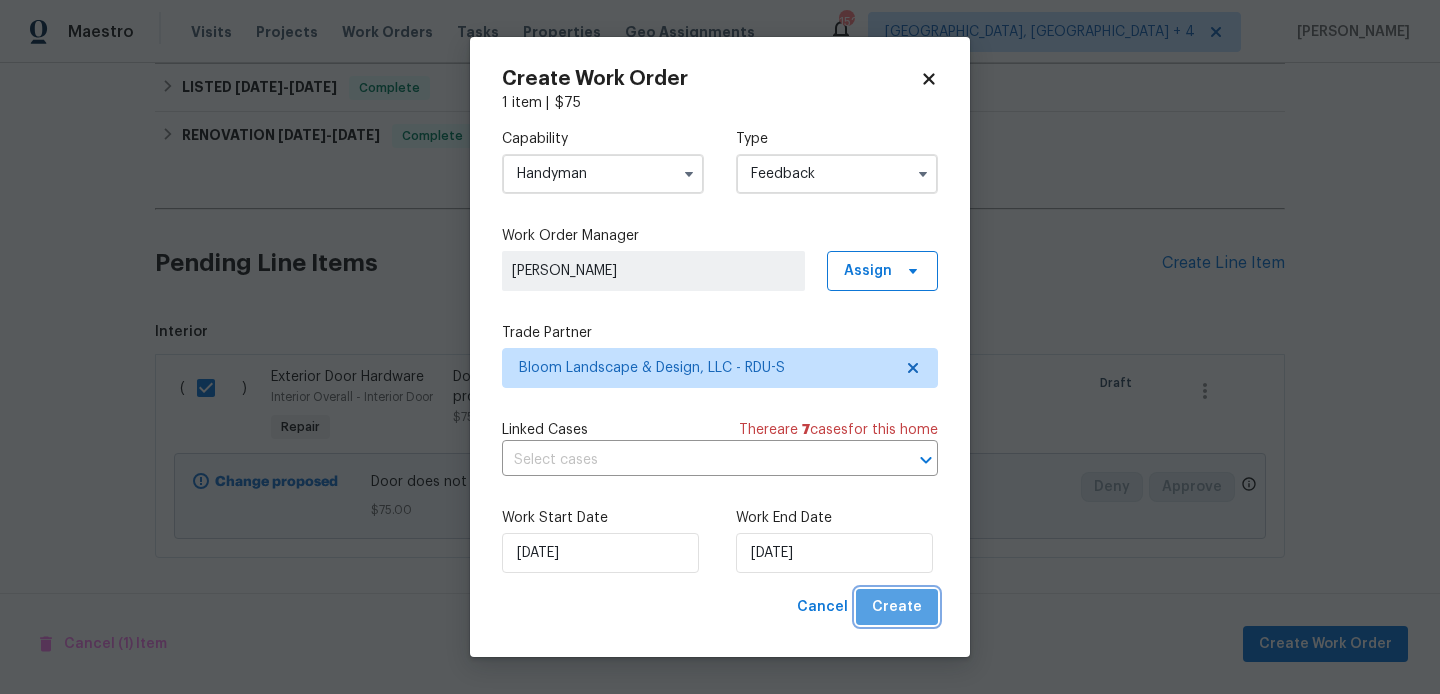 click on "Create" at bounding box center [897, 607] 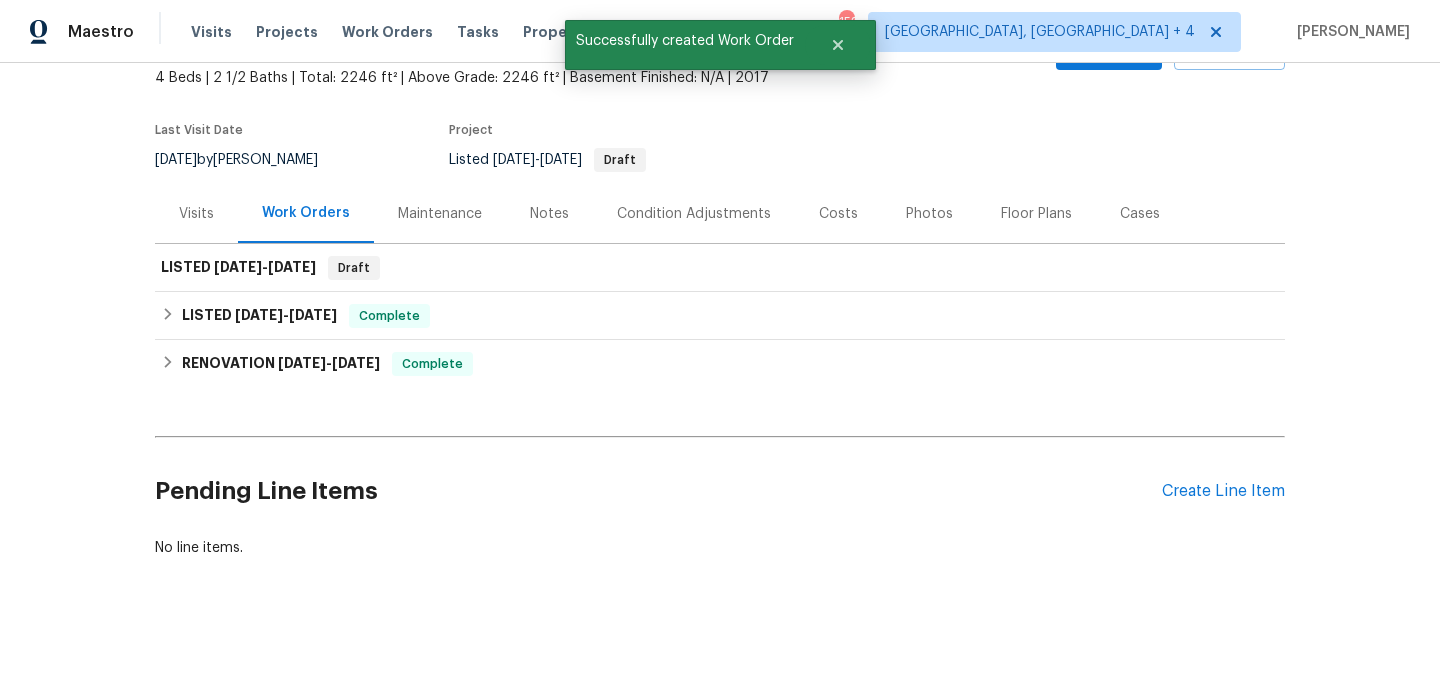 scroll, scrollTop: 0, scrollLeft: 0, axis: both 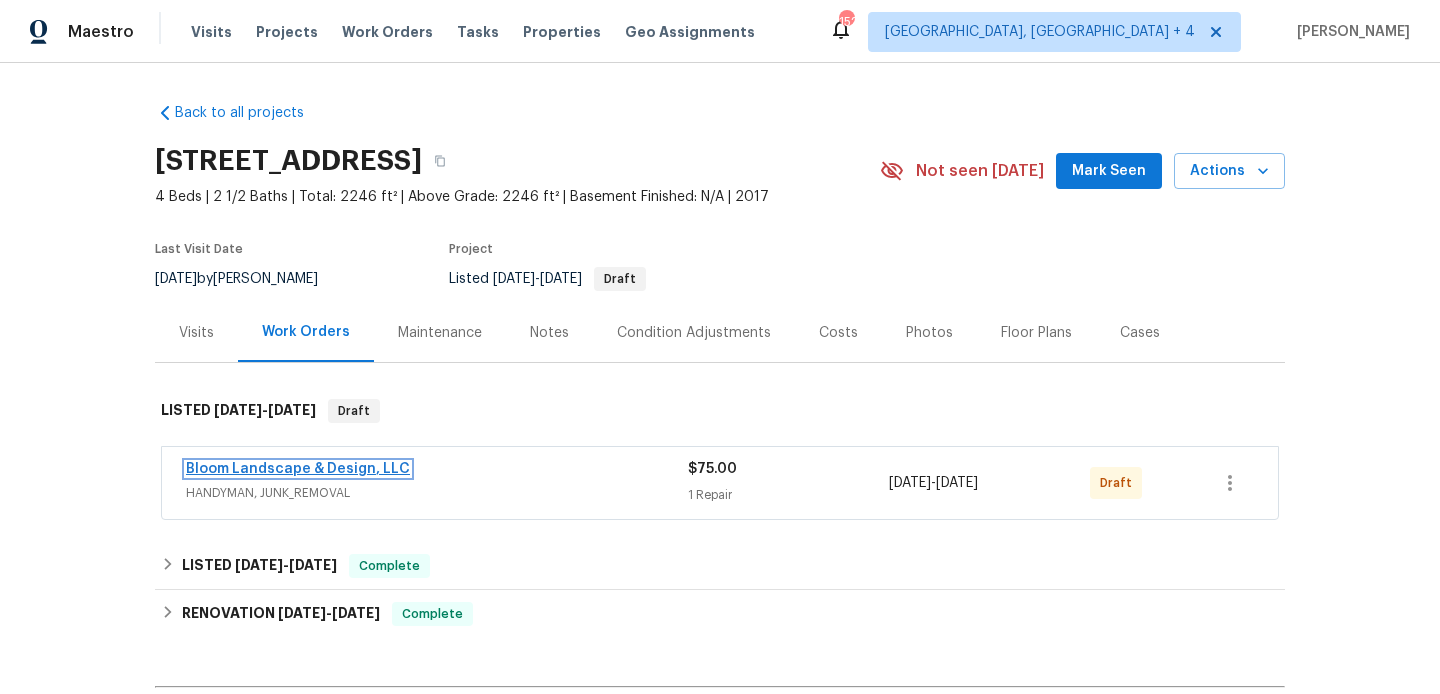 click on "Bloom Landscape & Design, LLC" at bounding box center [298, 469] 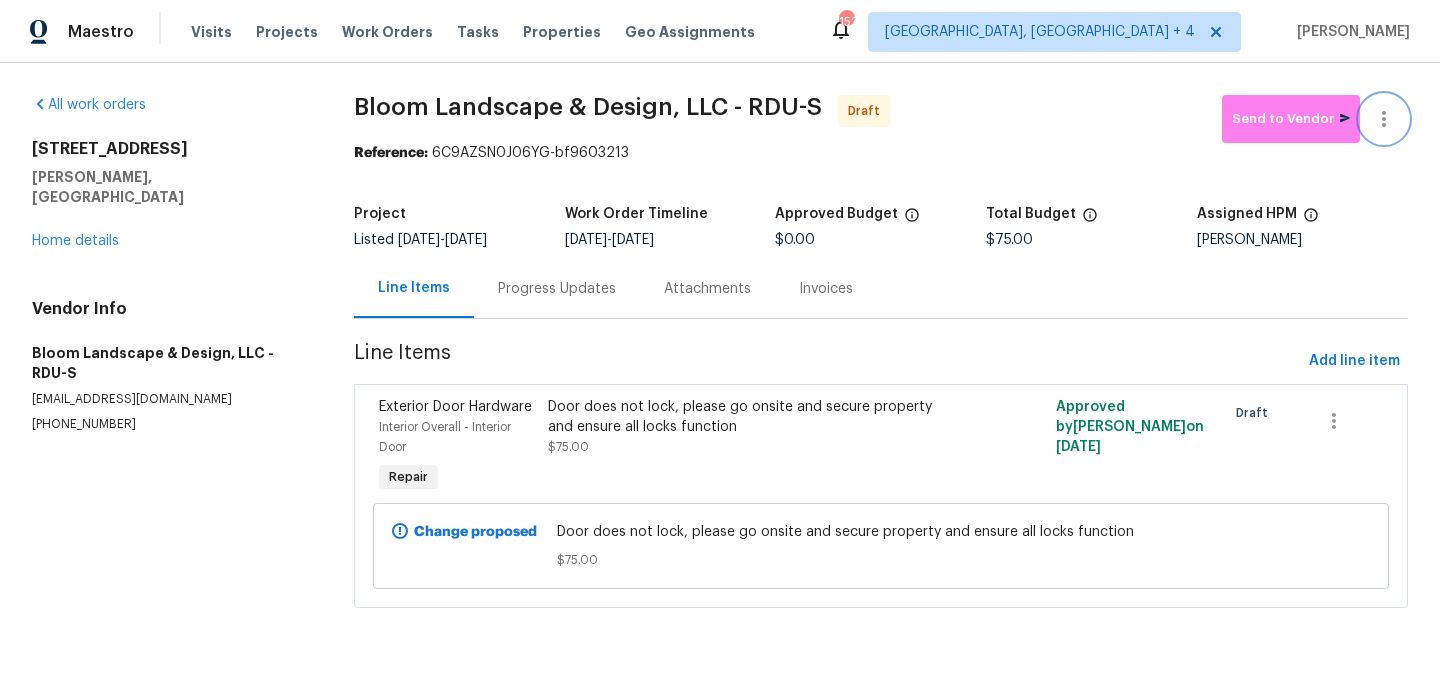 click 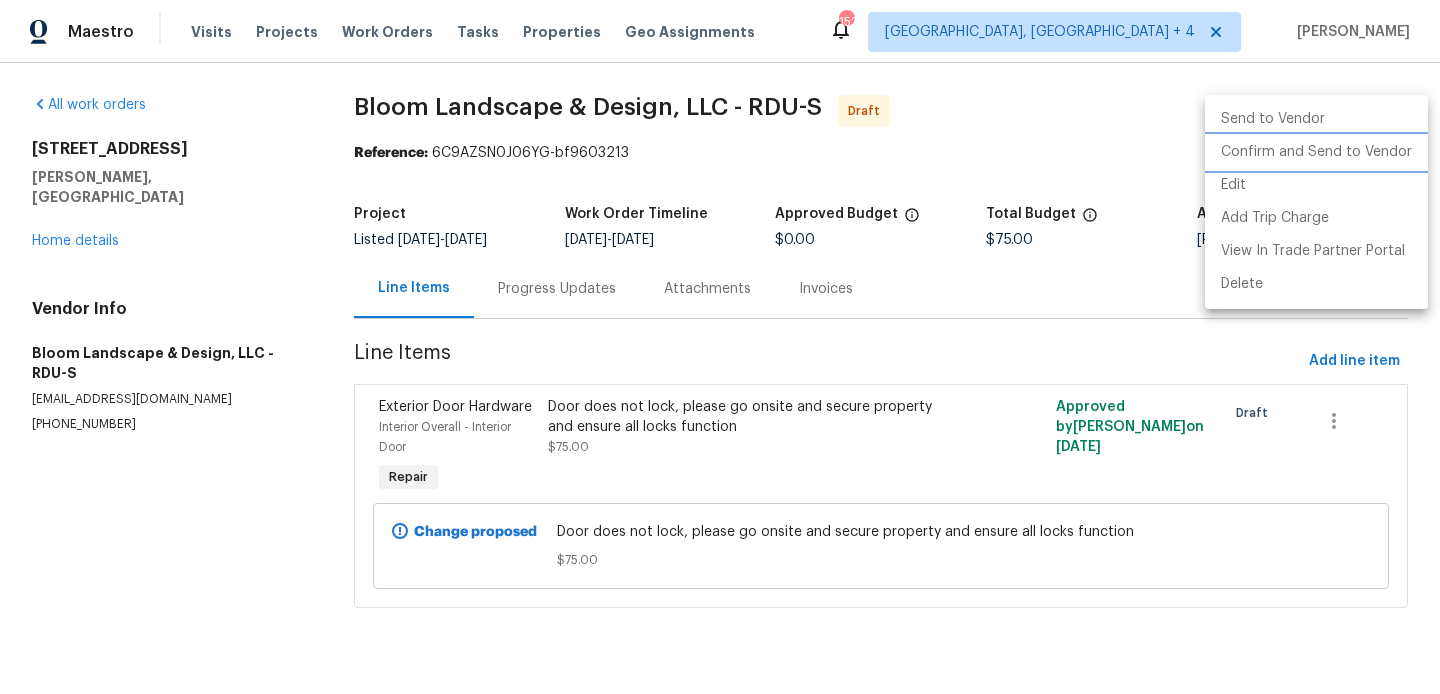 click on "Confirm and Send to Vendor" at bounding box center [1316, 152] 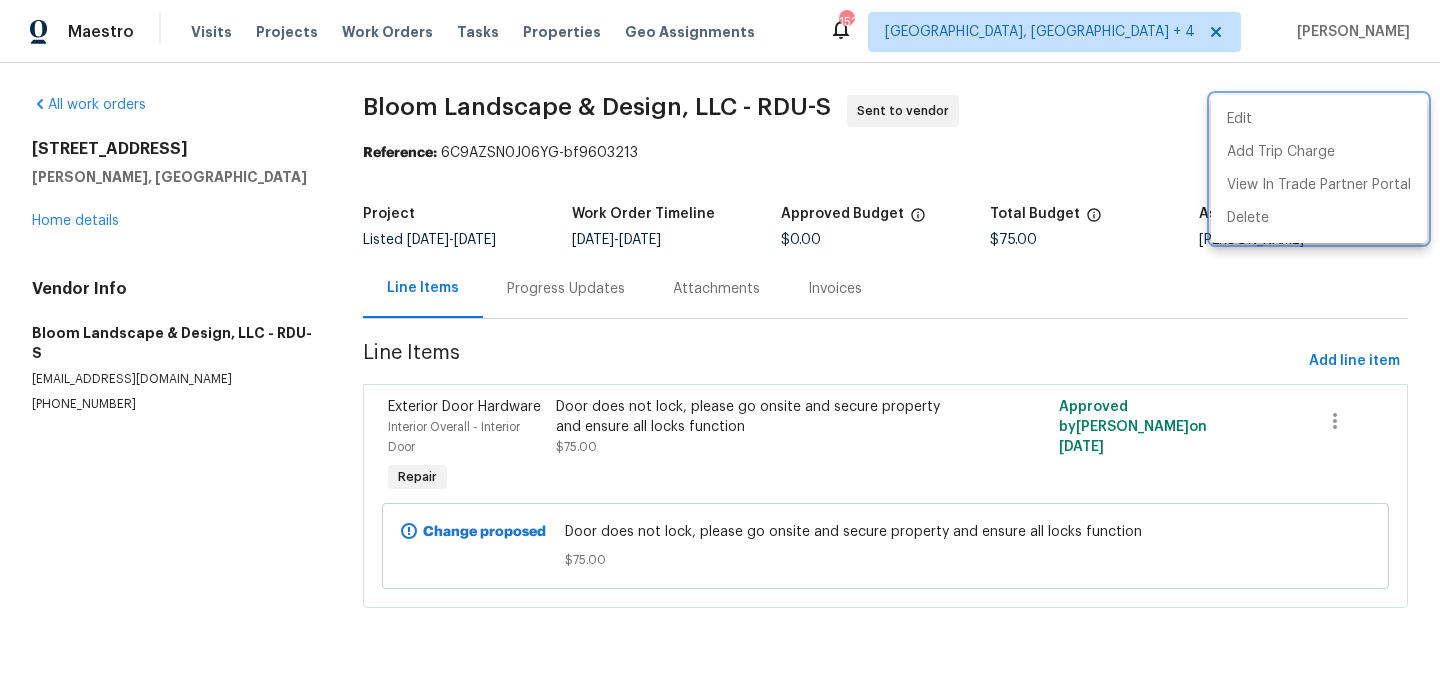 click at bounding box center (720, 347) 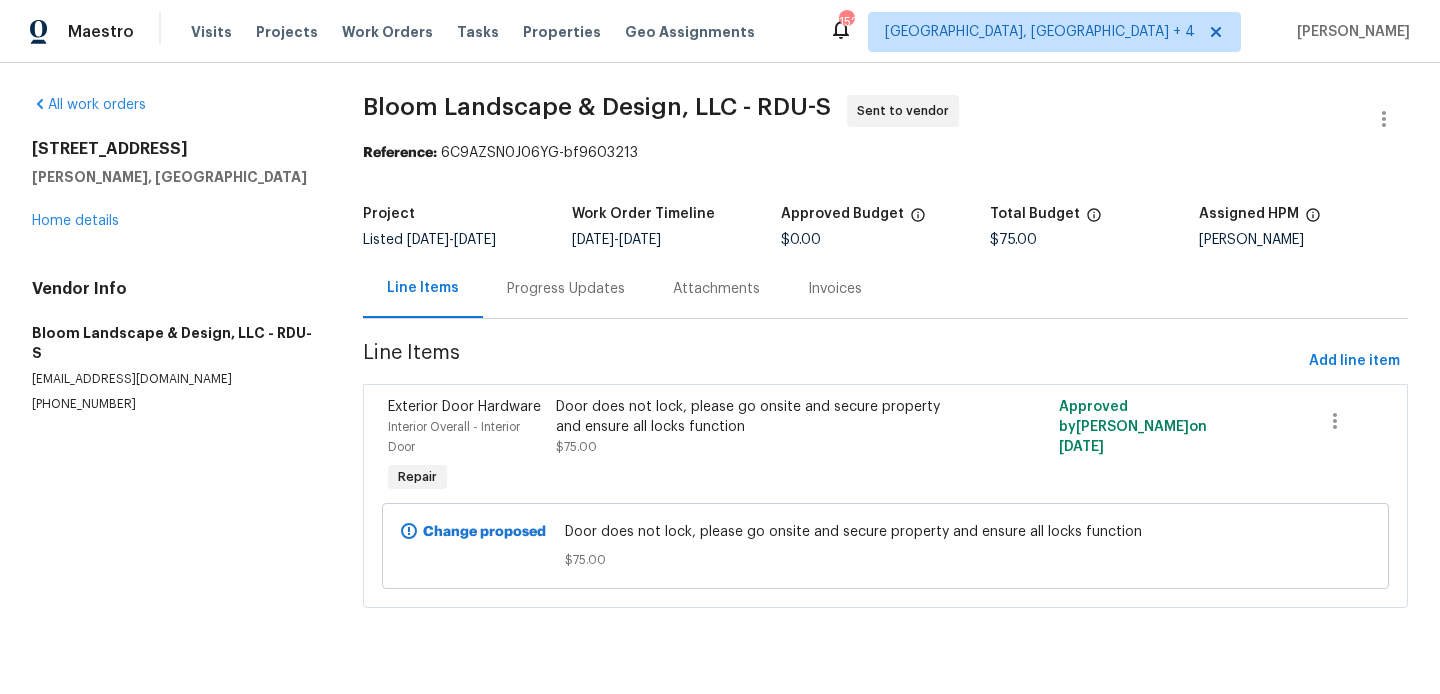 click on "Progress Updates" at bounding box center [566, 289] 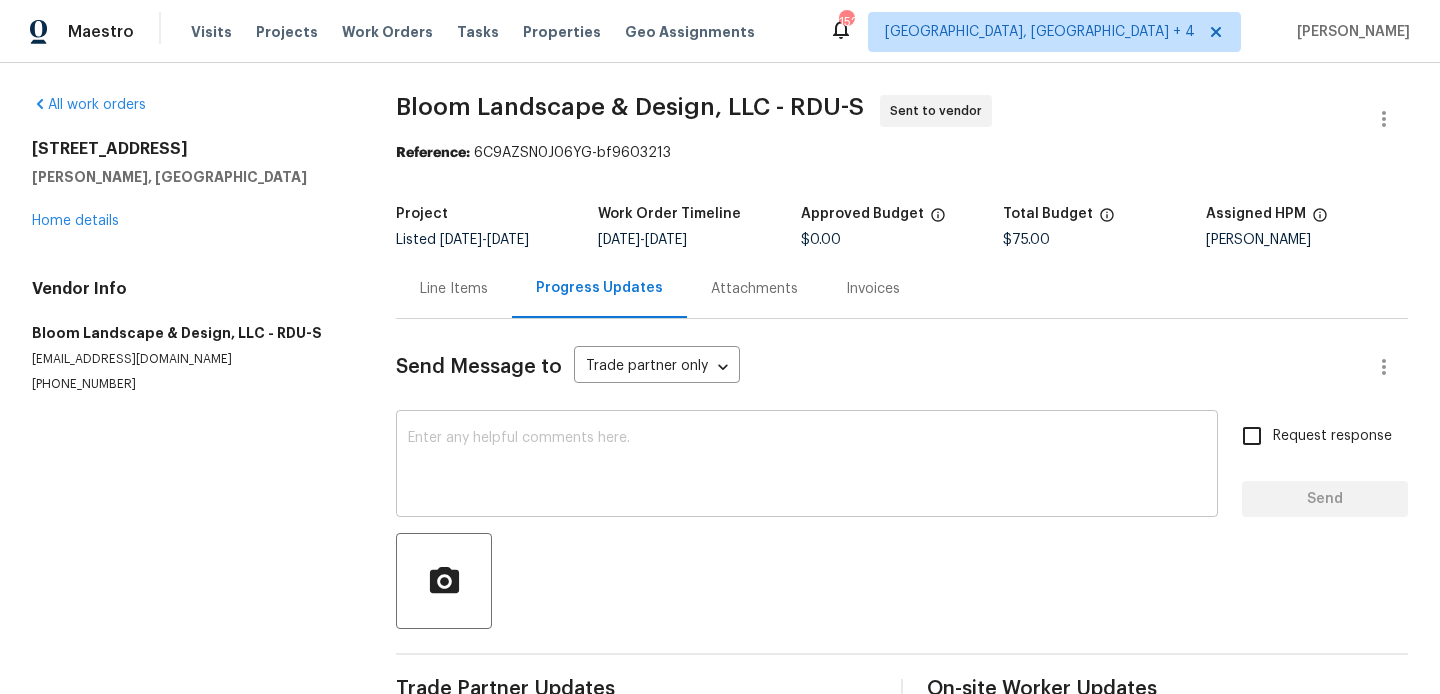 click at bounding box center [807, 466] 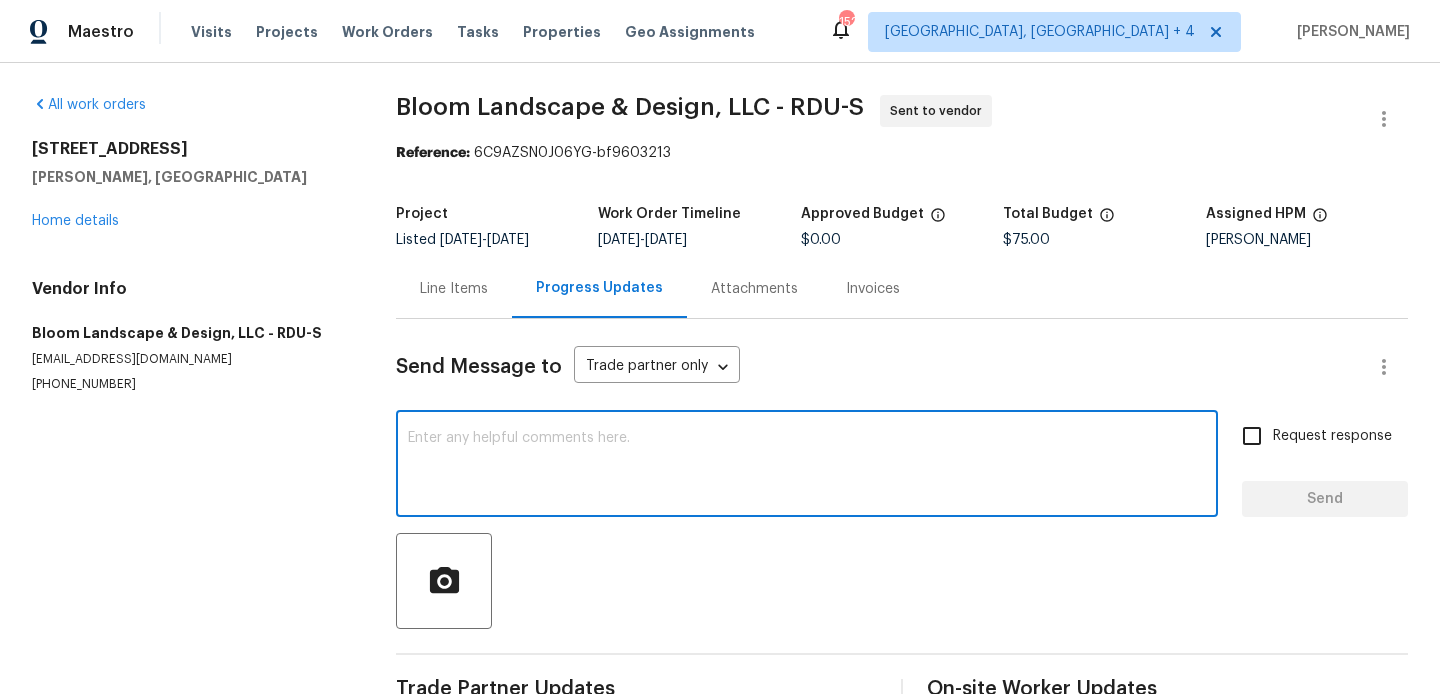 paste on "Hi, this is Blessida with Opendoor. I’m confirming you received the WO for the property at (Address). Please review and accept the WO within 24 hours and provide a schedule date. Please disregard the contact information for the HPM included in the WO. Our Centralised LWO Team is responsible for Listed WOs. The team can be reached through the portal or by phone at (480) 478-0155." 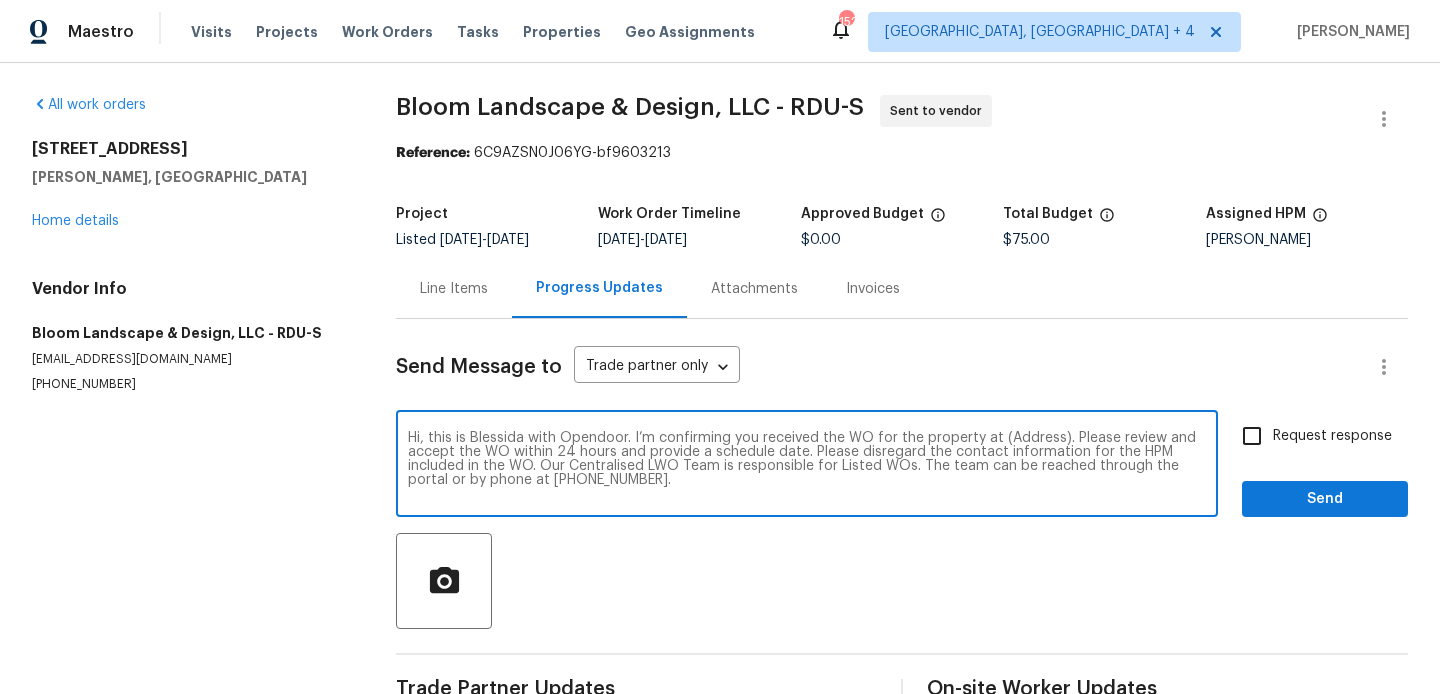 click on "Hi, this is Blessida with Opendoor. I’m confirming you received the WO for the property at (Address). Please review and accept the WO within 24 hours and provide a schedule date. Please disregard the contact information for the HPM included in the WO. Our Centralised LWO Team is responsible for Listed WOs. The team can be reached through the portal or by phone at (480) 478-0155." at bounding box center (807, 466) 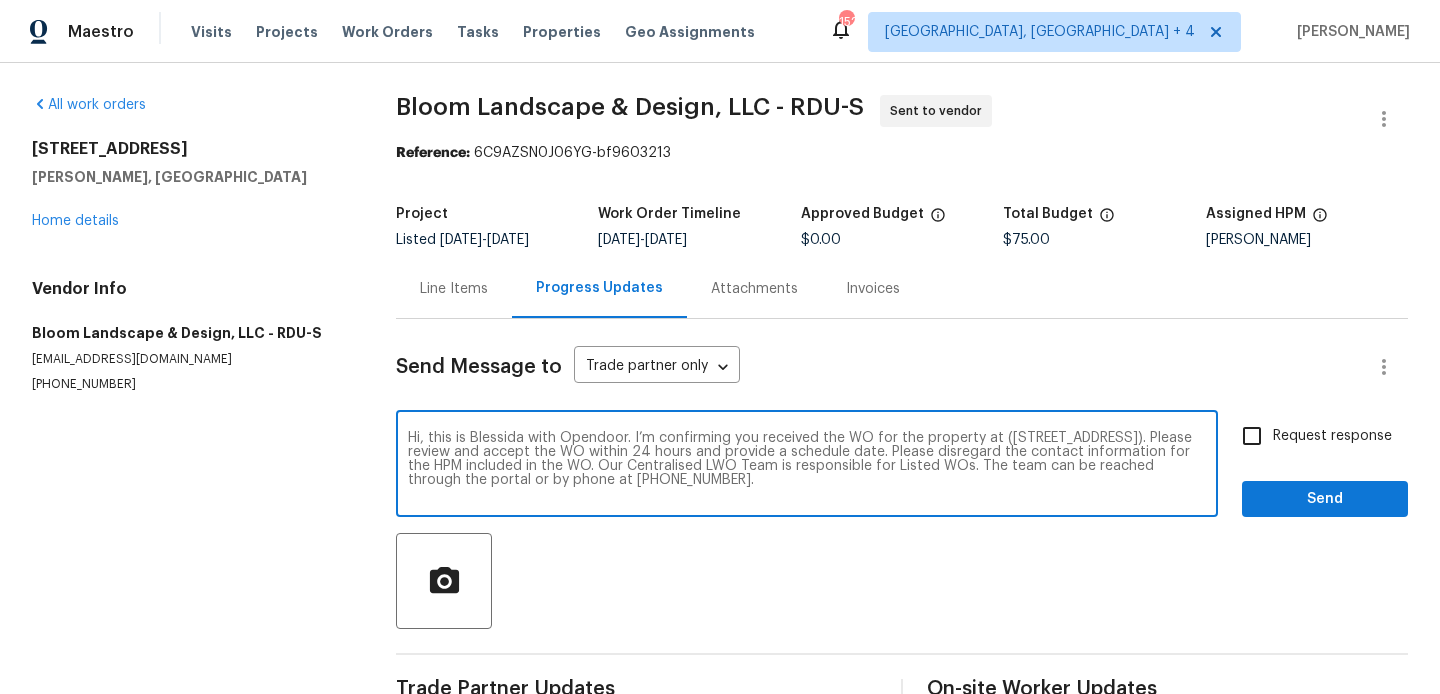 type on "Hi, this is Blessida with Opendoor. I’m confirming you received the WO for the property at (664 Lavenham Ln, Fuquay Varina, NC 27526). Please review and accept the WO within 24 hours and provide a schedule date. Please disregard the contact information for the HPM included in the WO. Our Centralised LWO Team is responsible for Listed WOs. The team can be reached through the portal or by phone at (480) 478-0155." 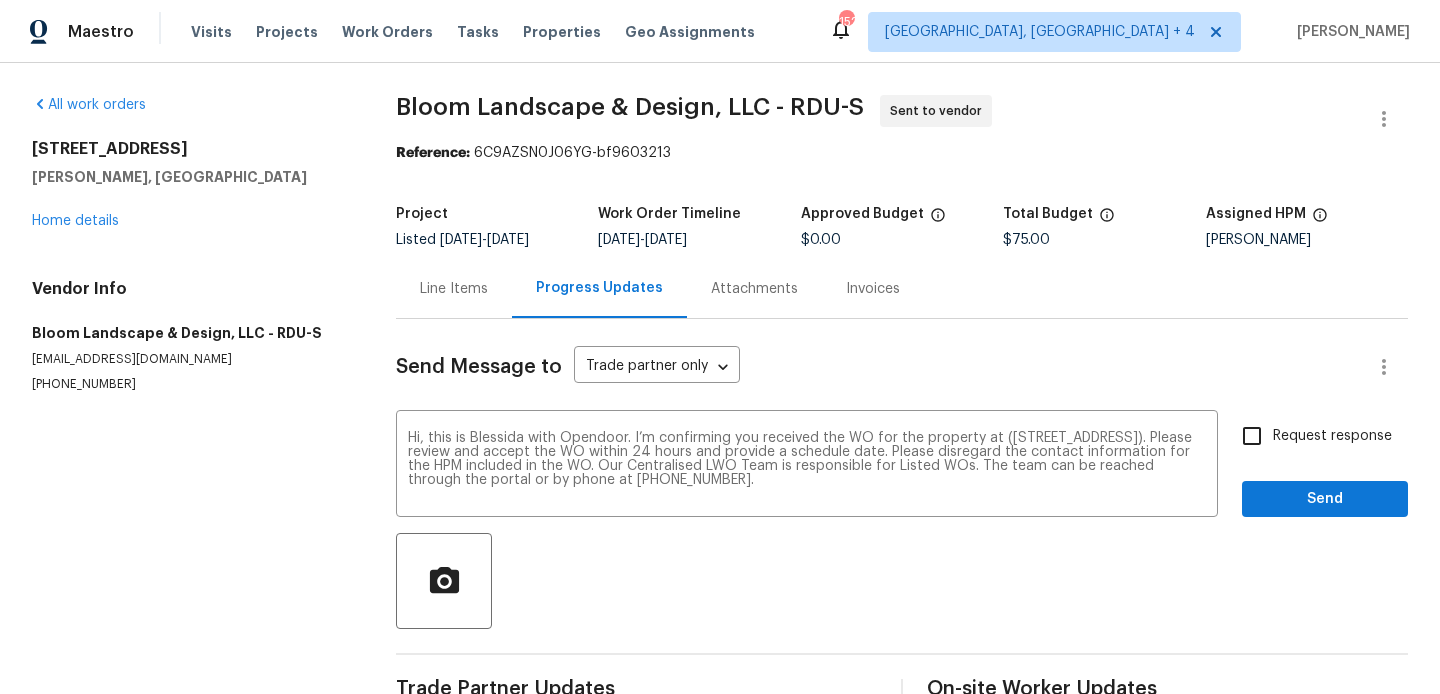 click on "Request response" at bounding box center (1332, 436) 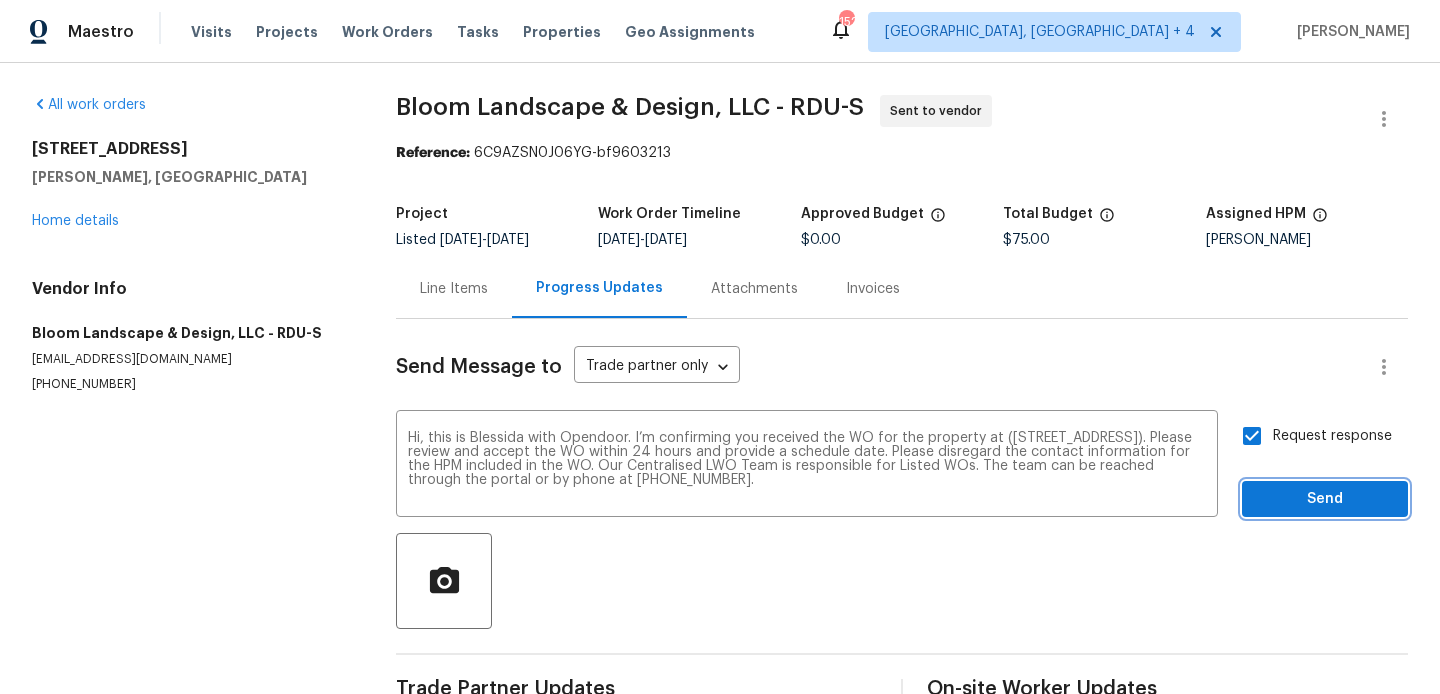 click on "Send" at bounding box center (1325, 499) 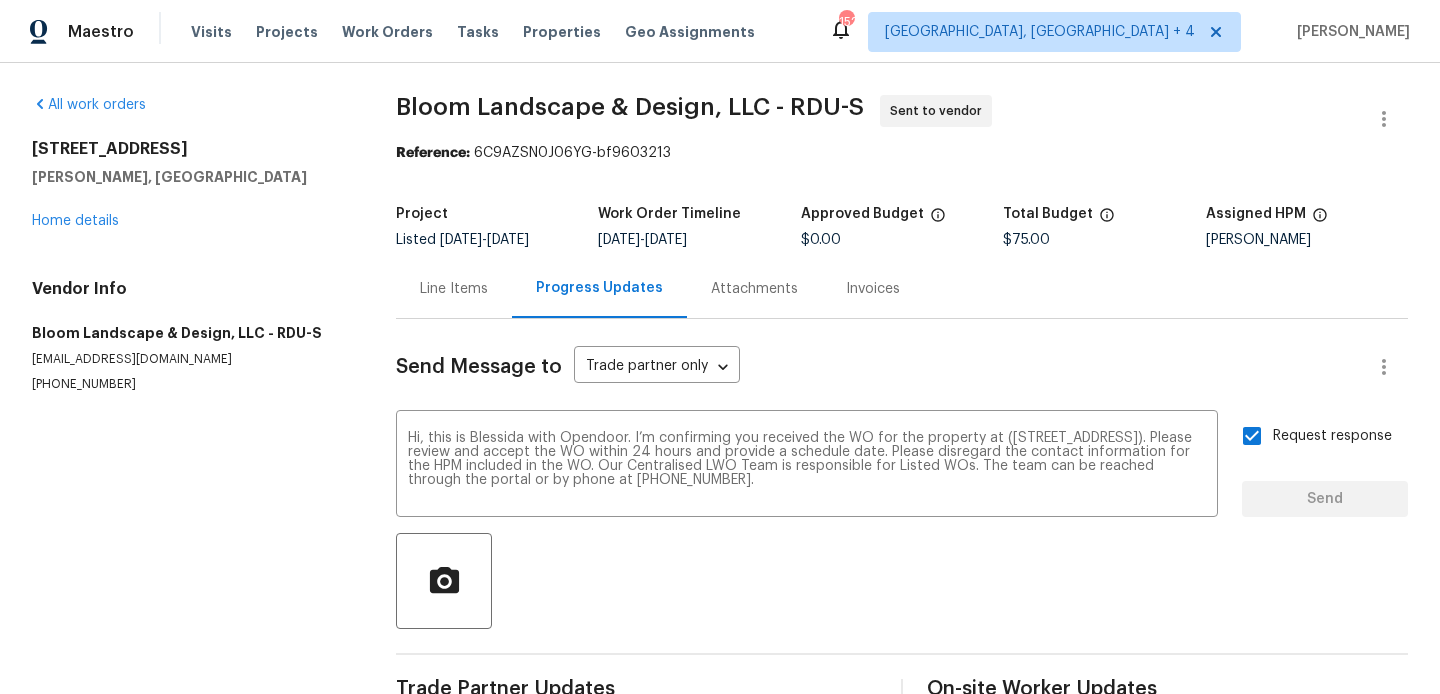 type 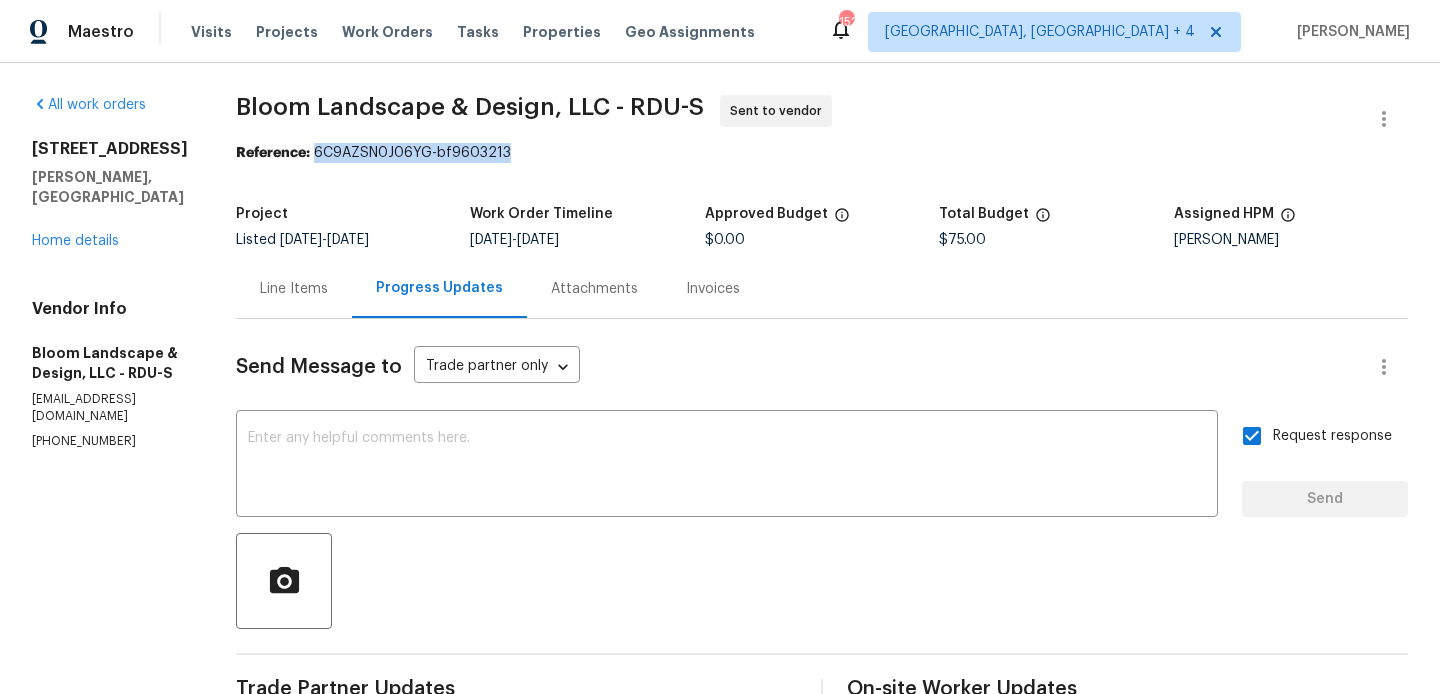 drag, startPoint x: 335, startPoint y: 149, endPoint x: 557, endPoint y: 149, distance: 222 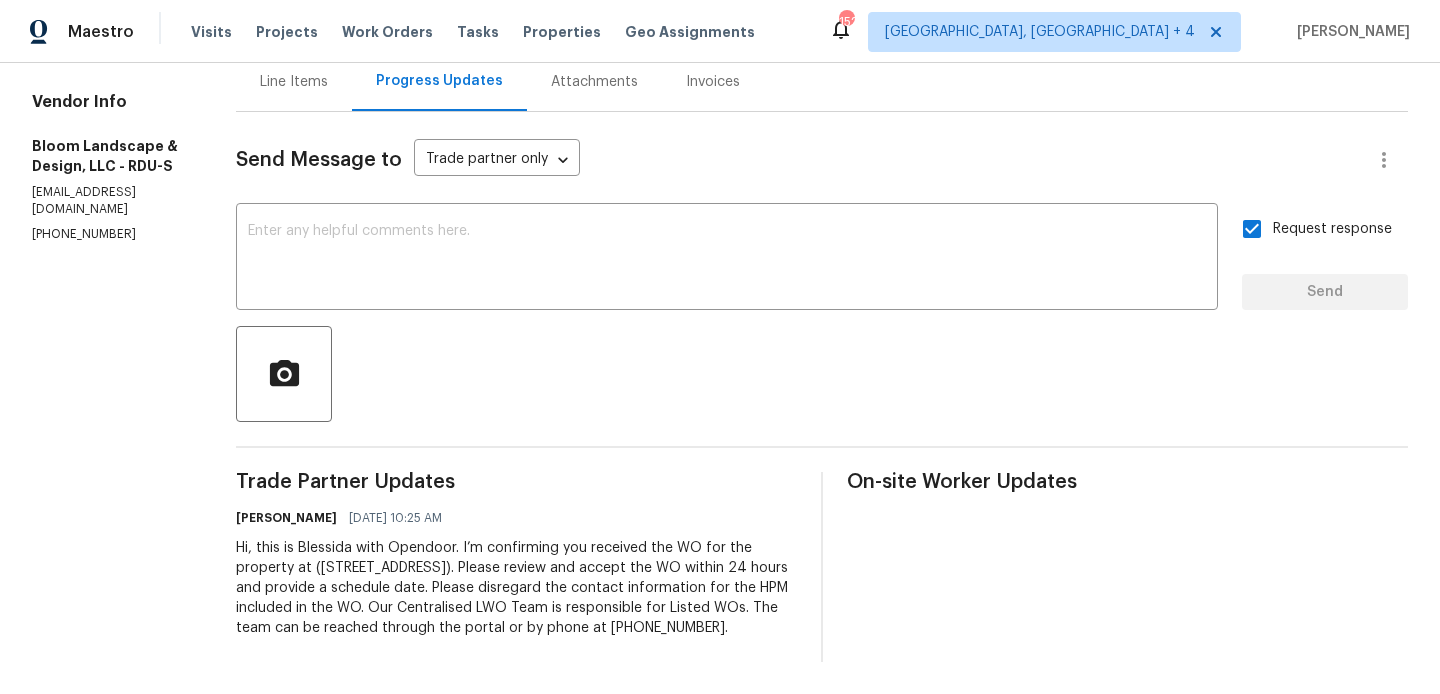 scroll, scrollTop: 0, scrollLeft: 0, axis: both 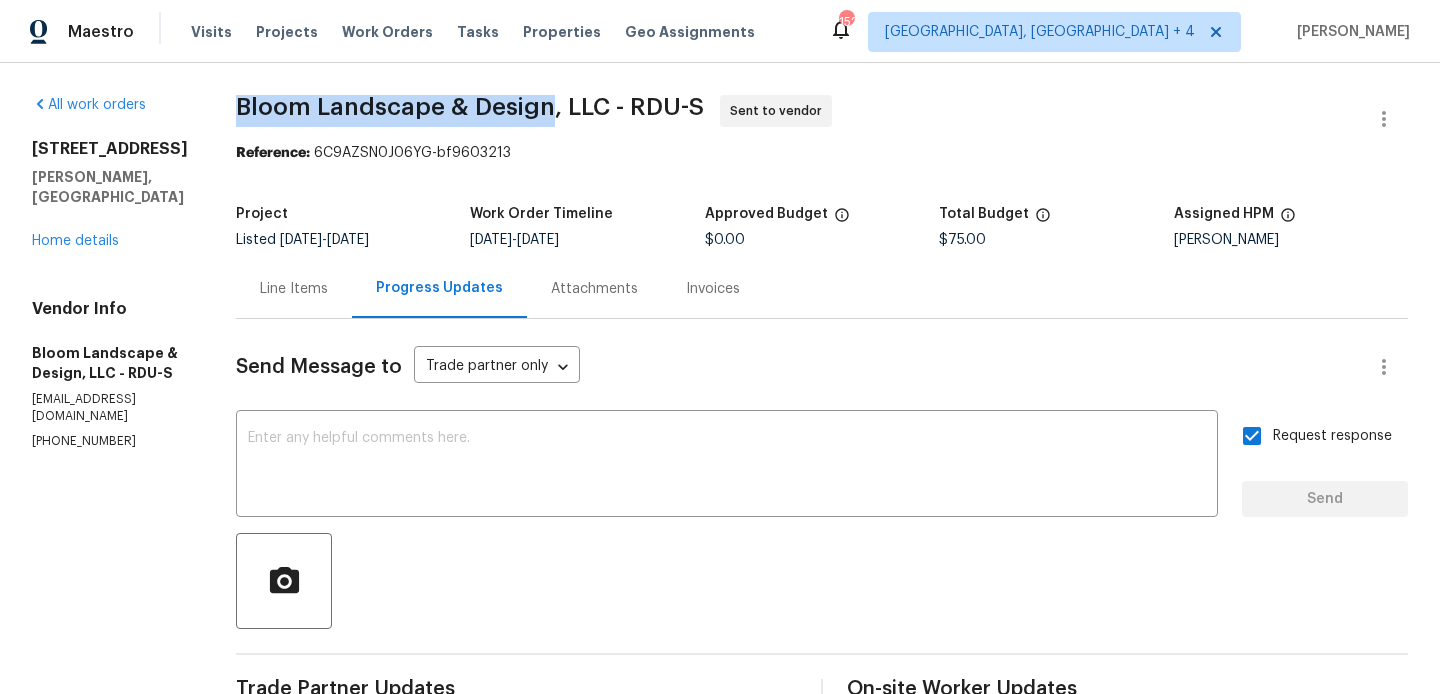 drag, startPoint x: 253, startPoint y: 105, endPoint x: 563, endPoint y: 109, distance: 310.02582 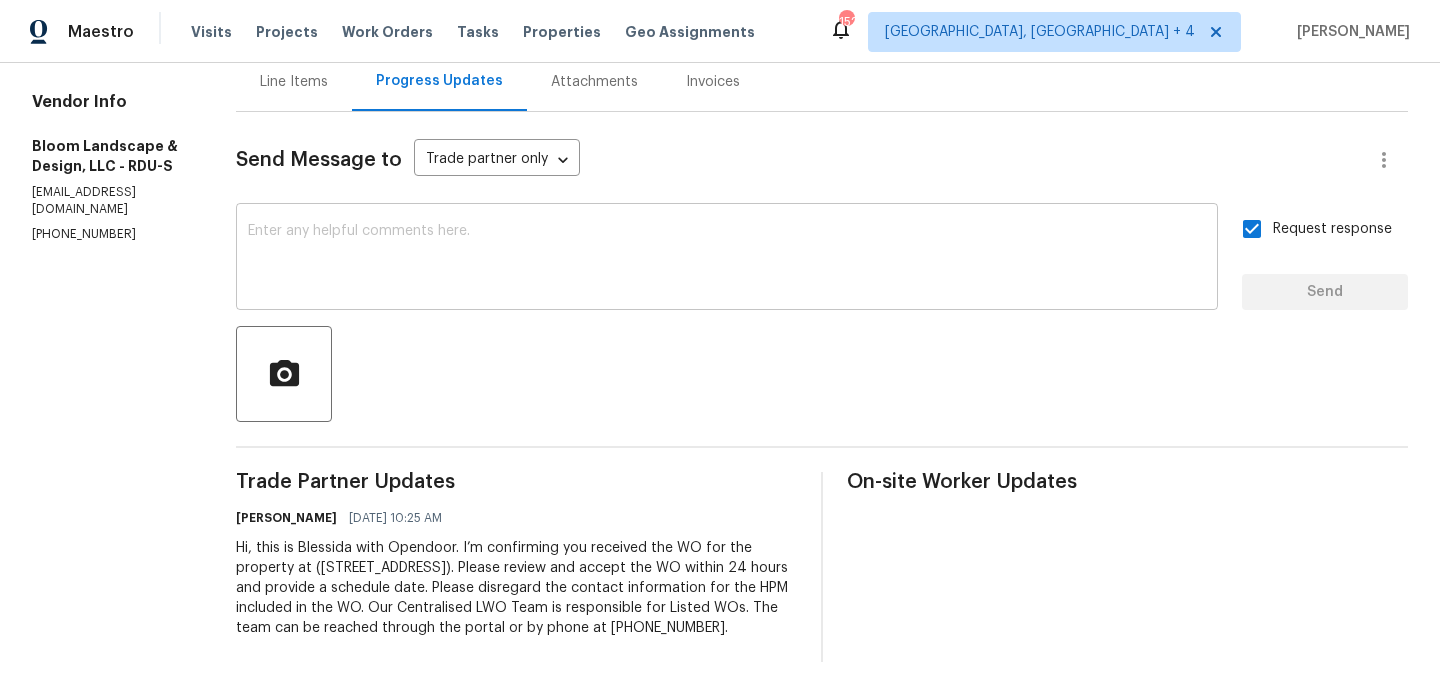 scroll, scrollTop: 0, scrollLeft: 0, axis: both 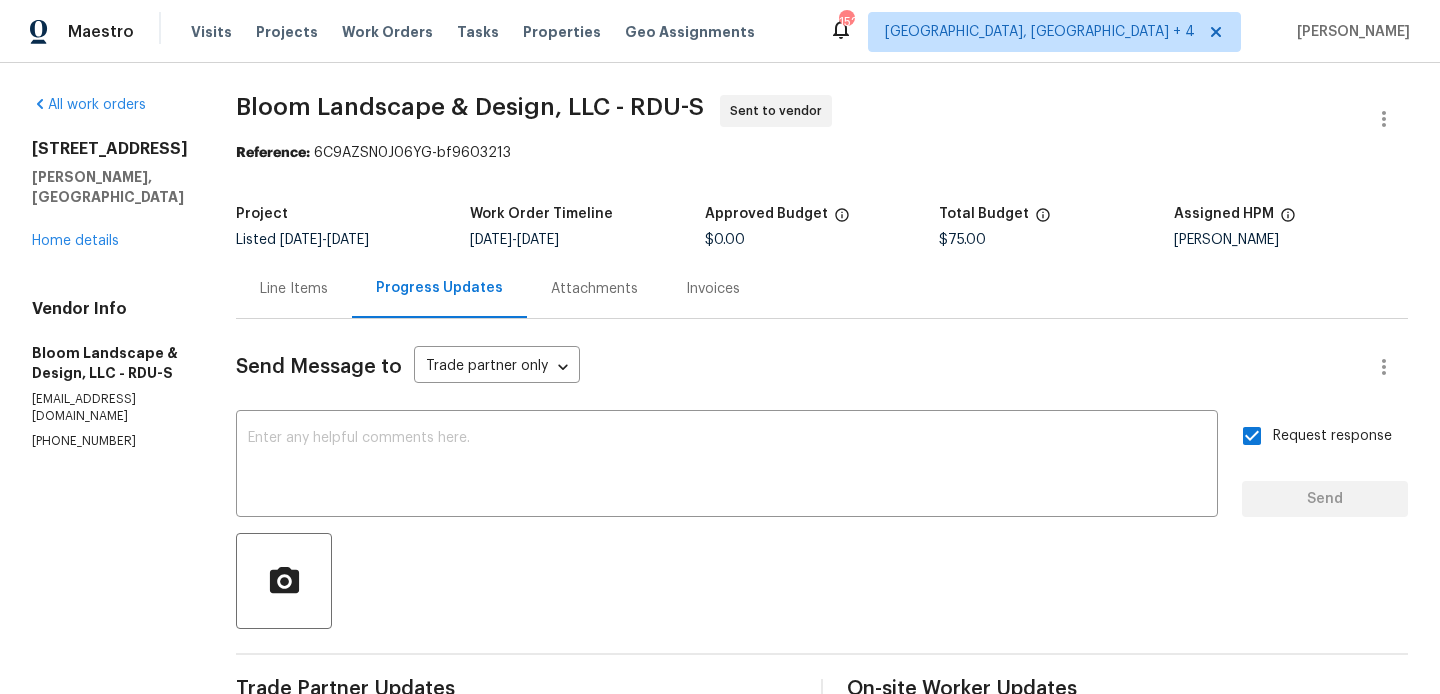 click on "Line Items" at bounding box center [294, 289] 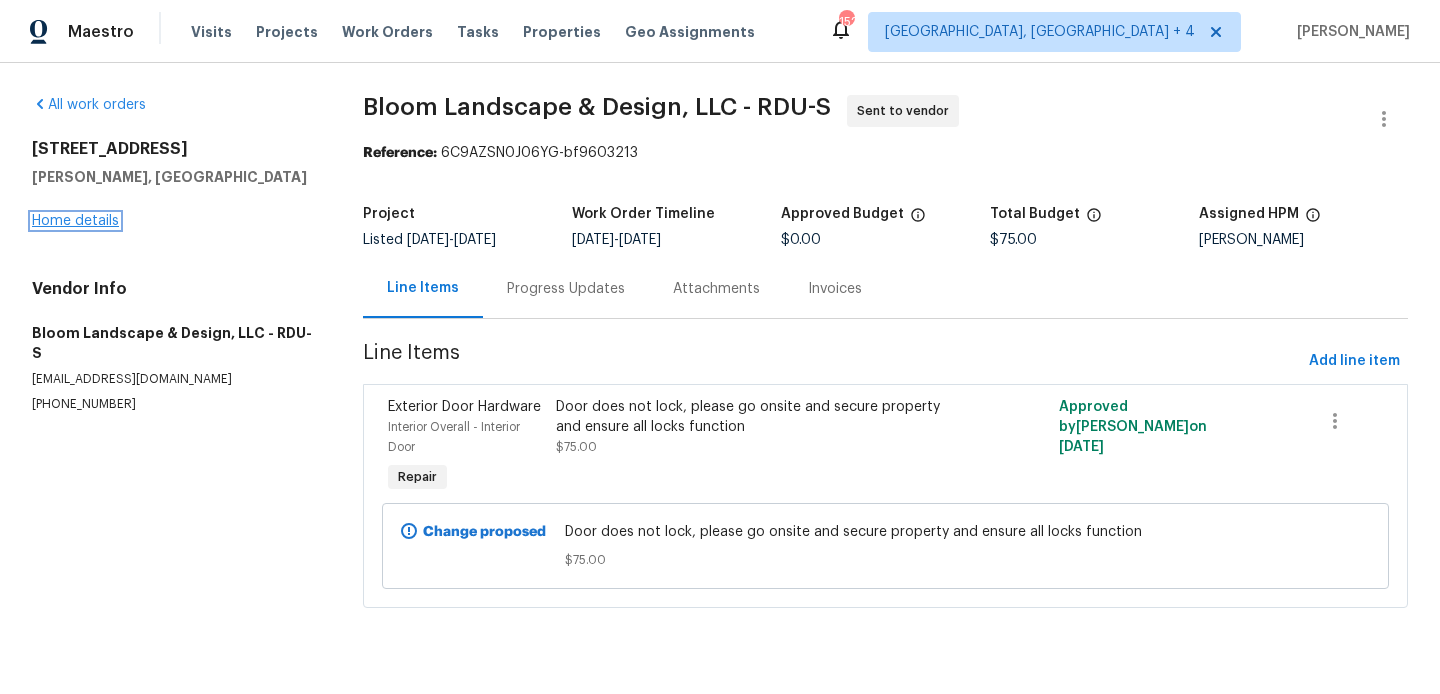 click on "Home details" at bounding box center (75, 221) 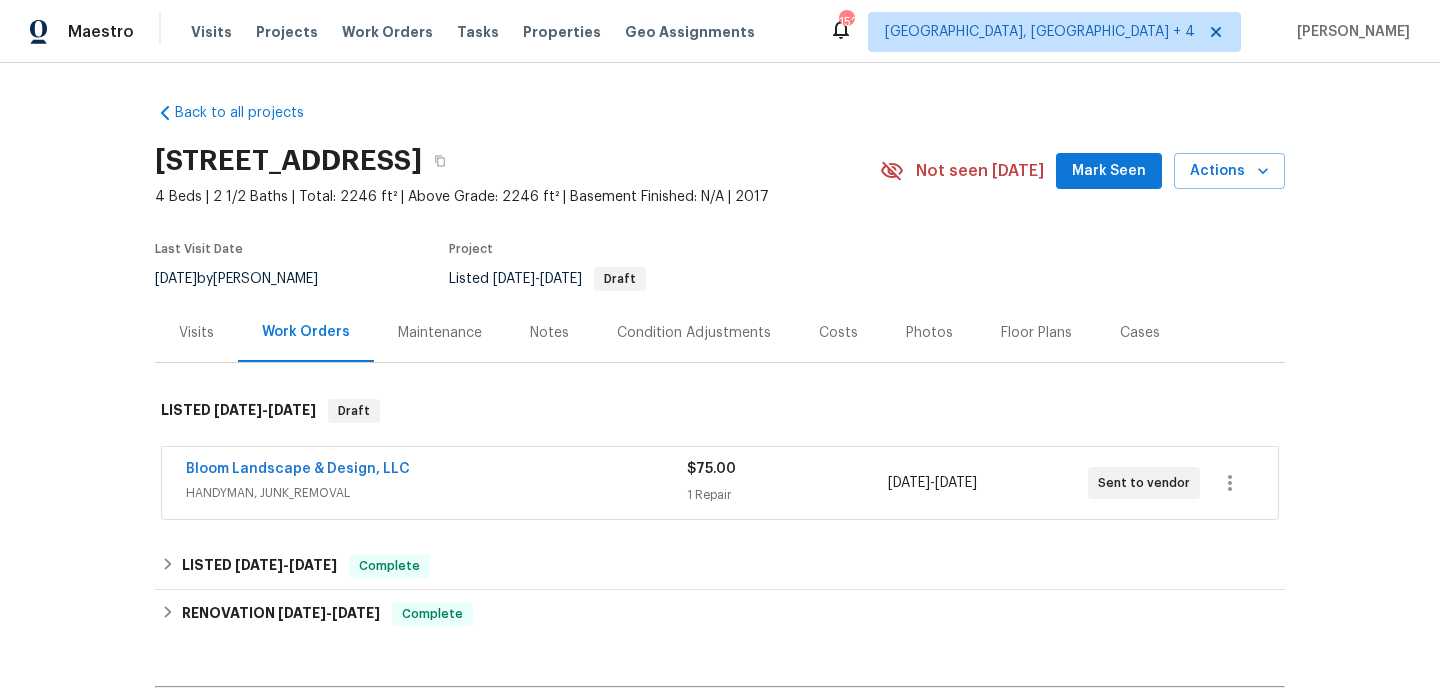 click on "Bloom Landscape & Design, LLC" at bounding box center [436, 471] 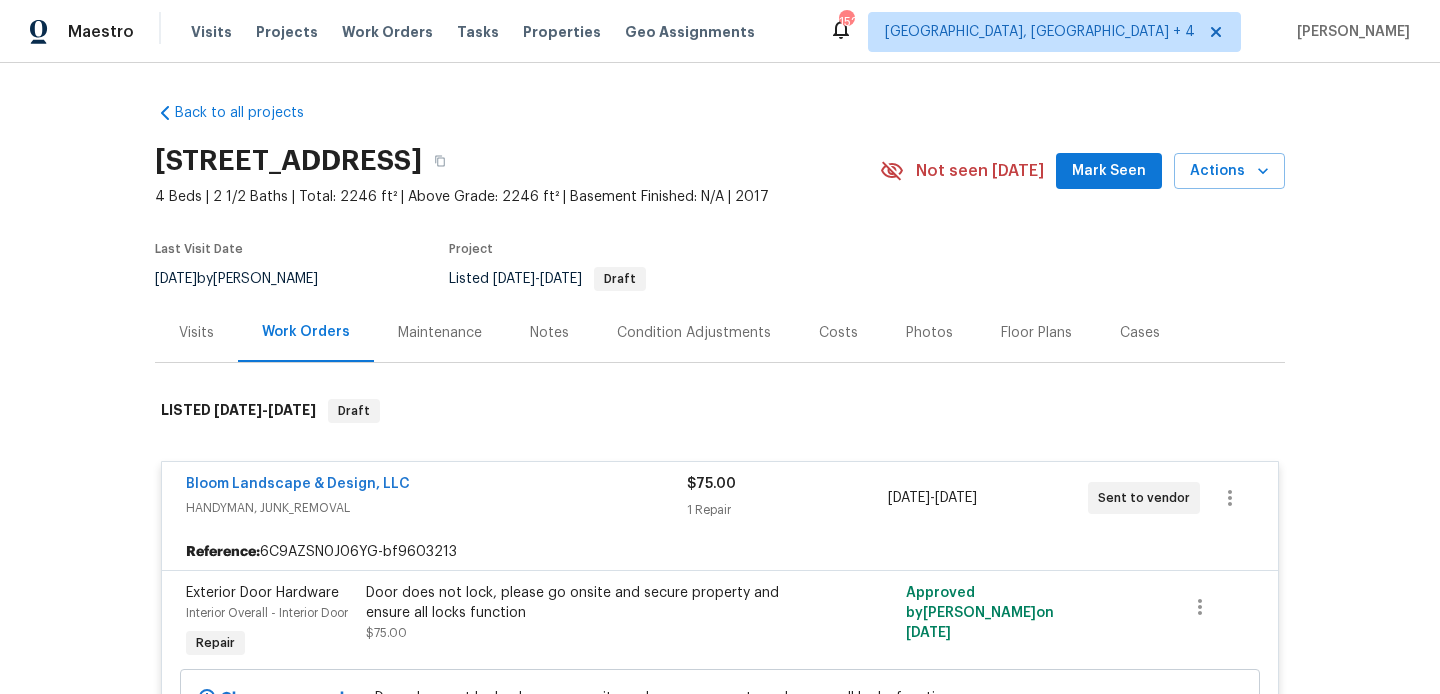 click on "Bloom Landscape & Design, LLC HANDYMAN, JUNK_REMOVAL $75.00 1 Repair 7/14/2025  -  7/16/2025 Sent to vendor" at bounding box center [720, 498] 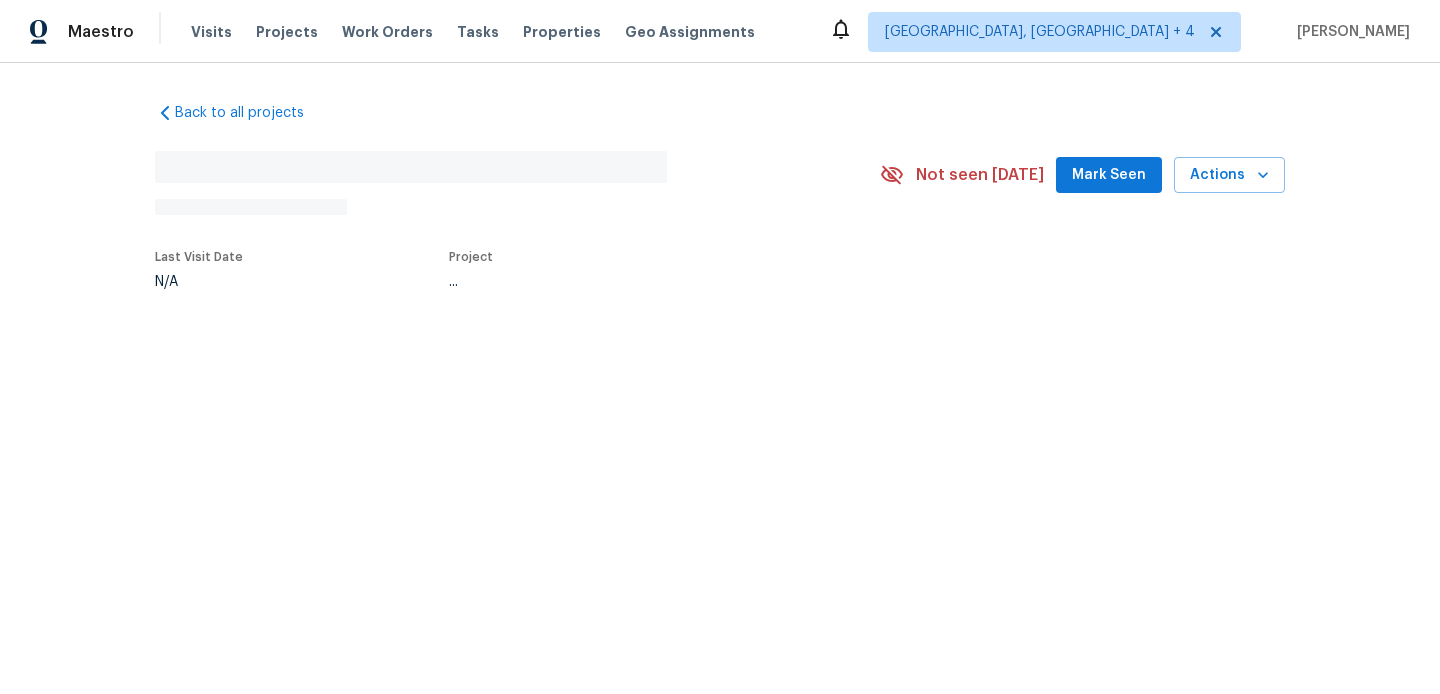 scroll, scrollTop: 0, scrollLeft: 0, axis: both 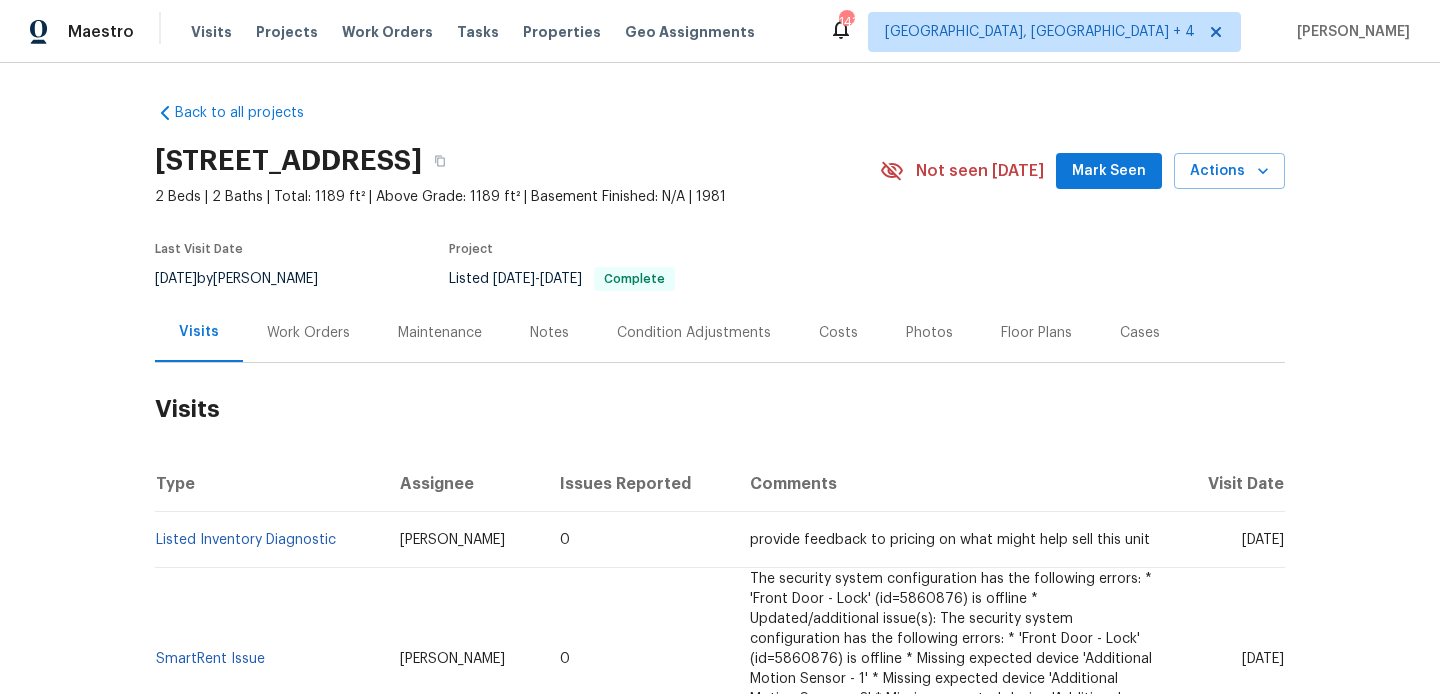 click on "Work Orders" at bounding box center (308, 332) 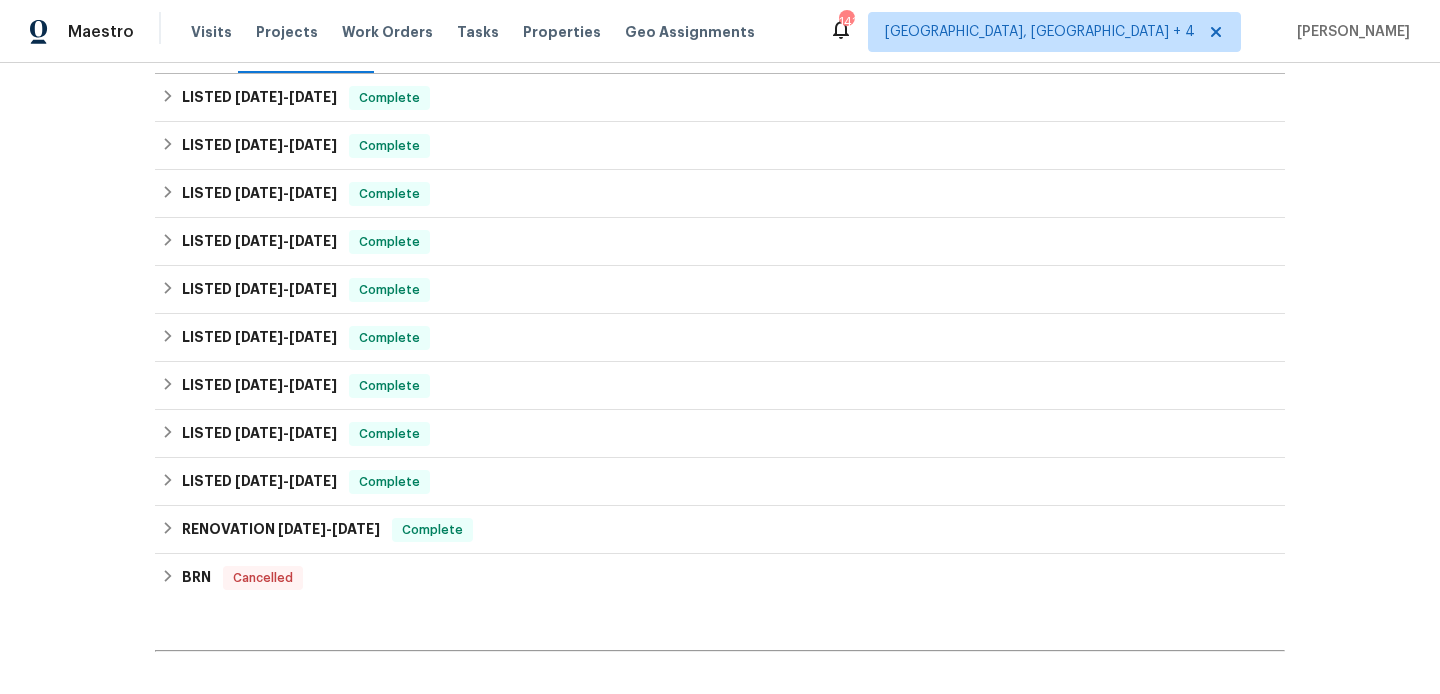 scroll, scrollTop: 503, scrollLeft: 0, axis: vertical 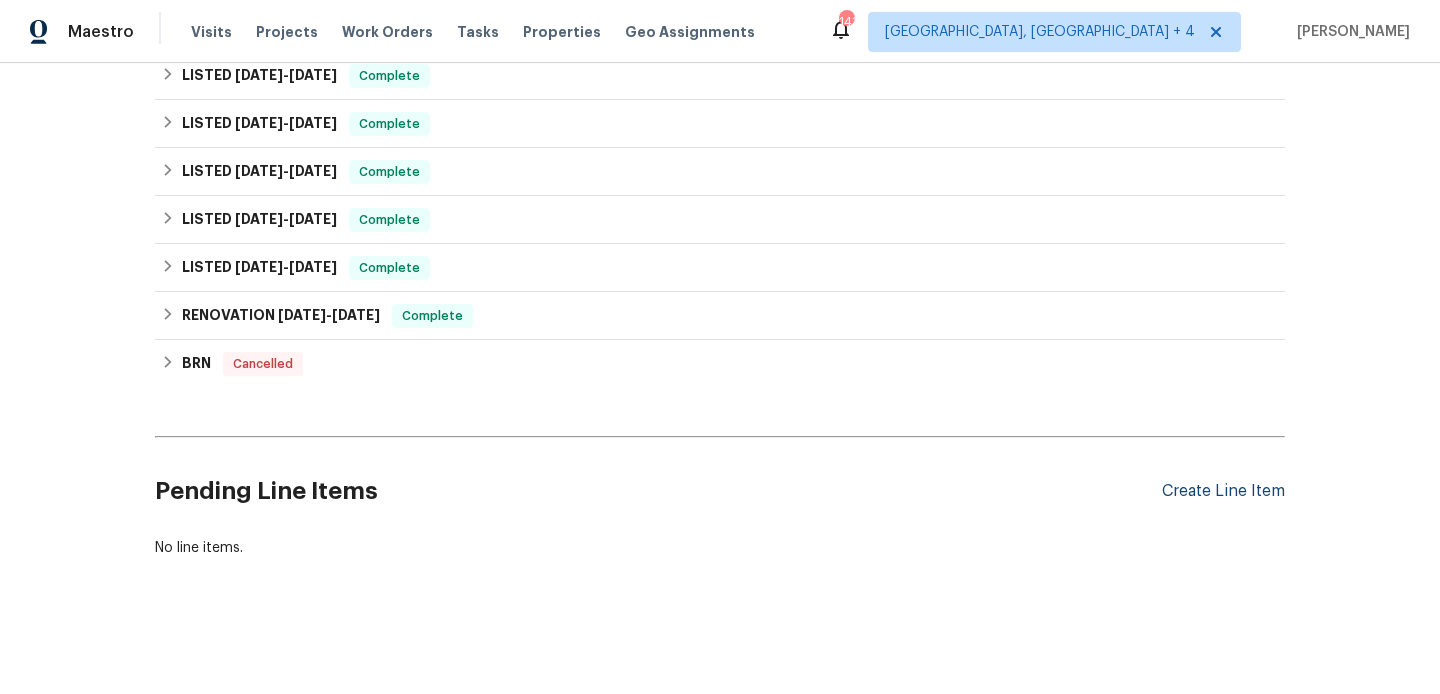 click on "Create Line Item" at bounding box center (1223, 491) 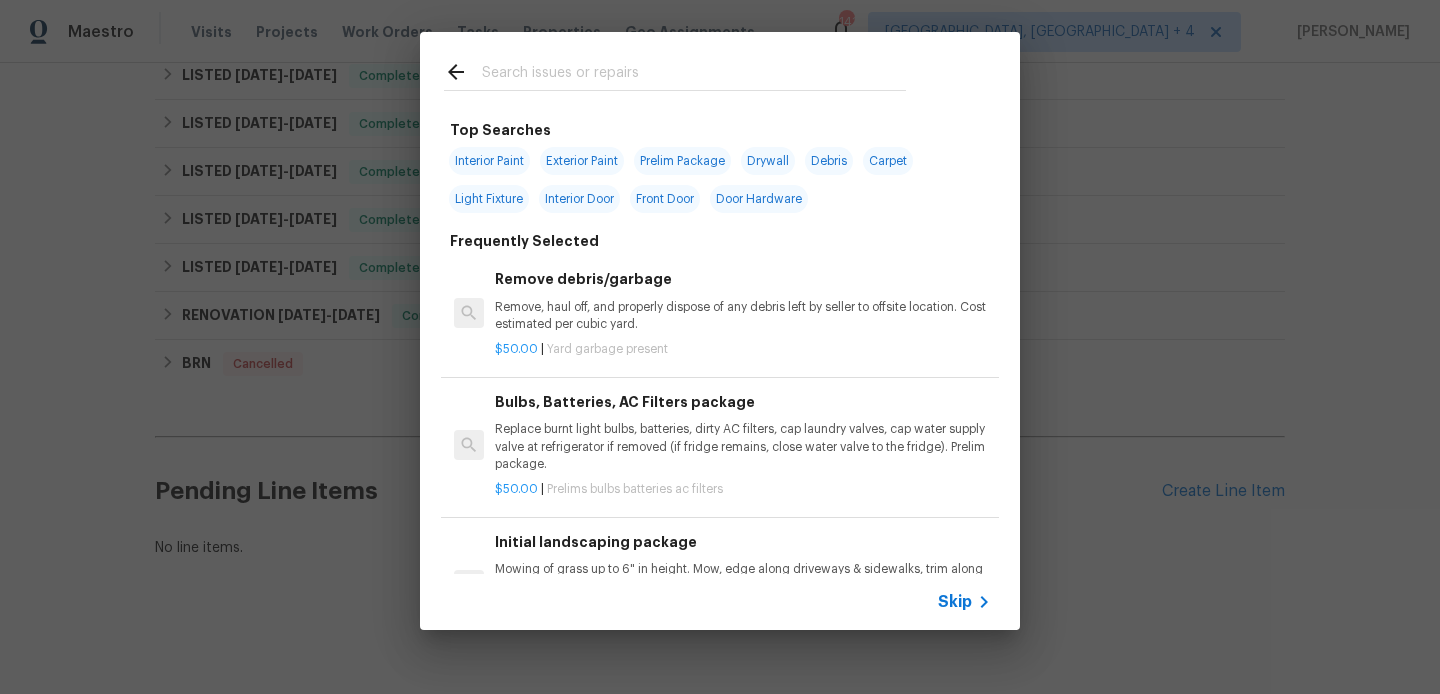 click at bounding box center (694, 75) 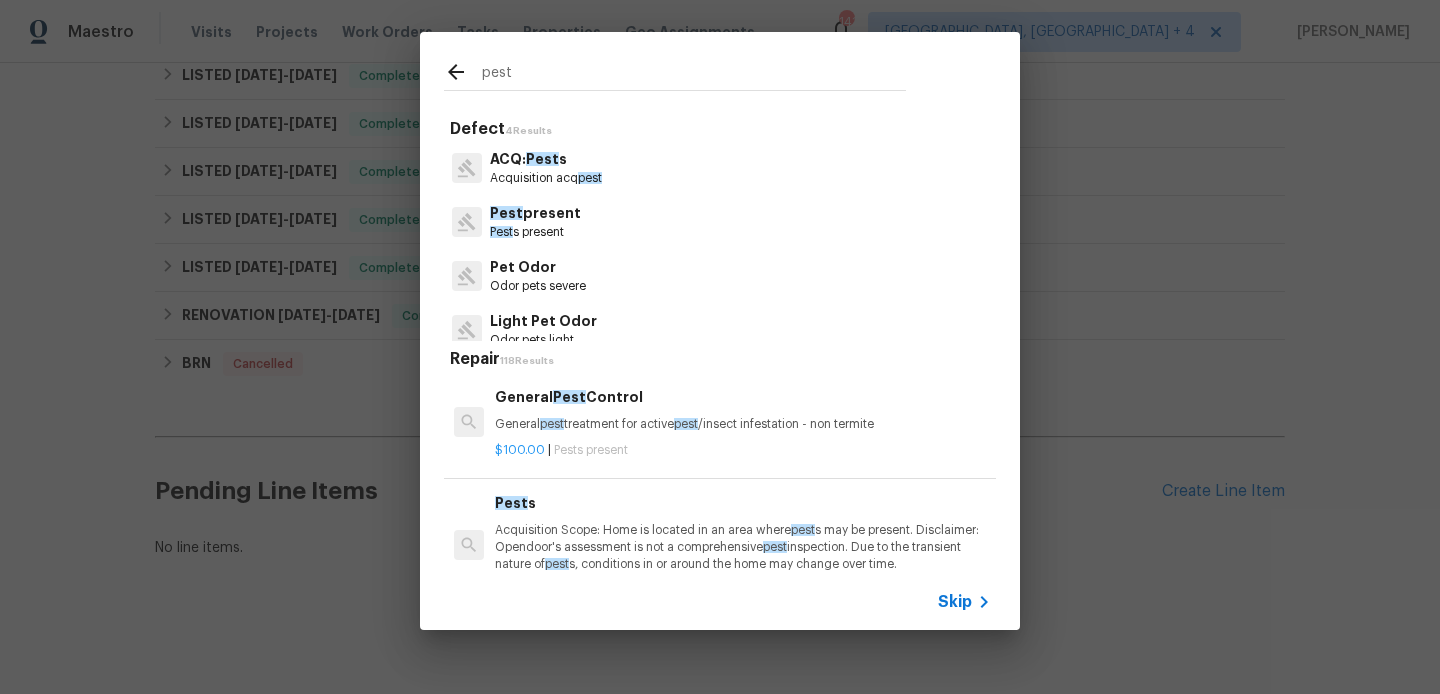 type on "pest" 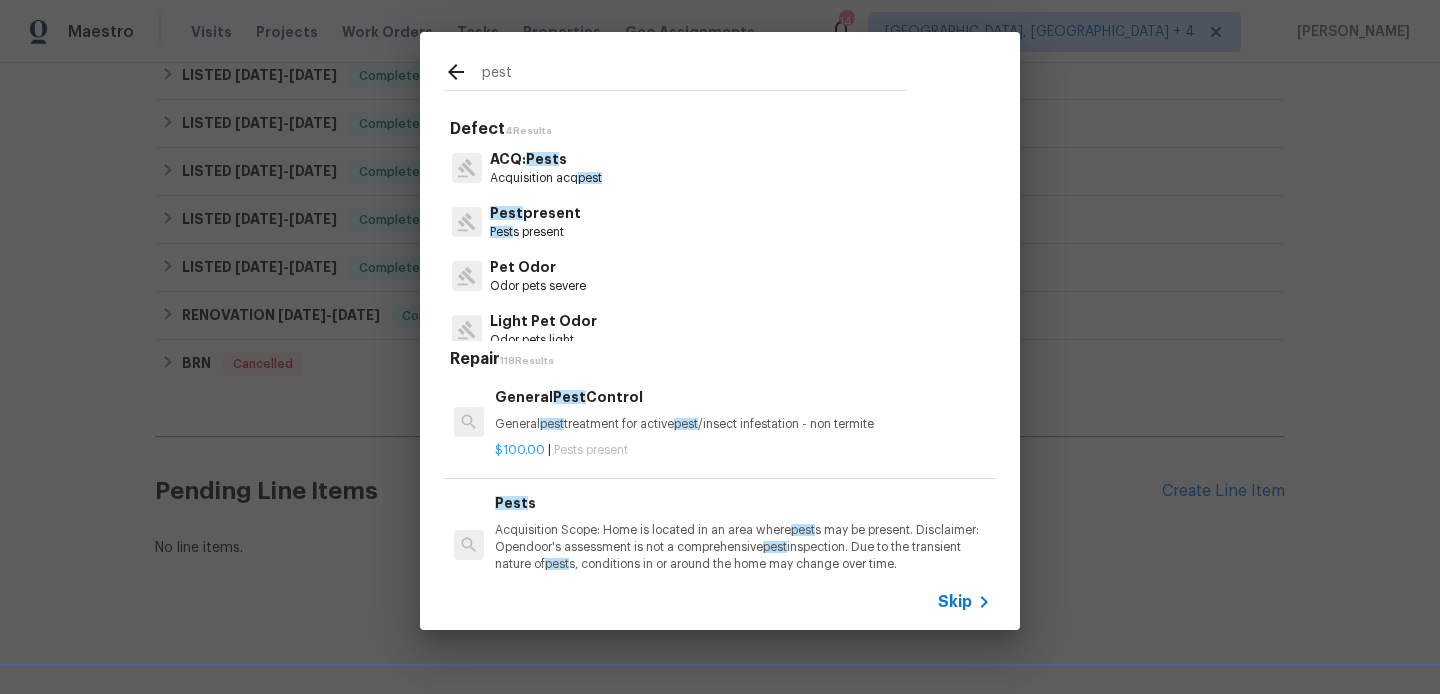 click on "Pest  present" at bounding box center (535, 213) 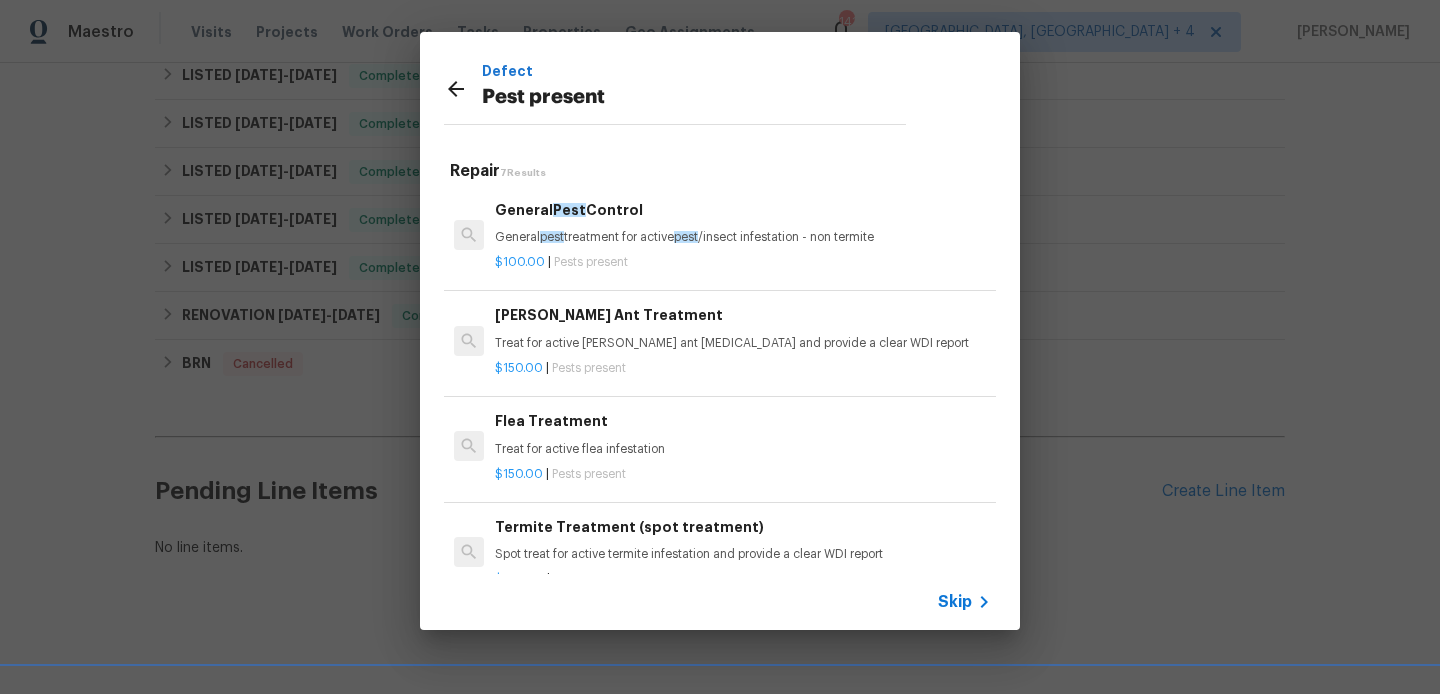 click on "General  pest  treatment for active  pest /insect infestation - non termite" at bounding box center (743, 237) 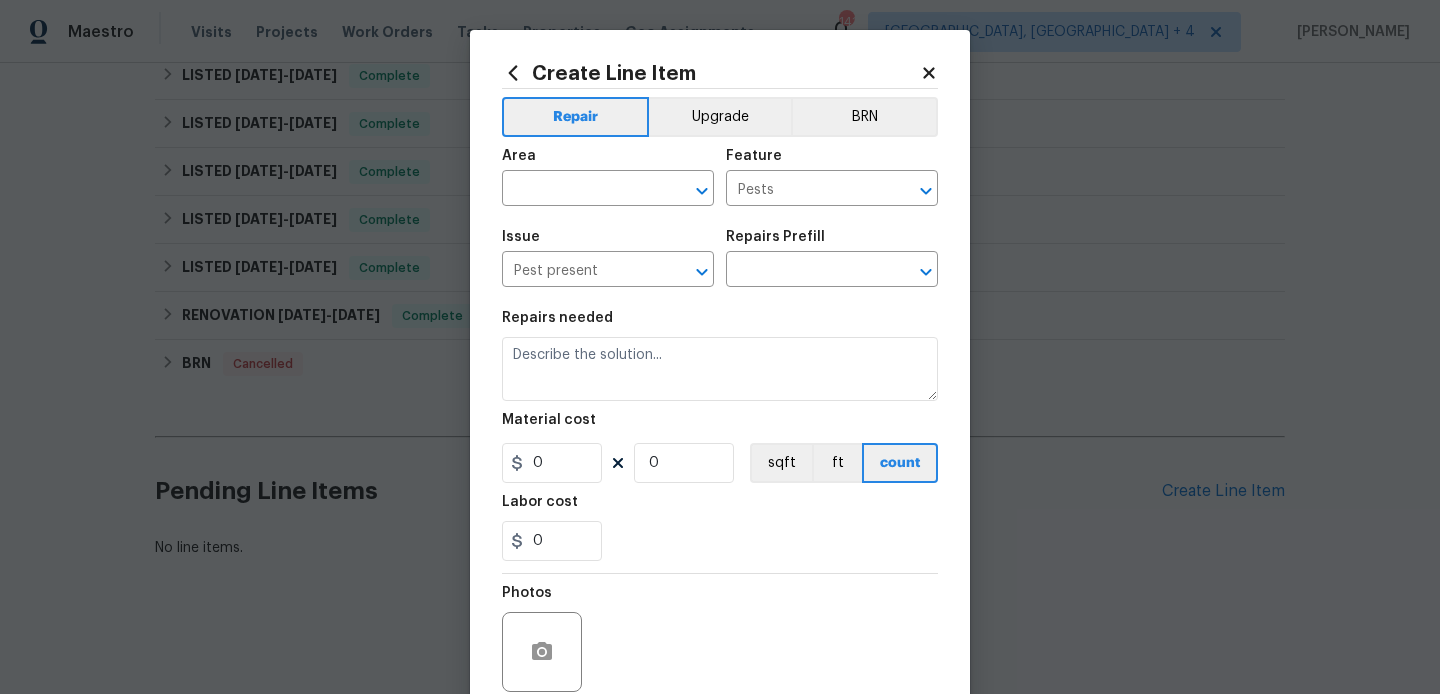 type on "General Pest Control $100.00" 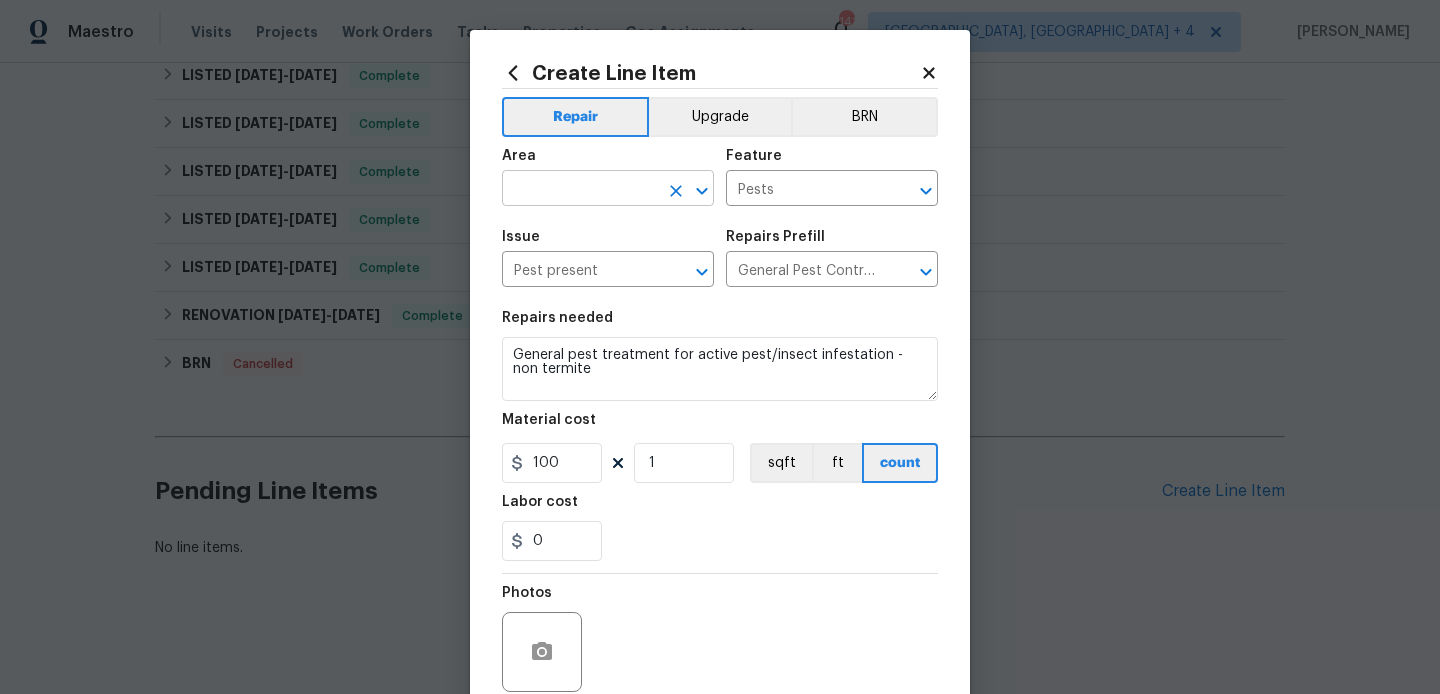 click at bounding box center (580, 190) 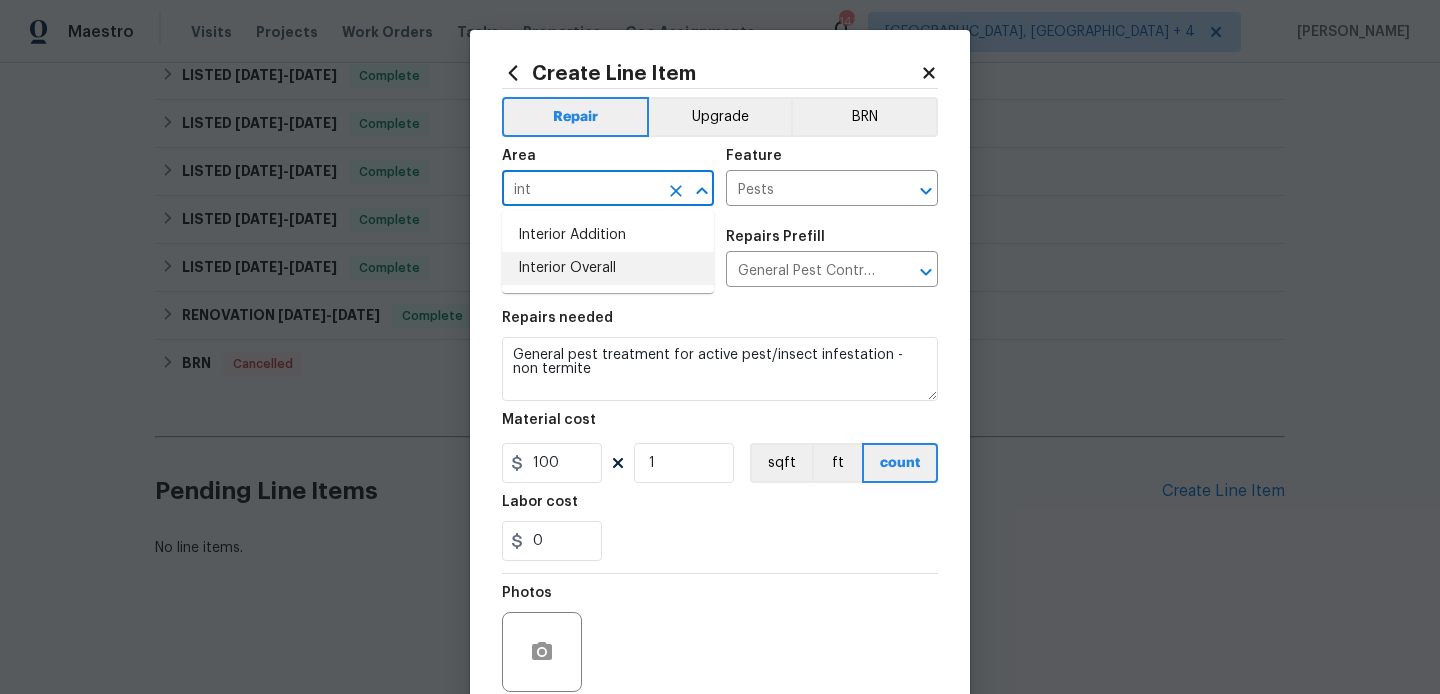 click on "Interior Overall" at bounding box center (608, 268) 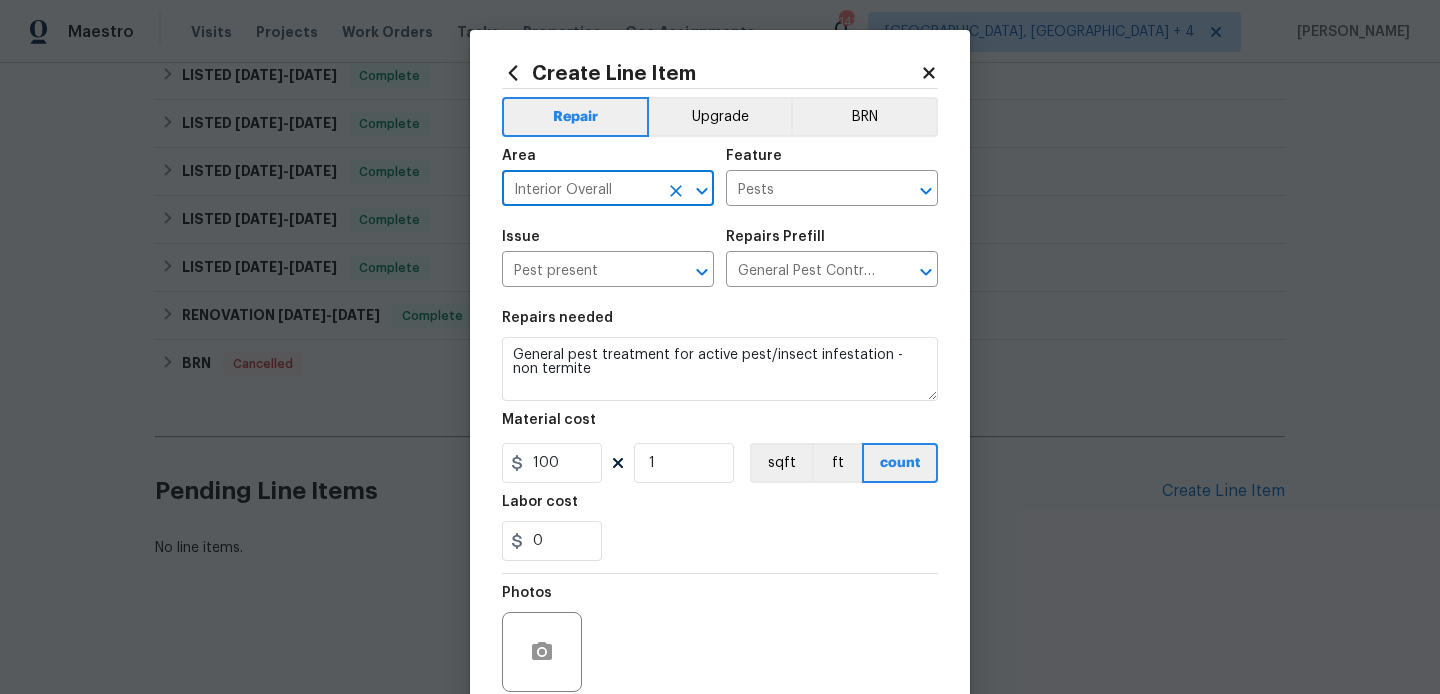type on "Interior Overall" 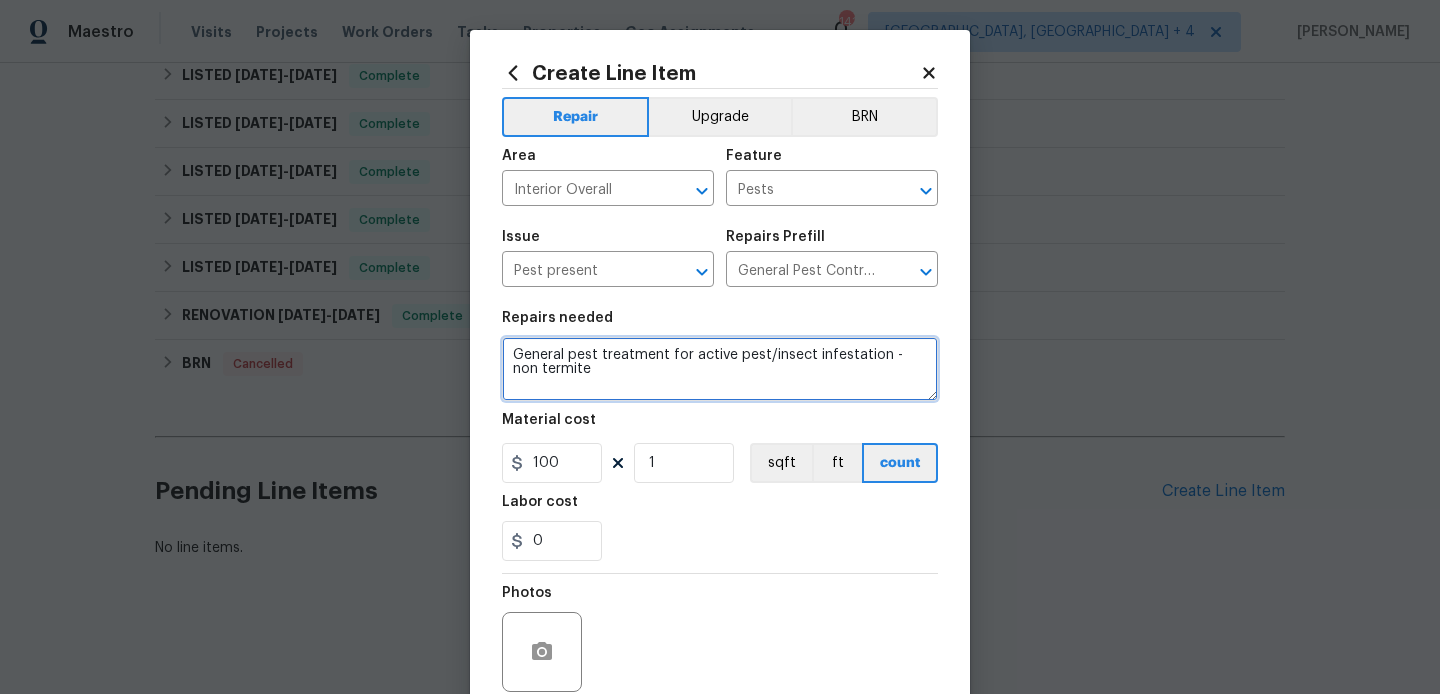 click on "General pest treatment for active pest/insect infestation - non termite" at bounding box center (720, 369) 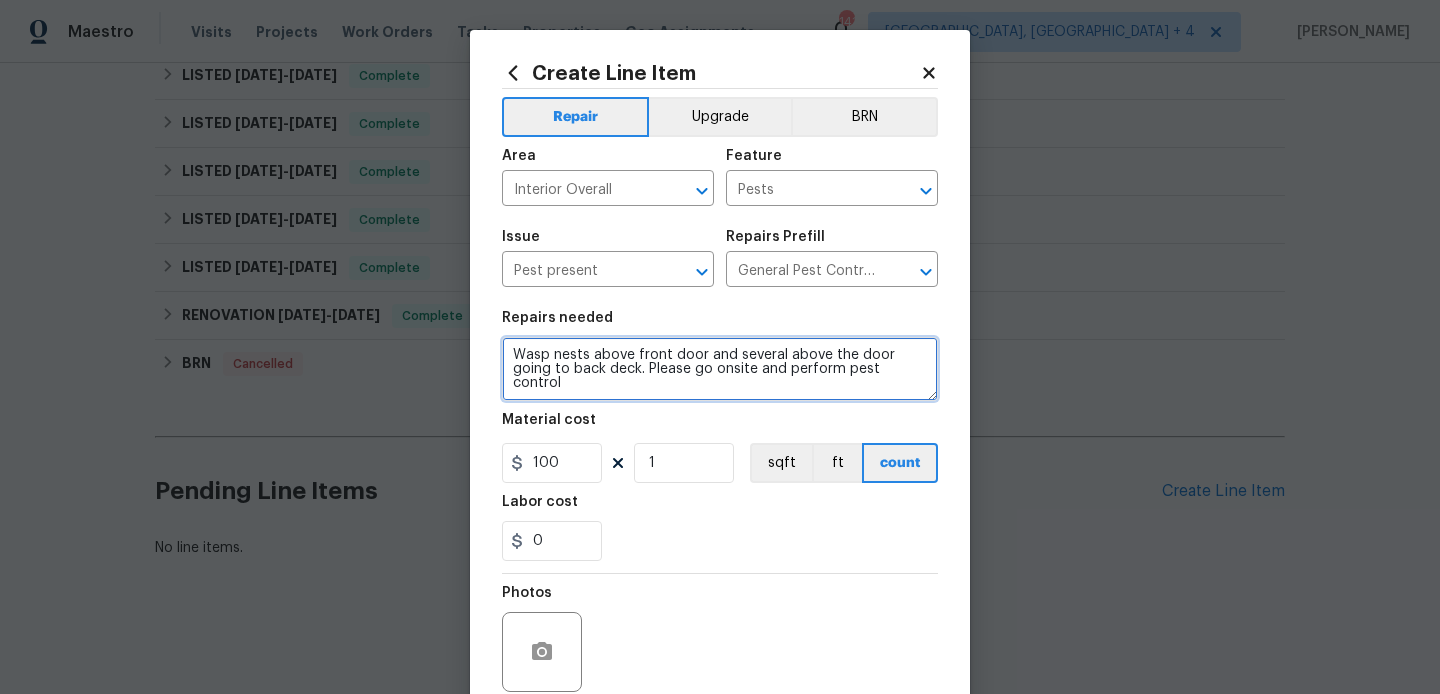 type on "Wasp nests above front door and several above the door going to back deck. Please go onsite and perform pest control" 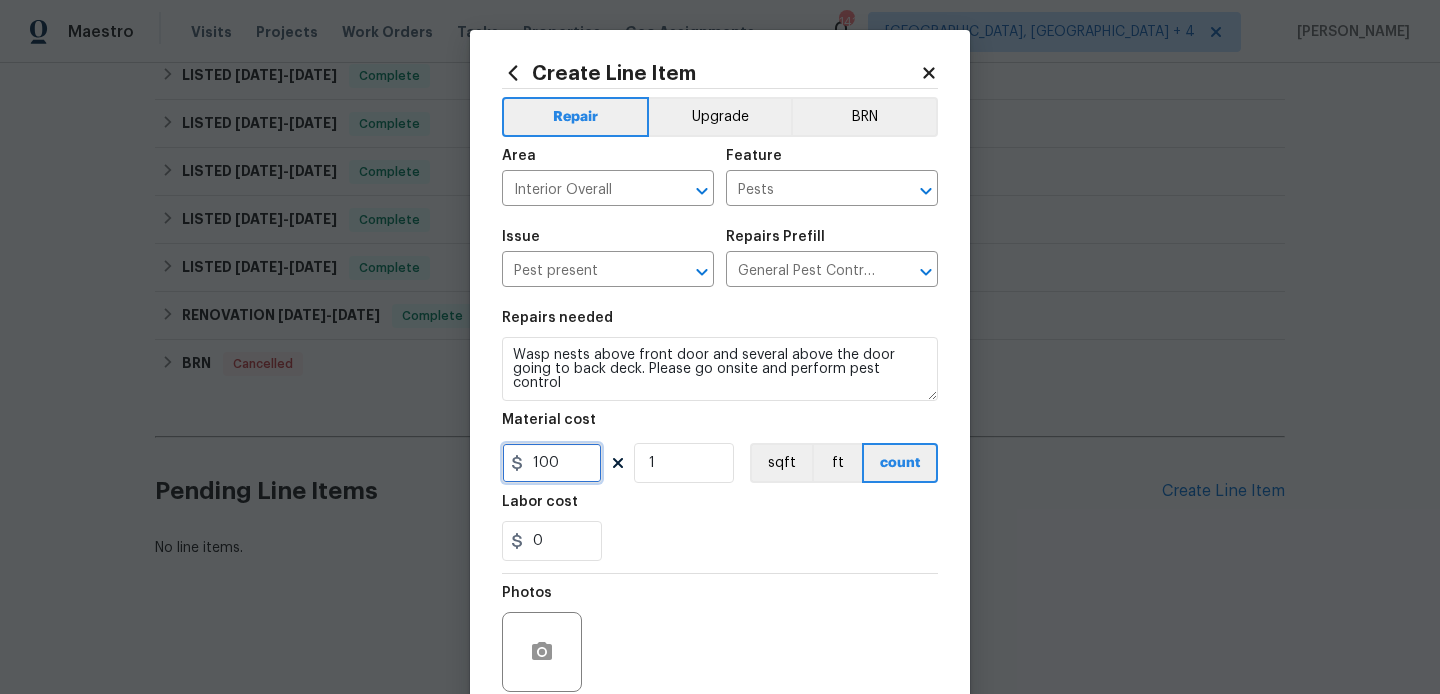 click on "100" at bounding box center (552, 463) 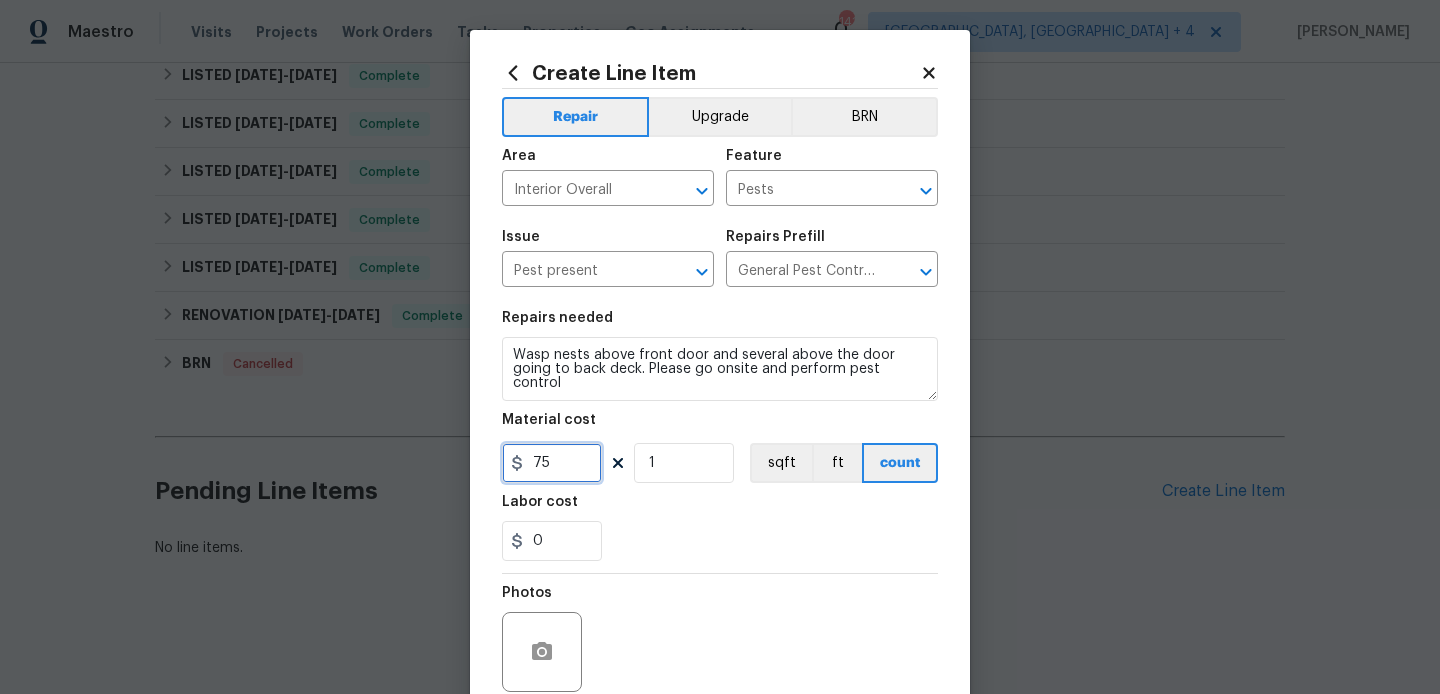 scroll, scrollTop: 168, scrollLeft: 0, axis: vertical 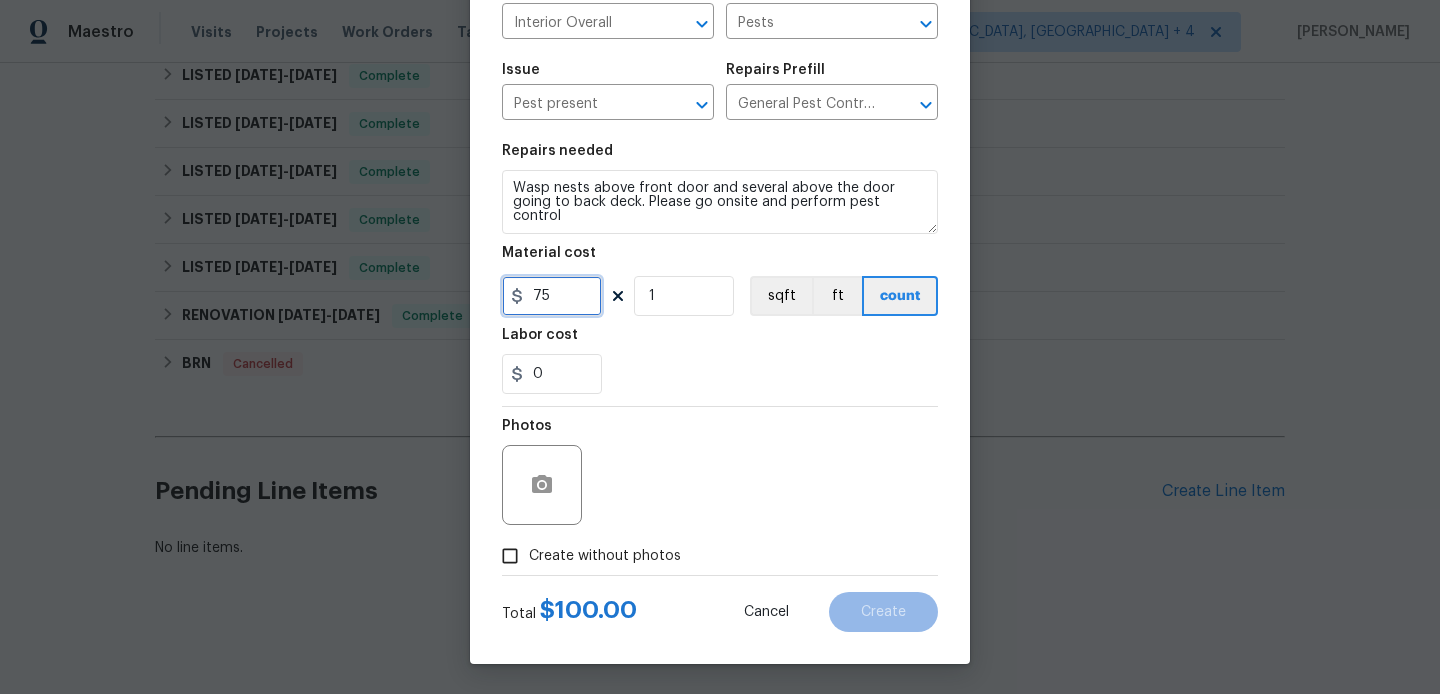 type on "75" 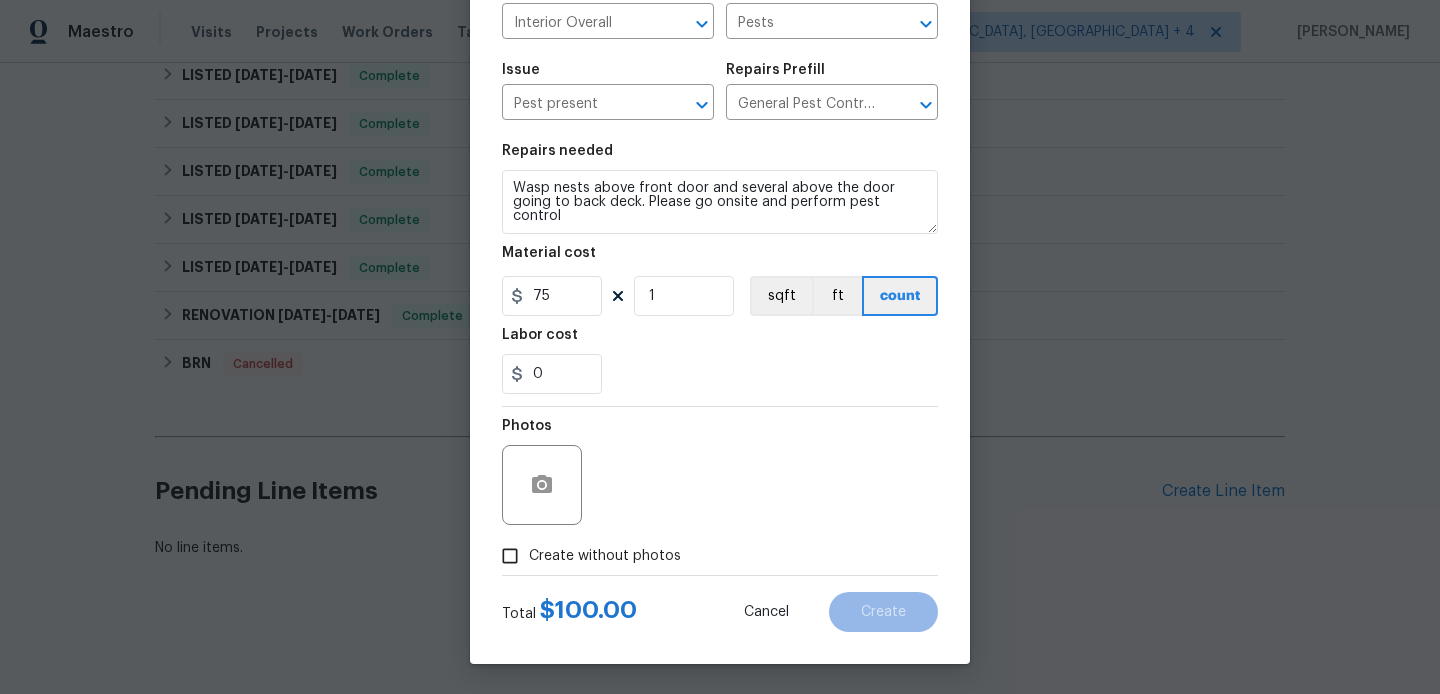 click on "Create without photos" at bounding box center [605, 556] 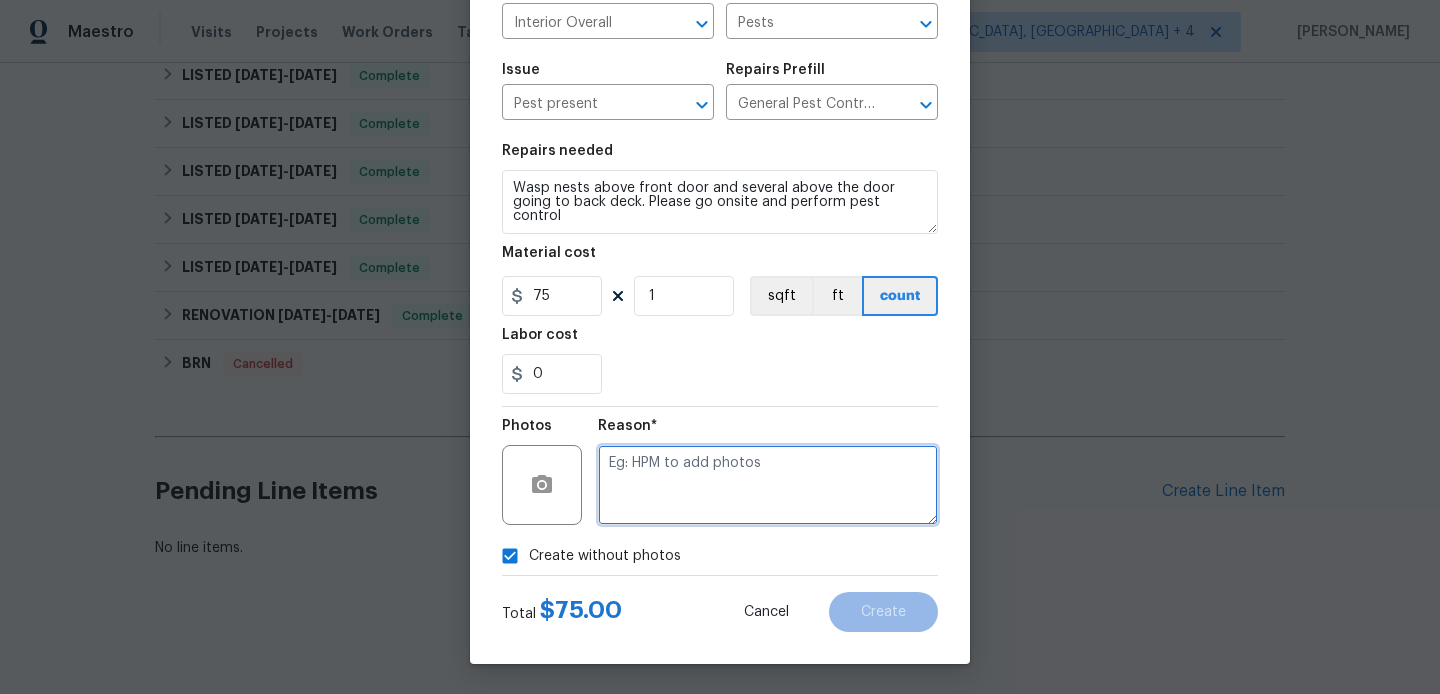 click at bounding box center [768, 485] 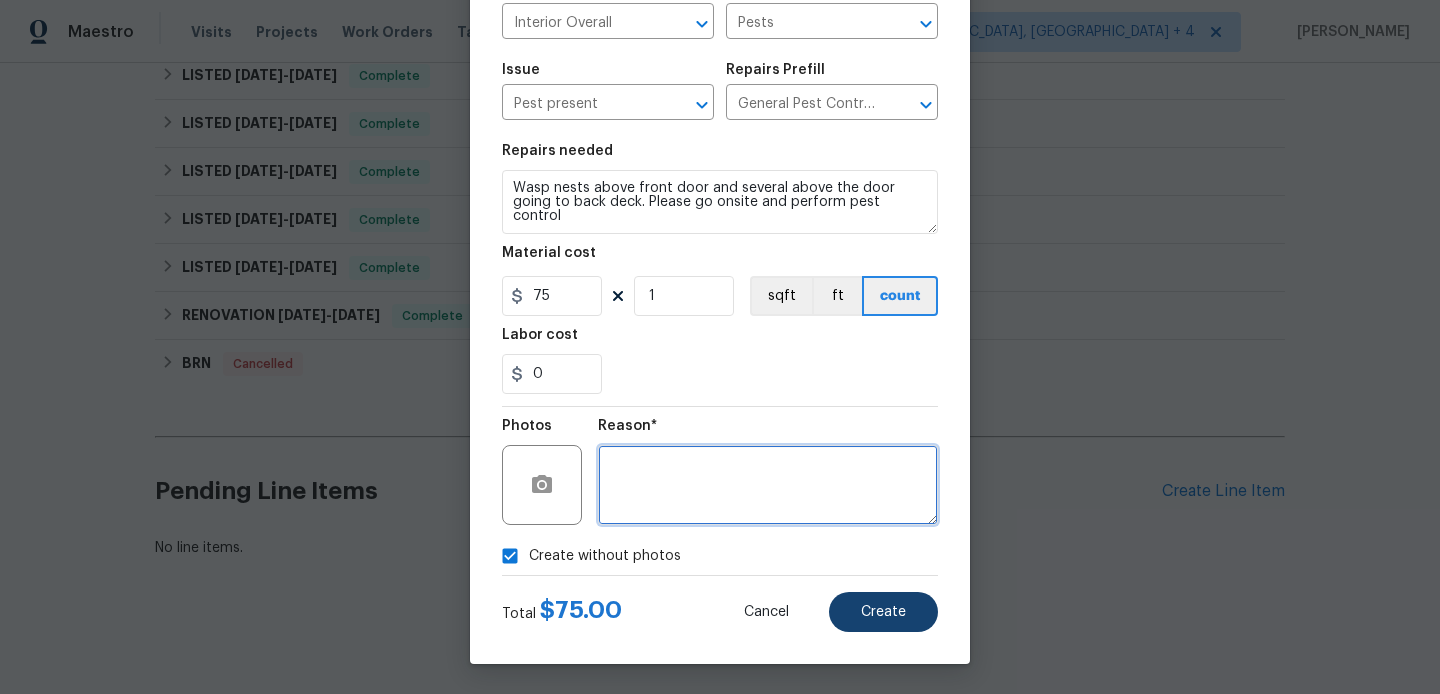type 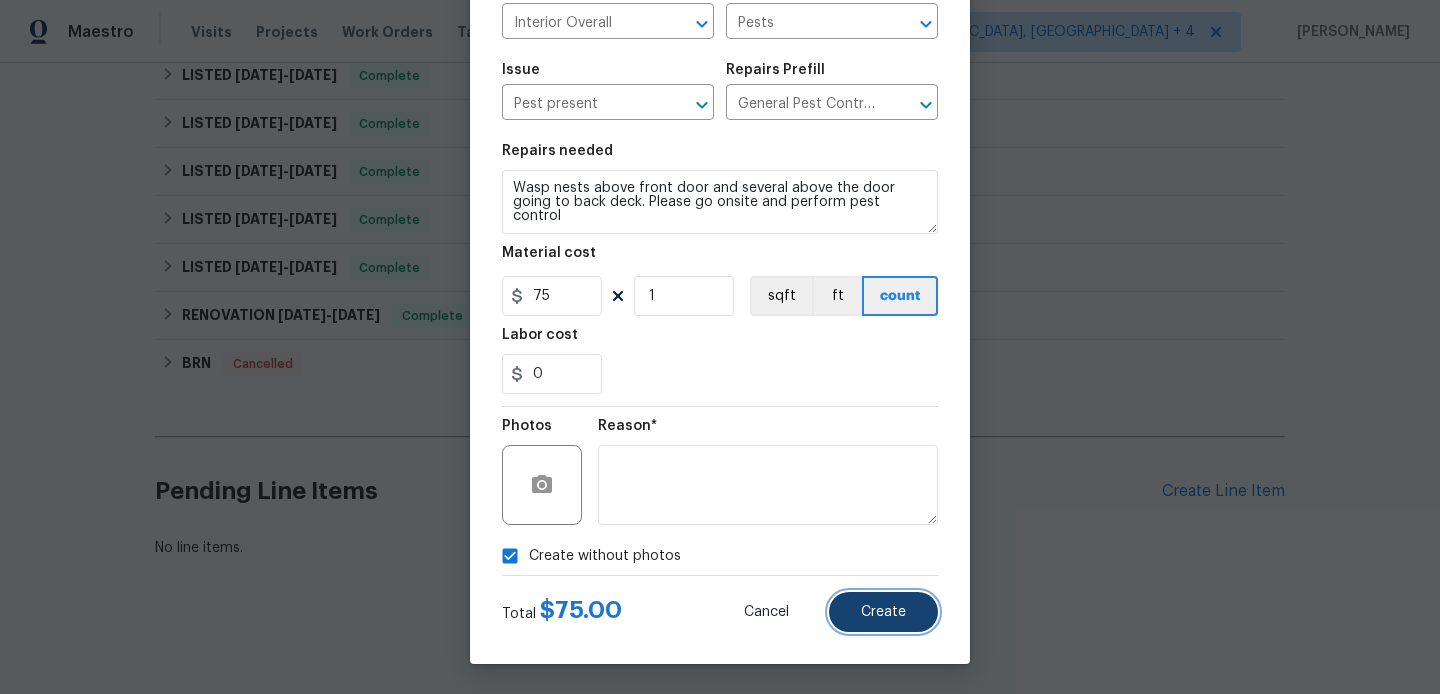click on "Create" at bounding box center [883, 612] 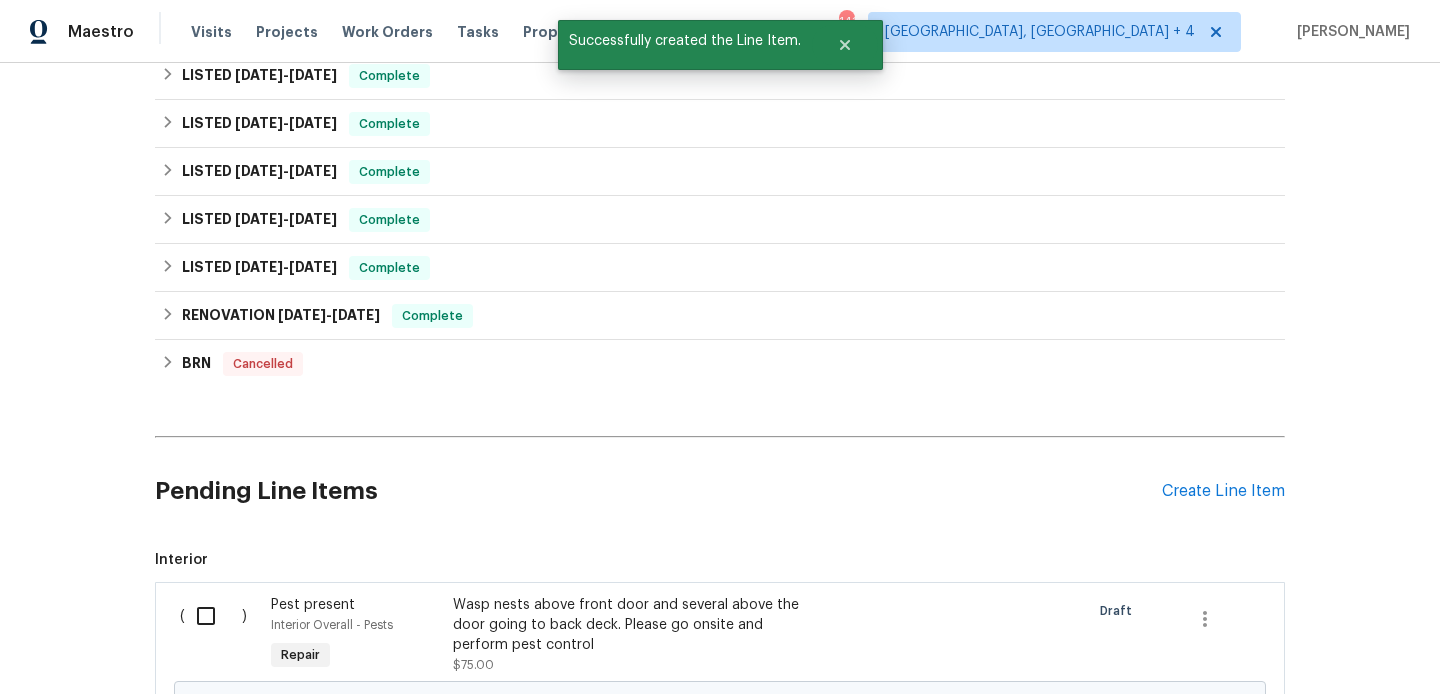 click on "Pending Line Items" at bounding box center (658, 491) 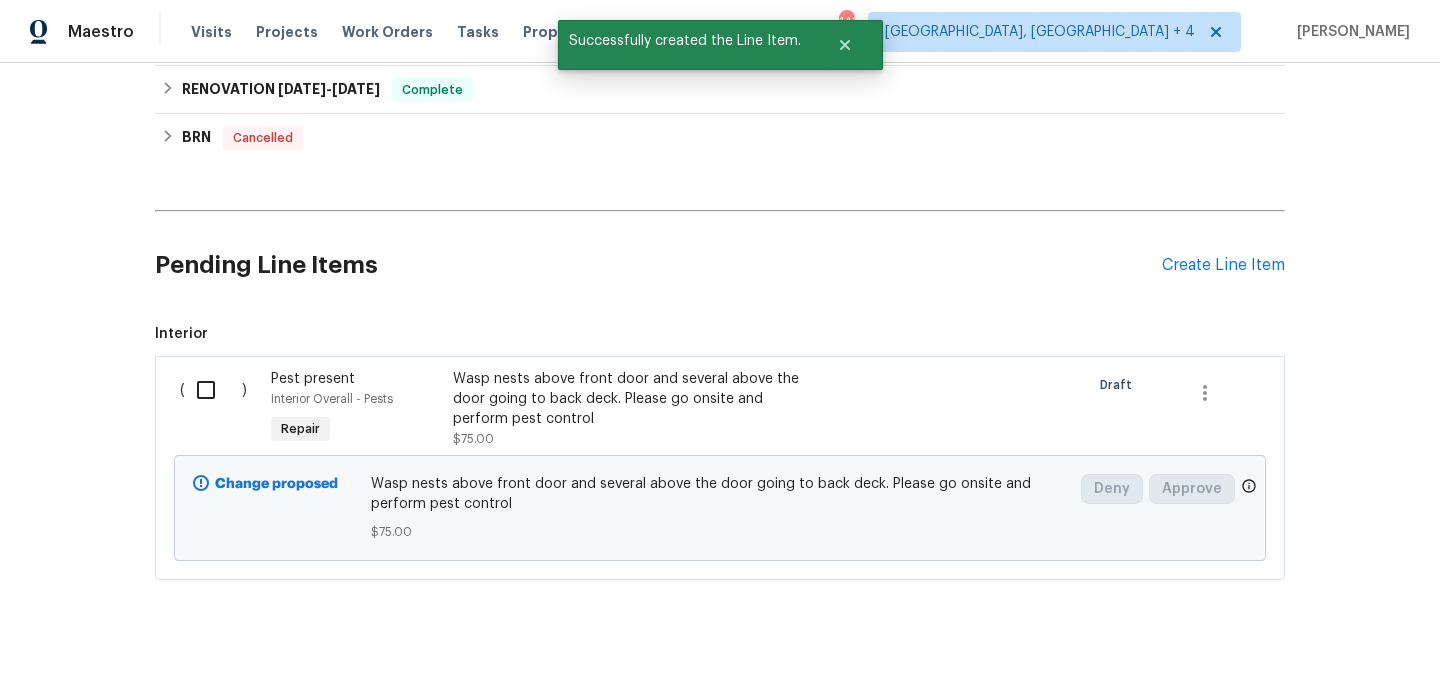 scroll, scrollTop: 751, scrollLeft: 0, axis: vertical 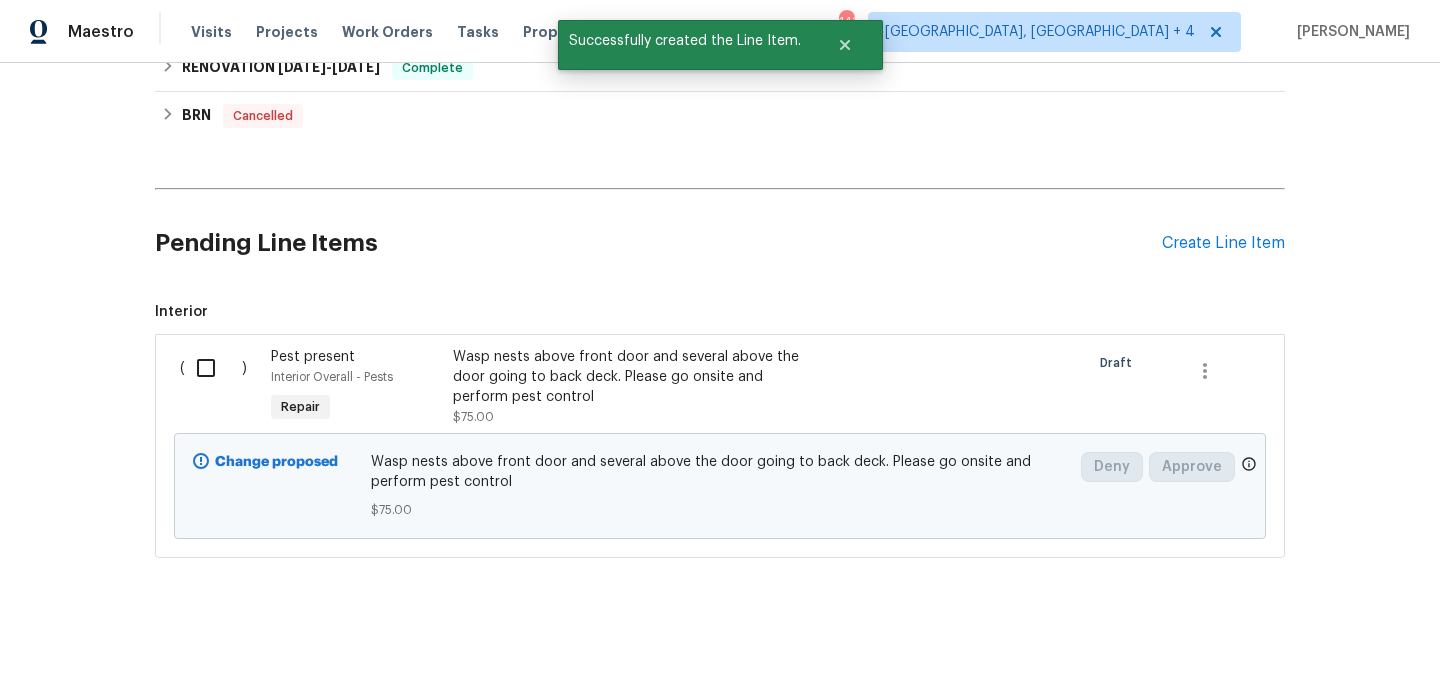 click at bounding box center [213, 368] 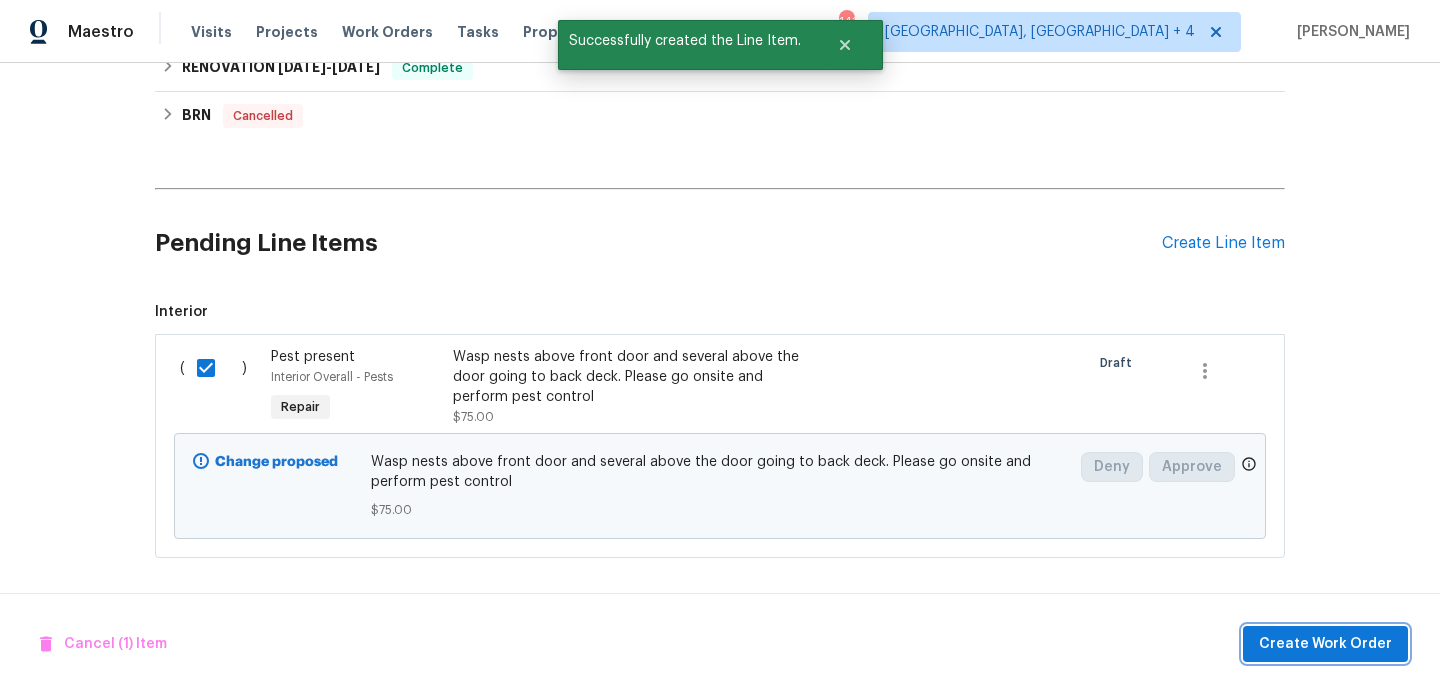 click on "Create Work Order" at bounding box center [1325, 644] 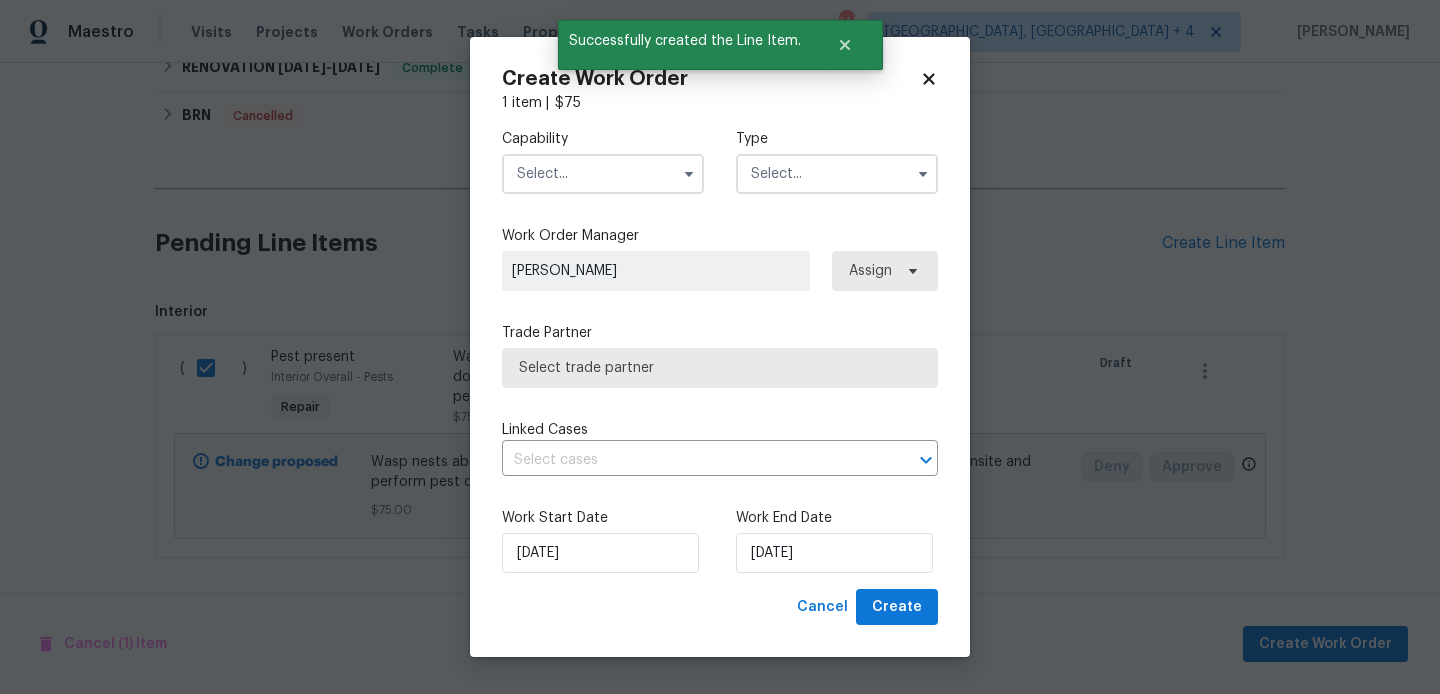 click at bounding box center [603, 174] 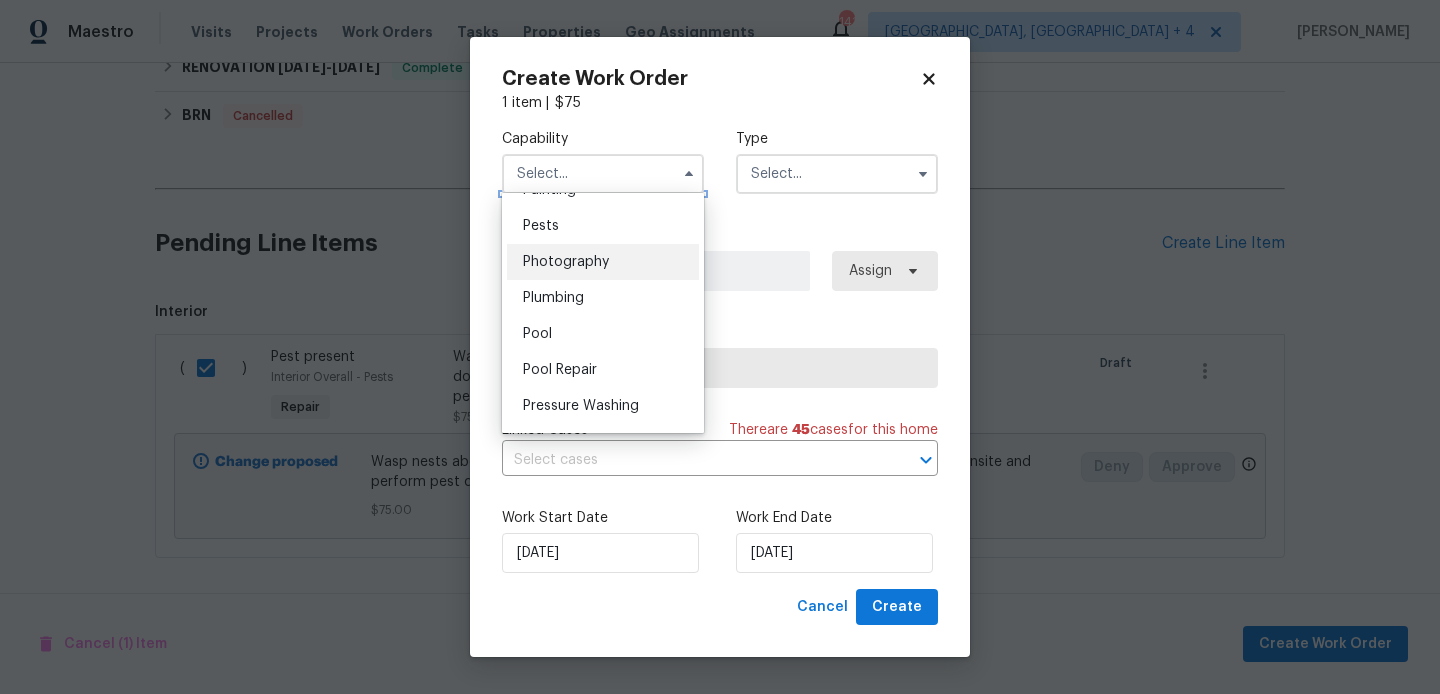 scroll, scrollTop: 1658, scrollLeft: 0, axis: vertical 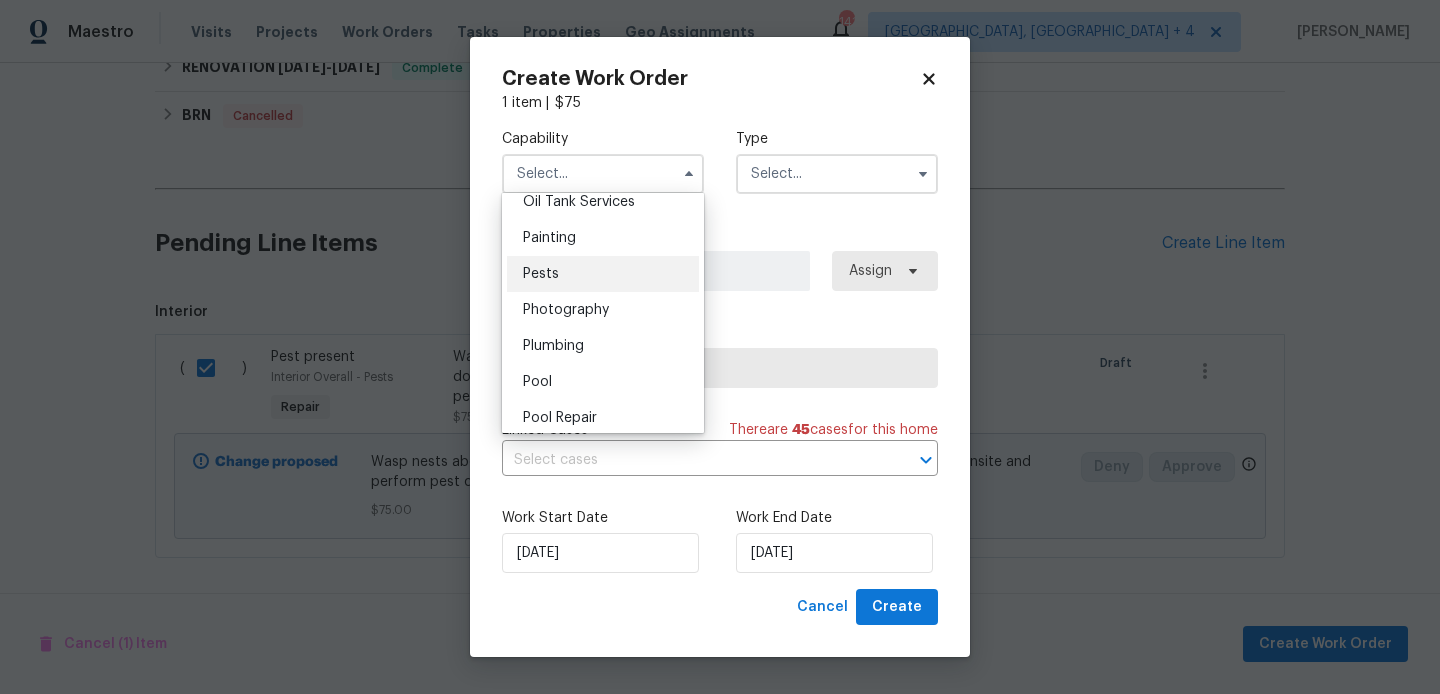 click on "Pests" at bounding box center [603, 274] 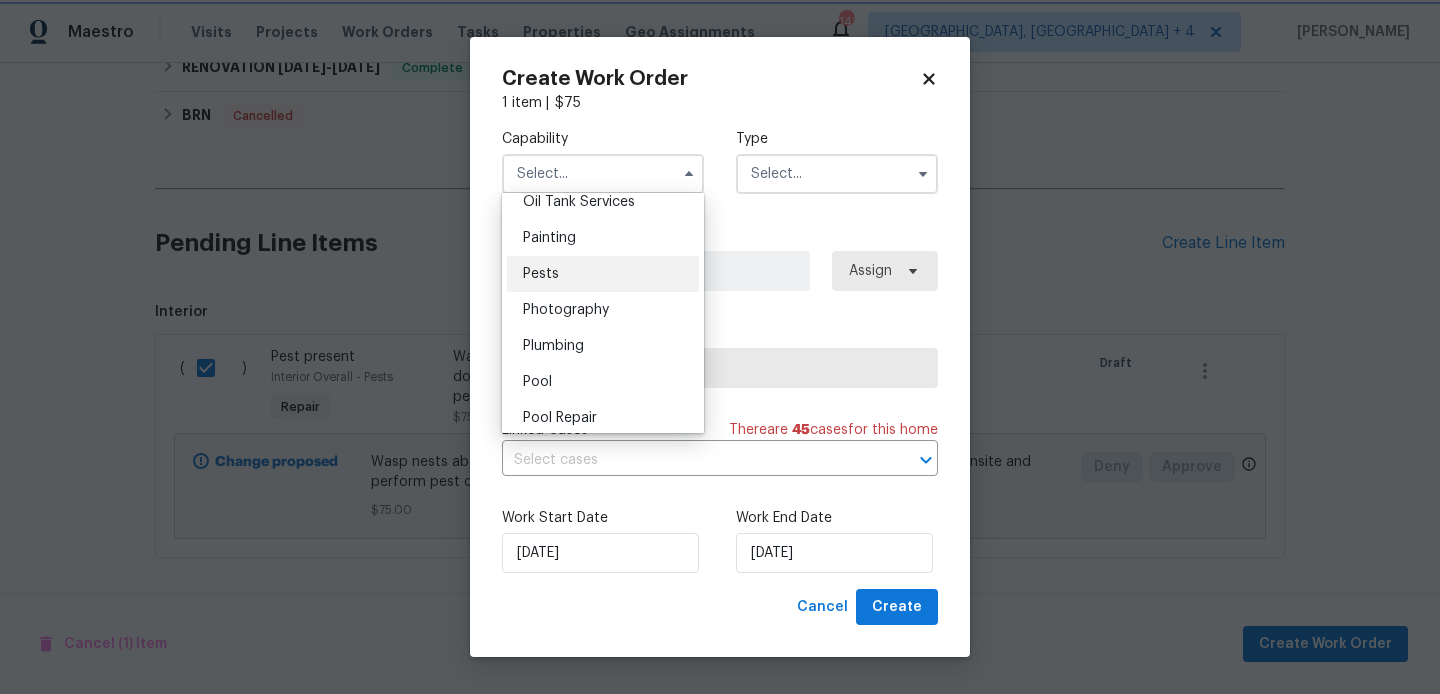 type on "Pests" 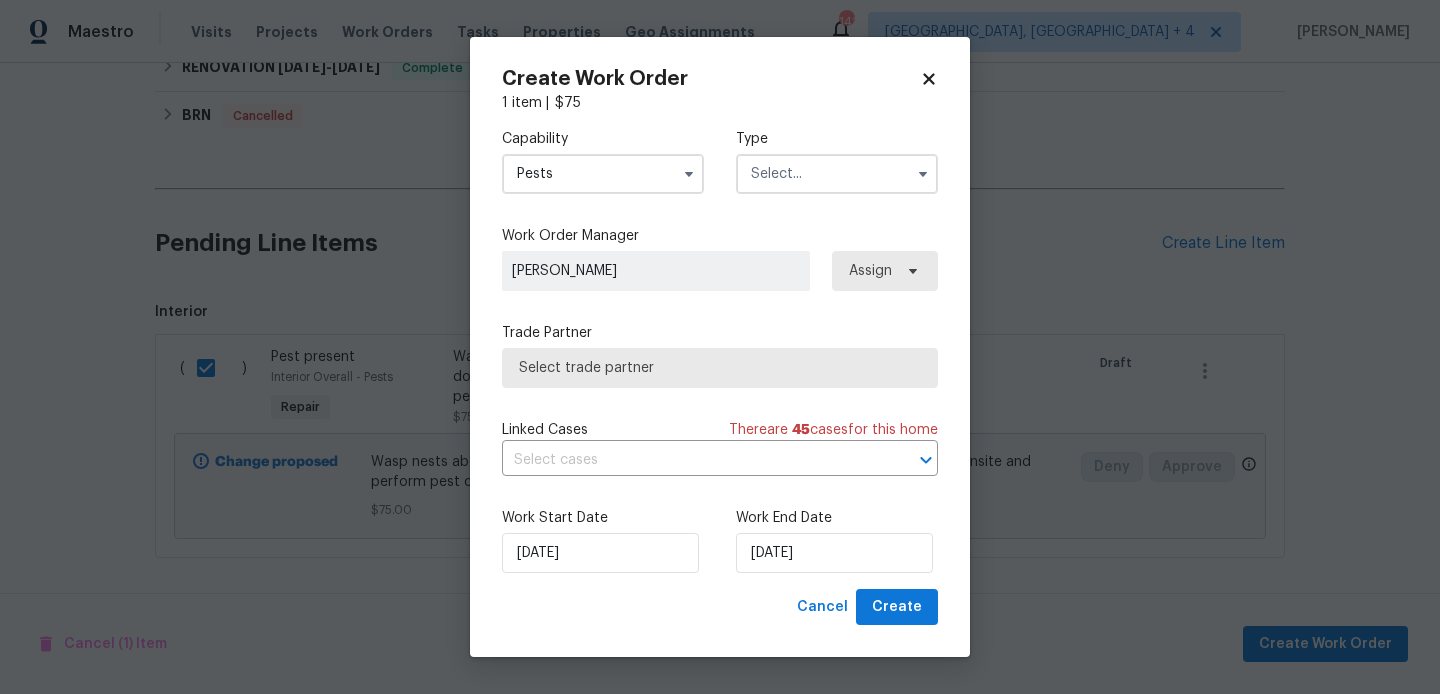 click at bounding box center [837, 174] 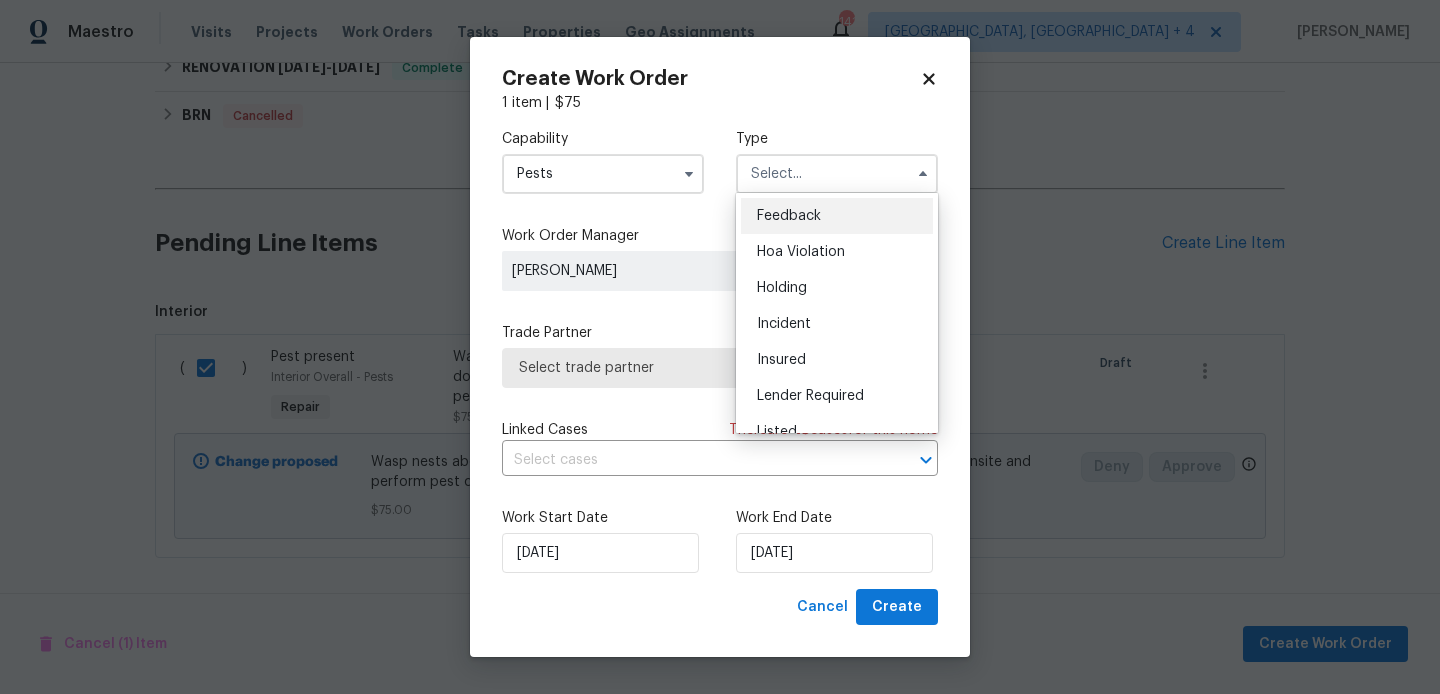click on "Feedback" at bounding box center [789, 216] 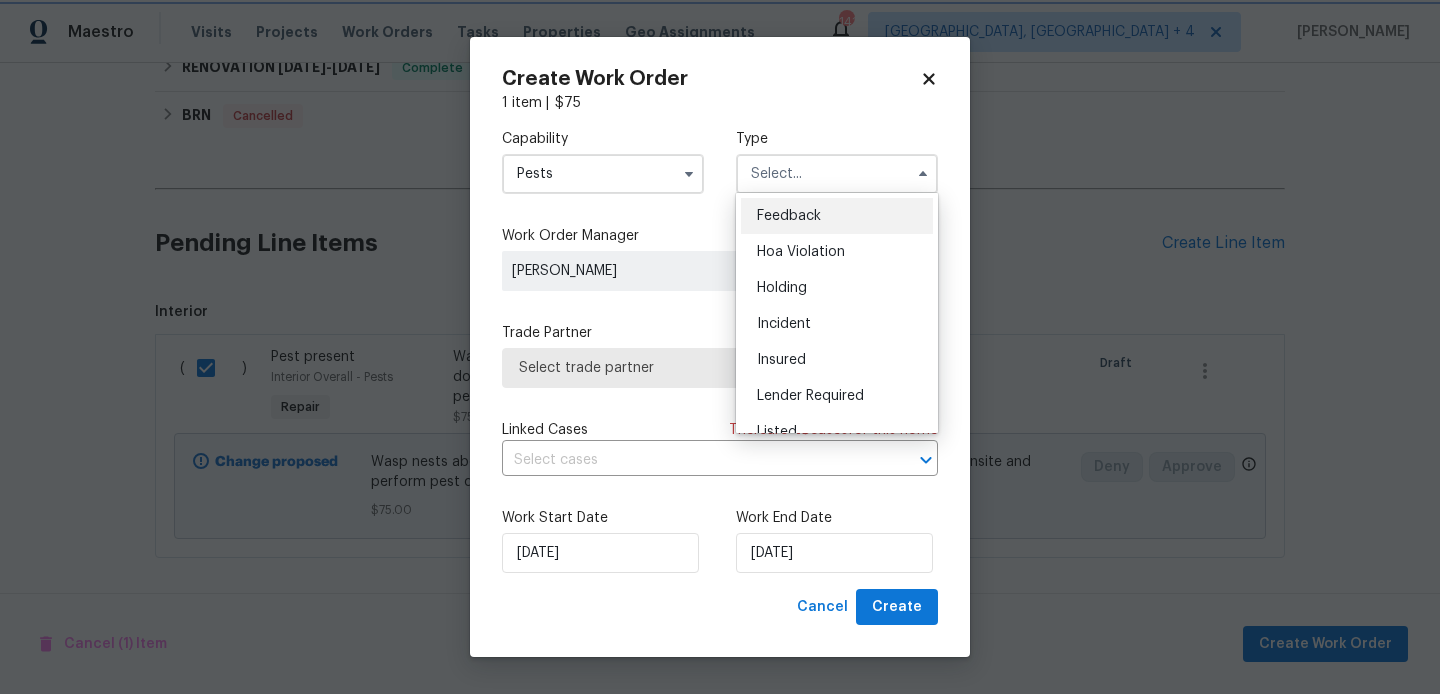 type on "Feedback" 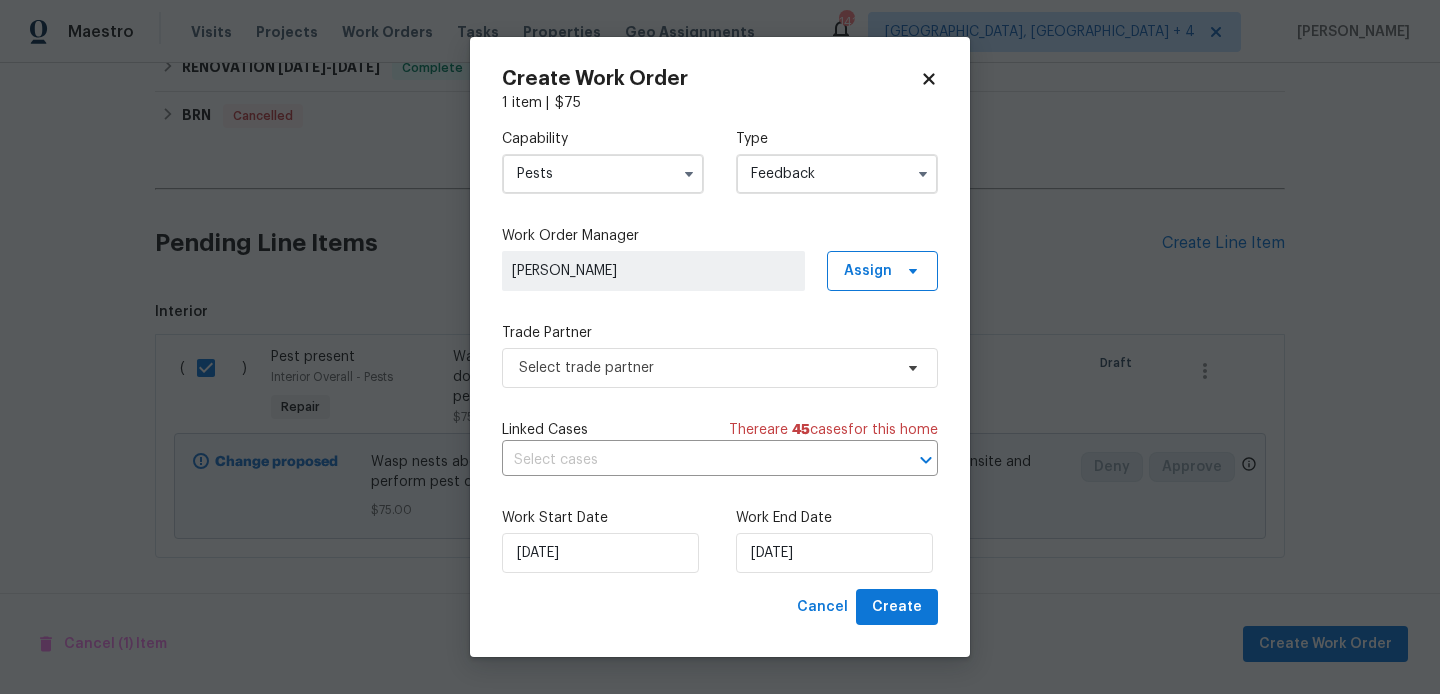 click on "Capability   Pests Type   Feedback Work Order Manager   Blessida Angeline M Assign Trade Partner   Select trade partner Linked Cases There  are   45  case s  for this home   ​ Work Start Date   14/07/2025 Work End Date   14/07/2025" at bounding box center [720, 351] 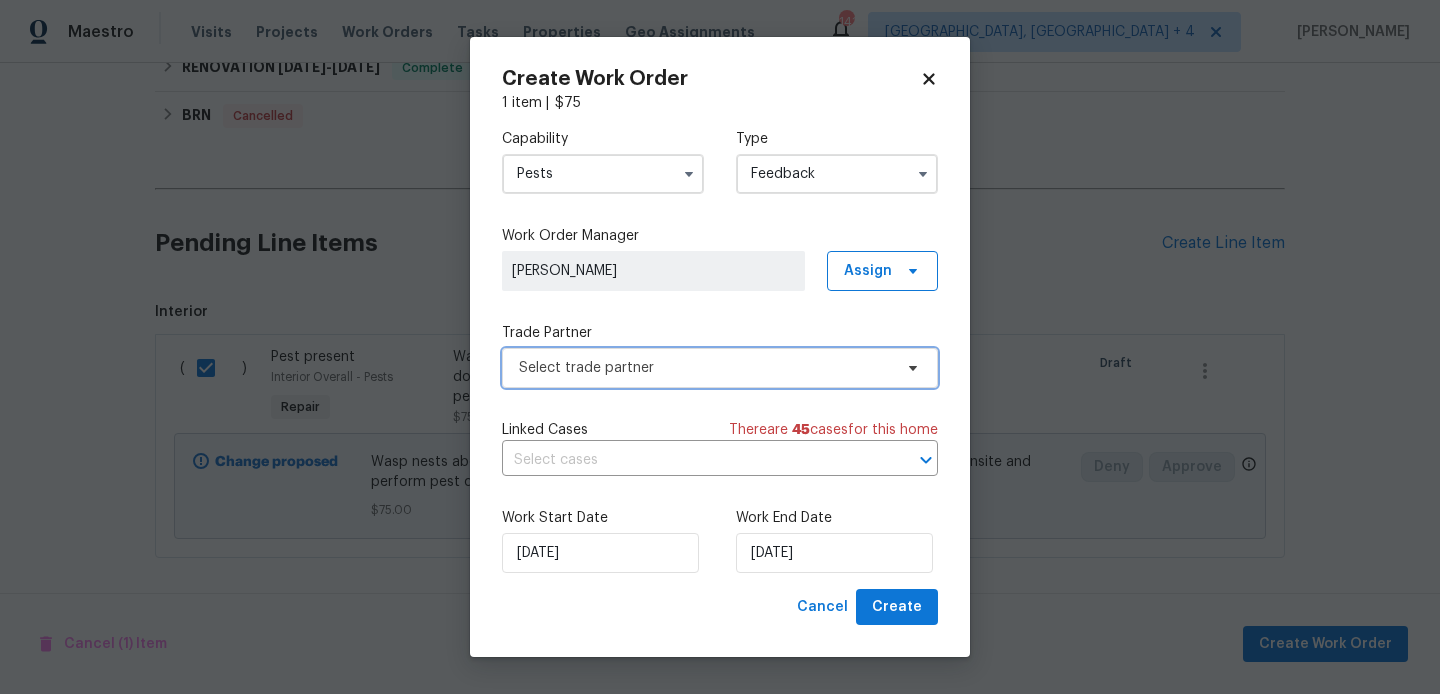 click on "Select trade partner" at bounding box center [705, 368] 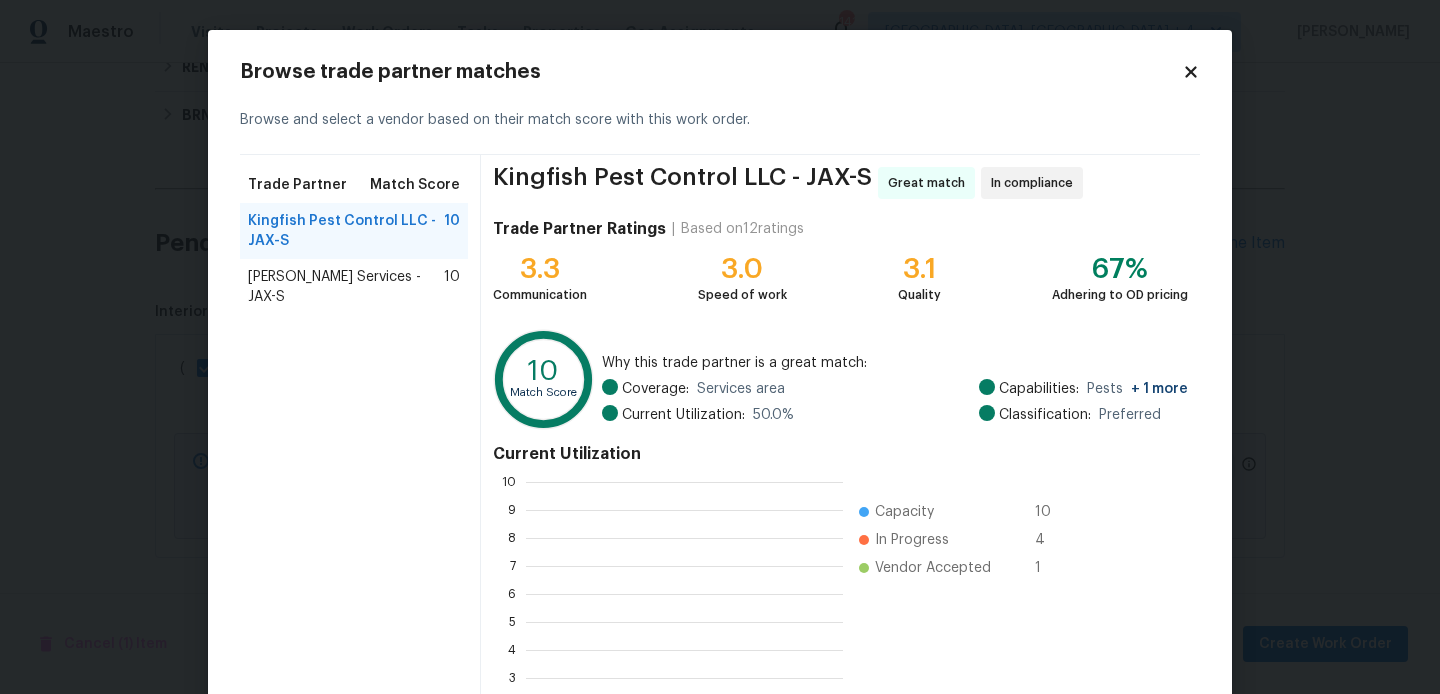 scroll, scrollTop: 2, scrollLeft: 2, axis: both 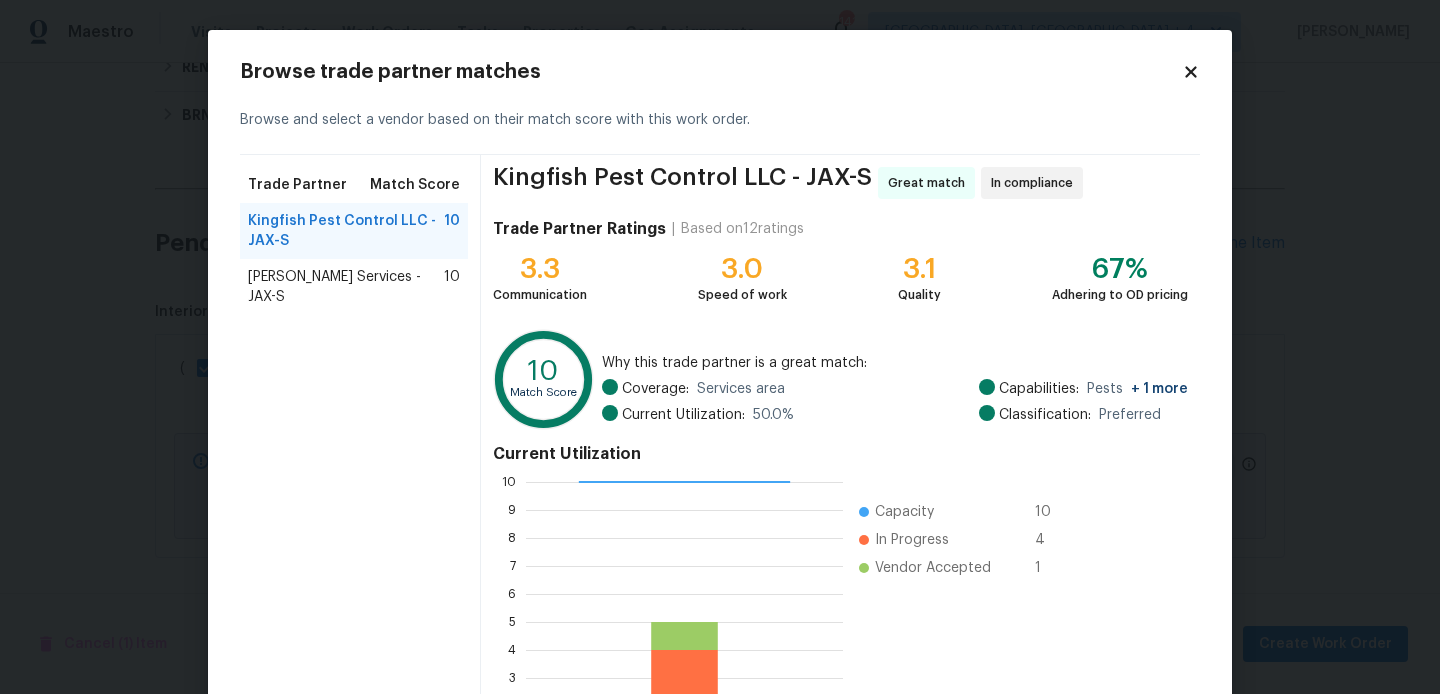 click on "Massey Services - JAX-S" at bounding box center [346, 287] 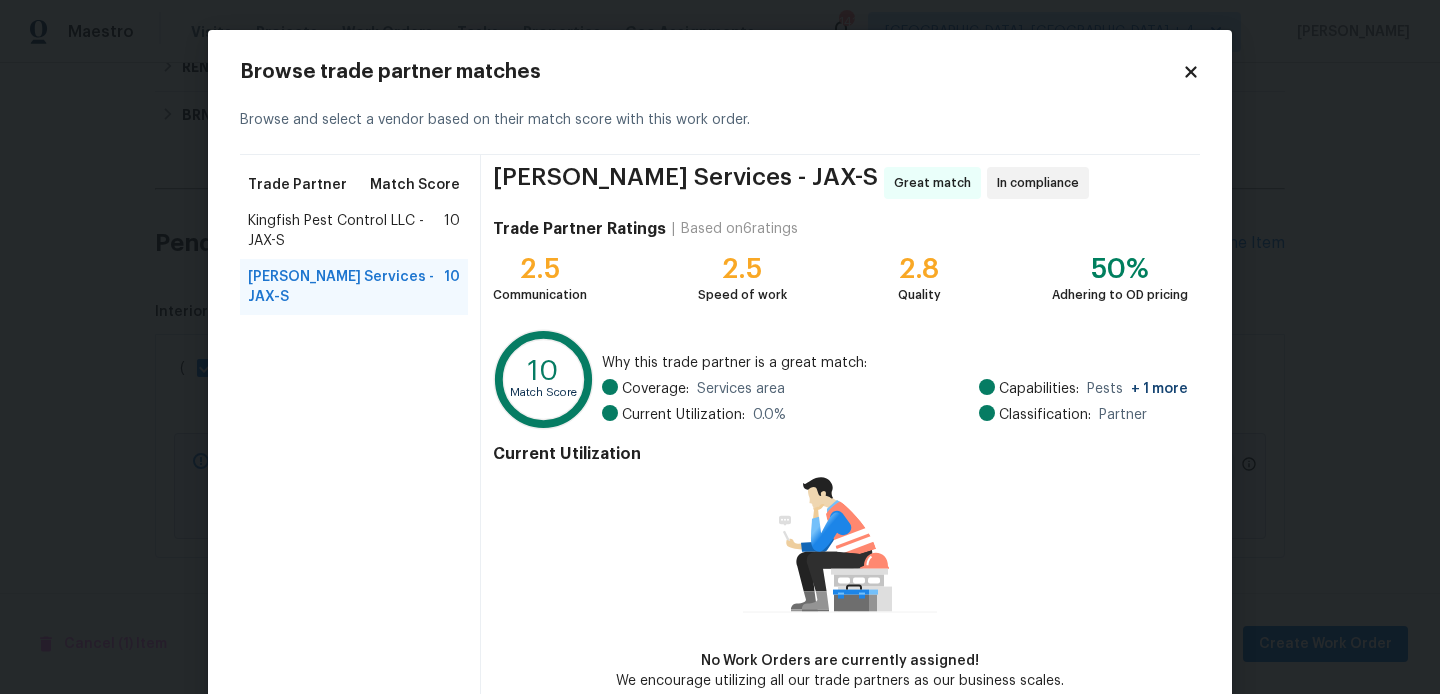 click on "Kingfish Pest Control LLC - JAX-S" at bounding box center (346, 231) 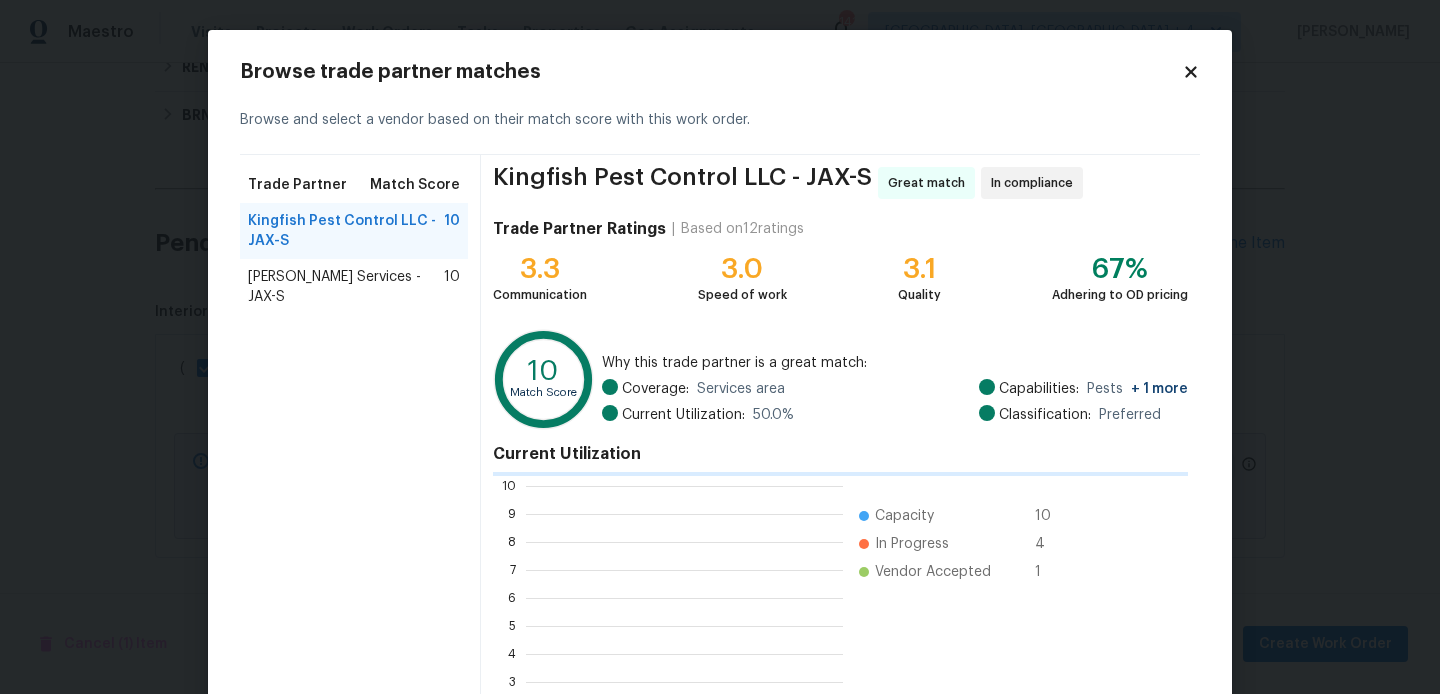 scroll, scrollTop: 2, scrollLeft: 2, axis: both 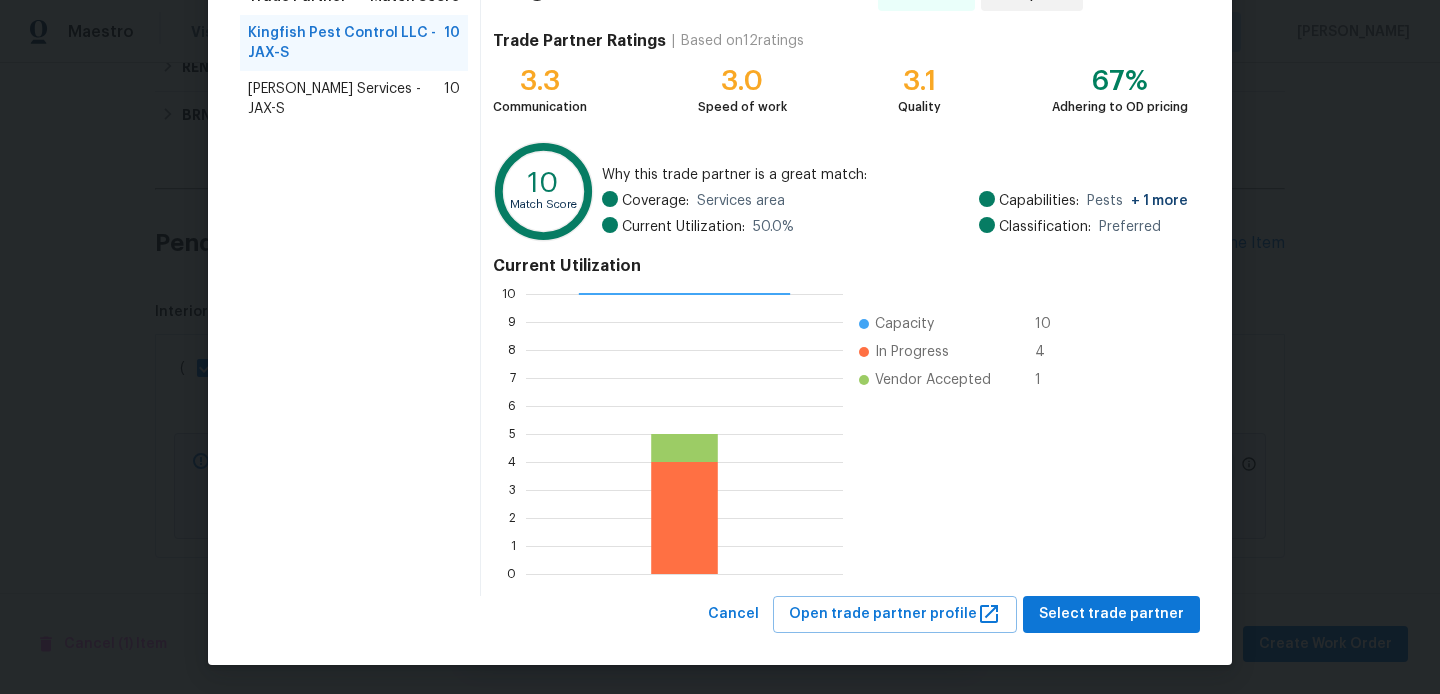 click on "Kingfish Pest Control LLC - JAX-S Great match In compliance Trade Partner Ratings    |    Based on  12  ratings 3.3 Communication 3.0 Speed of work 3.1 Quality 67% Adhering to OD pricing 10 Match Score Why this trade partner is a great match: Coverage: Services area Current Utilization: 50.0 % Capabilities: Pests + 1 more Classification: Preferred Current Utilization 0 1 2 3 4 5 6 7 8 9 10 Capacity 10 In Progress 4 Vendor Accepted 1" at bounding box center (840, 281) 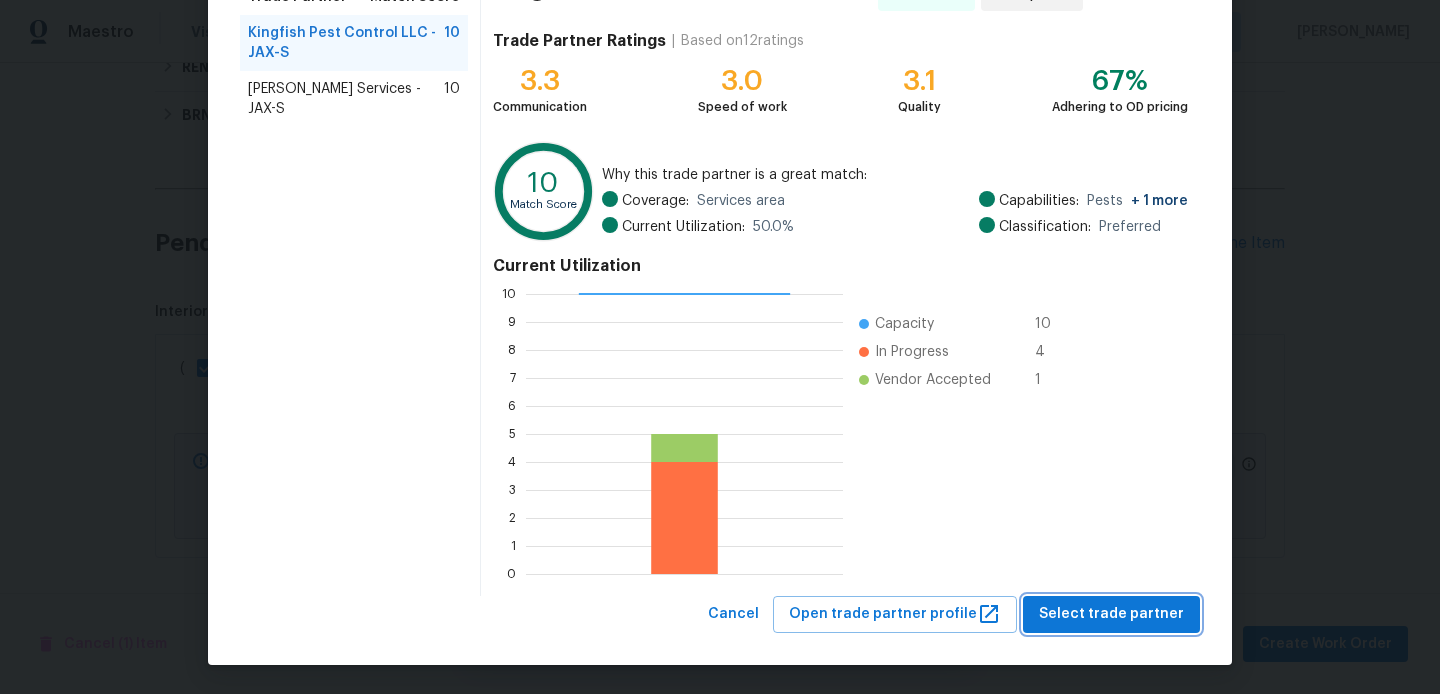 click on "Select trade partner" at bounding box center (1111, 614) 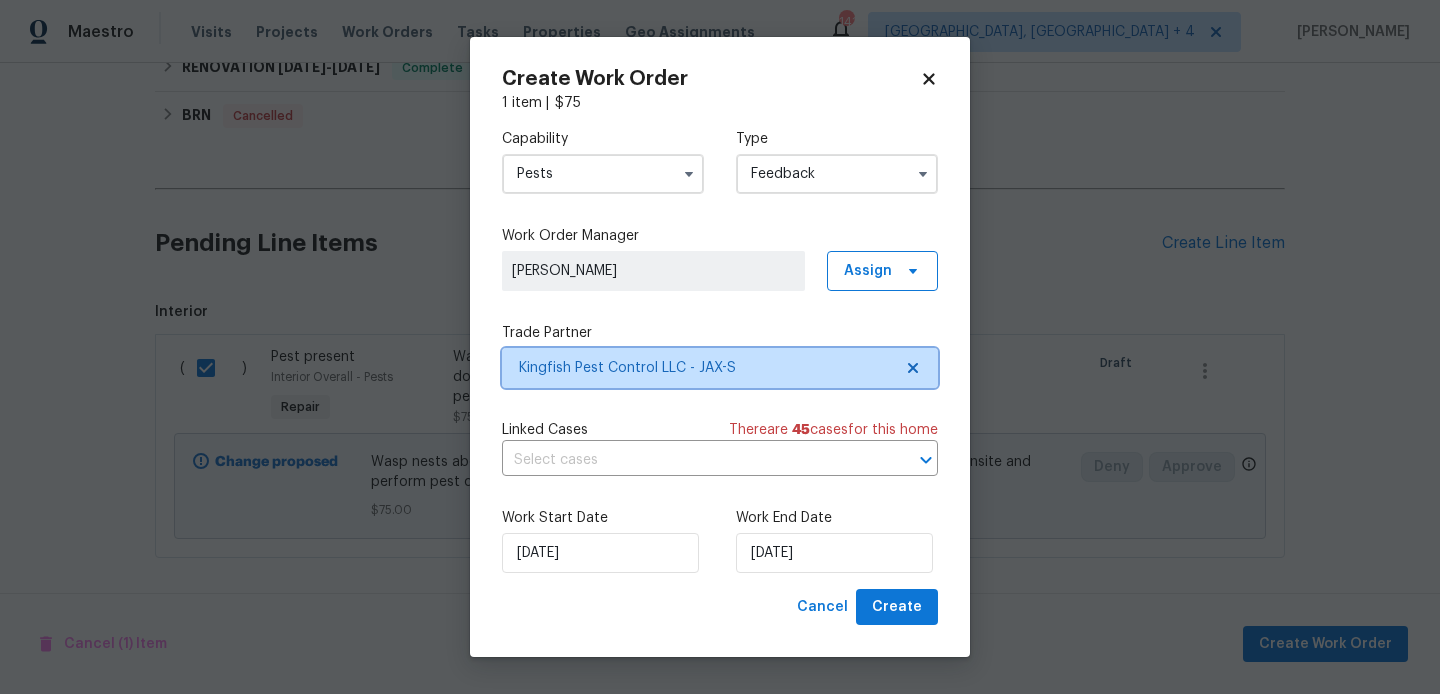scroll, scrollTop: 0, scrollLeft: 0, axis: both 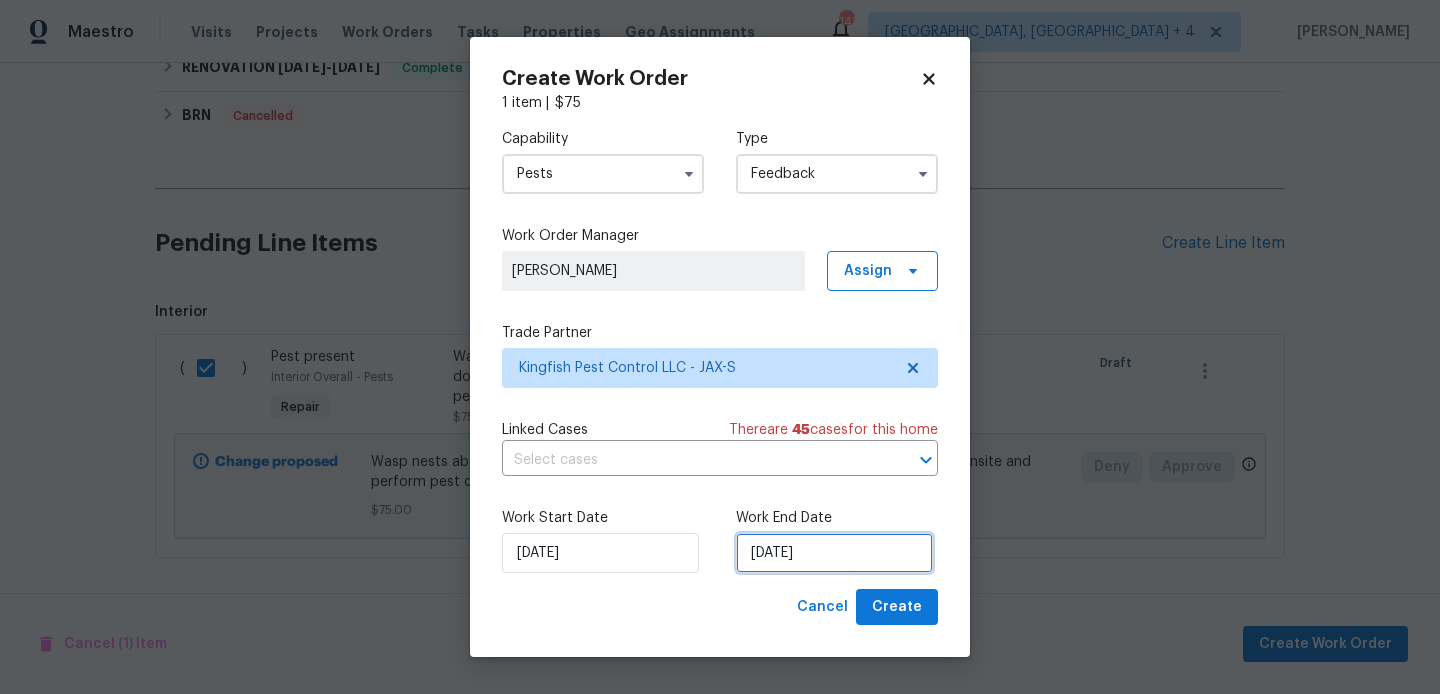 click on "14/07/2025" at bounding box center [834, 553] 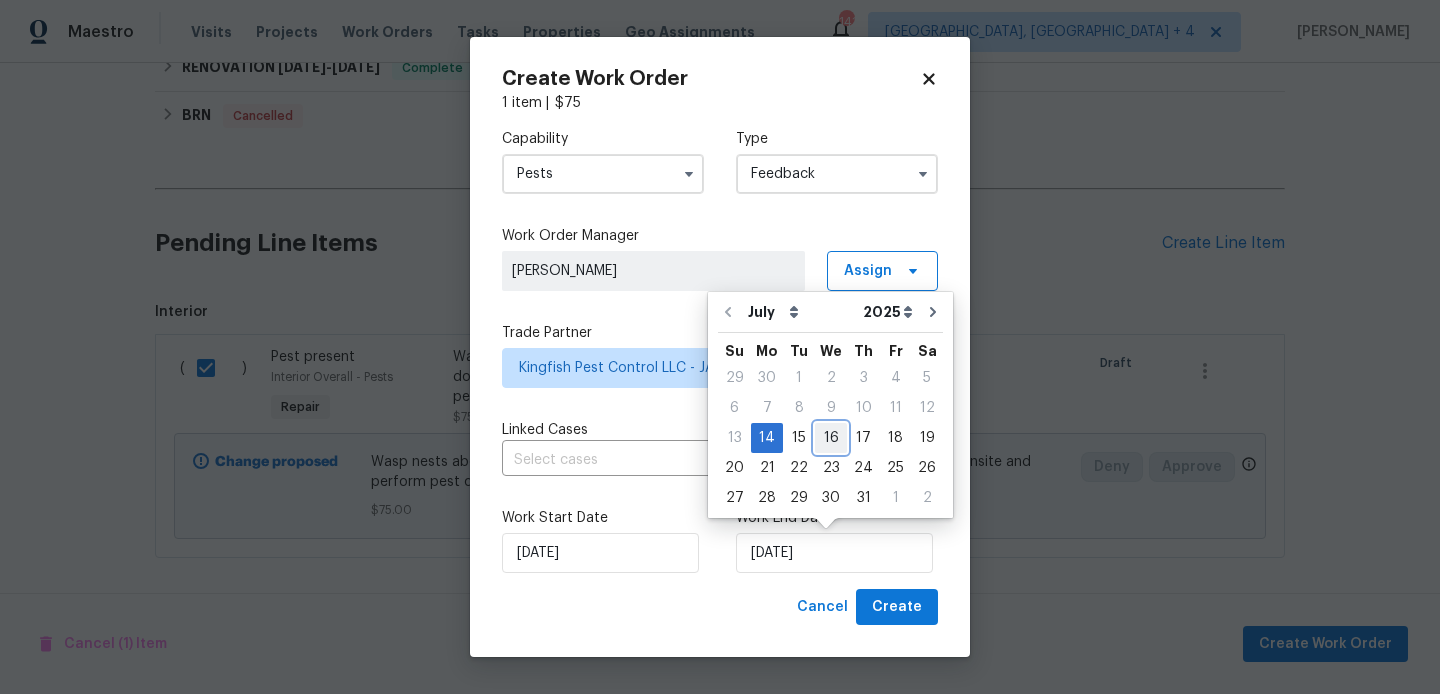 click on "16" at bounding box center [831, 438] 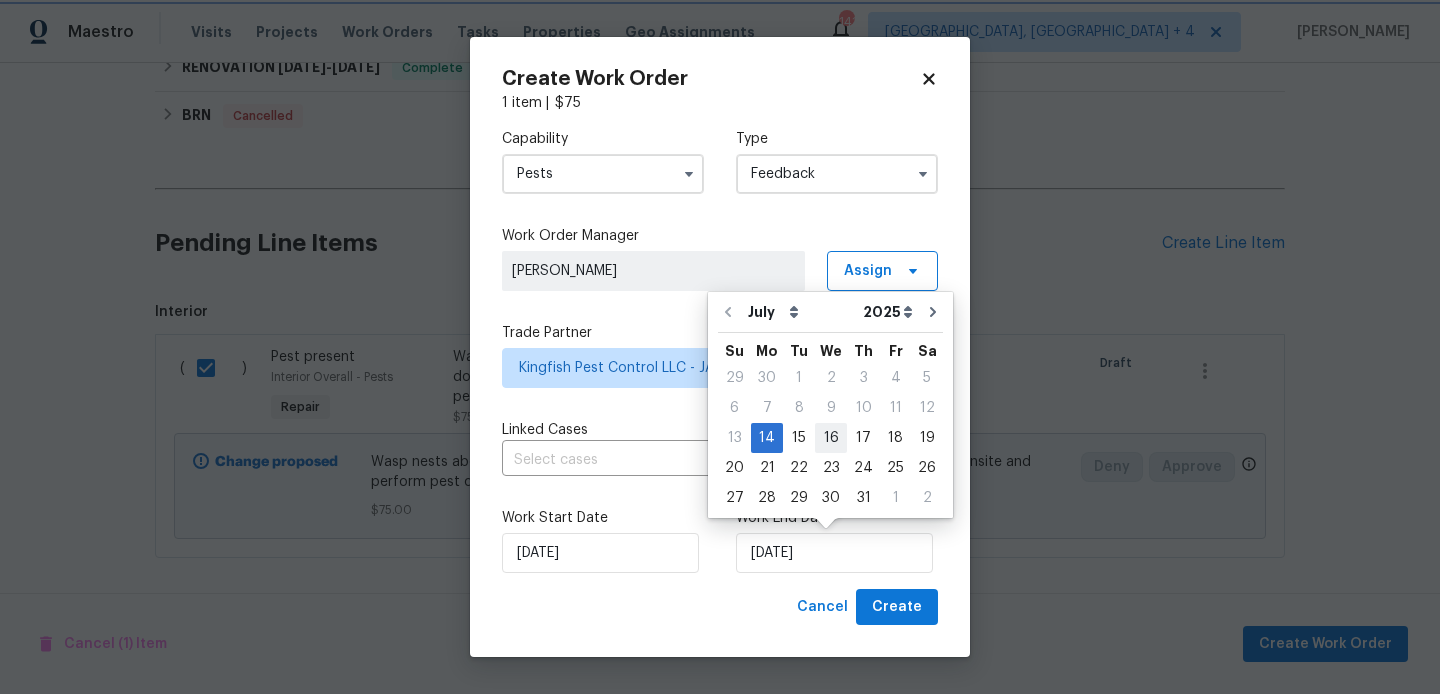 type on "16/07/2025" 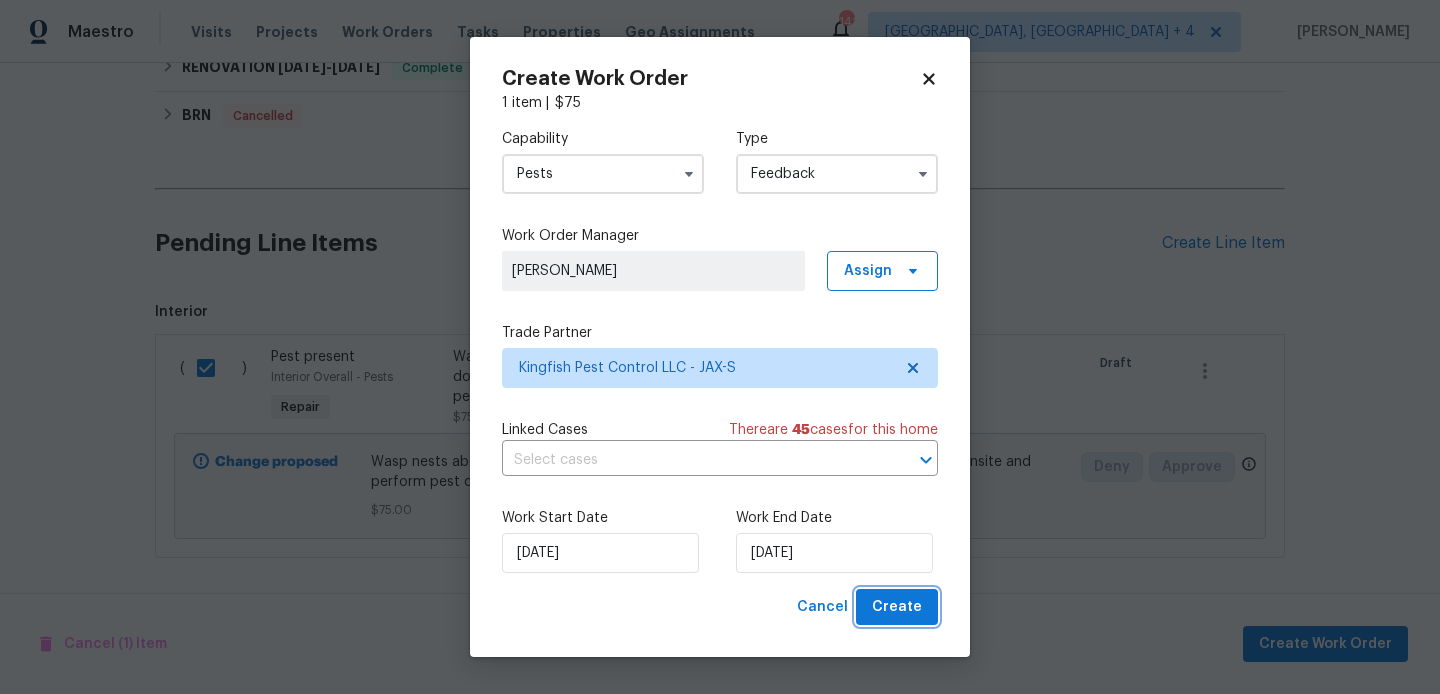 click on "Create" at bounding box center [897, 607] 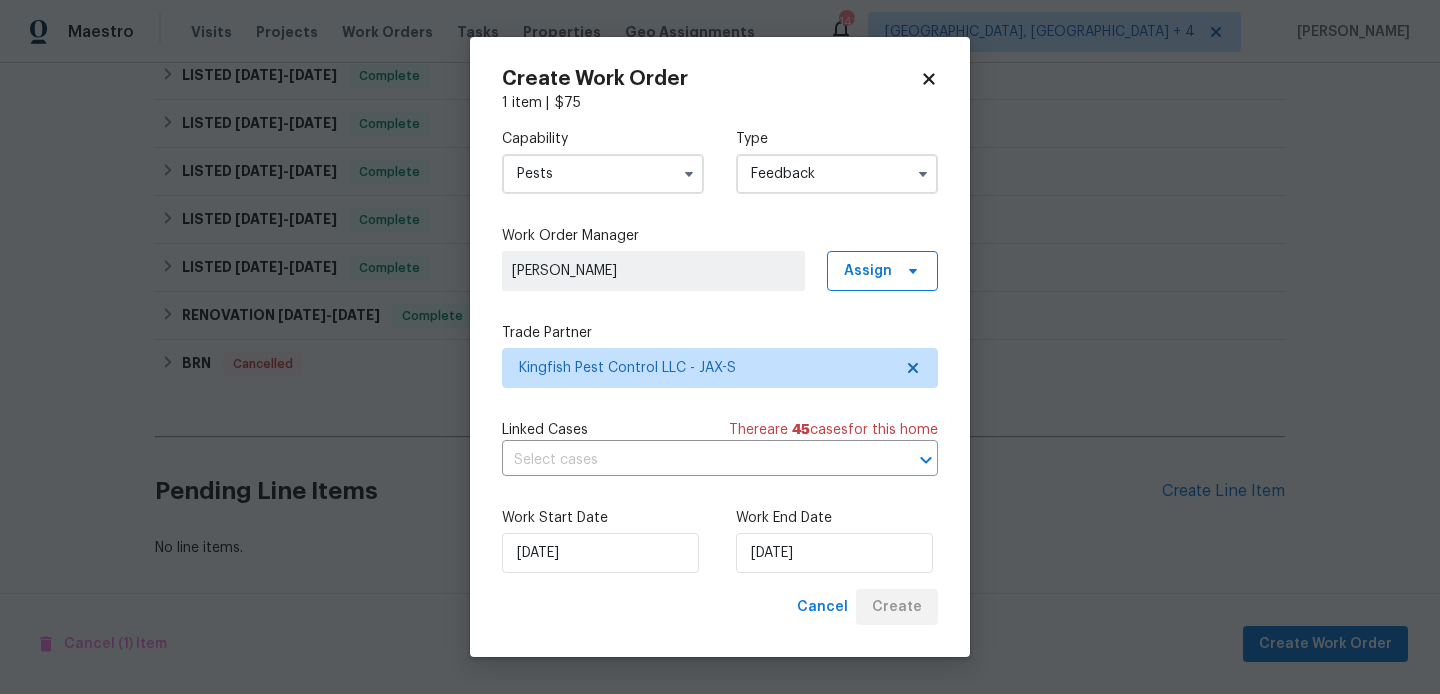 scroll, scrollTop: 551, scrollLeft: 0, axis: vertical 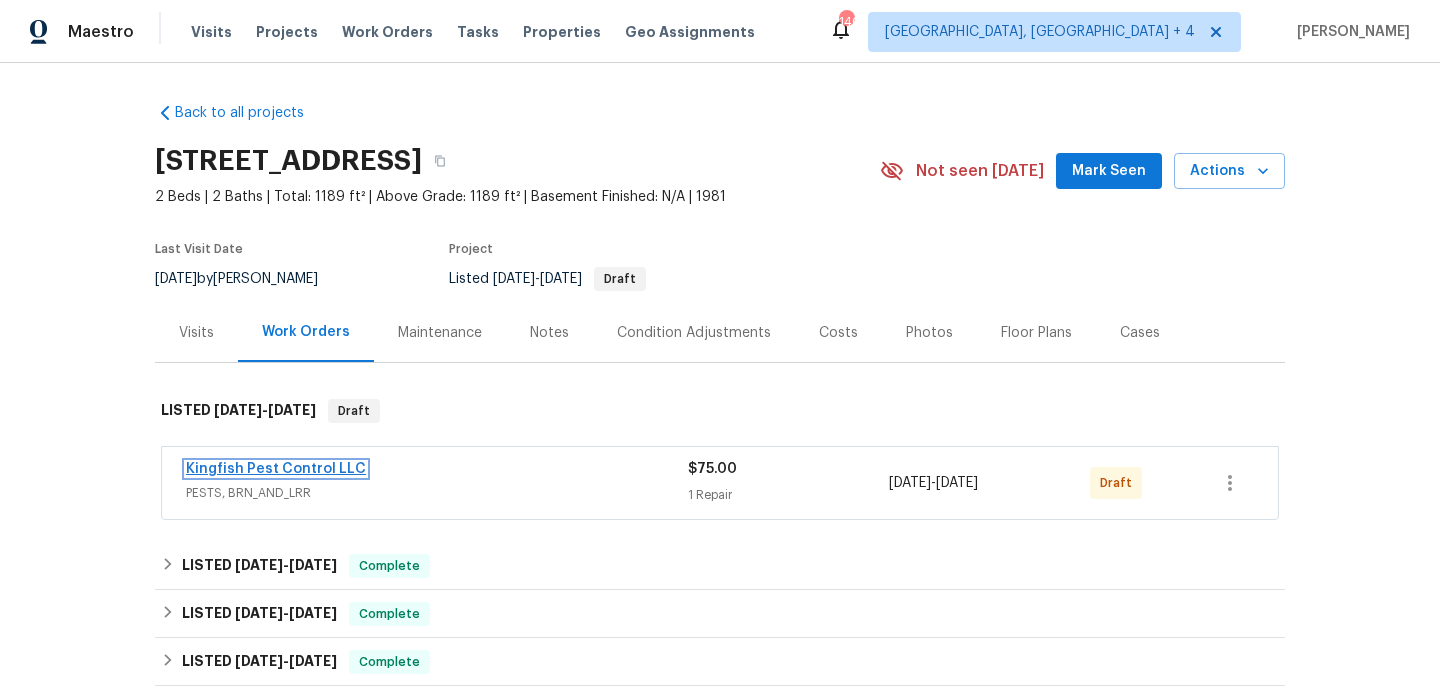 click on "Kingfish Pest Control LLC" at bounding box center (276, 469) 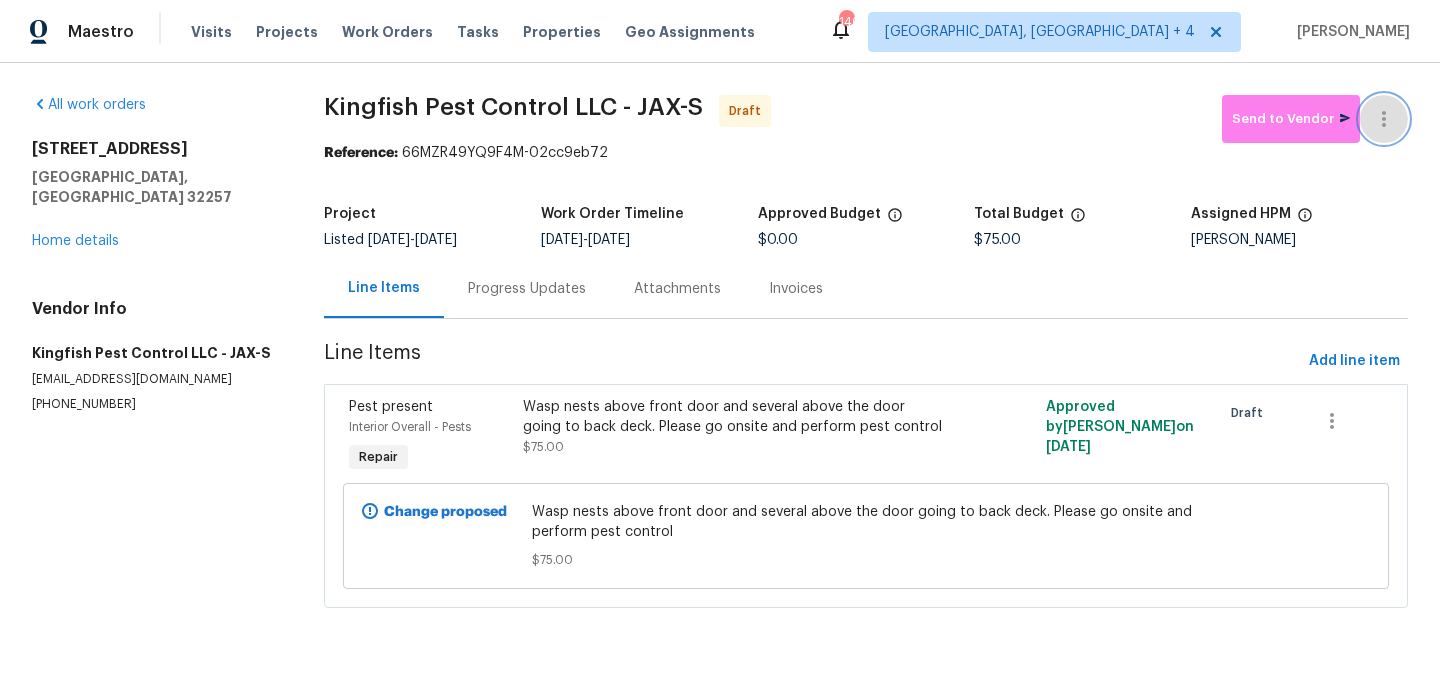 click at bounding box center [1384, 119] 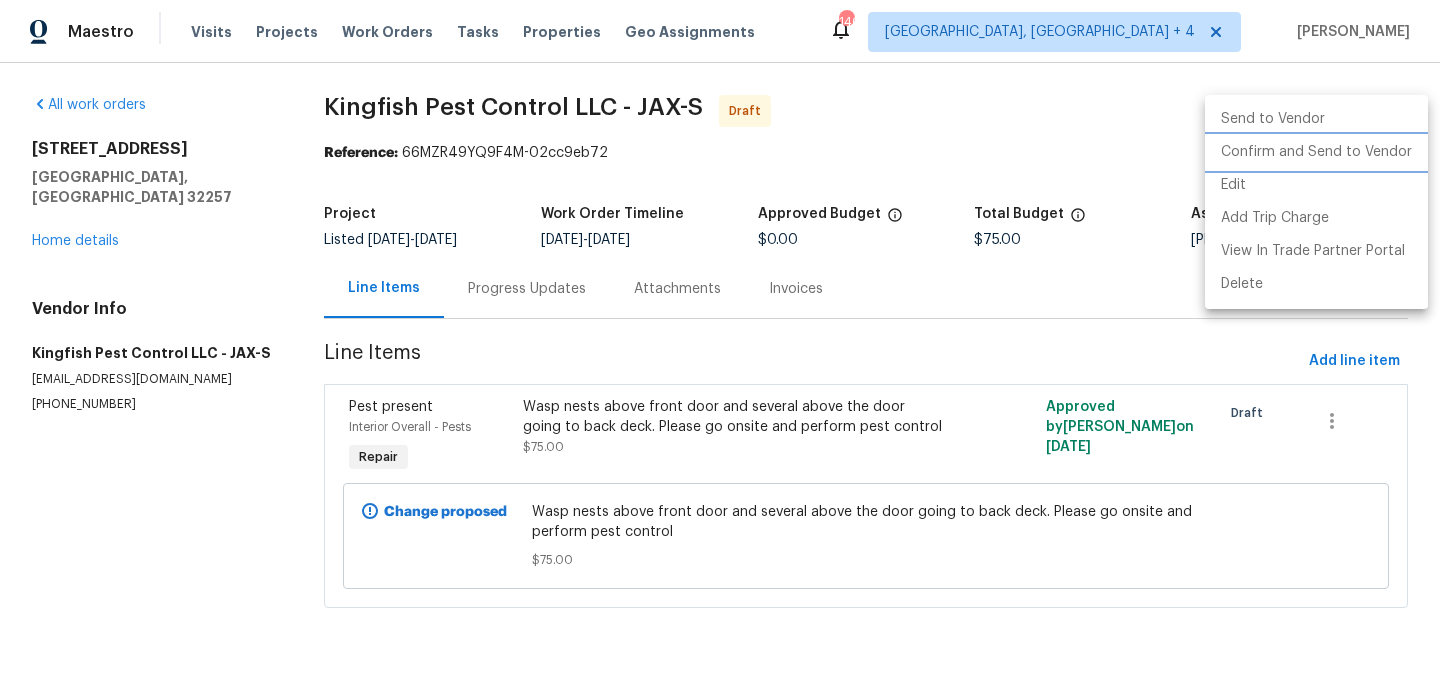 click on "Confirm and Send to Vendor" at bounding box center [1316, 152] 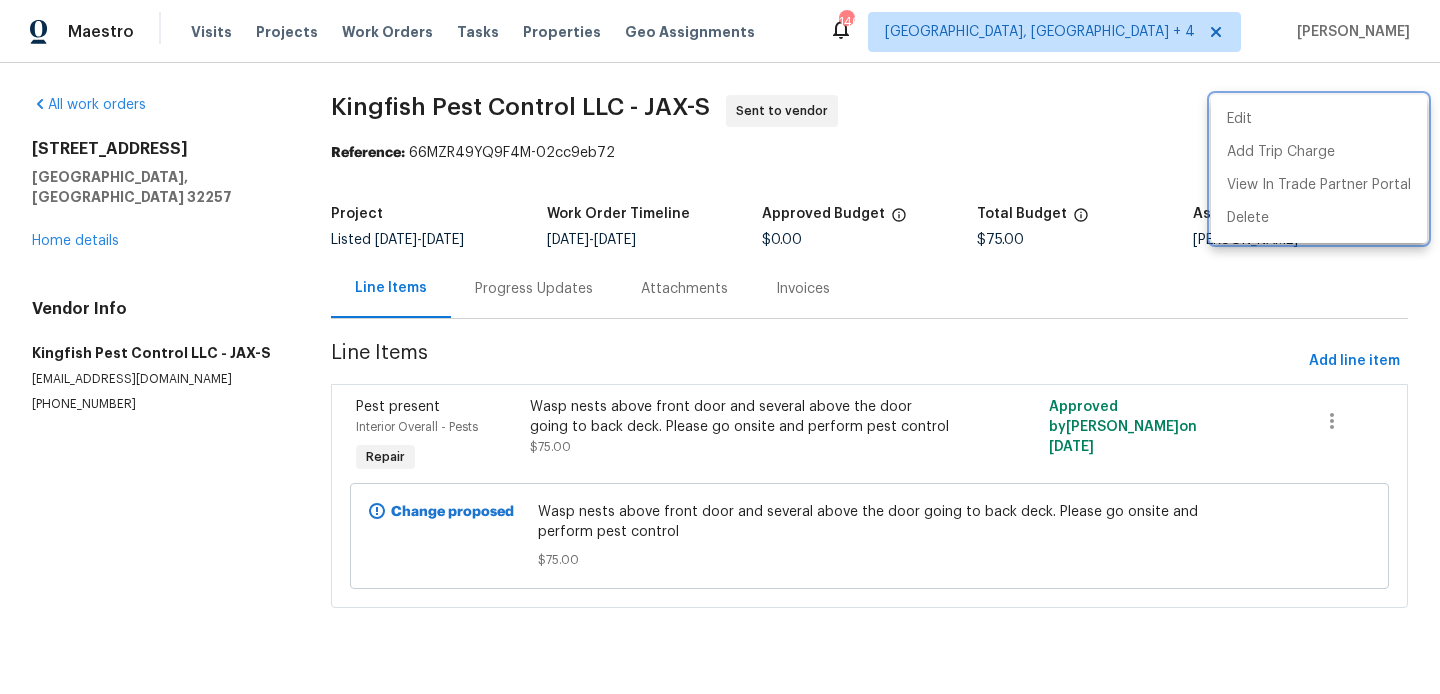 click at bounding box center [720, 347] 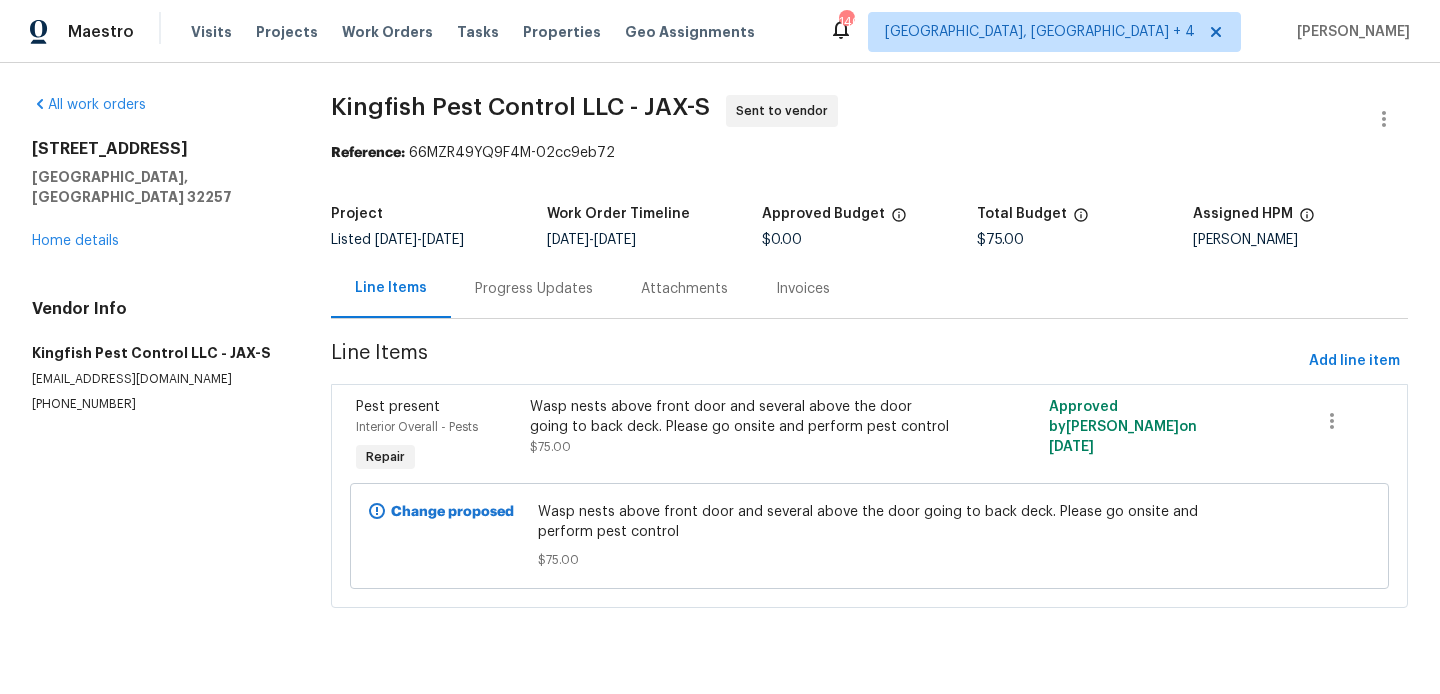 click on "Progress Updates" at bounding box center (534, 289) 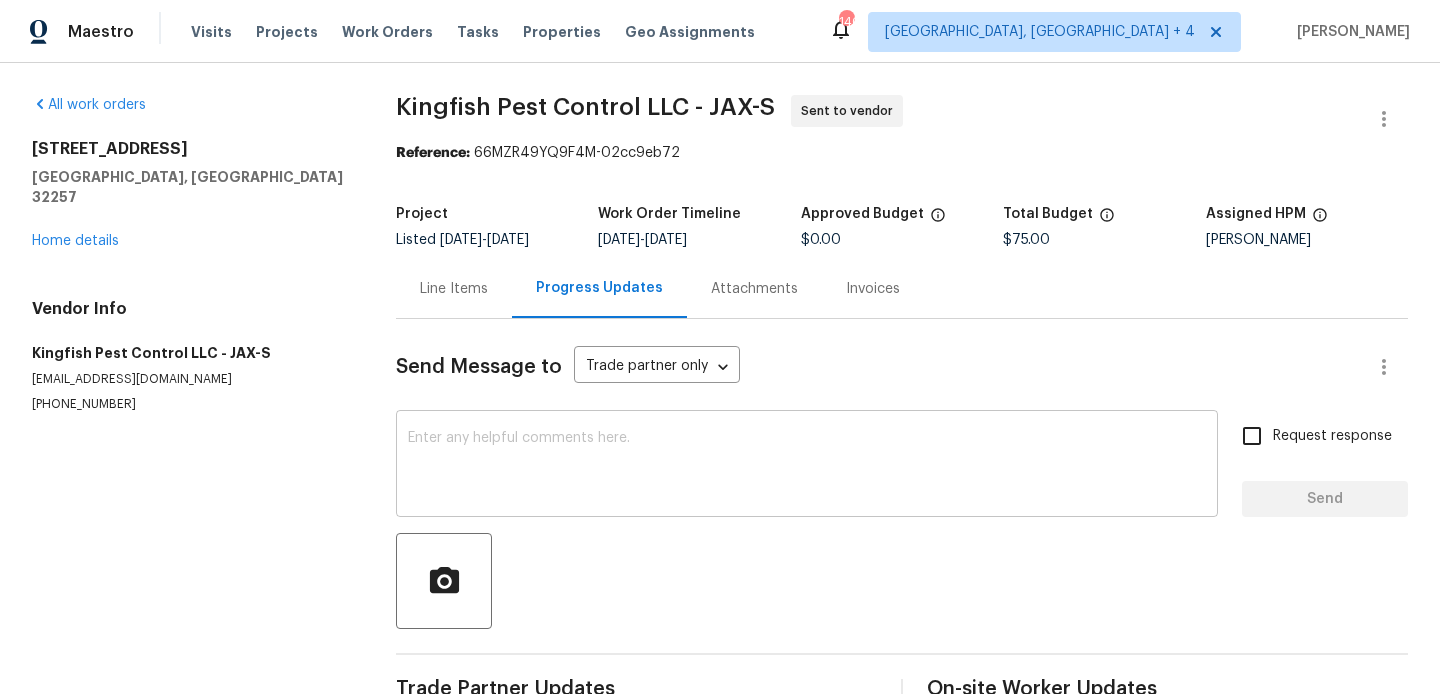 click at bounding box center (807, 466) 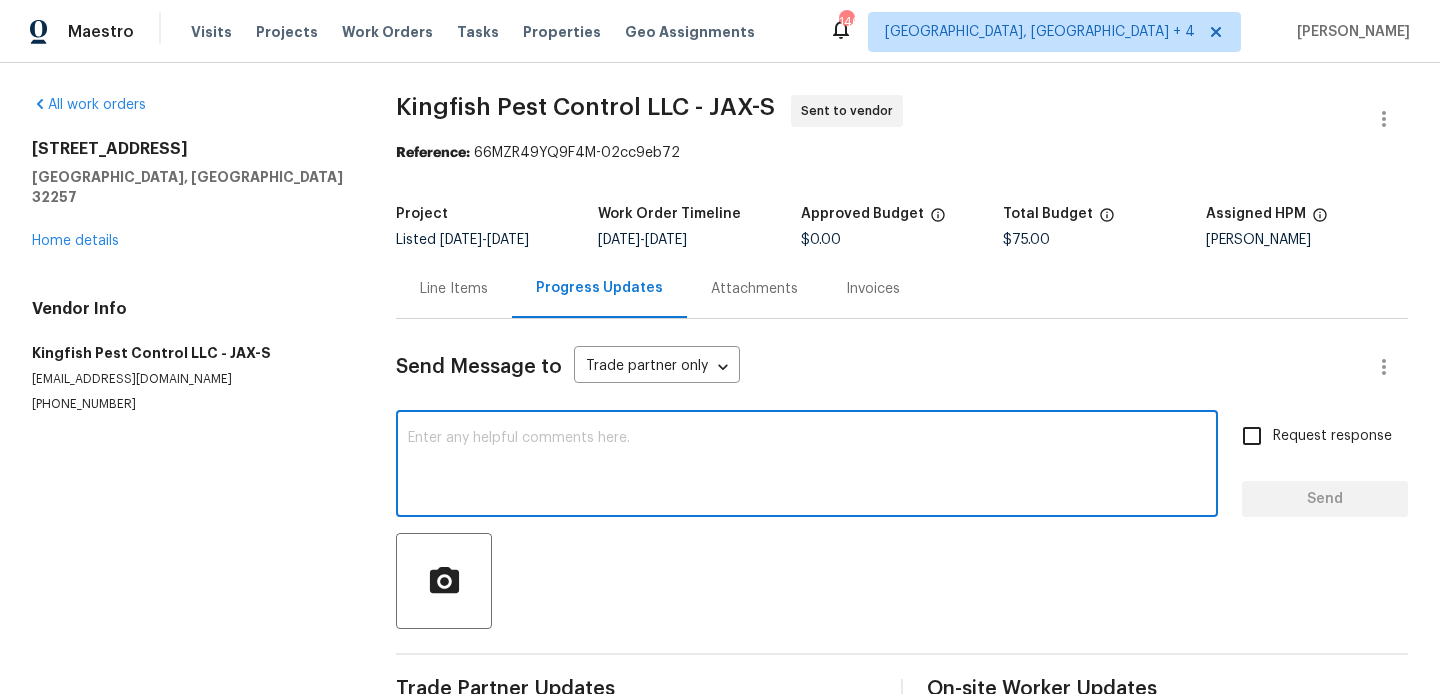 paste on "Hi, this is Blessida with Opendoor. I’m confirming you received the WO for the property at (Address). Please review and accept the WO within 24 hours and provide a schedule date. Please disregard the contact information for the HPM included in the WO. Our Centralised LWO Team is responsible for Listed WOs. The team can be reached through the portal or by phone at [PHONE_NUMBER]." 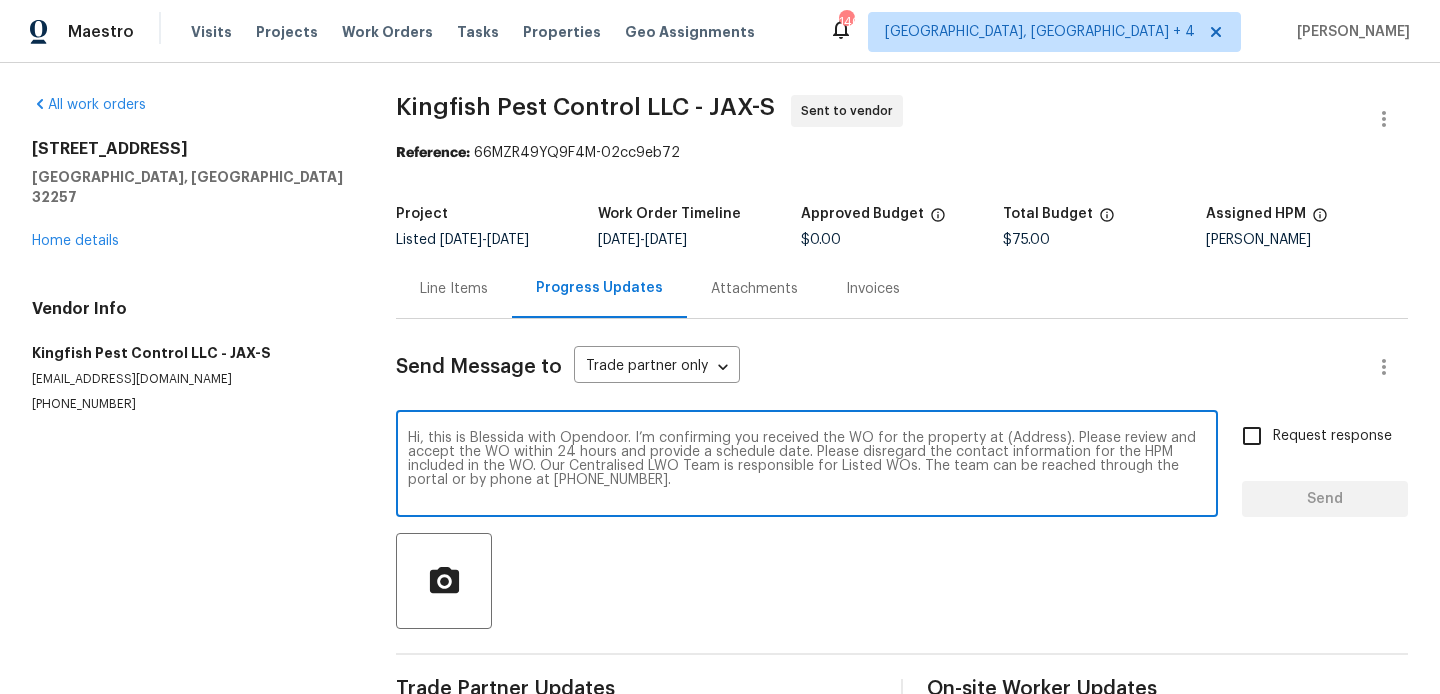 scroll, scrollTop: 28, scrollLeft: 0, axis: vertical 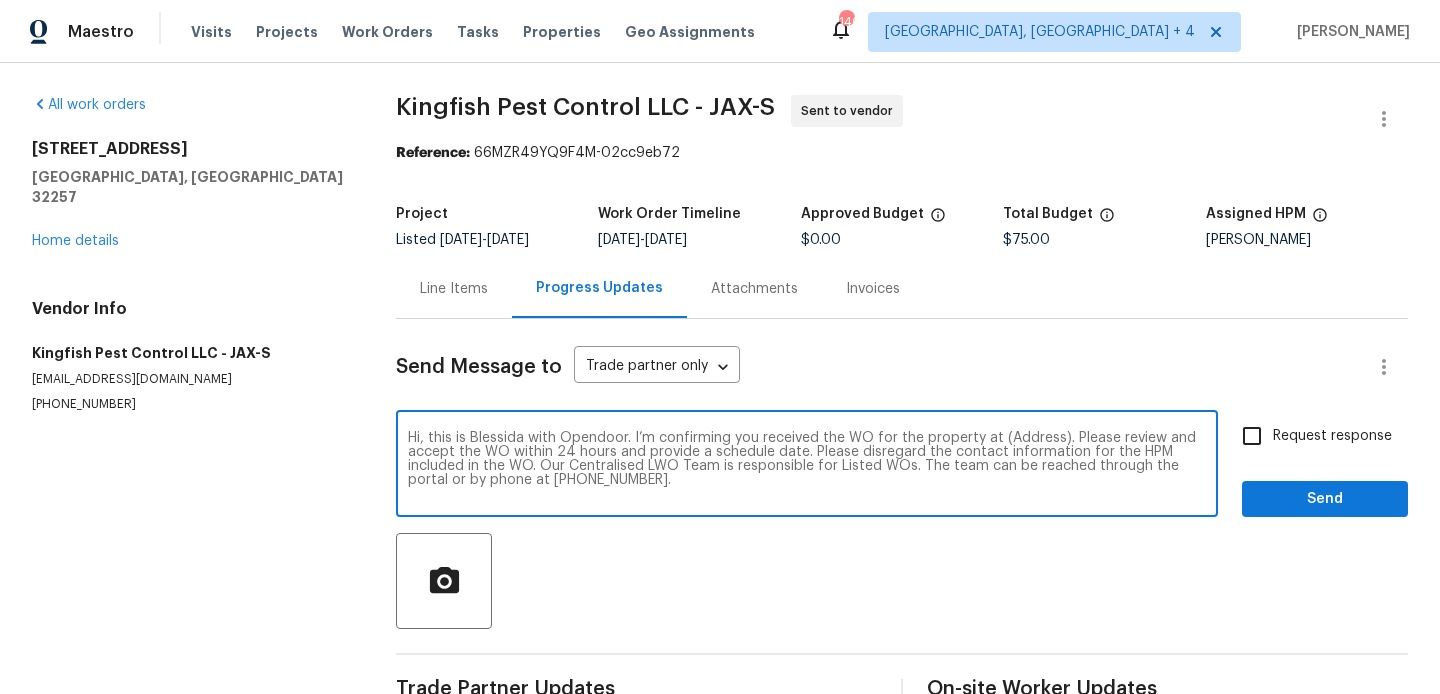 click on "Hi, this is Blessida with Opendoor. I’m confirming you received the WO for the property at (Address). Please review and accept the WO within 24 hours and provide a schedule date. Please disregard the contact information for the HPM included in the WO. Our Centralised LWO Team is responsible for Listed WOs. The team can be reached through the portal or by phone at (480) 478-0155." at bounding box center [807, 466] 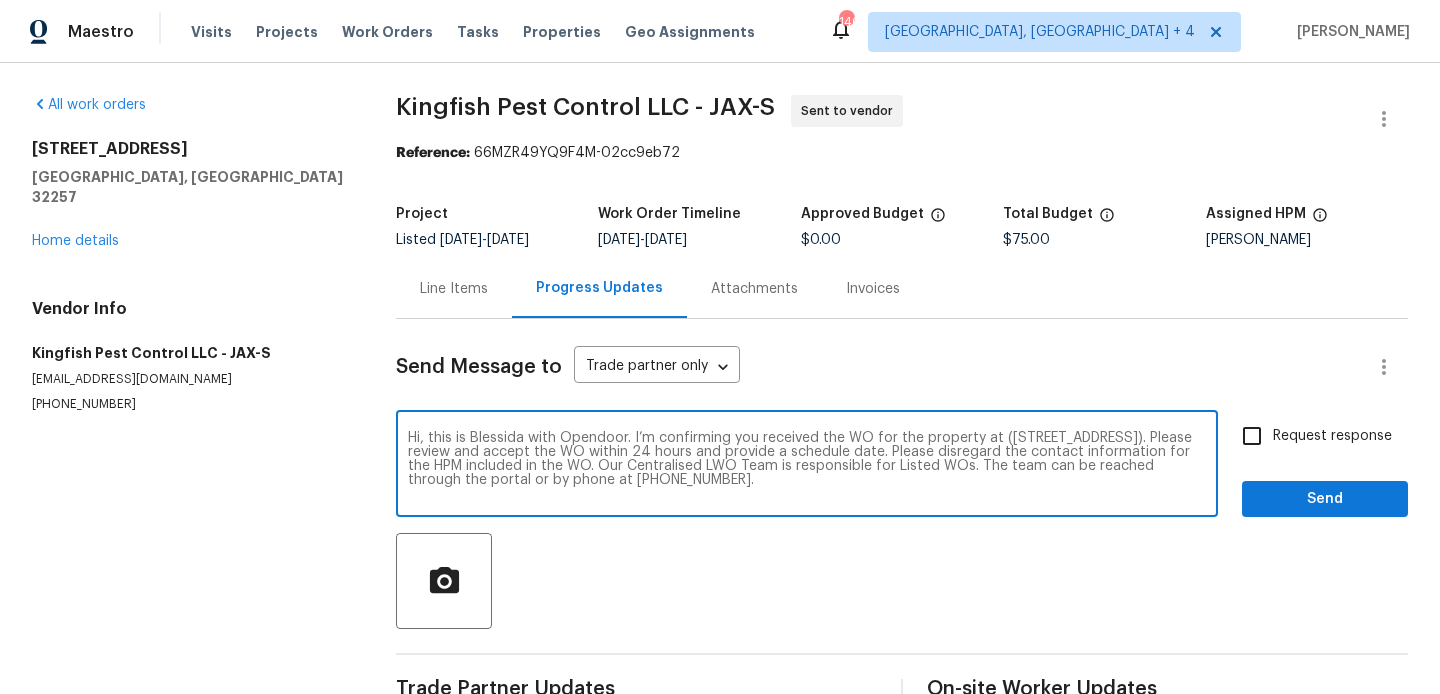 type on "Hi, this is Blessida with Opendoor. I’m confirming you received the WO for the property at (3567 Whalers Way, Jacksonville, FL 32257). Please review and accept the WO within 24 hours and provide a schedule date. Please disregard the contact information for the HPM included in the WO. Our Centralised LWO Team is responsible for Listed WOs. The team can be reached through the portal or by phone at (480) 478-0155." 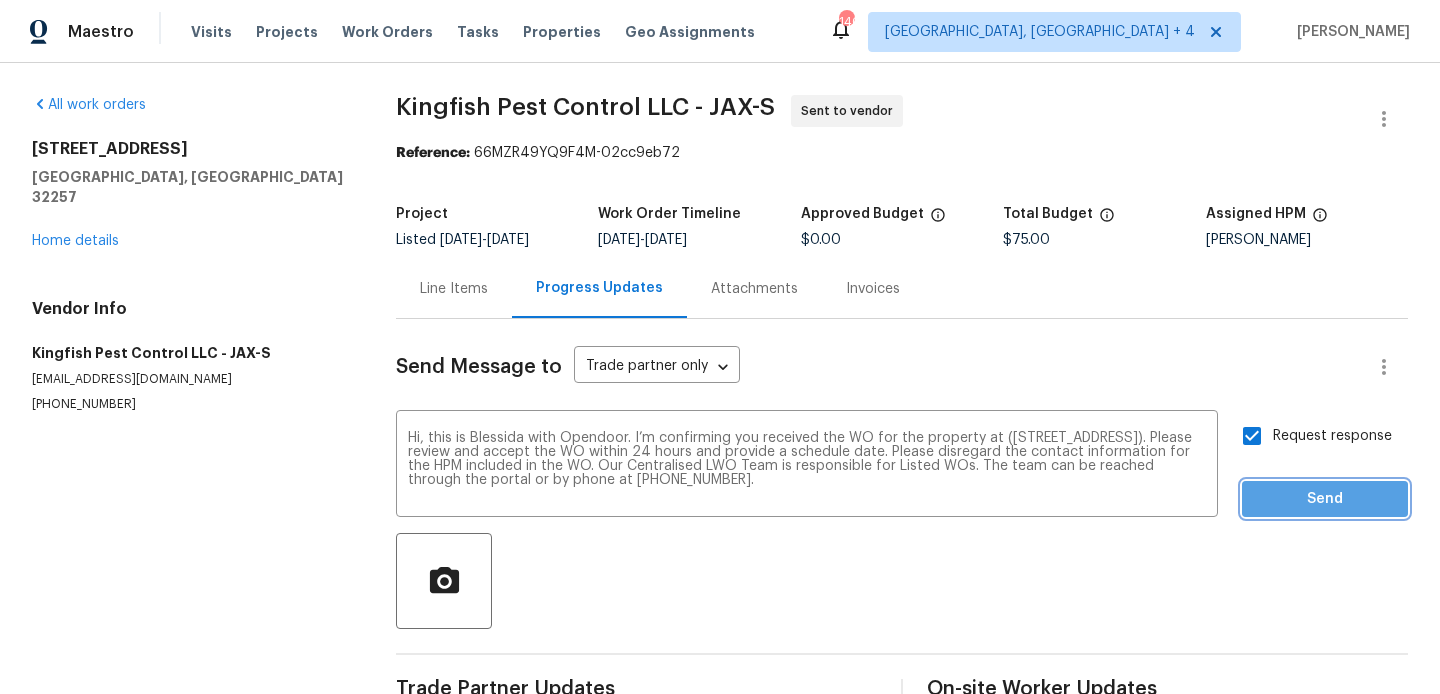 click on "Send" at bounding box center [1325, 499] 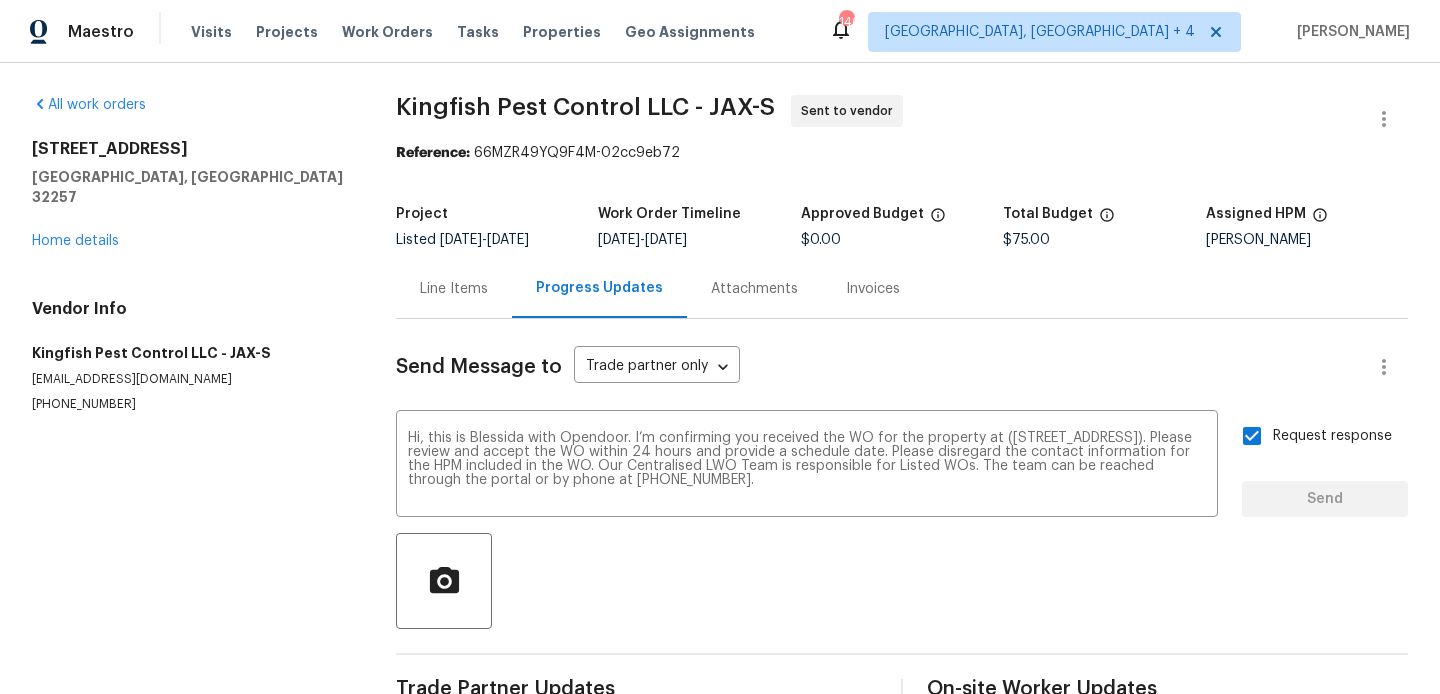 type 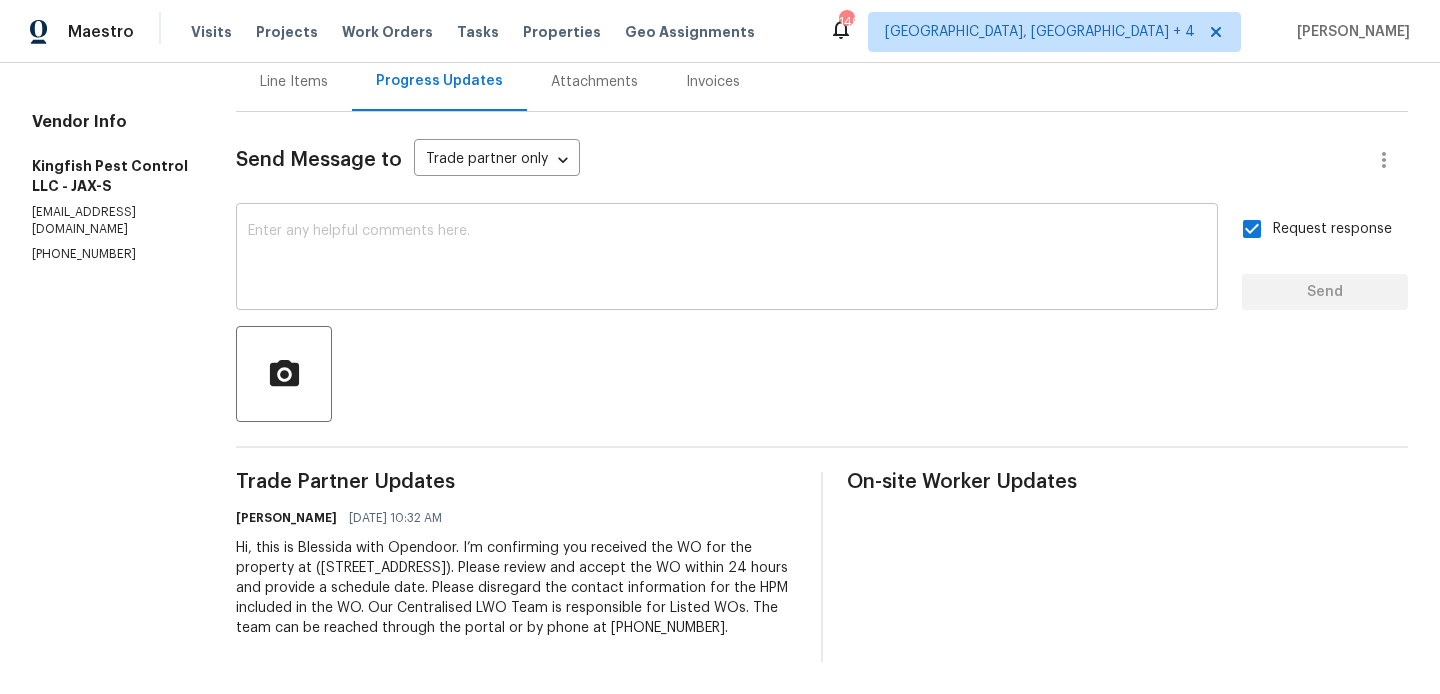 scroll, scrollTop: 0, scrollLeft: 0, axis: both 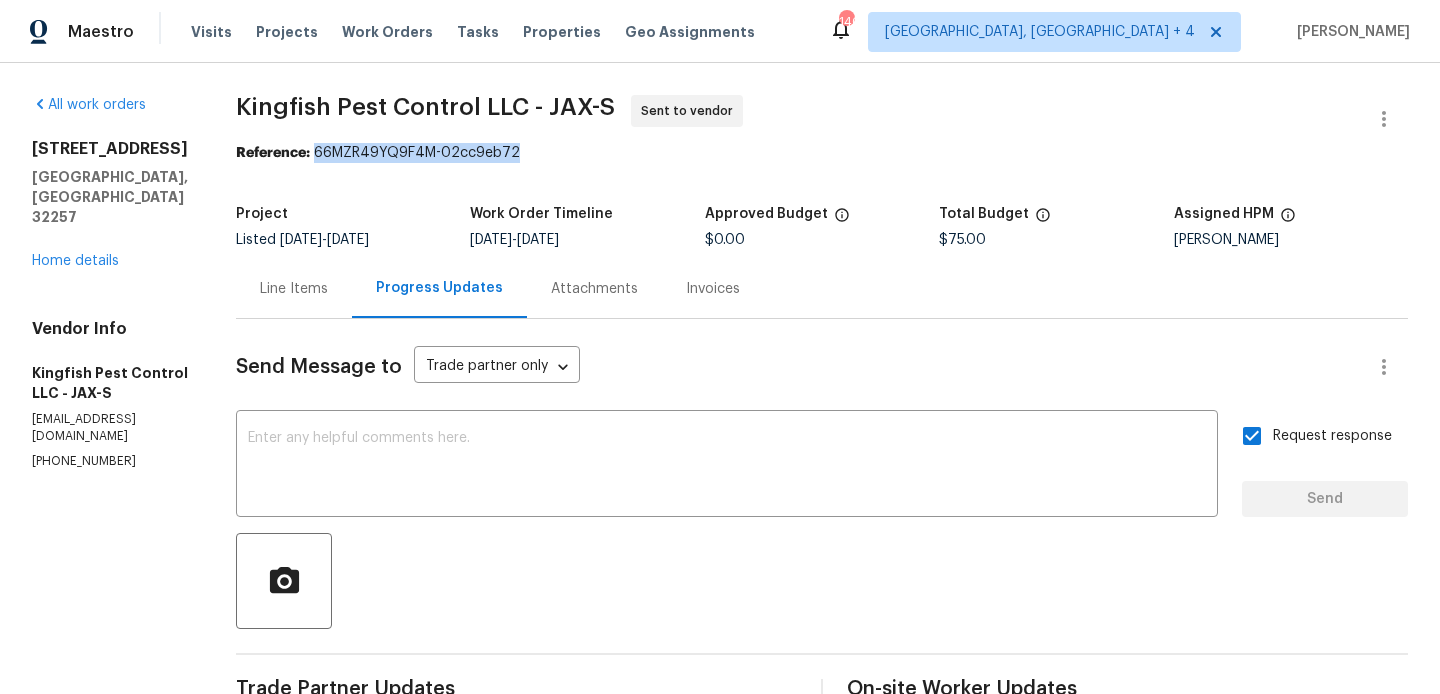 drag, startPoint x: 314, startPoint y: 153, endPoint x: 534, endPoint y: 153, distance: 220 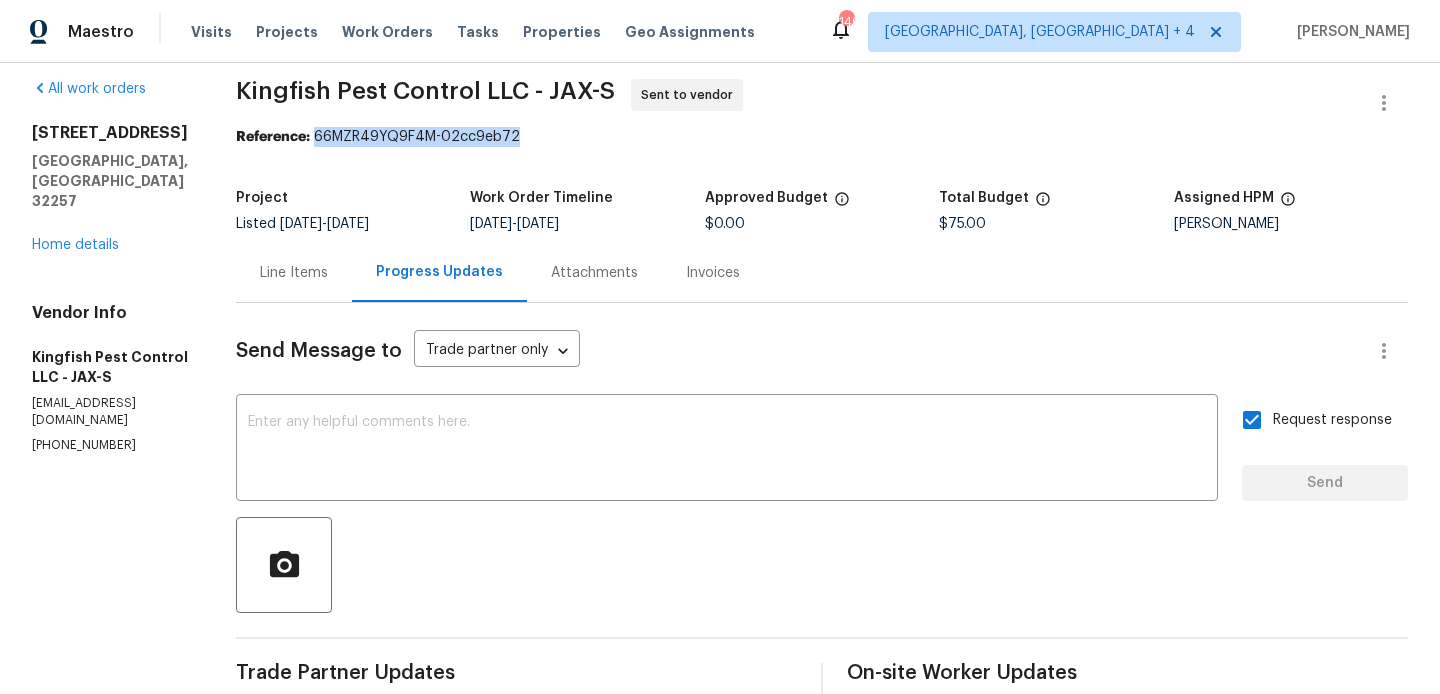 scroll, scrollTop: 0, scrollLeft: 0, axis: both 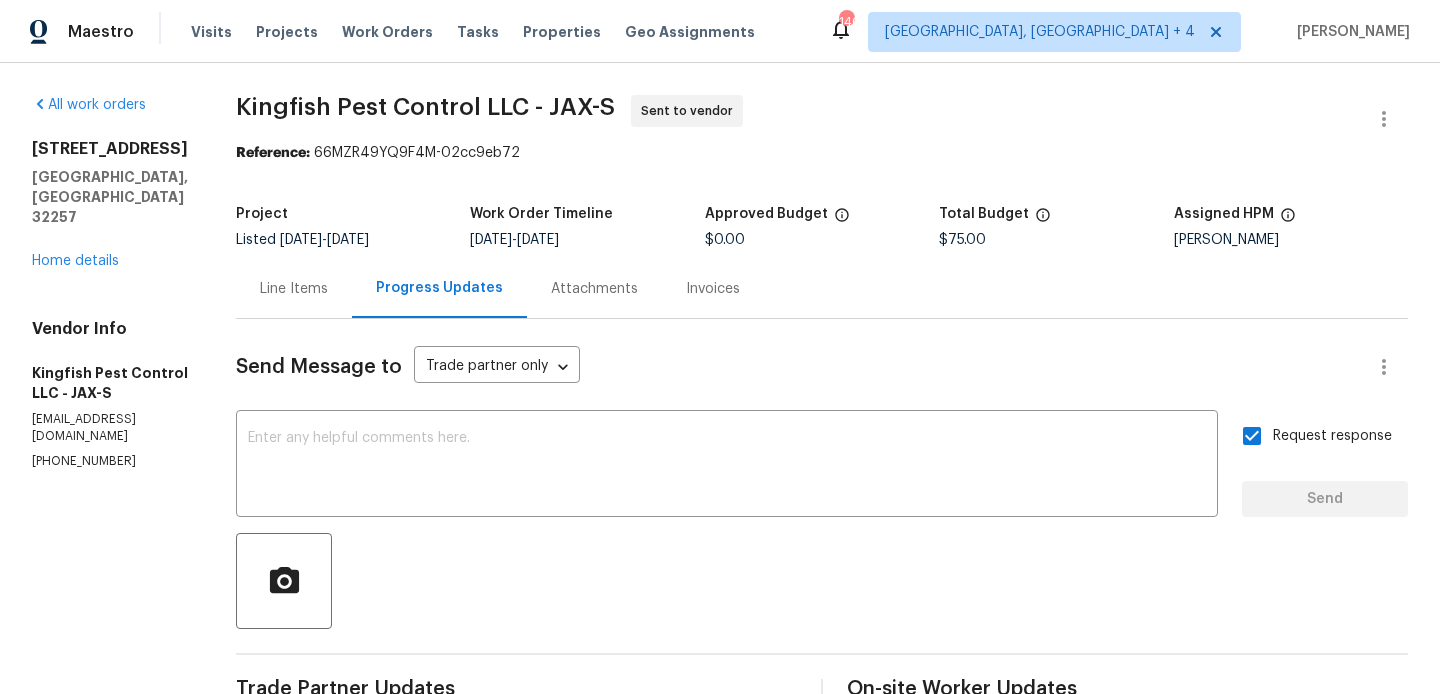 click on "Send Message to Trade partner only Trade partner only ​ x ​ Request response Send Trade Partner Updates Blessida Angeline M 07/14/2025 10:32 AM Hi, this is Blessida with Opendoor. I’m confirming you received the WO for the property at (3567 Whalers Way, Jacksonville, FL 32257). Please review and accept the WO within 24 hours and provide a schedule date. Please disregard the contact information for the HPM included in the WO. Our Centralised LWO Team is responsible for Listed WOs. The team can be reached through the portal or by phone at (480) 478-0155. On-site Worker Updates" at bounding box center [822, 594] 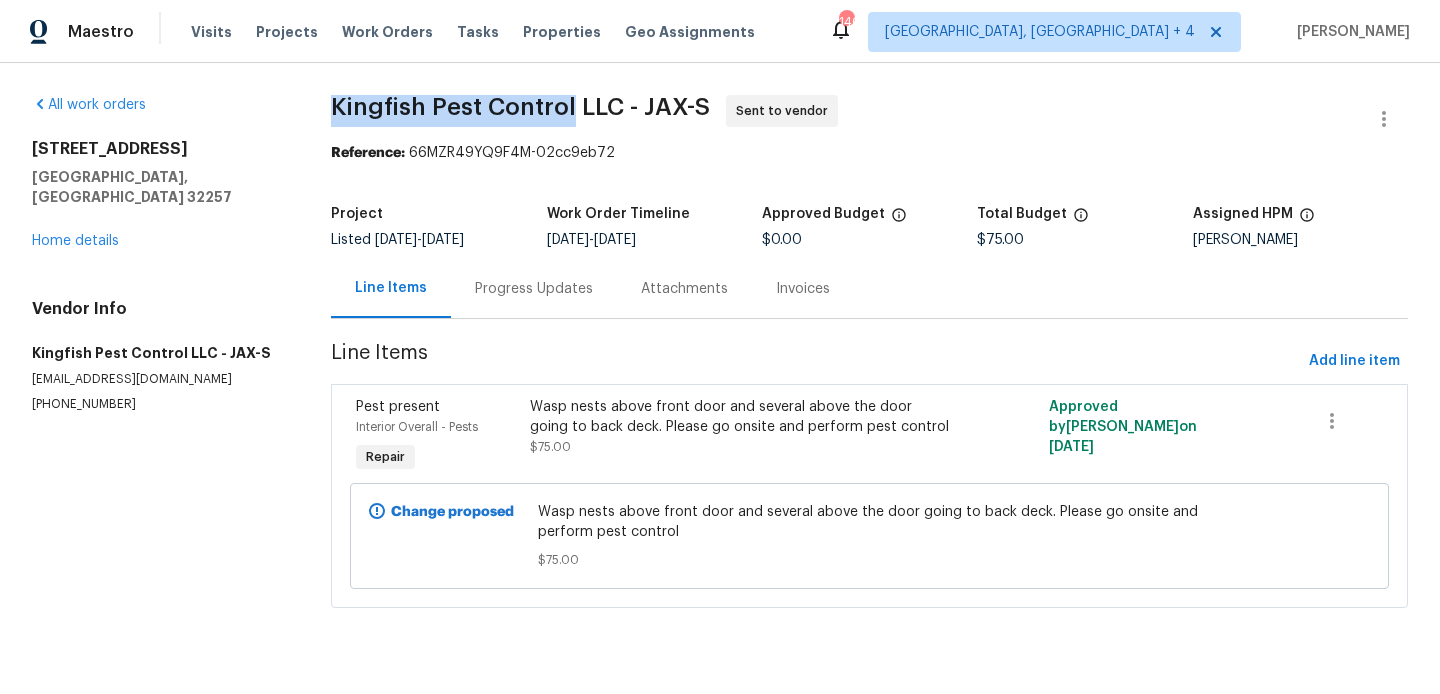 drag, startPoint x: 310, startPoint y: 112, endPoint x: 569, endPoint y: 104, distance: 259.12354 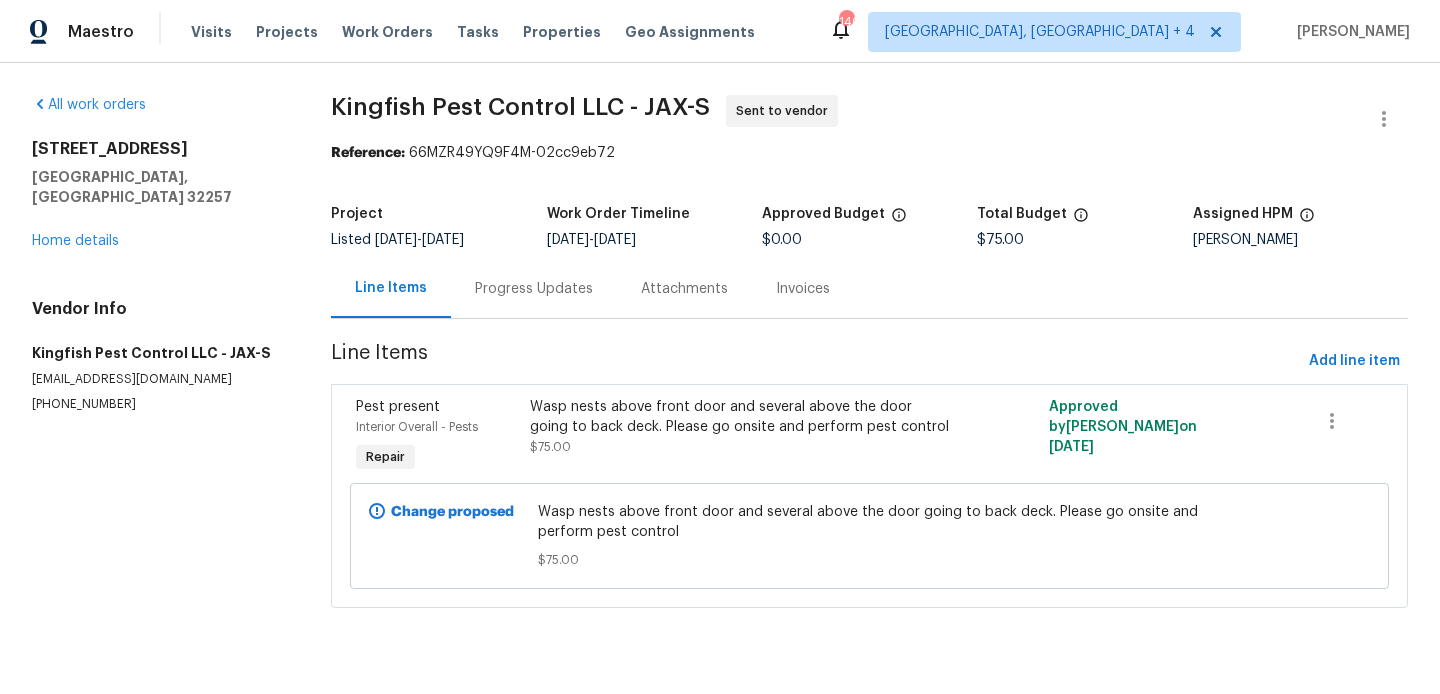 click on "3567 Whalers Way Jacksonville, FL 32257 Home details" at bounding box center [157, 195] 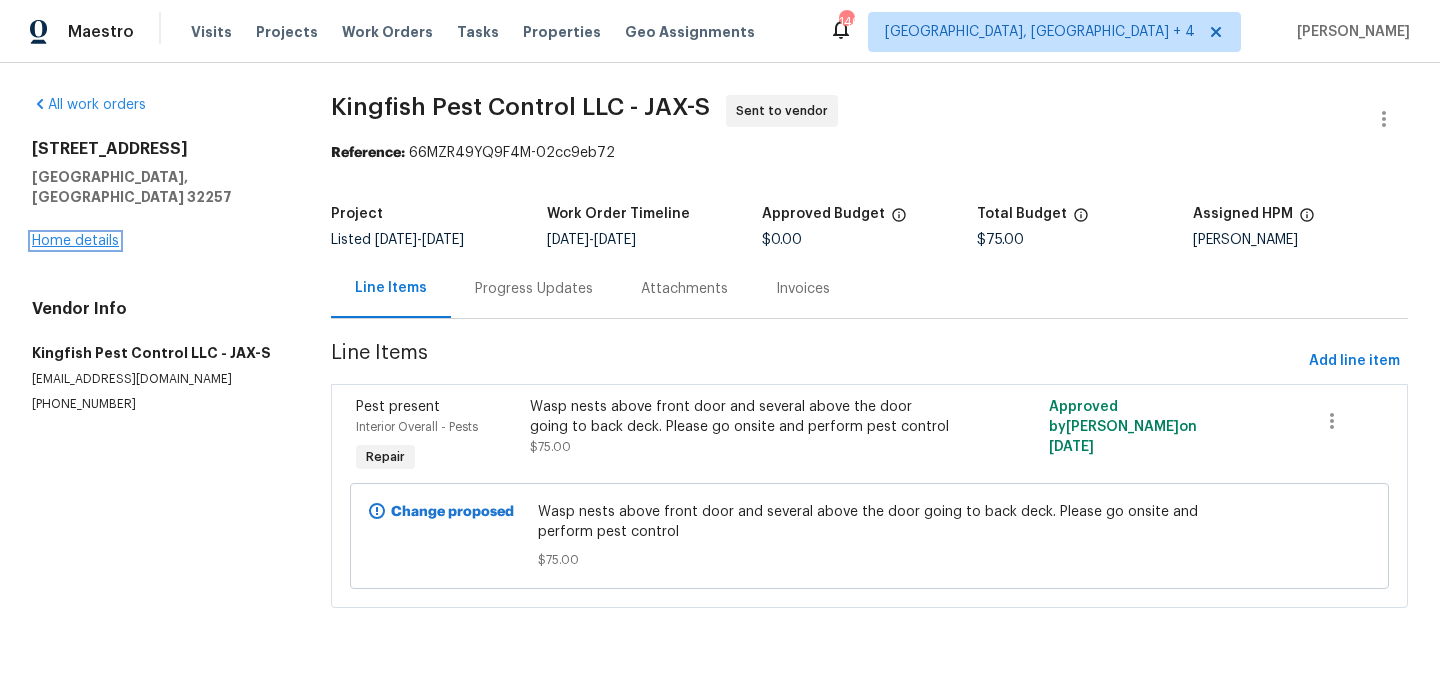 click on "Home details" at bounding box center (75, 241) 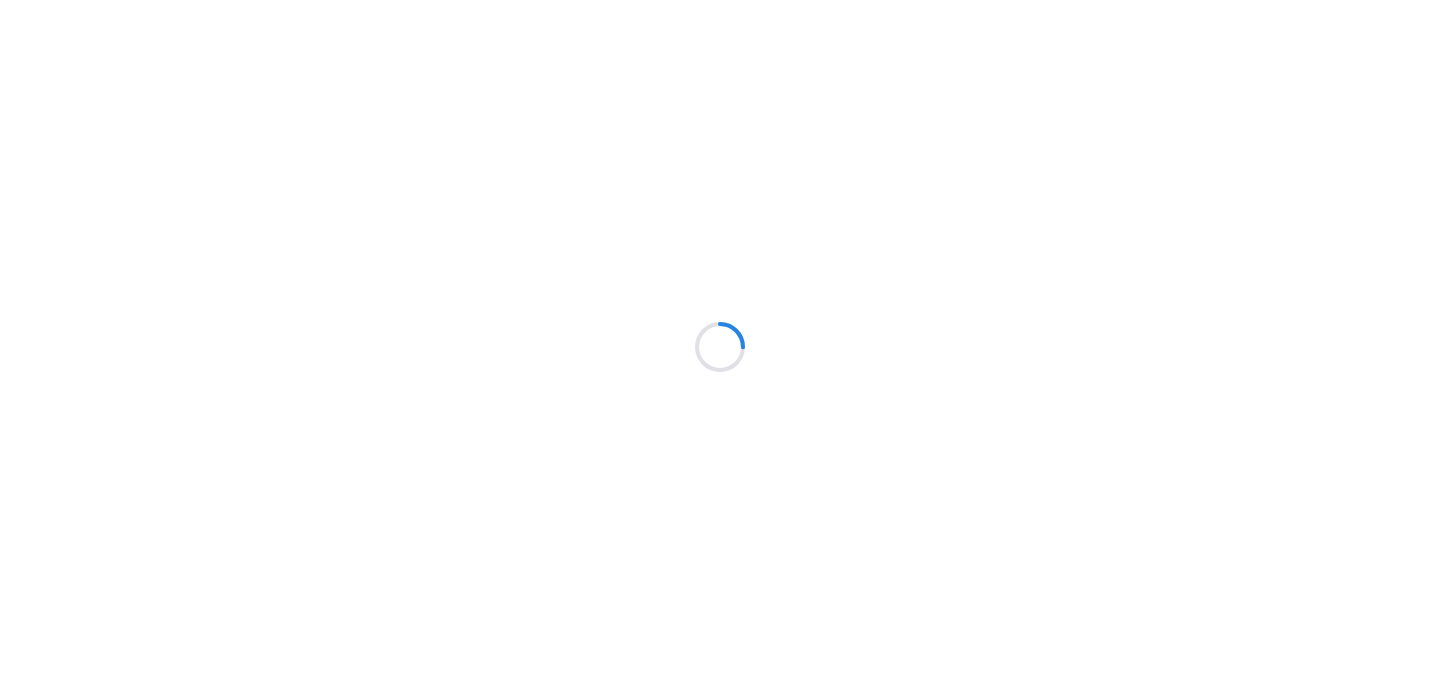 scroll, scrollTop: 0, scrollLeft: 0, axis: both 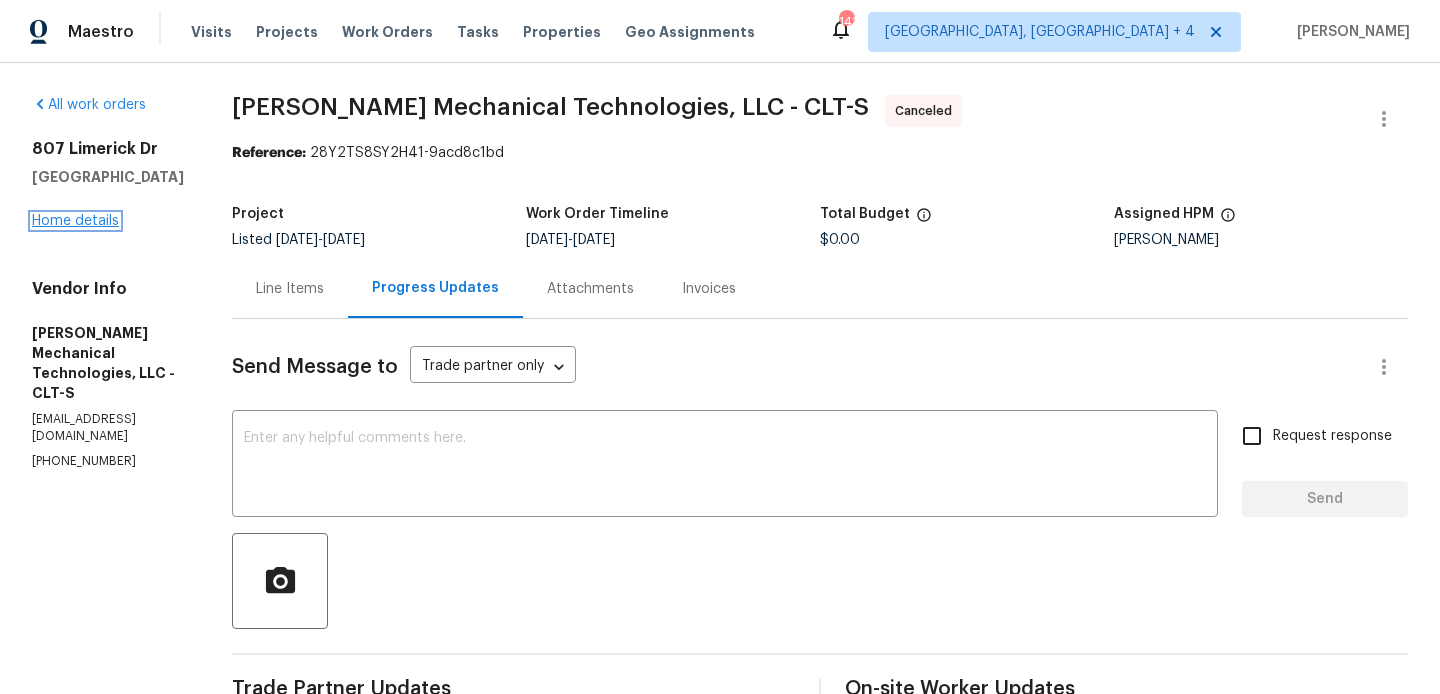click on "Home details" at bounding box center (75, 221) 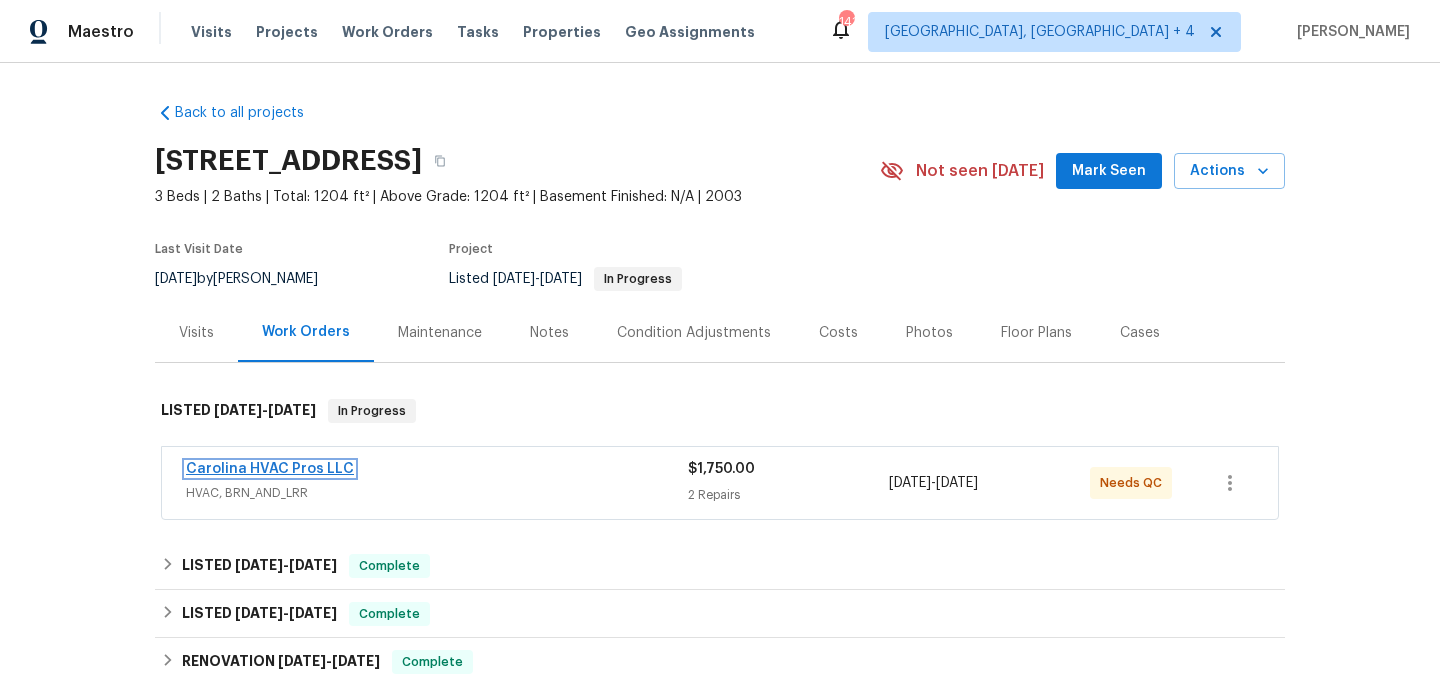 click on "Carolina HVAC Pros LLC" at bounding box center (270, 469) 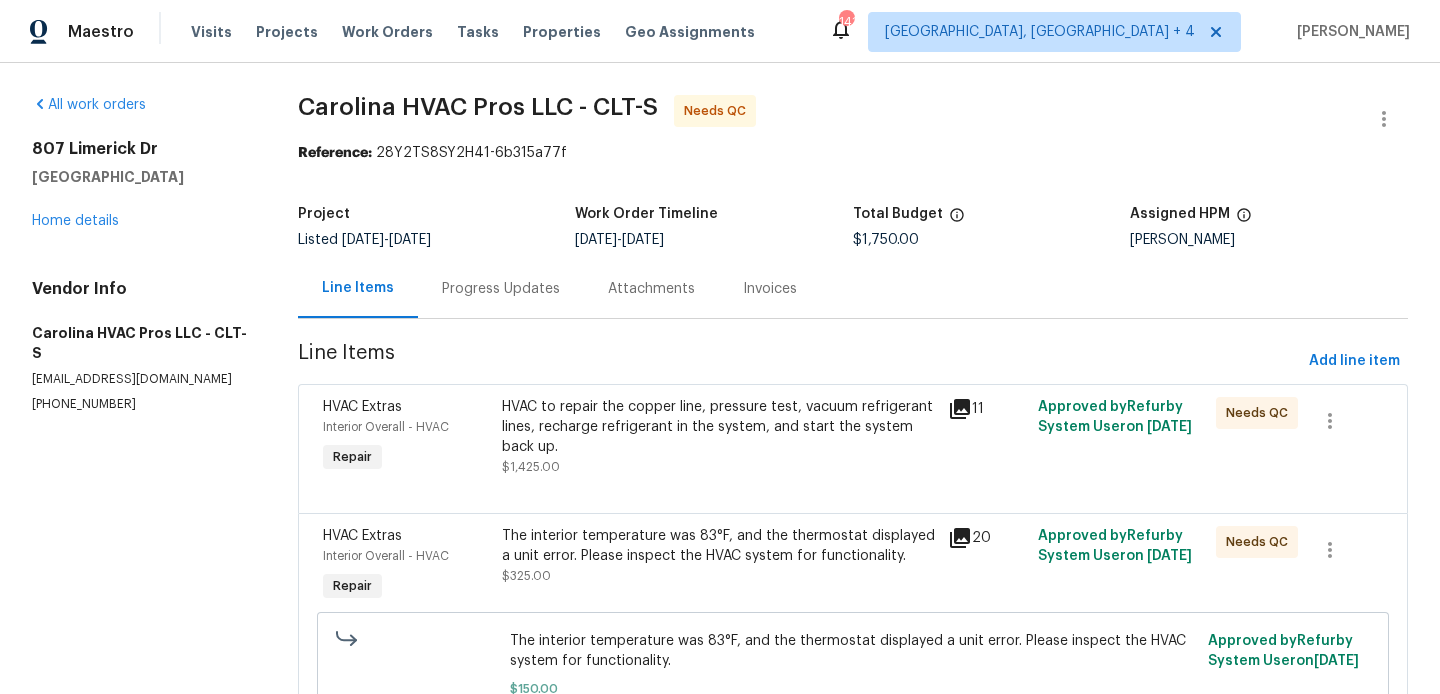 click on "Progress Updates" at bounding box center [501, 289] 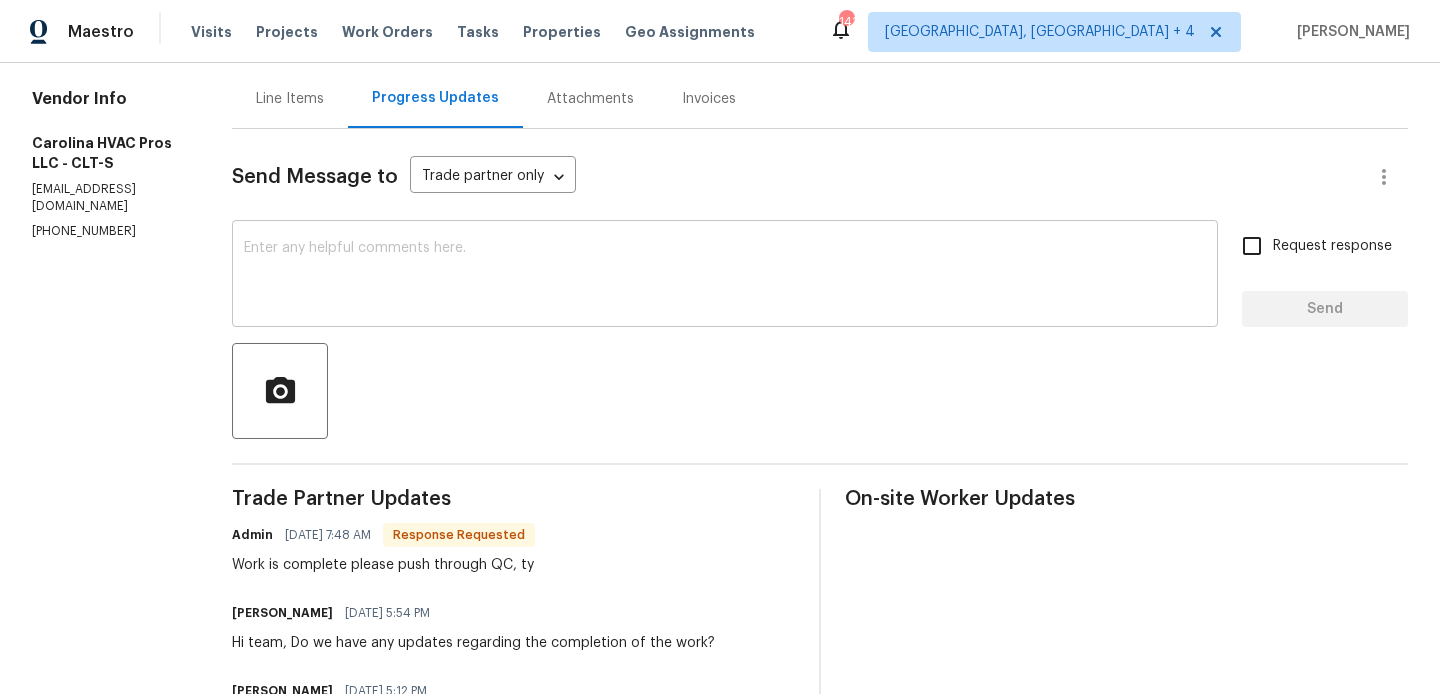 scroll, scrollTop: 250, scrollLeft: 0, axis: vertical 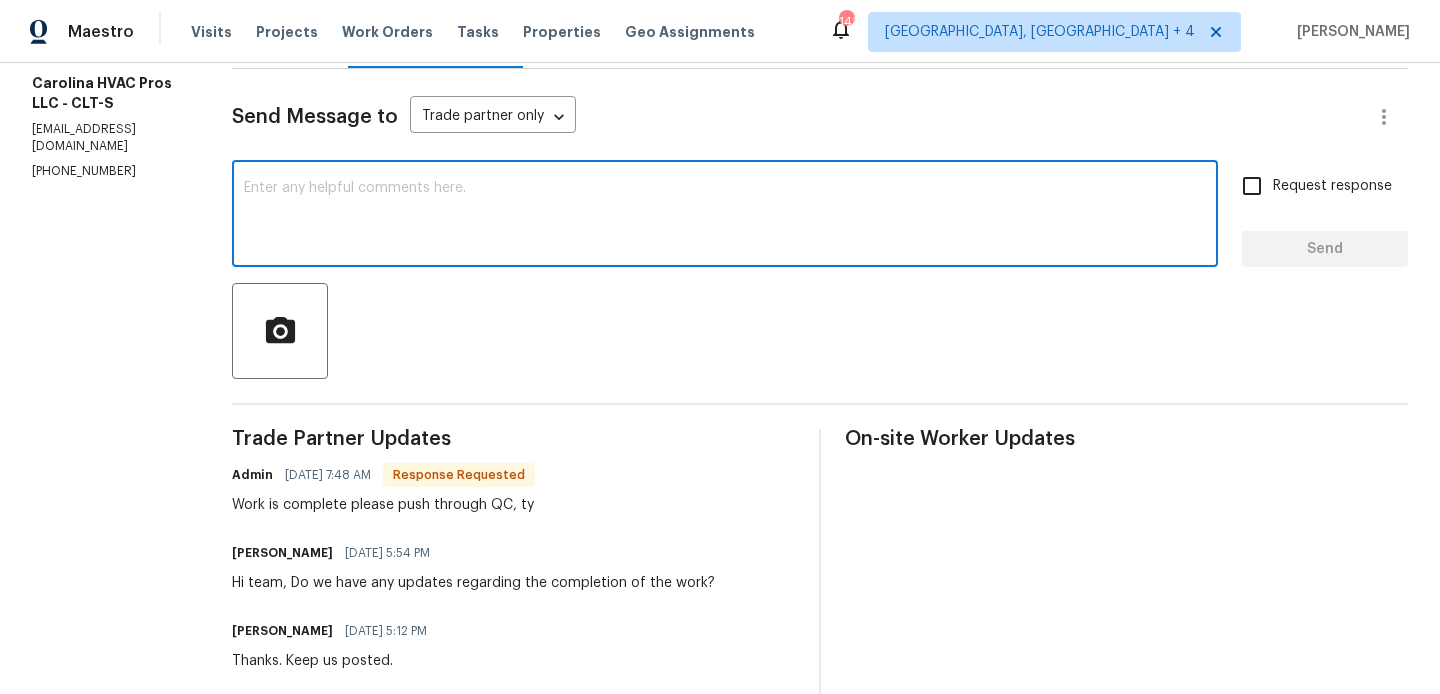 click at bounding box center [725, 216] 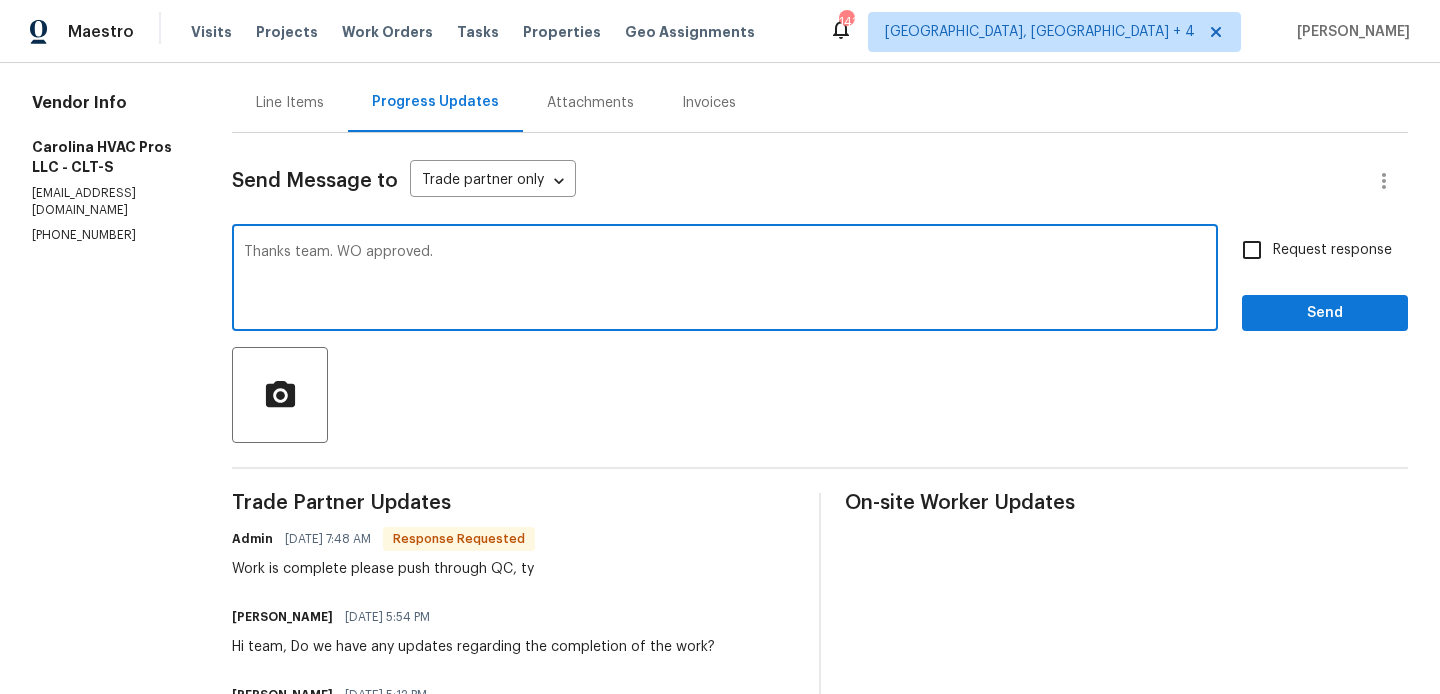 scroll, scrollTop: 172, scrollLeft: 0, axis: vertical 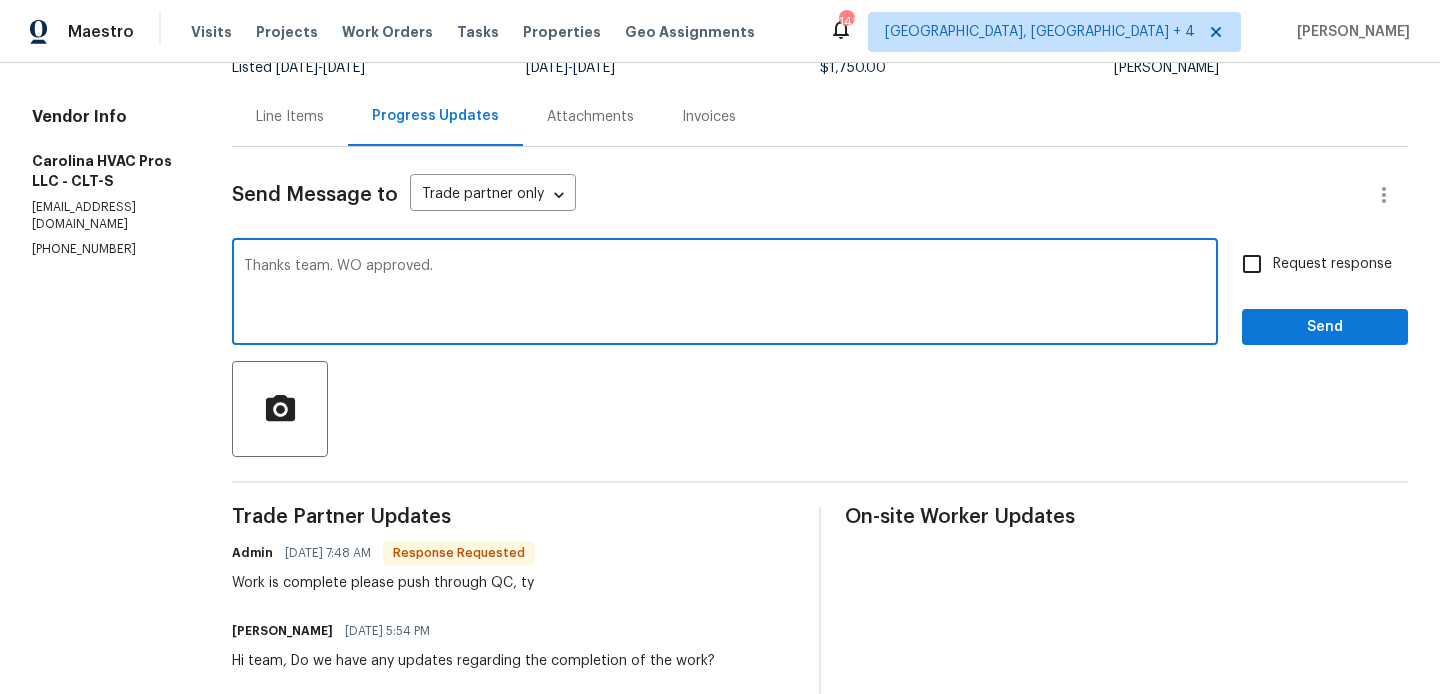 type on "Thanks team. WO approved." 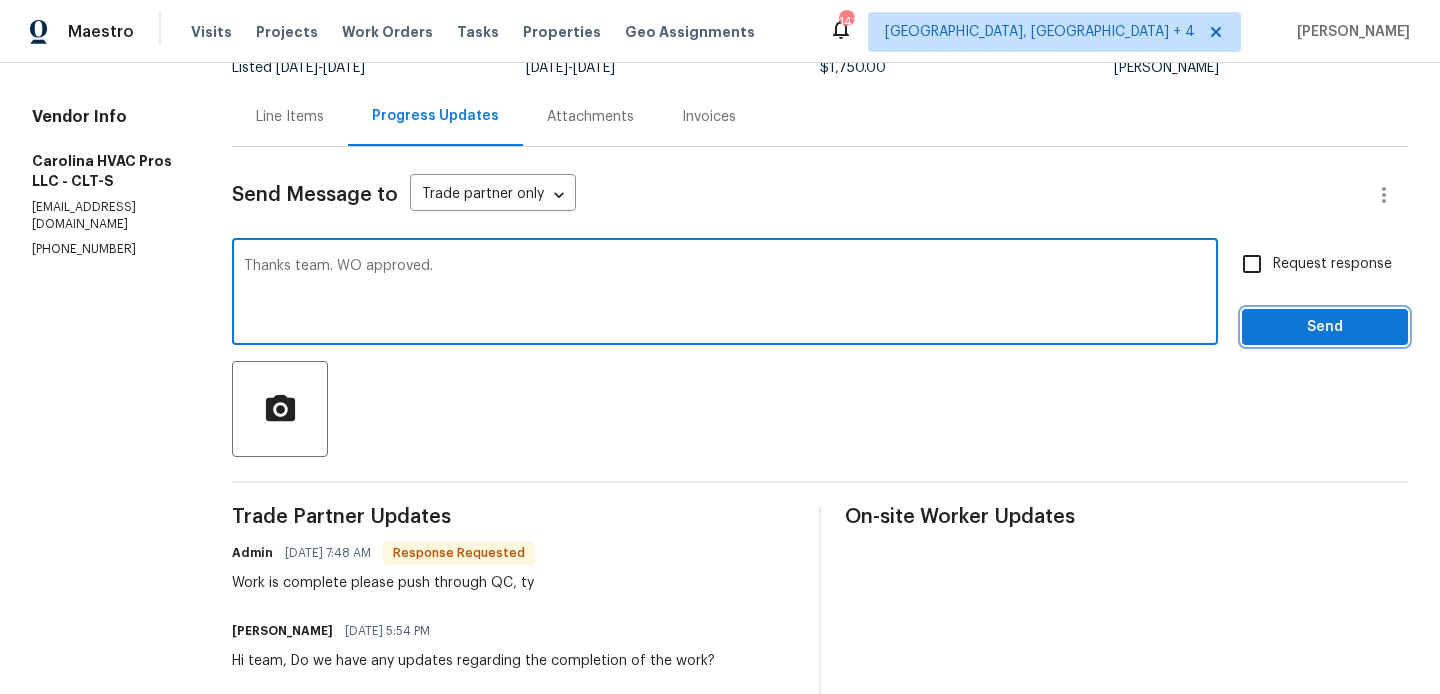 click on "Send" at bounding box center (1325, 327) 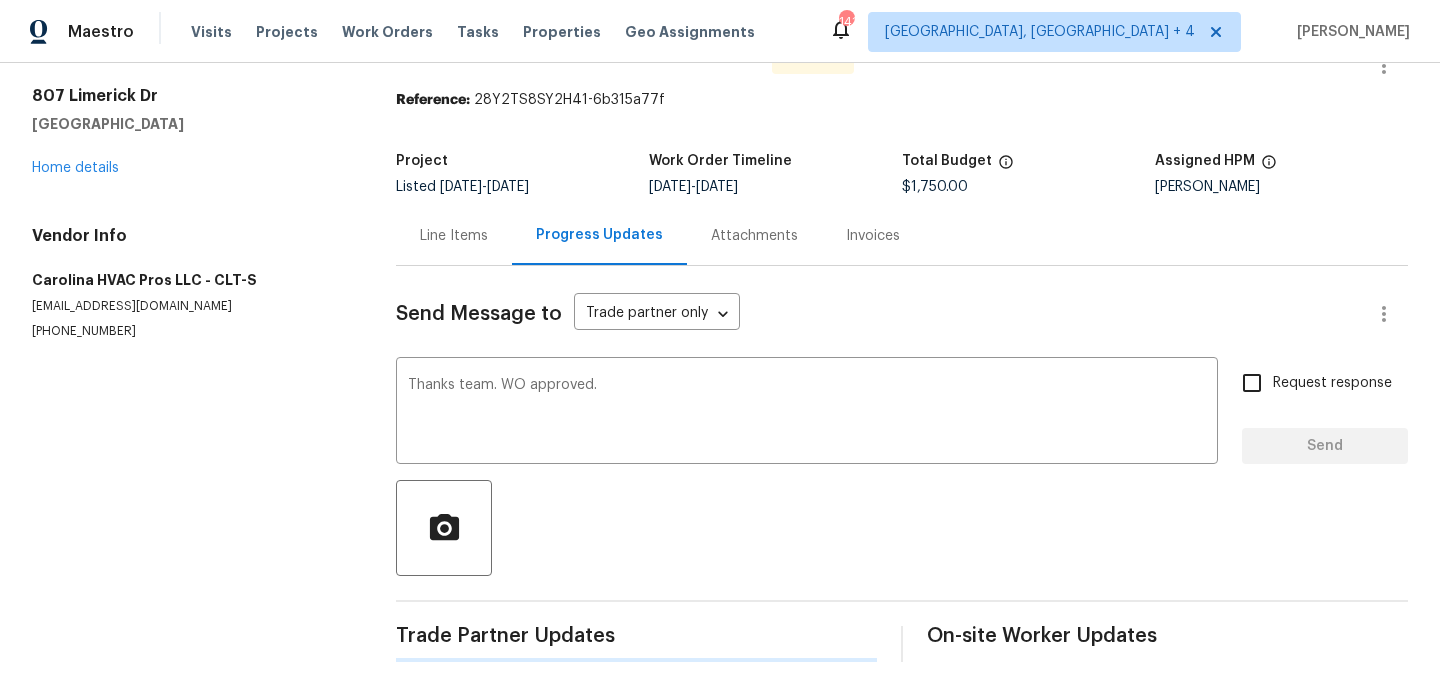 scroll, scrollTop: 53, scrollLeft: 0, axis: vertical 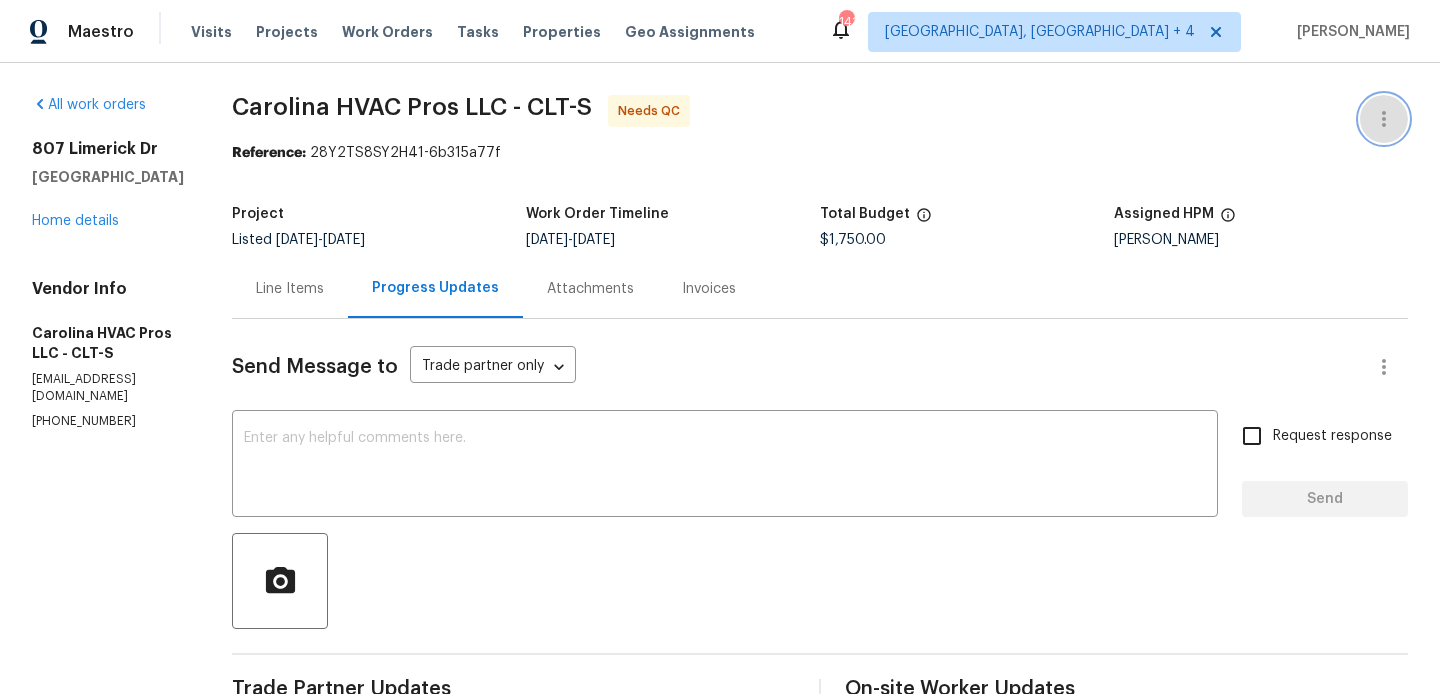click 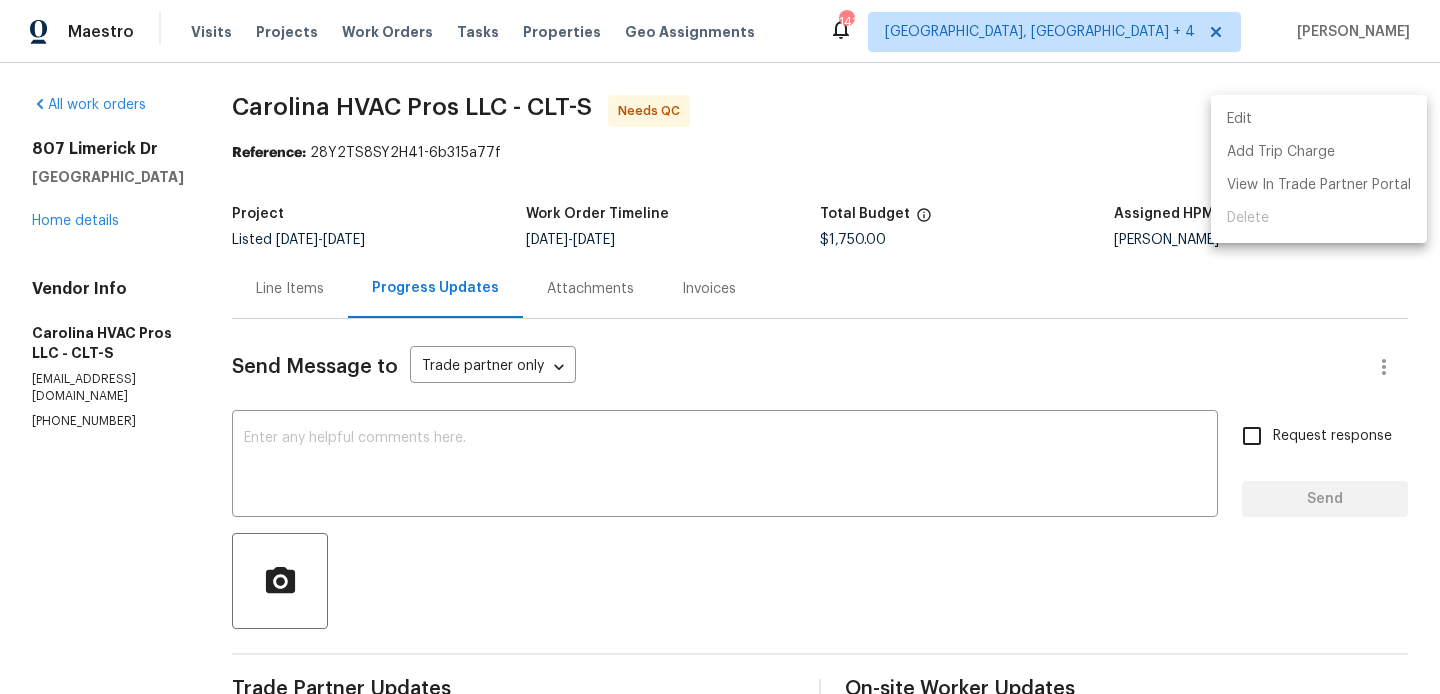 click on "Edit" at bounding box center [1319, 119] 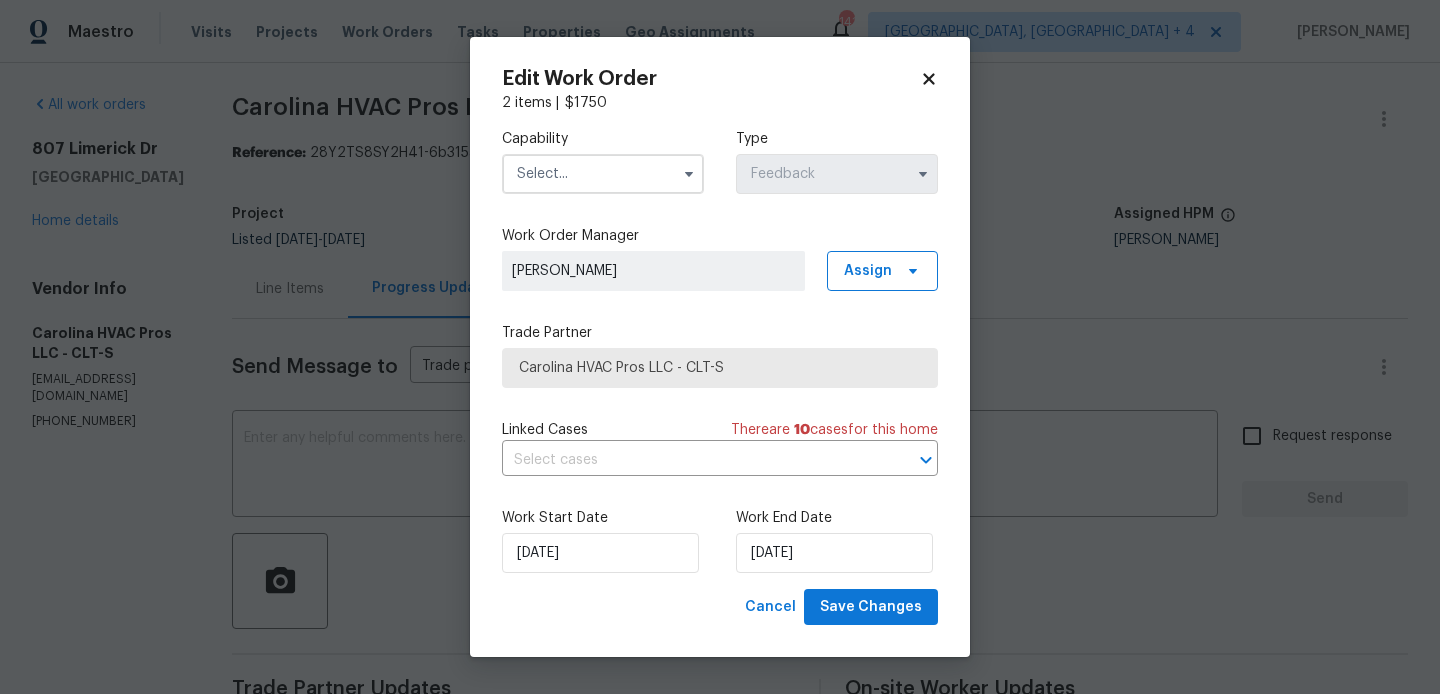 click at bounding box center [603, 174] 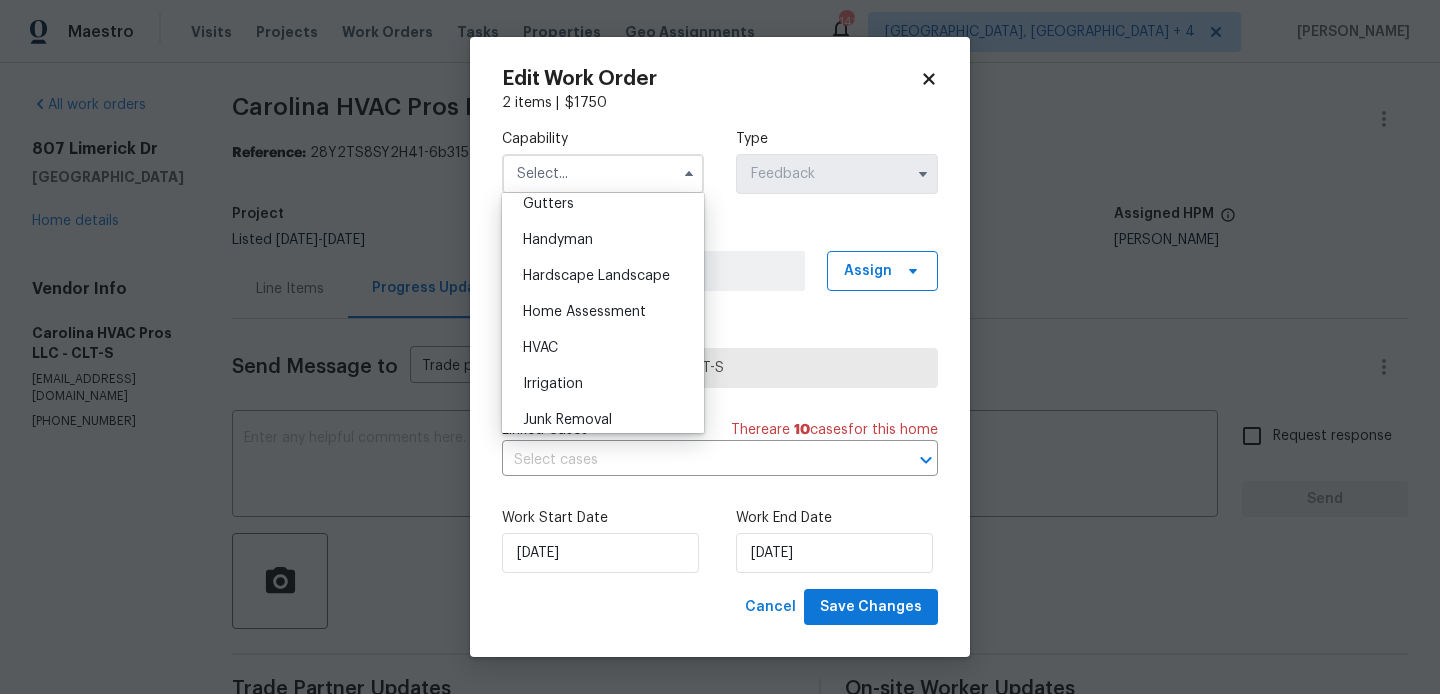 scroll, scrollTop: 1079, scrollLeft: 0, axis: vertical 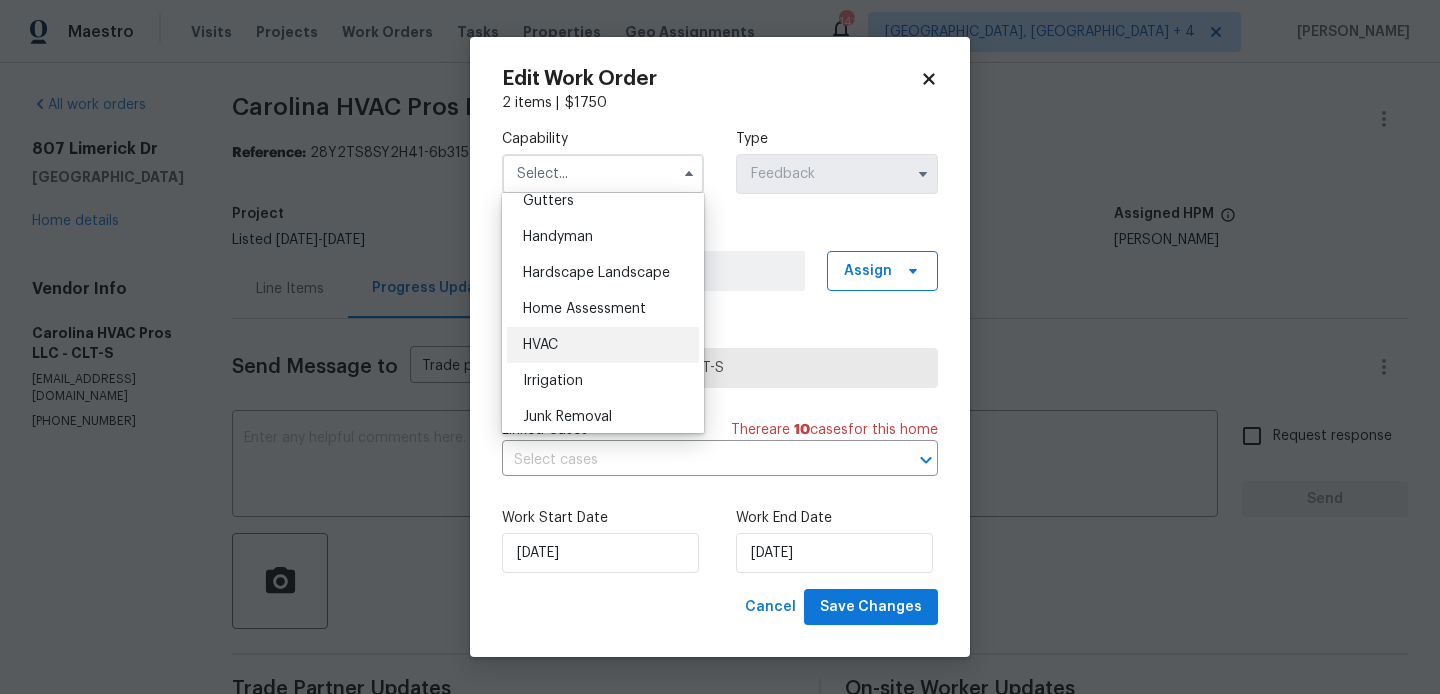 click on "HVAC" at bounding box center [603, 345] 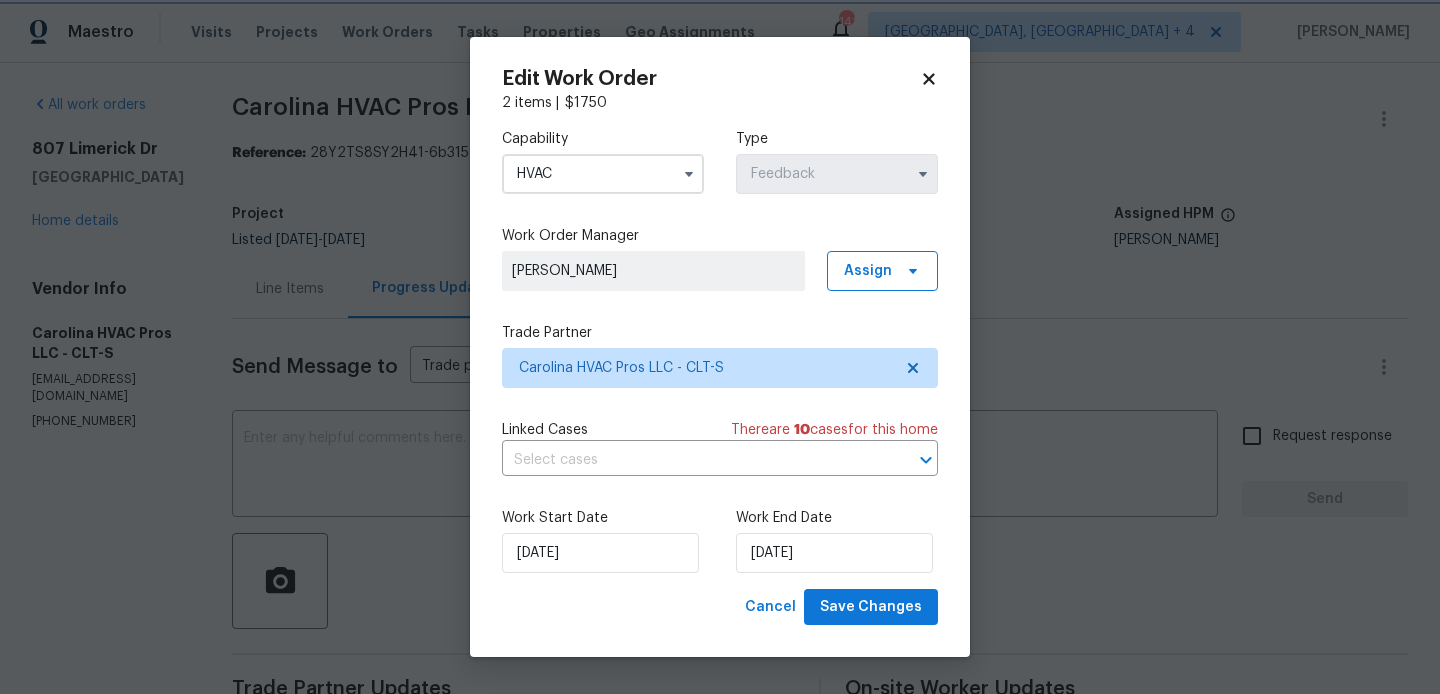 type on "HVAC" 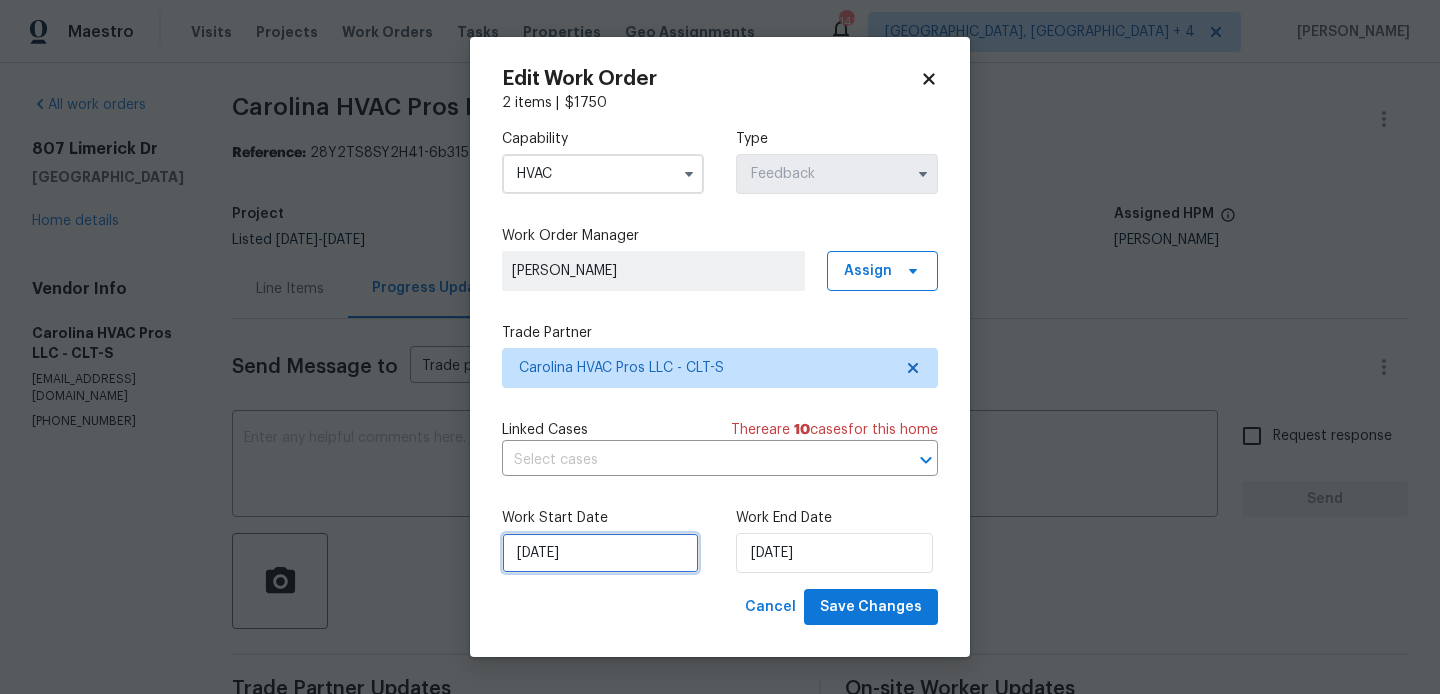 click on "24/06/2025" at bounding box center (600, 553) 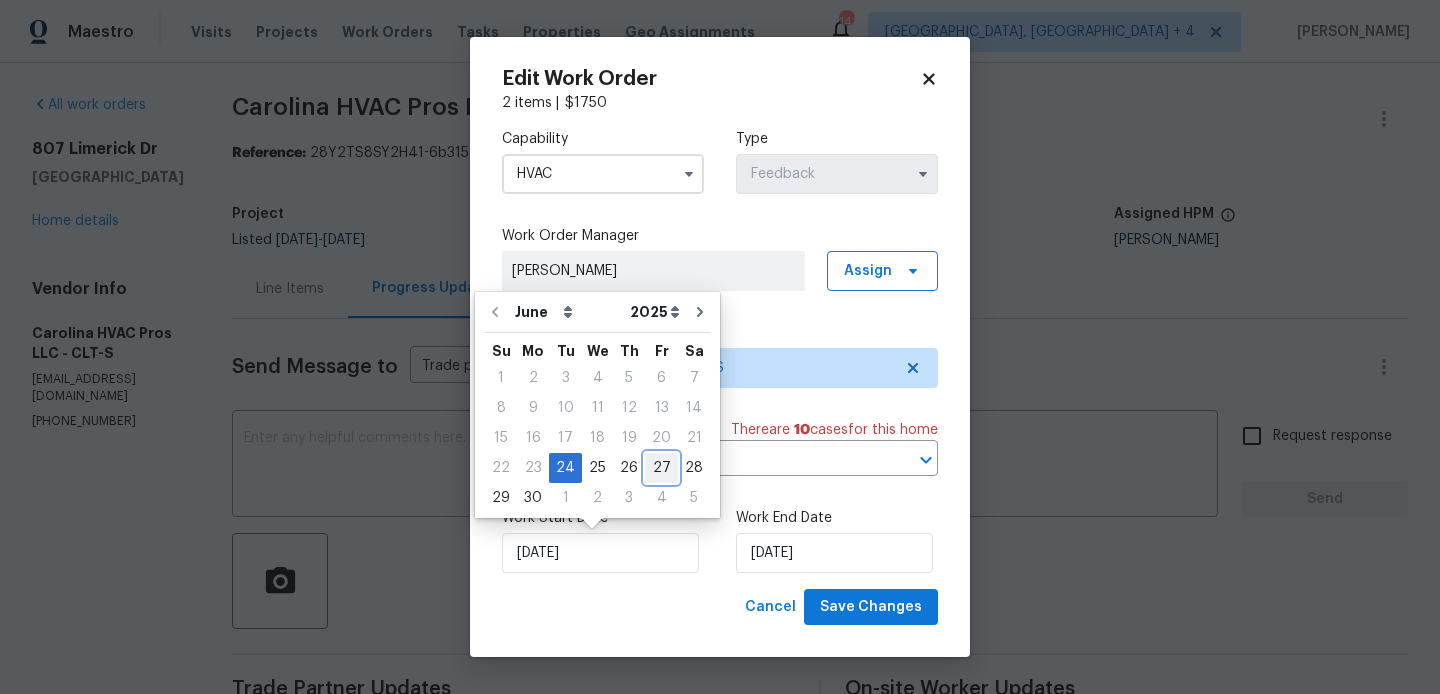 click on "27" at bounding box center [661, 468] 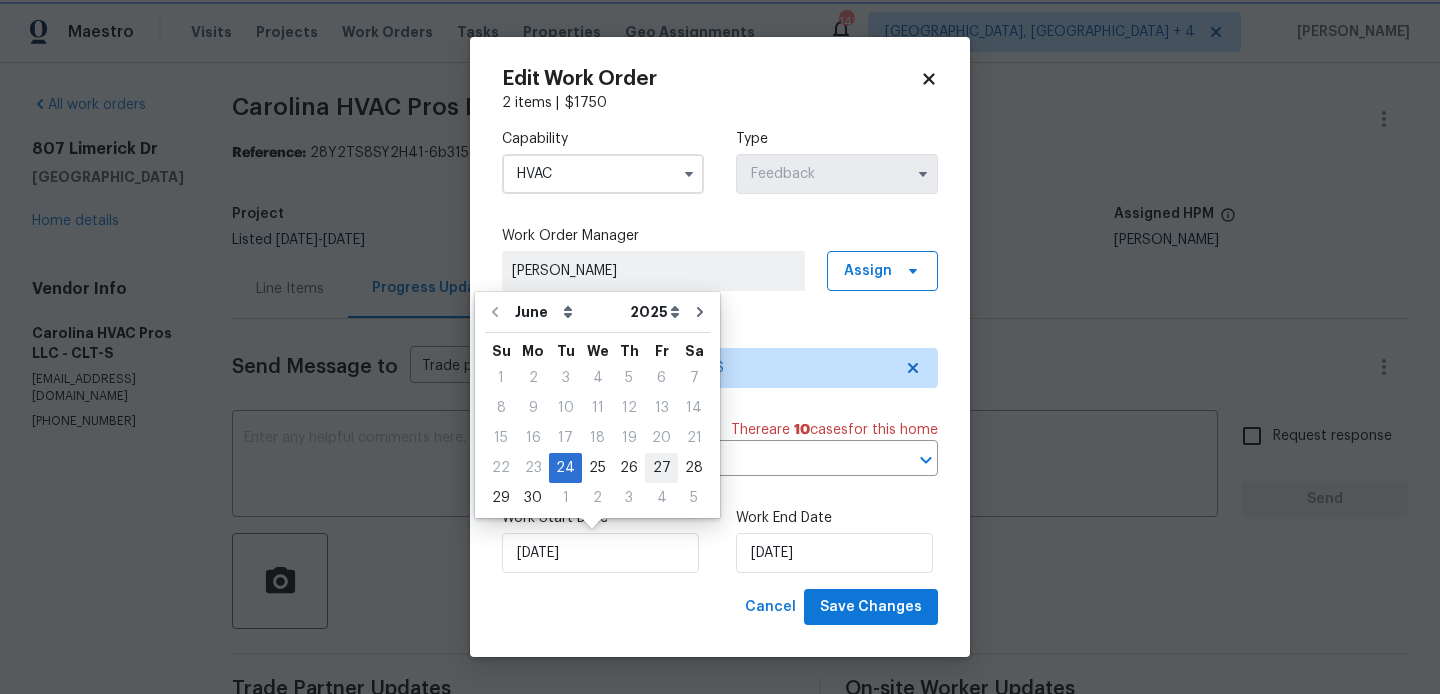 type on "27/06/2025" 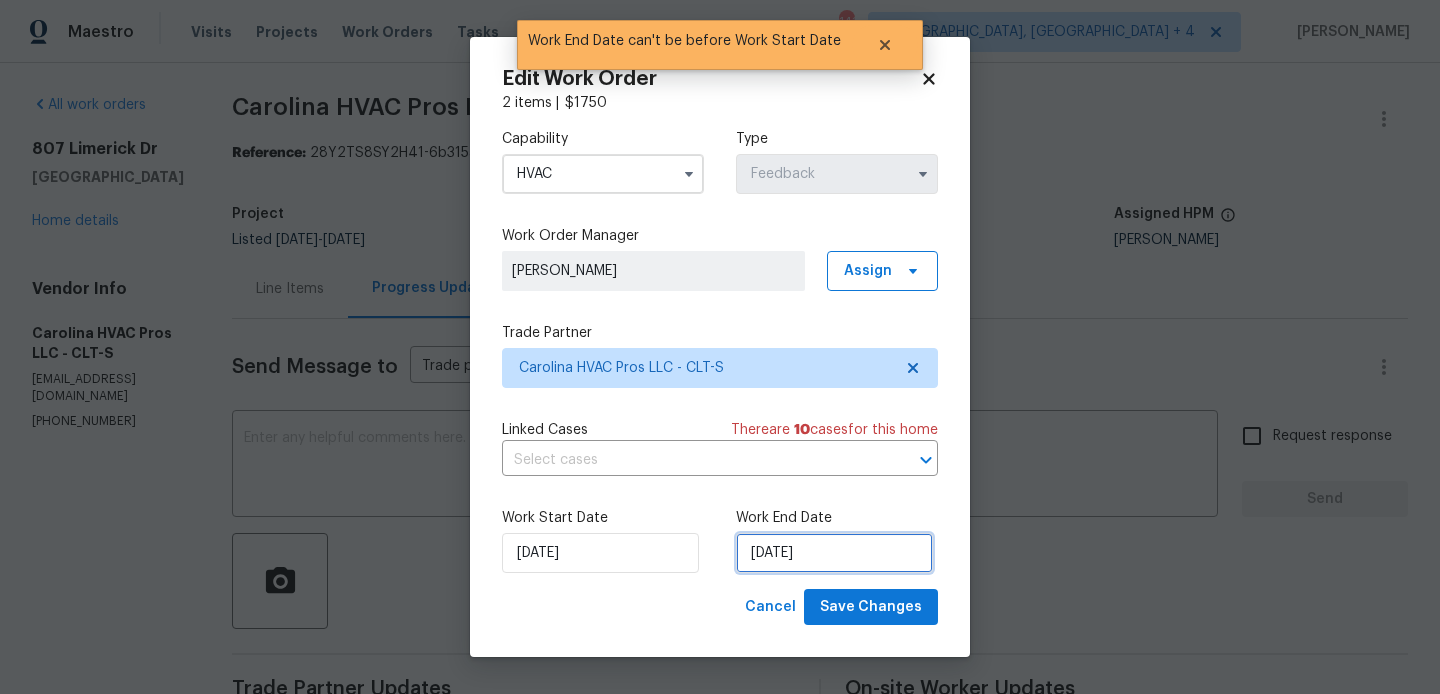 click on "27/06/2025" at bounding box center (834, 553) 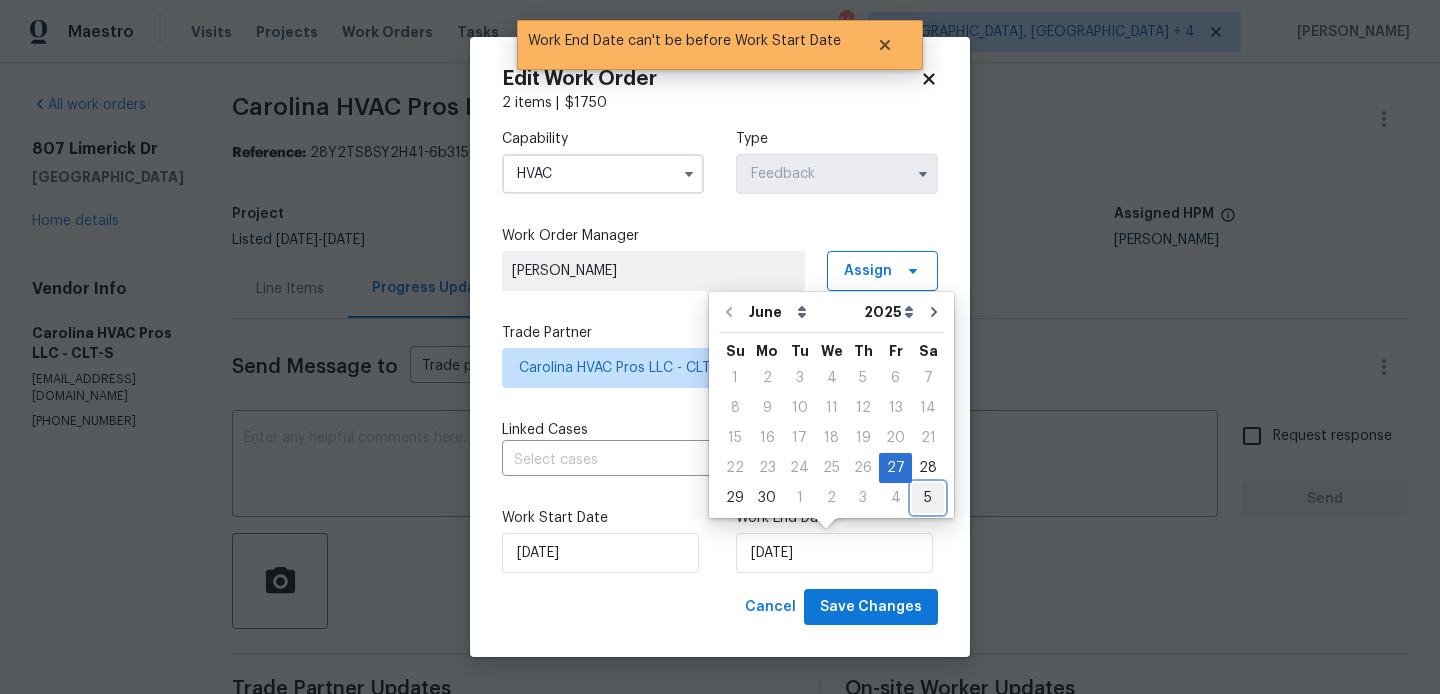 click on "5" at bounding box center (928, 498) 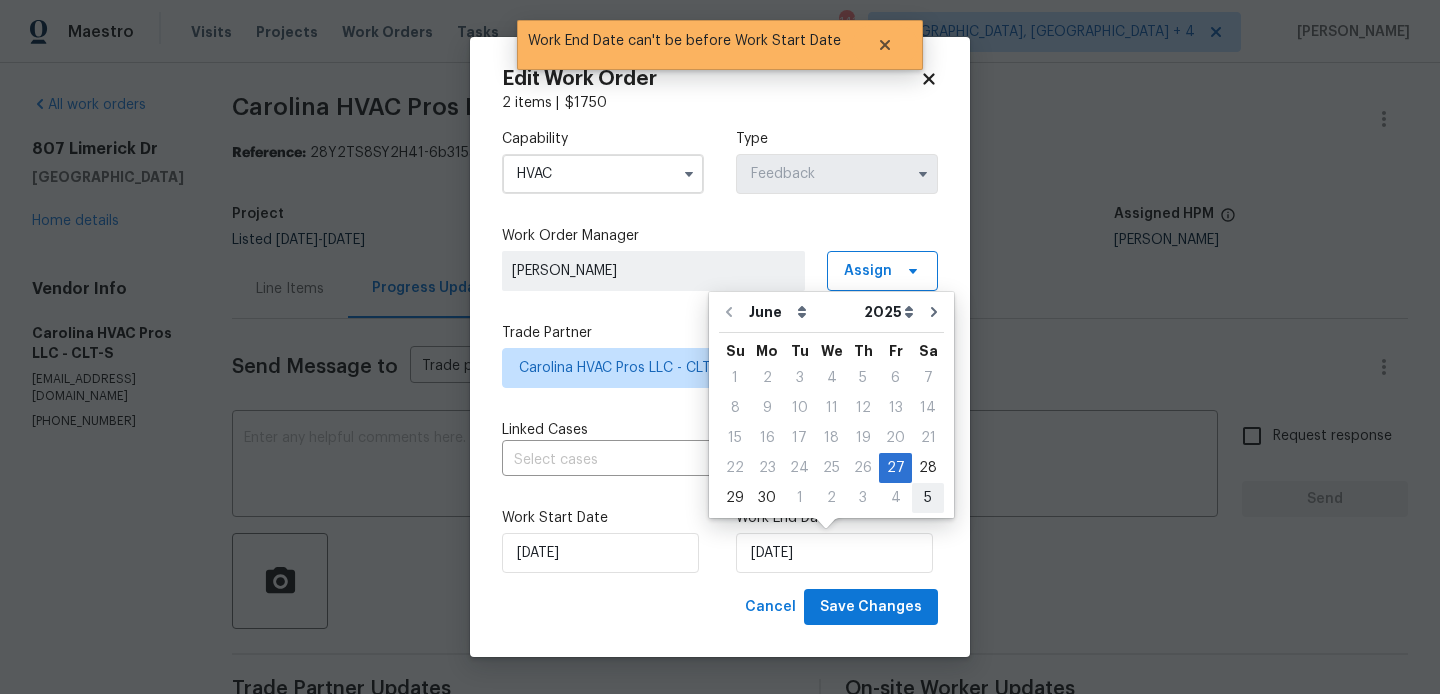 type on "05/07/2025" 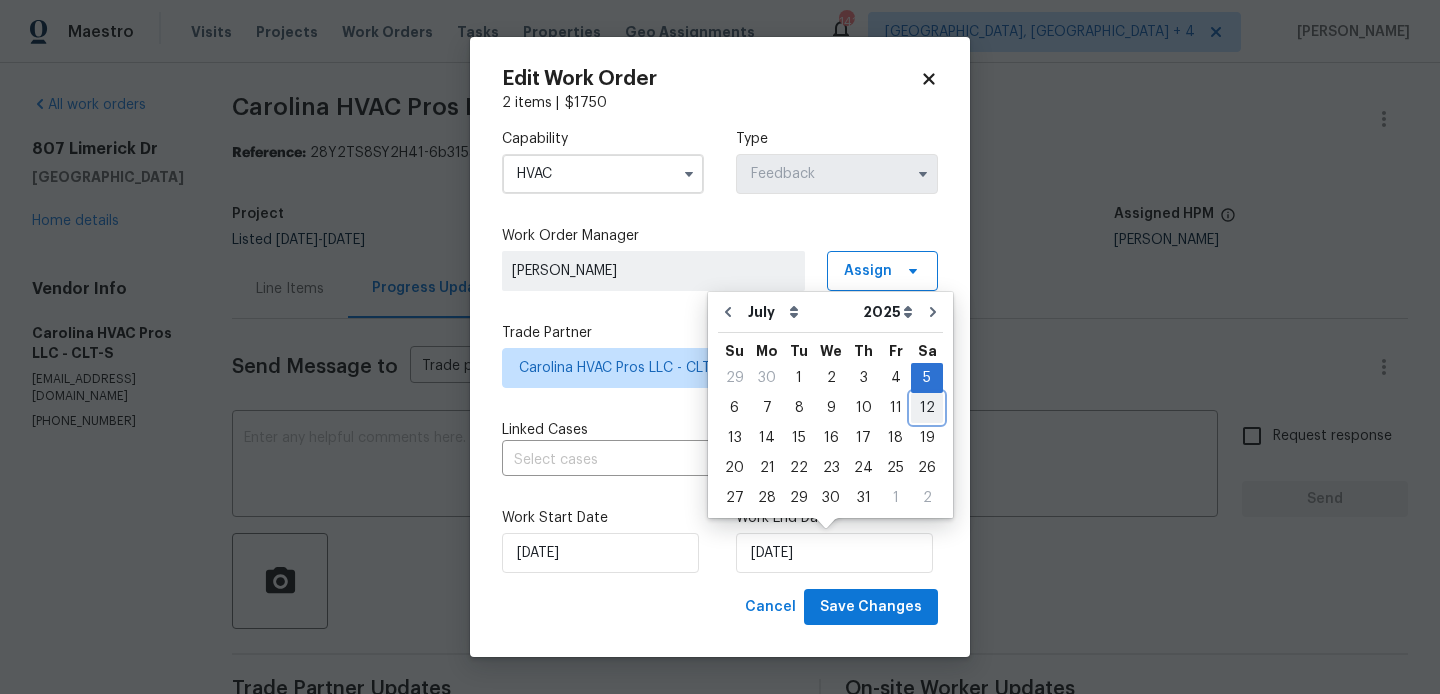 click on "12" at bounding box center [927, 408] 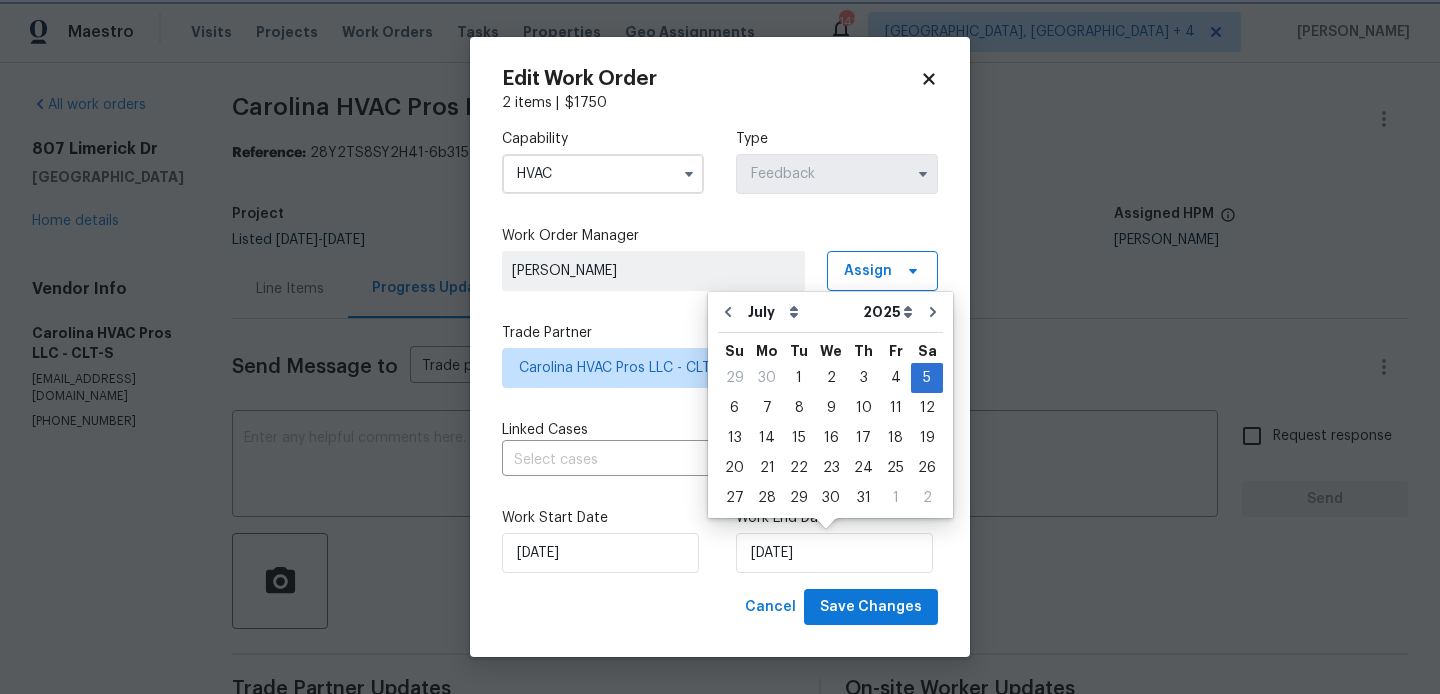 type on "12/07/2025" 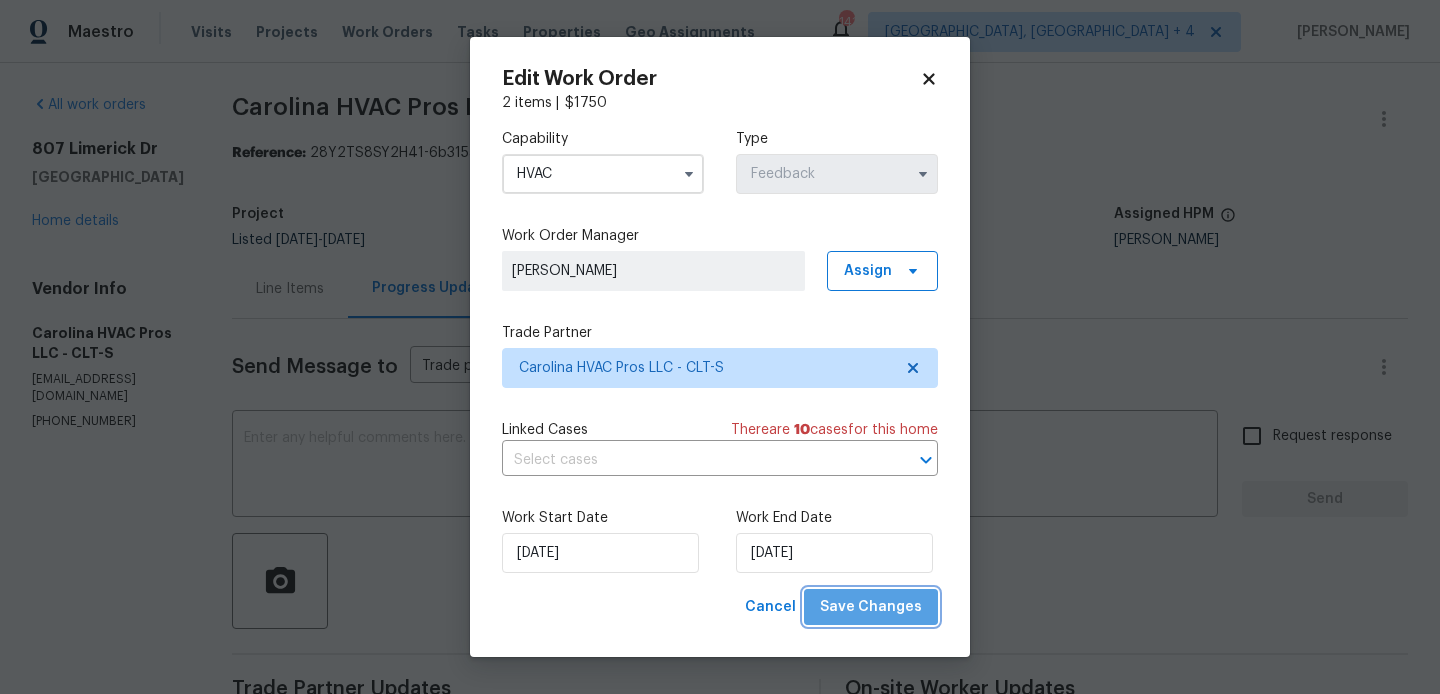 click on "Save Changes" at bounding box center [871, 607] 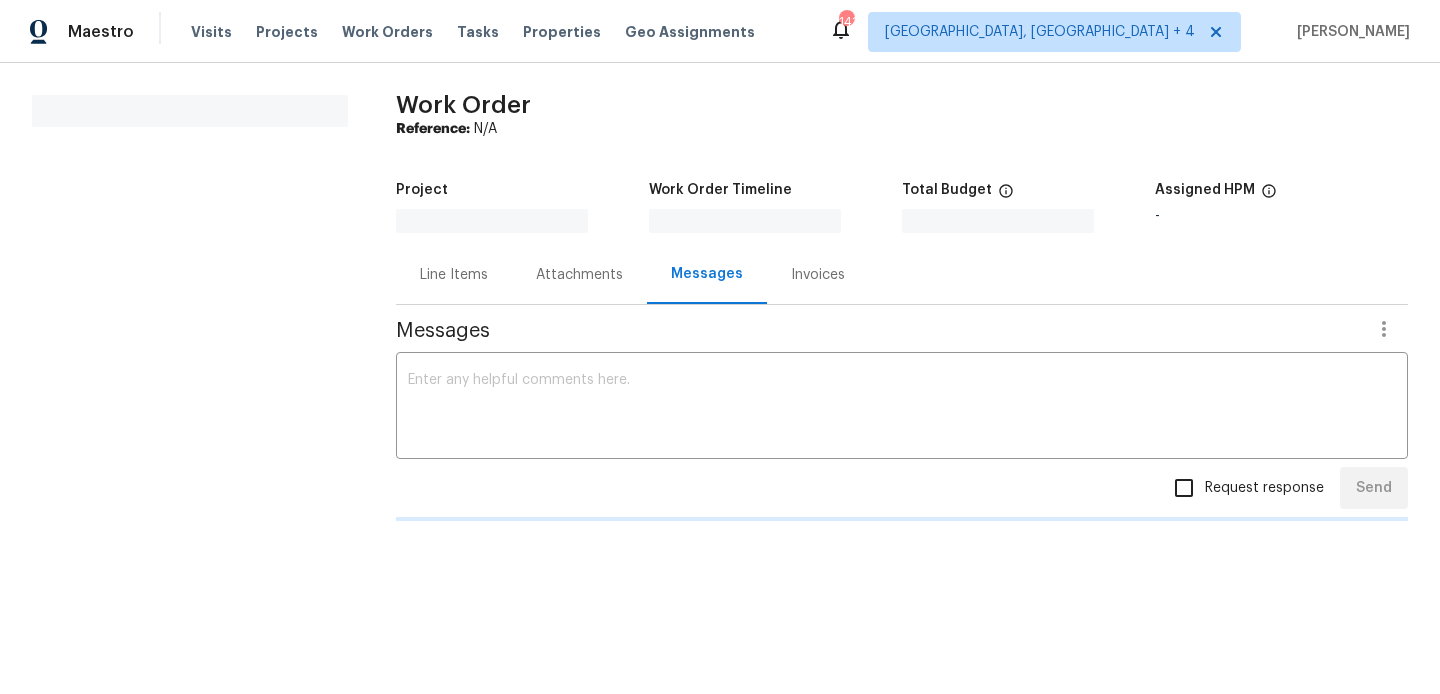 scroll, scrollTop: 0, scrollLeft: 0, axis: both 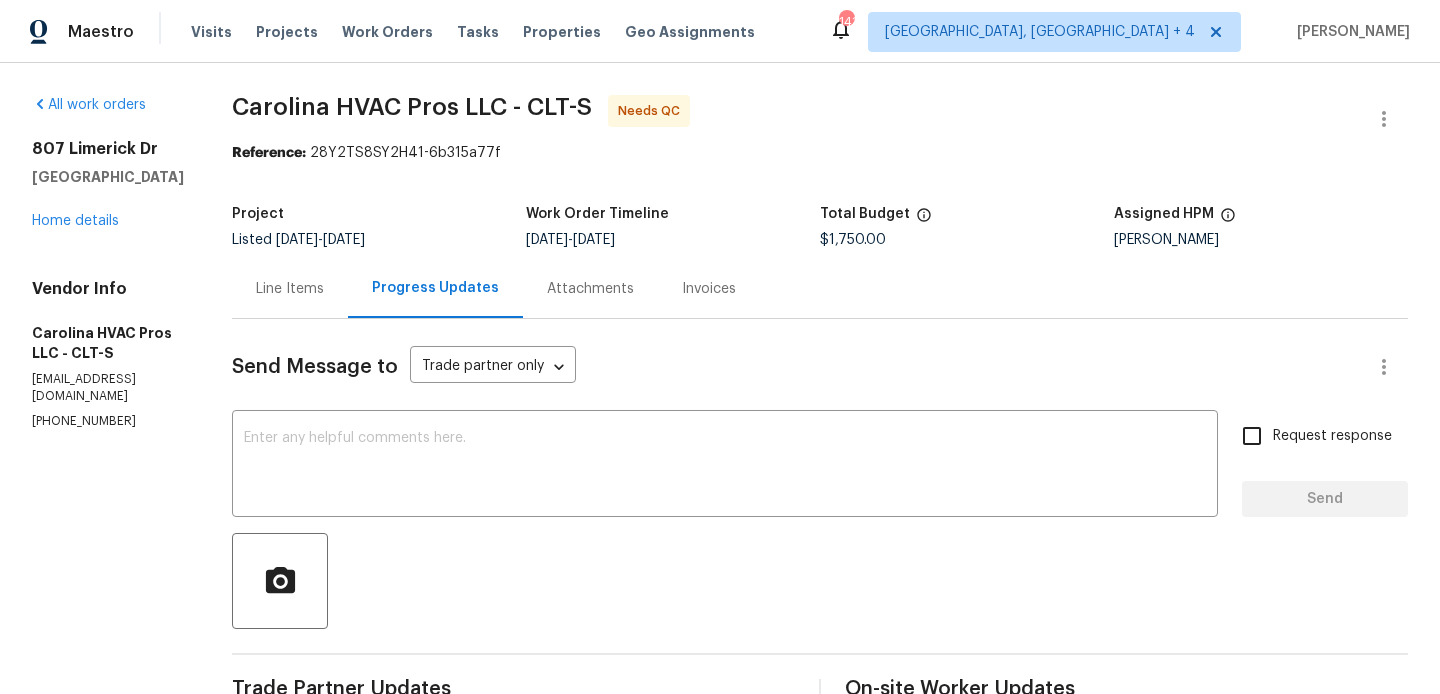 click on "Line Items" at bounding box center (290, 288) 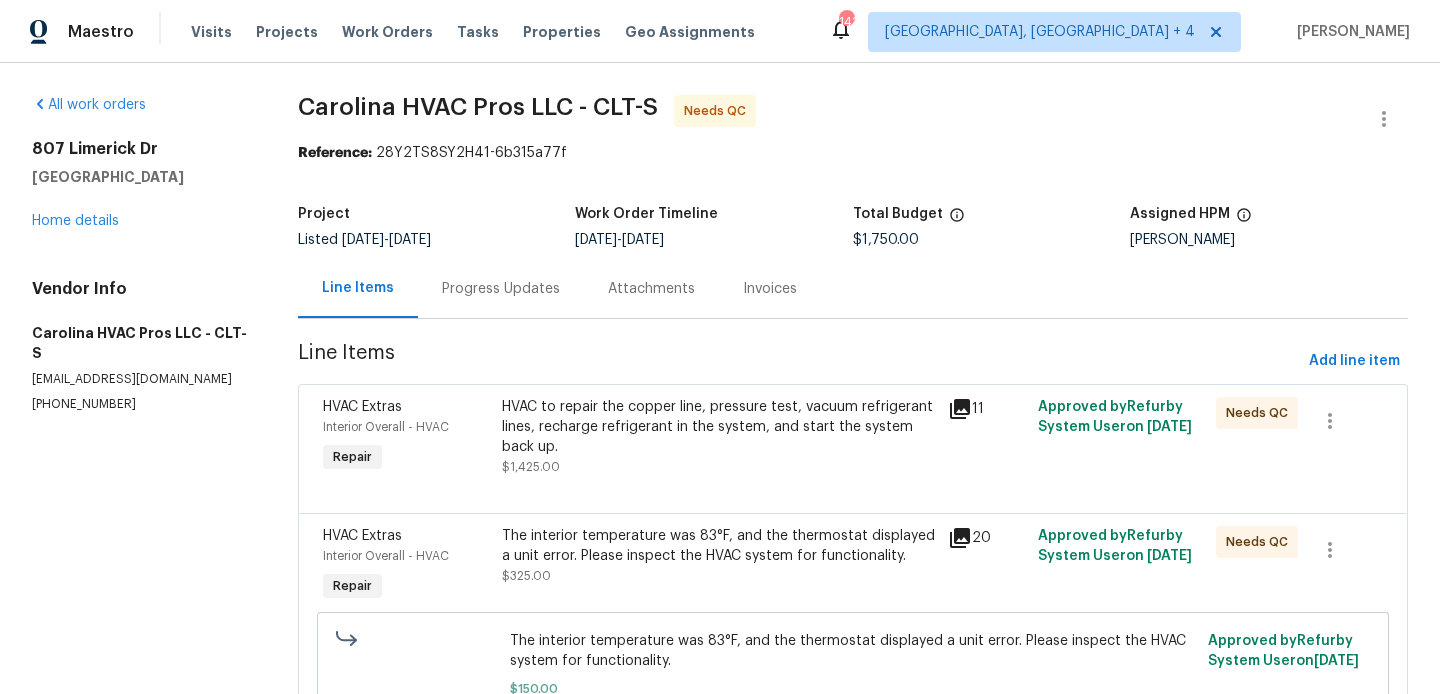 click on "HVAC to  repair the copper line, pressure test, vacuum refrigerant lines, recharge refrigerant in the system, and start the system back up." at bounding box center [719, 427] 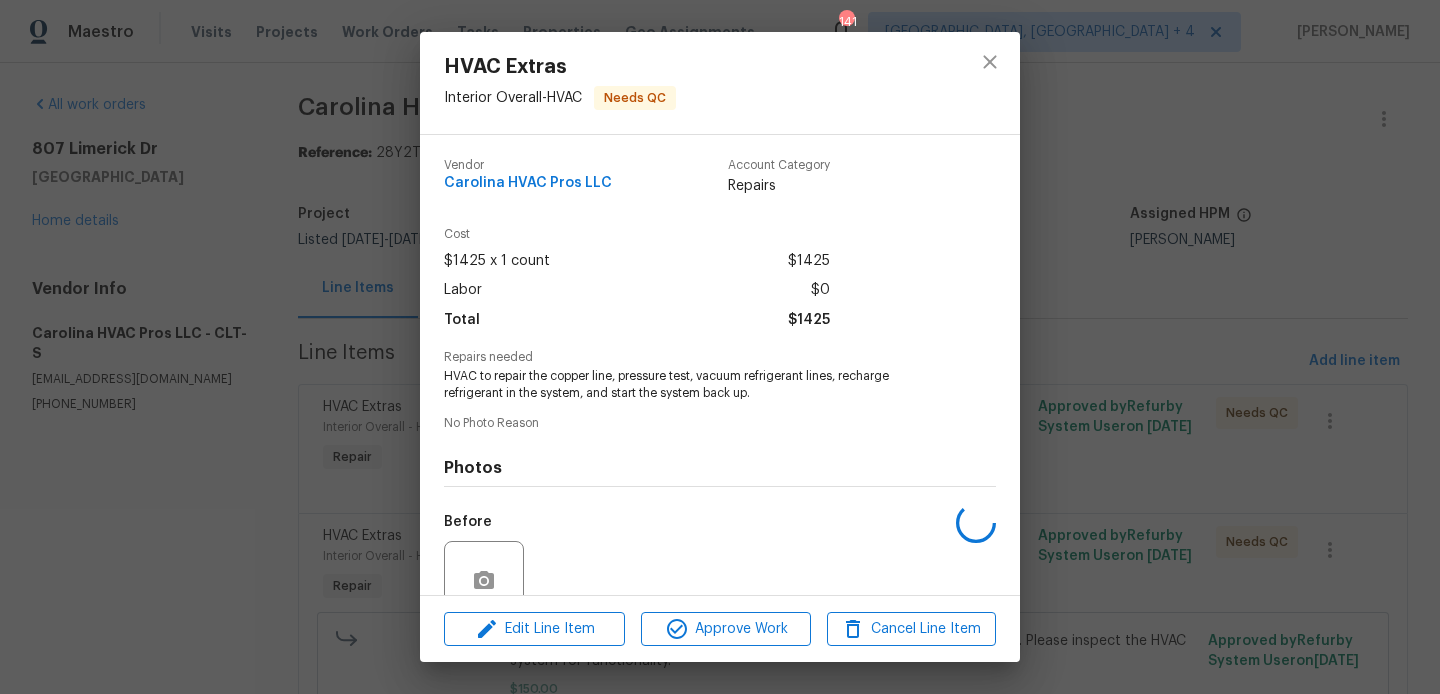 scroll, scrollTop: 176, scrollLeft: 0, axis: vertical 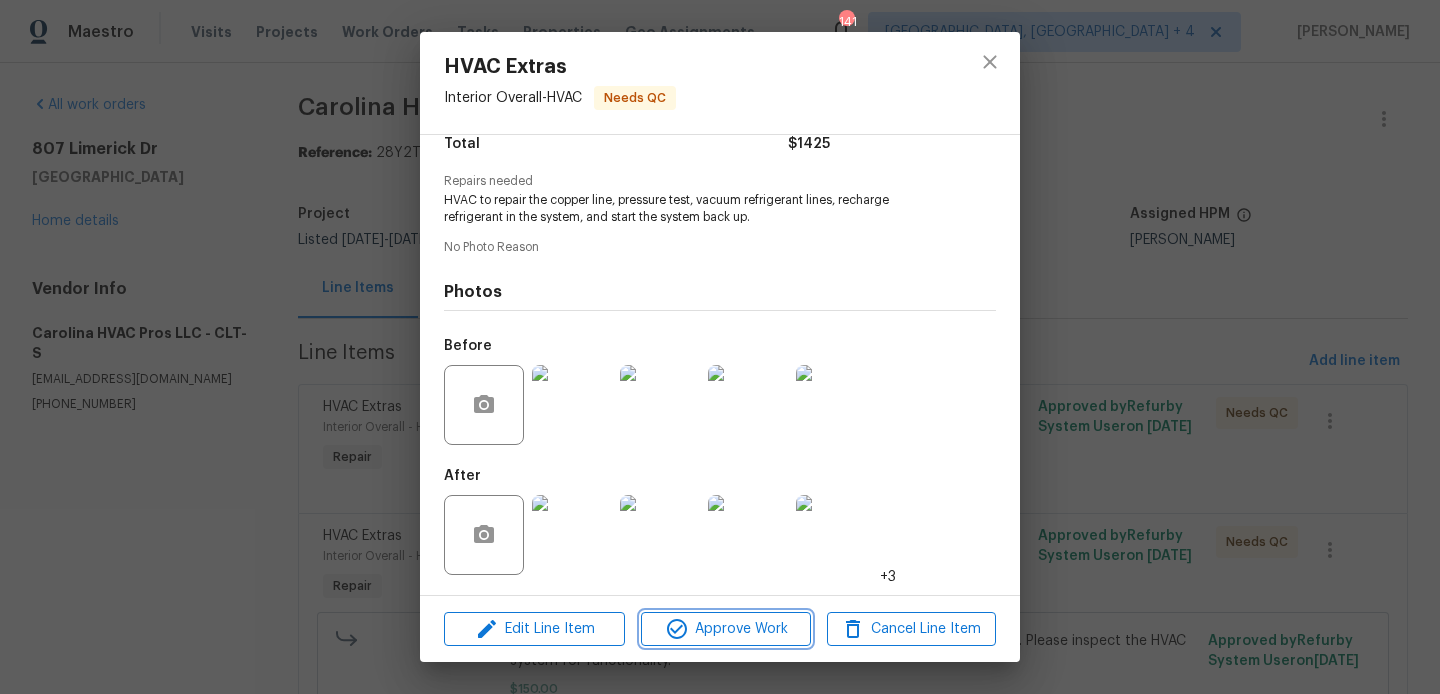 click on "Approve Work" at bounding box center [725, 629] 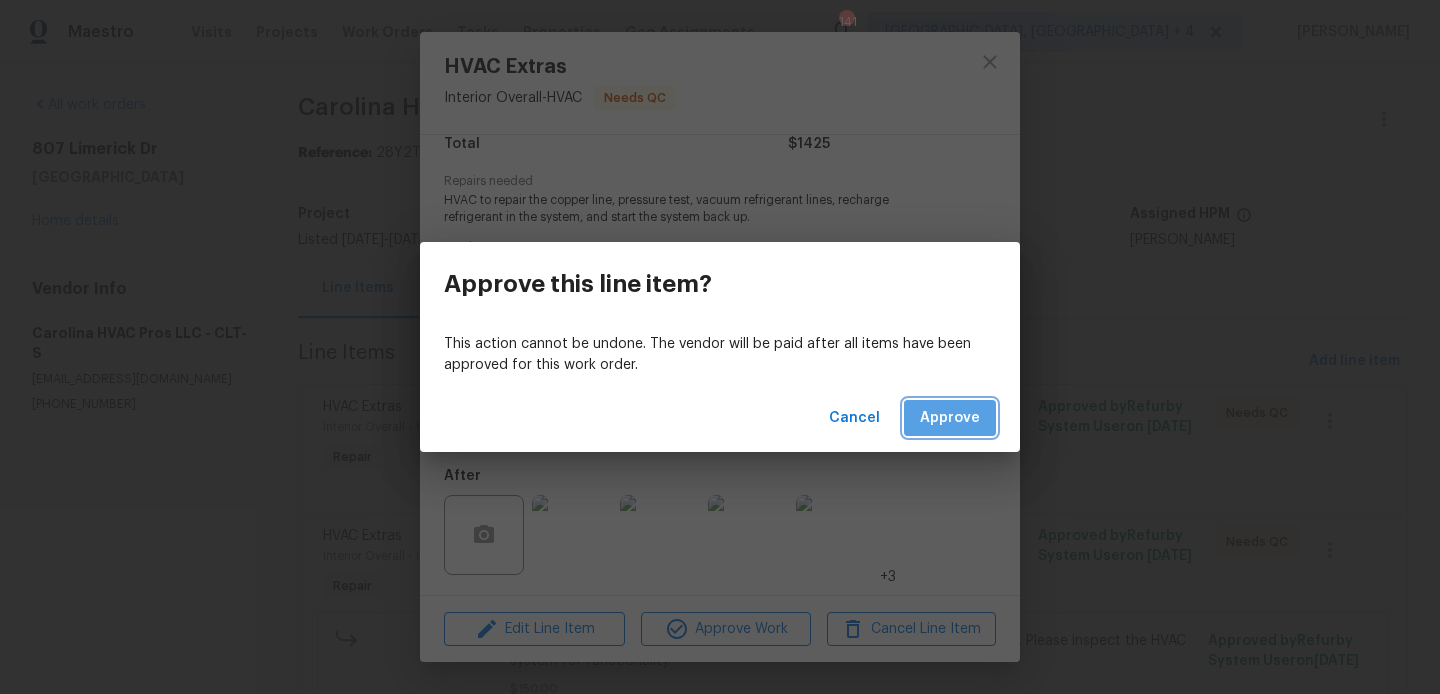 click on "Approve" at bounding box center (950, 418) 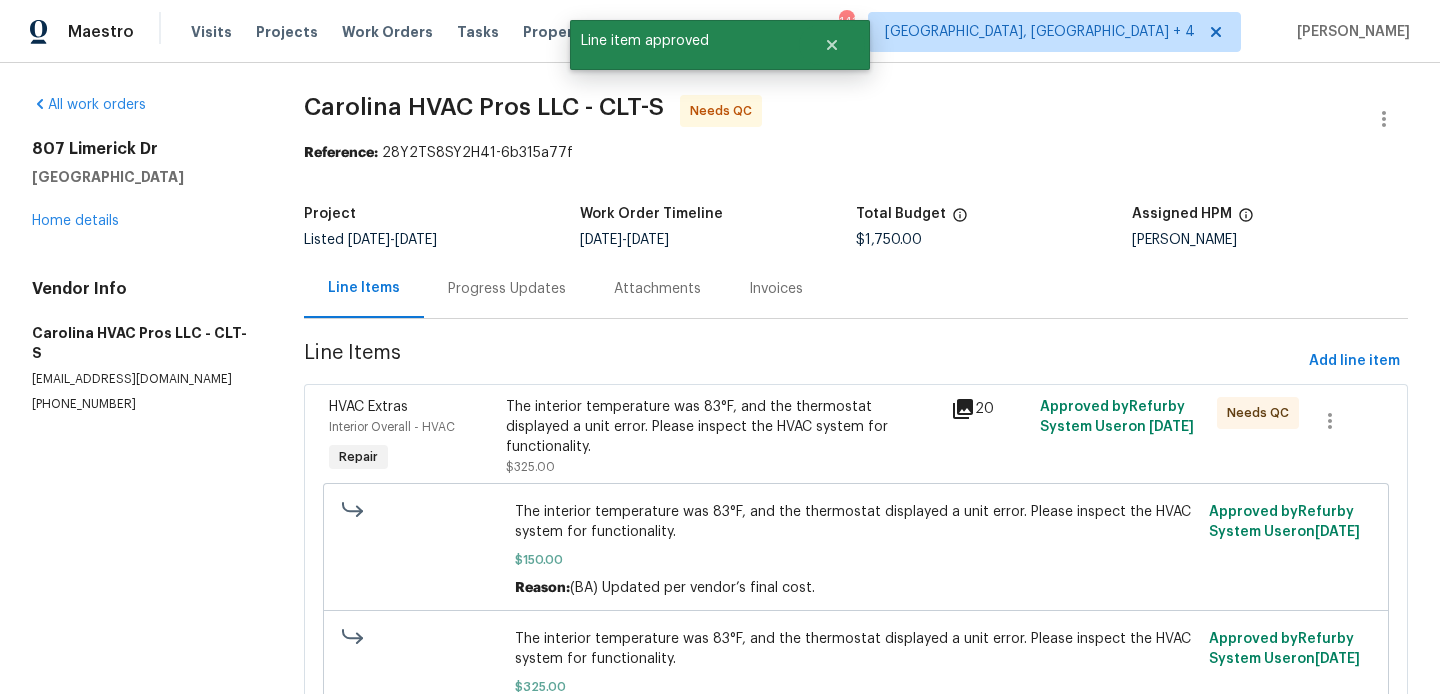 click on "The interior temperature was 83°F, and the thermostat displayed a unit error. Please inspect the HVAC system for functionality." at bounding box center [722, 427] 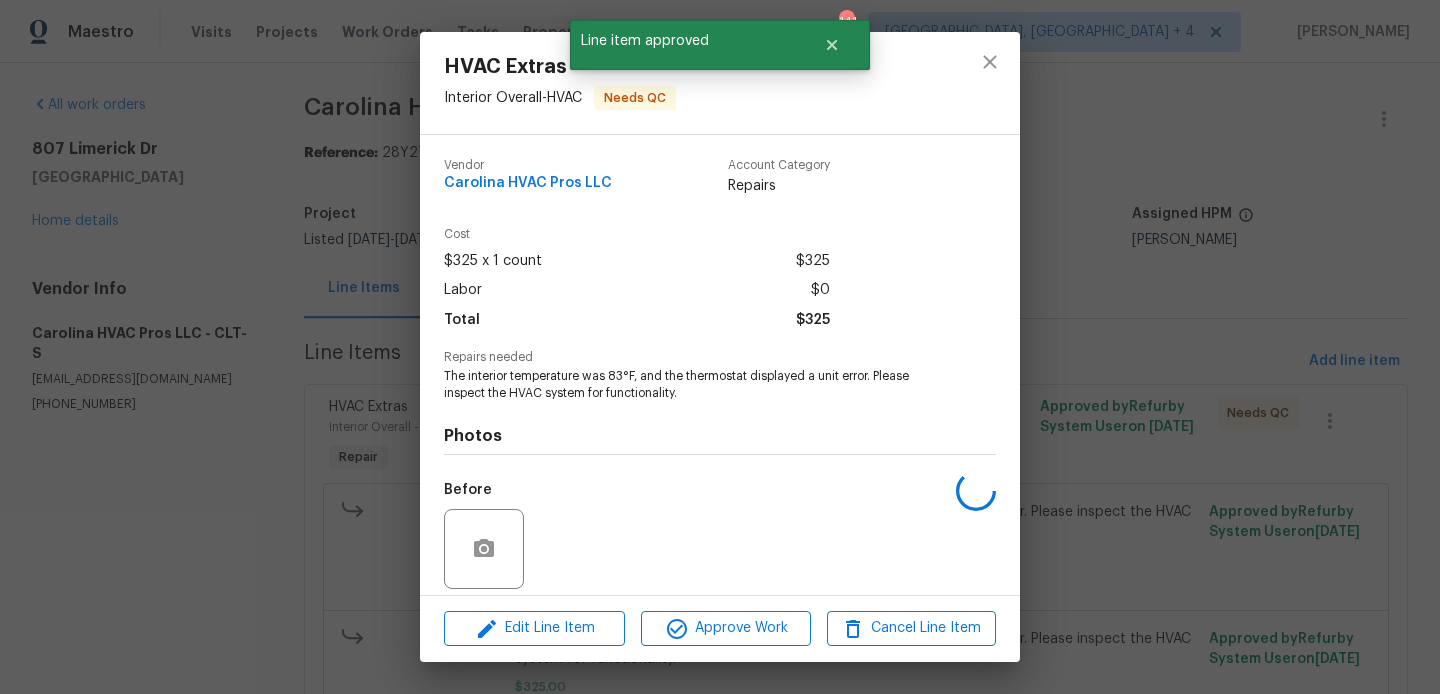 scroll, scrollTop: 143, scrollLeft: 0, axis: vertical 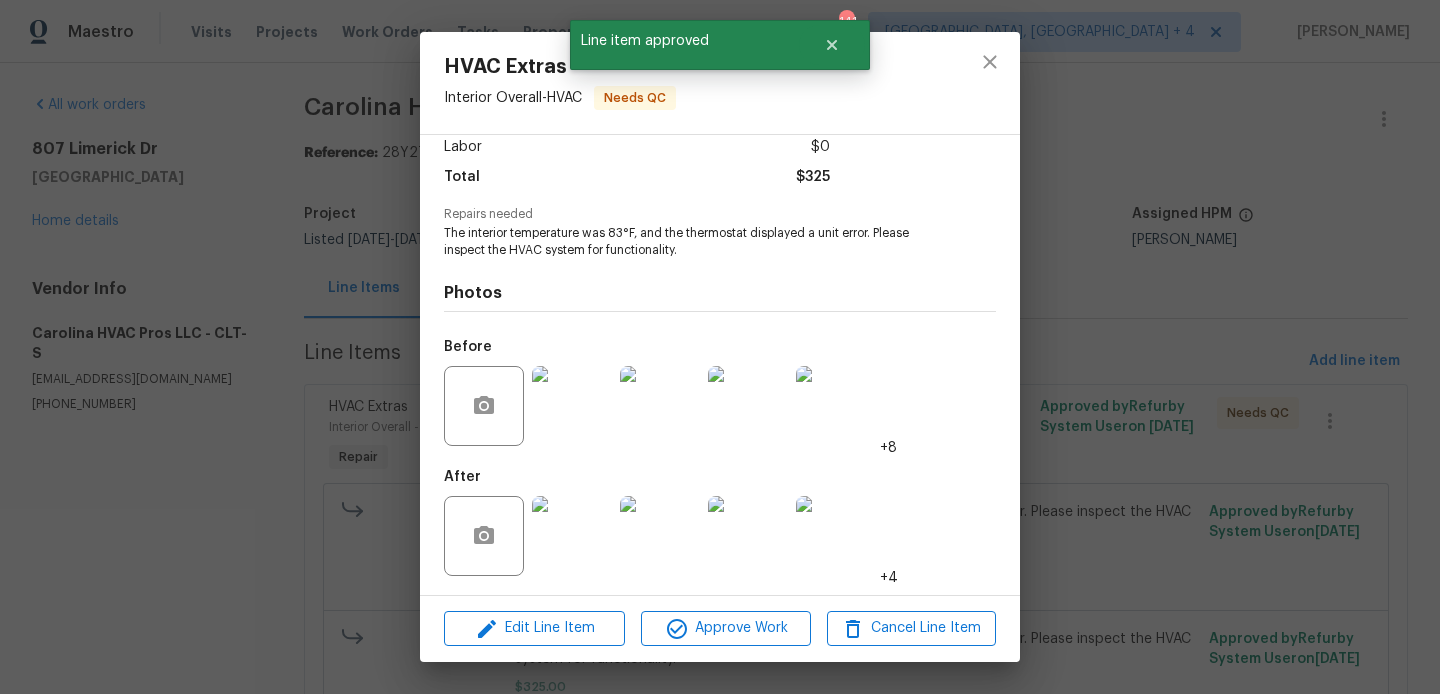 click on "Edit Line Item  Approve Work  Cancel Line Item" at bounding box center [720, 628] 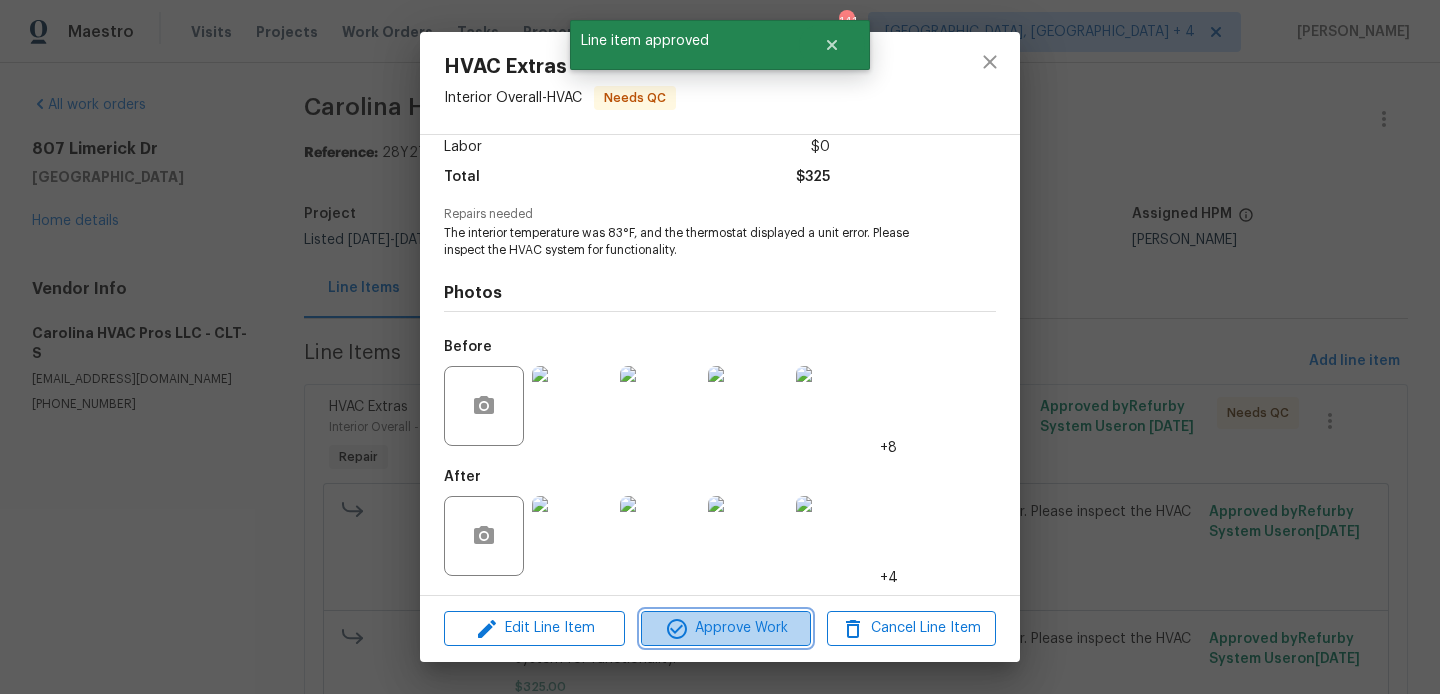 click on "Approve Work" at bounding box center (725, 628) 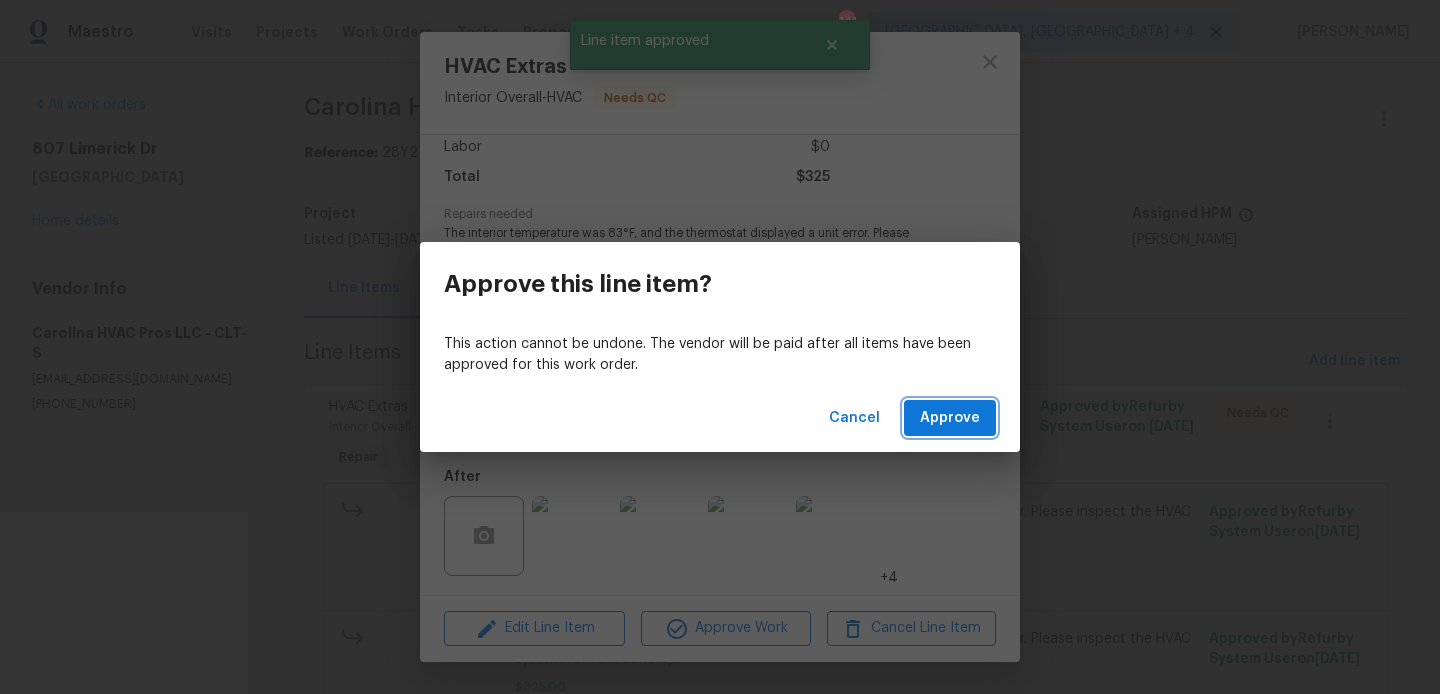 click on "Approve" at bounding box center (950, 418) 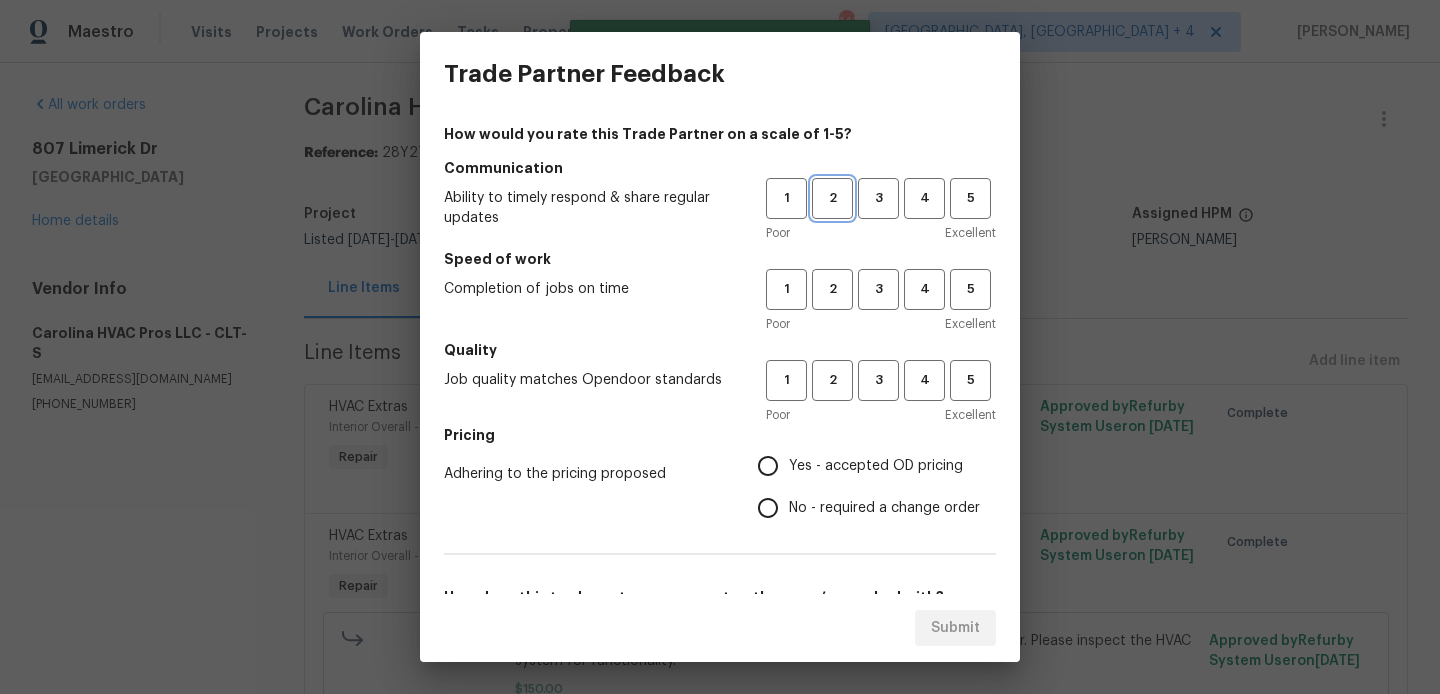 click on "2" at bounding box center [832, 198] 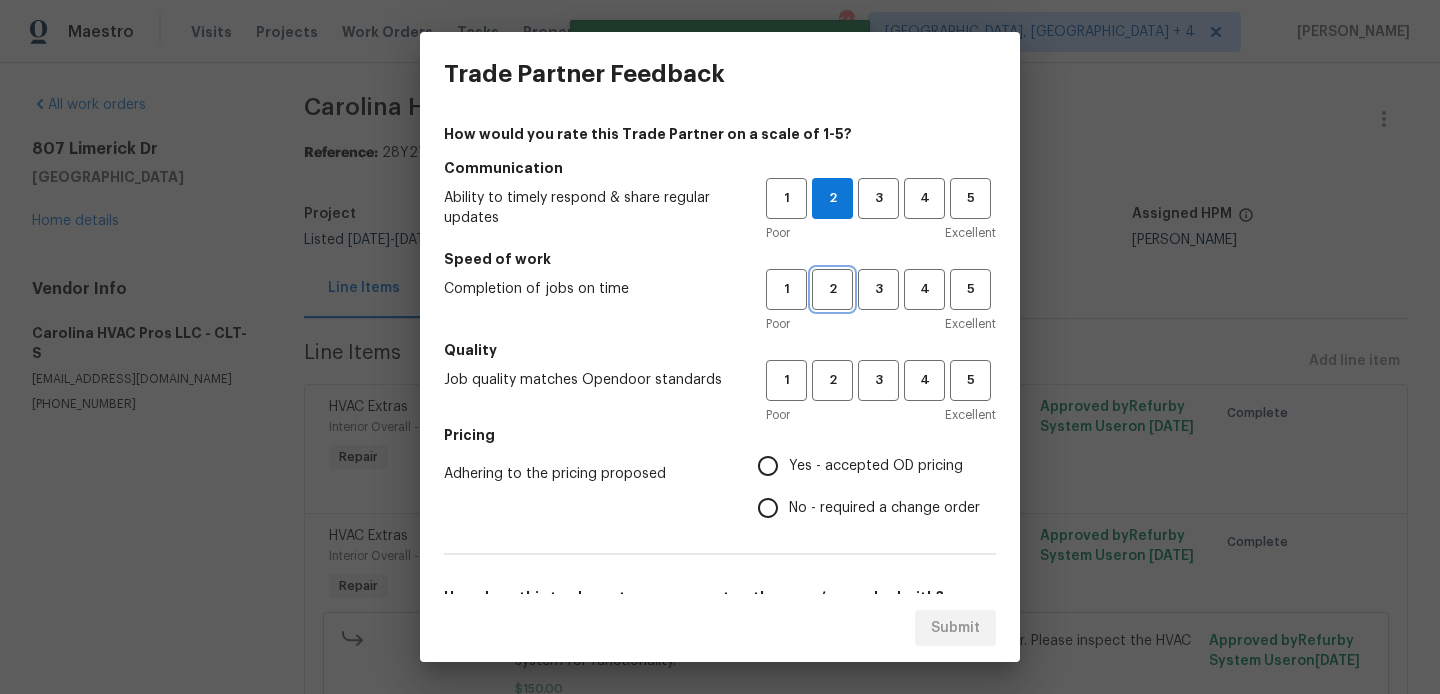click on "2" at bounding box center (832, 289) 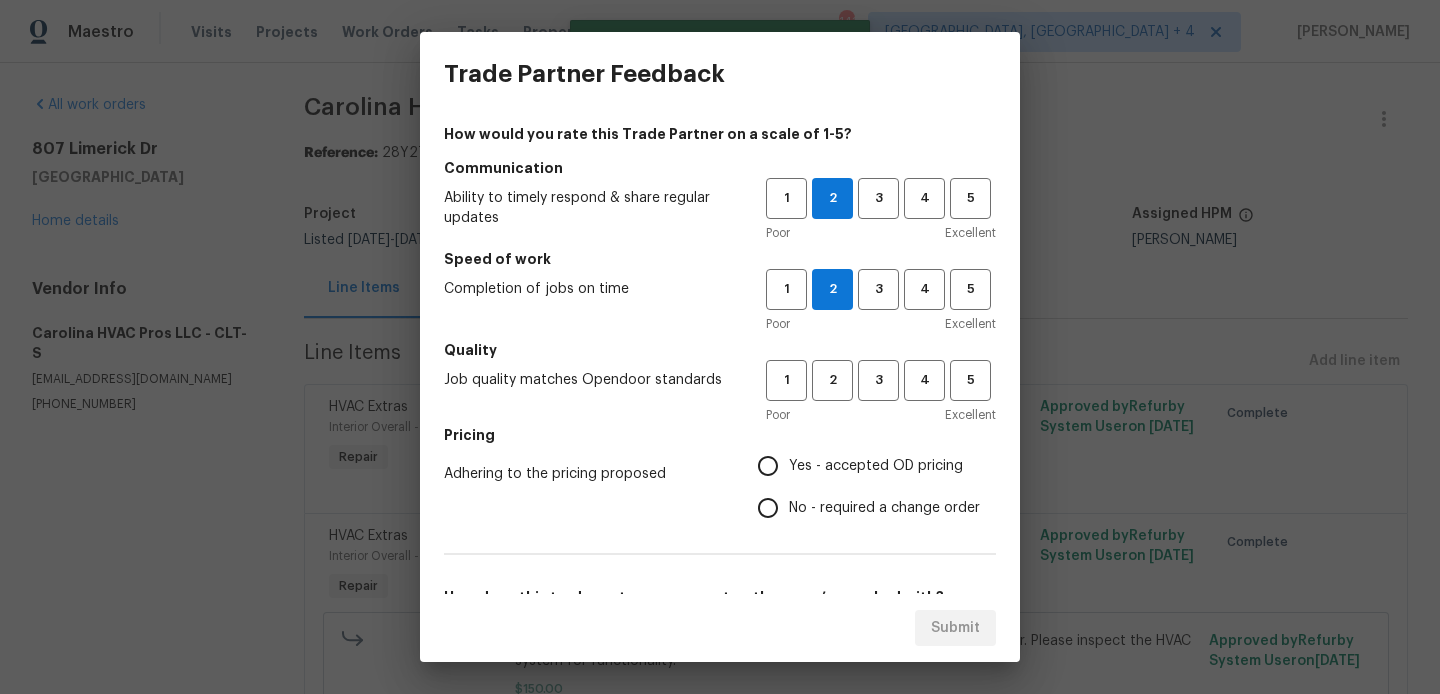 click on "Quality" at bounding box center [720, 350] 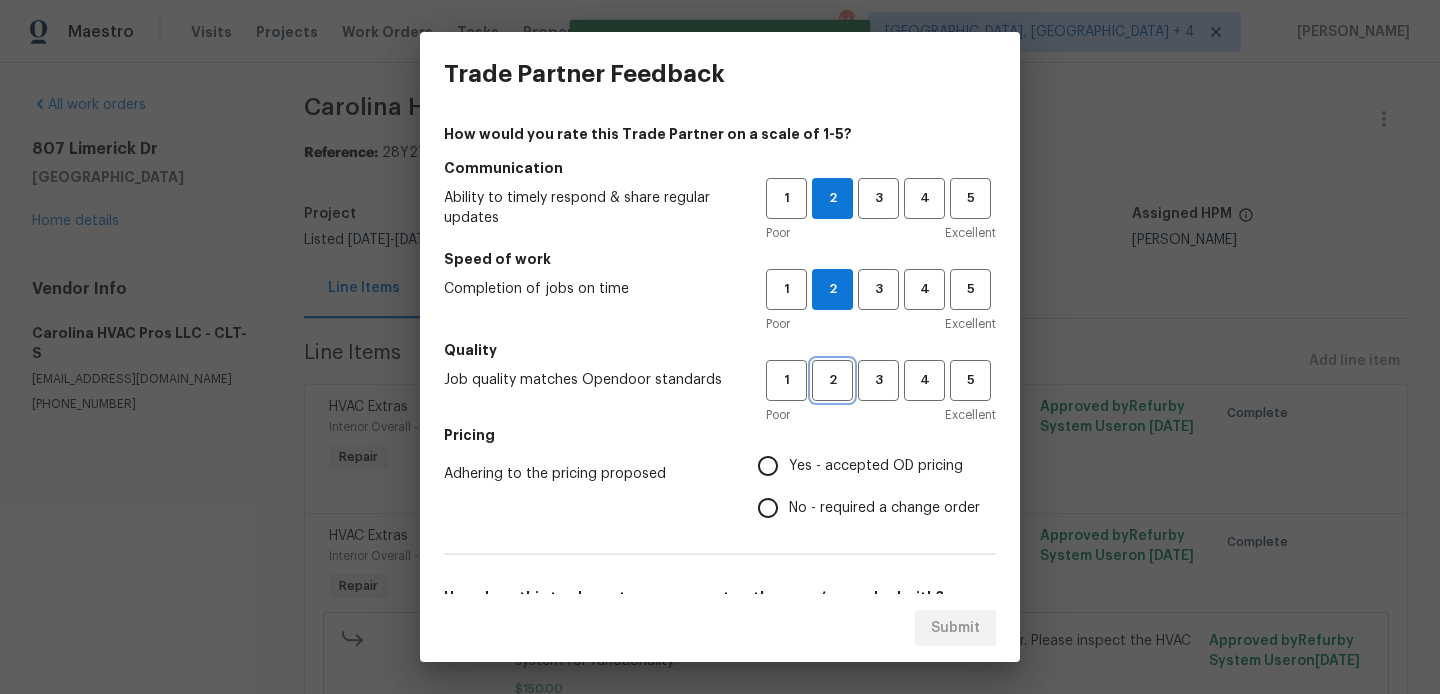 click on "2" at bounding box center (832, 380) 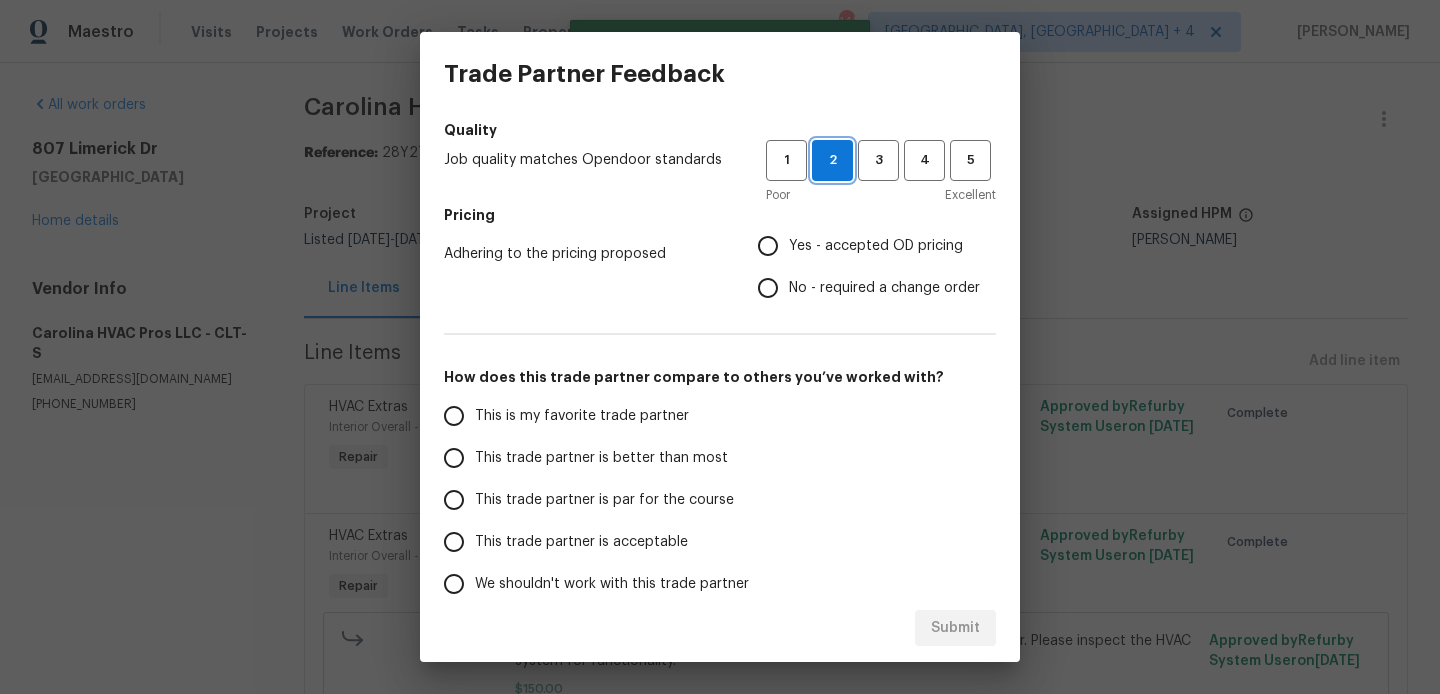 scroll, scrollTop: 221, scrollLeft: 0, axis: vertical 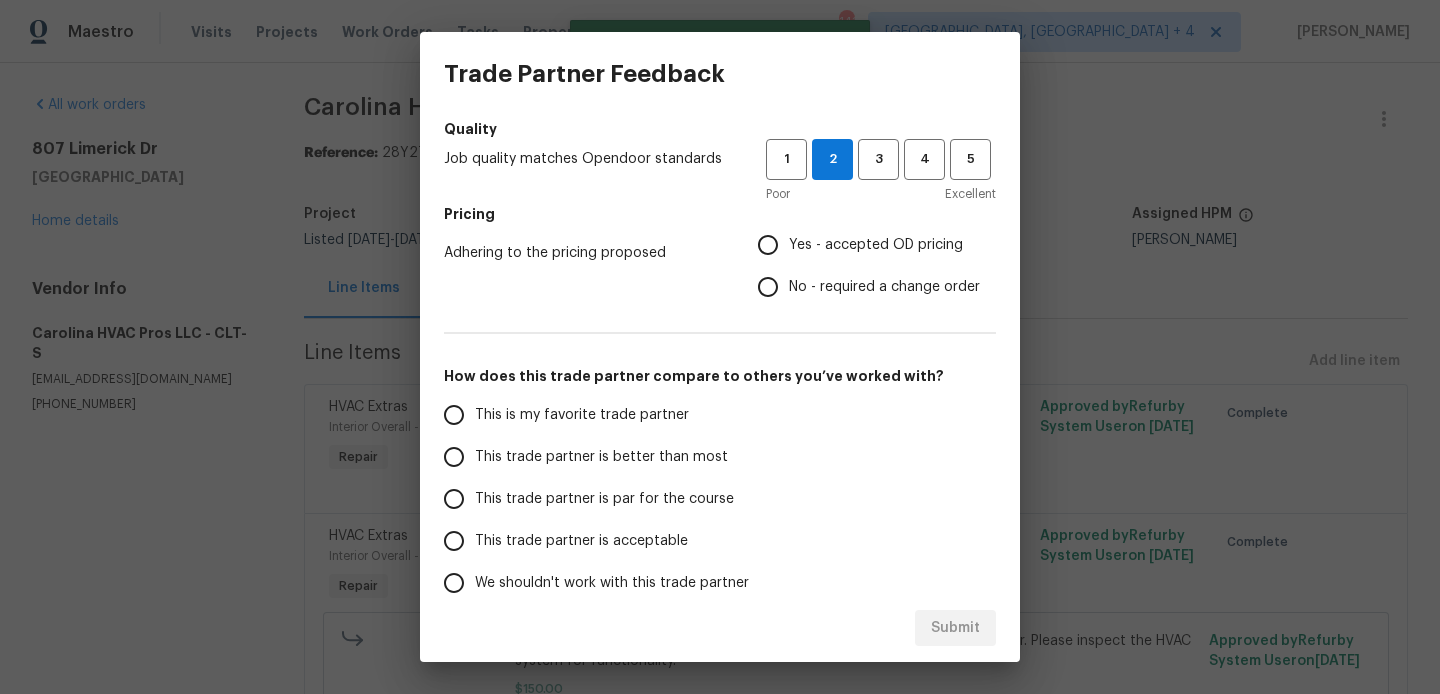 click on "No - required a change order" at bounding box center [884, 287] 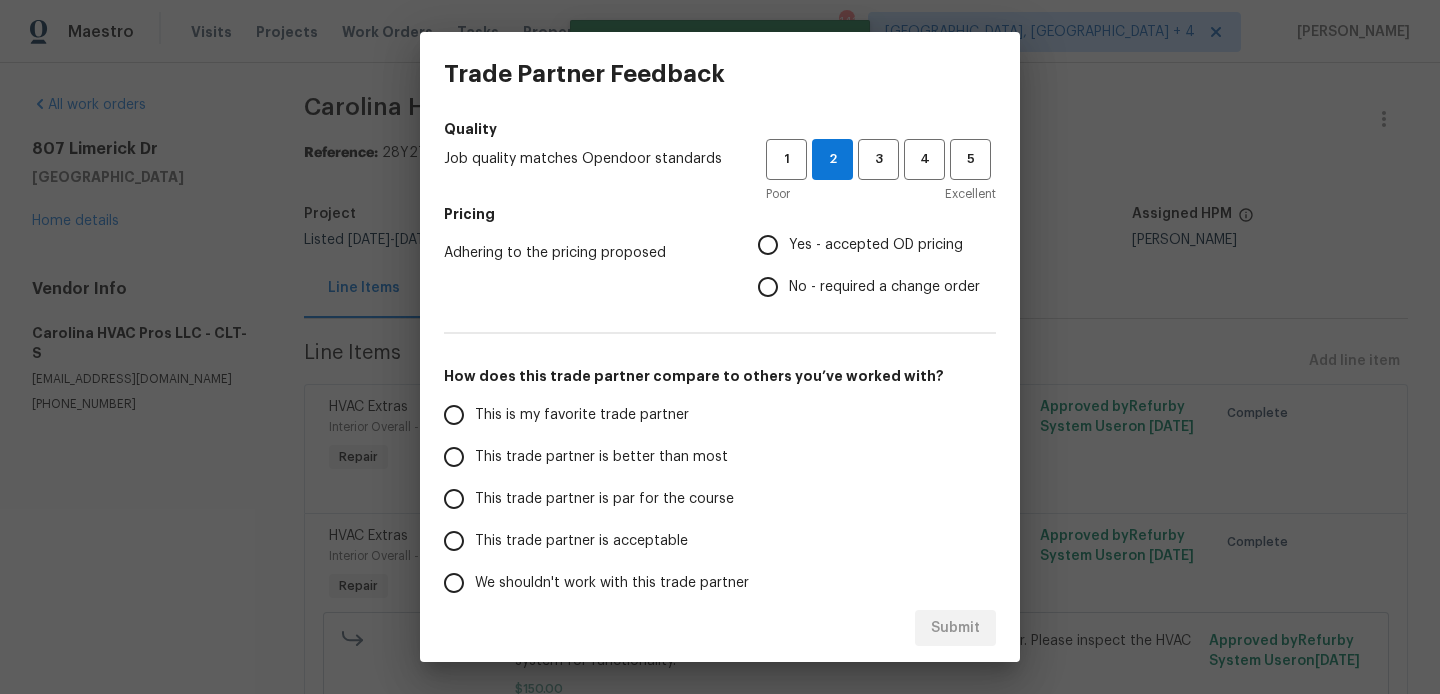 click on "No - required a change order" at bounding box center (768, 287) 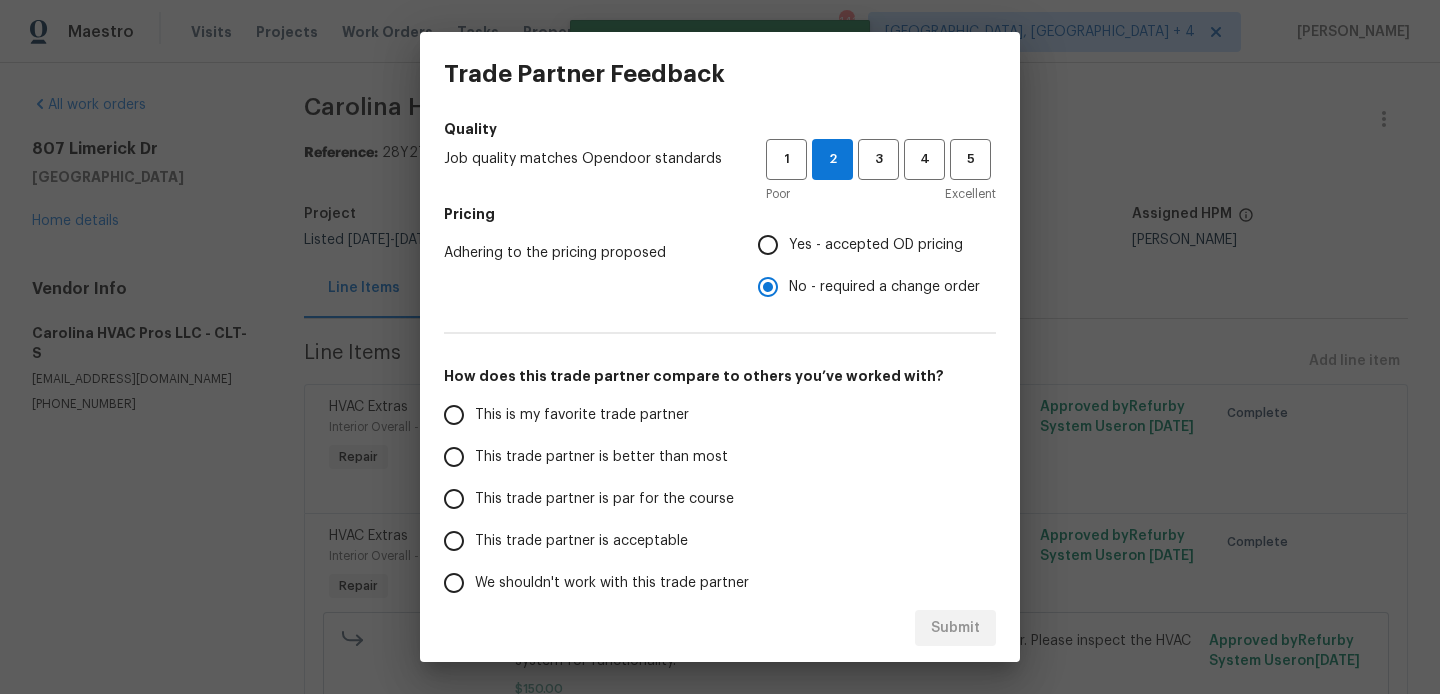 click on "This trade partner is better than most" at bounding box center [601, 457] 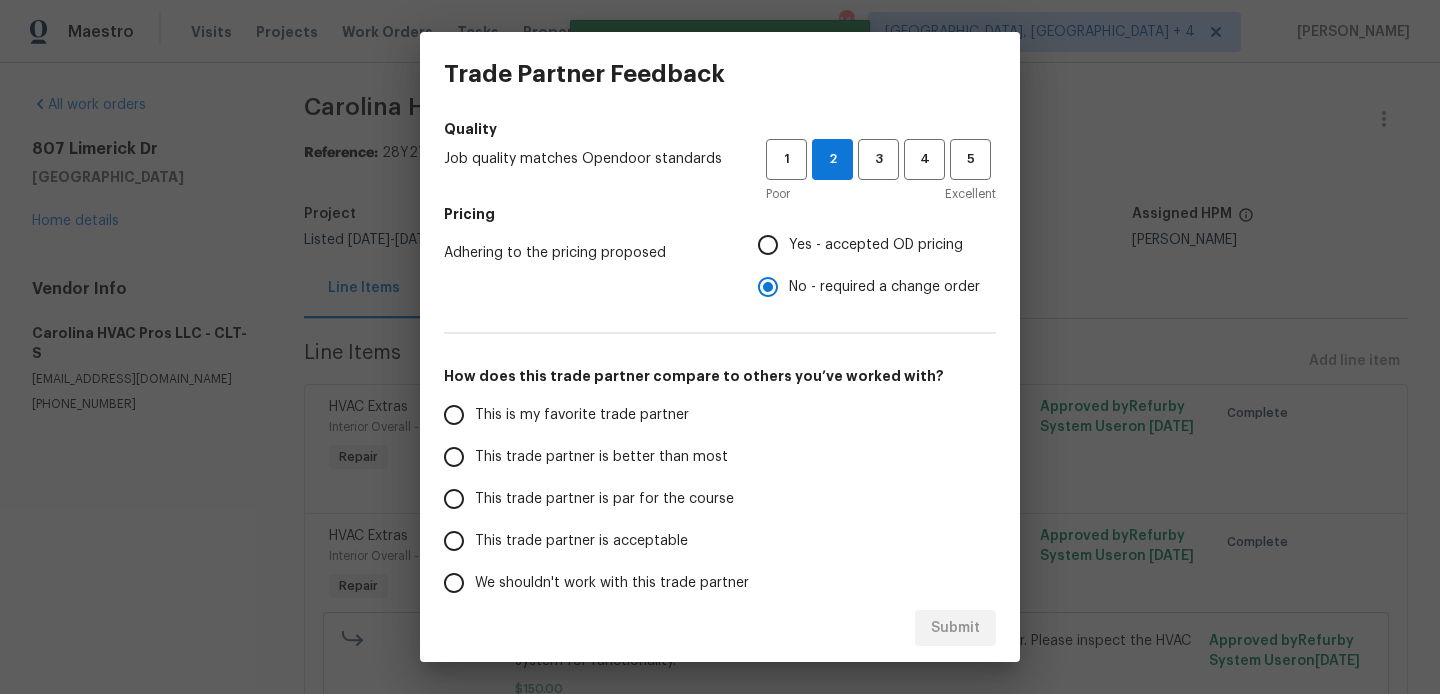 click on "This trade partner is better than most" at bounding box center [454, 457] 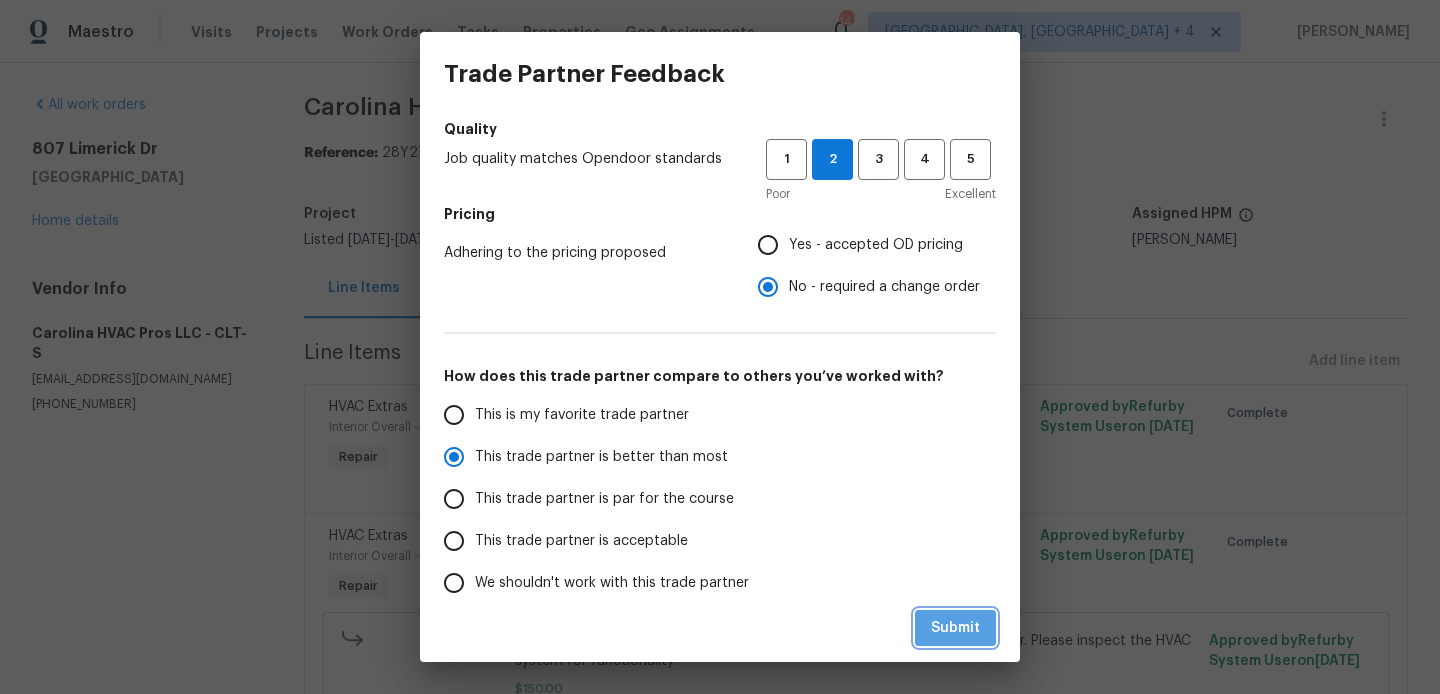 click on "Submit" at bounding box center (955, 628) 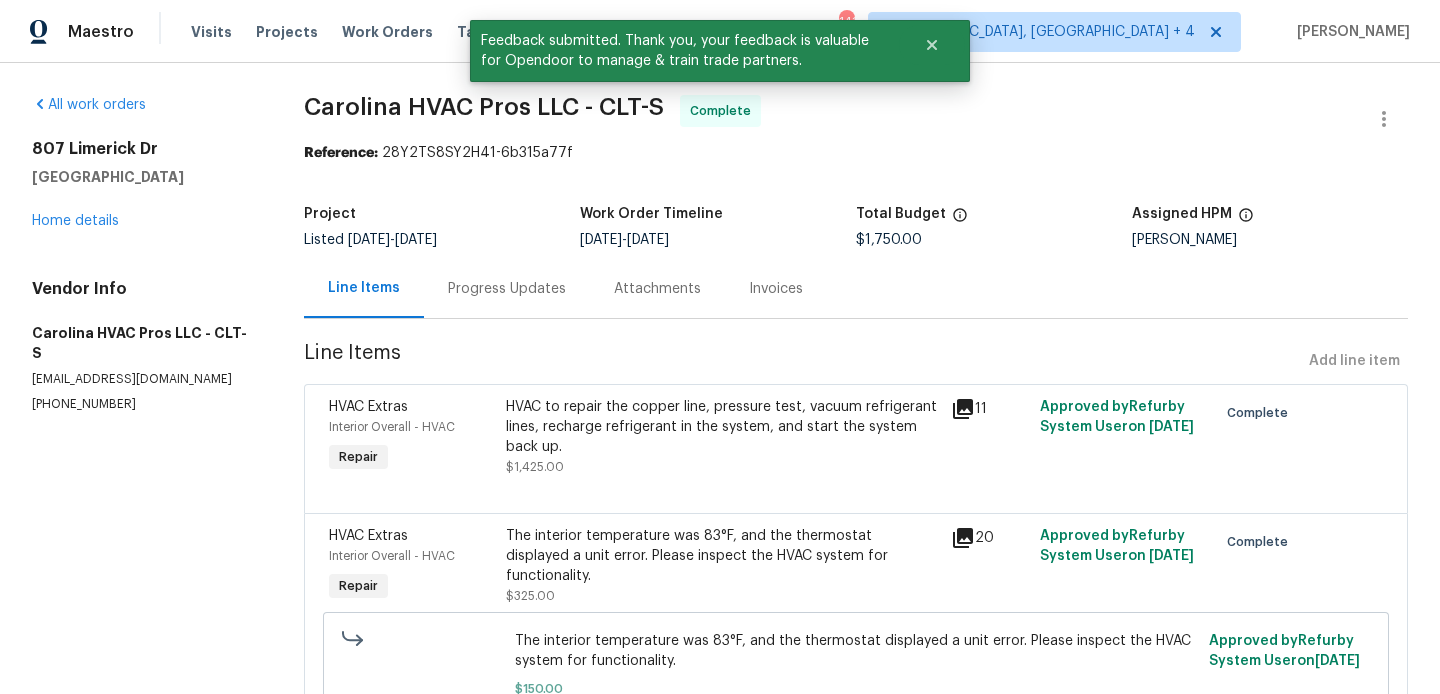 click on "Progress Updates" at bounding box center (507, 288) 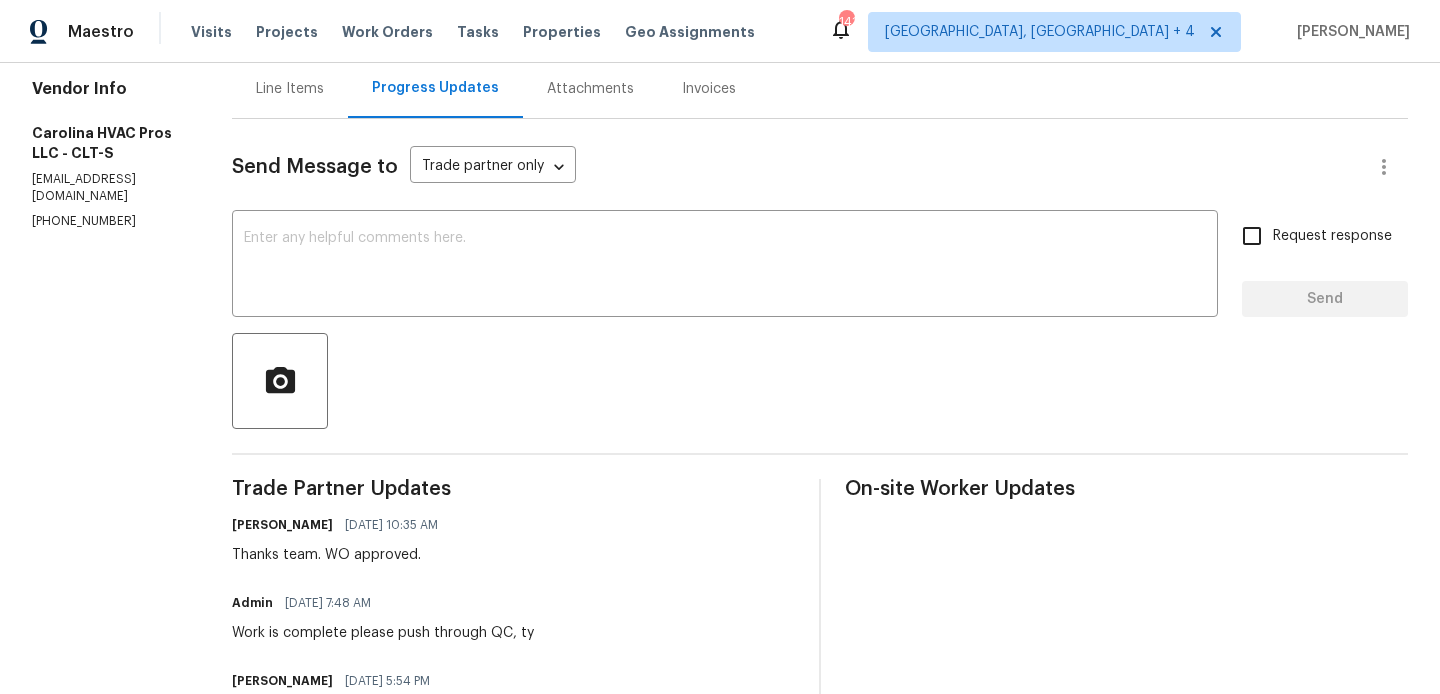 scroll, scrollTop: 0, scrollLeft: 0, axis: both 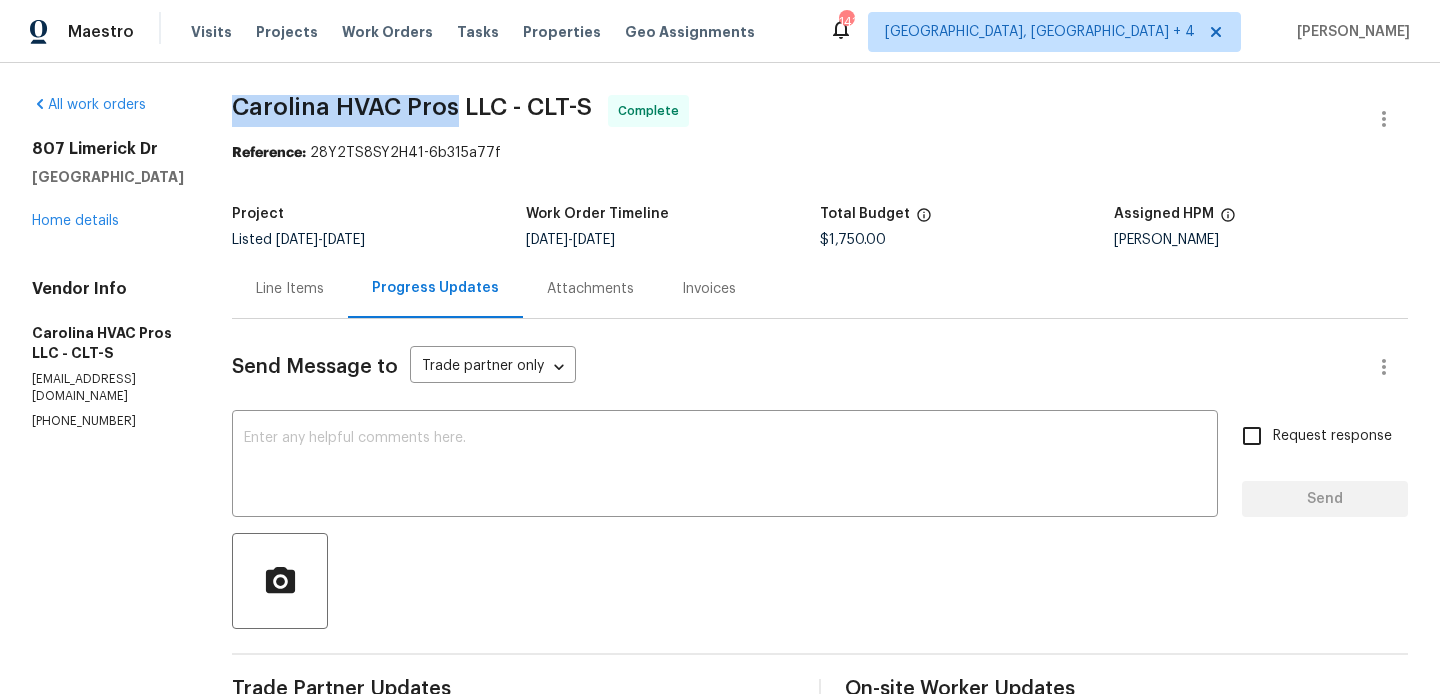 drag, startPoint x: 244, startPoint y: 111, endPoint x: 473, endPoint y: 111, distance: 229 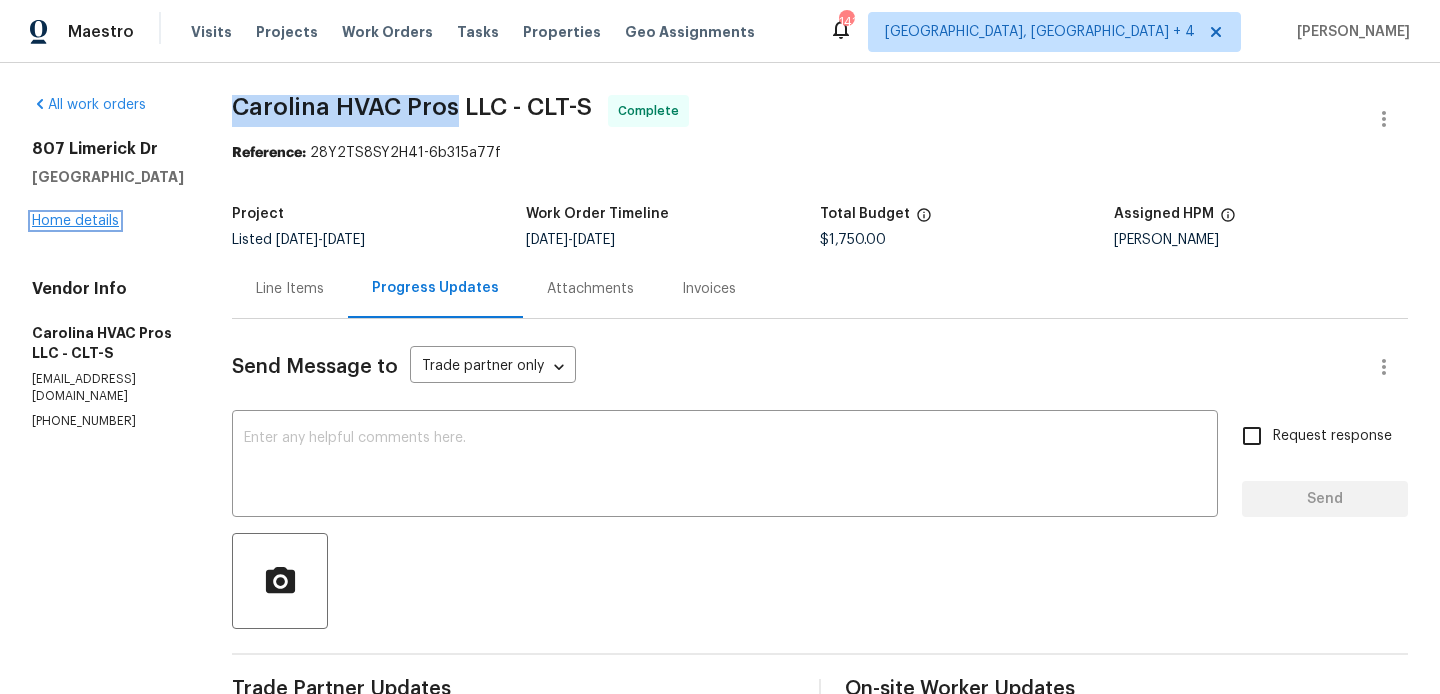 click on "Home details" at bounding box center (75, 221) 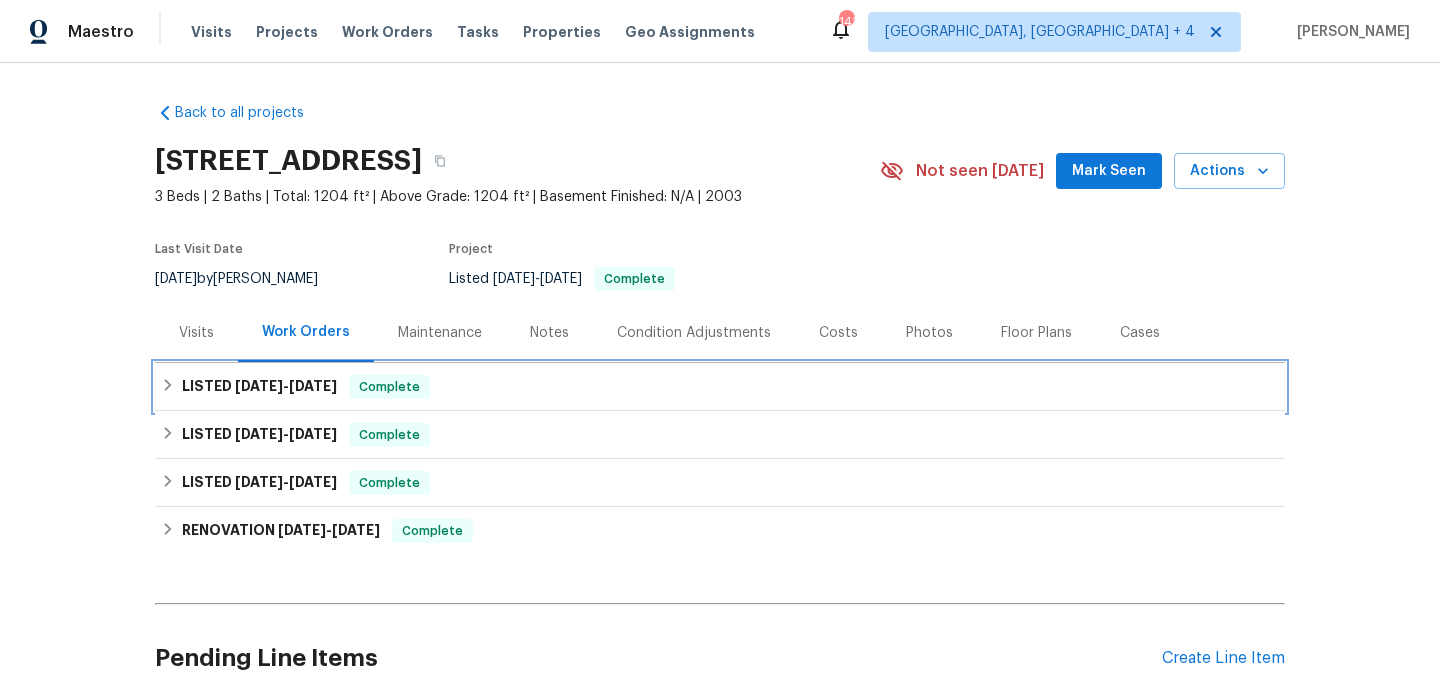 click on "LISTED   6/24/25  -  7/14/25 Complete" at bounding box center [720, 387] 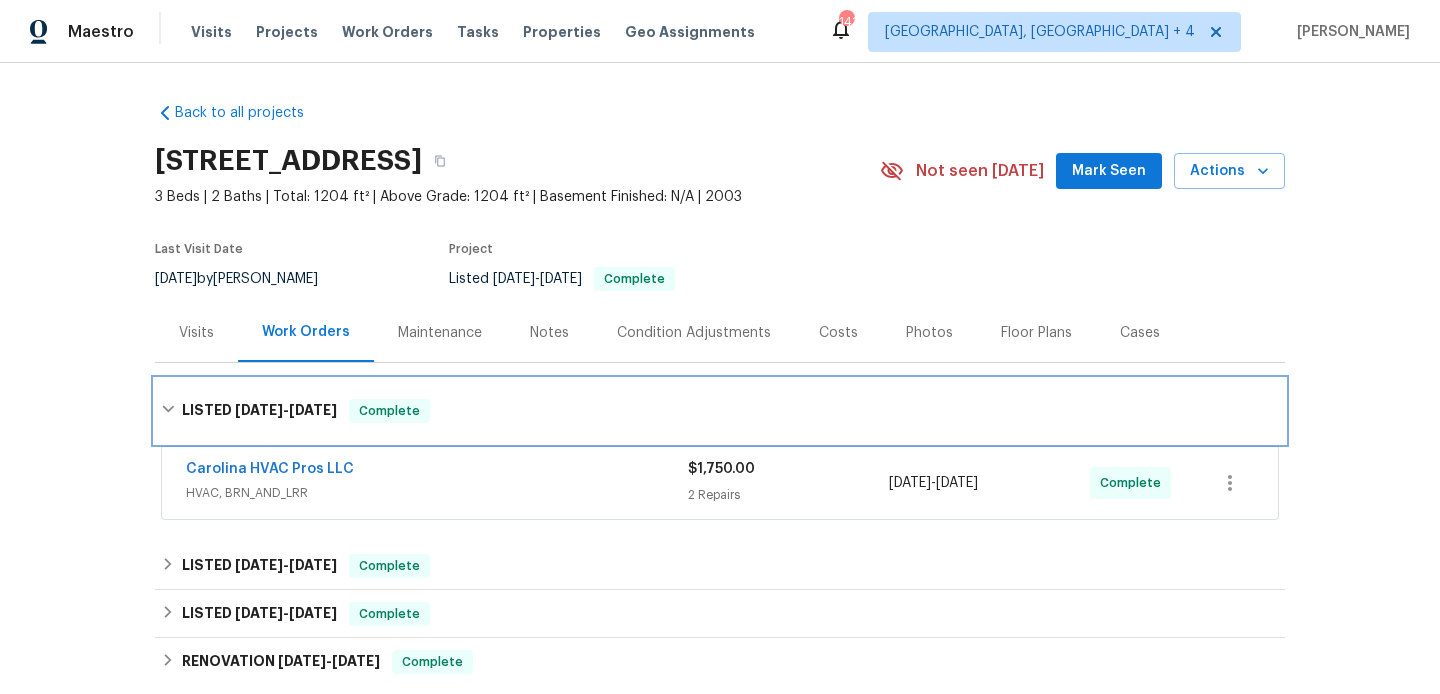 click on "LISTED   6/24/25  -  7/14/25 Complete" at bounding box center [720, 411] 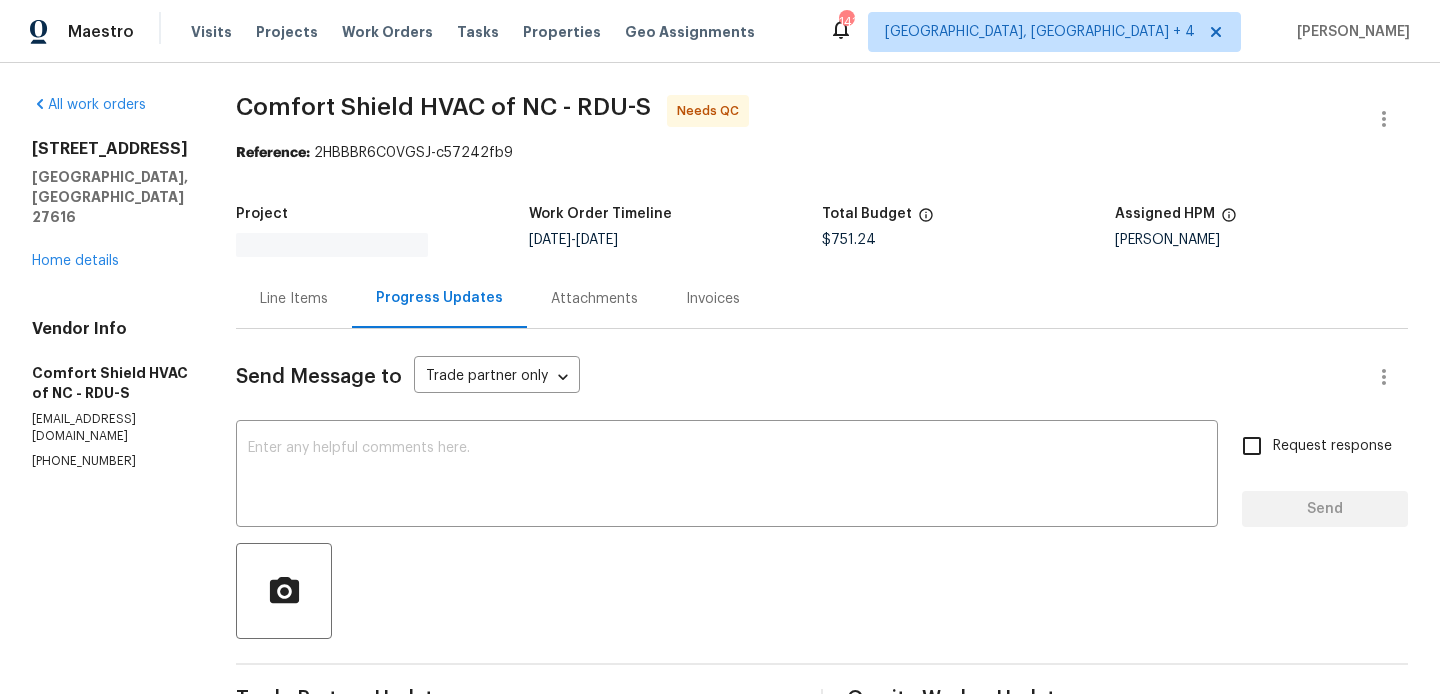 scroll, scrollTop: 0, scrollLeft: 0, axis: both 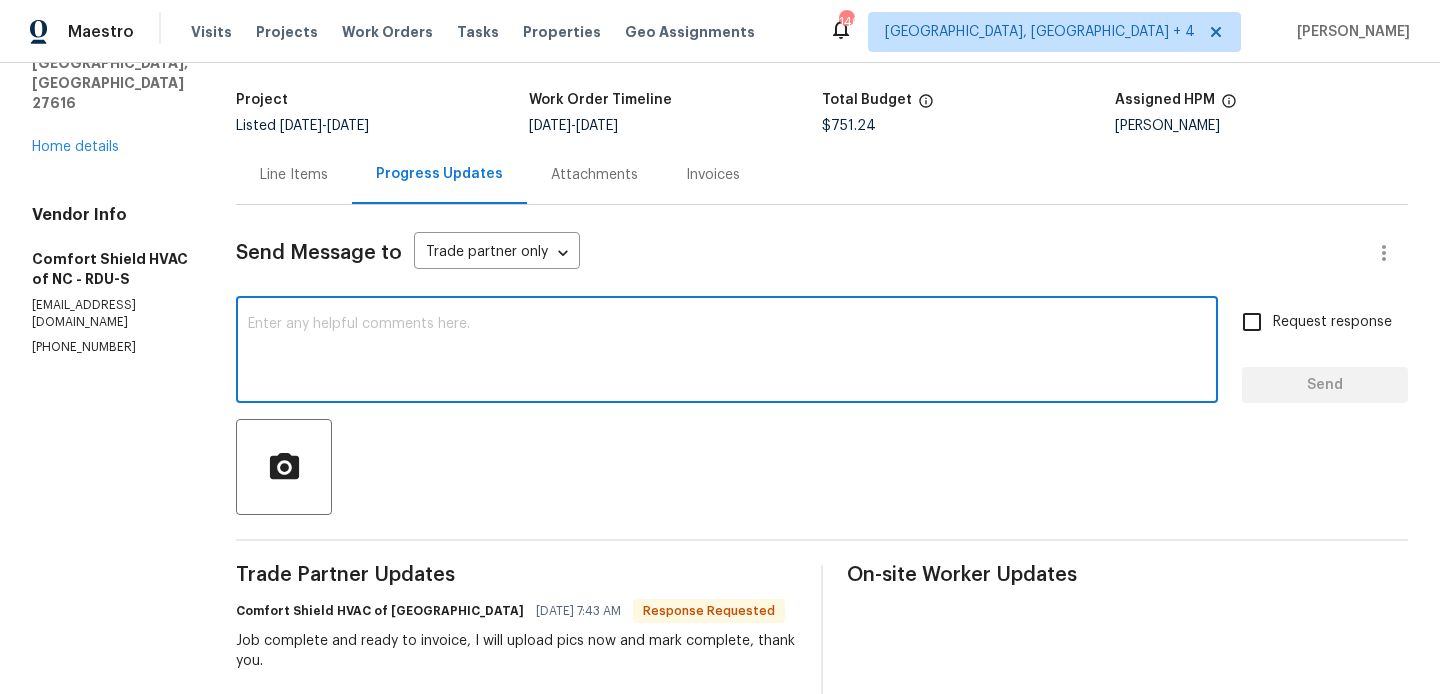 click at bounding box center [727, 352] 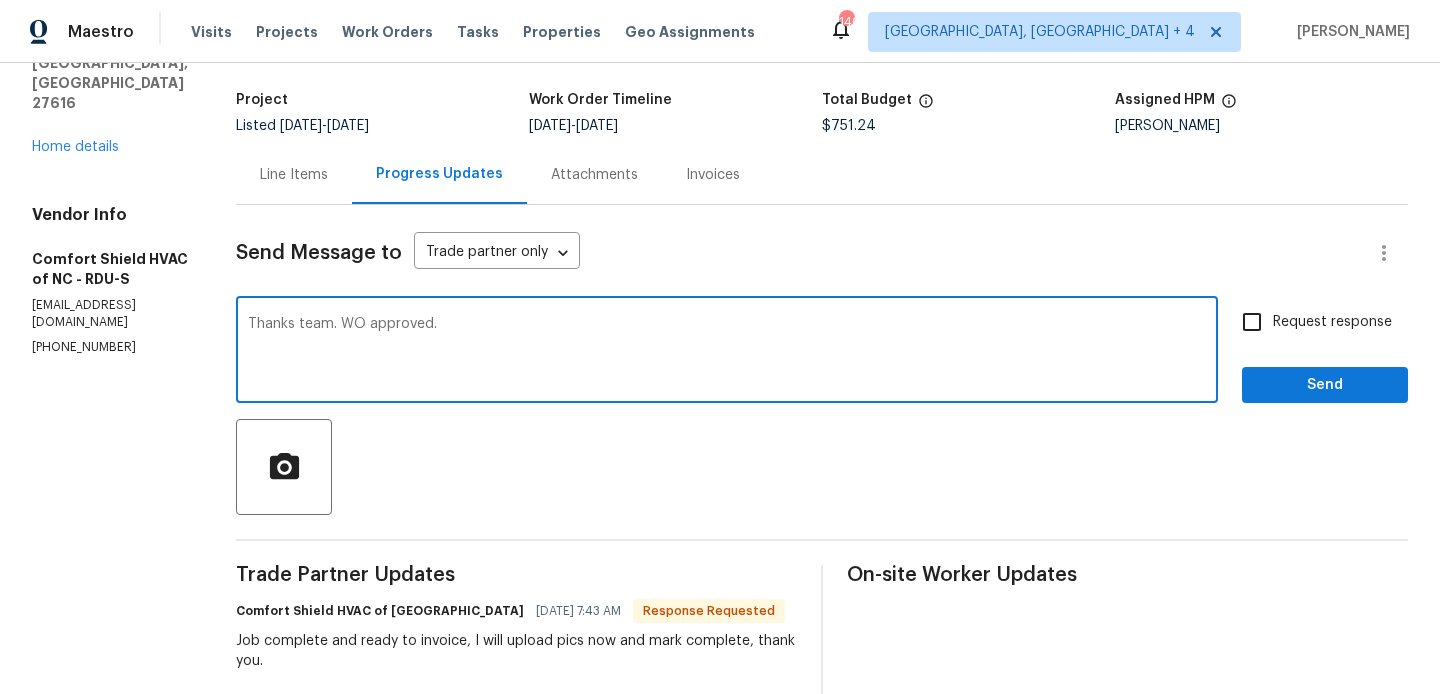type on "Thanks team. WO approved." 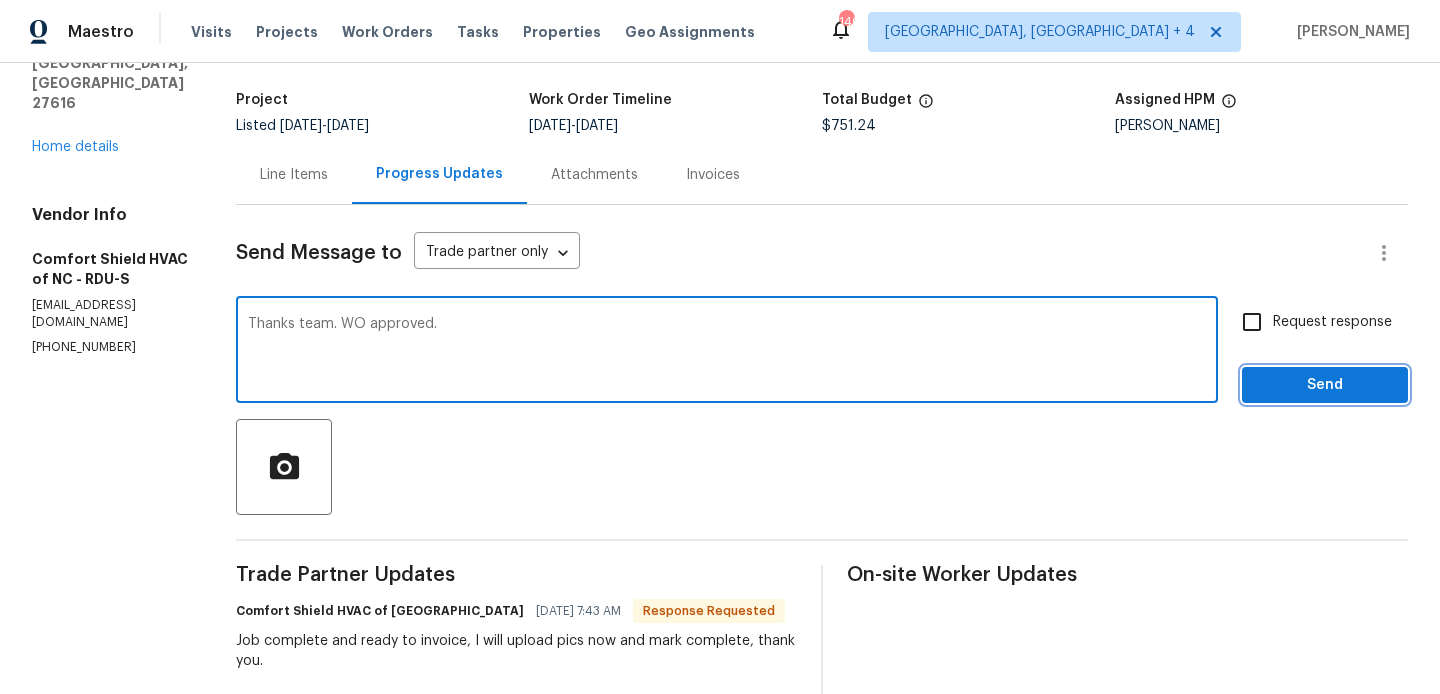 click on "Send" at bounding box center [1325, 385] 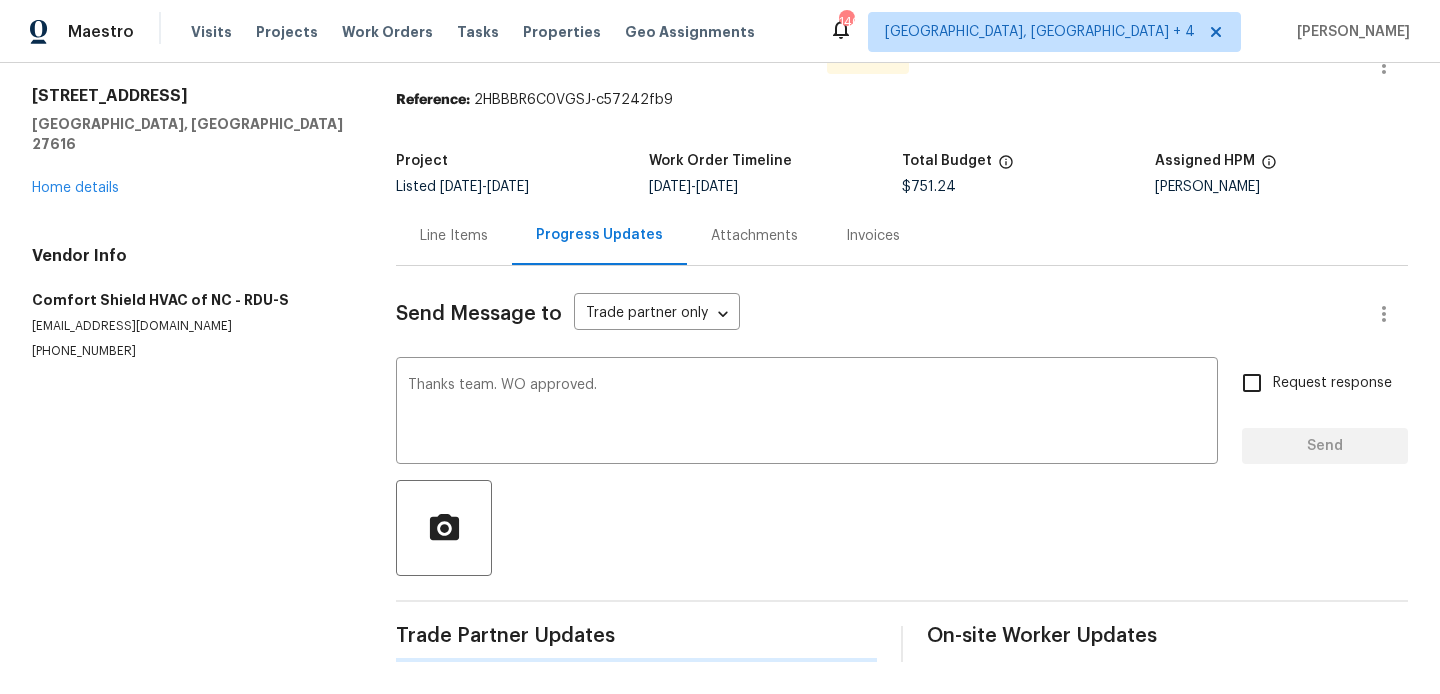 type 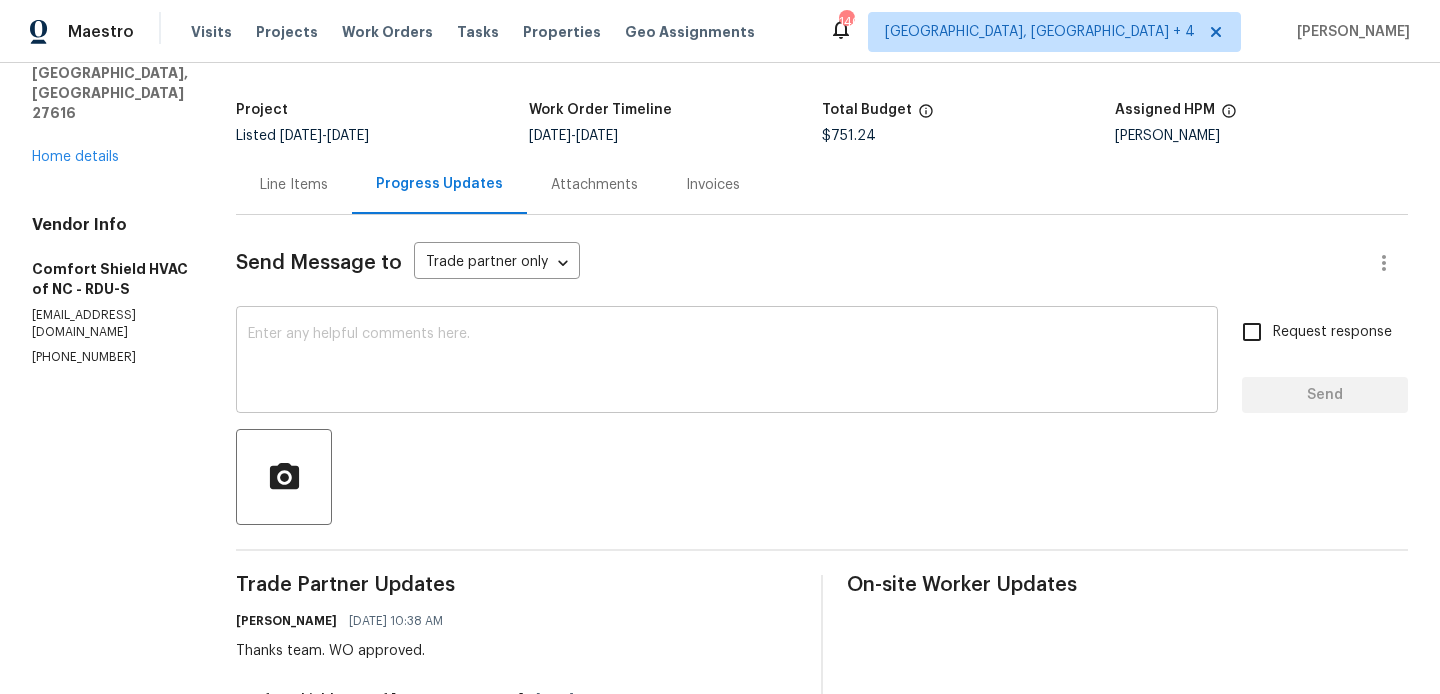 scroll, scrollTop: 0, scrollLeft: 0, axis: both 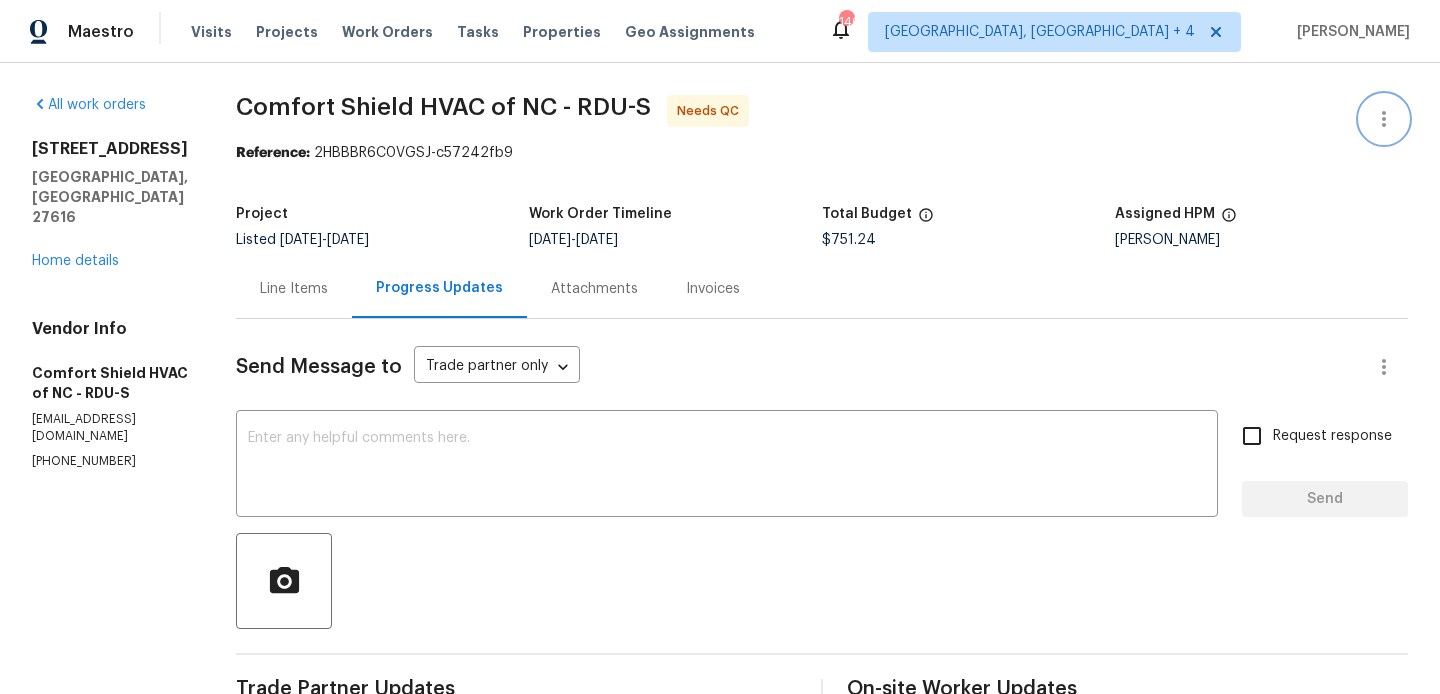 click 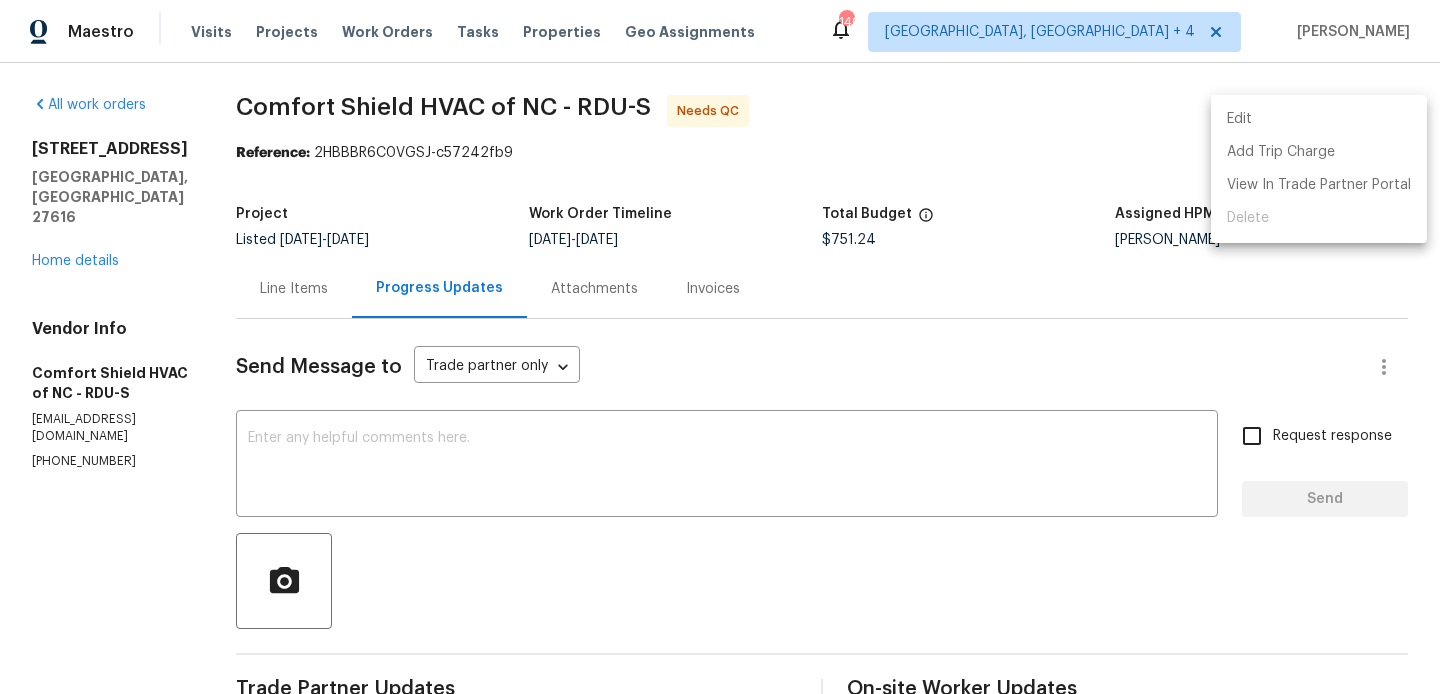 click on "Edit" at bounding box center [1319, 119] 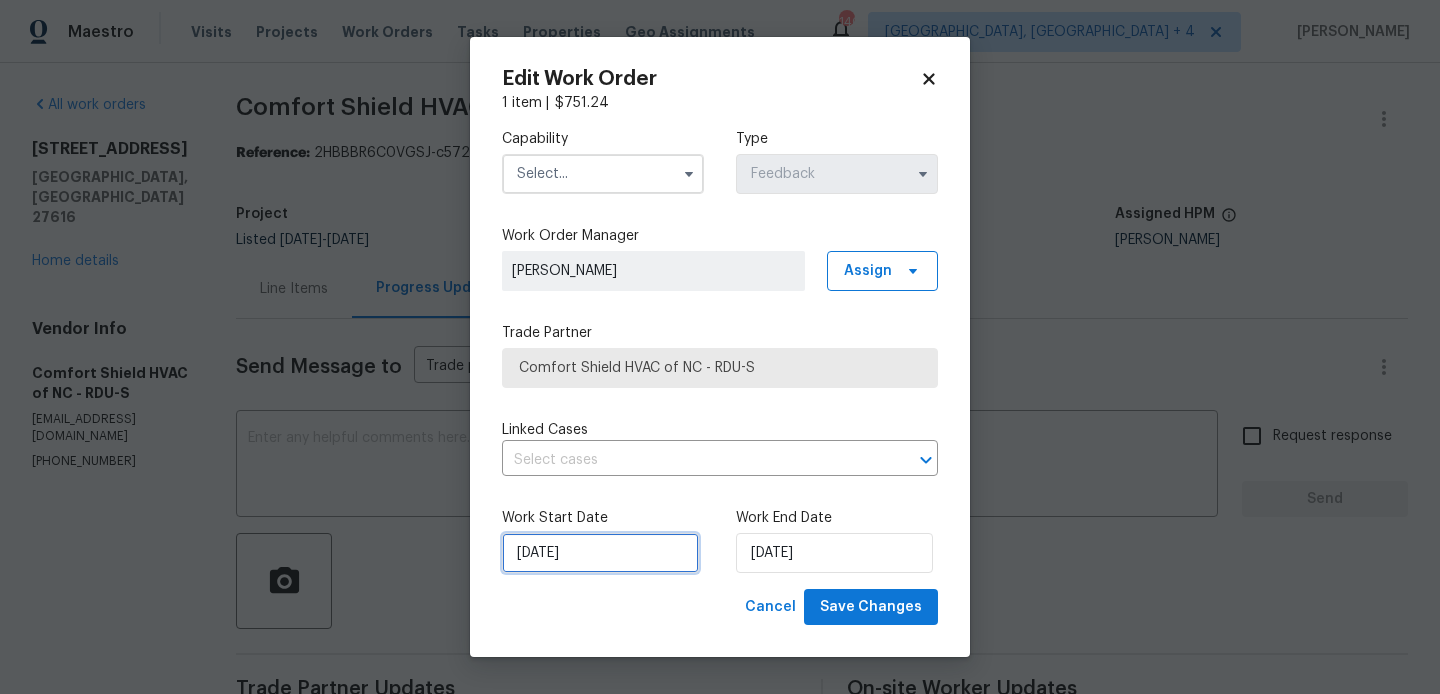 click on "27/06/2025" at bounding box center [600, 553] 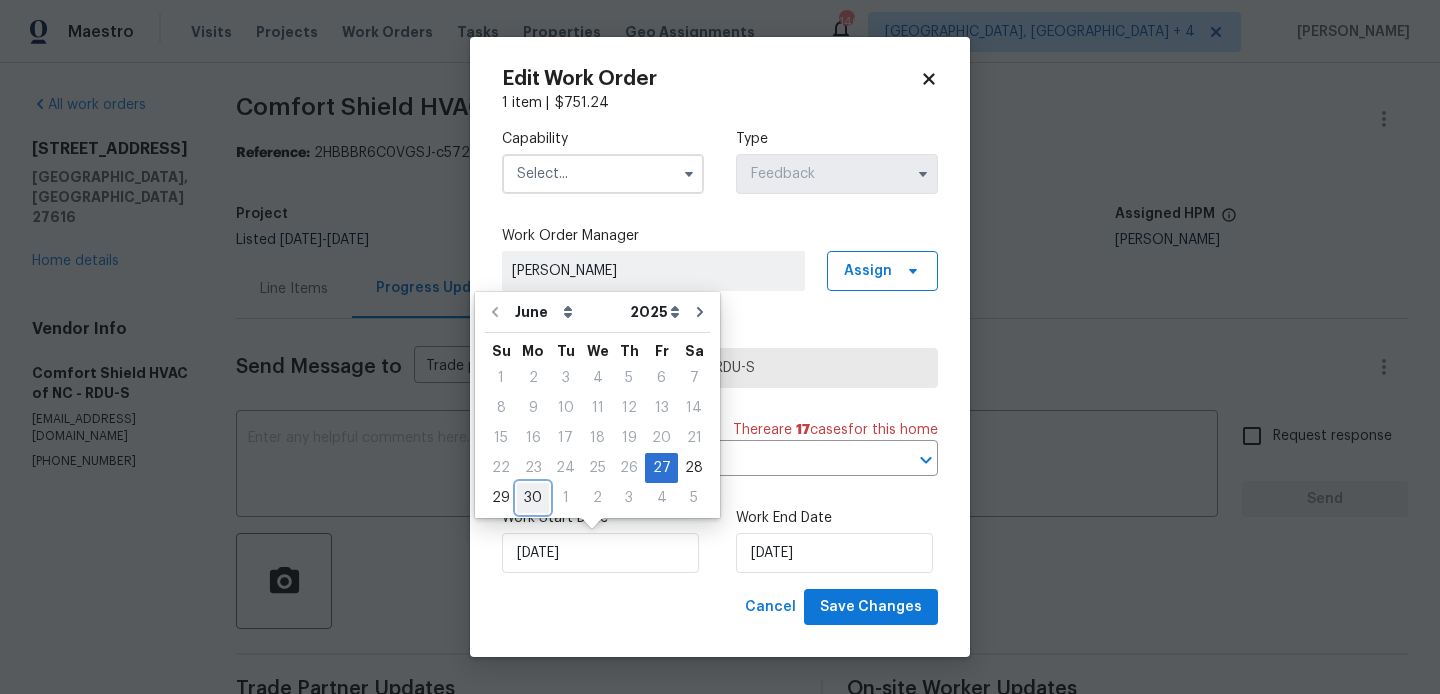 click on "30" at bounding box center (533, 498) 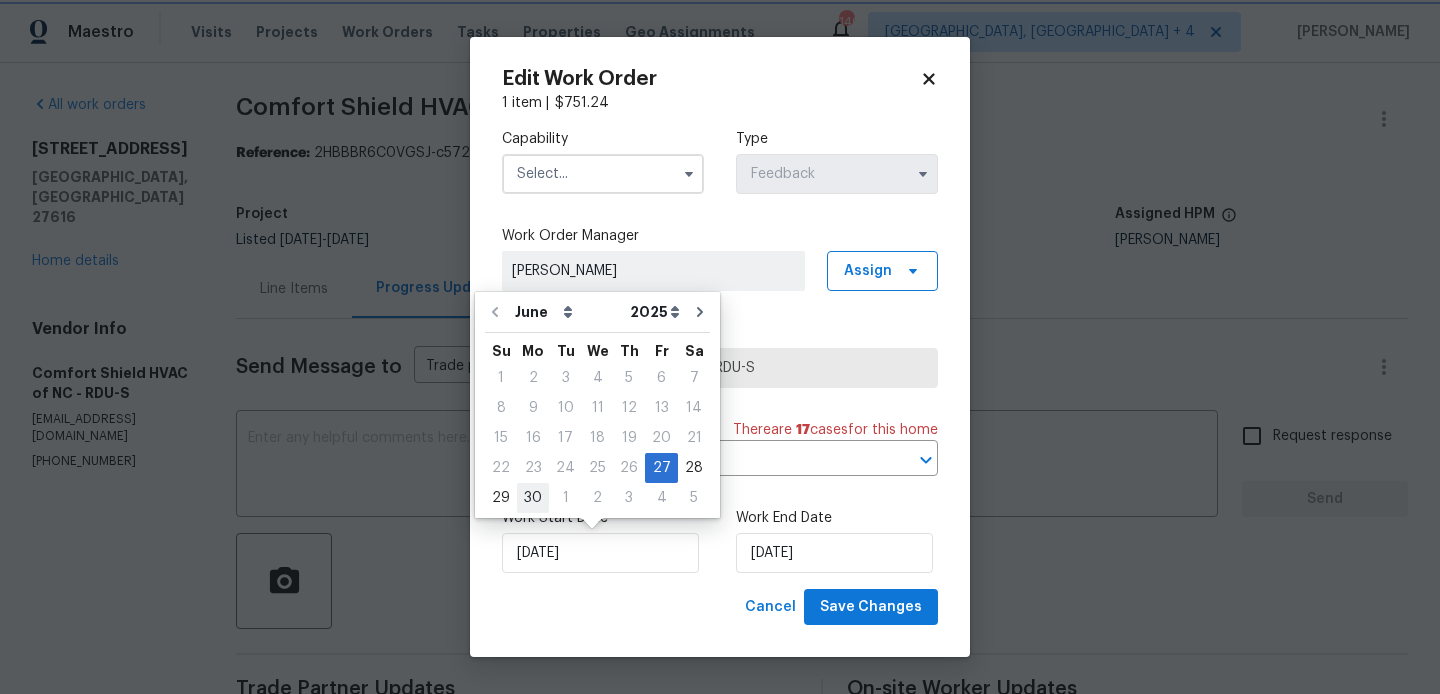 type on "30/06/2025" 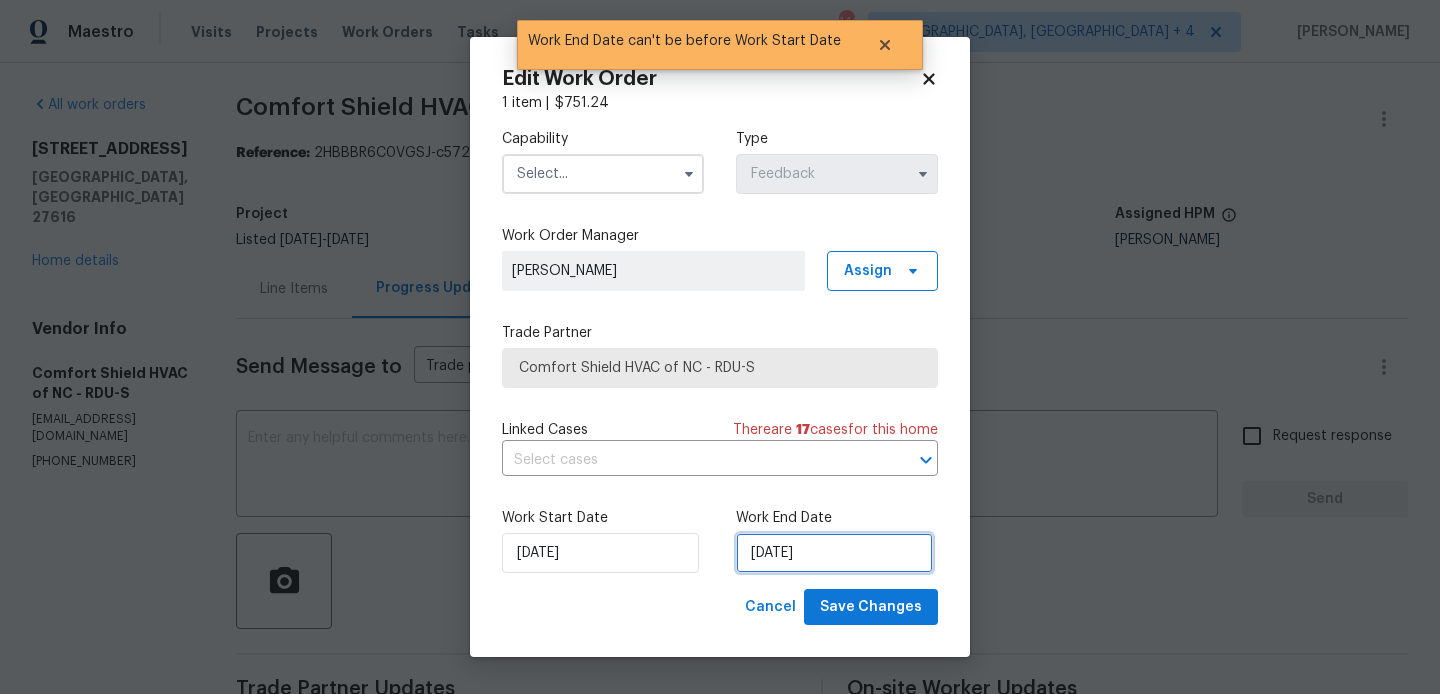 click on "30/06/2025" at bounding box center [834, 553] 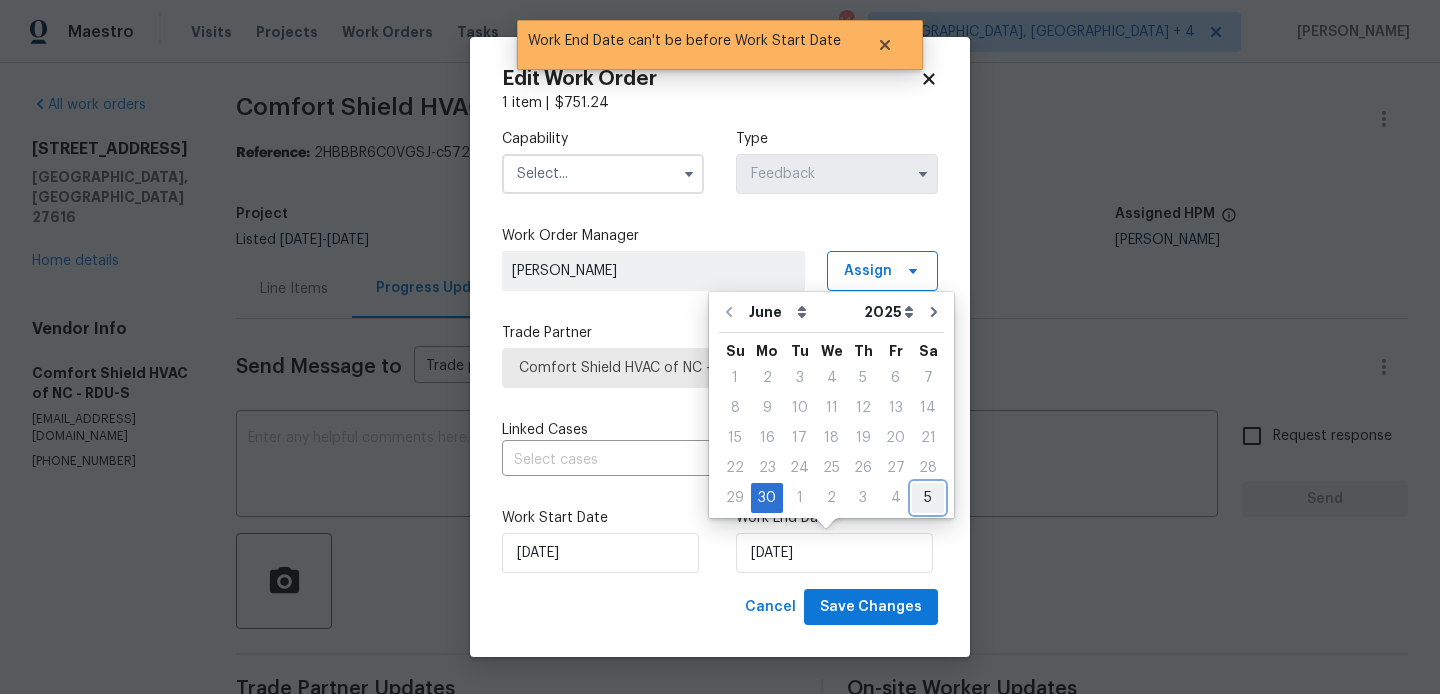 click on "5" at bounding box center (928, 498) 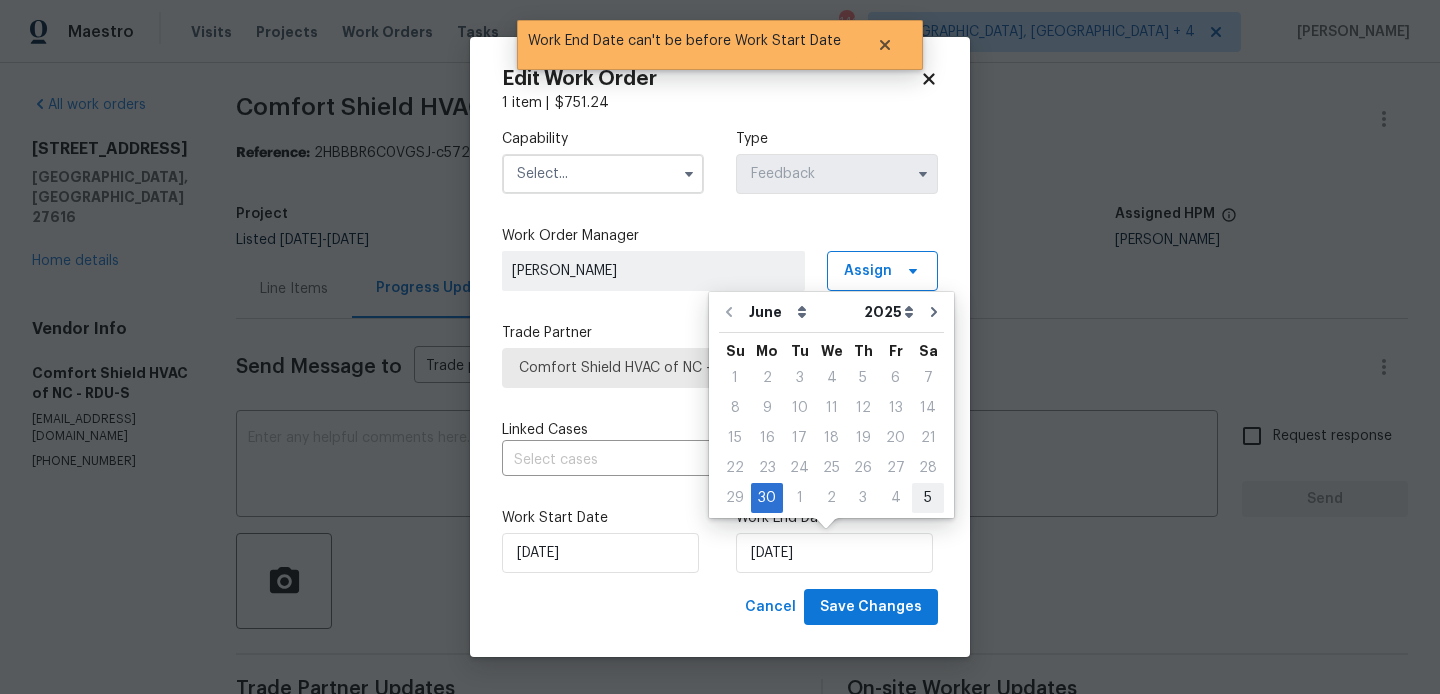 type on "05/07/2025" 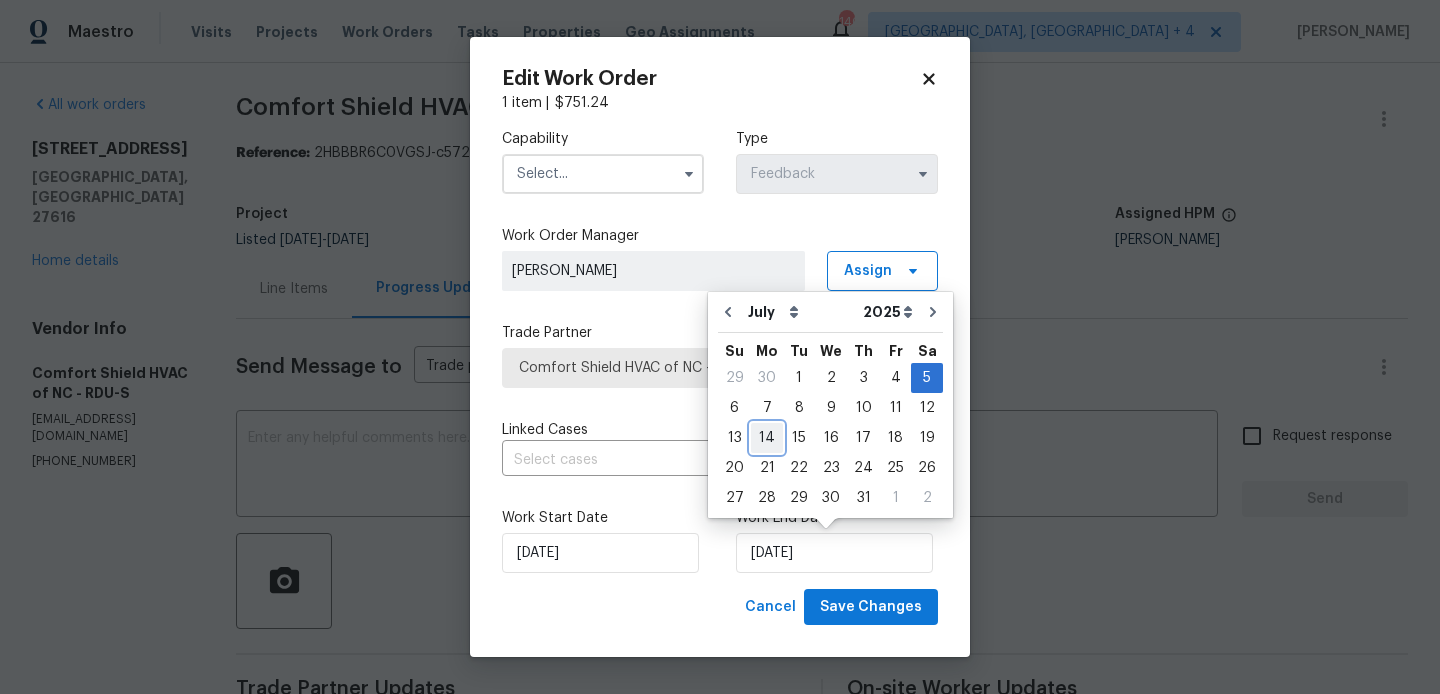 click on "14" at bounding box center (767, 438) 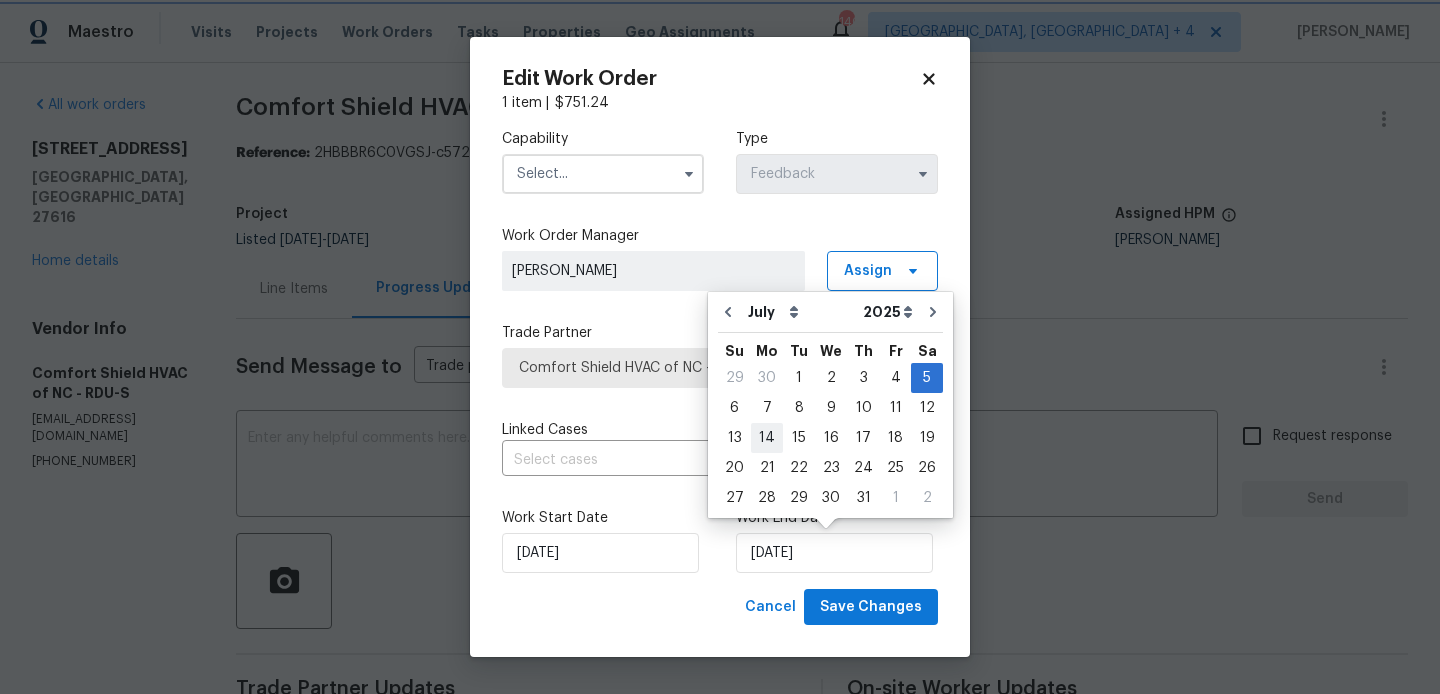 type on "14/07/2025" 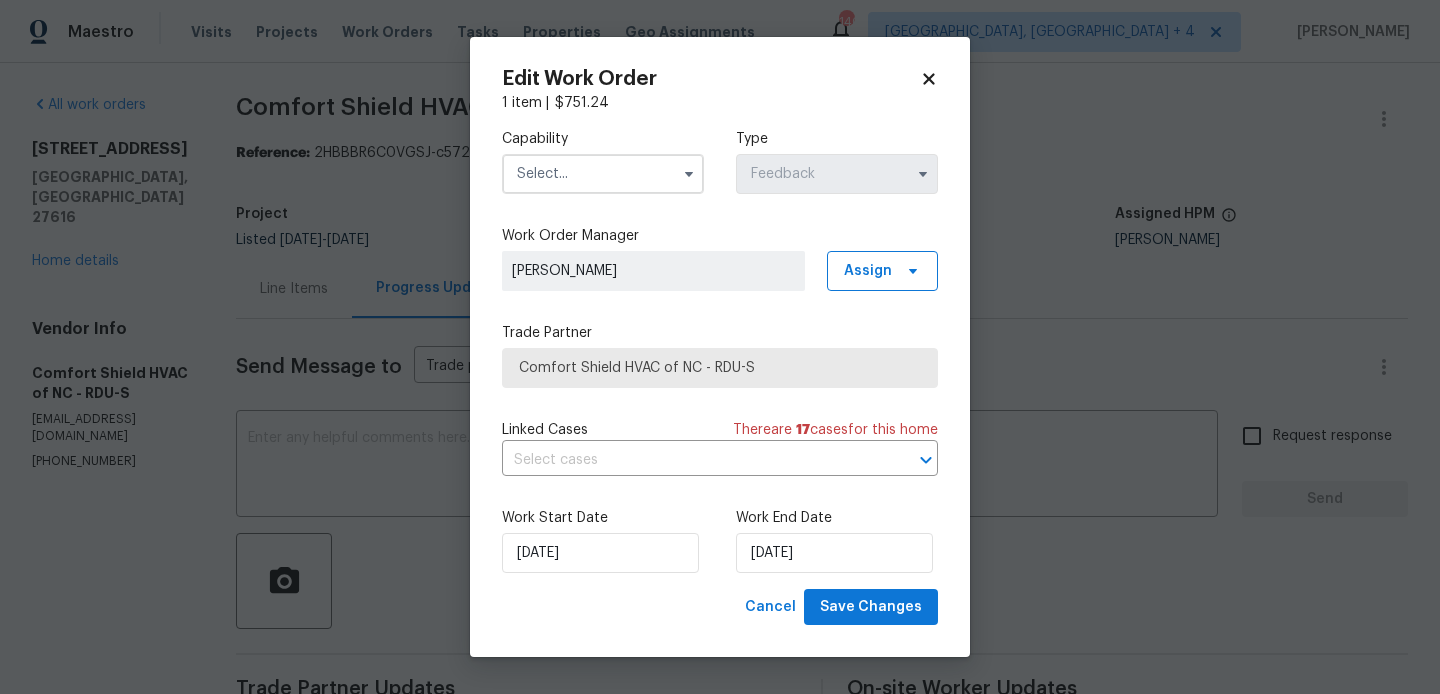 click at bounding box center [603, 174] 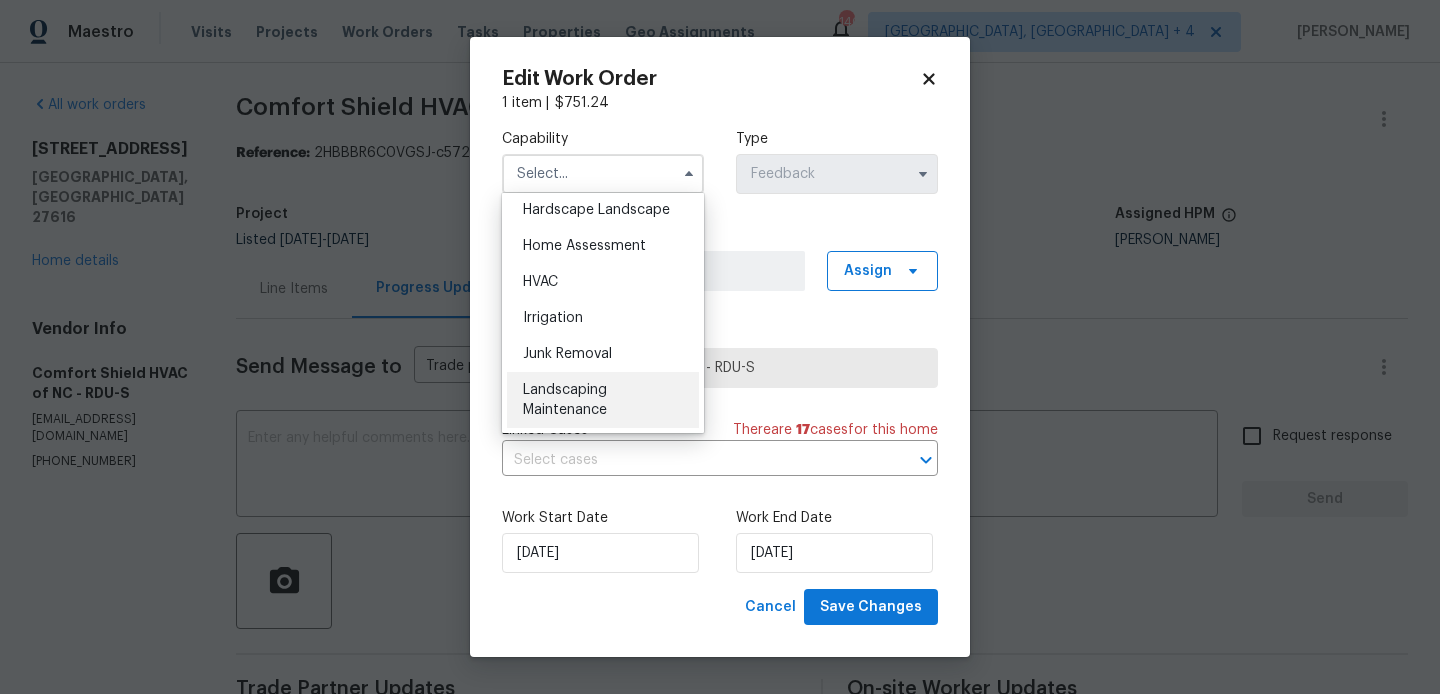 scroll, scrollTop: 1144, scrollLeft: 0, axis: vertical 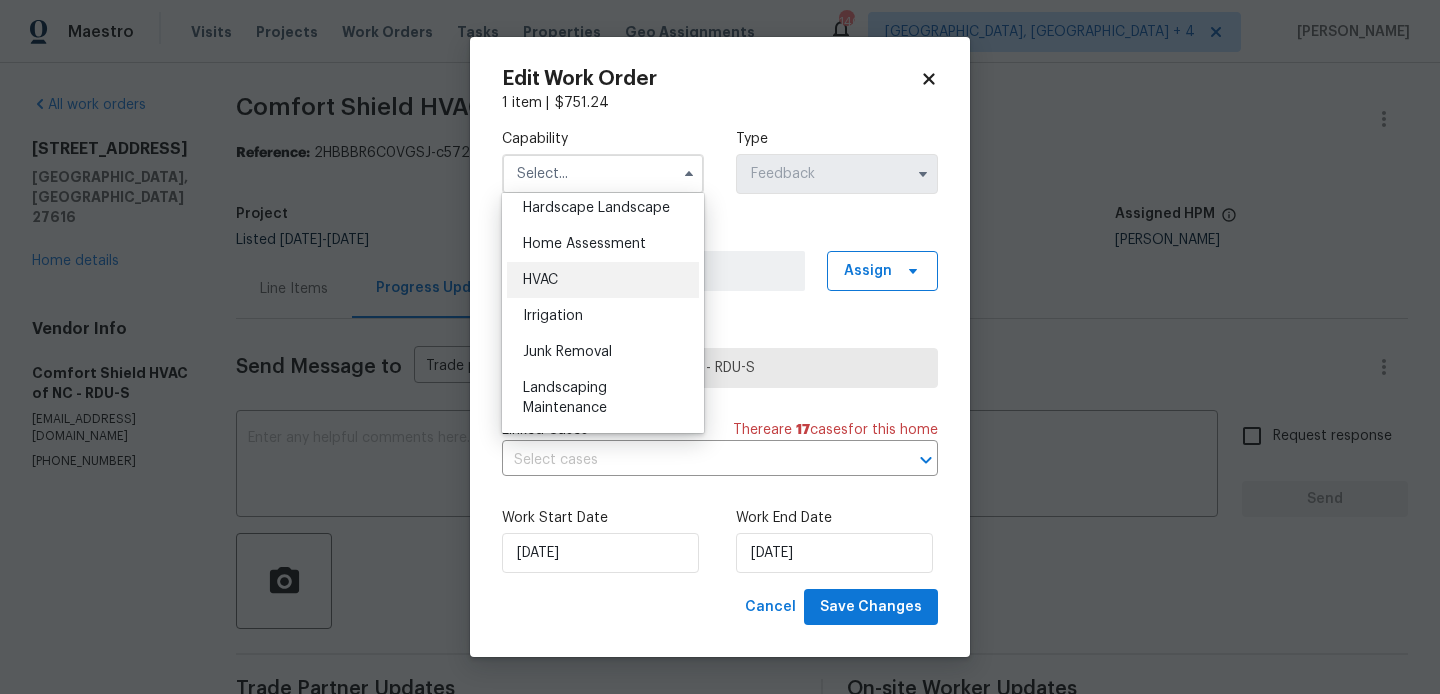 click on "HVAC" at bounding box center (603, 280) 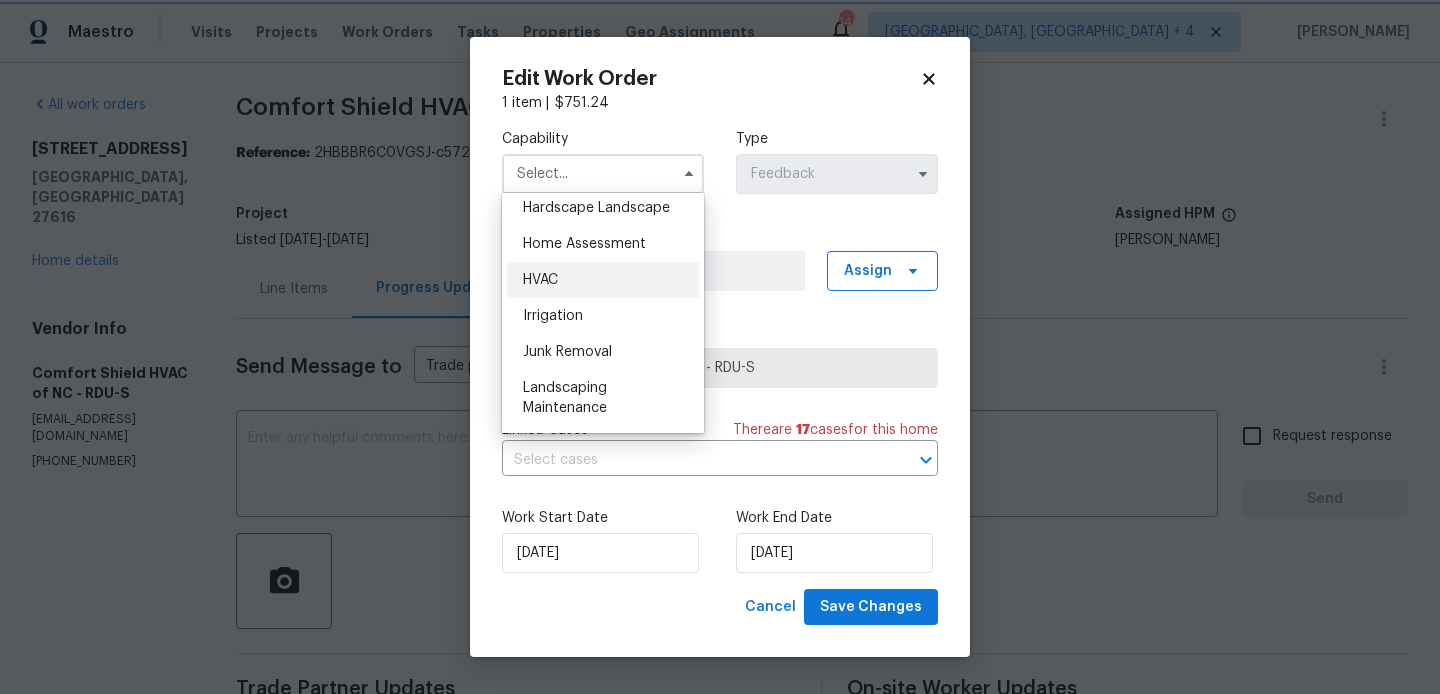 type on "HVAC" 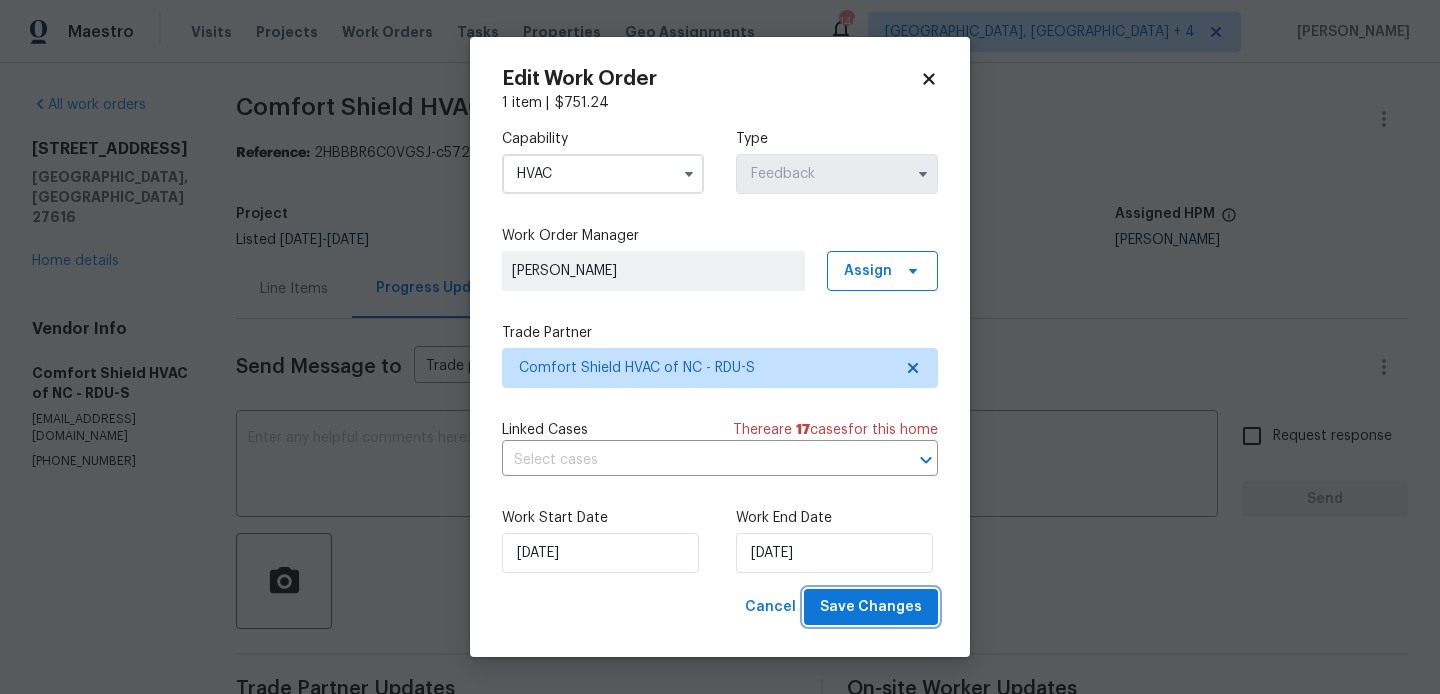 click on "Save Changes" at bounding box center (871, 607) 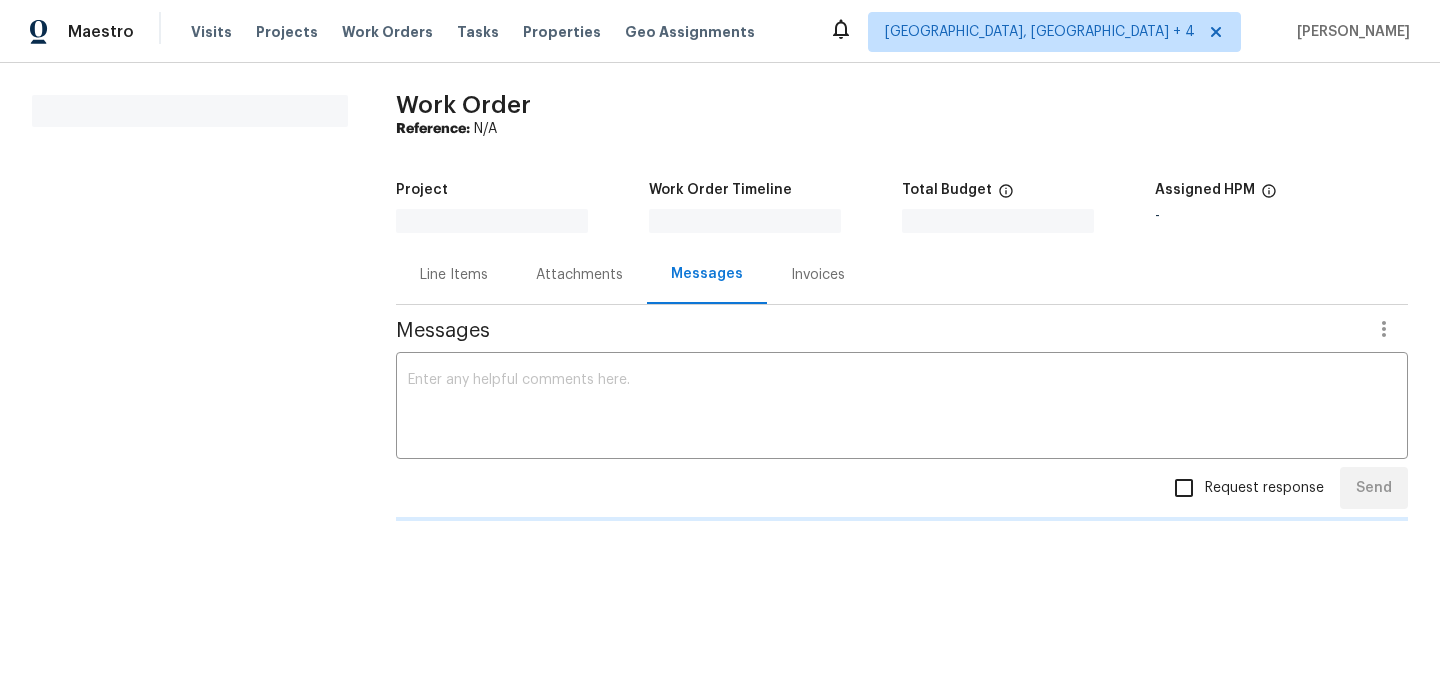 scroll, scrollTop: 0, scrollLeft: 0, axis: both 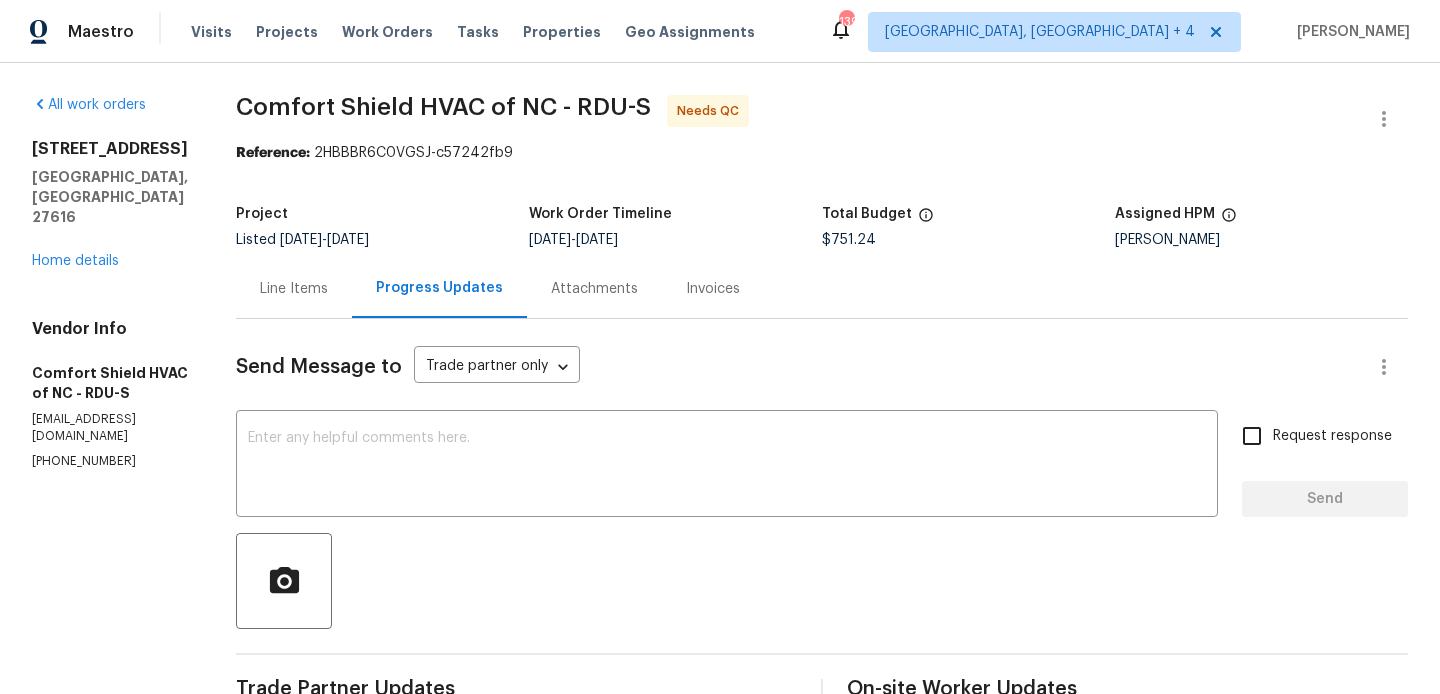 click on "Line Items" at bounding box center (294, 288) 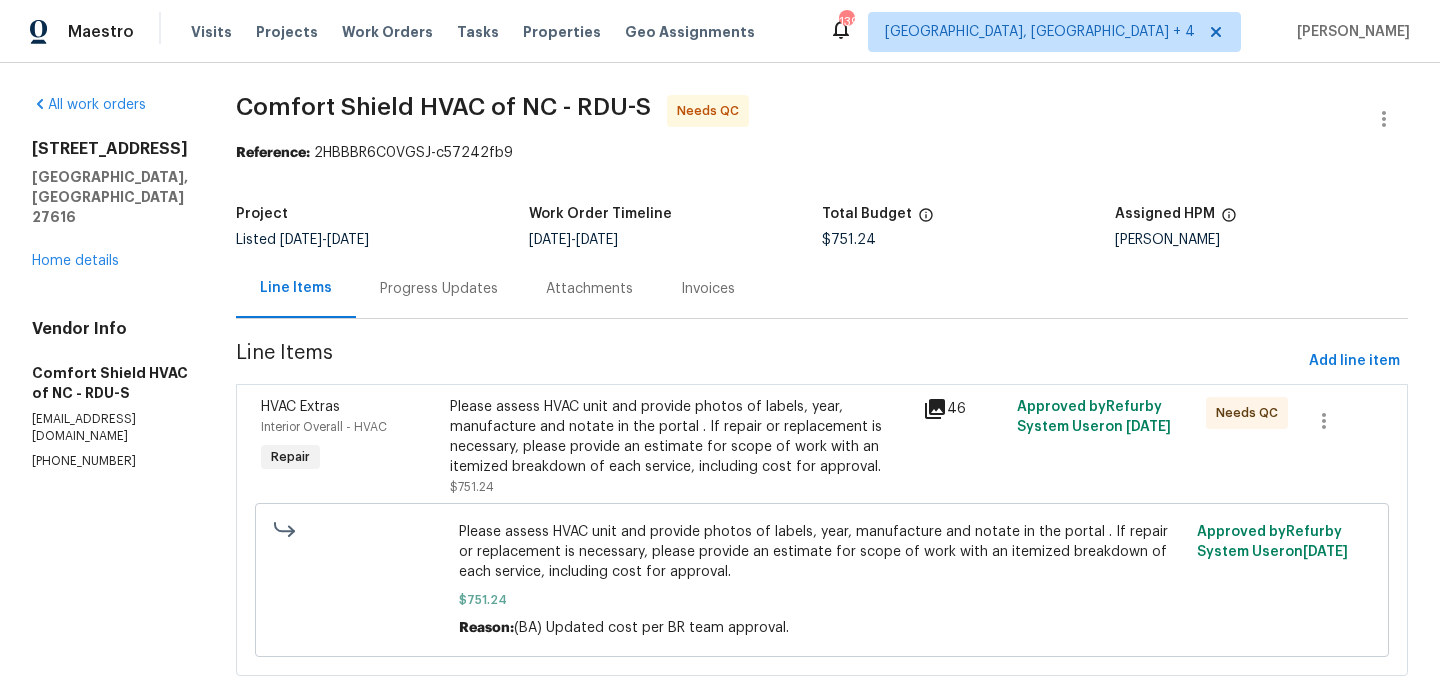 click on "Please assess HVAC unit and provide photos of labels, year, manufacture and notate in the portal . If repair or replacement is necessary, please provide an estimate for scope of work with an itemized breakdown of each service, including cost for approval." at bounding box center (680, 437) 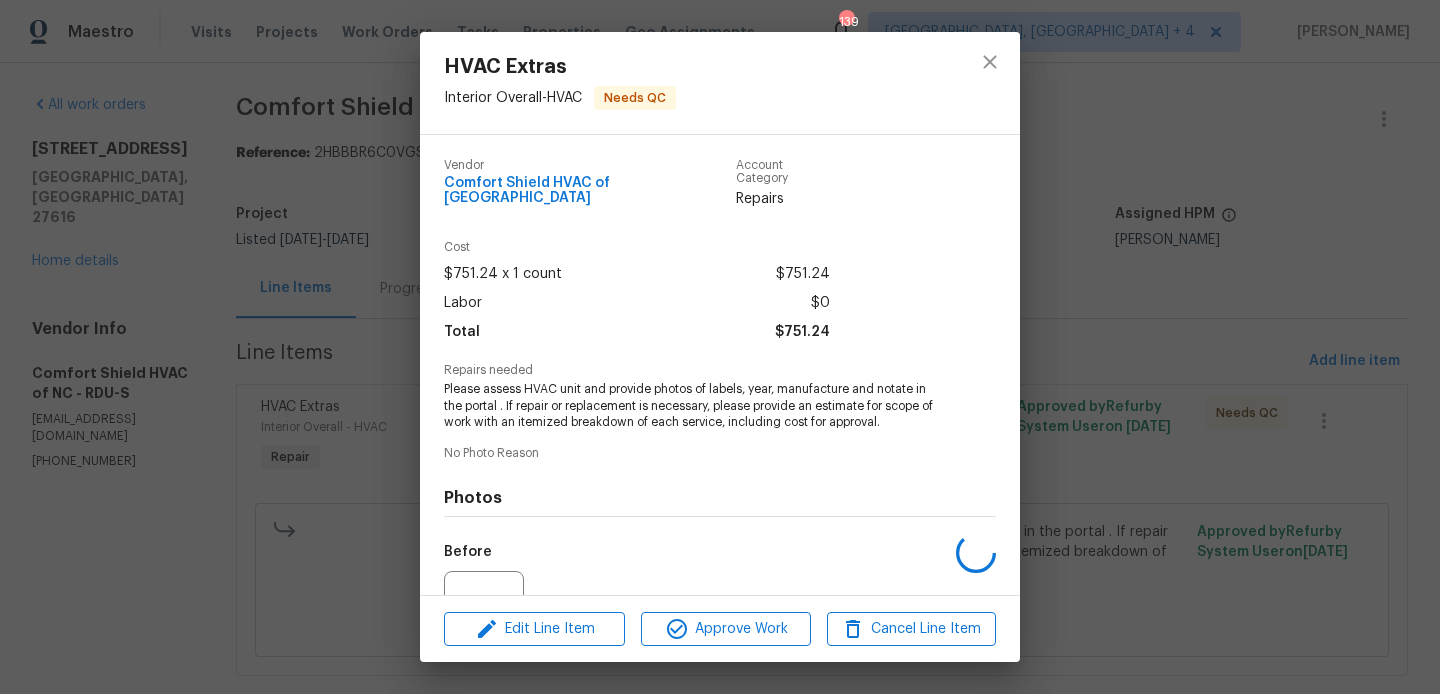 scroll, scrollTop: 193, scrollLeft: 0, axis: vertical 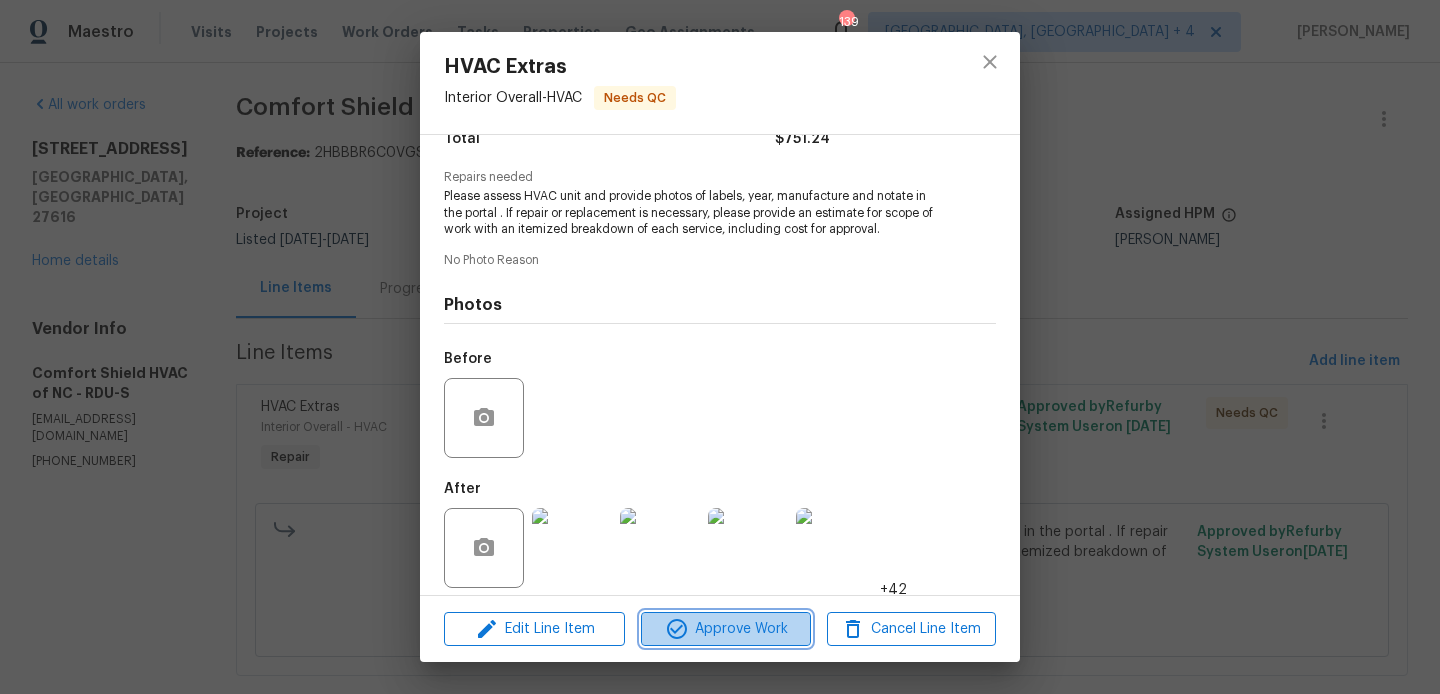 click on "Approve Work" at bounding box center (725, 629) 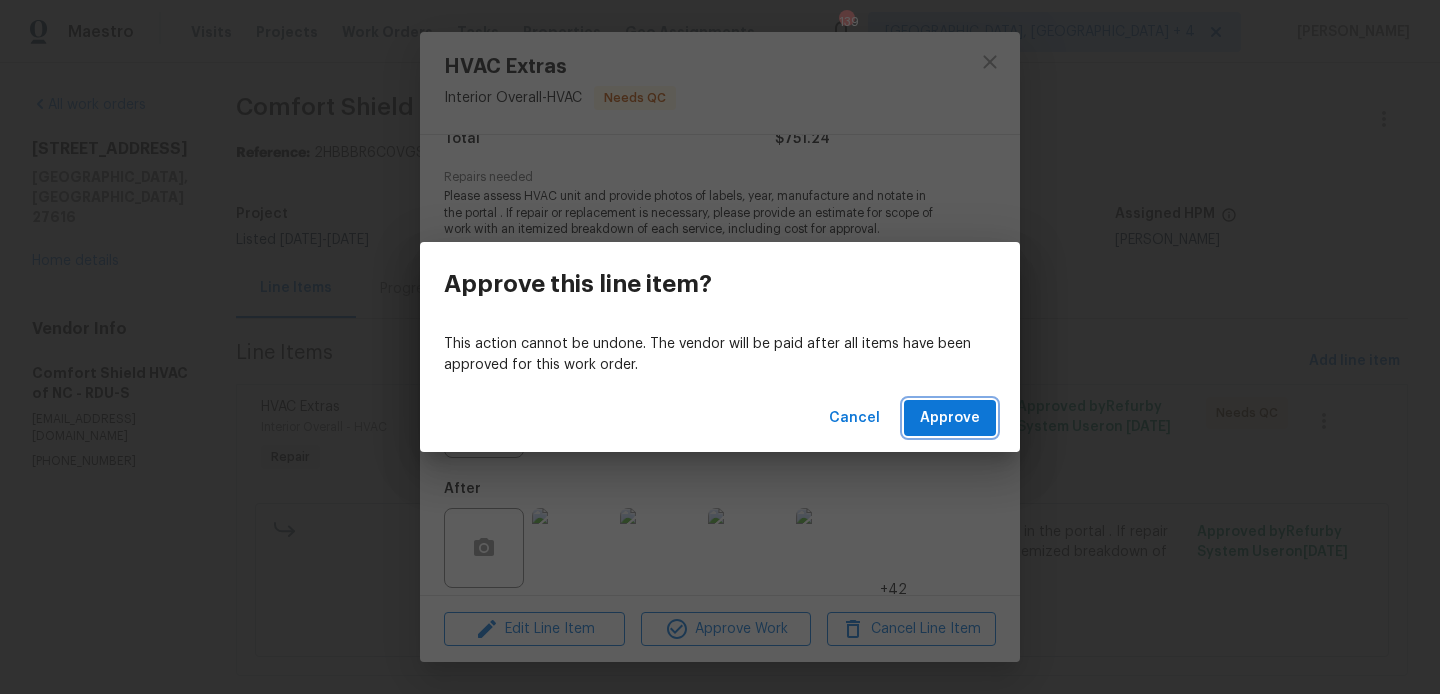 click on "Approve" at bounding box center [950, 418] 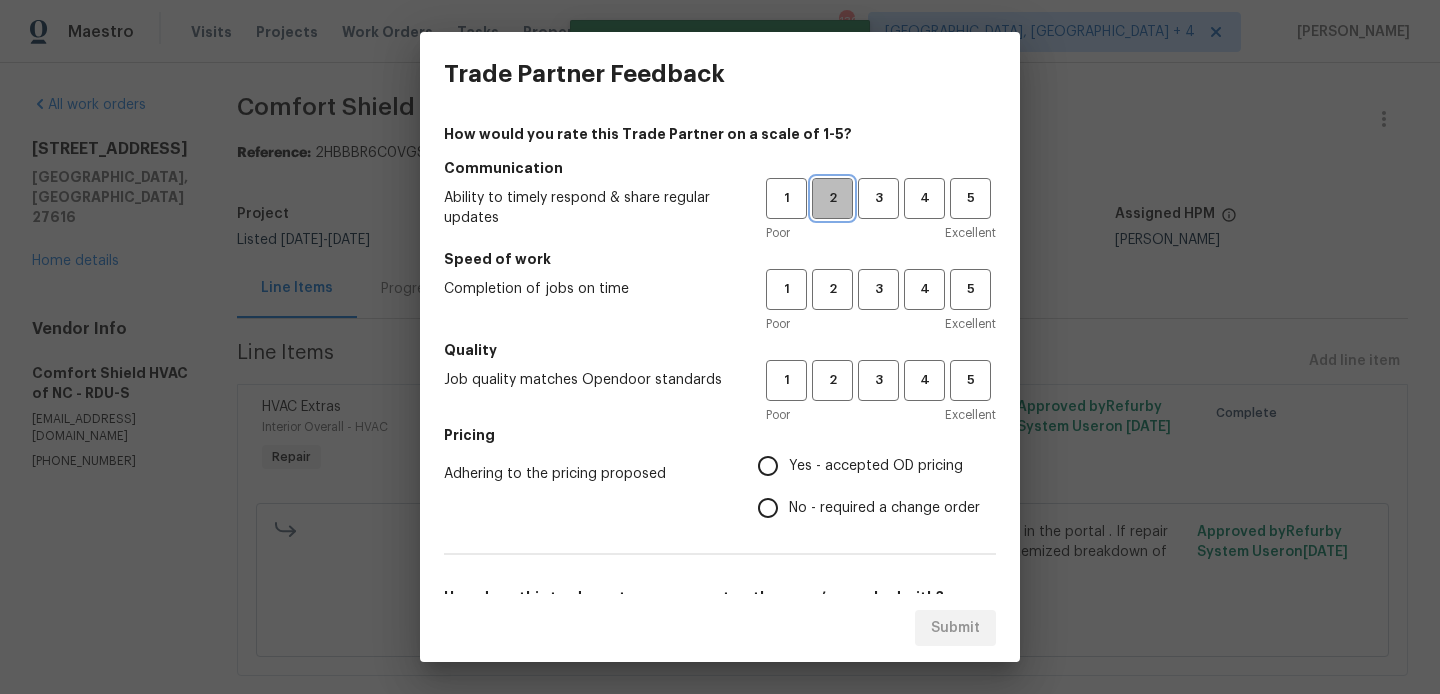 click on "2" at bounding box center (832, 198) 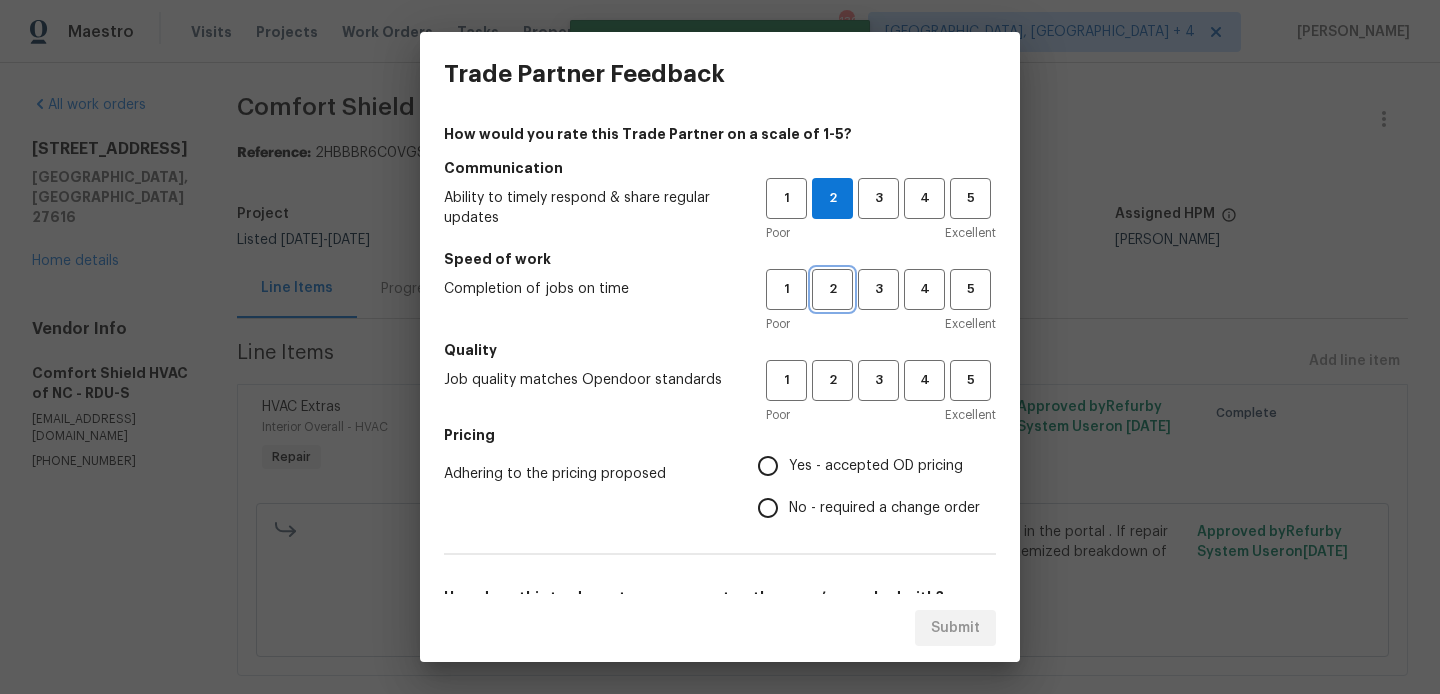 click on "2" at bounding box center [832, 289] 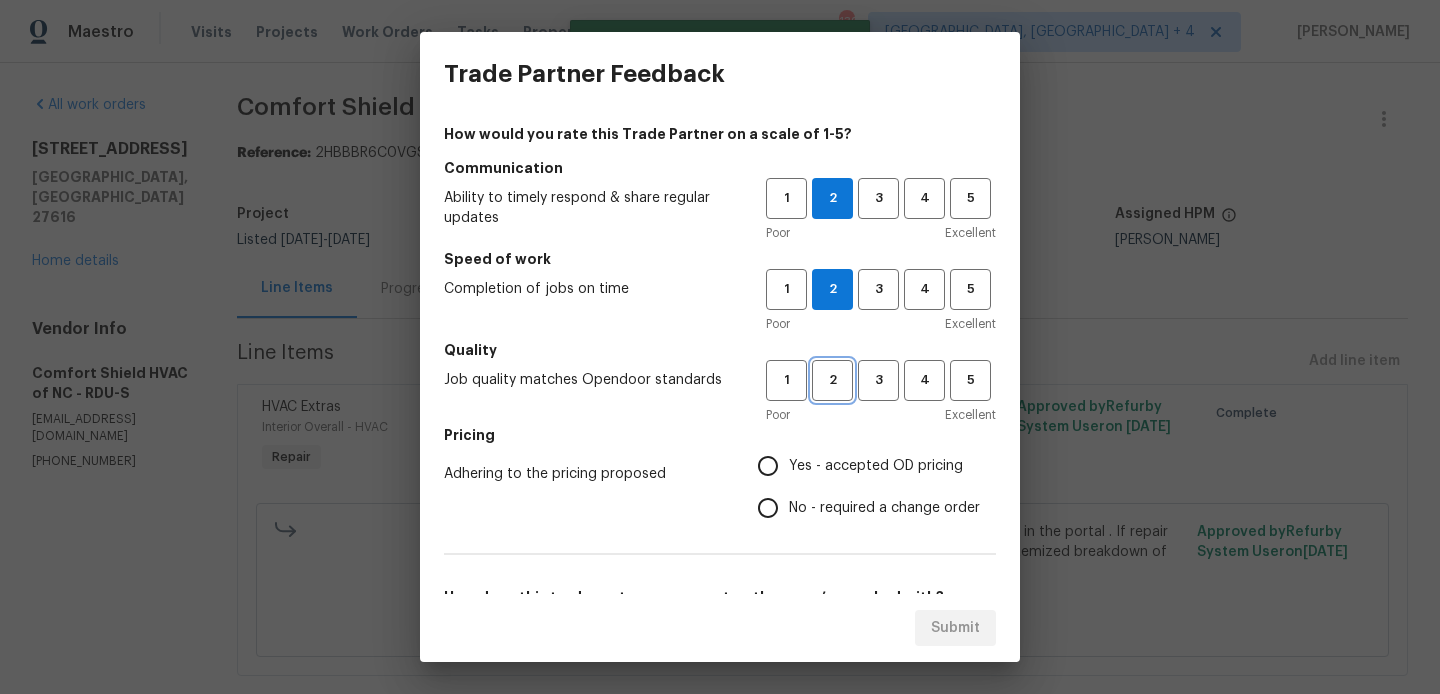 click on "2" at bounding box center (832, 380) 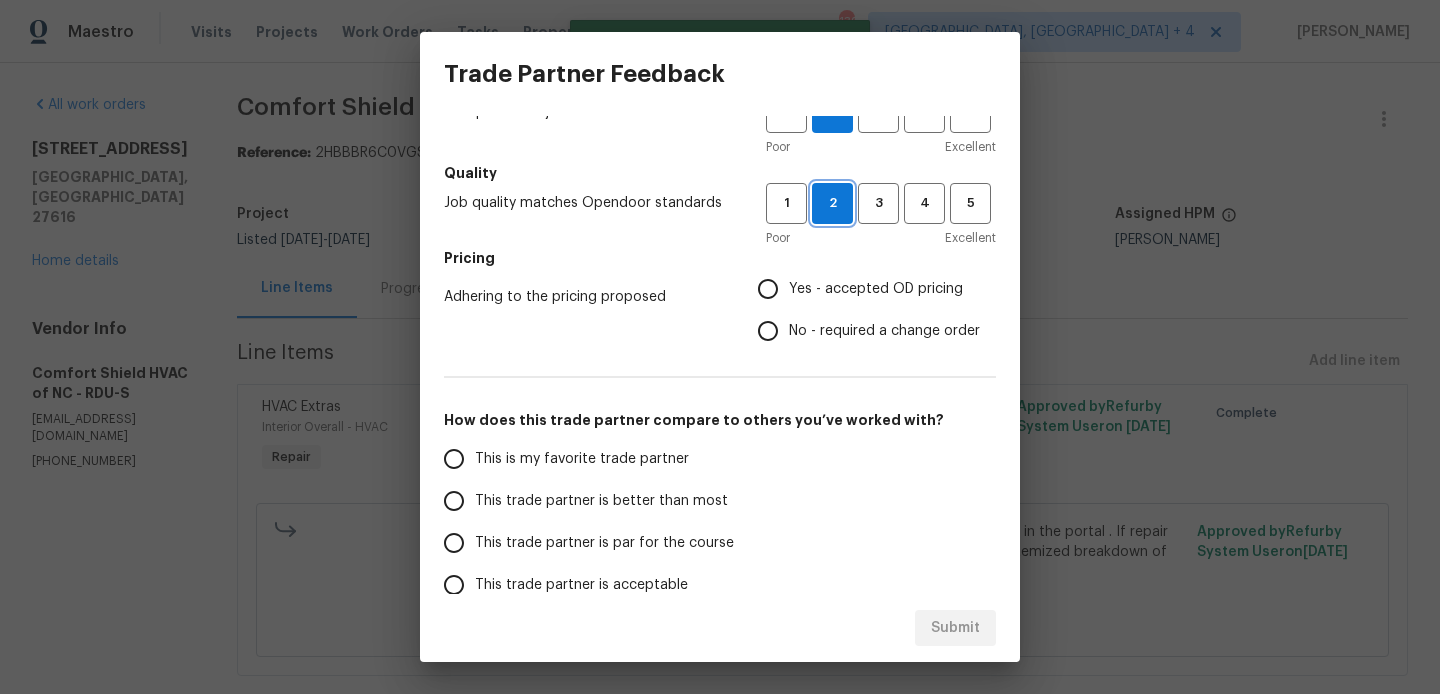 scroll, scrollTop: 179, scrollLeft: 0, axis: vertical 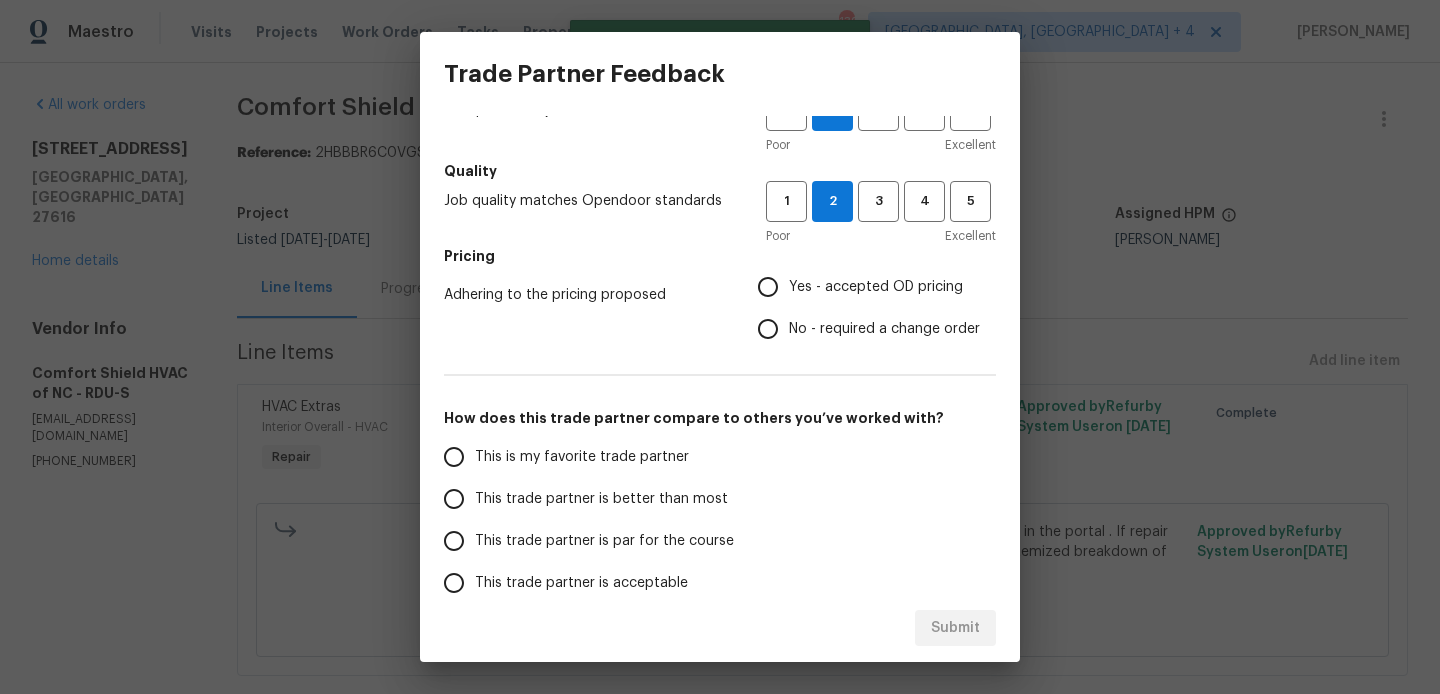 click on "No - required a change order" at bounding box center [884, 329] 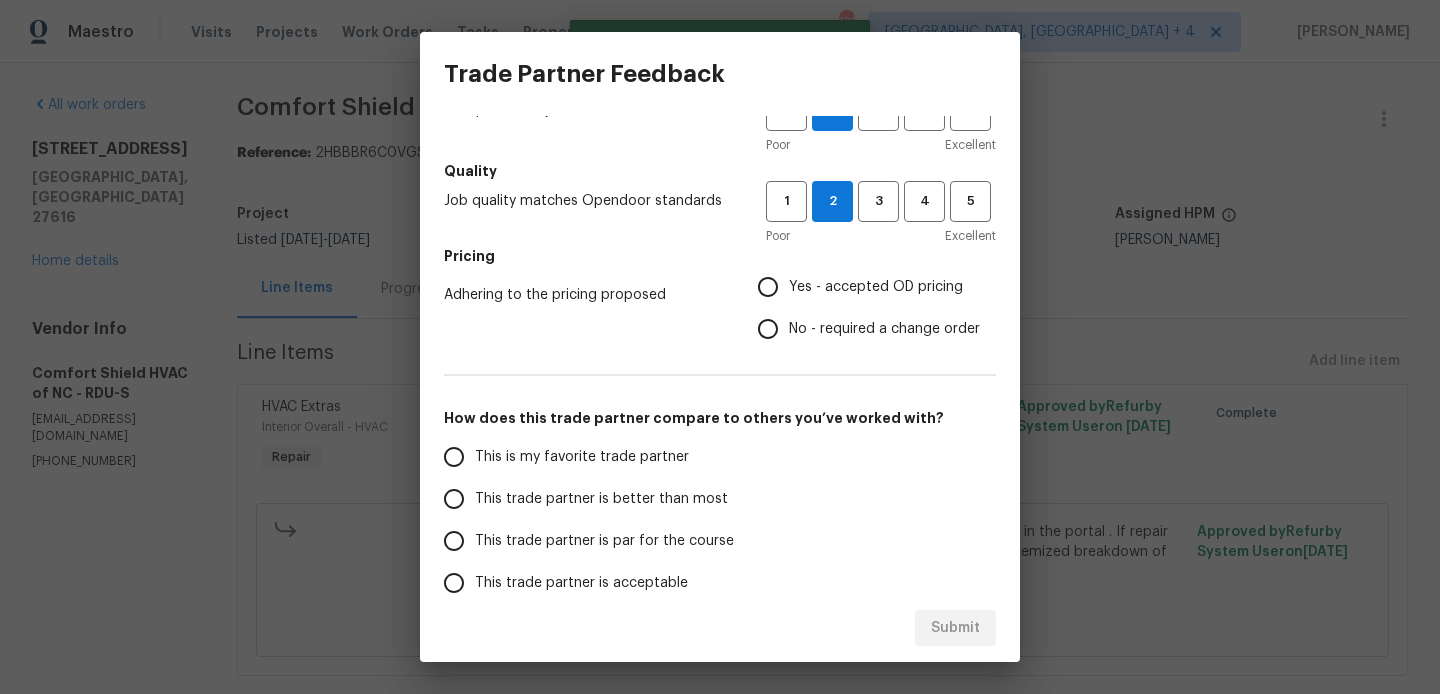 click on "No - required a change order" at bounding box center [768, 329] 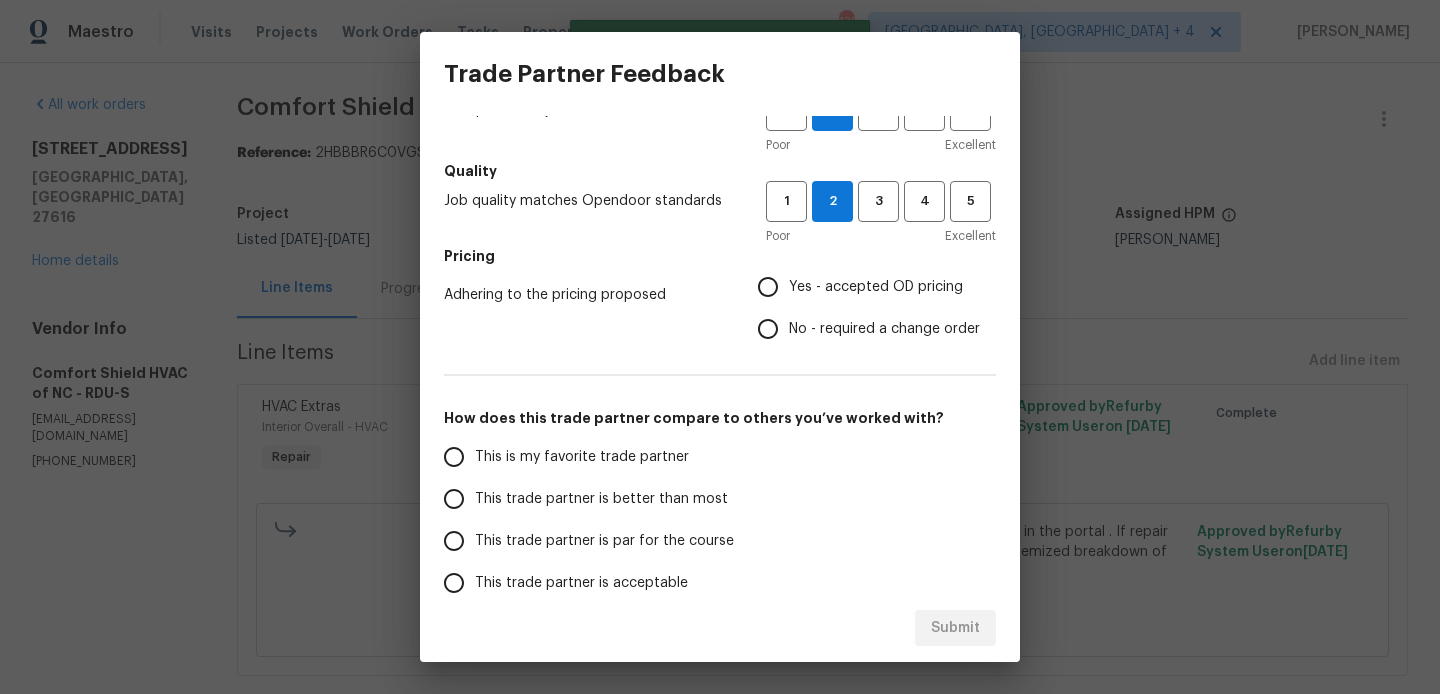 radio on "true" 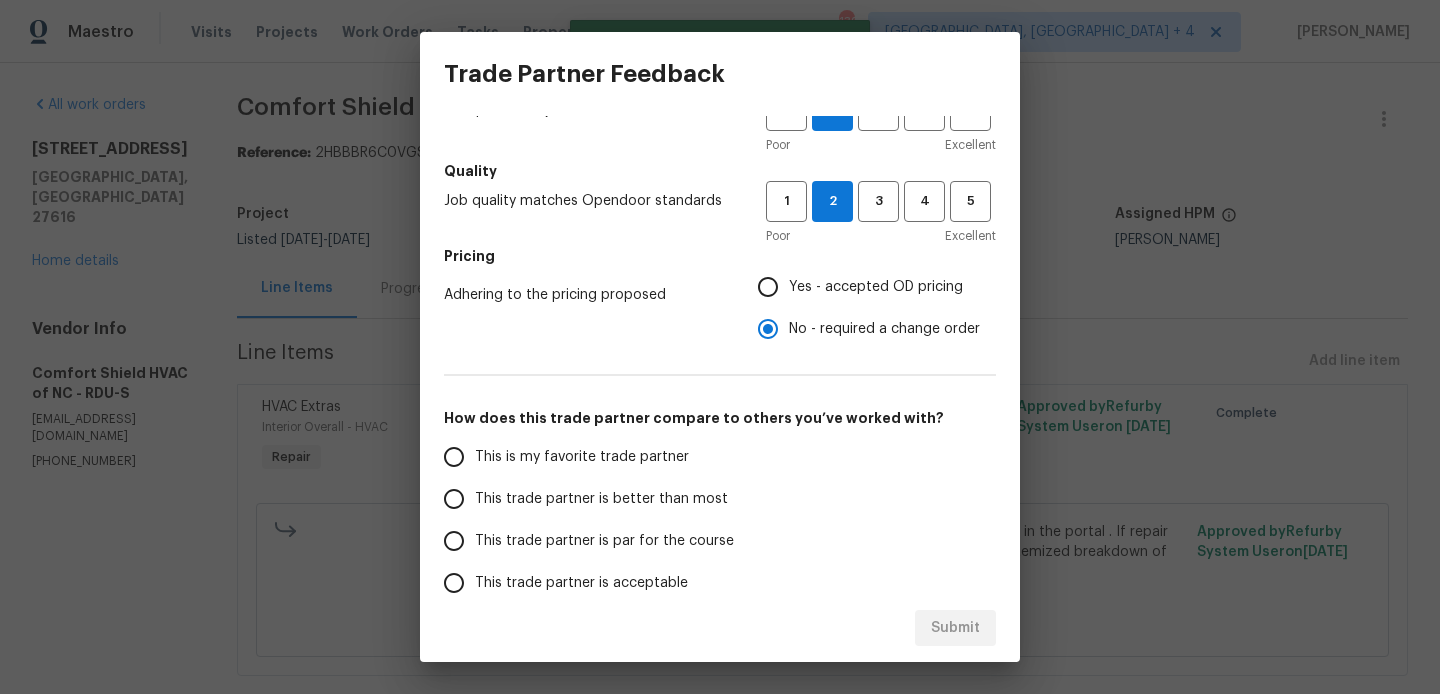 click on "This trade partner is better than most" at bounding box center [591, 499] 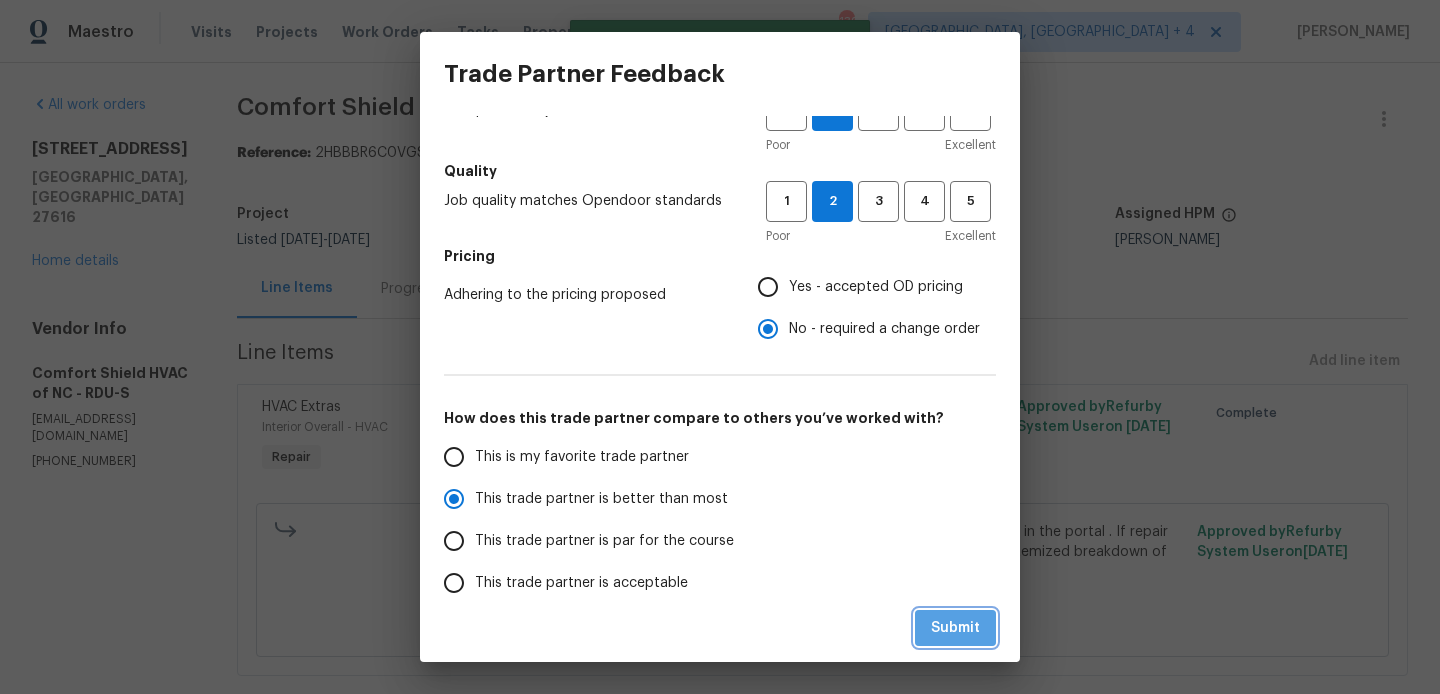 click on "Submit" at bounding box center [955, 628] 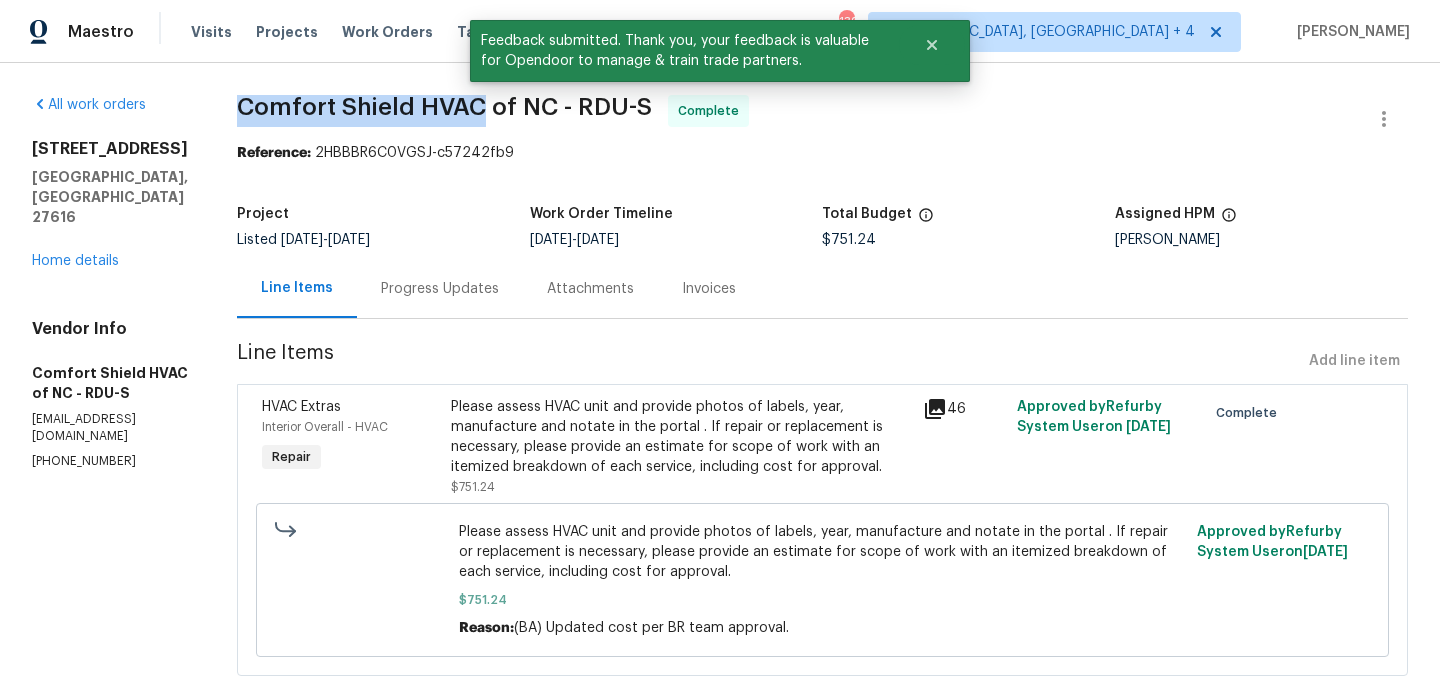 drag, startPoint x: 295, startPoint y: 107, endPoint x: 533, endPoint y: 105, distance: 238.0084 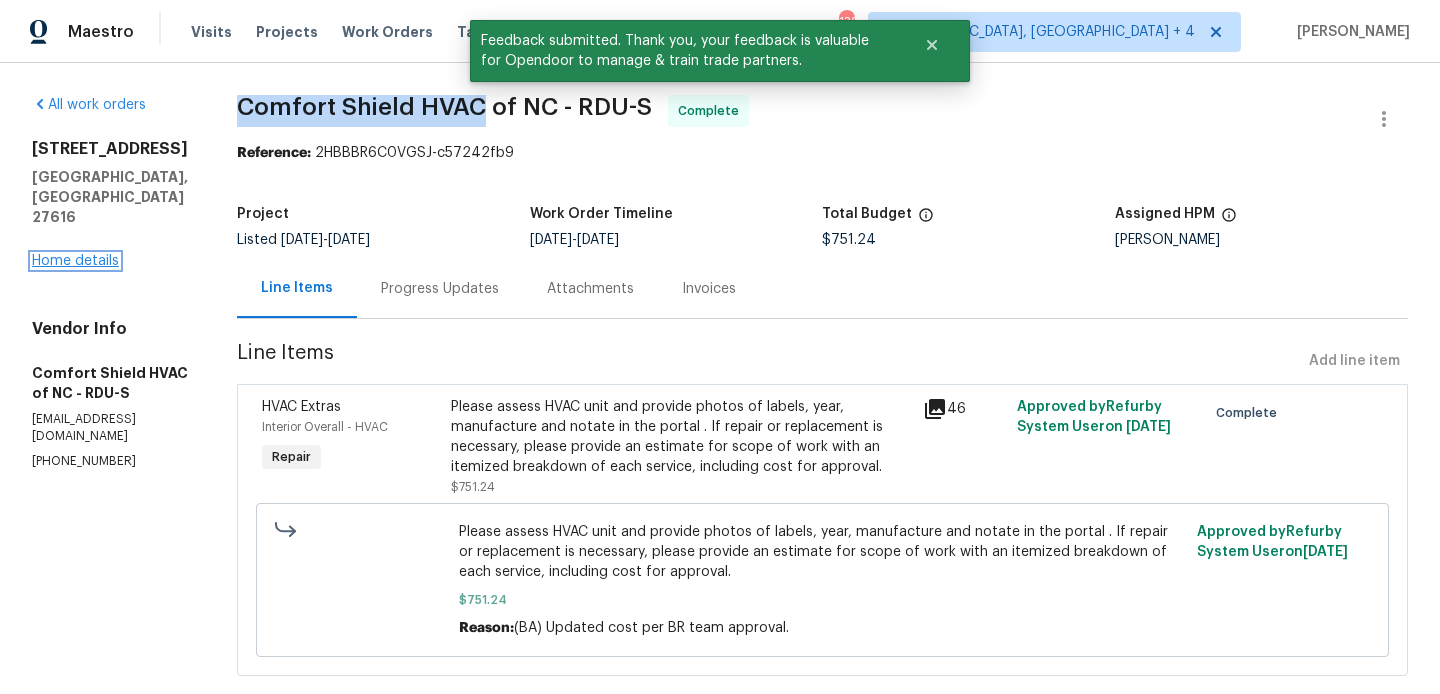 click on "Home details" at bounding box center [75, 261] 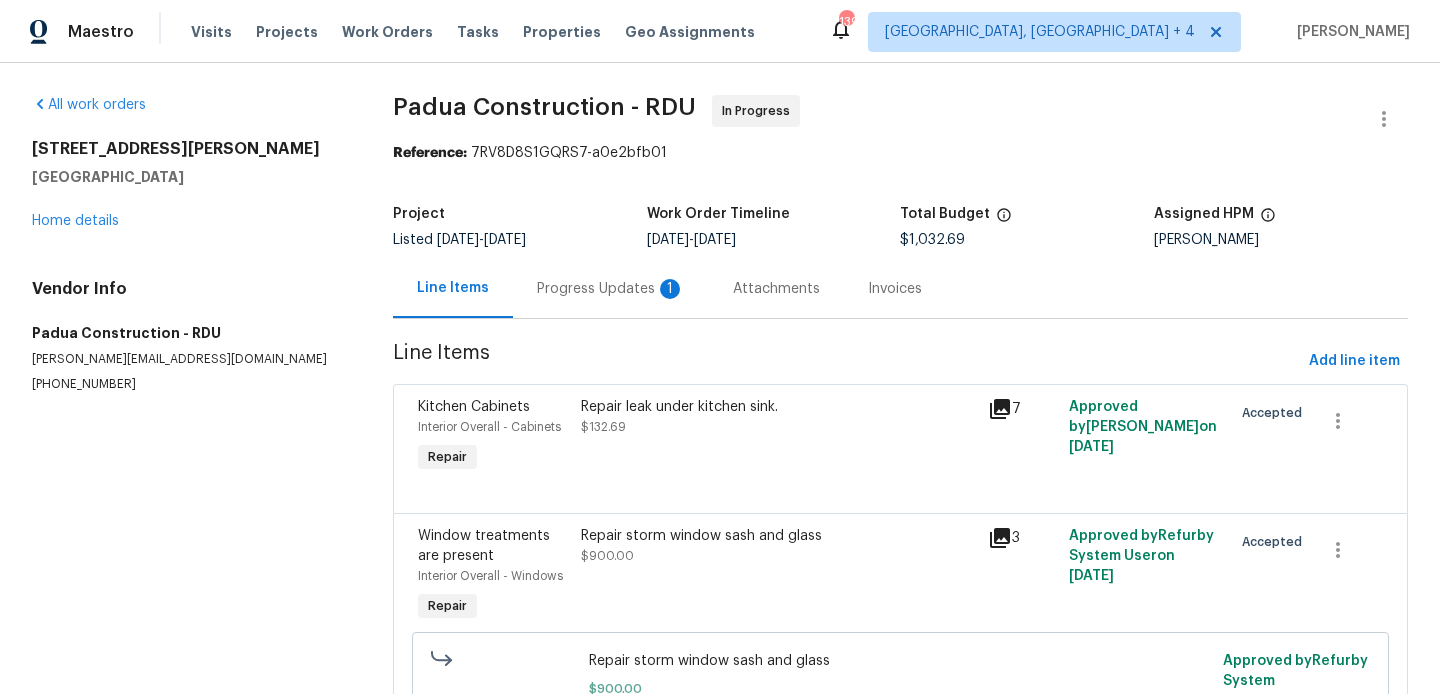 scroll, scrollTop: 0, scrollLeft: 0, axis: both 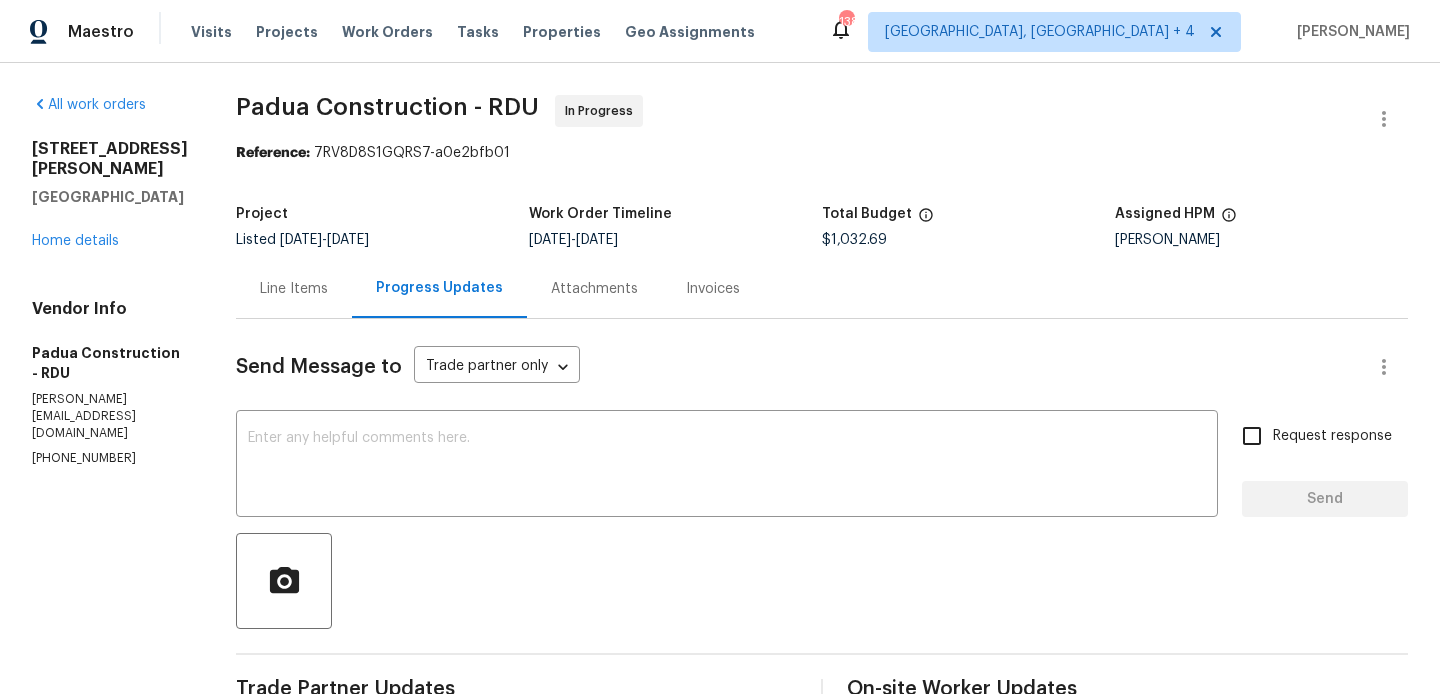 click on "Line Items" at bounding box center [294, 289] 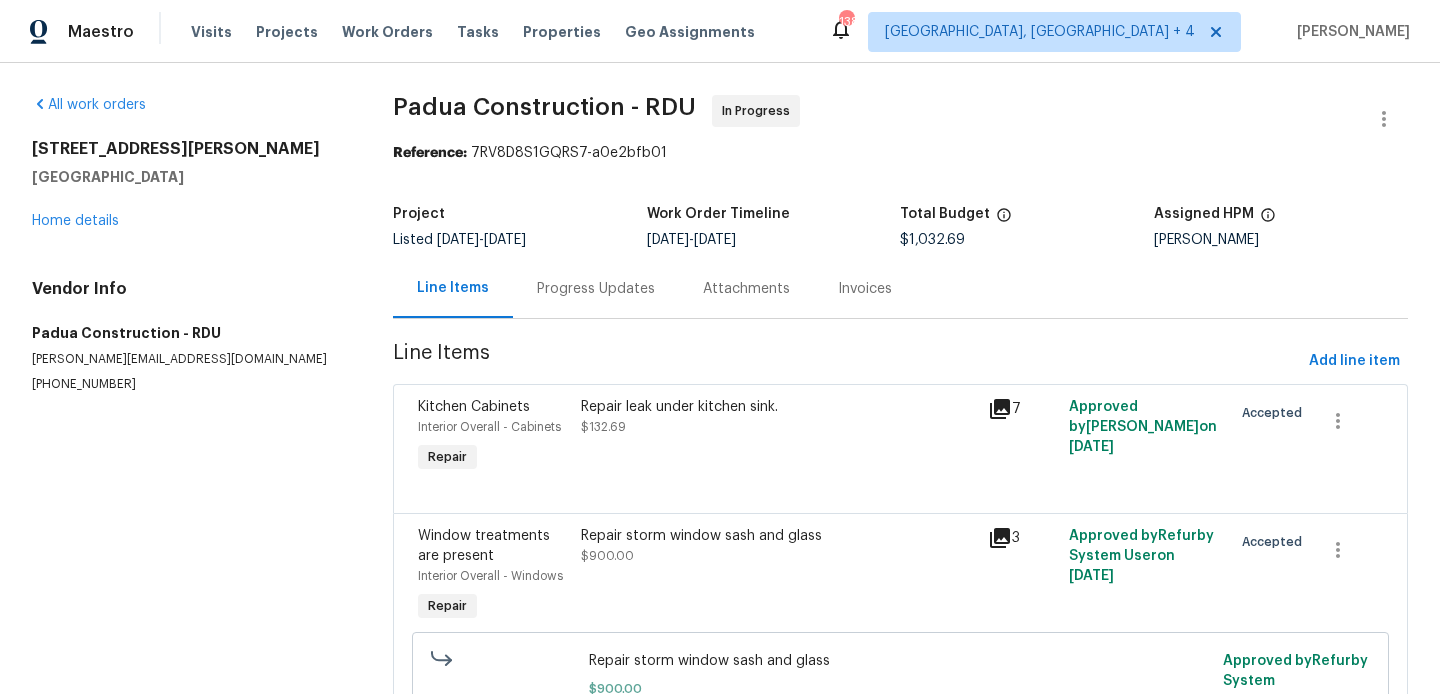 click on "Progress Updates" at bounding box center (596, 289) 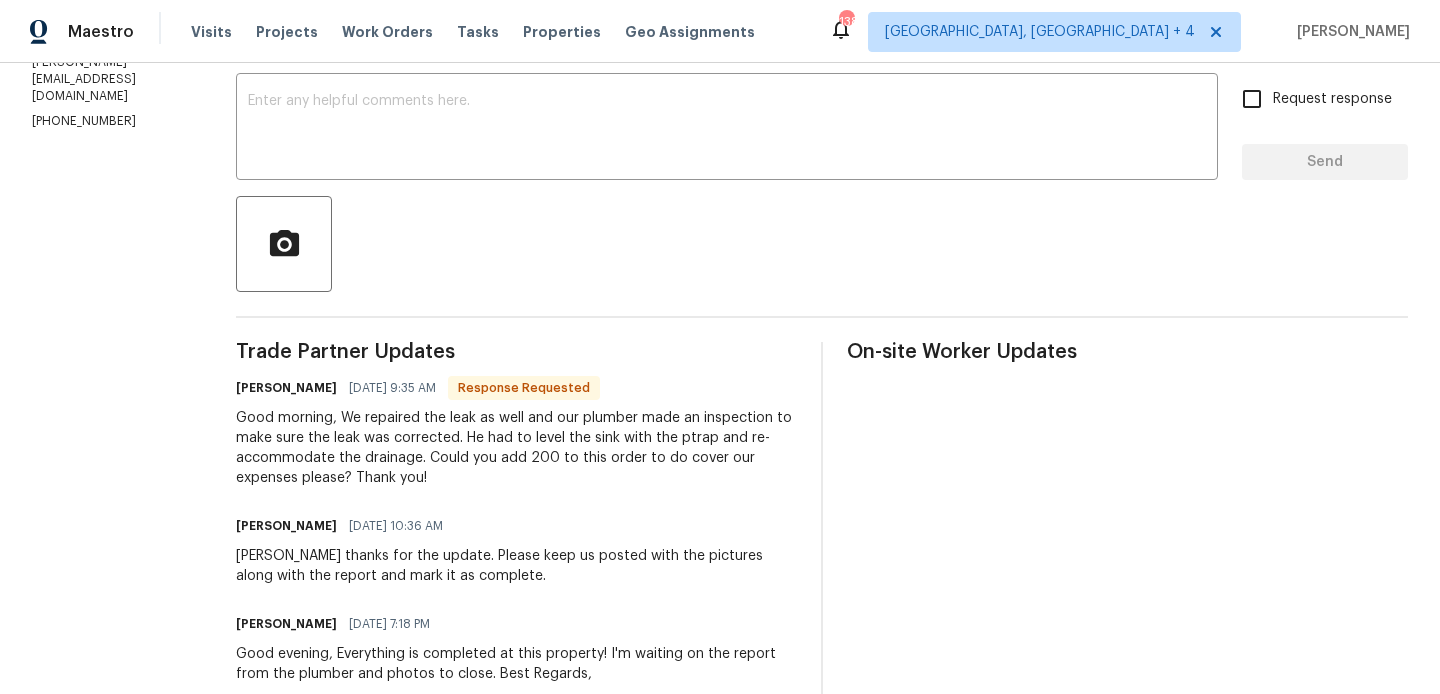 scroll, scrollTop: 0, scrollLeft: 0, axis: both 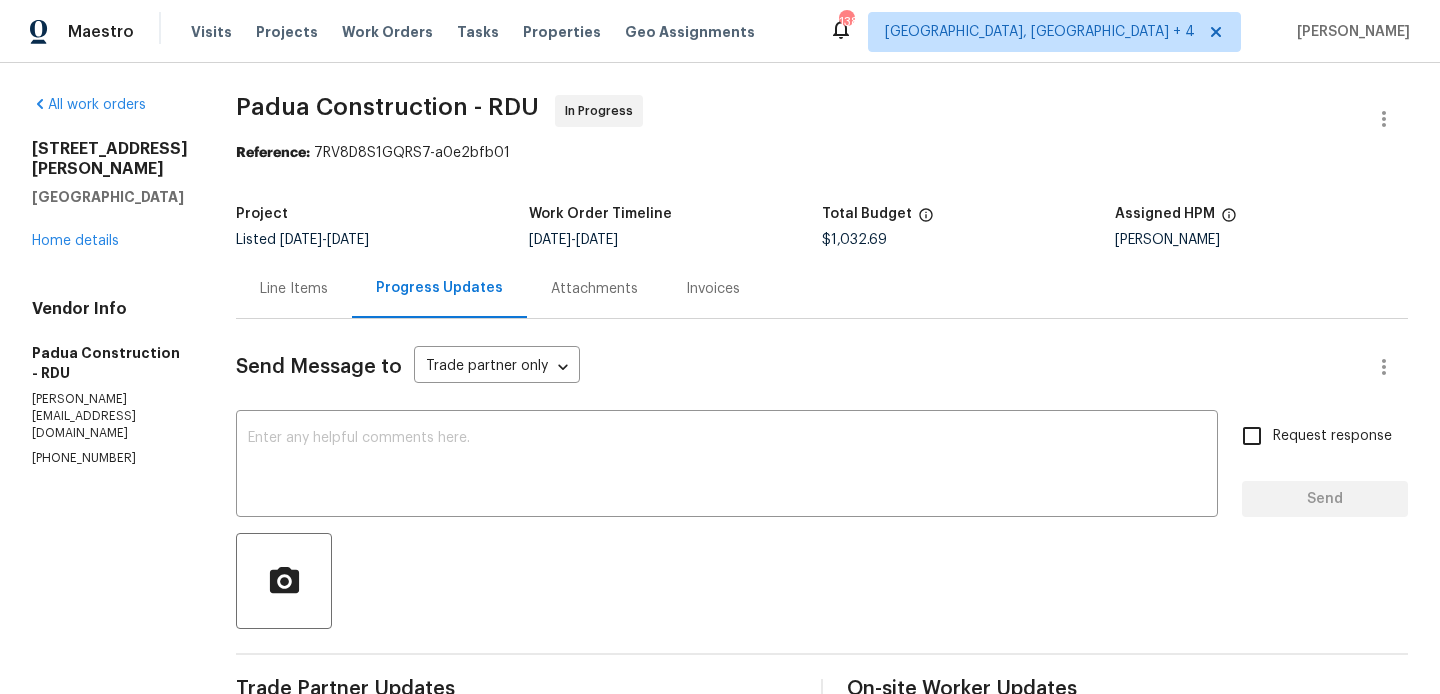 click on "Line Items" at bounding box center [294, 289] 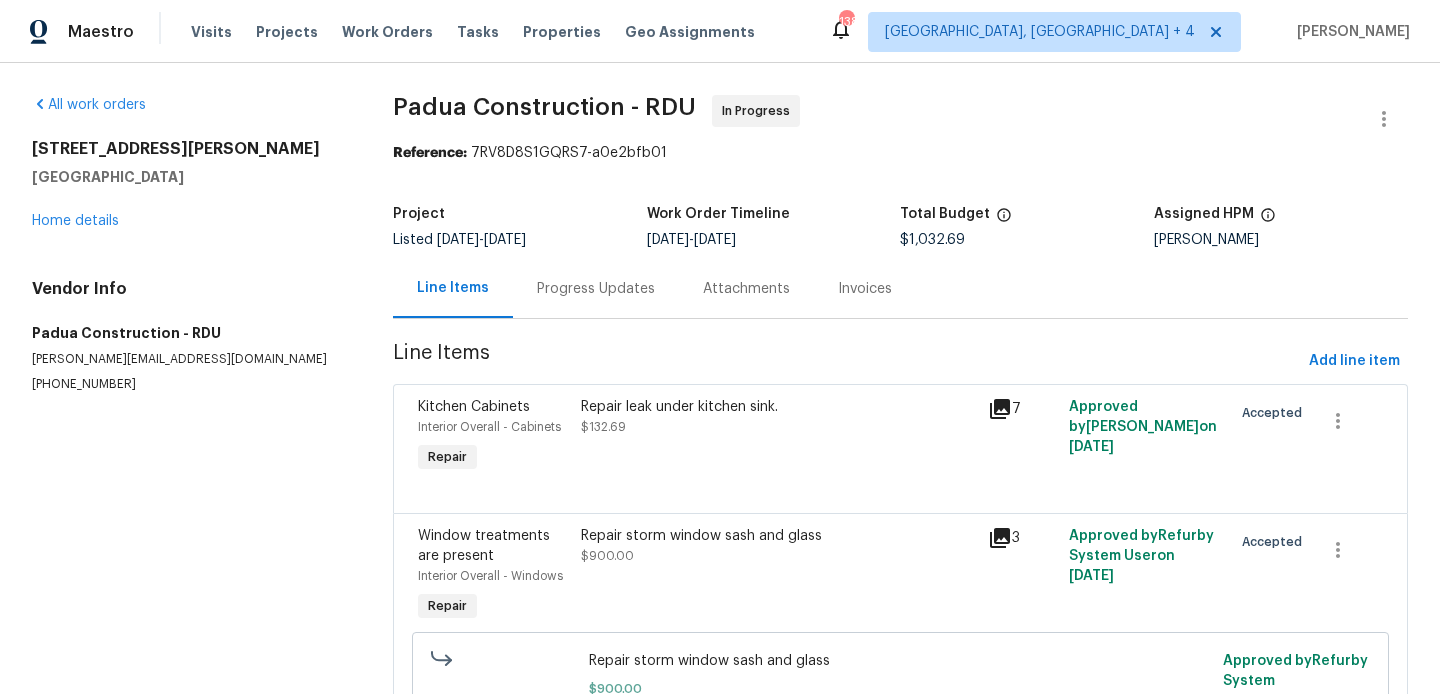 click on "Repair leak under kitchen sink. $132.69" at bounding box center [778, 417] 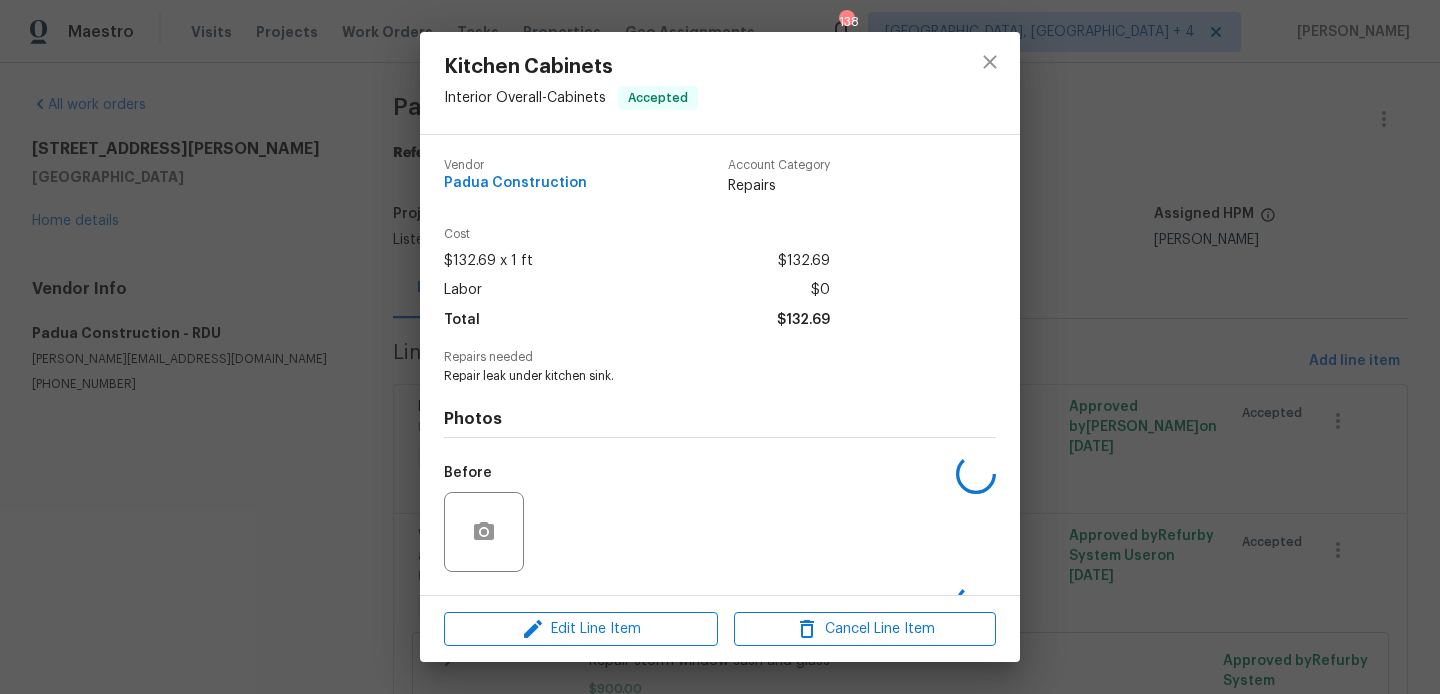 scroll, scrollTop: 127, scrollLeft: 0, axis: vertical 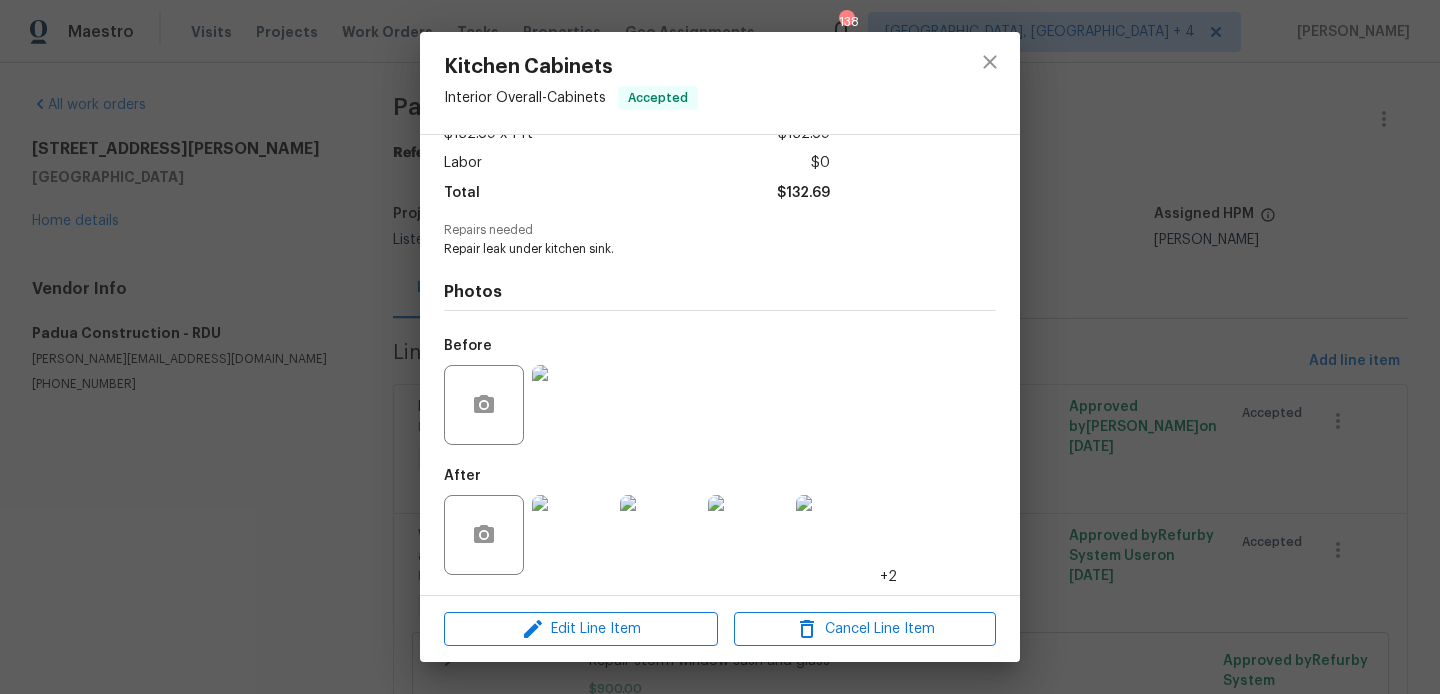 click on "Edit Line Item  Cancel Line Item" at bounding box center (720, 629) 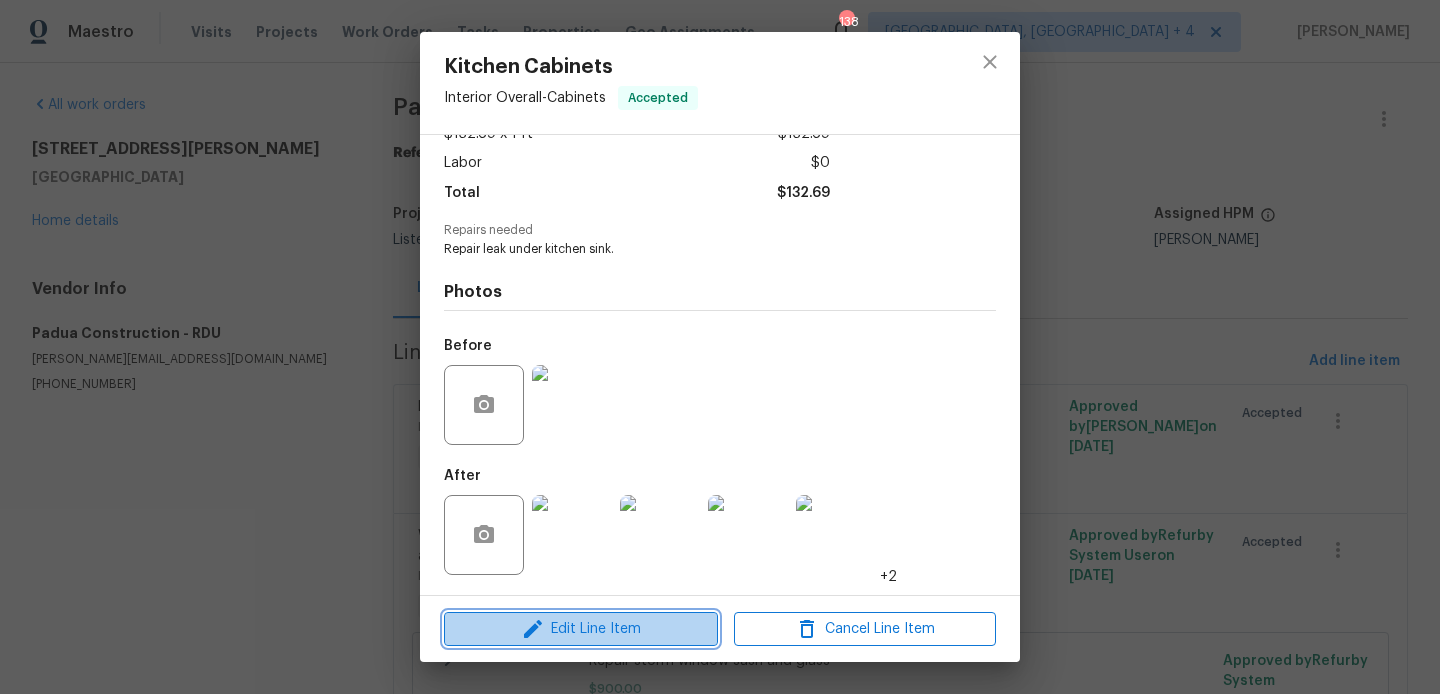 click on "Edit Line Item" at bounding box center [581, 629] 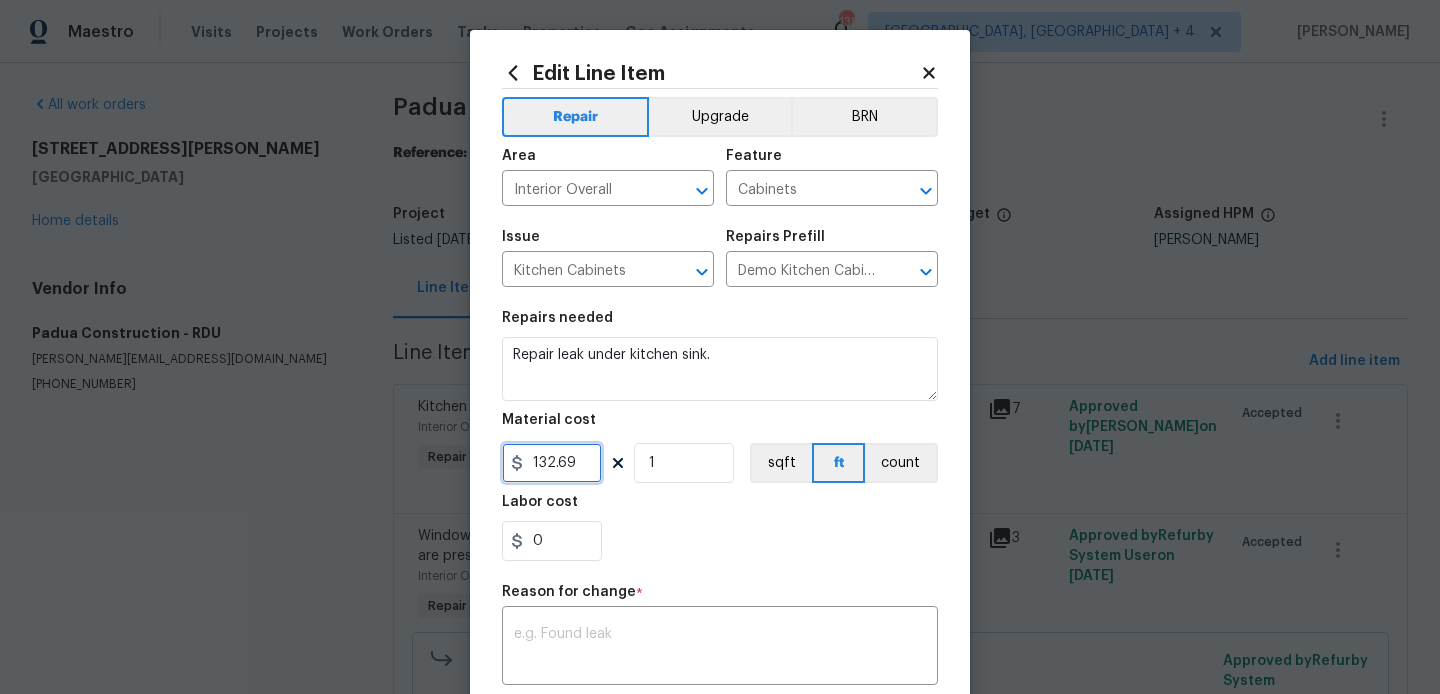 click on "132.69" at bounding box center (552, 463) 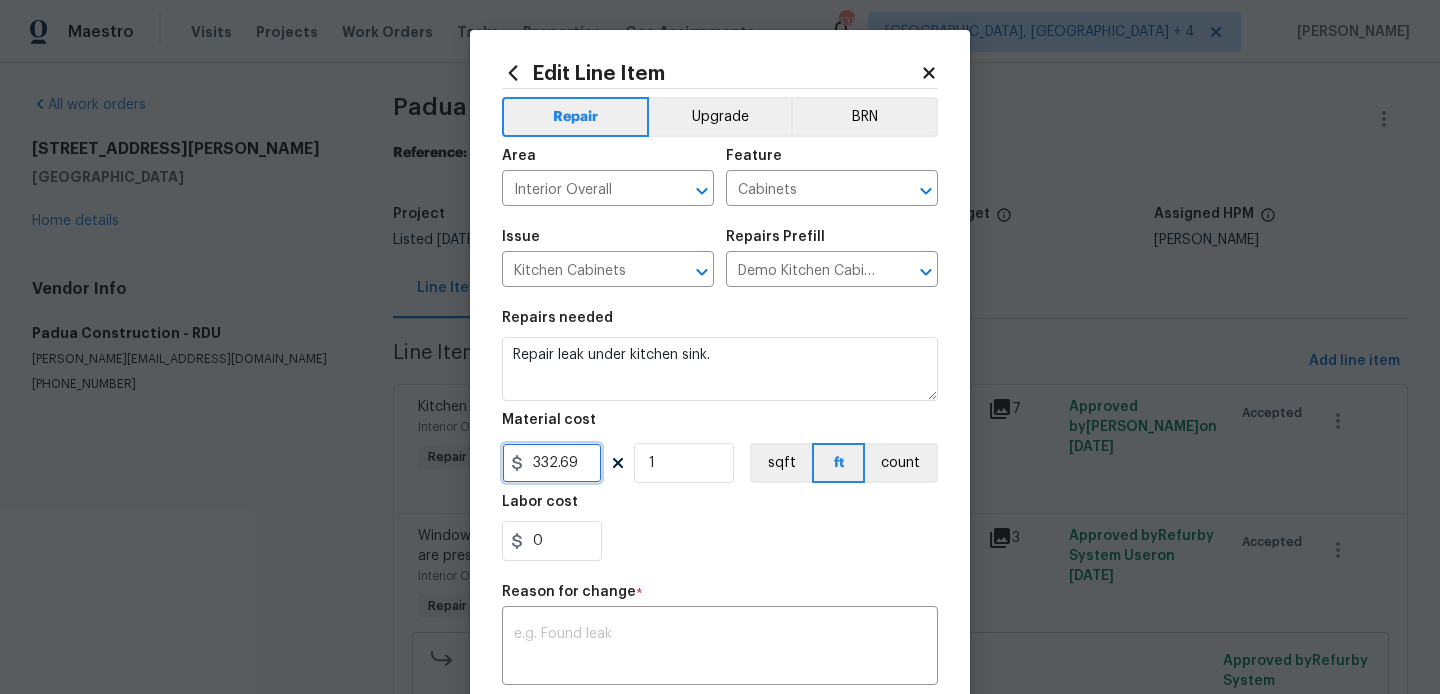 type on "332.69" 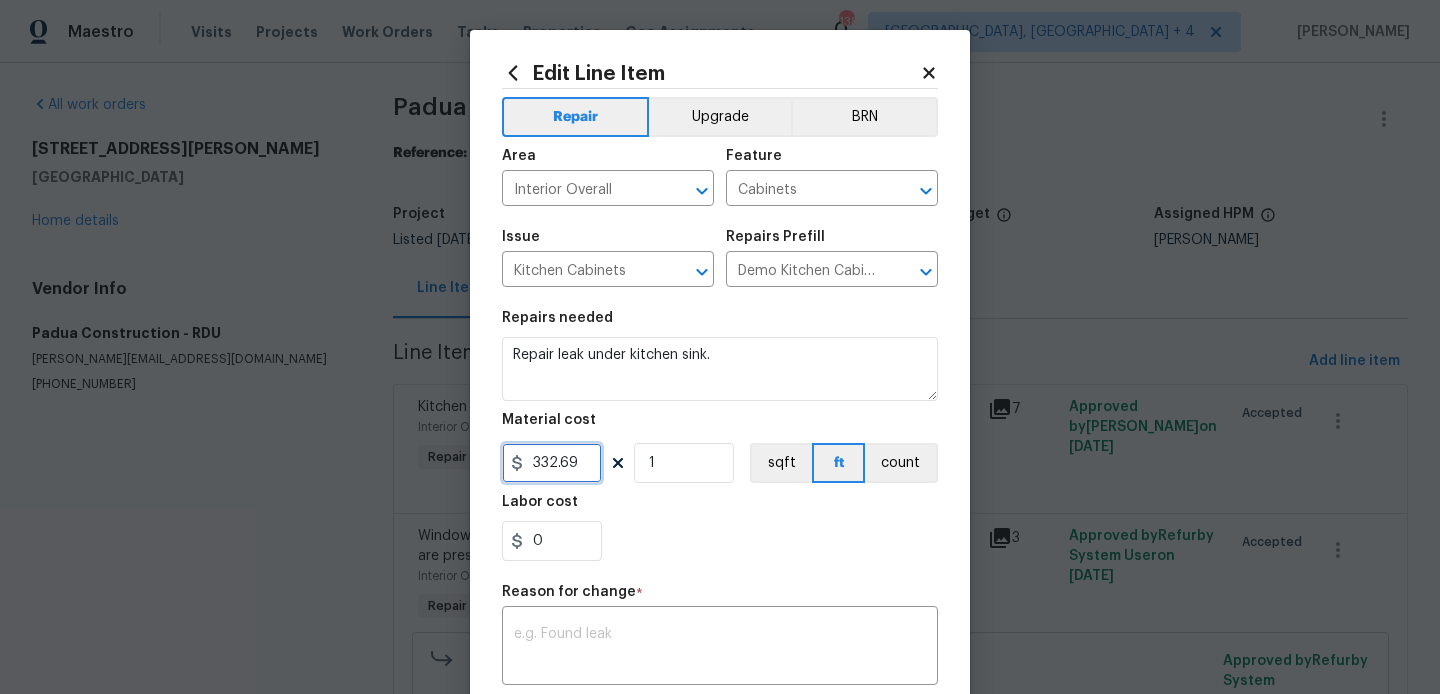 scroll, scrollTop: 312, scrollLeft: 0, axis: vertical 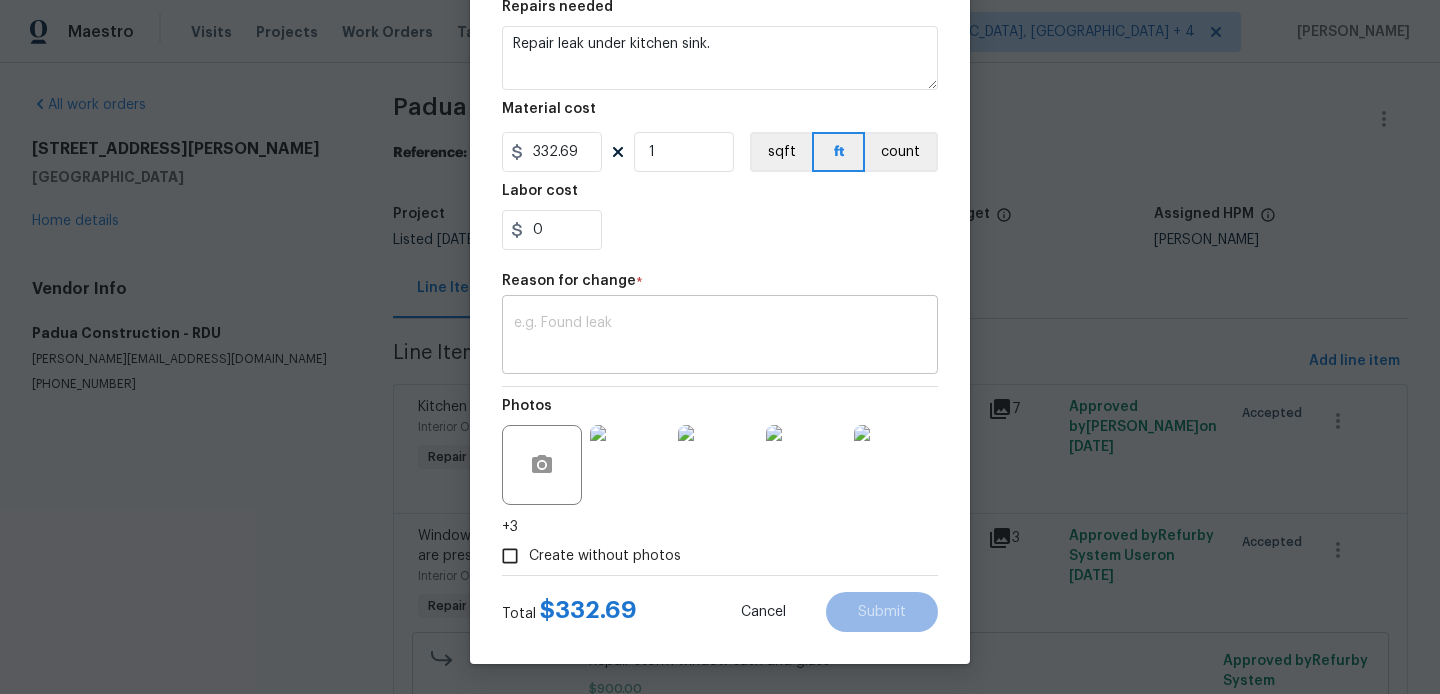 click at bounding box center (720, 337) 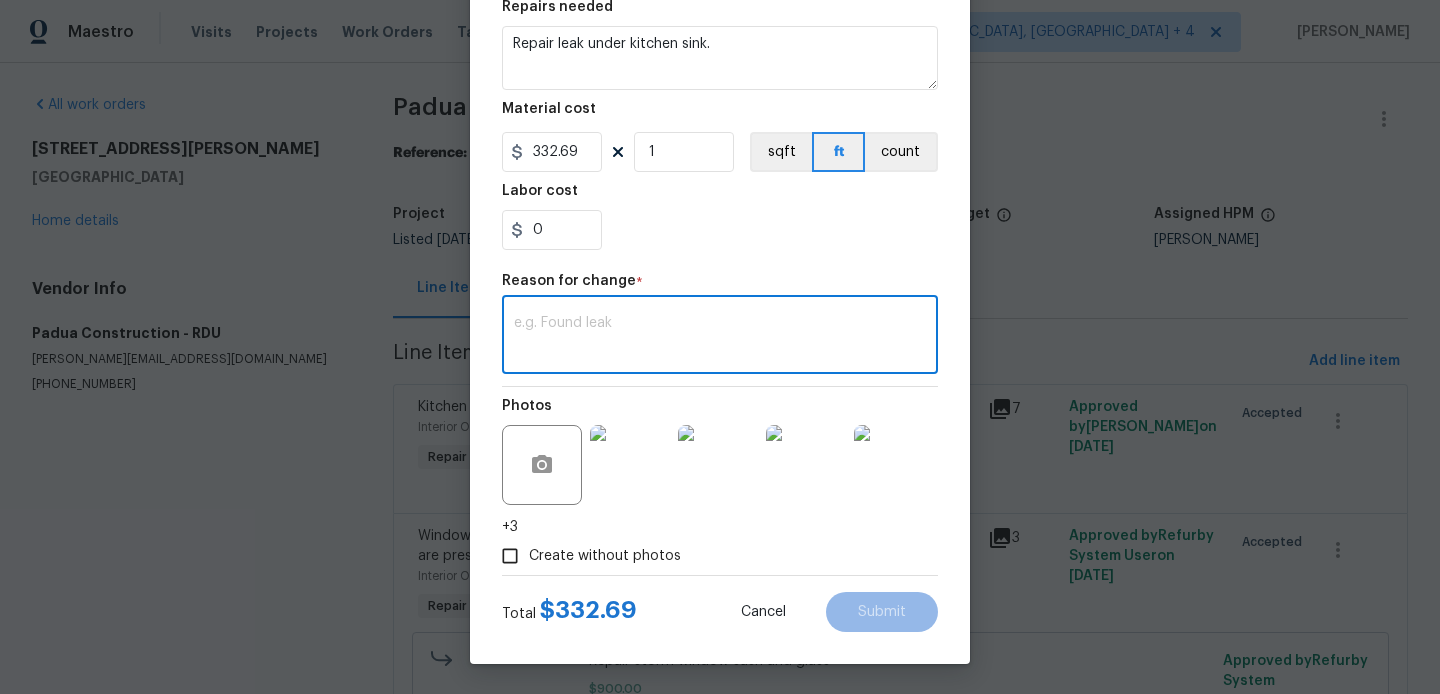 paste on "(BA) Updated per vendor’s final cost." 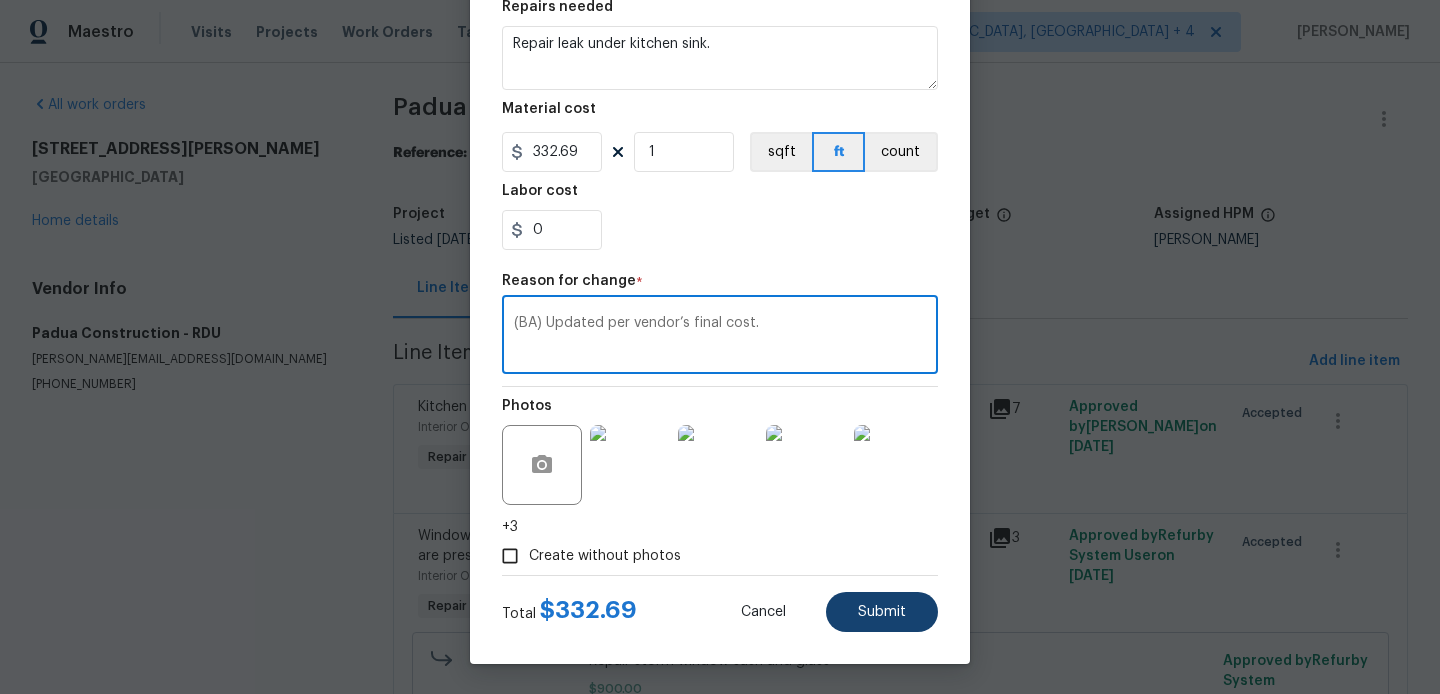 type on "(BA) Updated per vendor’s final cost." 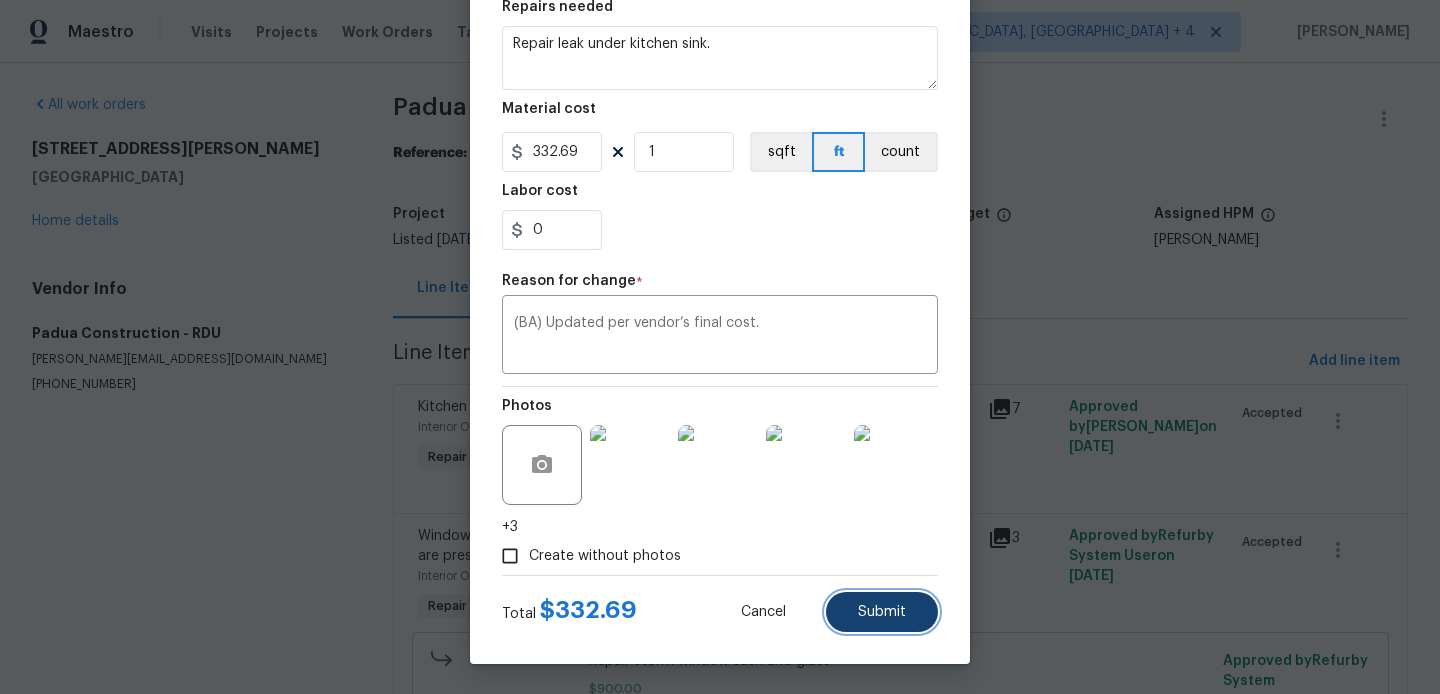 click on "Submit" at bounding box center (882, 612) 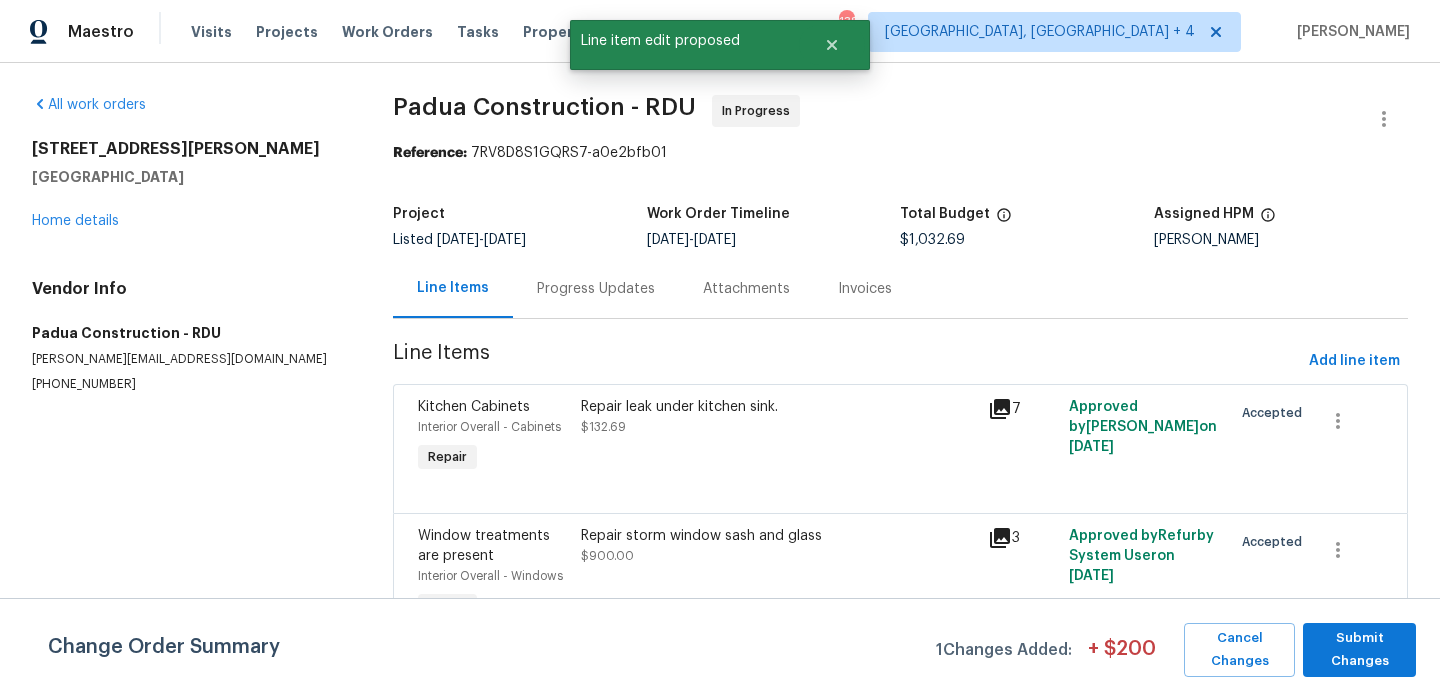 scroll, scrollTop: 0, scrollLeft: 0, axis: both 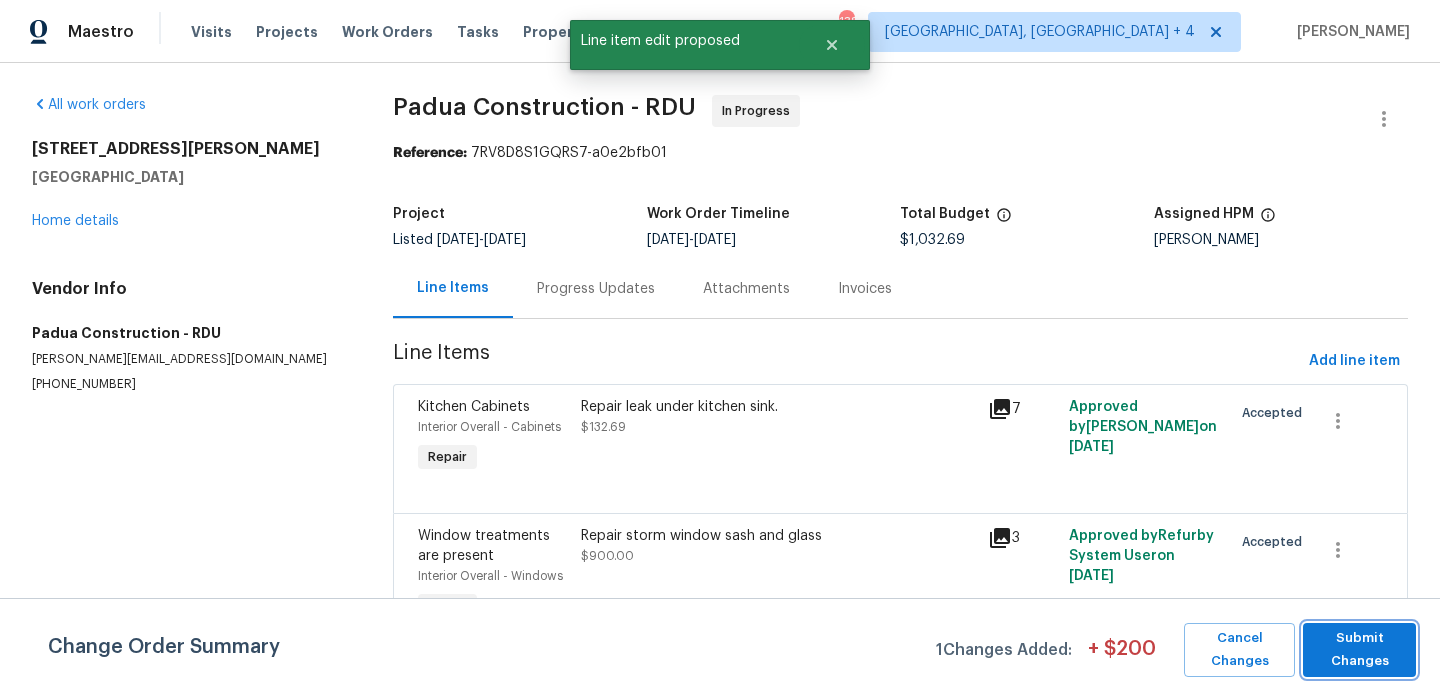 click on "Submit Changes" at bounding box center [1359, 650] 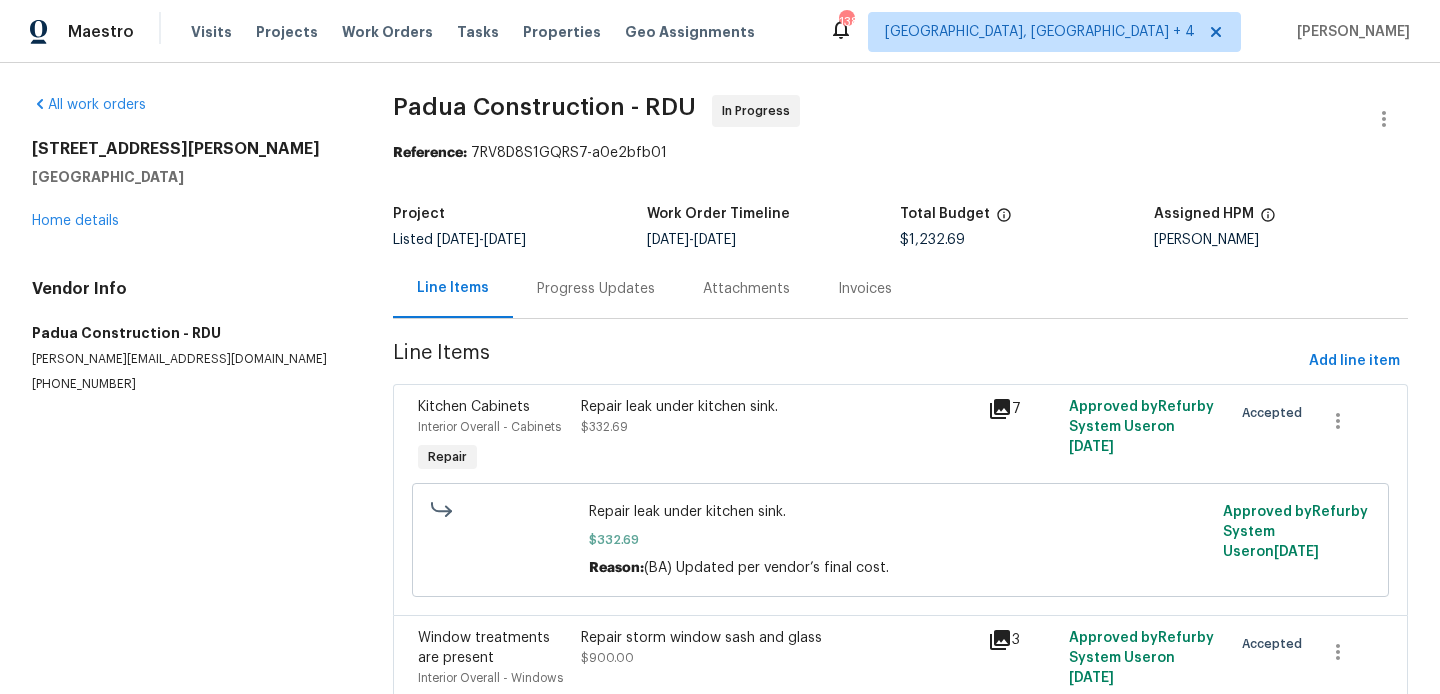 click on "Progress Updates" at bounding box center [596, 288] 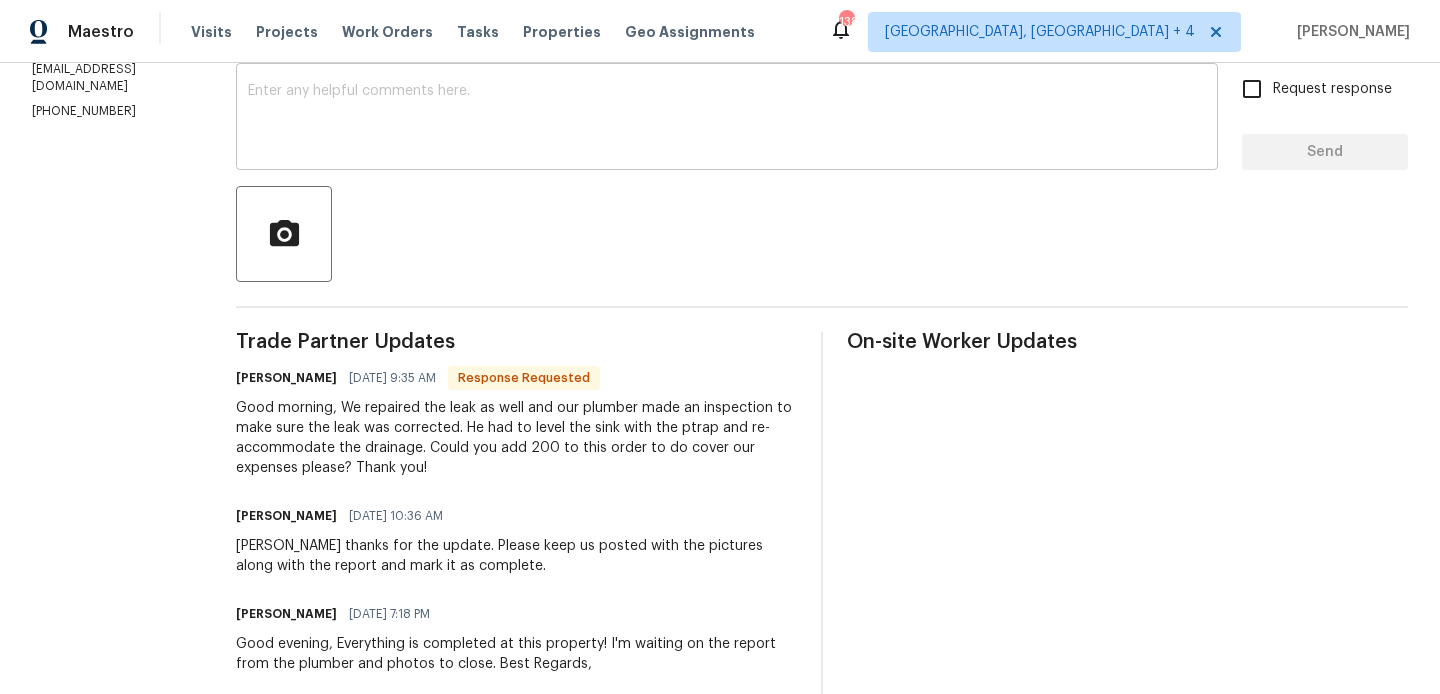 scroll, scrollTop: 386, scrollLeft: 0, axis: vertical 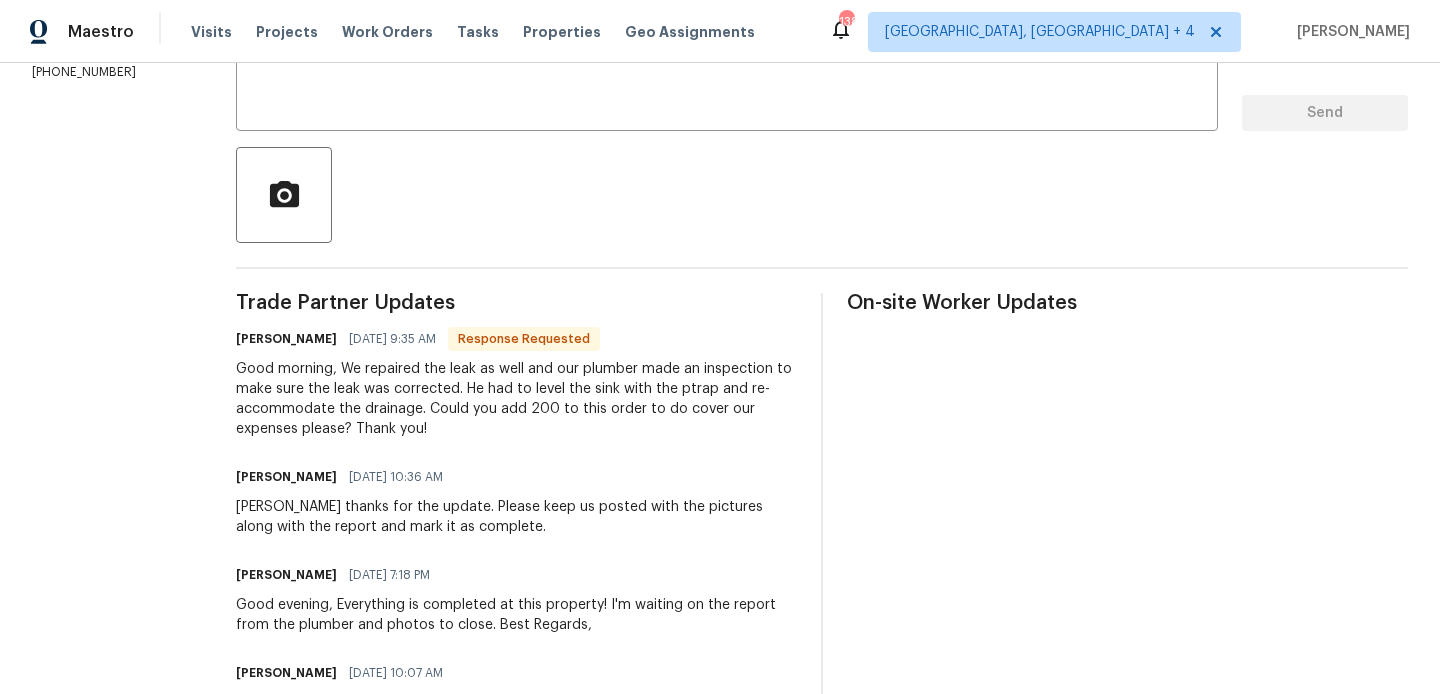 click on "Juan Echeverri 07/13/2025 9:35 AM Response Requested" at bounding box center (516, 339) 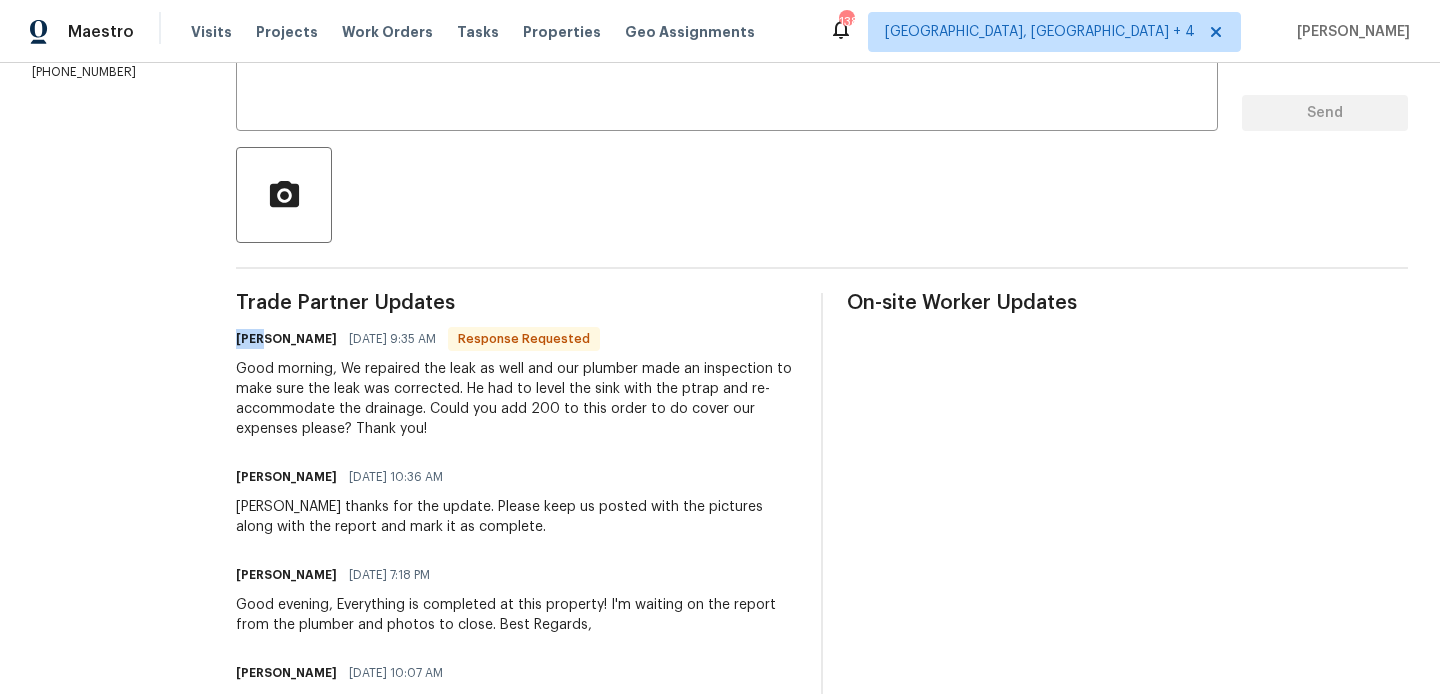 click on "Juan Echeverri" at bounding box center [286, 339] 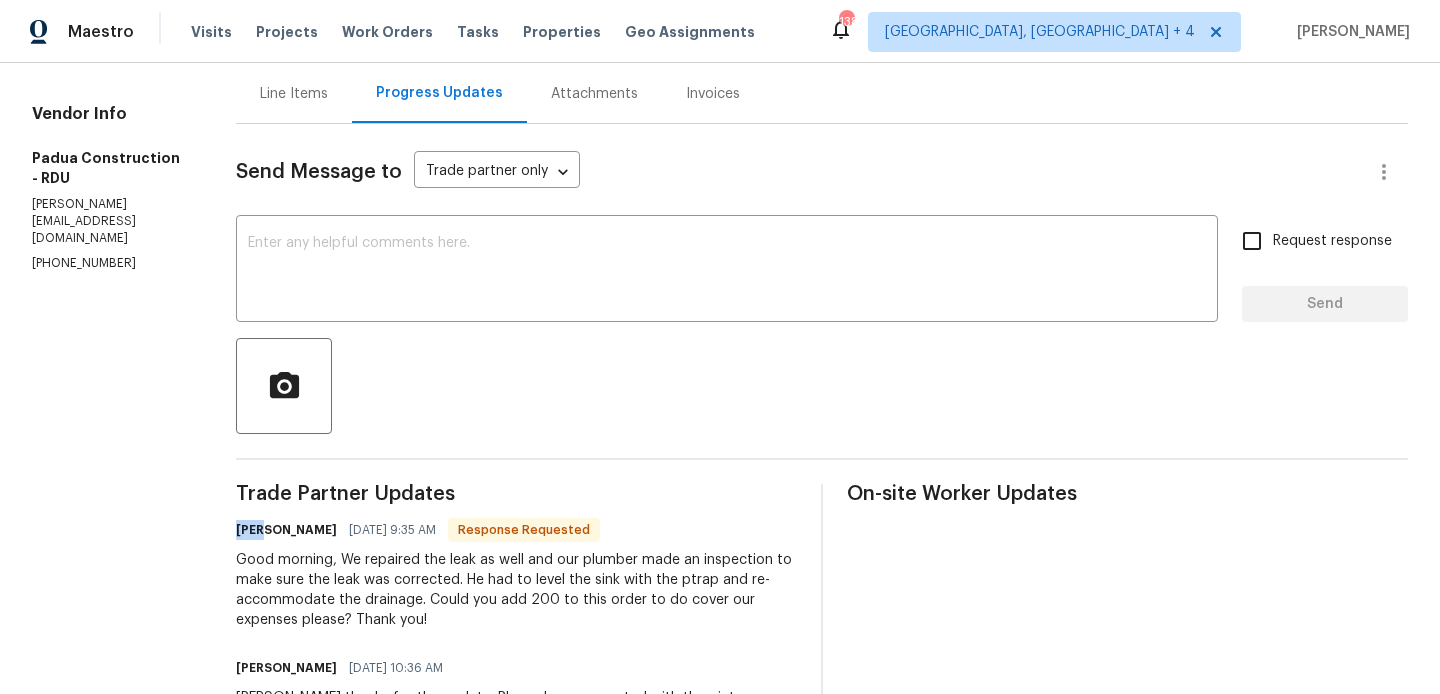 scroll, scrollTop: 192, scrollLeft: 0, axis: vertical 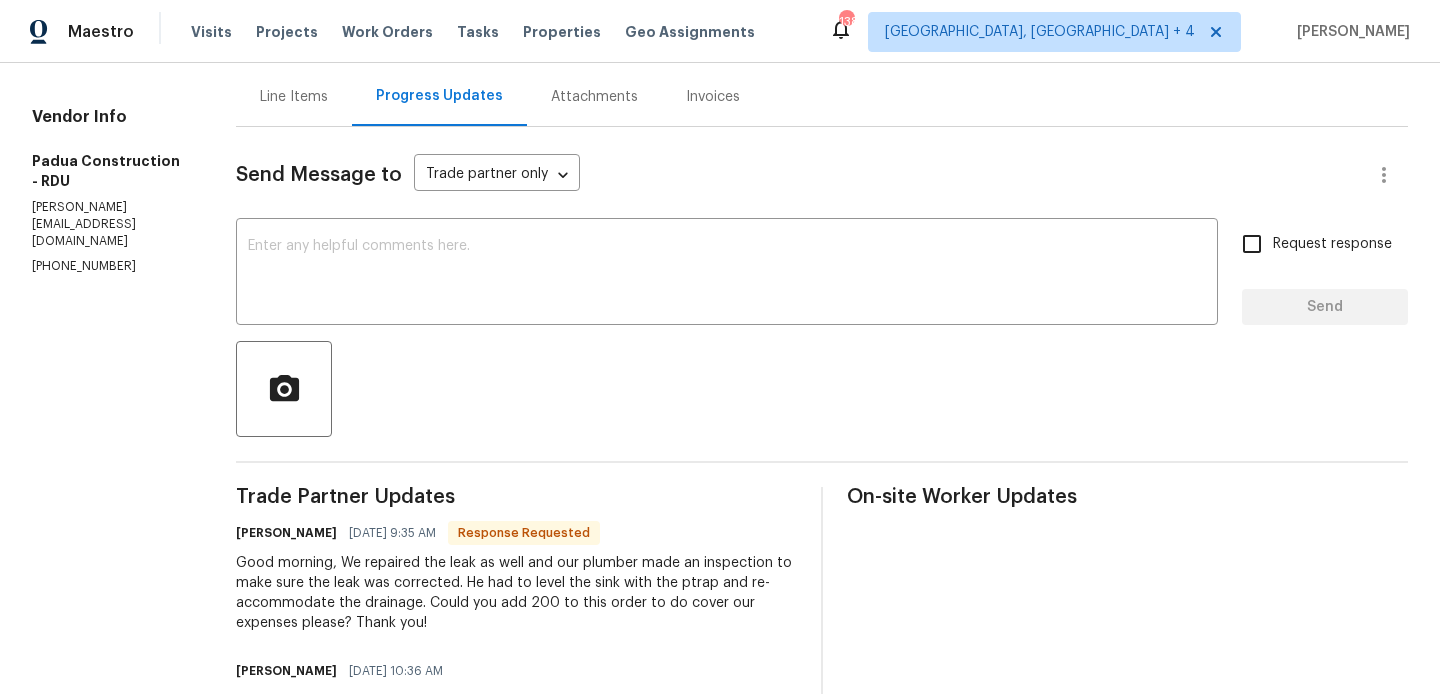 click at bounding box center (727, 274) 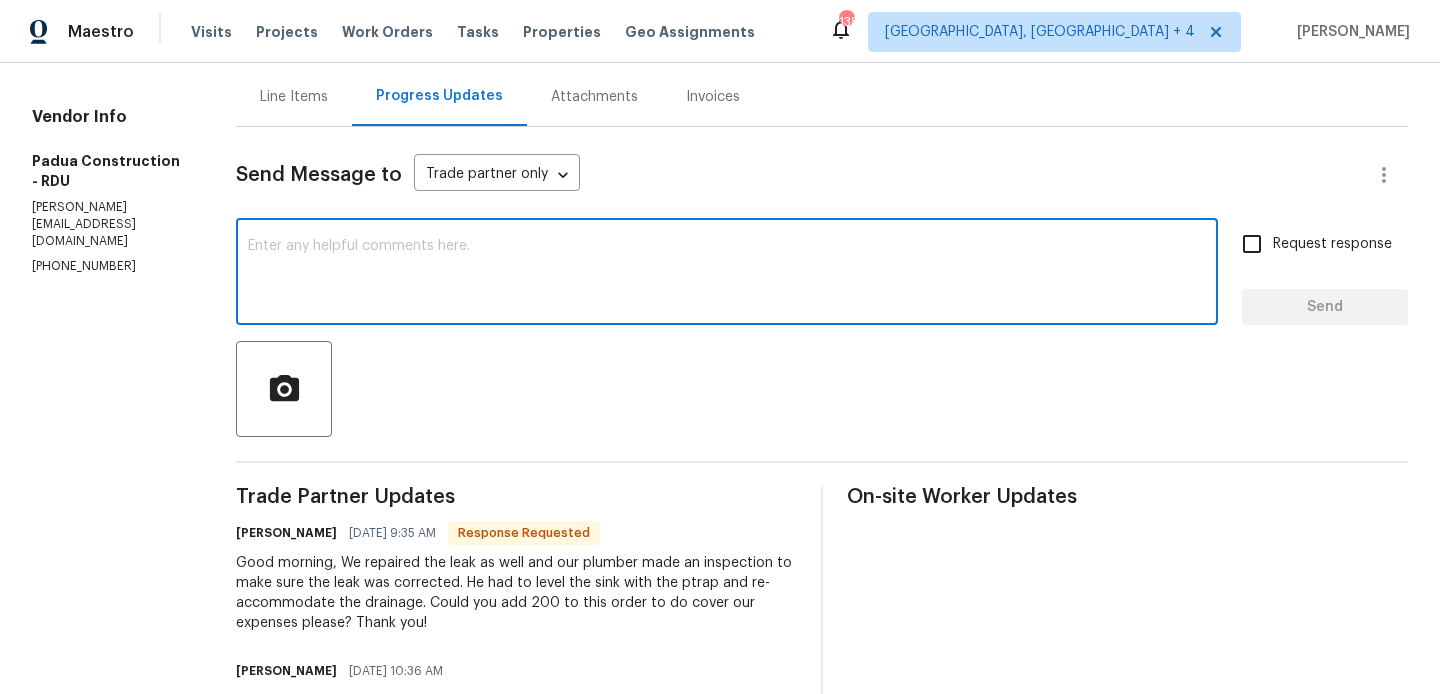 paste on "Juan" 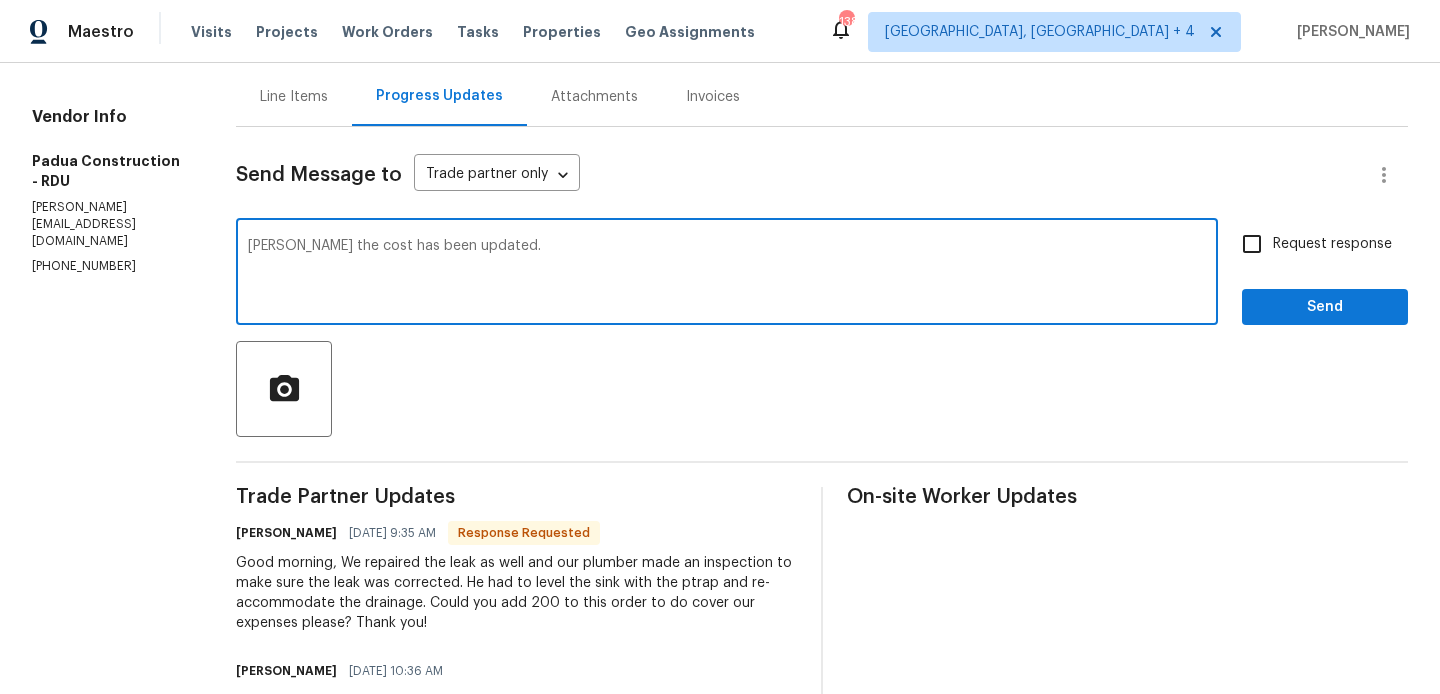 type on "Juan the cost has been updated." 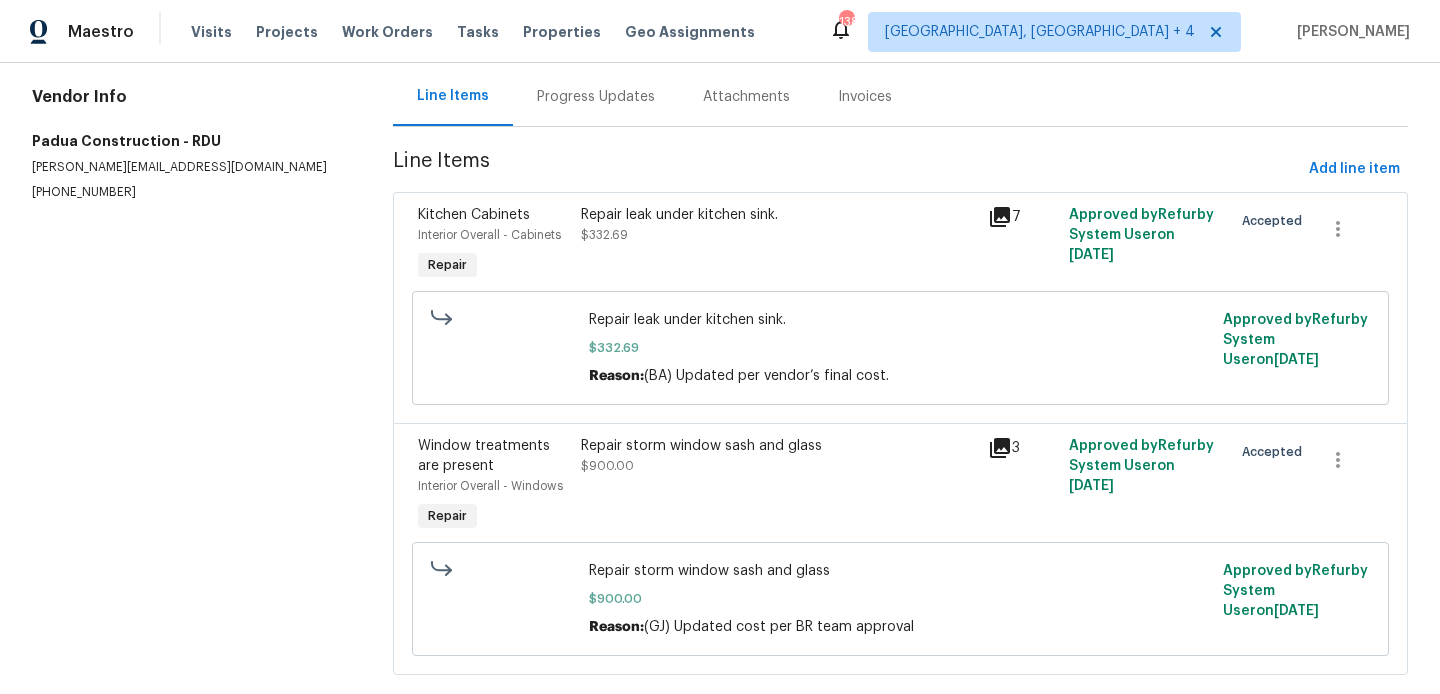 scroll, scrollTop: 172, scrollLeft: 0, axis: vertical 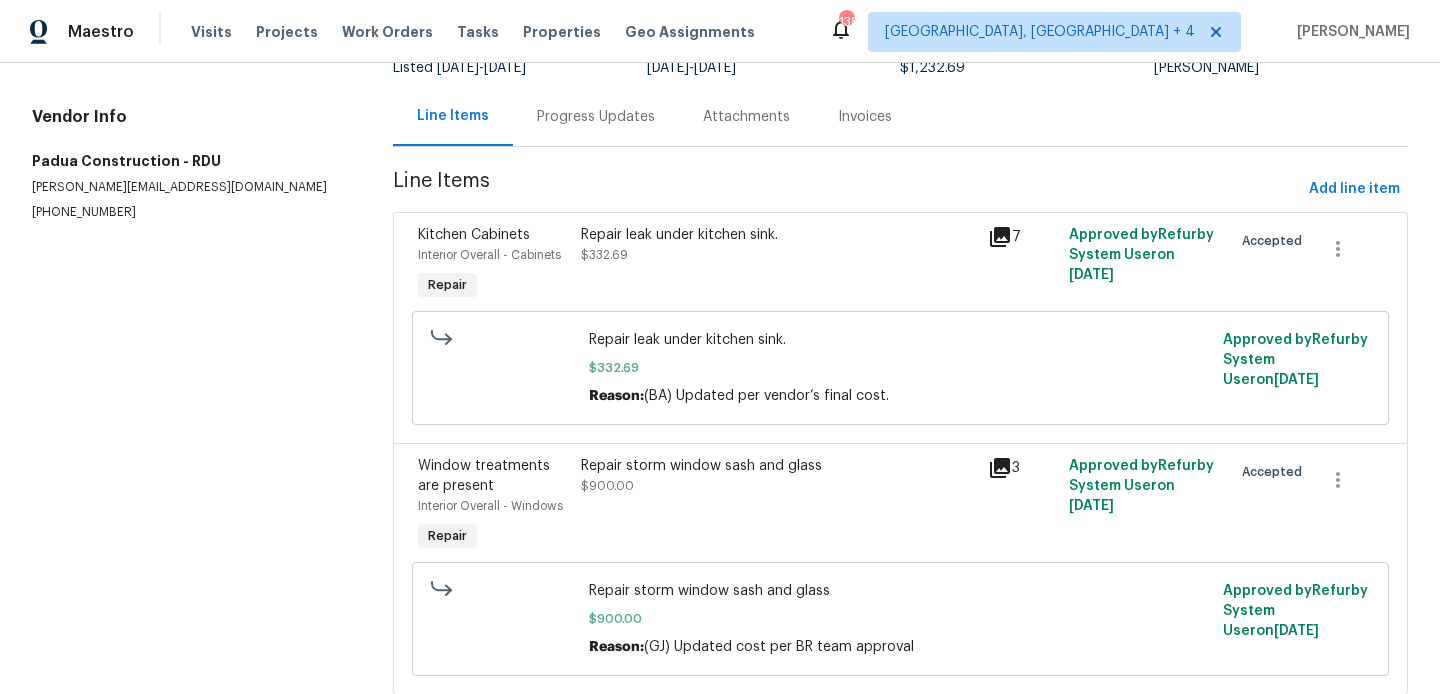 click on "Repair leak under kitchen sink. $332.69" at bounding box center (778, 265) 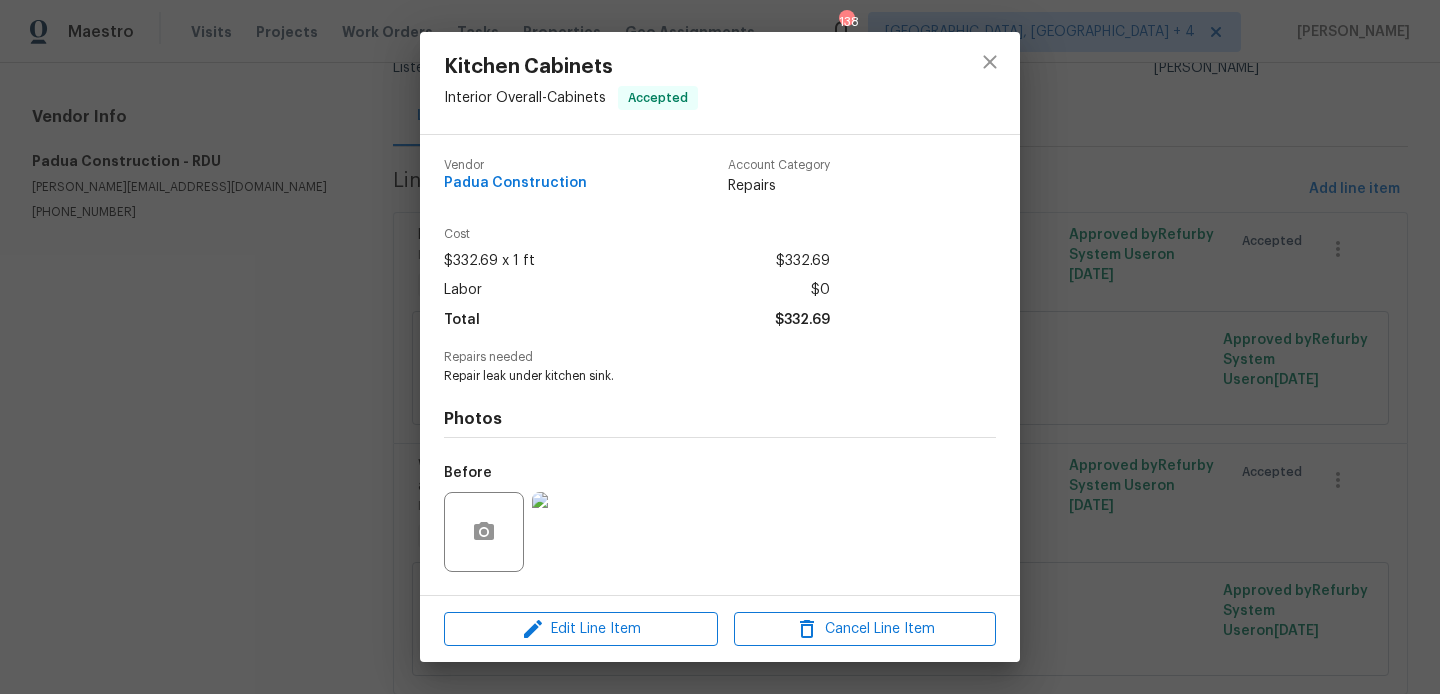 scroll, scrollTop: 127, scrollLeft: 0, axis: vertical 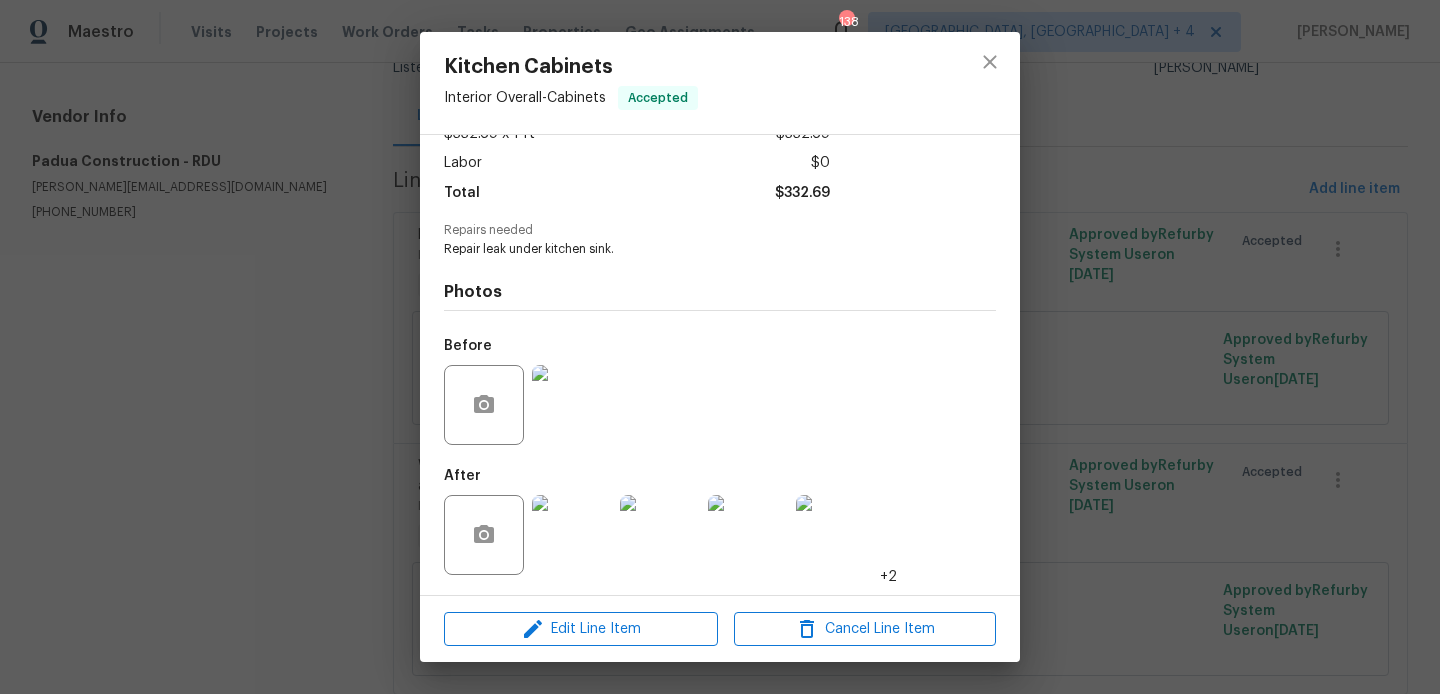 click on "Kitchen Cabinets Interior Overall  -  Cabinets Accepted Vendor Padua Construction Account Category Repairs Cost $332.69 x 1 ft $332.69 Labor $0 Total $332.69 Repairs needed Repair leak under kitchen sink. Photos Before After  +2  Edit Line Item  Cancel Line Item" at bounding box center (720, 347) 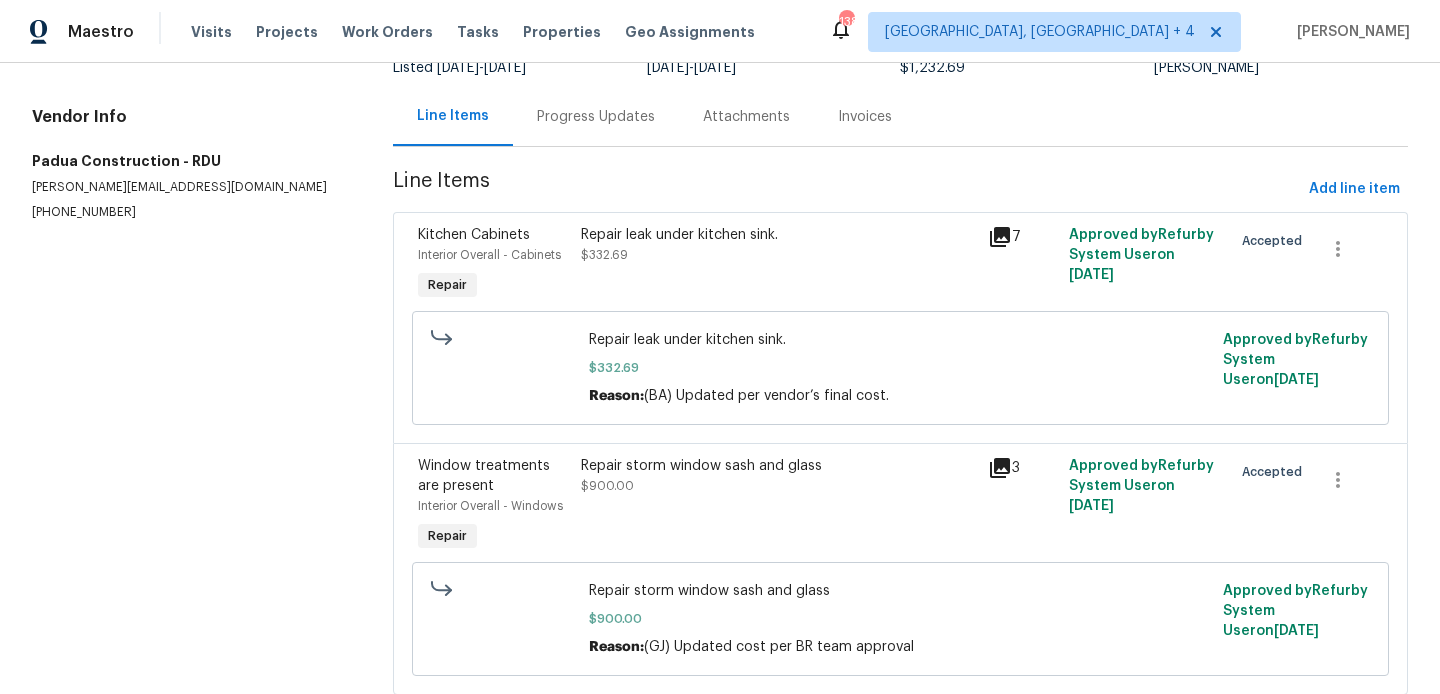click on "Repair storm window sash and glass" at bounding box center (778, 466) 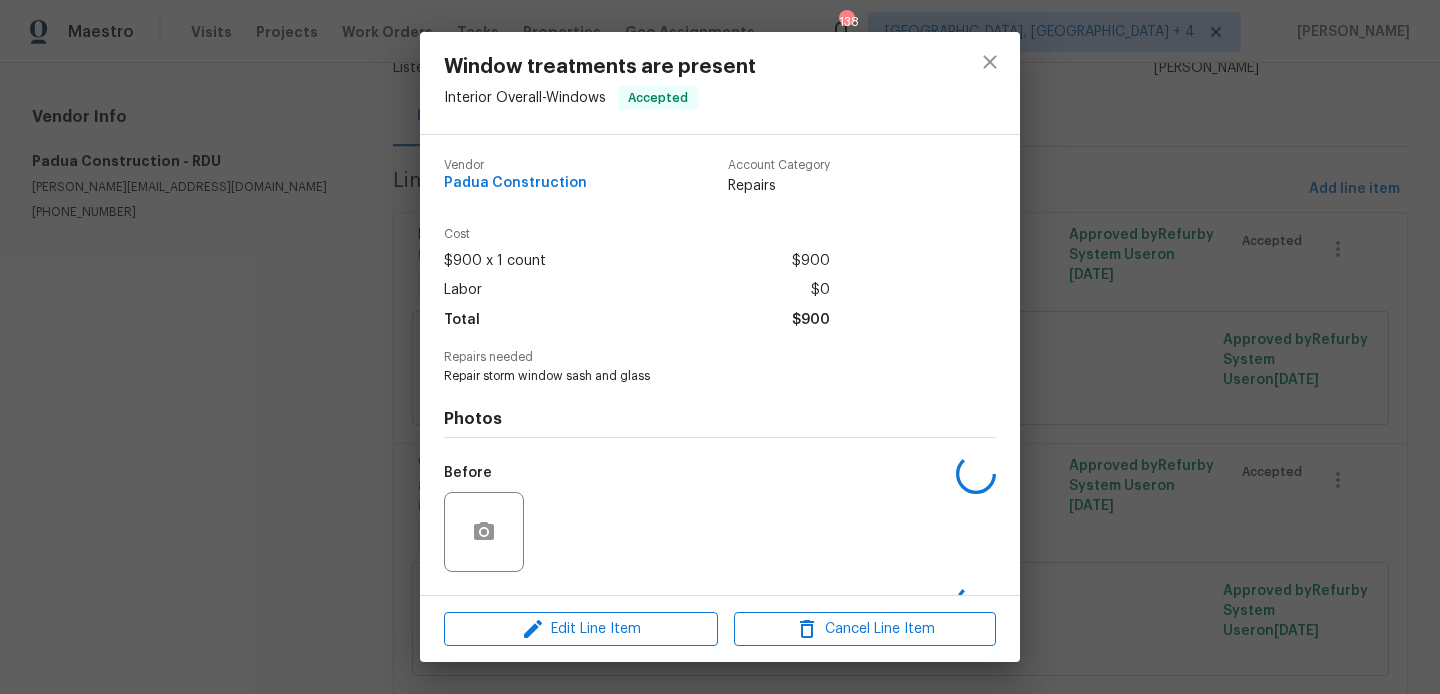 scroll, scrollTop: 127, scrollLeft: 0, axis: vertical 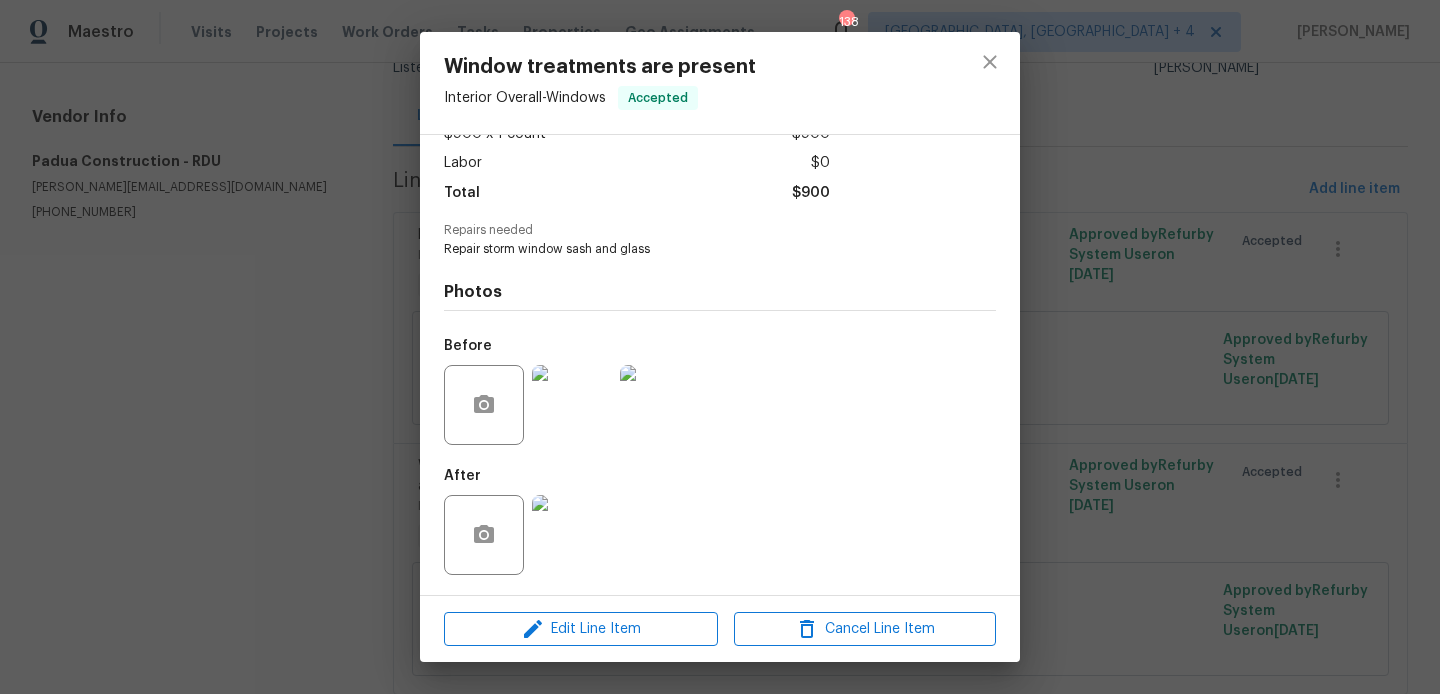 click on "Window treatments are present Interior Overall  -  Windows Accepted Vendor Padua Construction Account Category Repairs Cost $900 x 1 count $900 Labor $0 Total $900 Repairs needed Repair storm window sash and glass Photos Before After  Edit Line Item  Cancel Line Item" at bounding box center (720, 347) 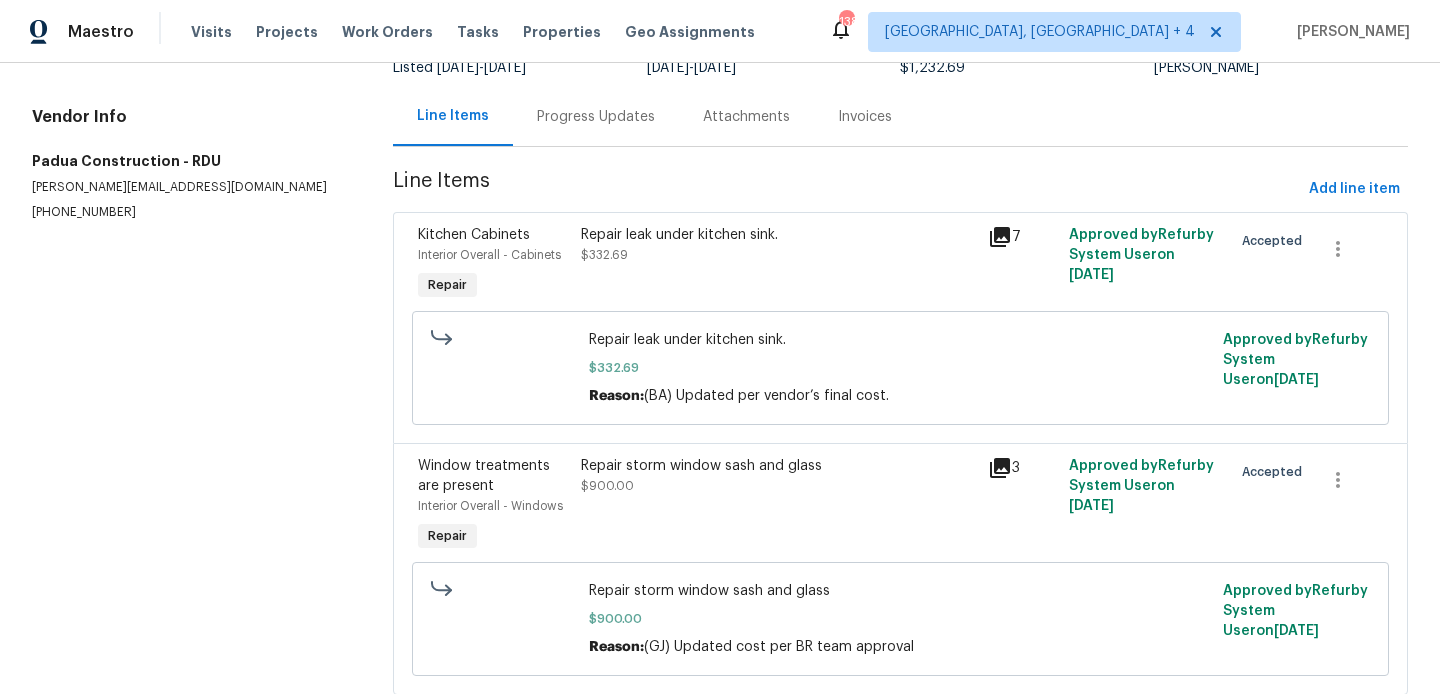 scroll, scrollTop: 0, scrollLeft: 0, axis: both 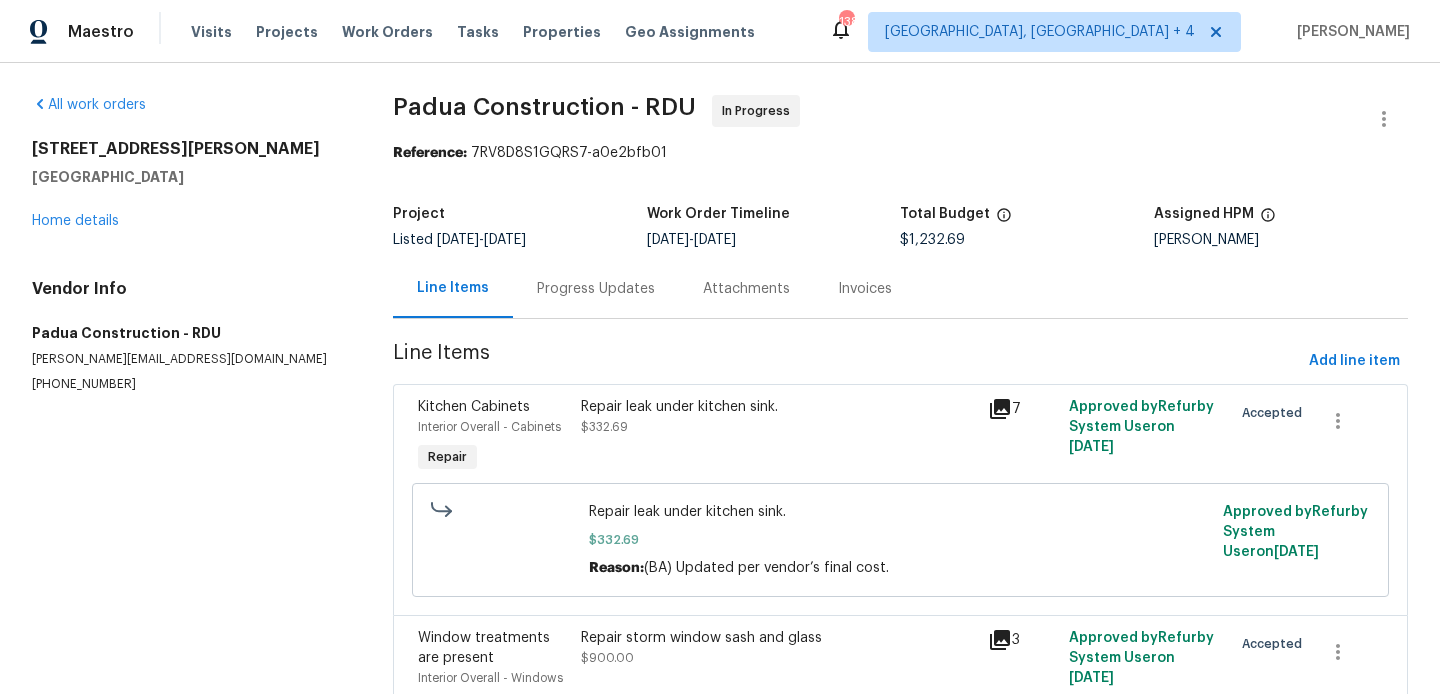 click on "Project Listed   6/18/2025  -  7/9/2025 Work Order Timeline 6/23/2025  -  7/9/2025 Total Budget $1,232.69 Assigned HPM Preston Sexton" at bounding box center (900, 227) 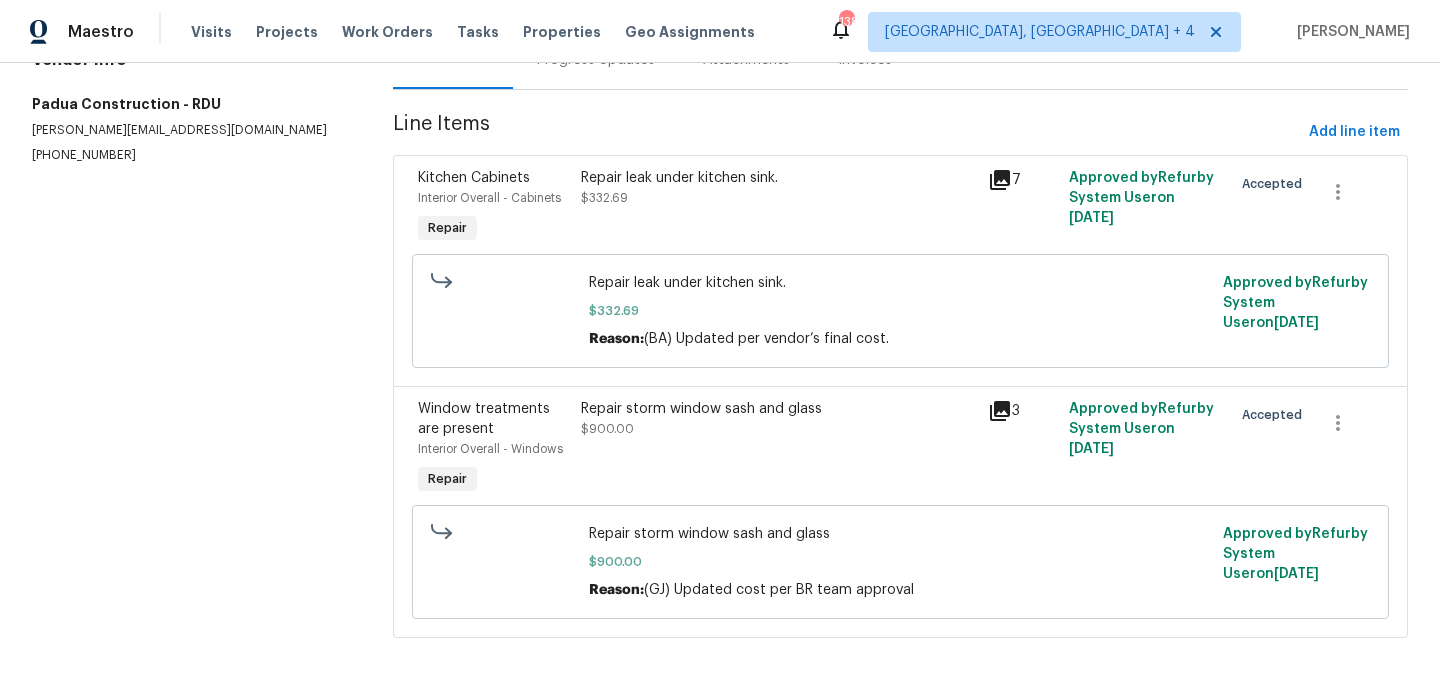 click on "Repair storm window sash and glass $900.00" at bounding box center (778, 419) 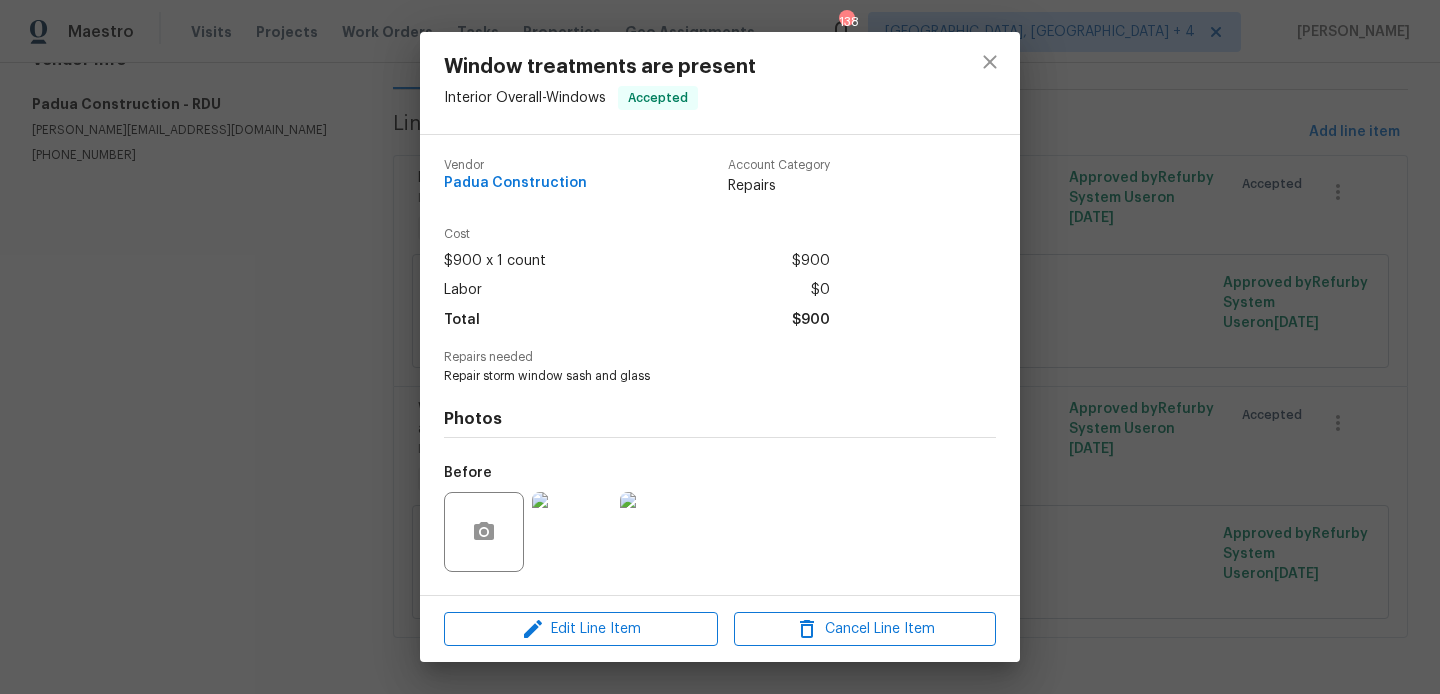 scroll, scrollTop: 127, scrollLeft: 0, axis: vertical 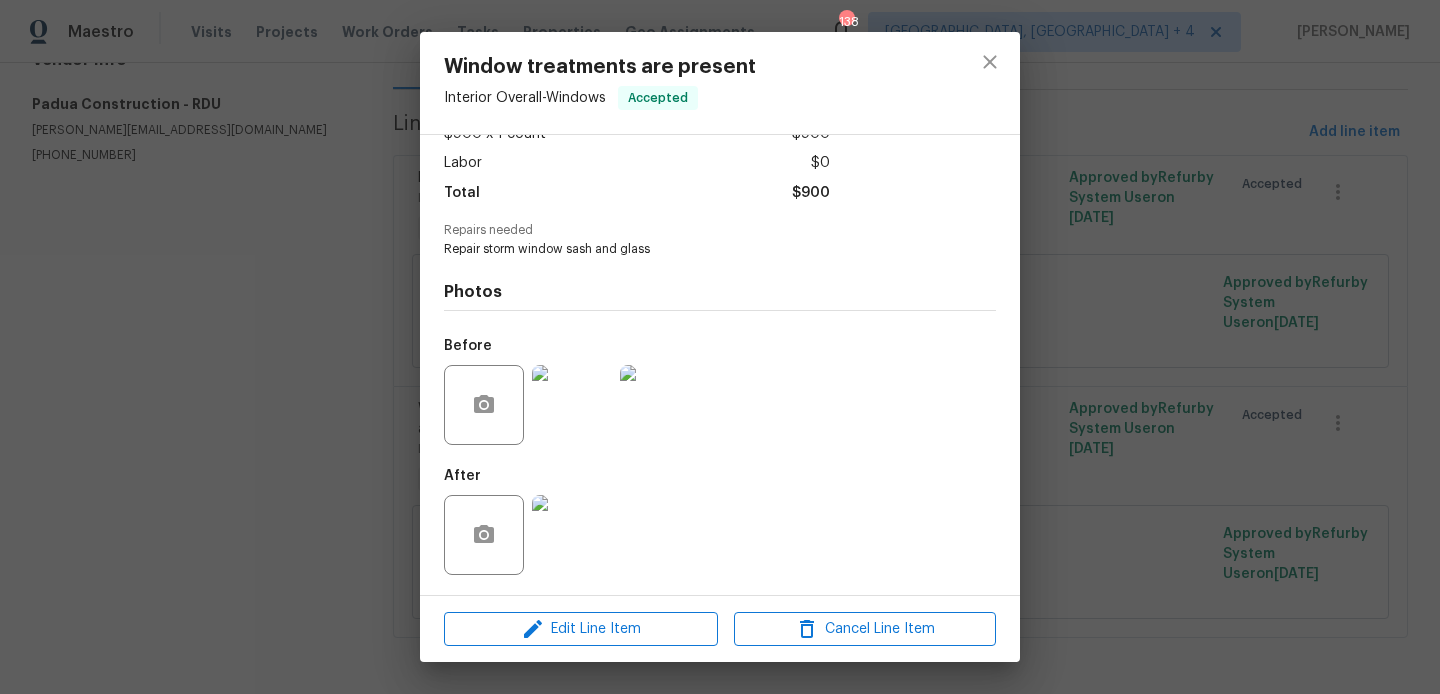 click at bounding box center [572, 405] 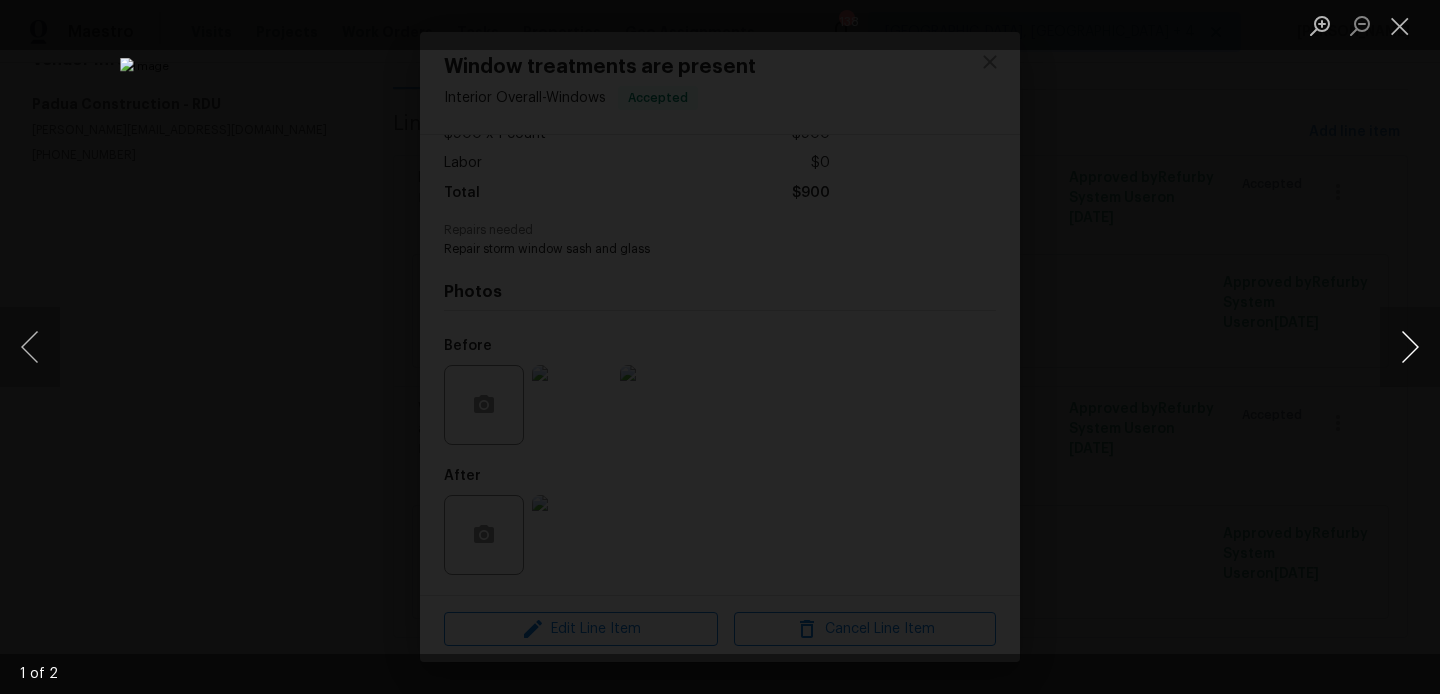 click at bounding box center [1410, 347] 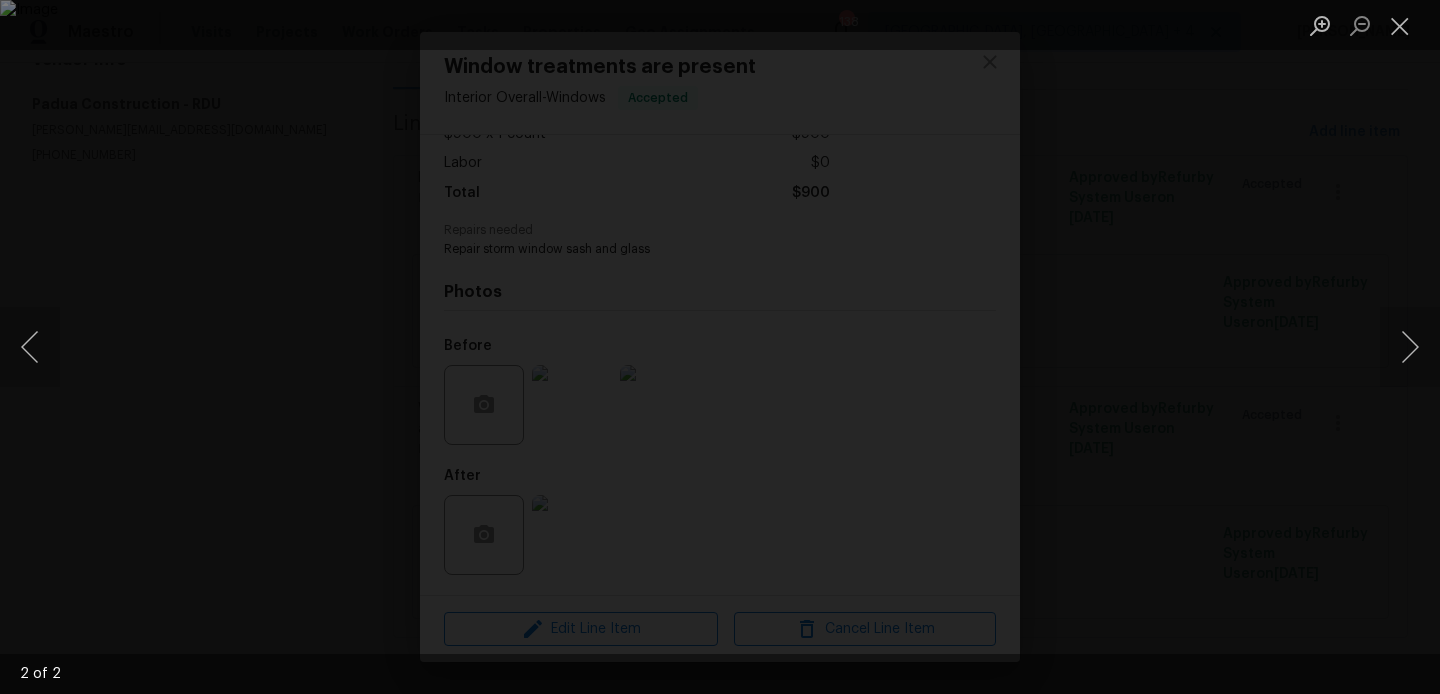 click at bounding box center [720, 347] 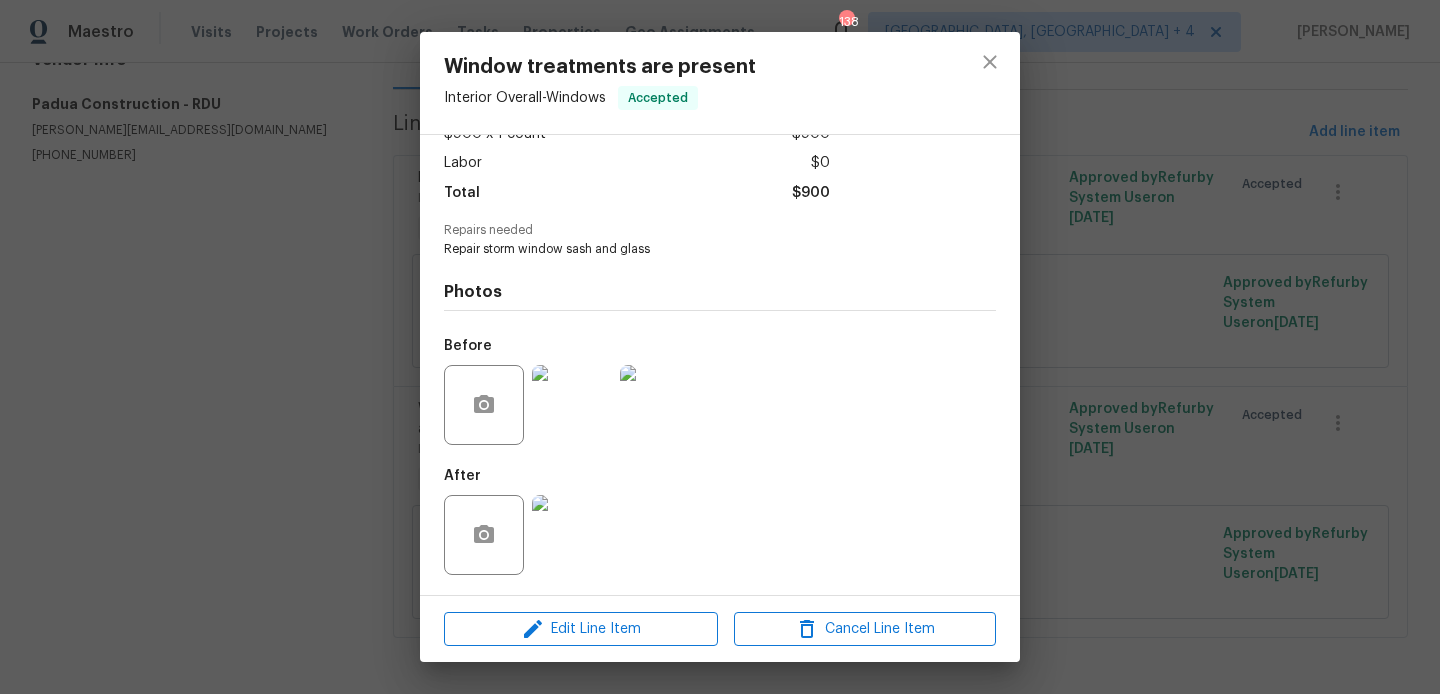 click at bounding box center [572, 535] 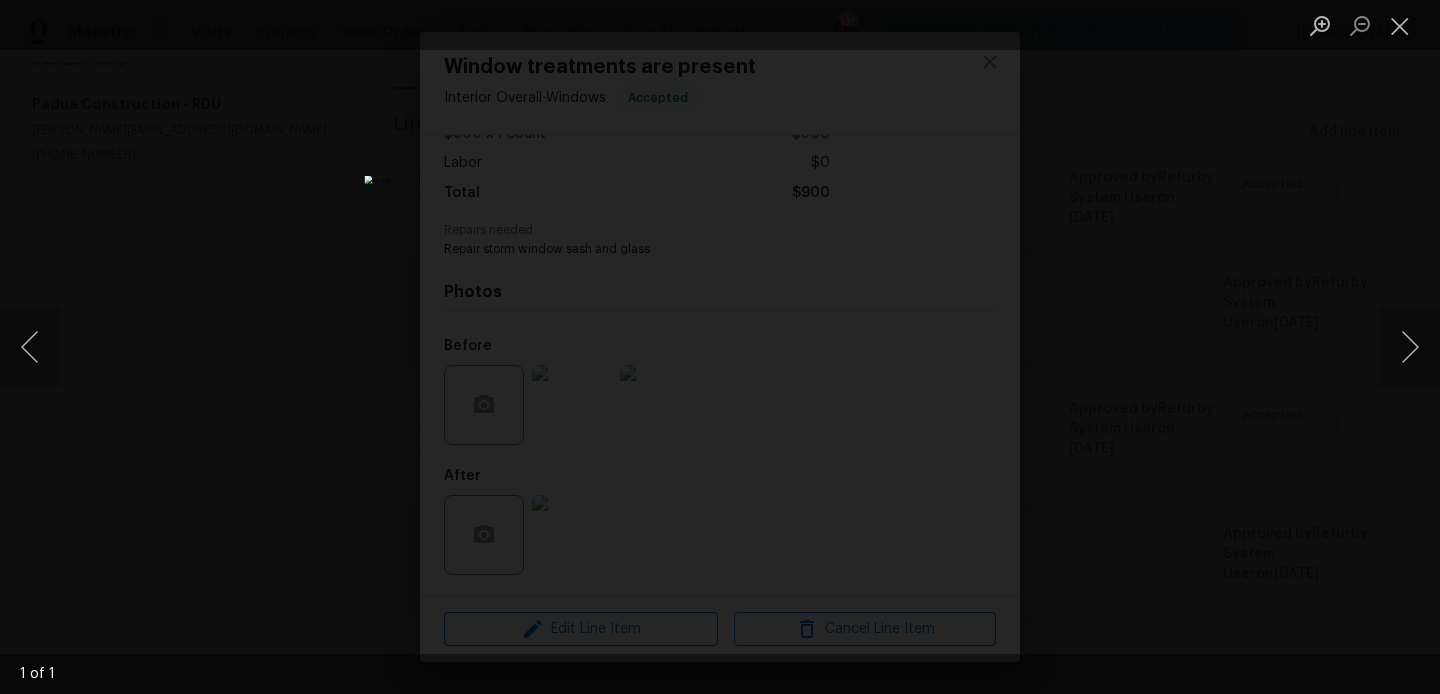 click at bounding box center (720, 347) 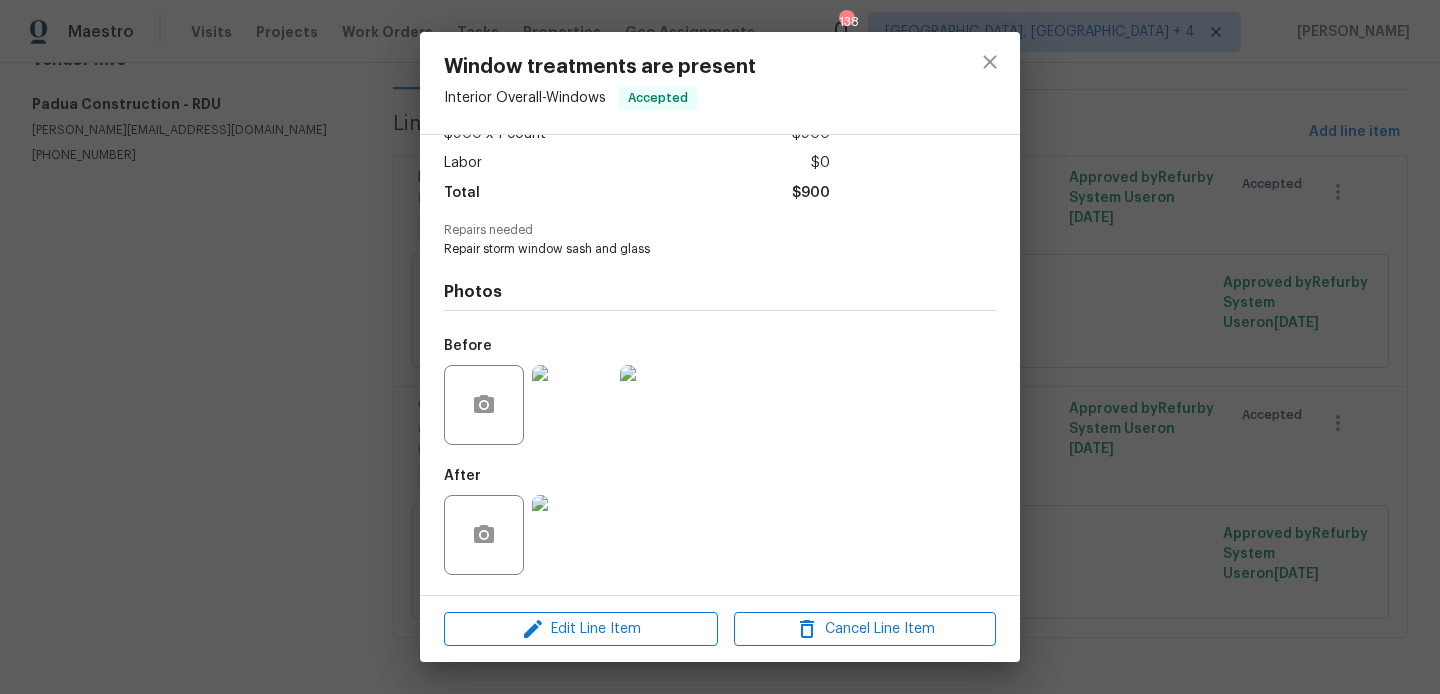 click on "Window treatments are present Interior Overall  -  Windows Accepted Vendor Padua Construction Account Category Repairs Cost $900 x 1 count $900 Labor $0 Total $900 Repairs needed Repair storm window sash and glass Photos Before After  Edit Line Item  Cancel Line Item" at bounding box center [720, 347] 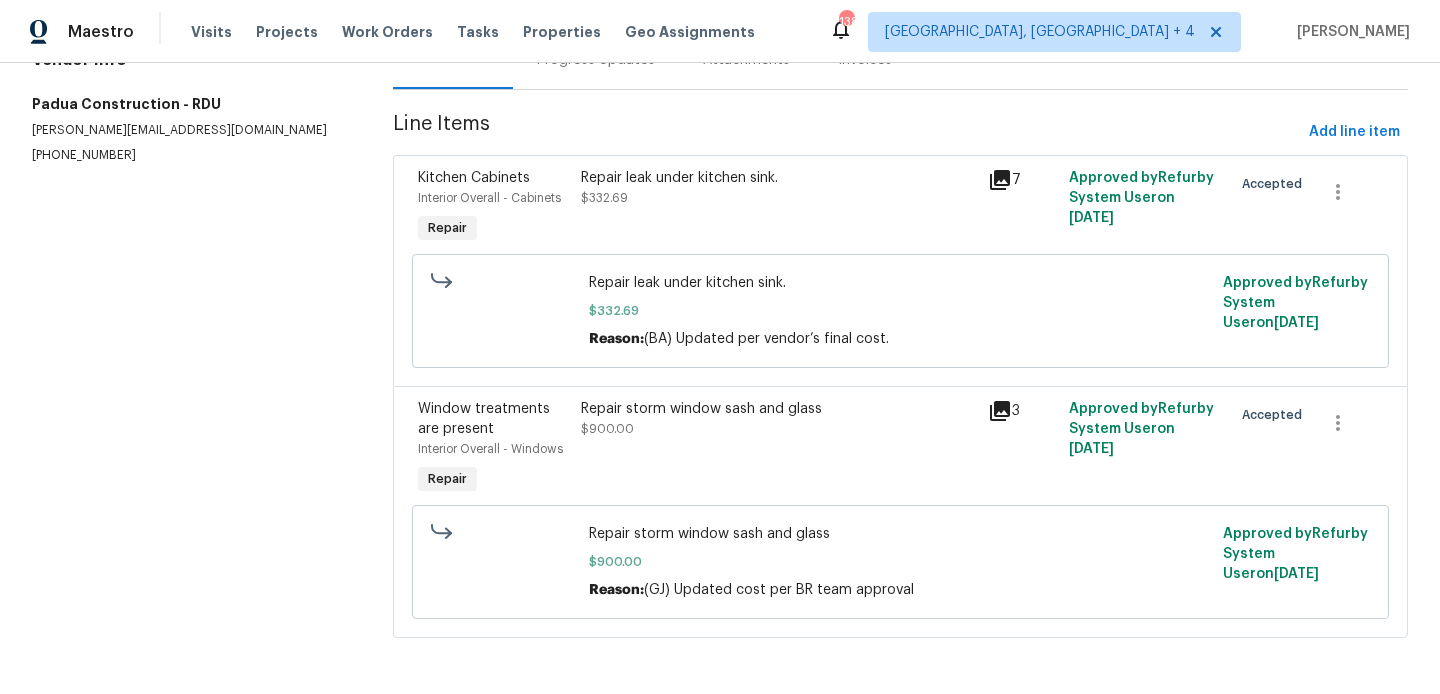 scroll, scrollTop: 0, scrollLeft: 0, axis: both 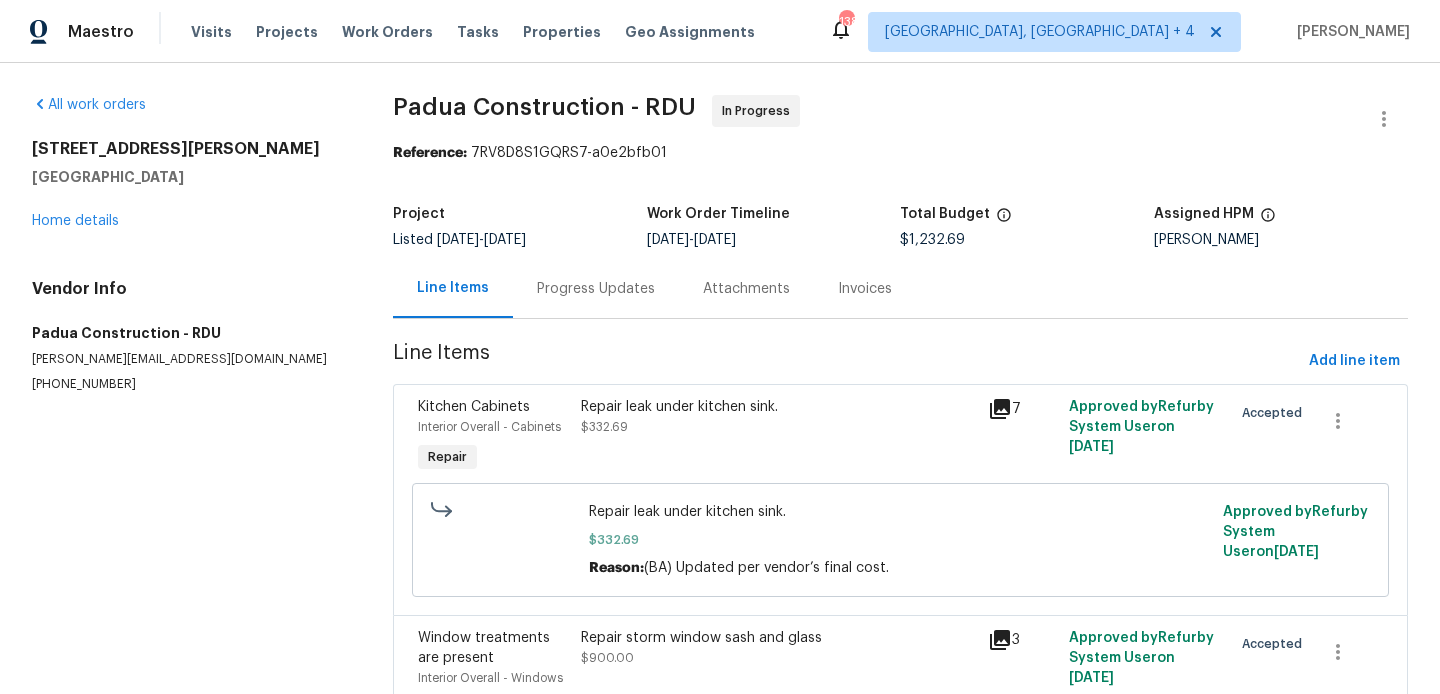 click on "Progress Updates" at bounding box center (596, 288) 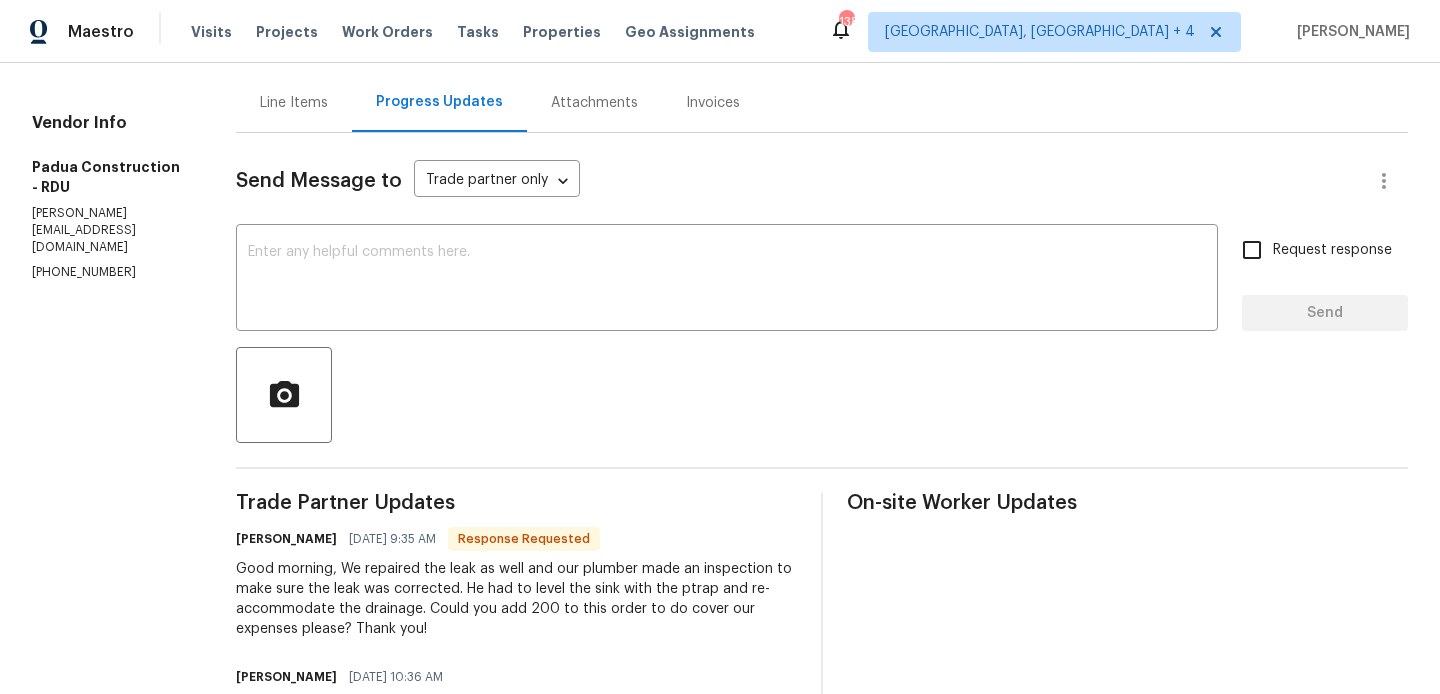 scroll, scrollTop: 237, scrollLeft: 0, axis: vertical 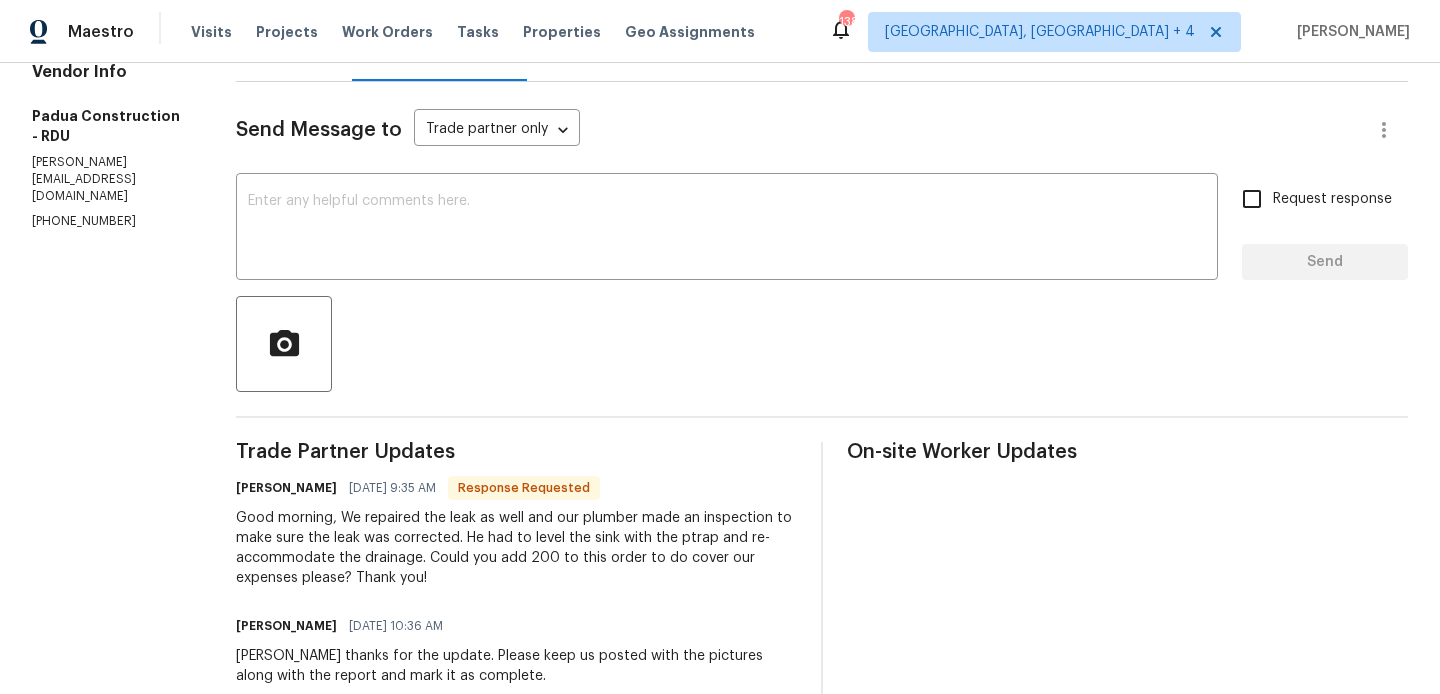 click on "Juan Echeverri" at bounding box center (286, 488) 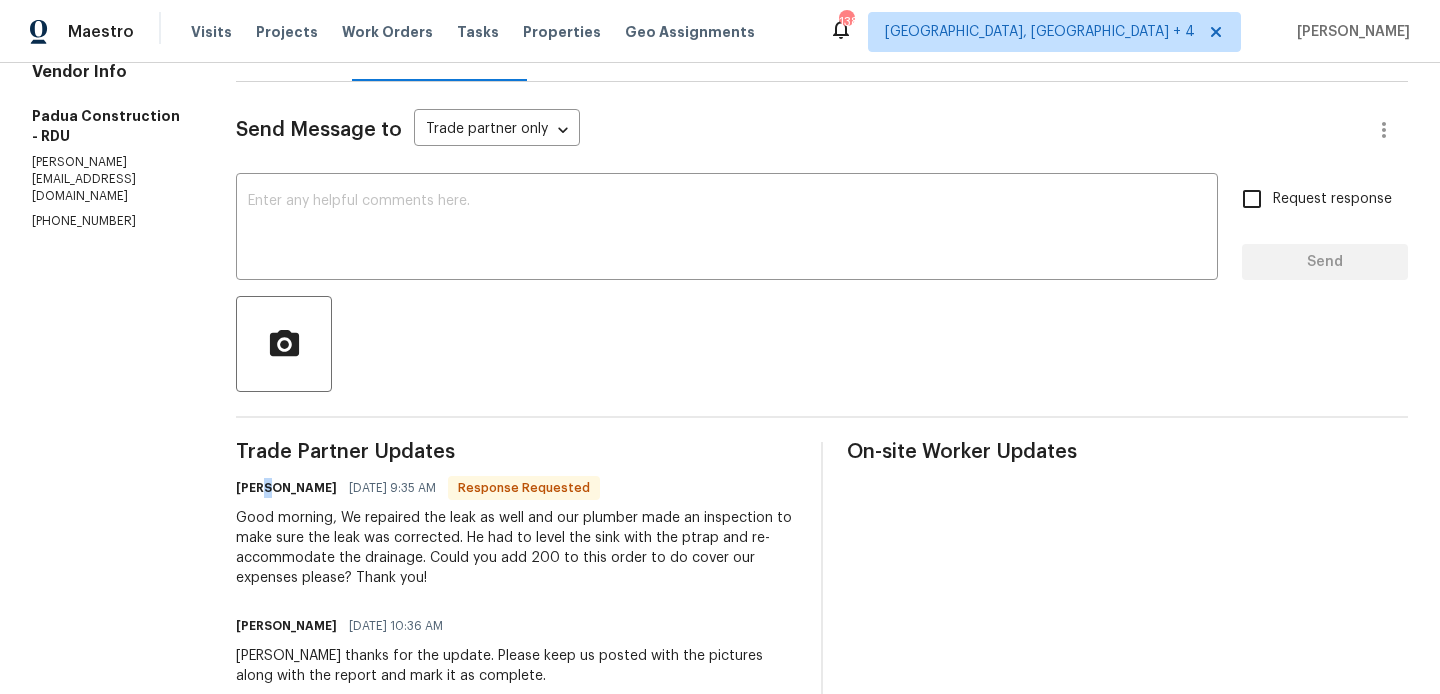 click on "Juan Echeverri" at bounding box center [286, 488] 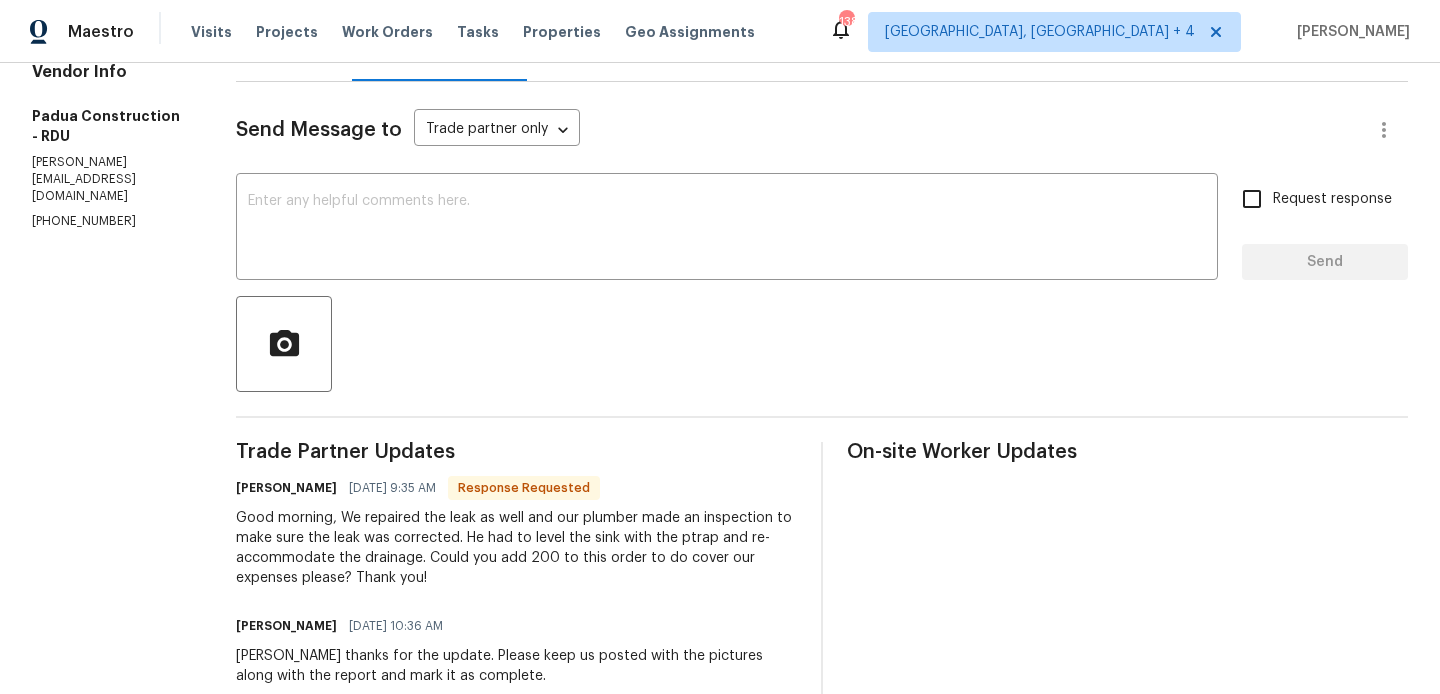 click on "Juan Echeverri" at bounding box center (286, 488) 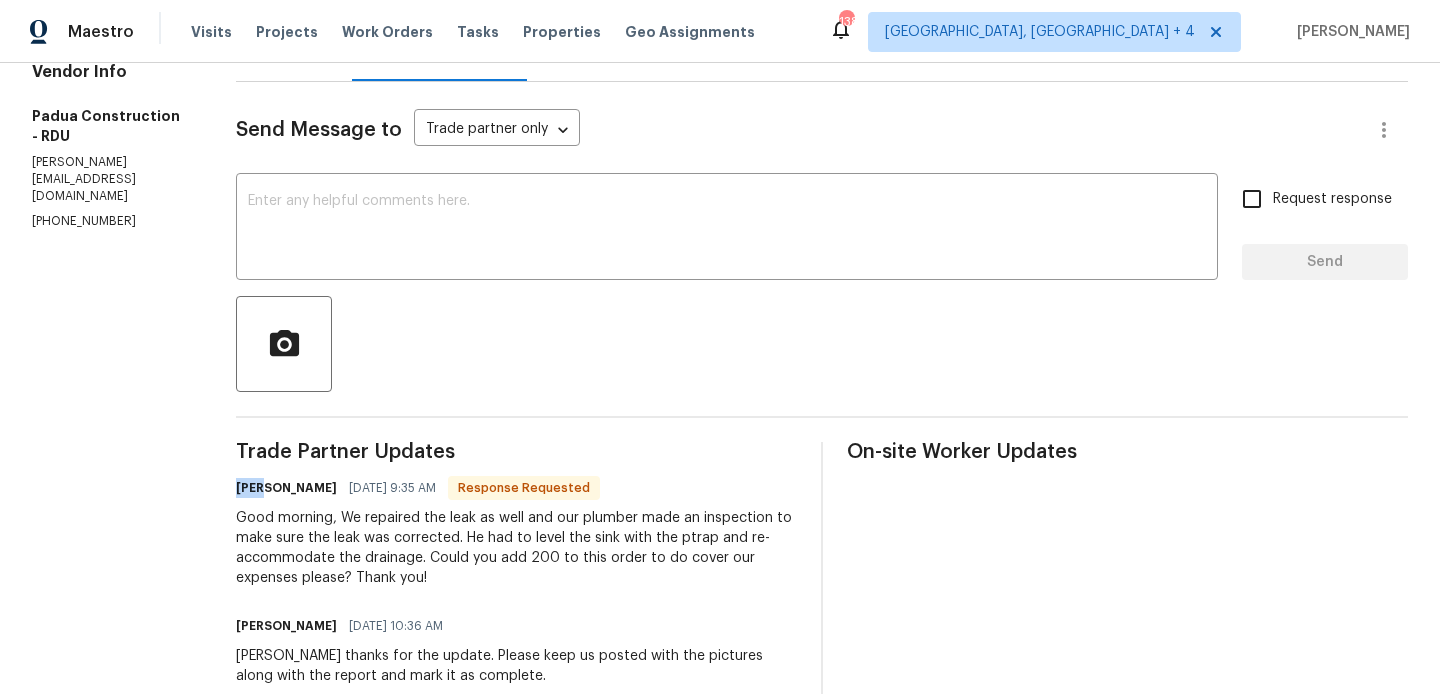 click on "Juan Echeverri" at bounding box center [286, 488] 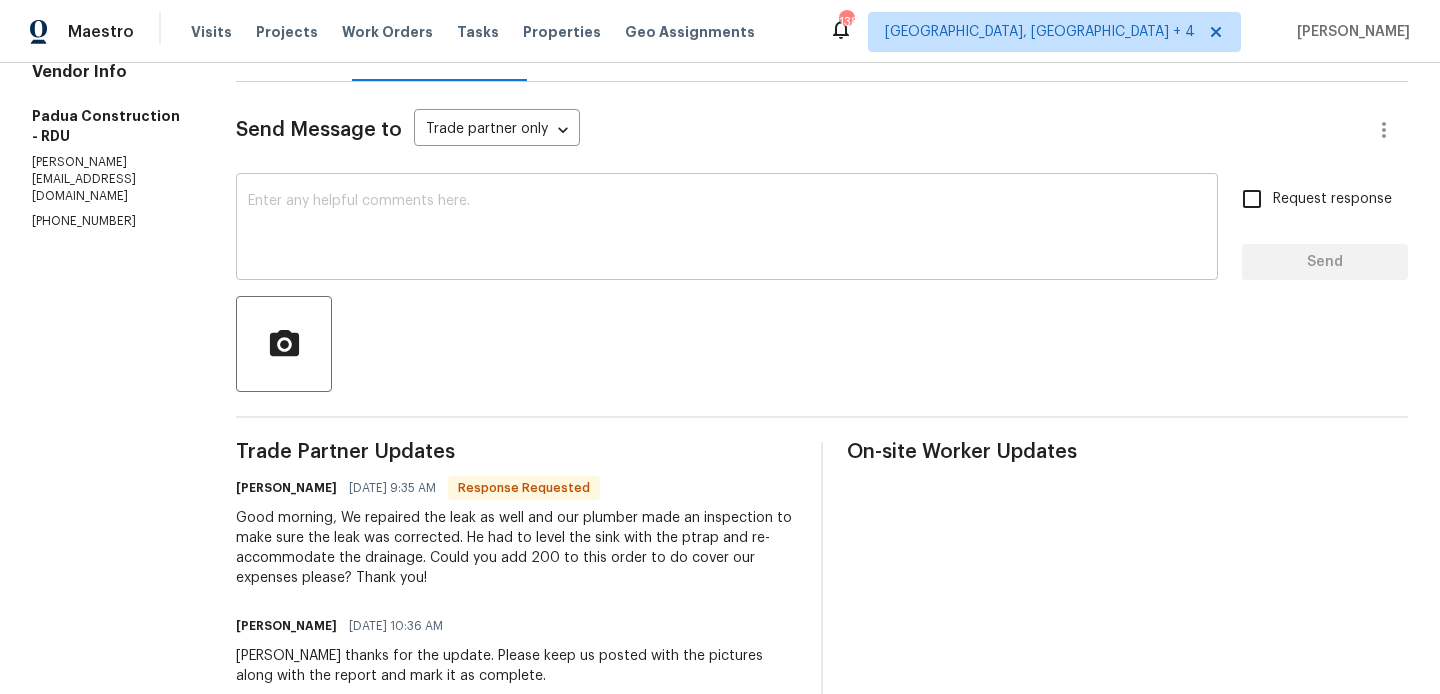 click on "x ​" at bounding box center (727, 229) 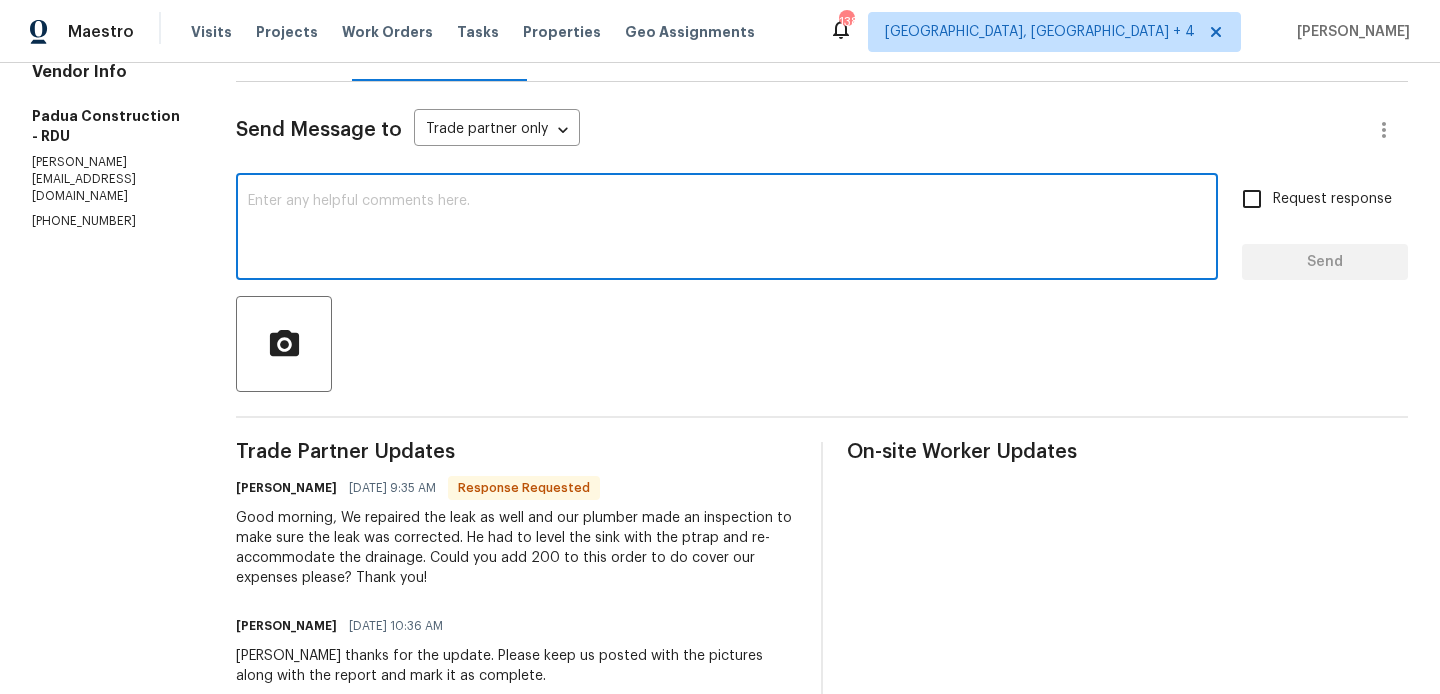 paste on "Juan" 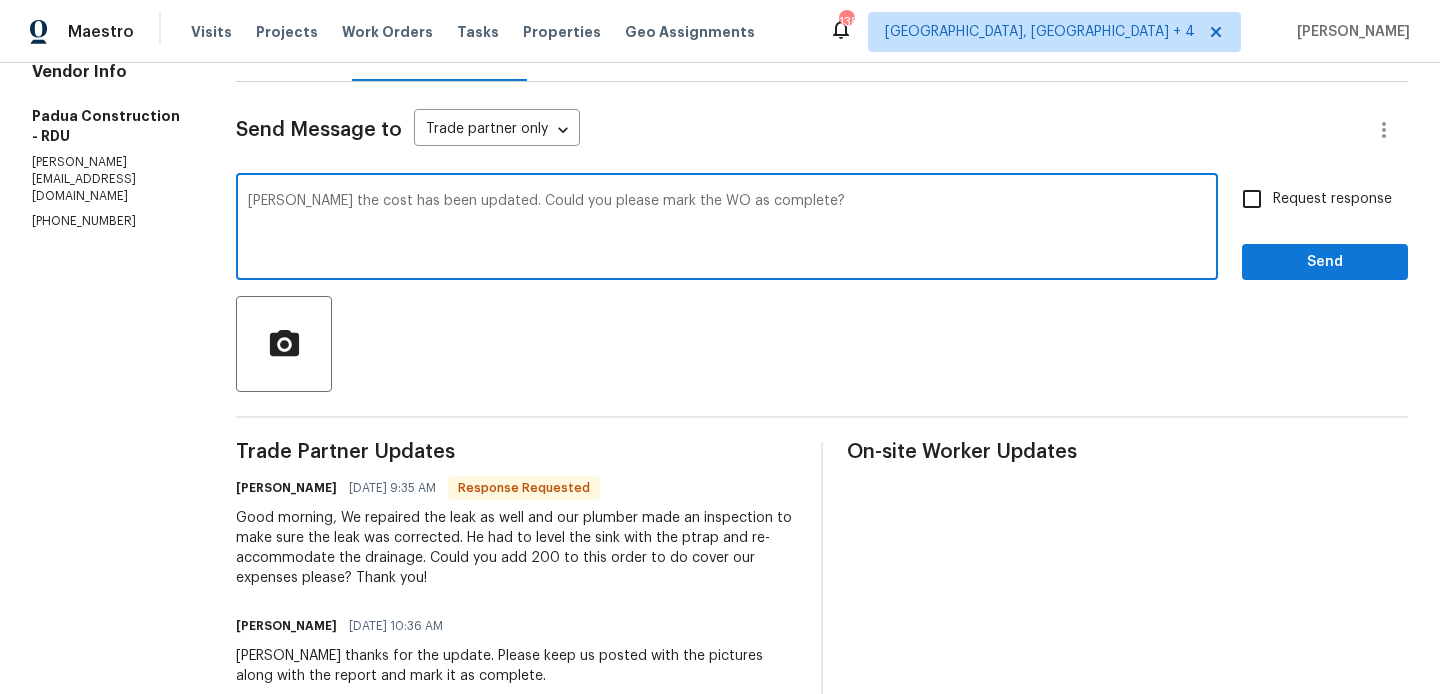 type on "Juan the cost has been updated. Could you please mark the WO as complete?" 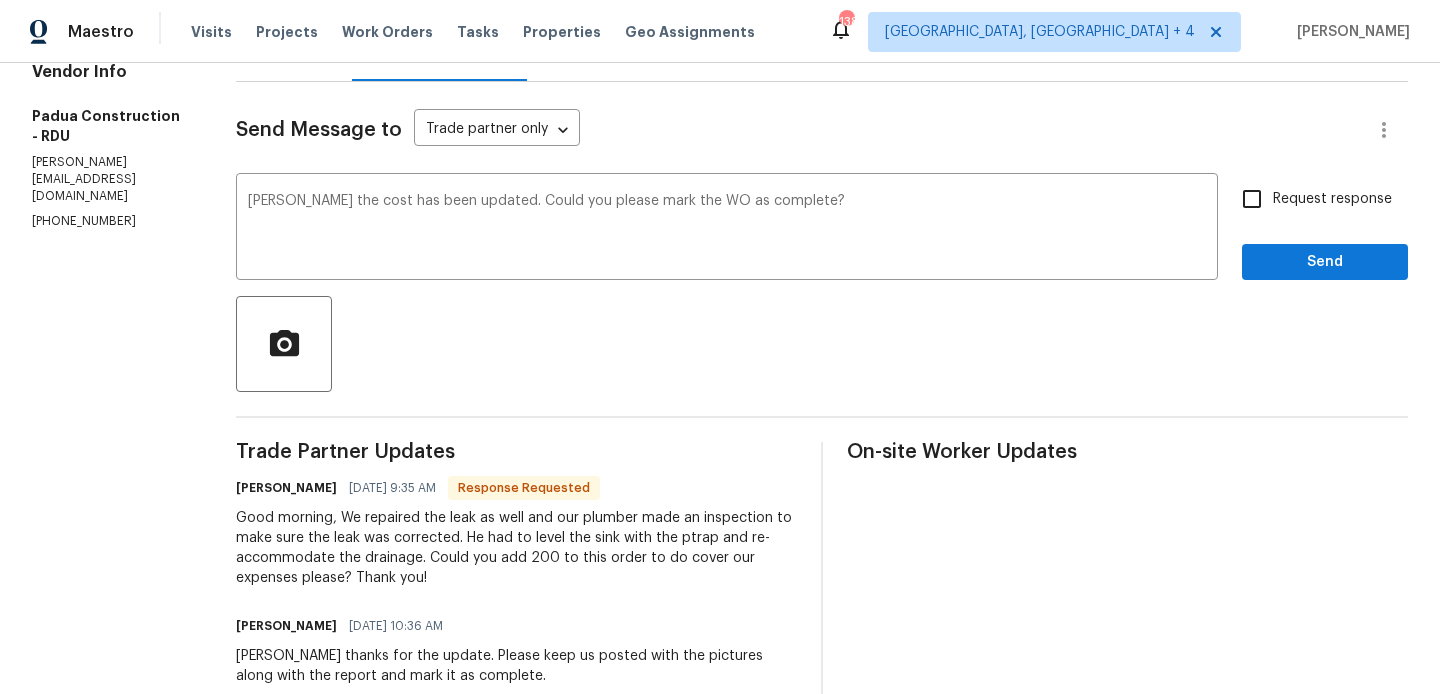 click on "Request response" at bounding box center [1332, 199] 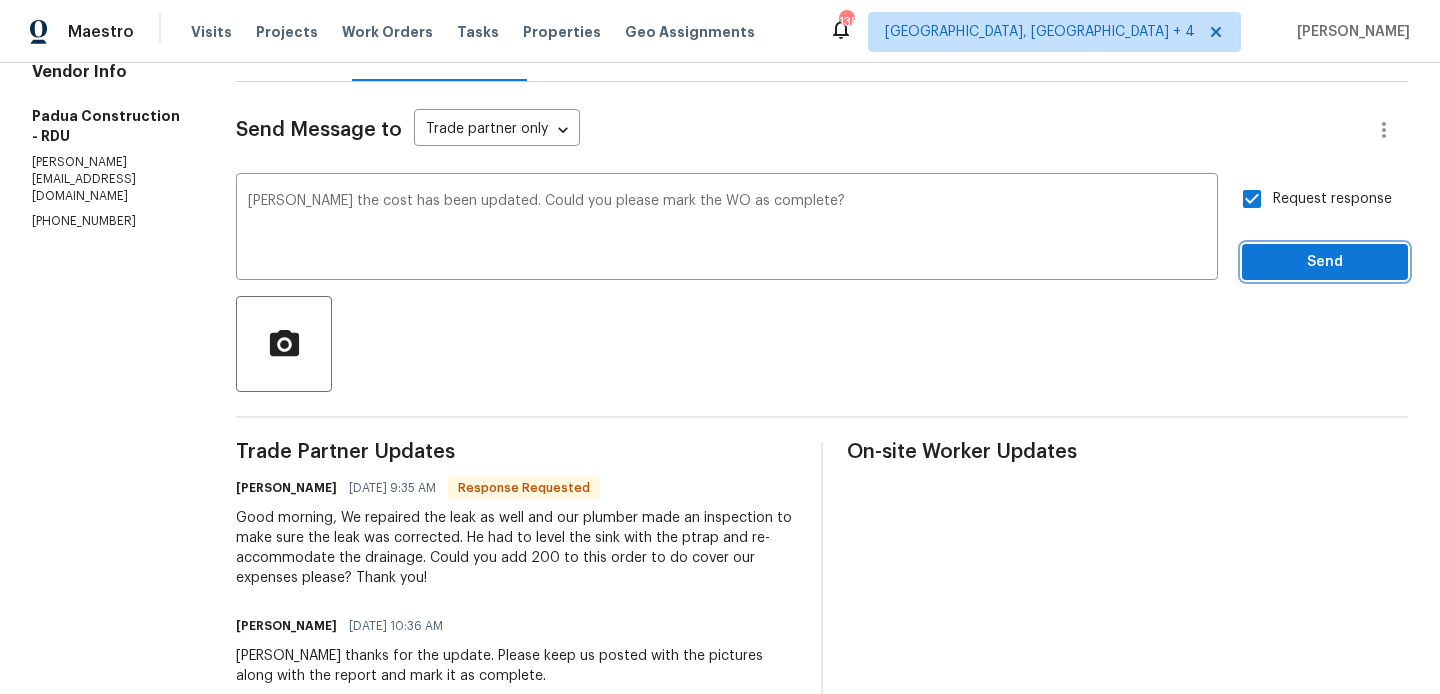 click on "Send" at bounding box center [1325, 262] 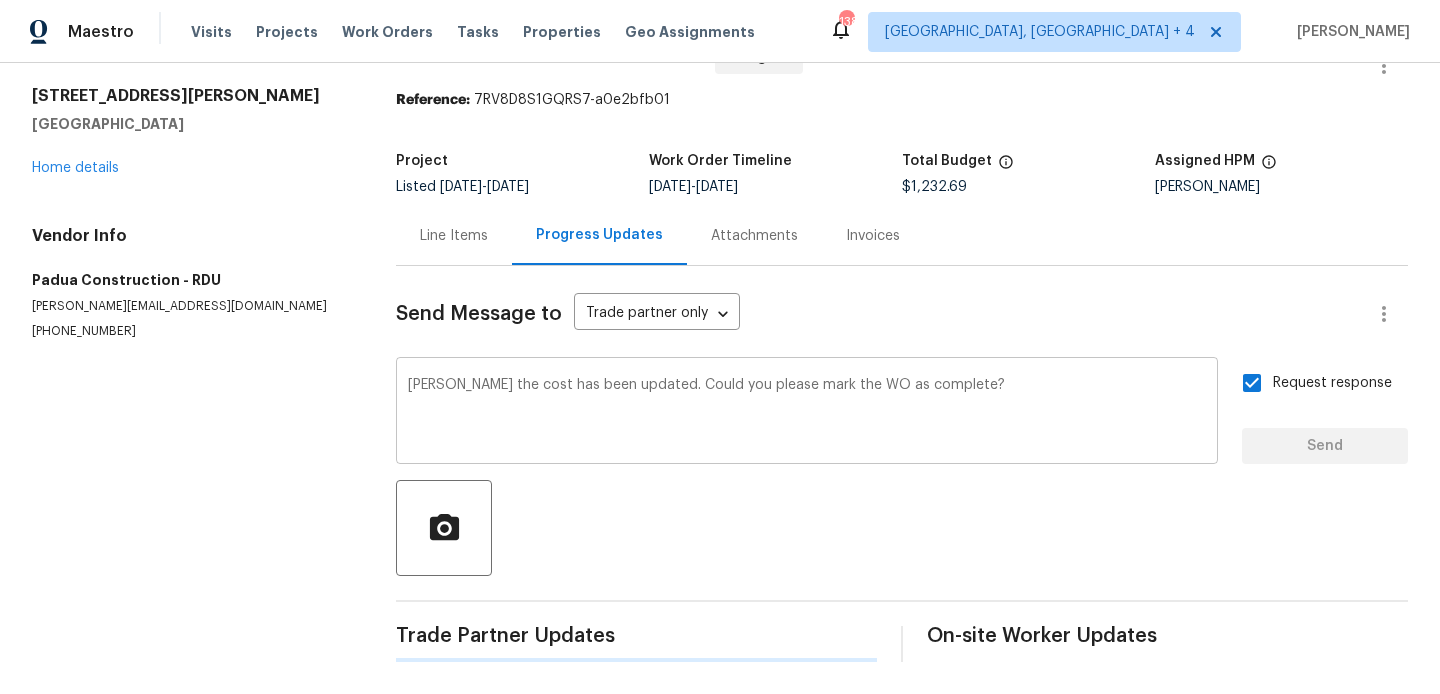type 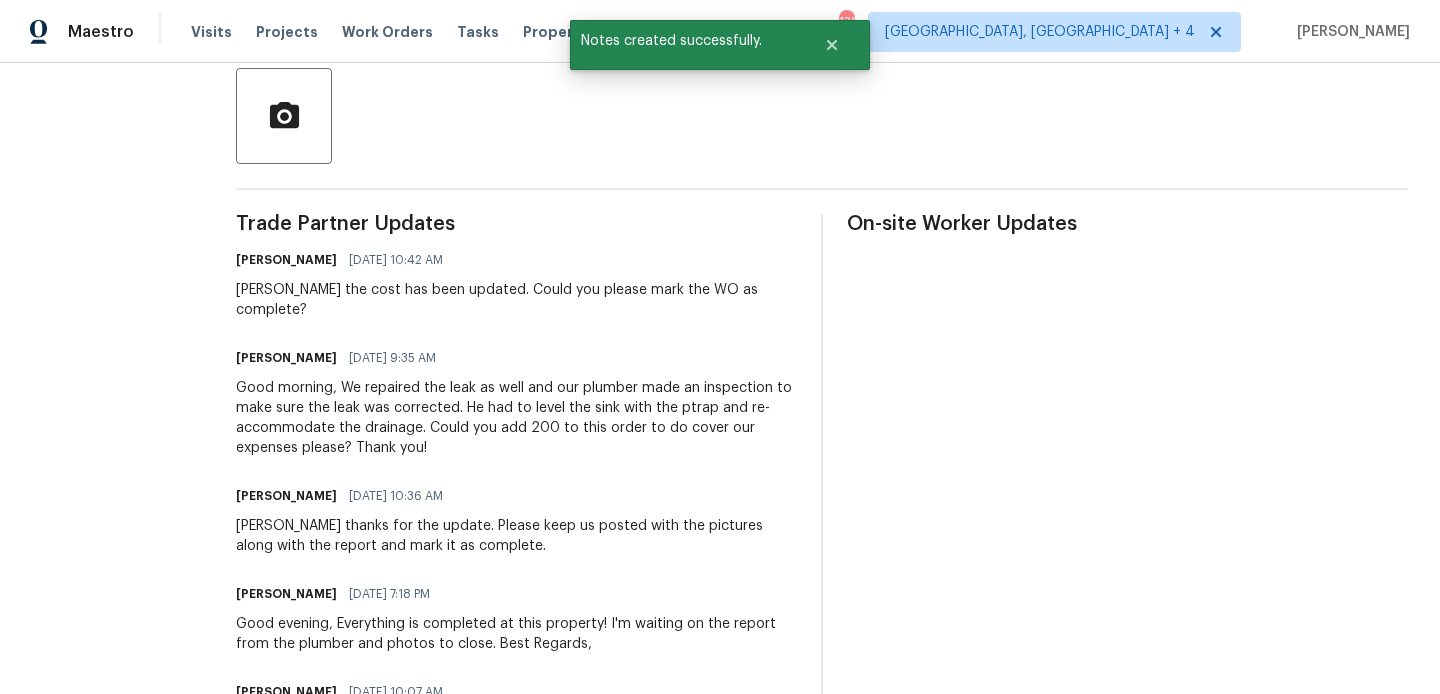 scroll, scrollTop: 468, scrollLeft: 0, axis: vertical 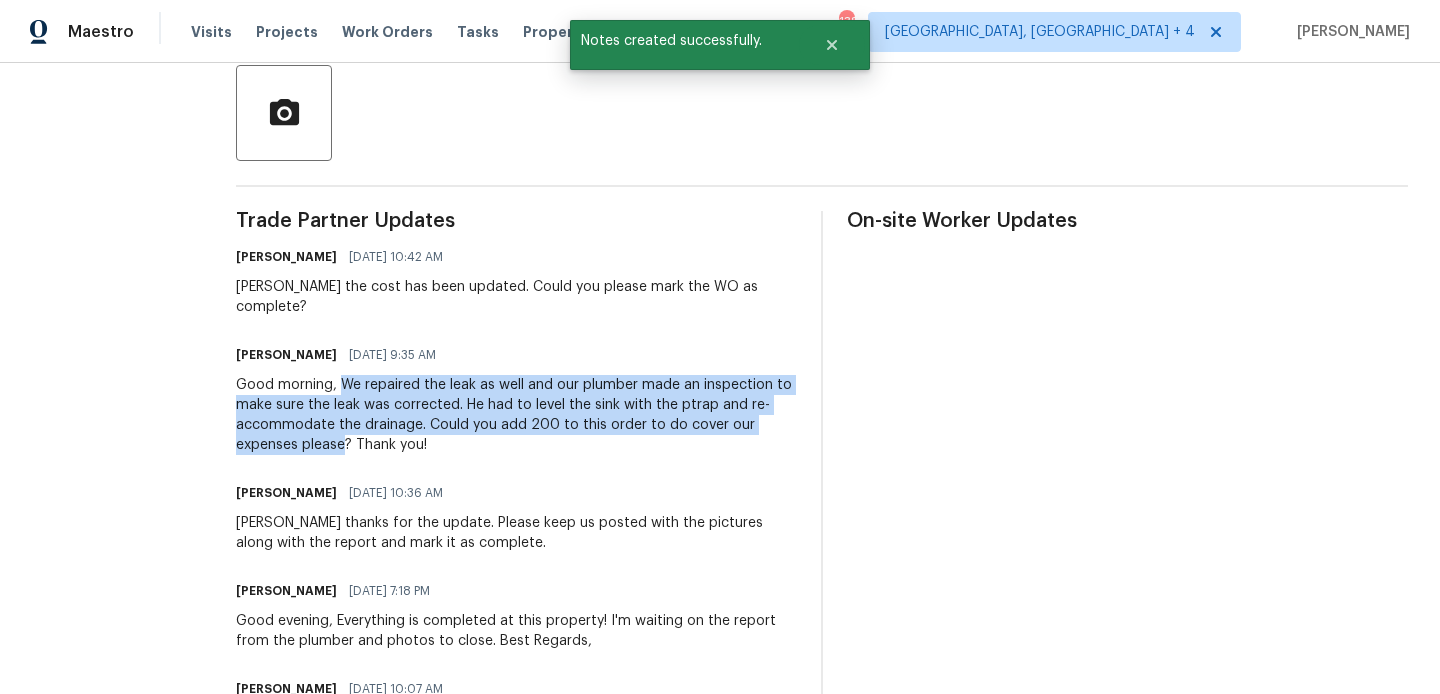 drag, startPoint x: 308, startPoint y: 366, endPoint x: 248, endPoint y: 420, distance: 80.72174 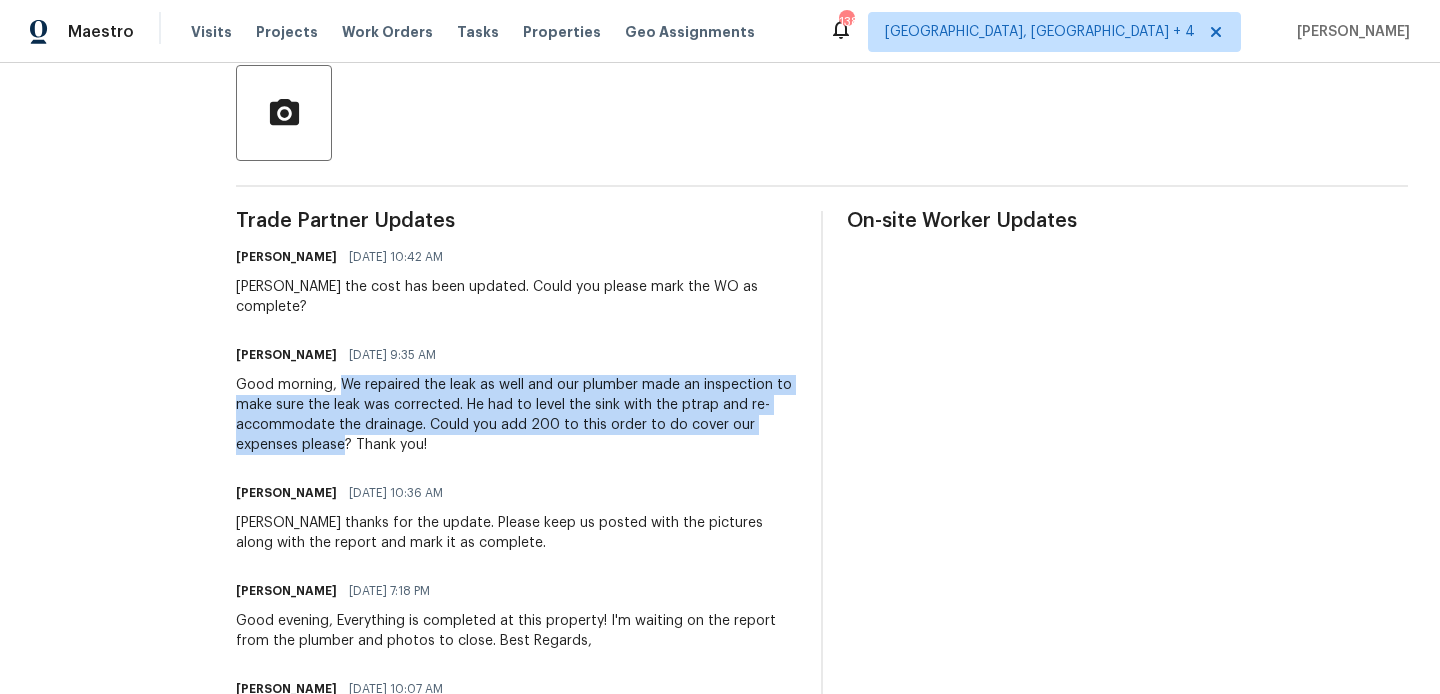 scroll, scrollTop: 0, scrollLeft: 0, axis: both 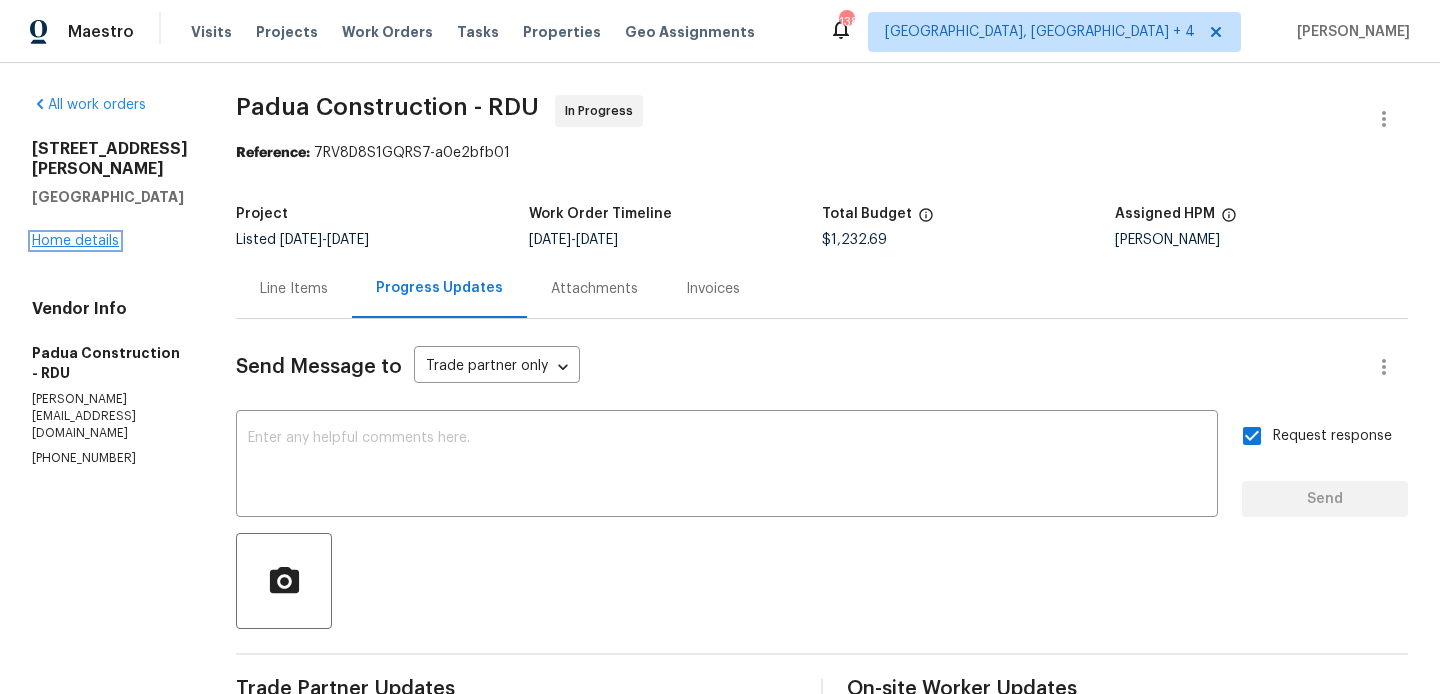 click on "Home details" at bounding box center [75, 241] 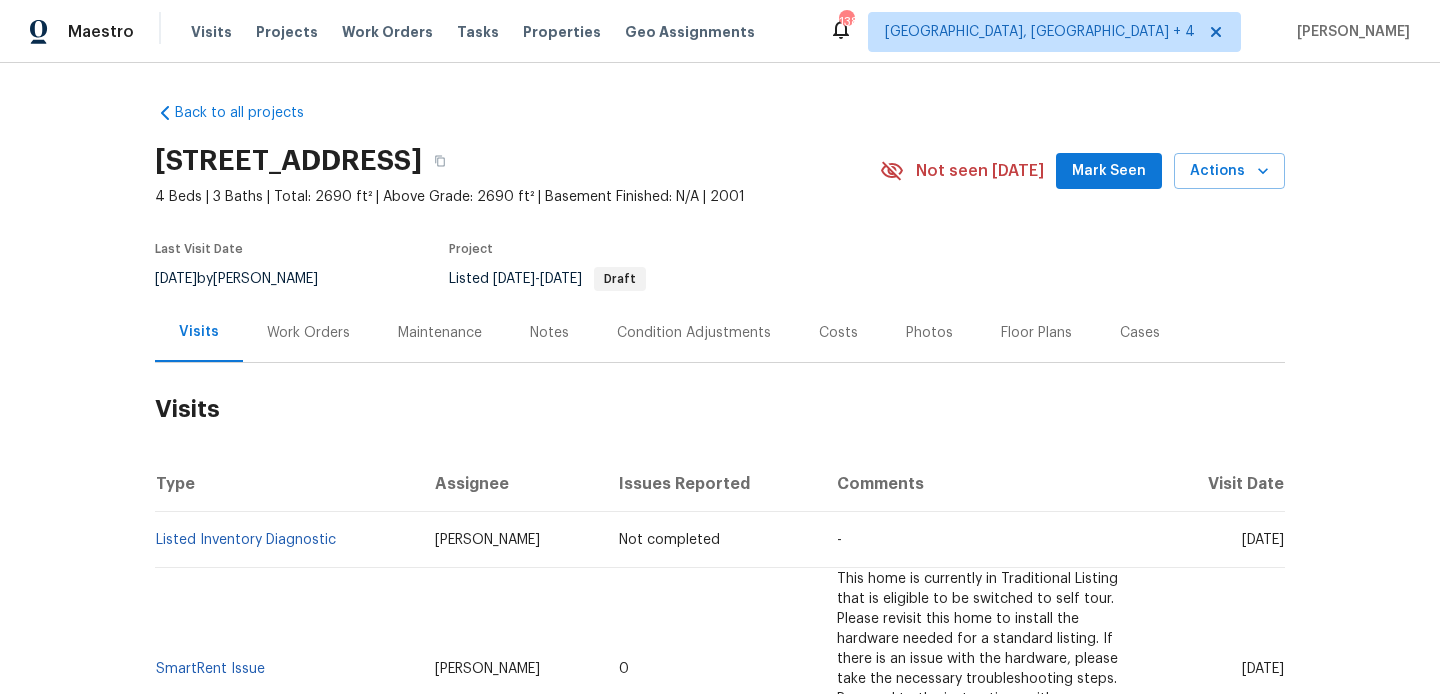 scroll, scrollTop: 0, scrollLeft: 0, axis: both 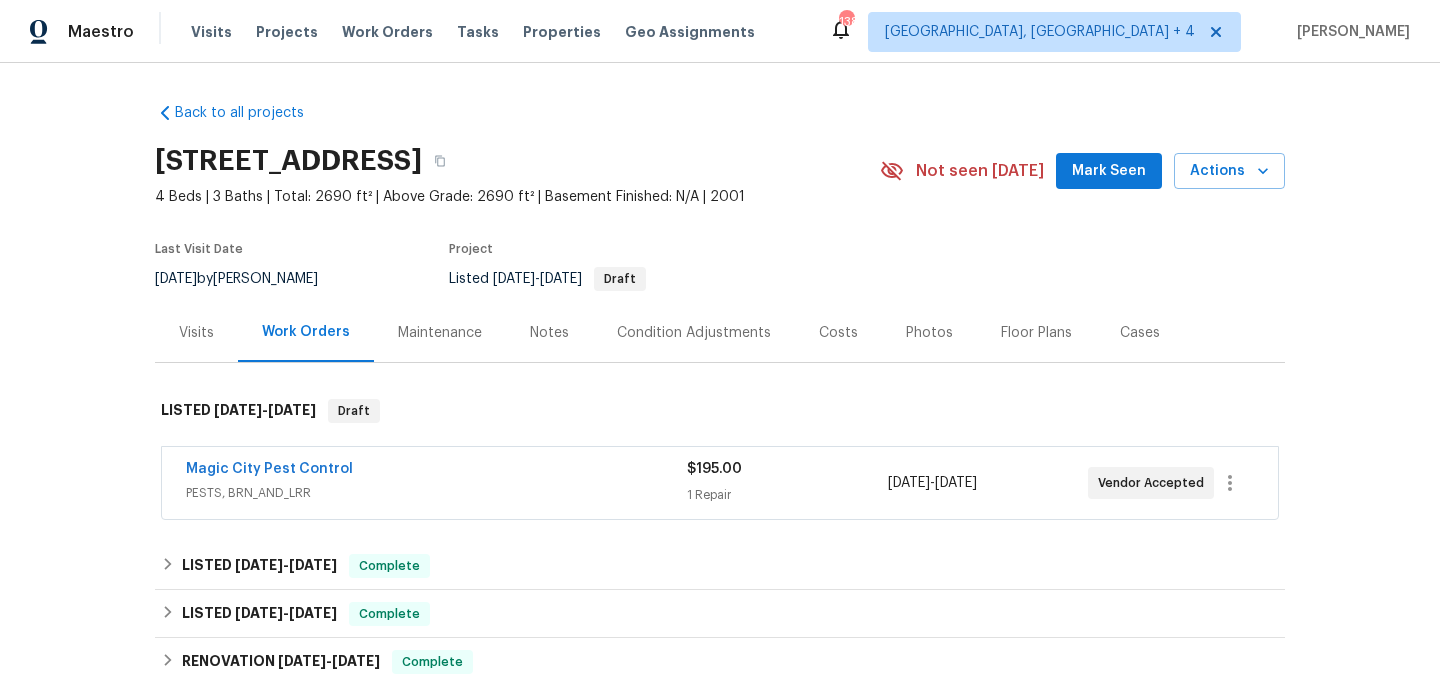 click on "Magic City Pest Control" at bounding box center (269, 469) 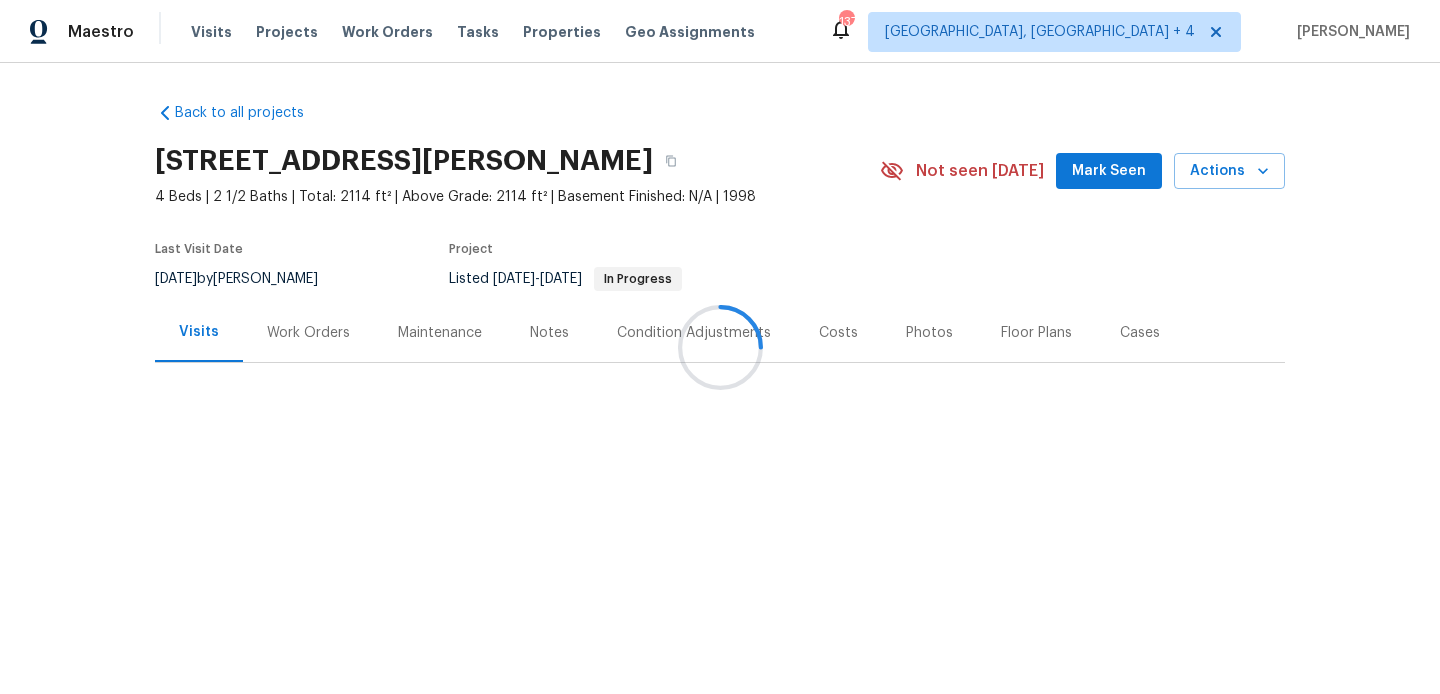 scroll, scrollTop: 0, scrollLeft: 0, axis: both 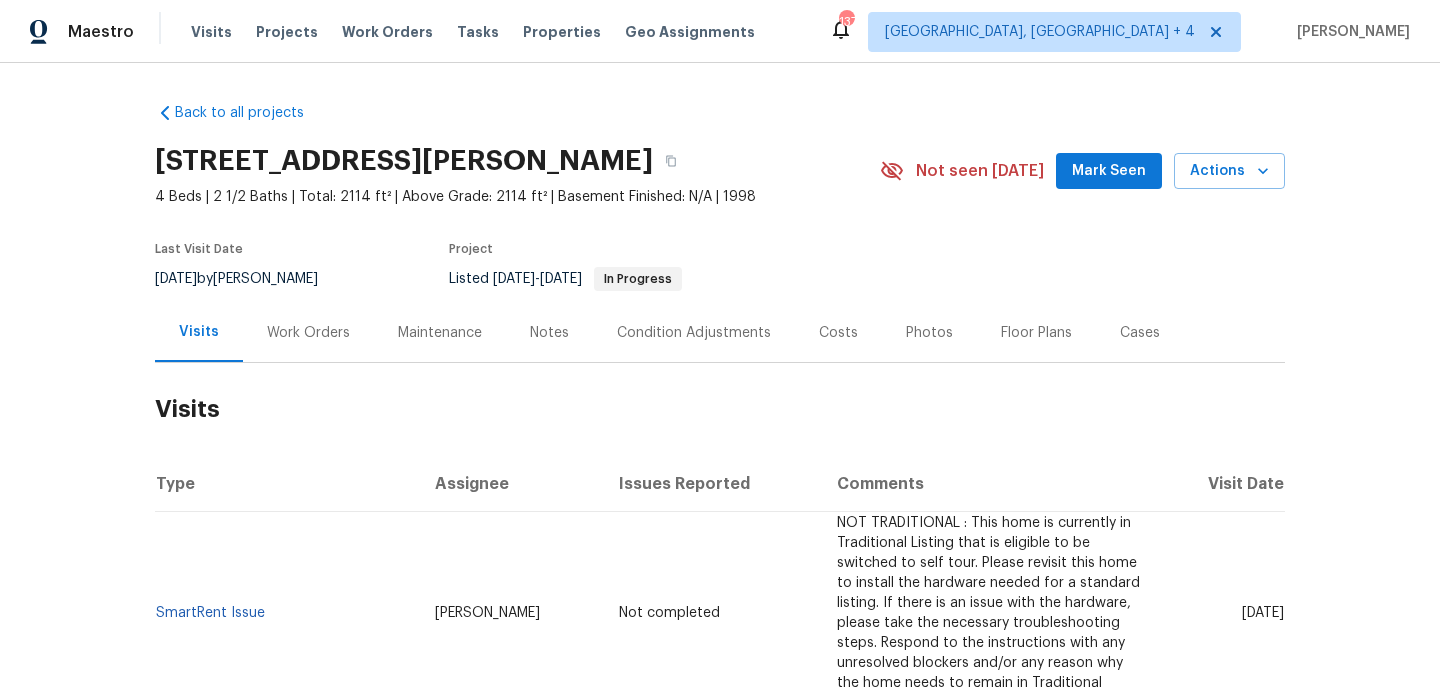 click on "Work Orders" at bounding box center (308, 333) 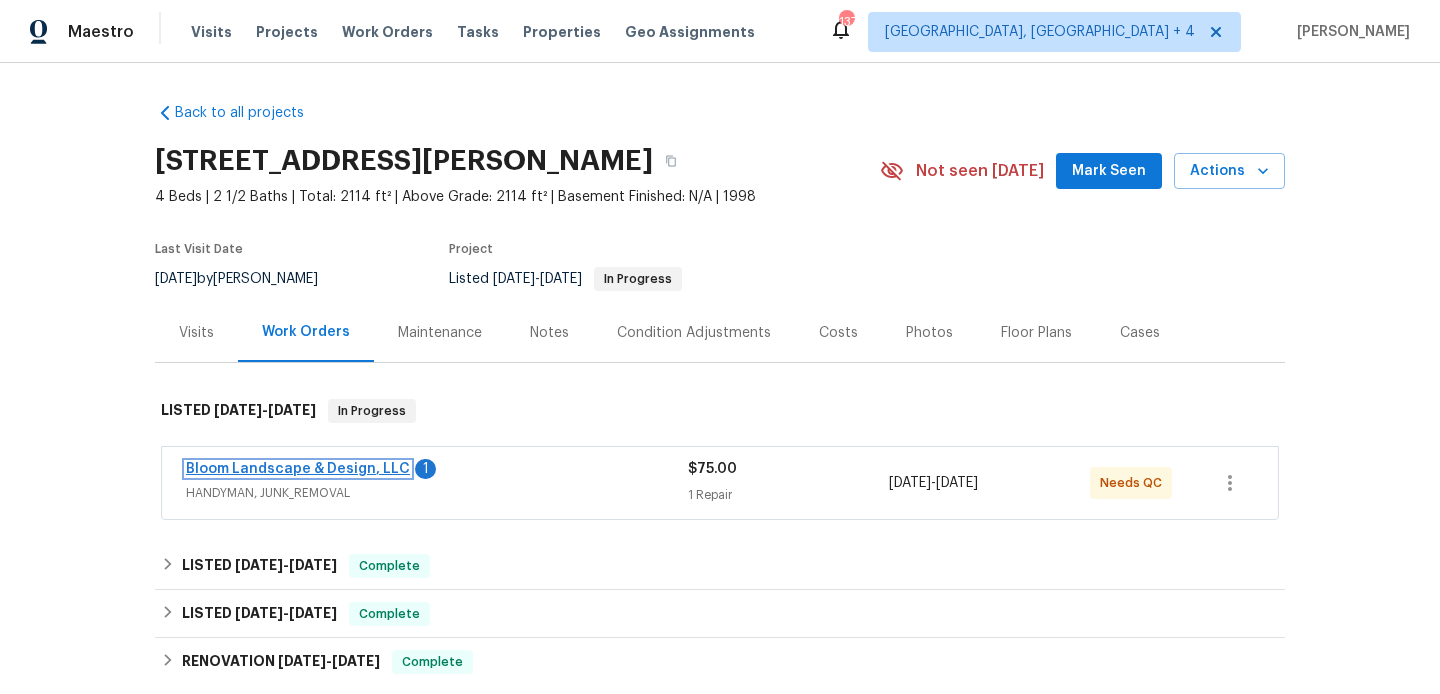 click on "Bloom Landscape & Design, LLC" at bounding box center [298, 469] 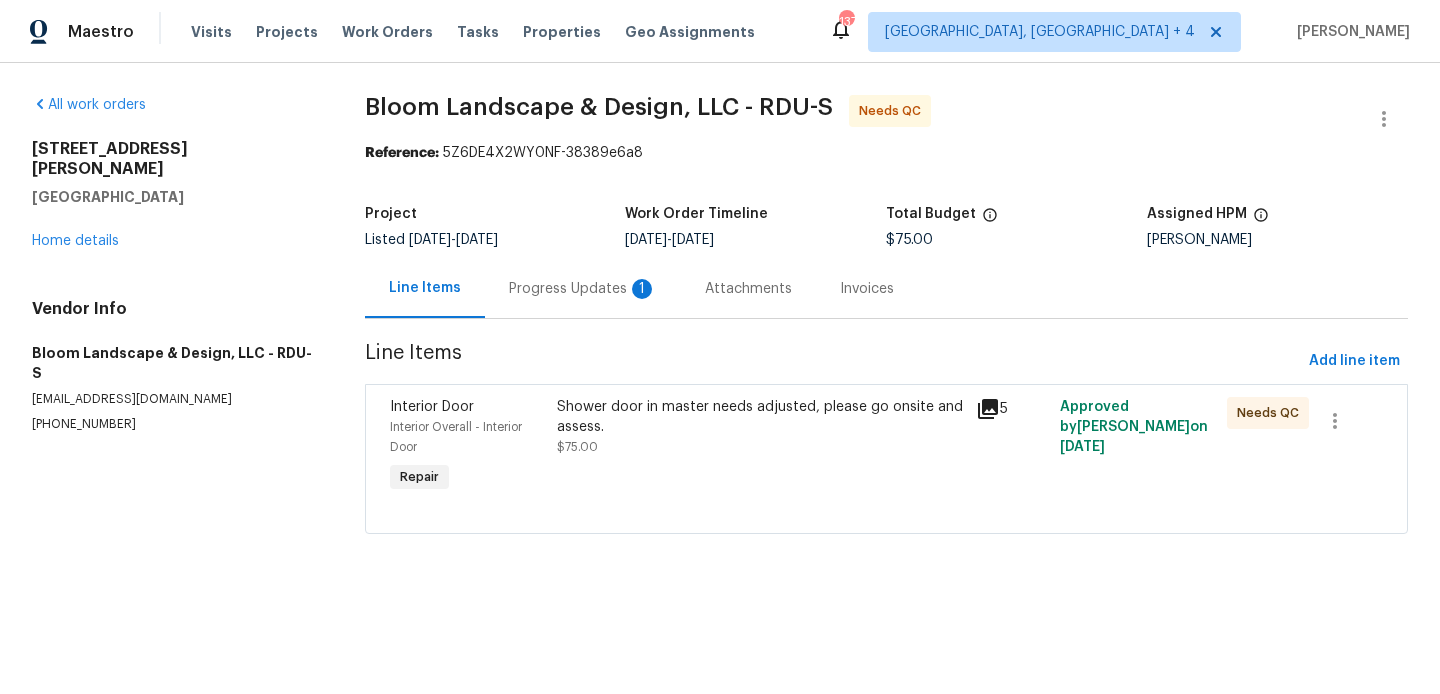 click on "Progress Updates 1" at bounding box center [583, 288] 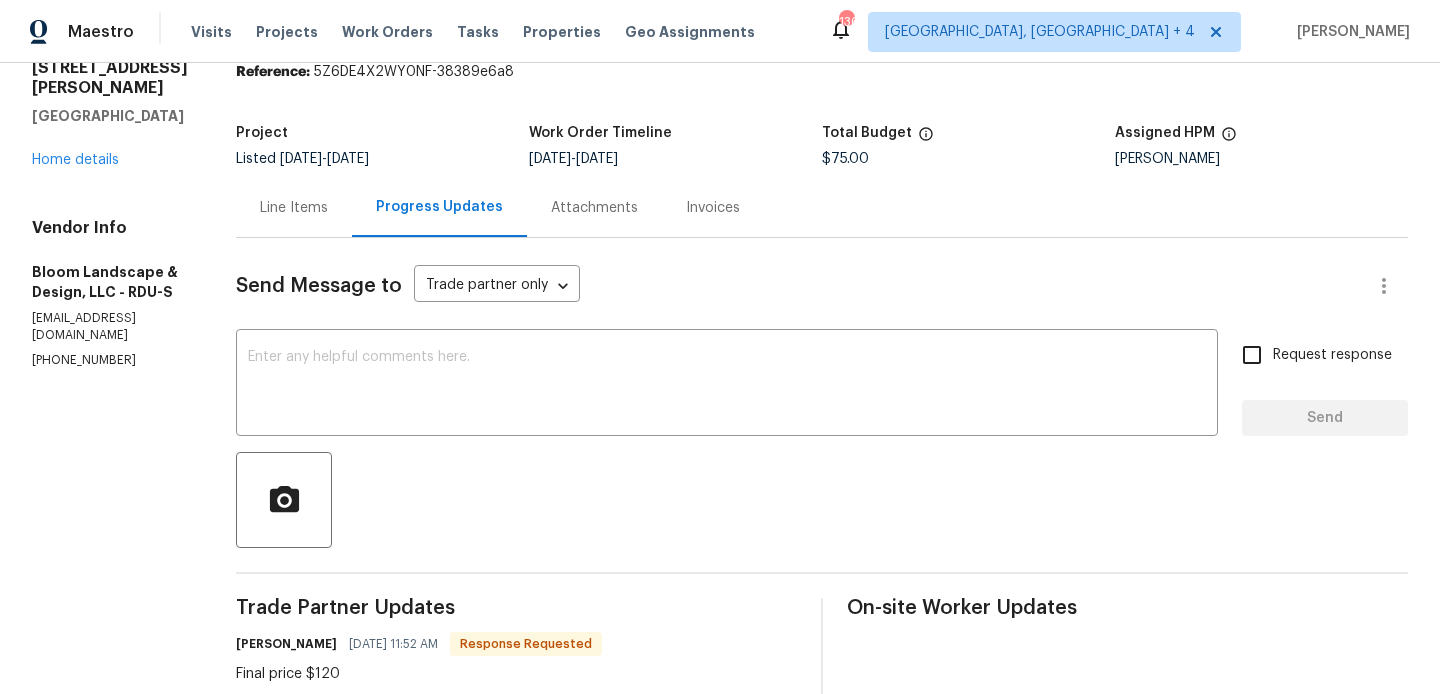 scroll, scrollTop: 0, scrollLeft: 0, axis: both 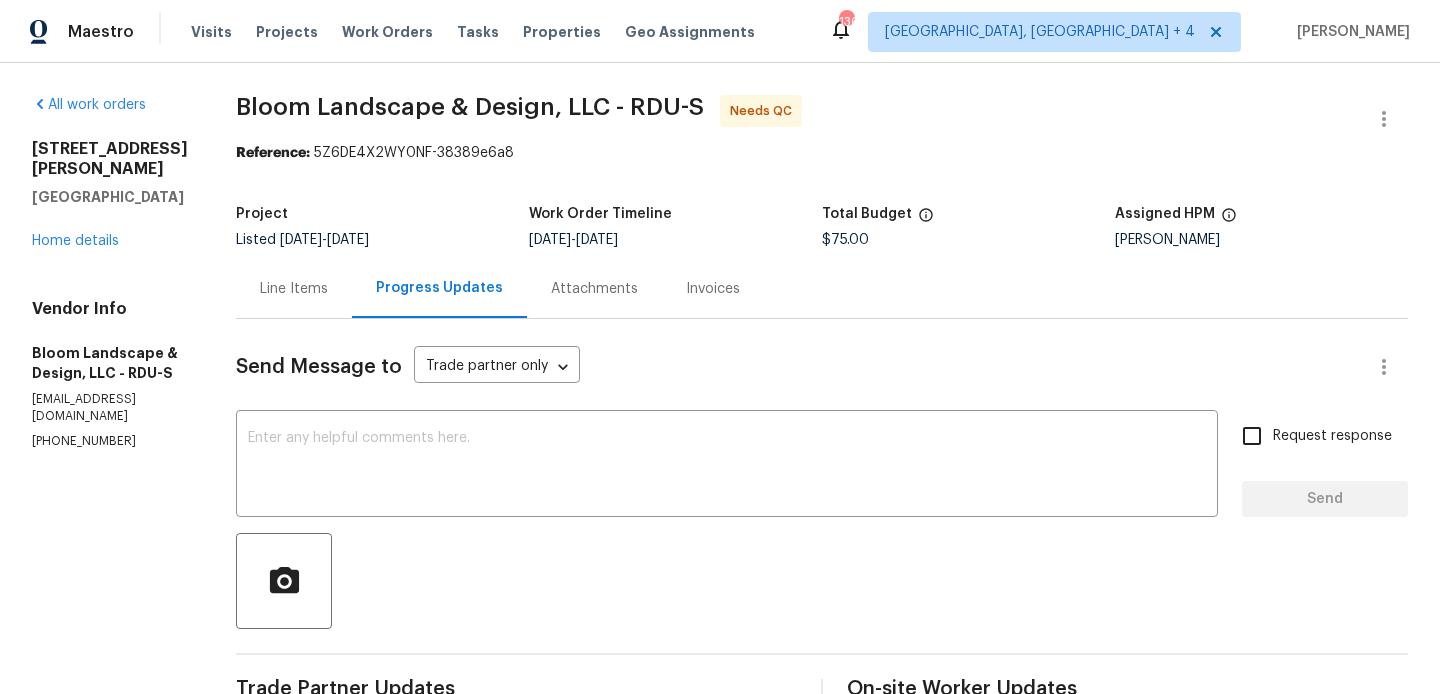 click on "Line Items" at bounding box center (294, 289) 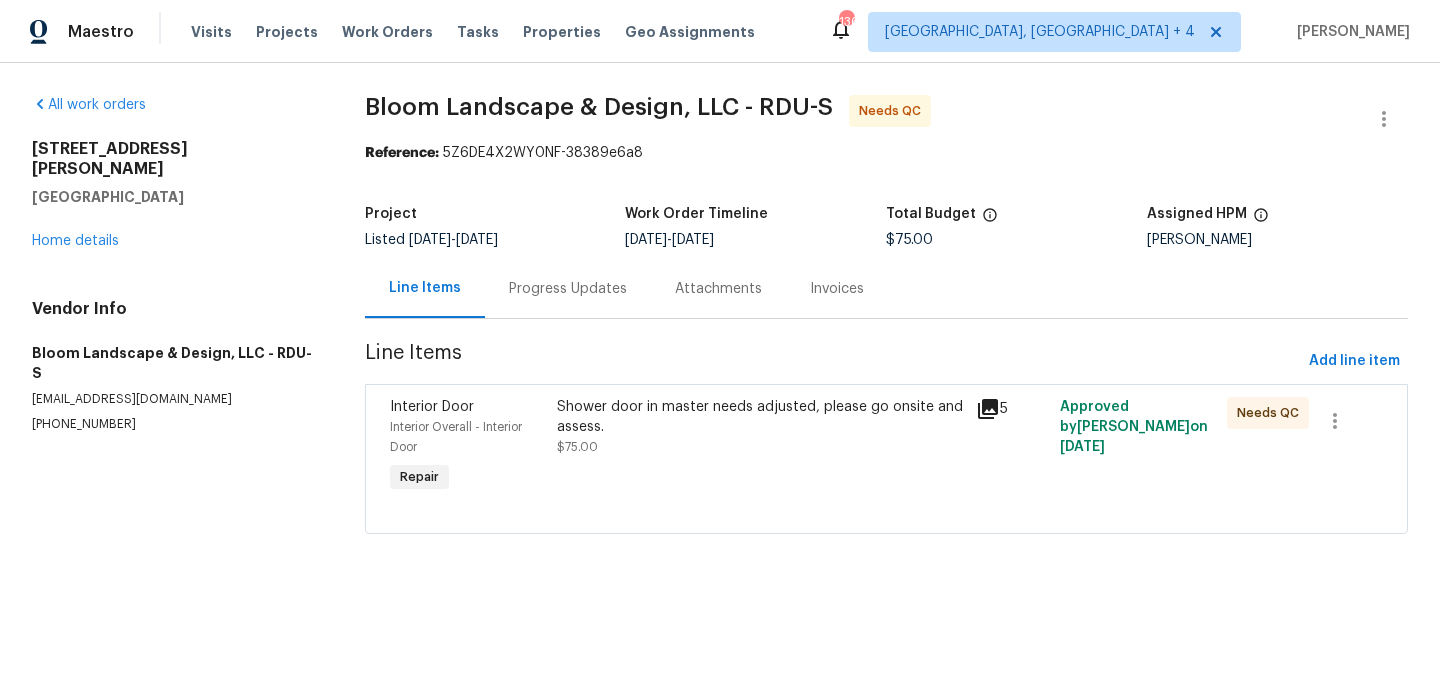 click on "Shower door in master needs adjusted, please go onsite and assess." at bounding box center (760, 417) 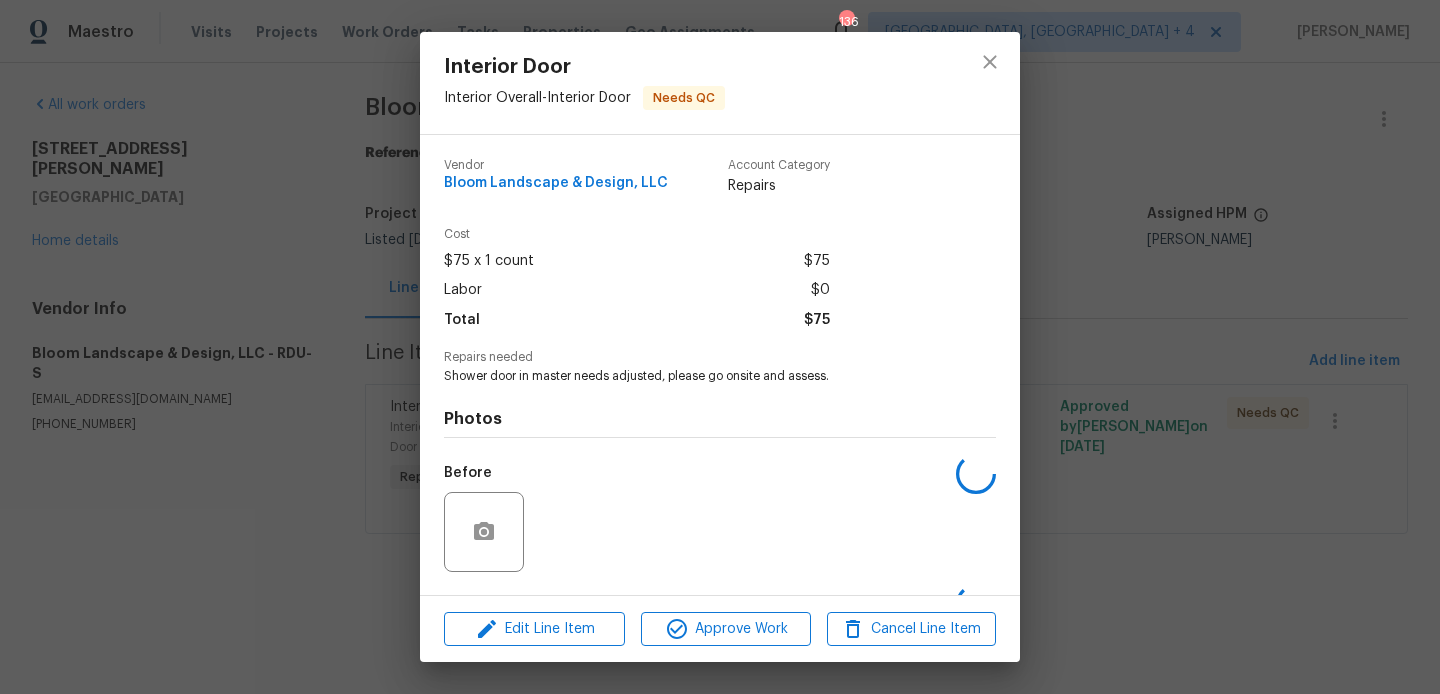 scroll, scrollTop: 127, scrollLeft: 0, axis: vertical 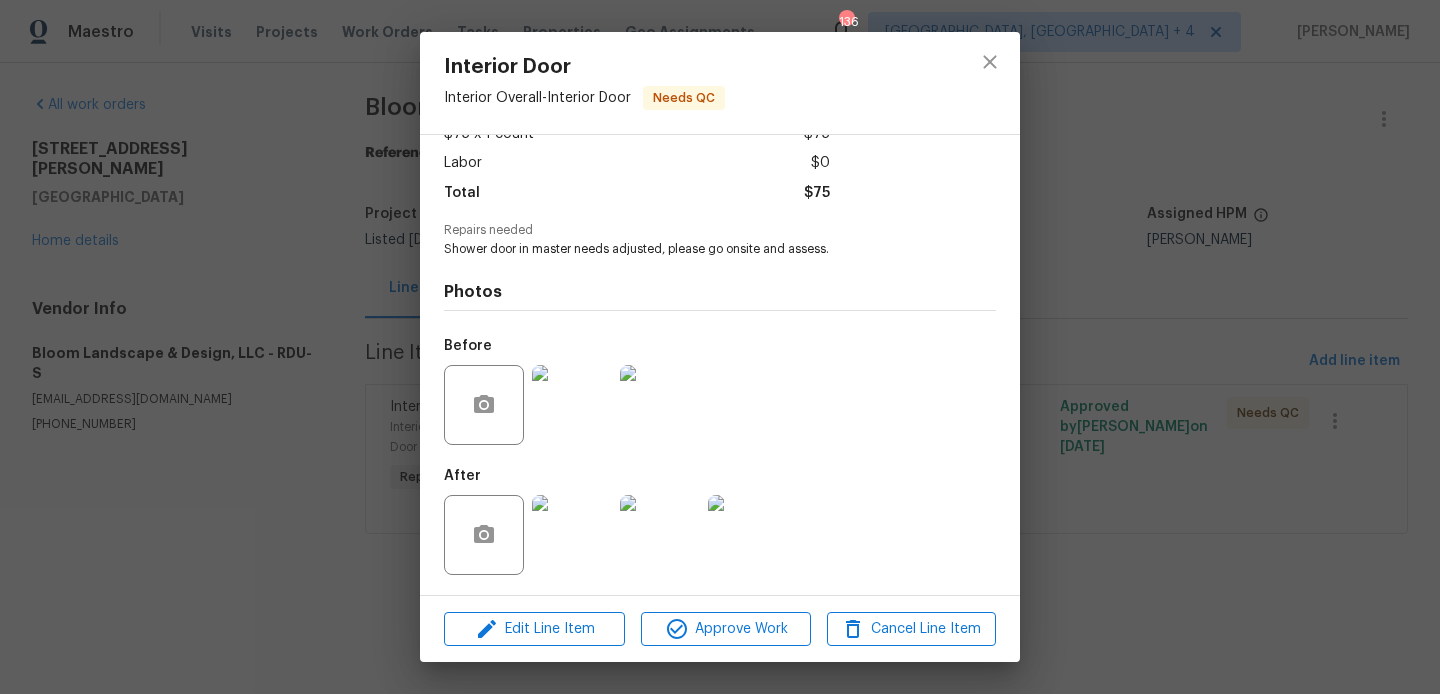 click at bounding box center (572, 535) 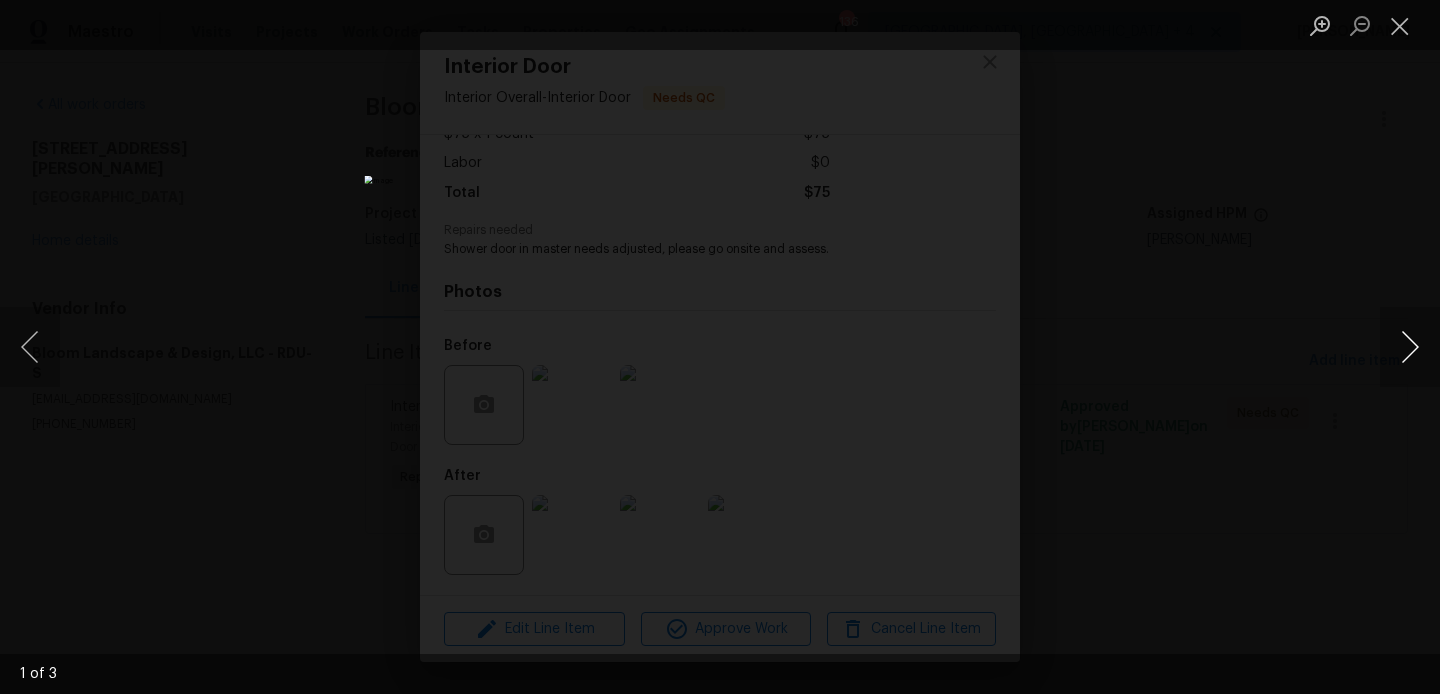 click at bounding box center [1410, 347] 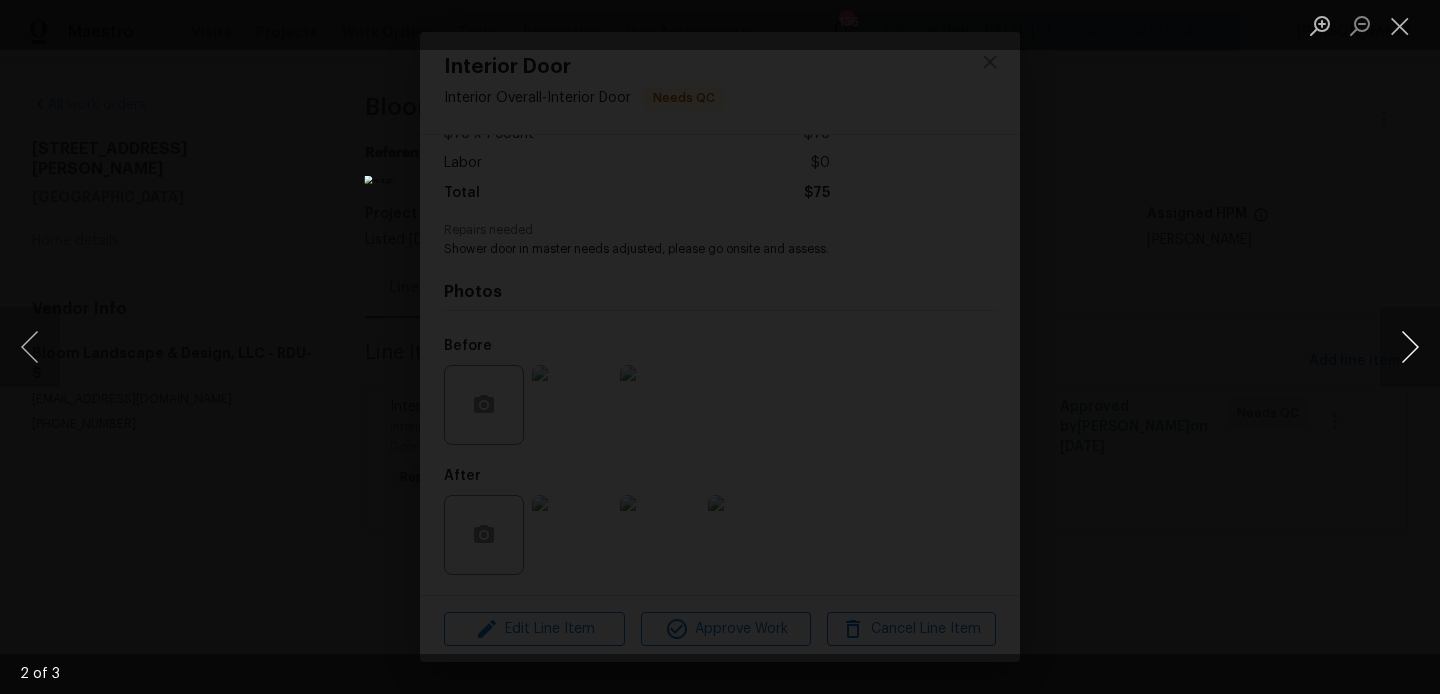 click at bounding box center [1410, 347] 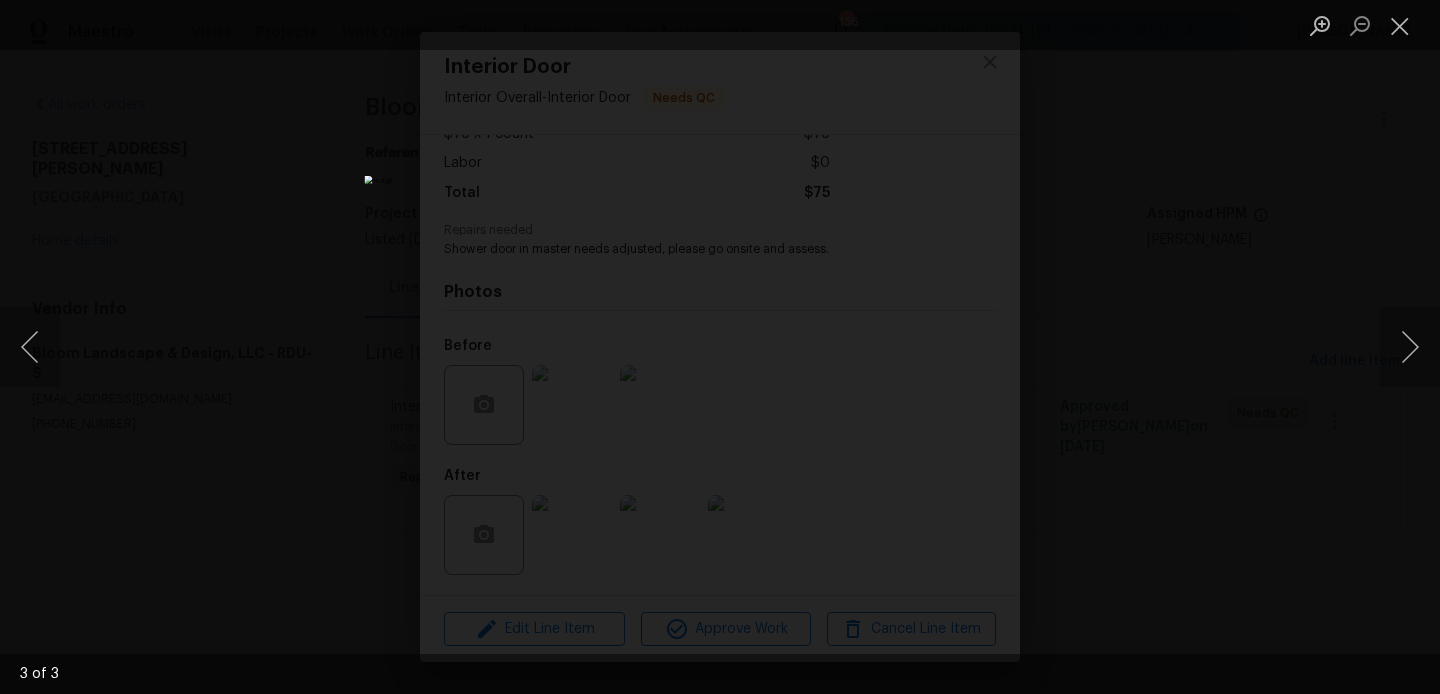 click at bounding box center [720, 347] 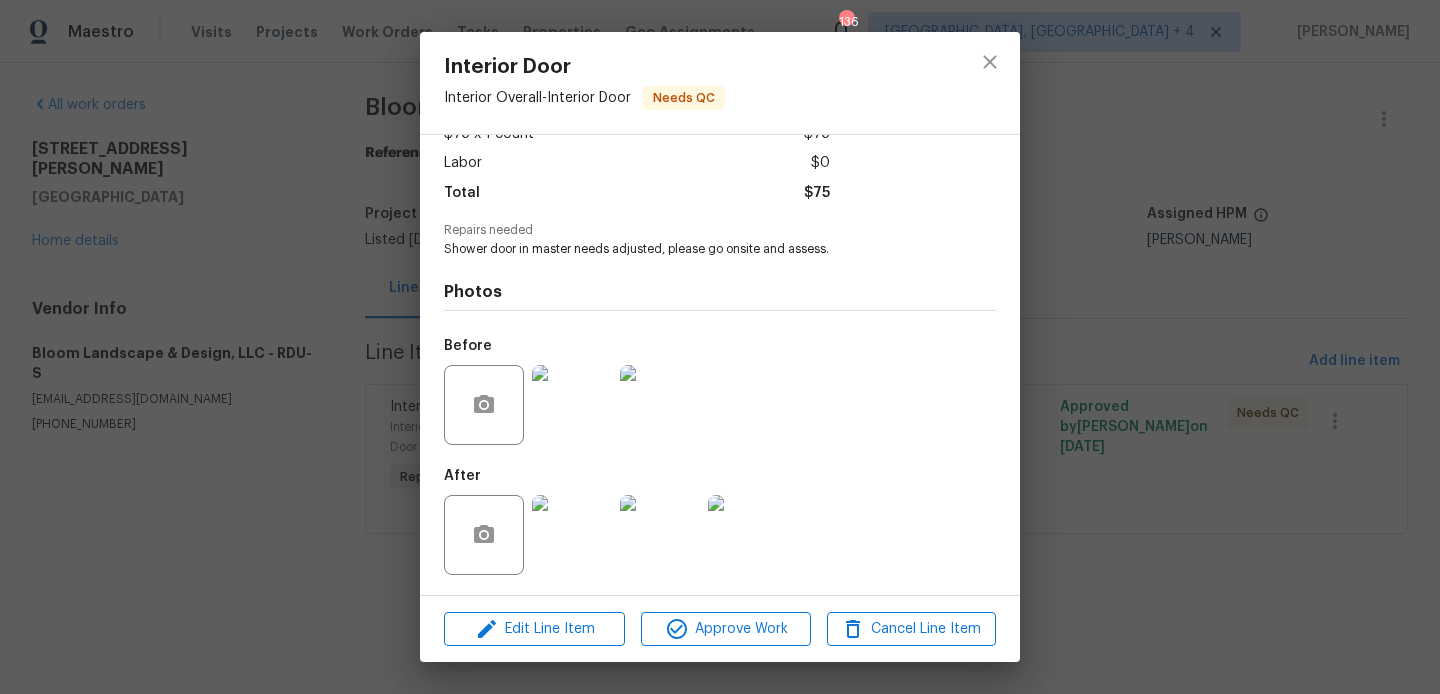 click on "Interior Door Interior Overall  -  Interior Door Needs QC Vendor Bloom Landscape & Design, LLC Account Category Repairs Cost $75 x 1 count $75 Labor $0 Total $75 Repairs needed Shower door in master needs adjusted, please go onsite and assess. Photos Before After  Edit Line Item  Approve Work  Cancel Line Item" at bounding box center [720, 347] 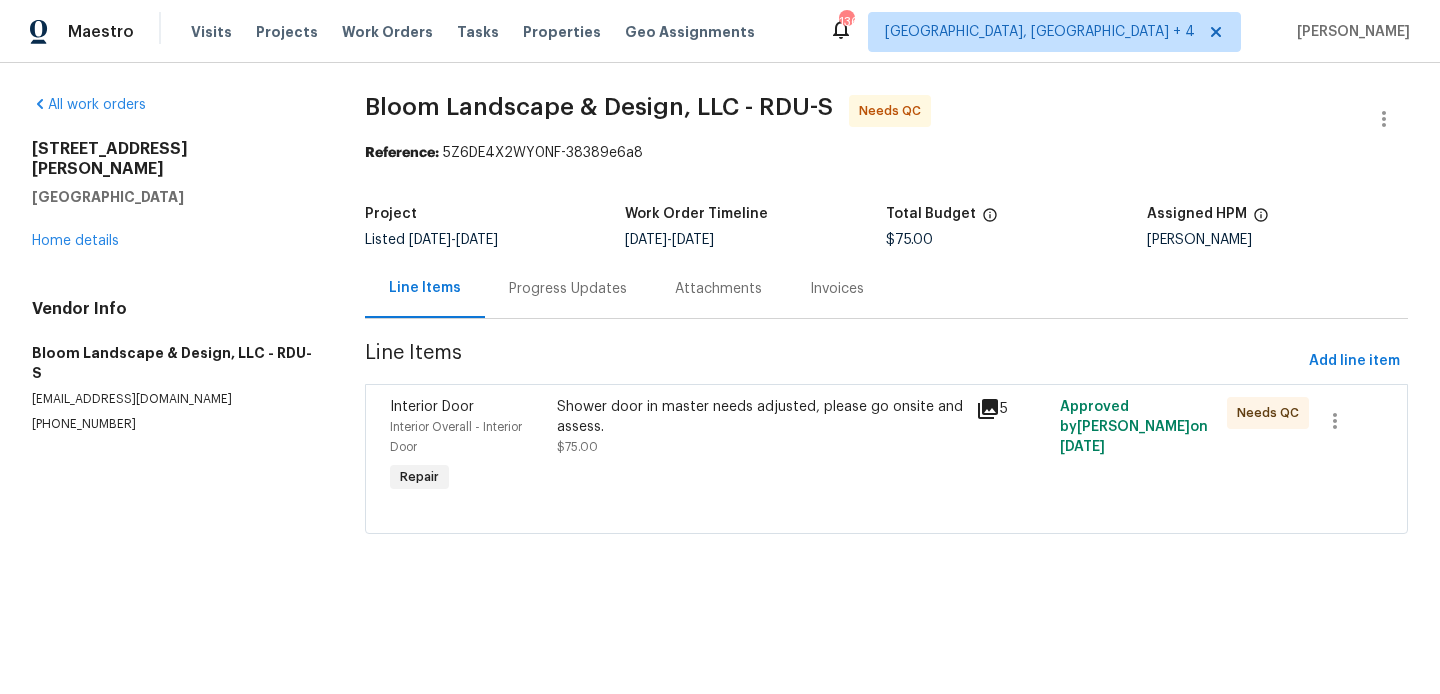 click on "Progress Updates" at bounding box center (568, 289) 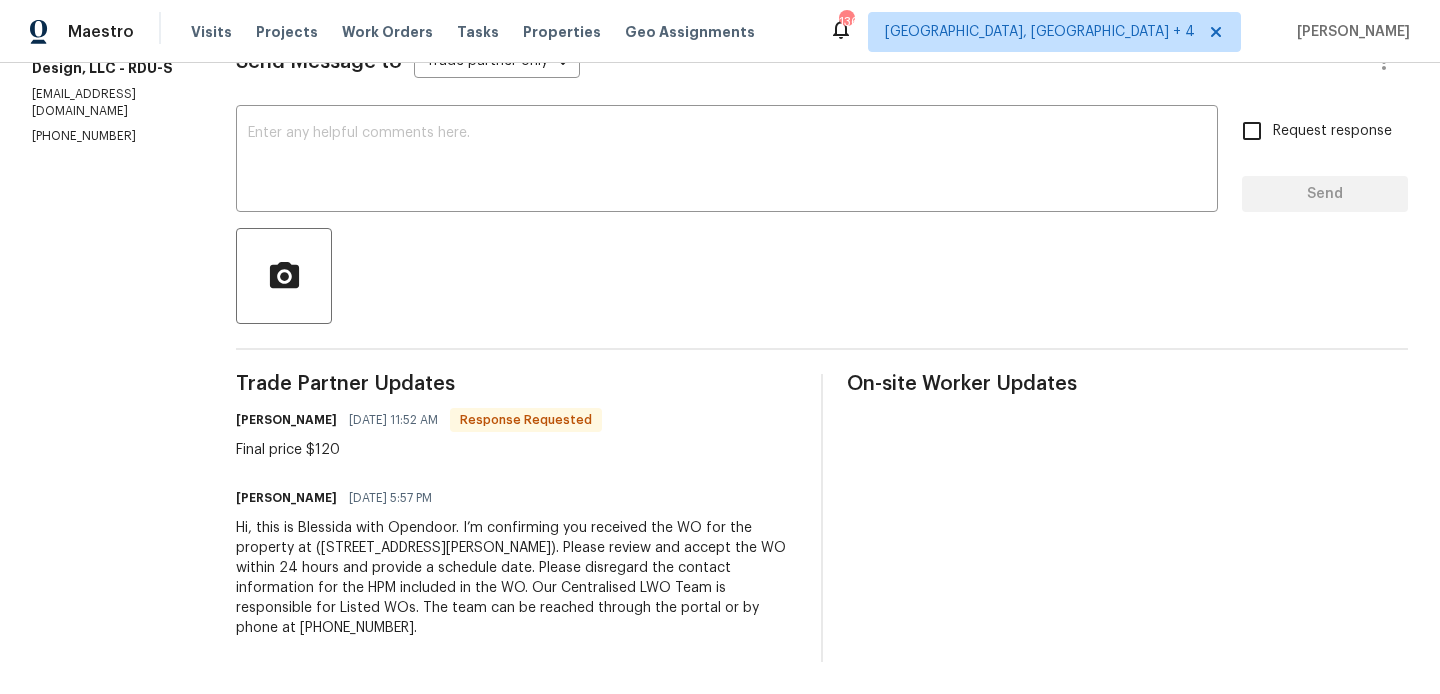 scroll, scrollTop: 0, scrollLeft: 0, axis: both 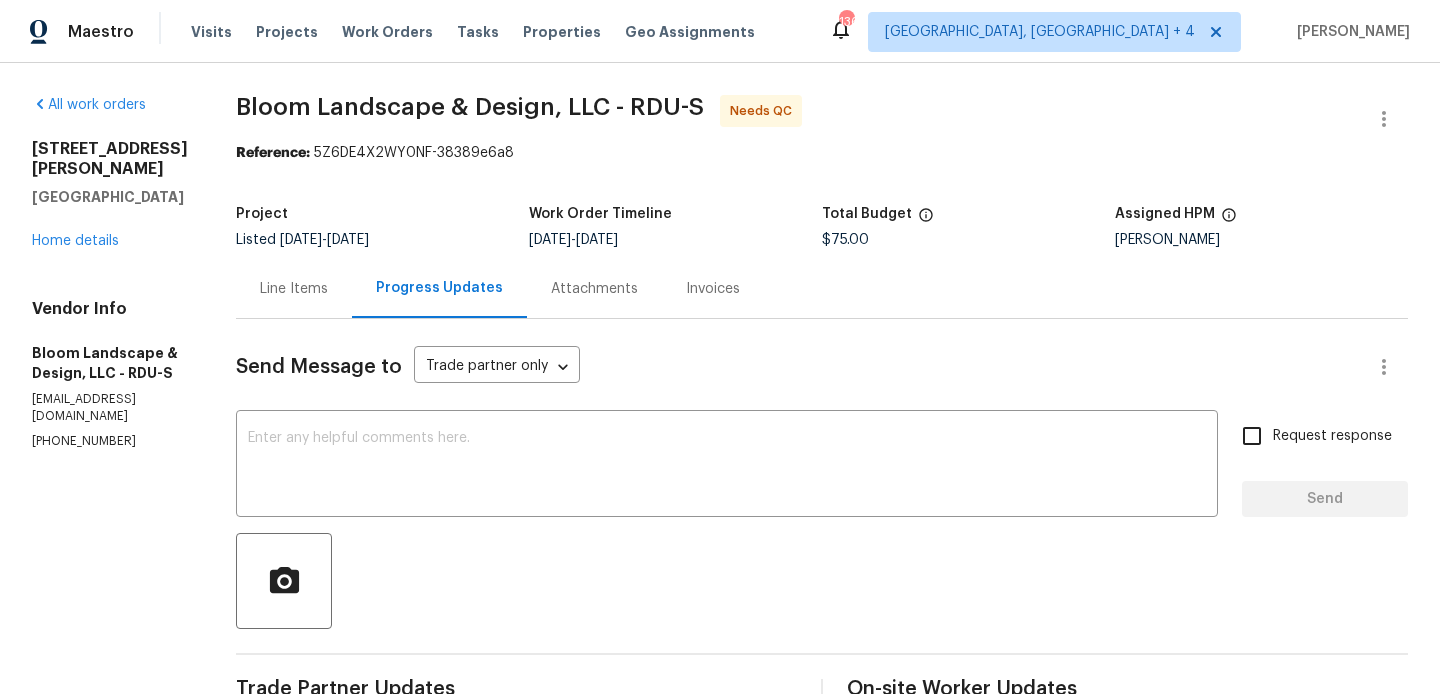 click on "Line Items" at bounding box center [294, 289] 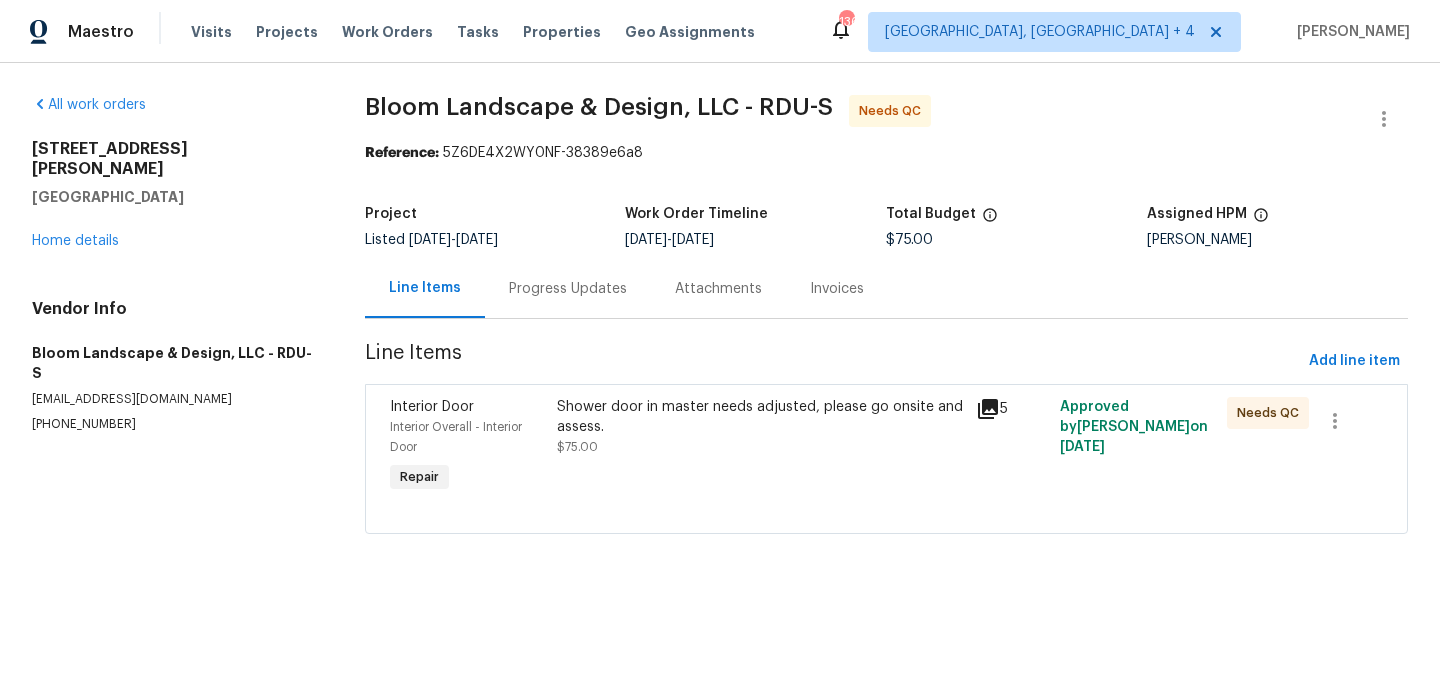 click on "Shower door in master needs adjusted, please go onsite and assess." at bounding box center (760, 417) 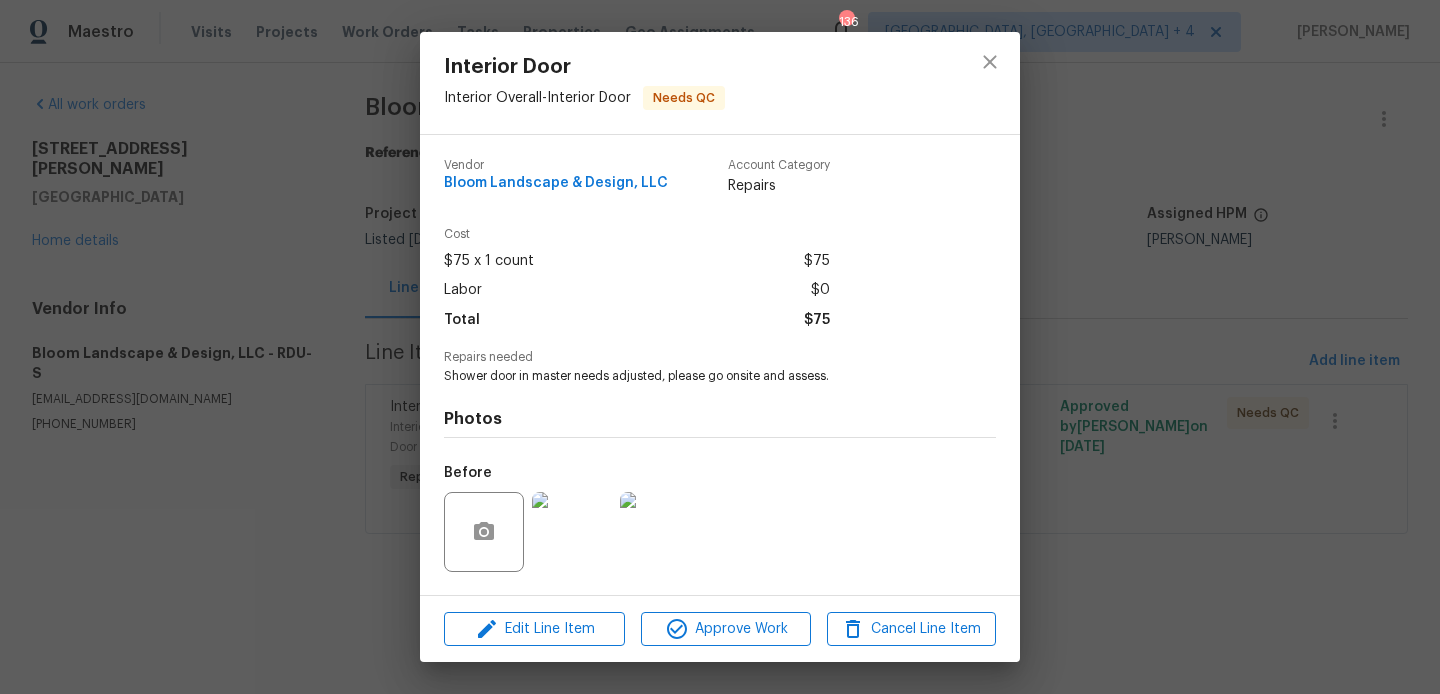scroll, scrollTop: 127, scrollLeft: 0, axis: vertical 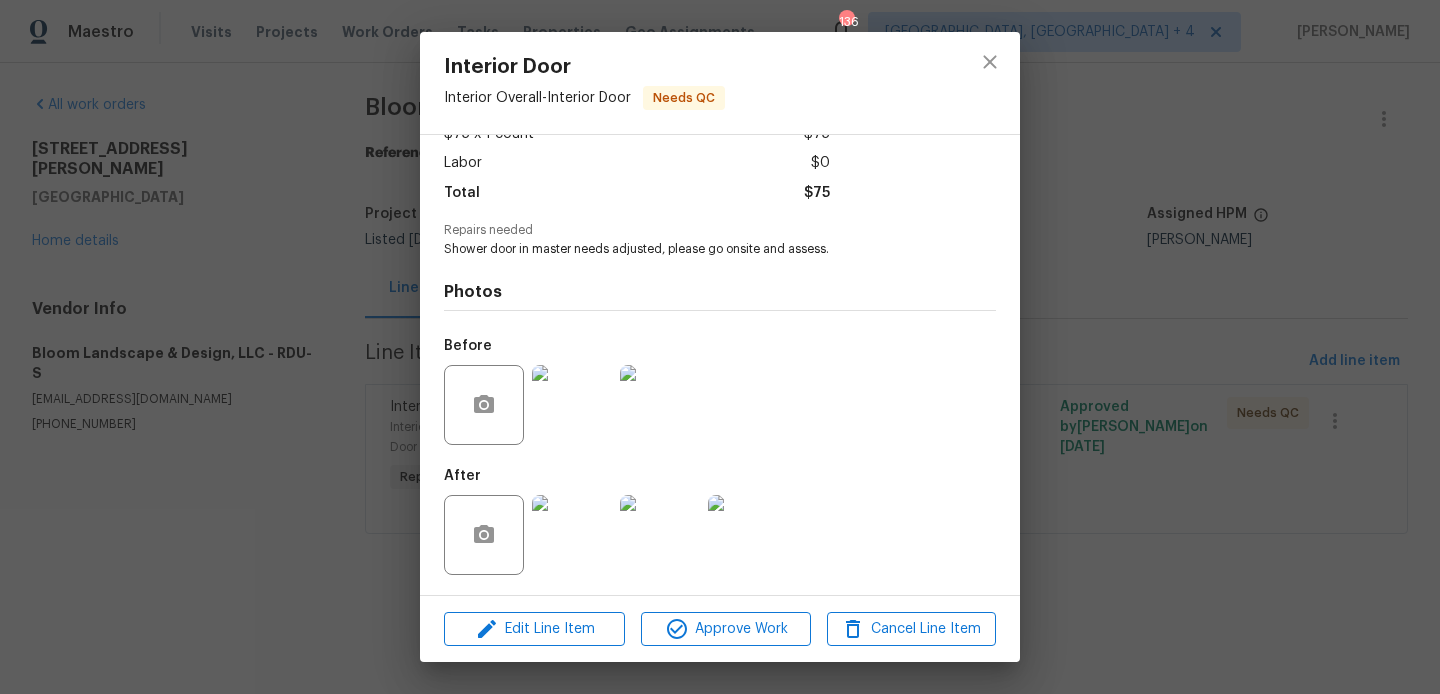 click on "Edit Line Item  Approve Work  Cancel Line Item" at bounding box center (720, 629) 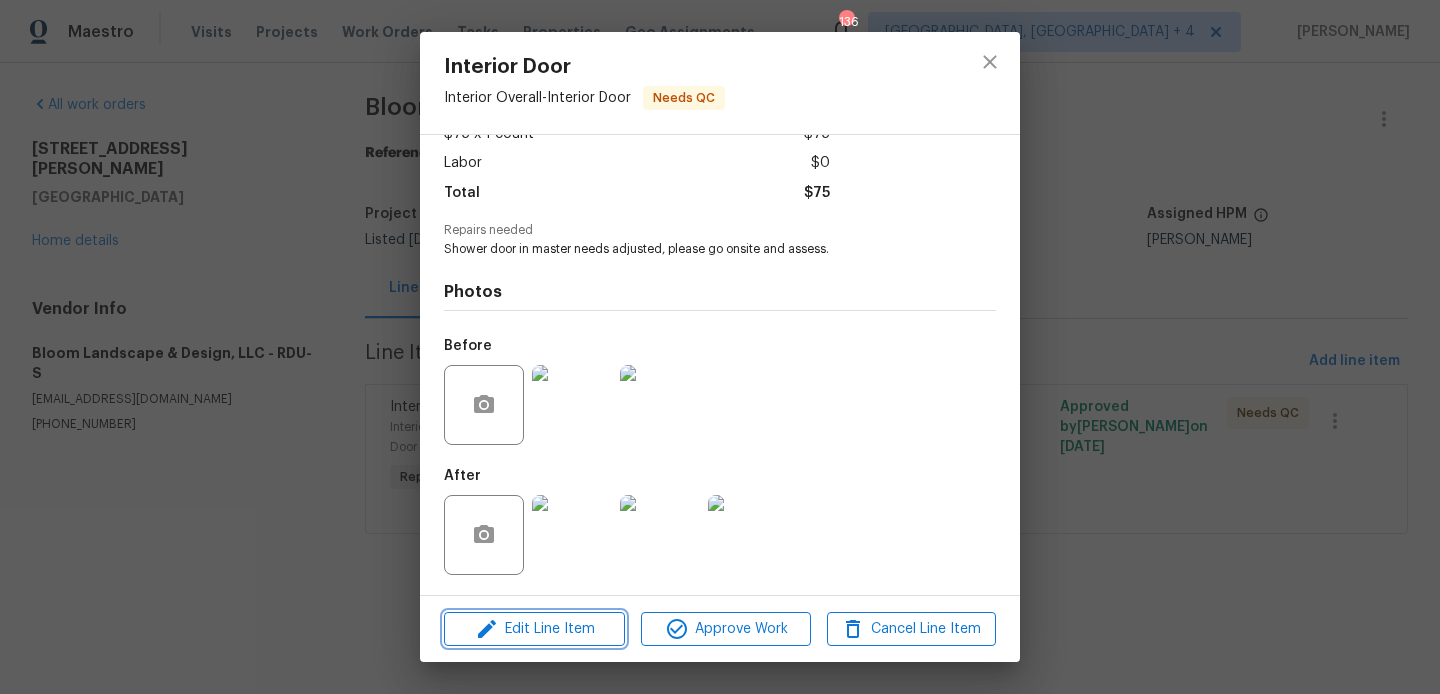 click on "Edit Line Item" at bounding box center (534, 629) 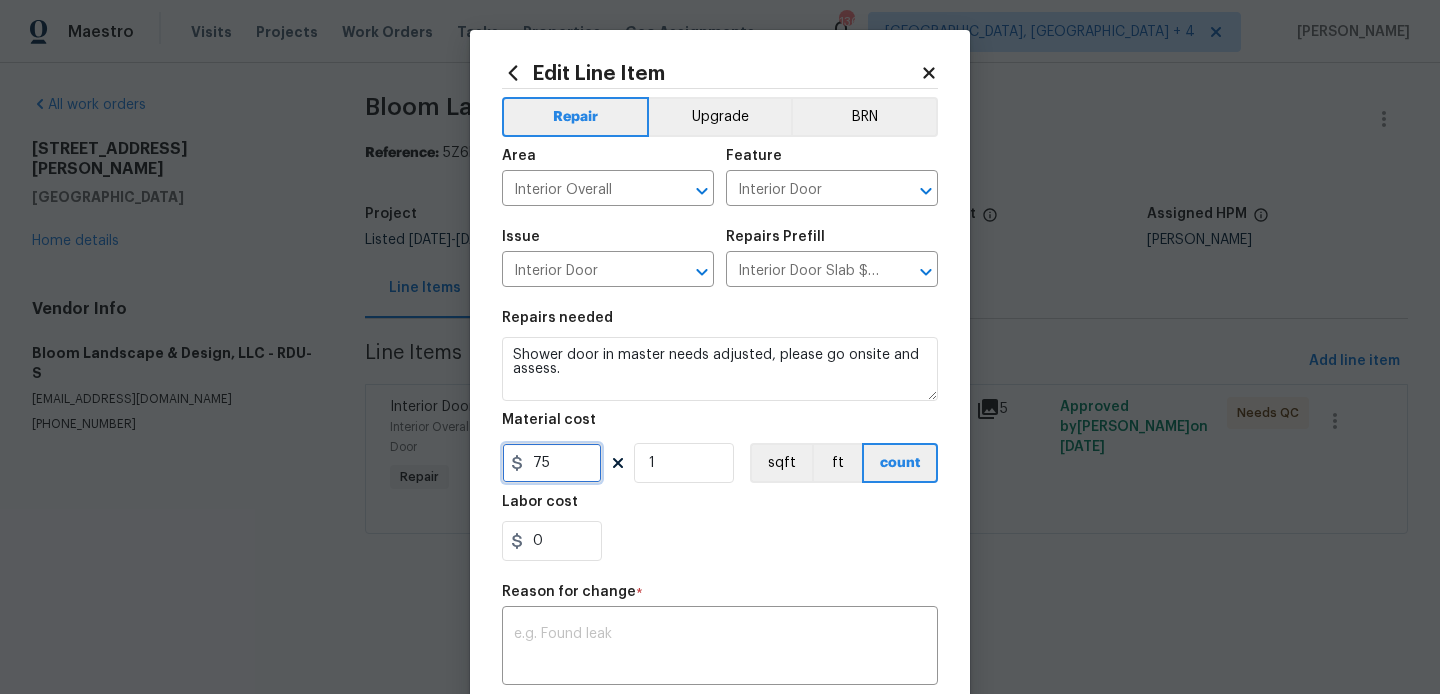 click on "75" at bounding box center [552, 463] 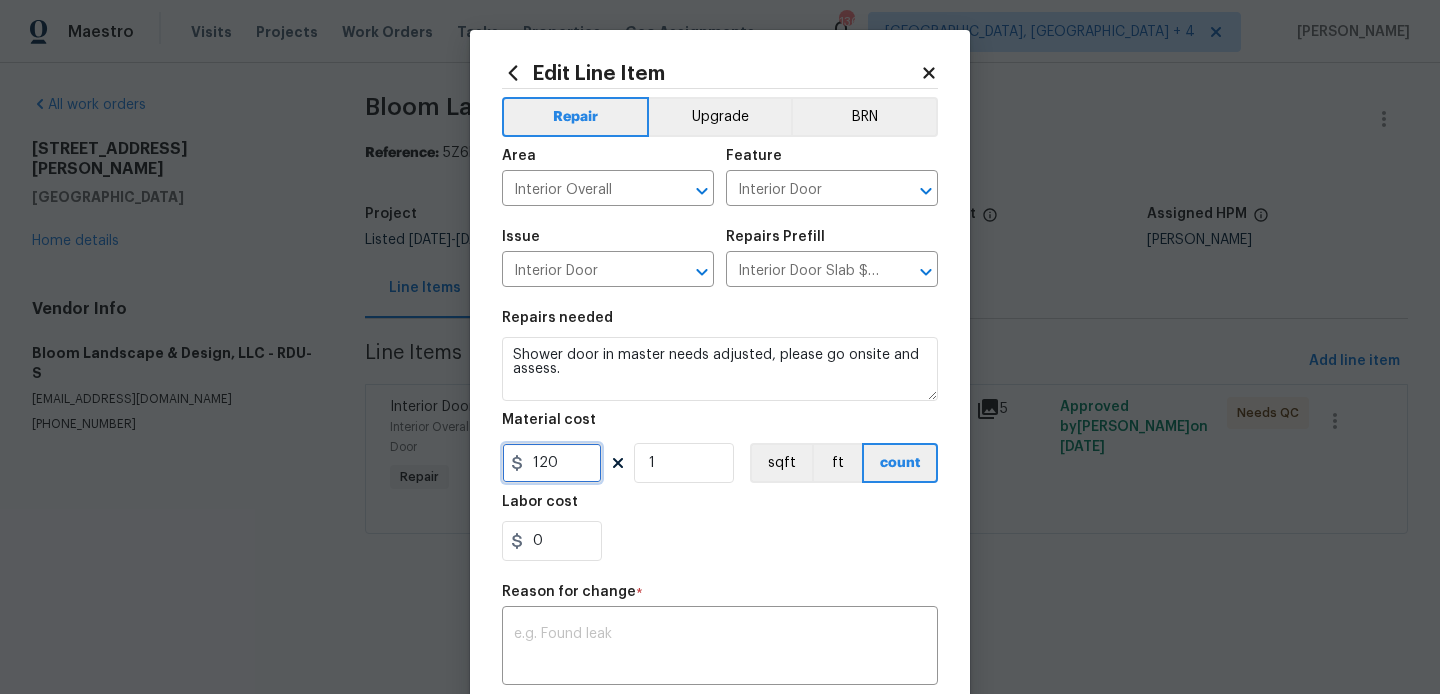 type on "120" 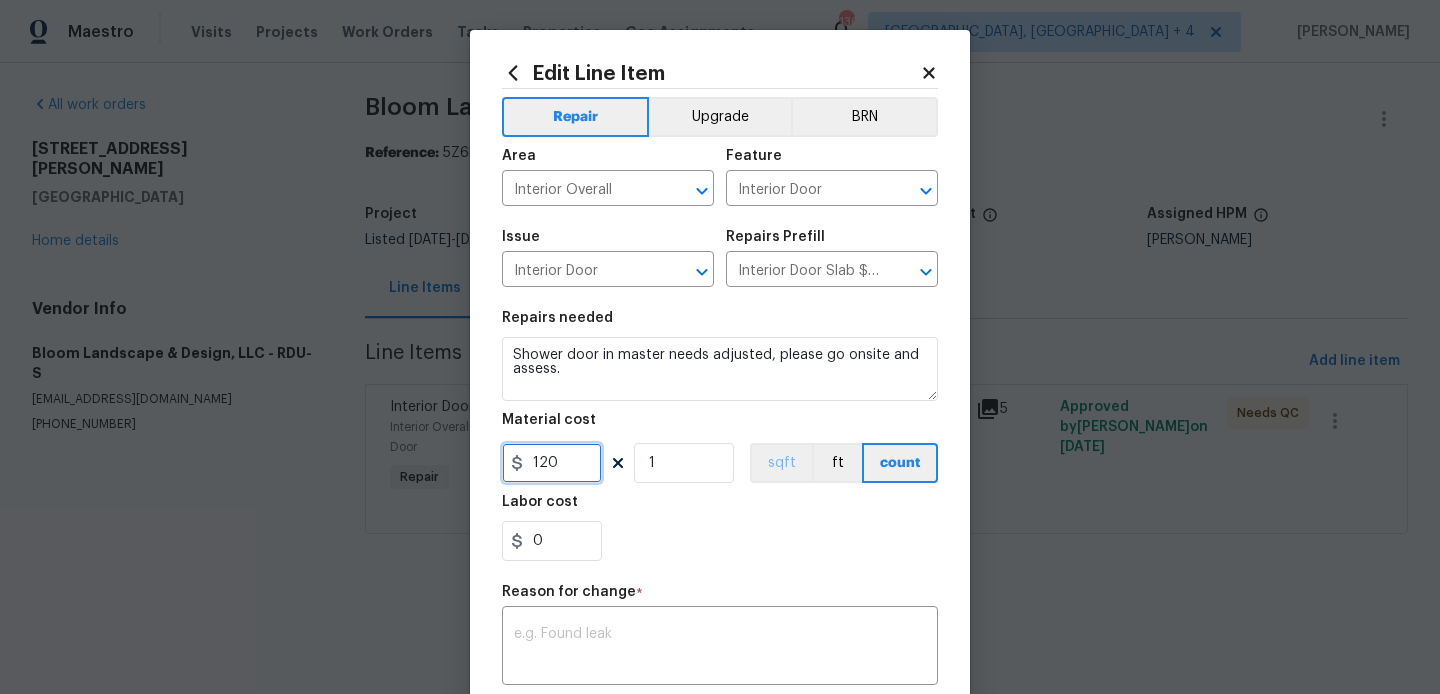 scroll, scrollTop: 312, scrollLeft: 0, axis: vertical 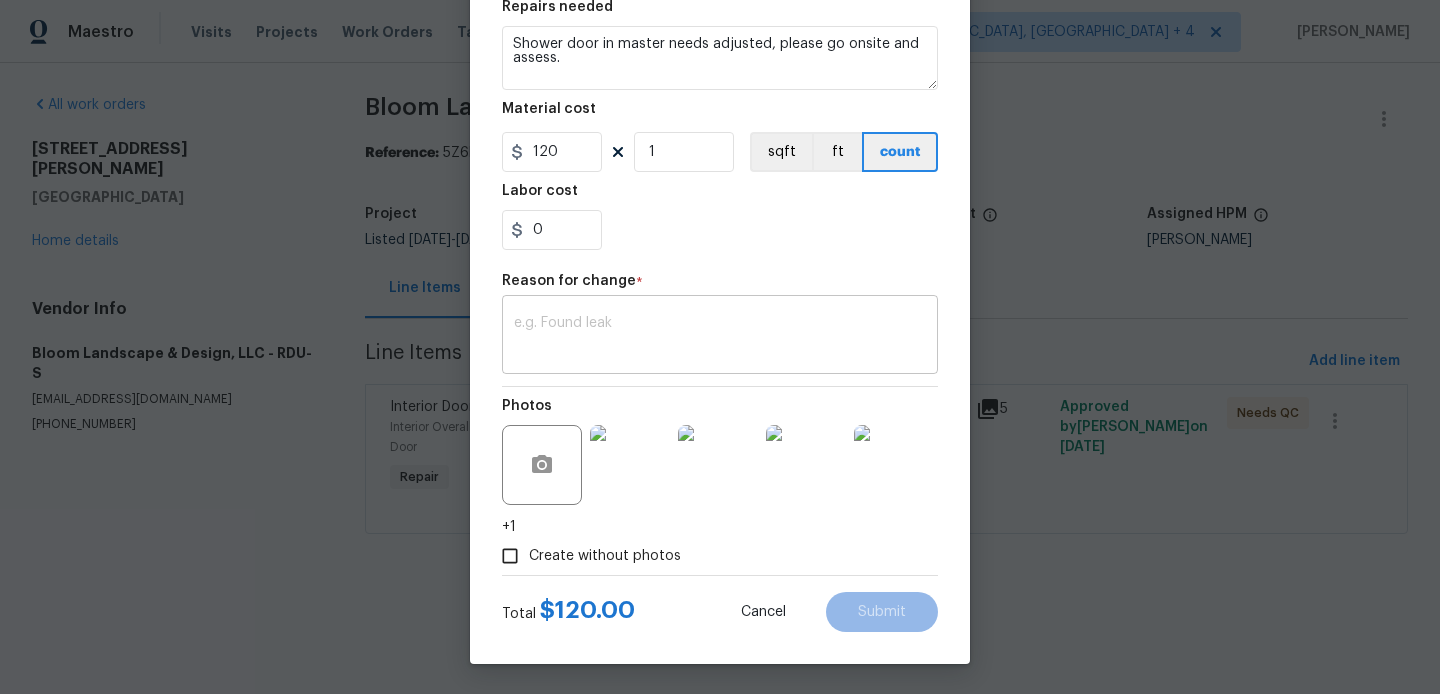 click on "x ​" at bounding box center (720, 337) 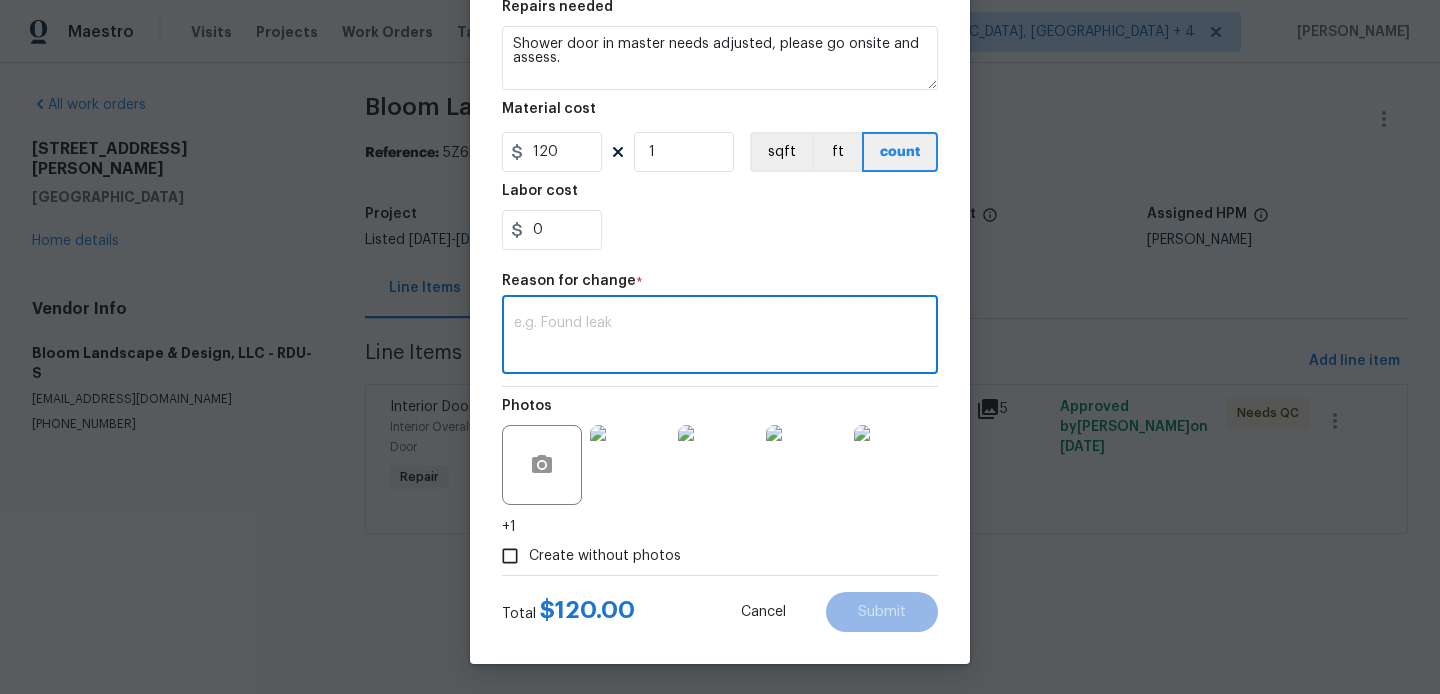 paste on "(BA) Updated per vendor’s final cost." 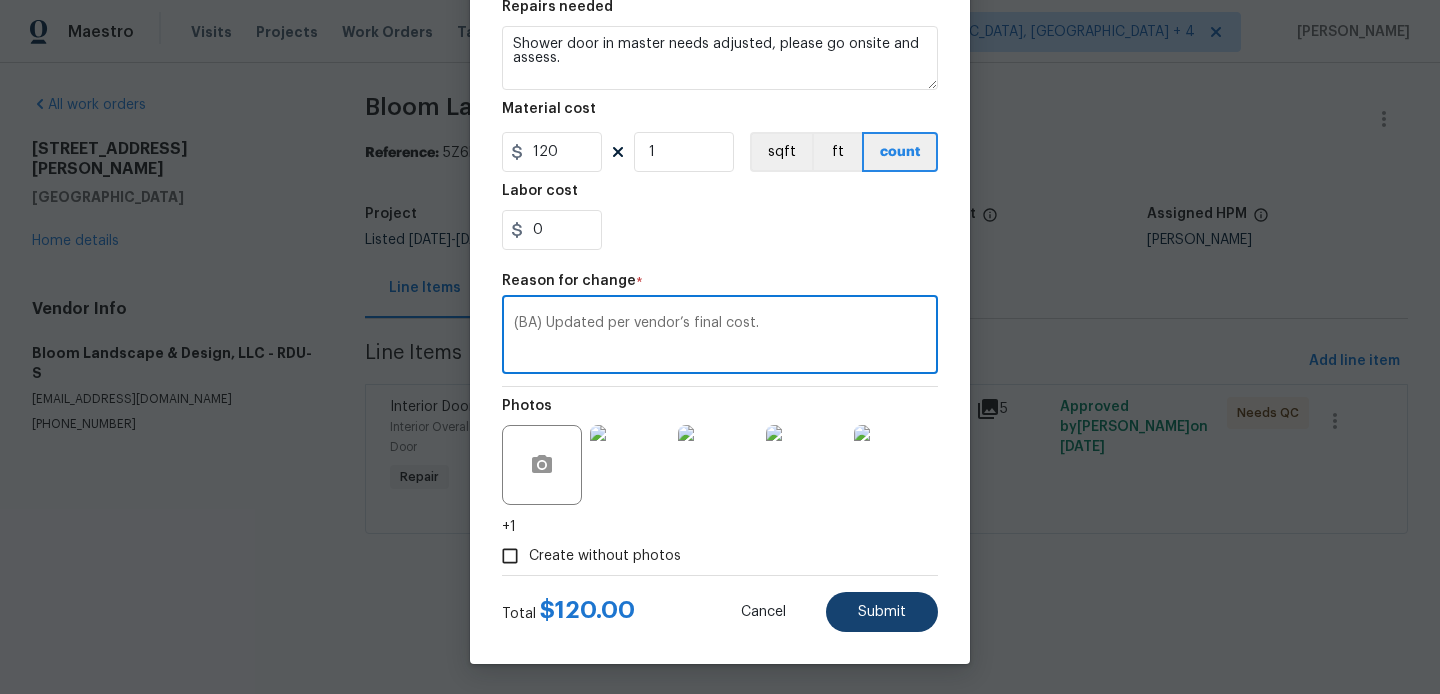 type on "(BA) Updated per vendor’s final cost." 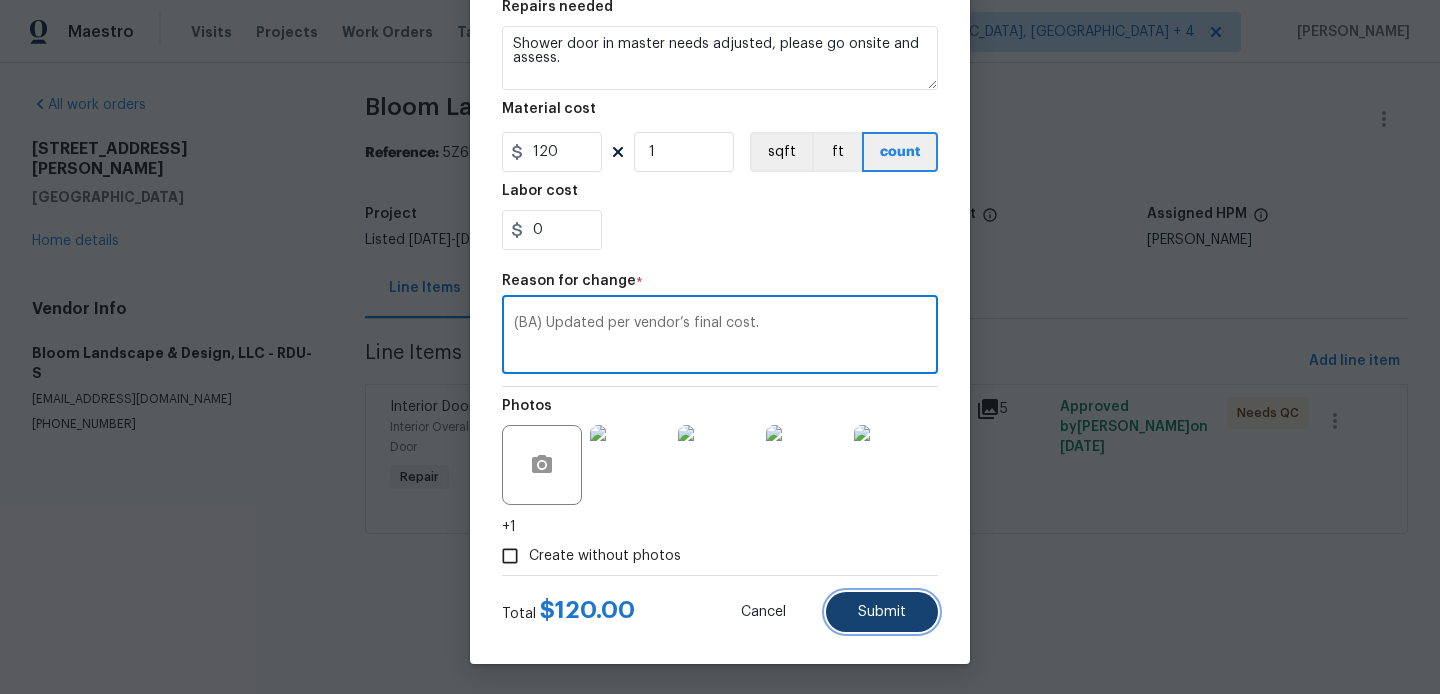 click on "Submit" at bounding box center [882, 612] 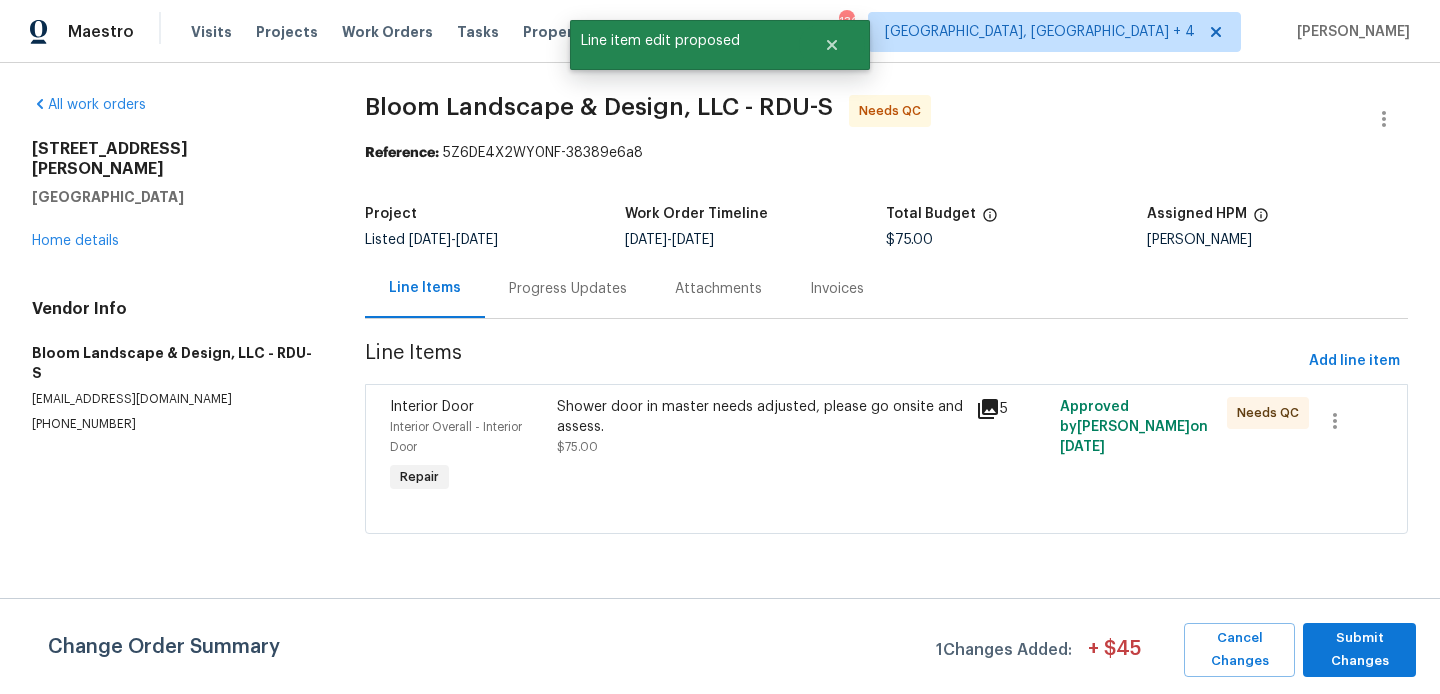 scroll, scrollTop: 0, scrollLeft: 0, axis: both 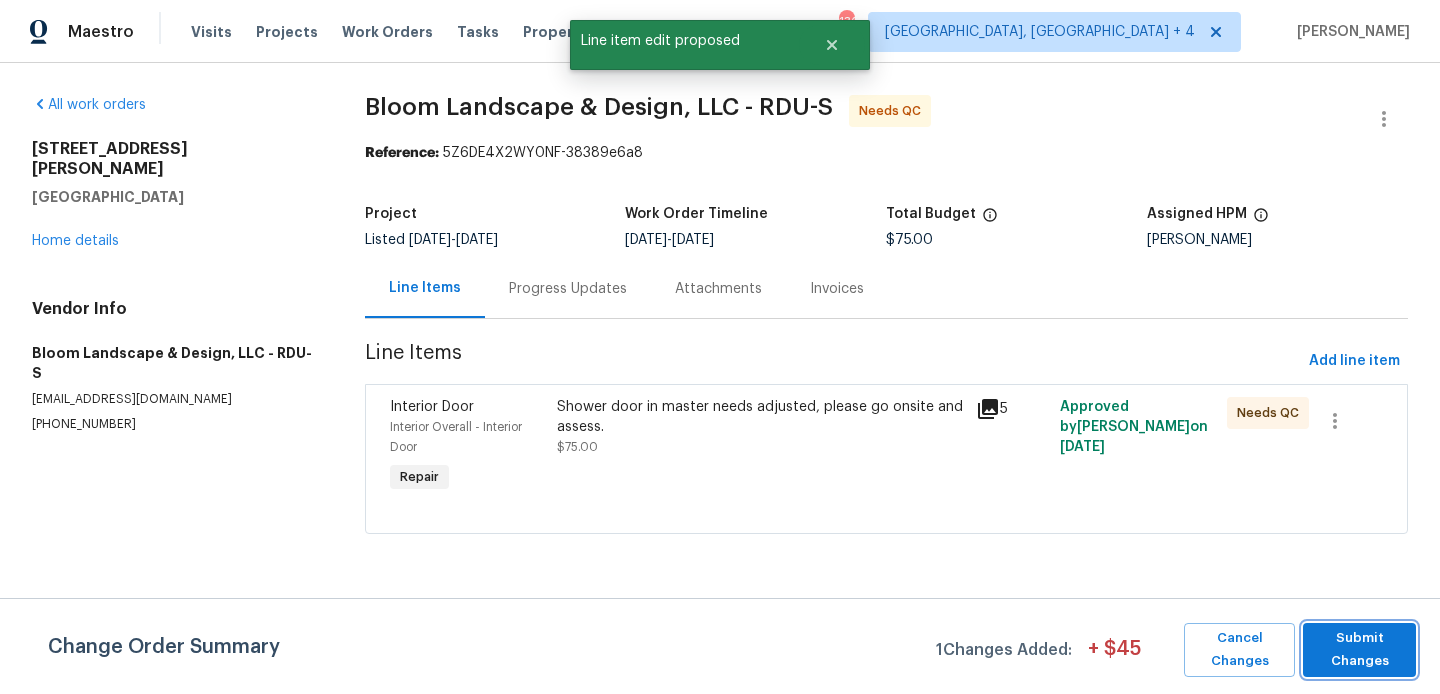 click on "Submit Changes" at bounding box center [1359, 650] 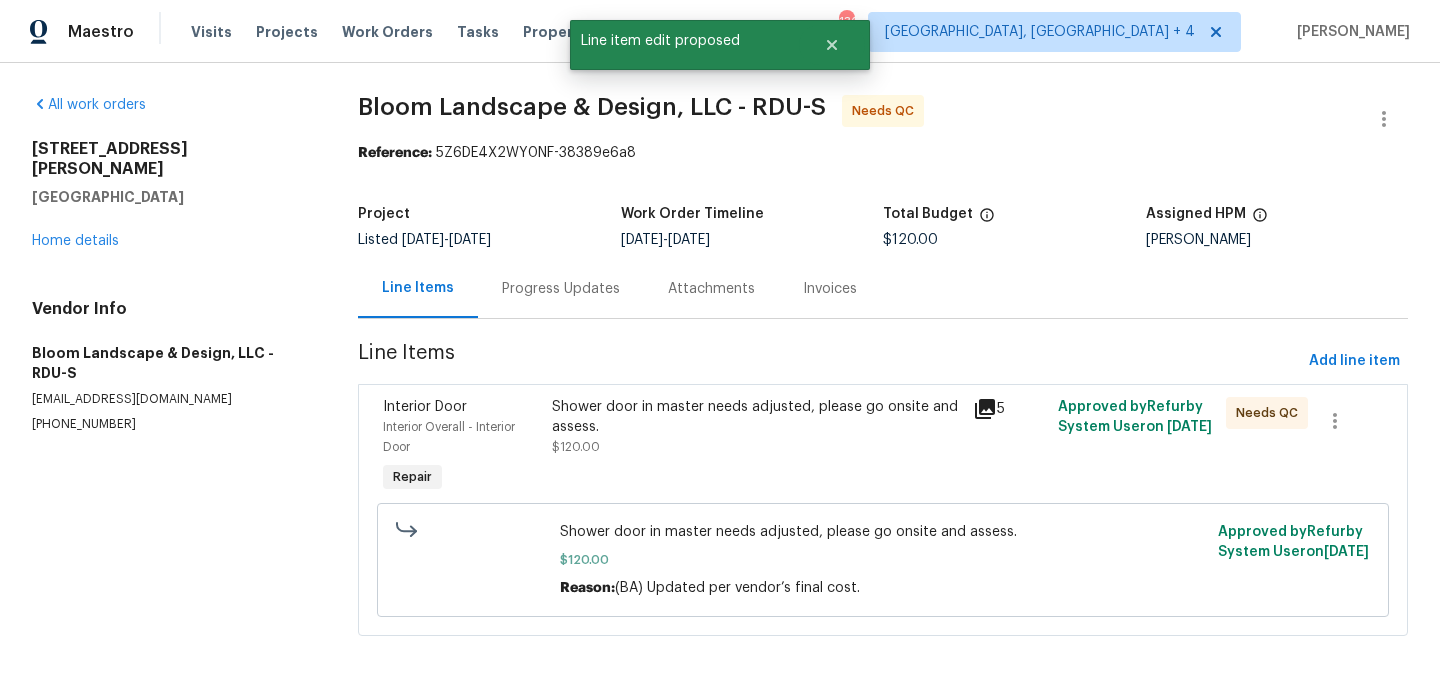 click on "Progress Updates" at bounding box center [561, 289] 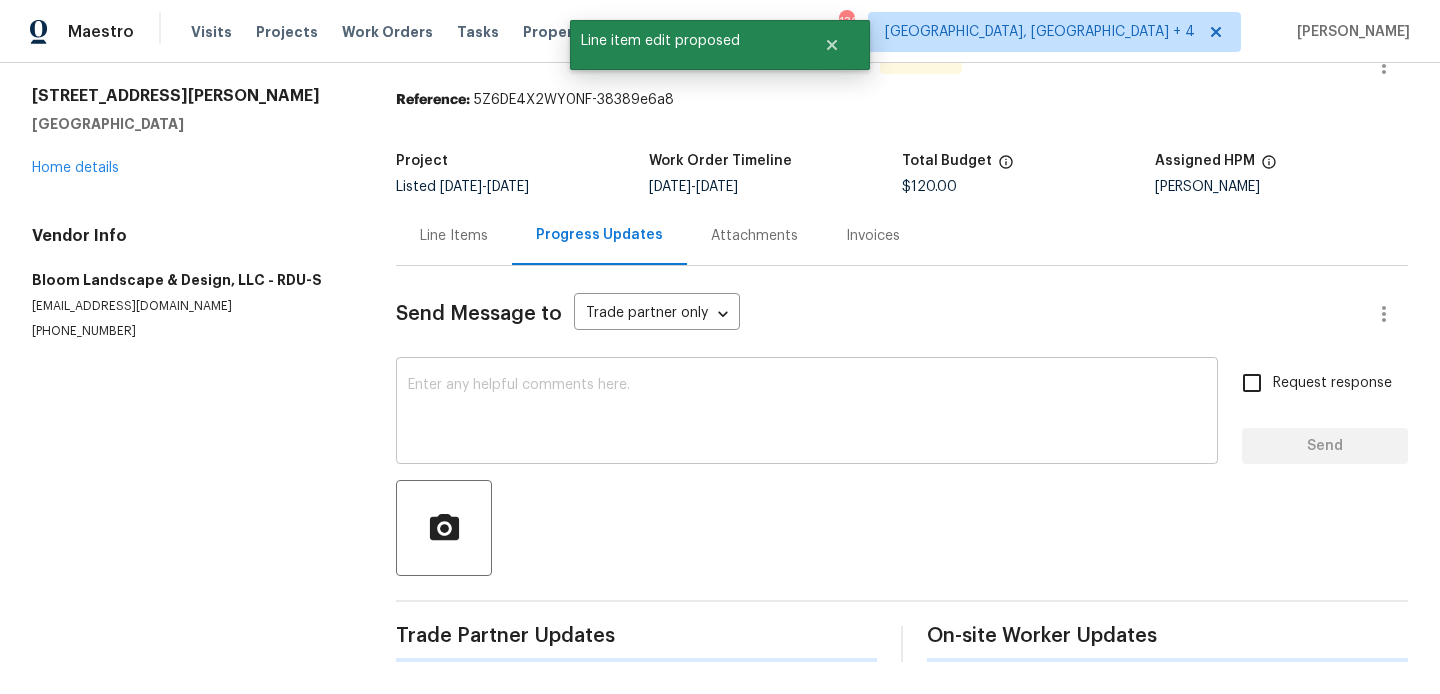 scroll, scrollTop: 305, scrollLeft: 0, axis: vertical 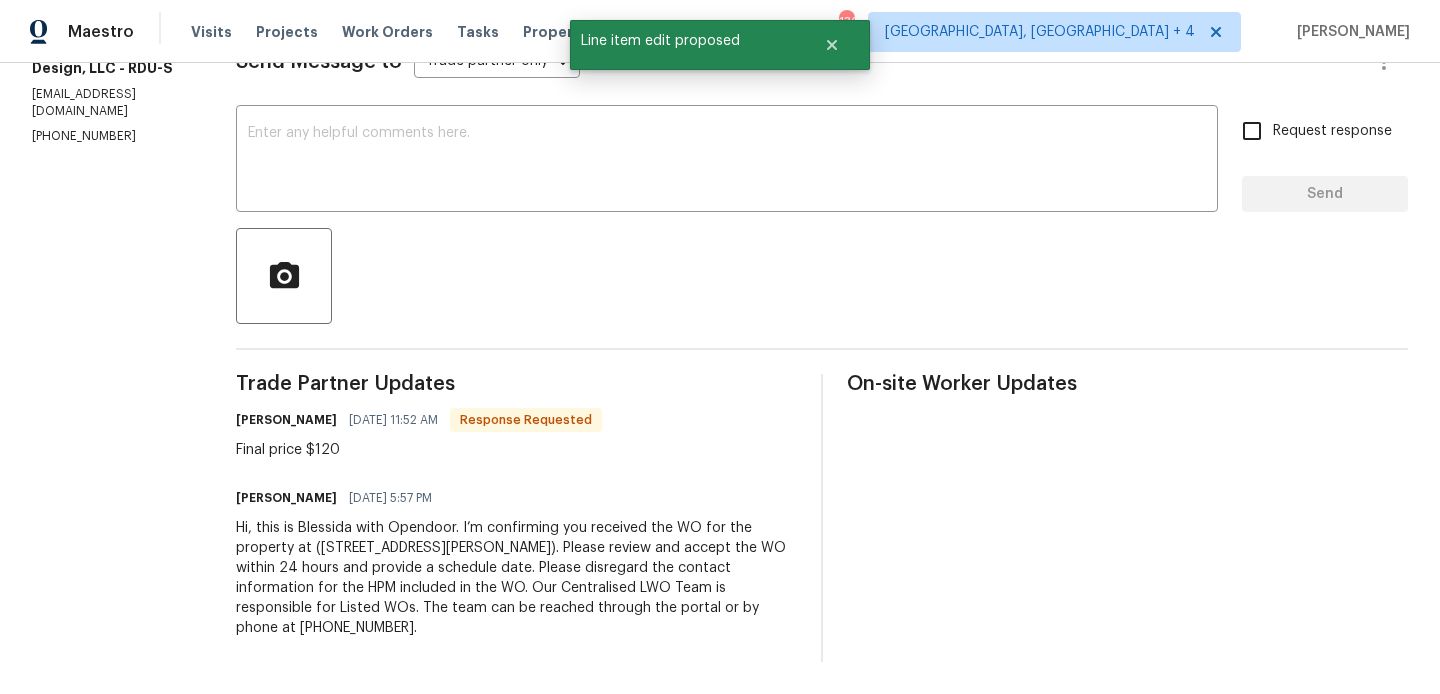 click on "[PERSON_NAME]" at bounding box center [286, 420] 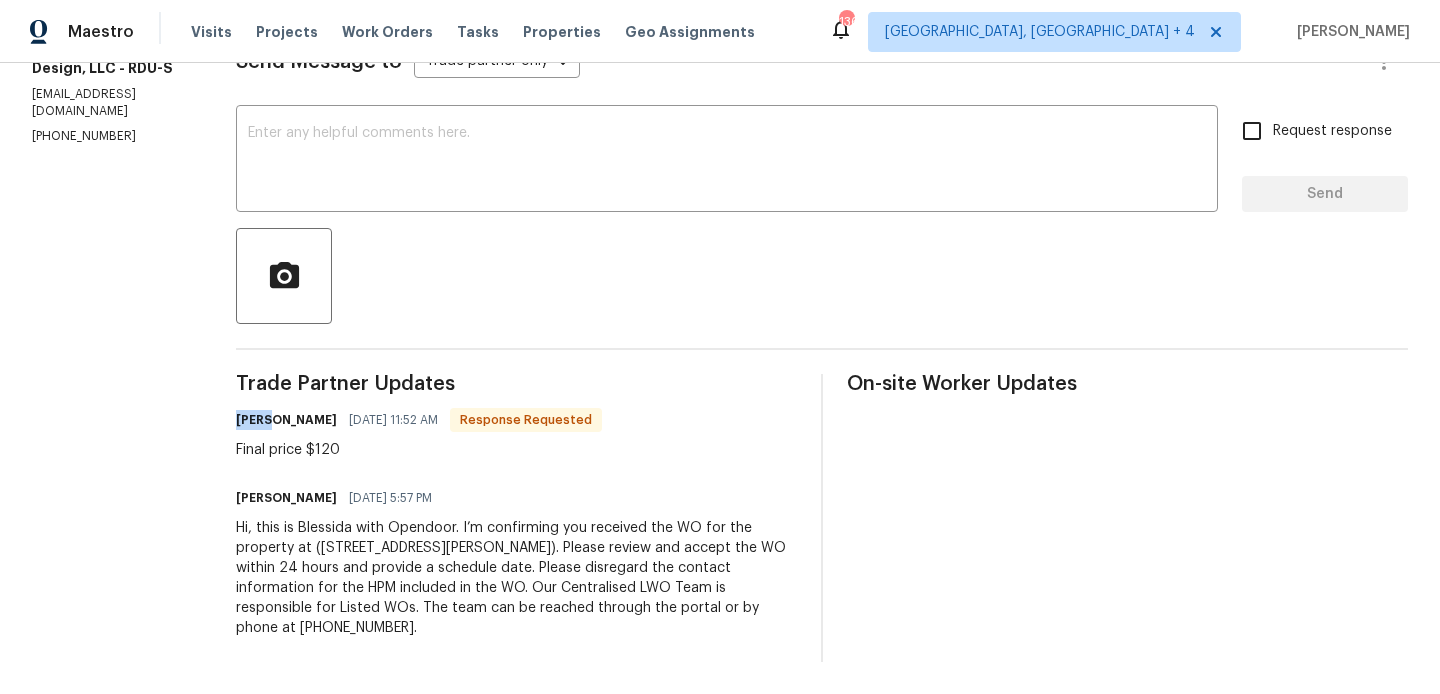click on "[PERSON_NAME]" at bounding box center [286, 420] 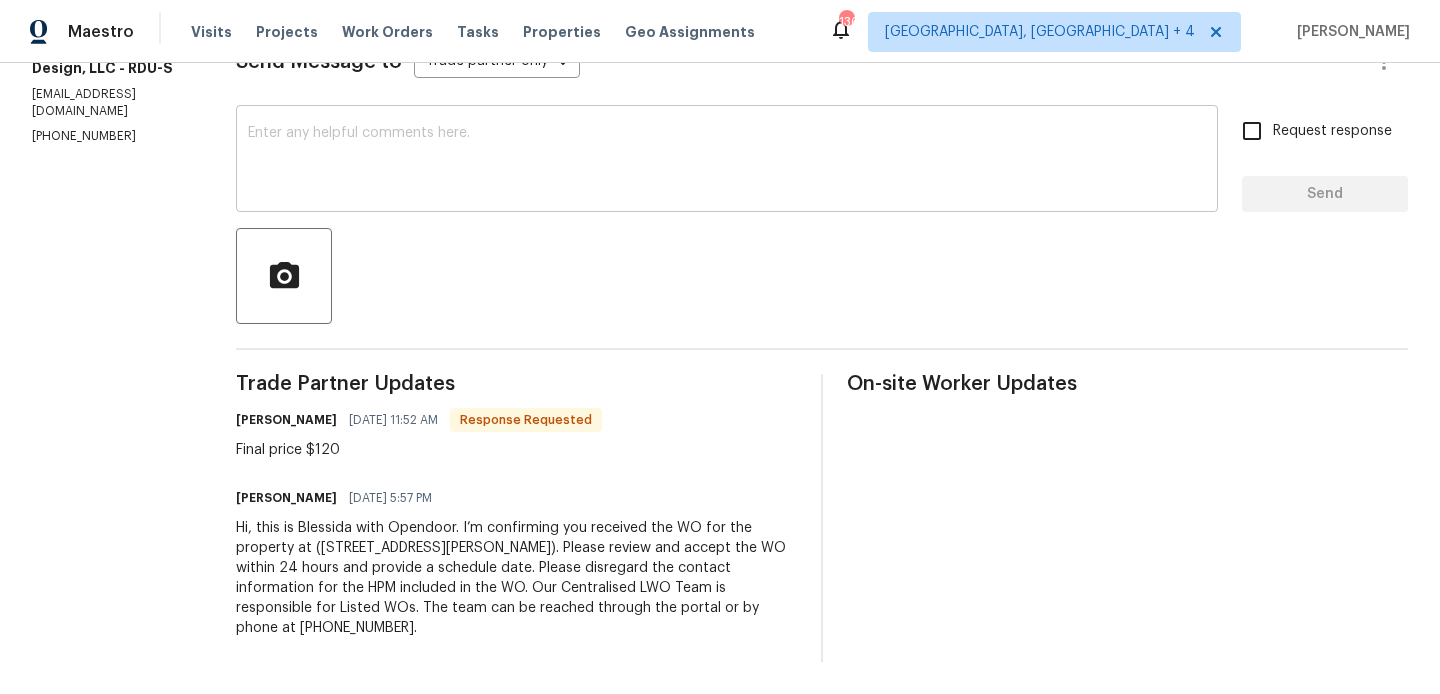 click at bounding box center [727, 161] 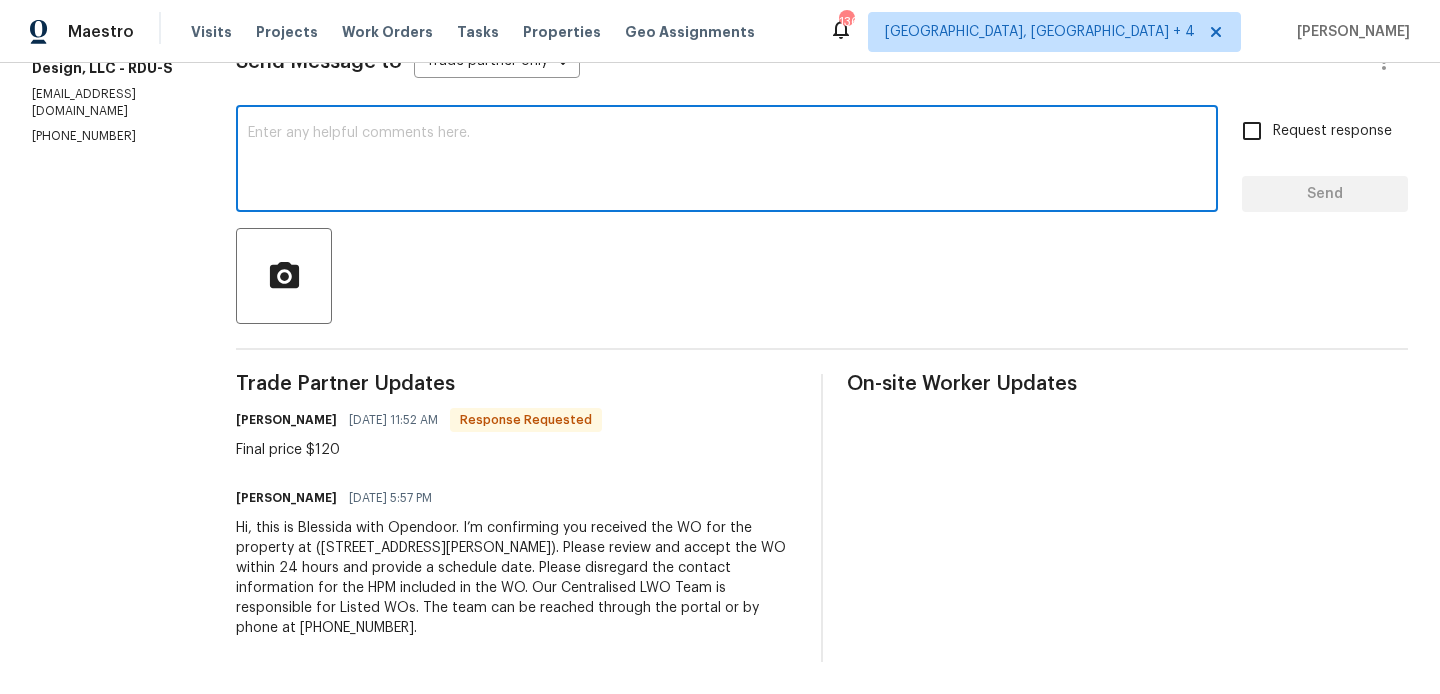 paste on "Leila" 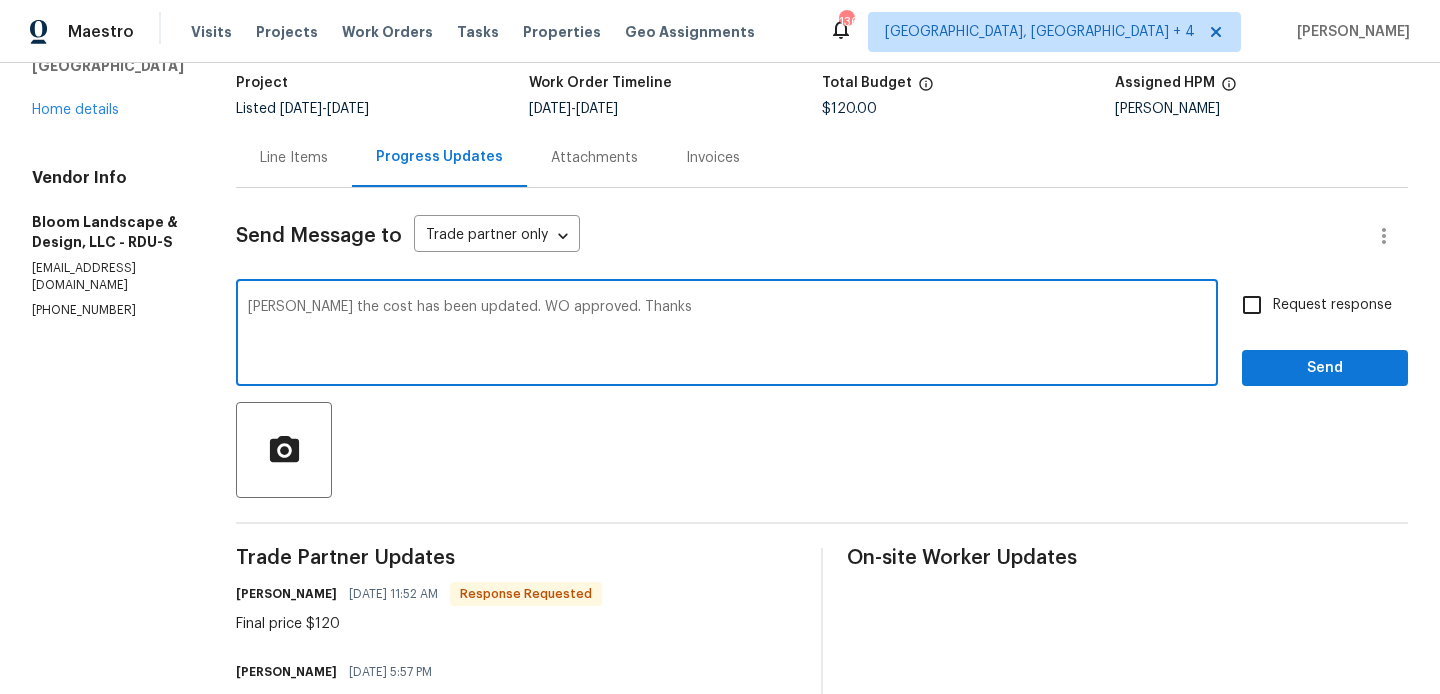 scroll, scrollTop: 0, scrollLeft: 0, axis: both 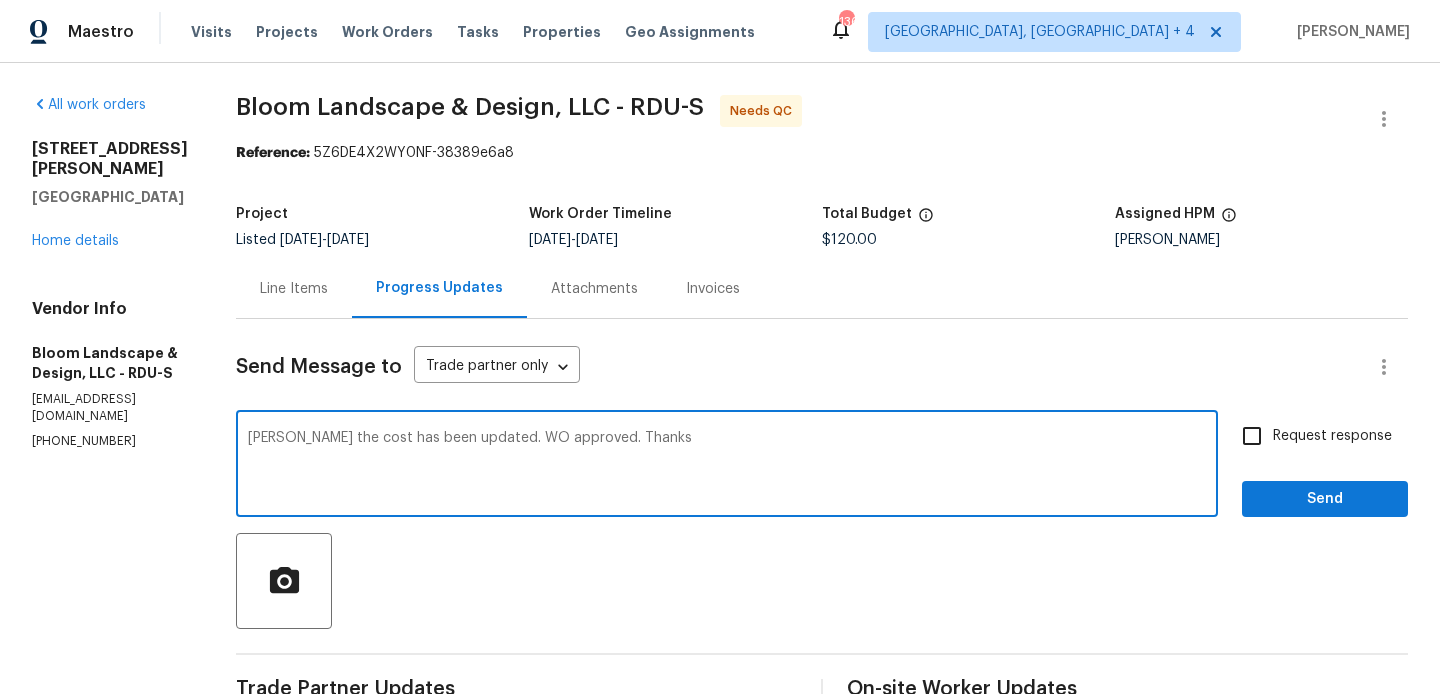 type on "Leila the cost has been updated. WO approved. Thanks" 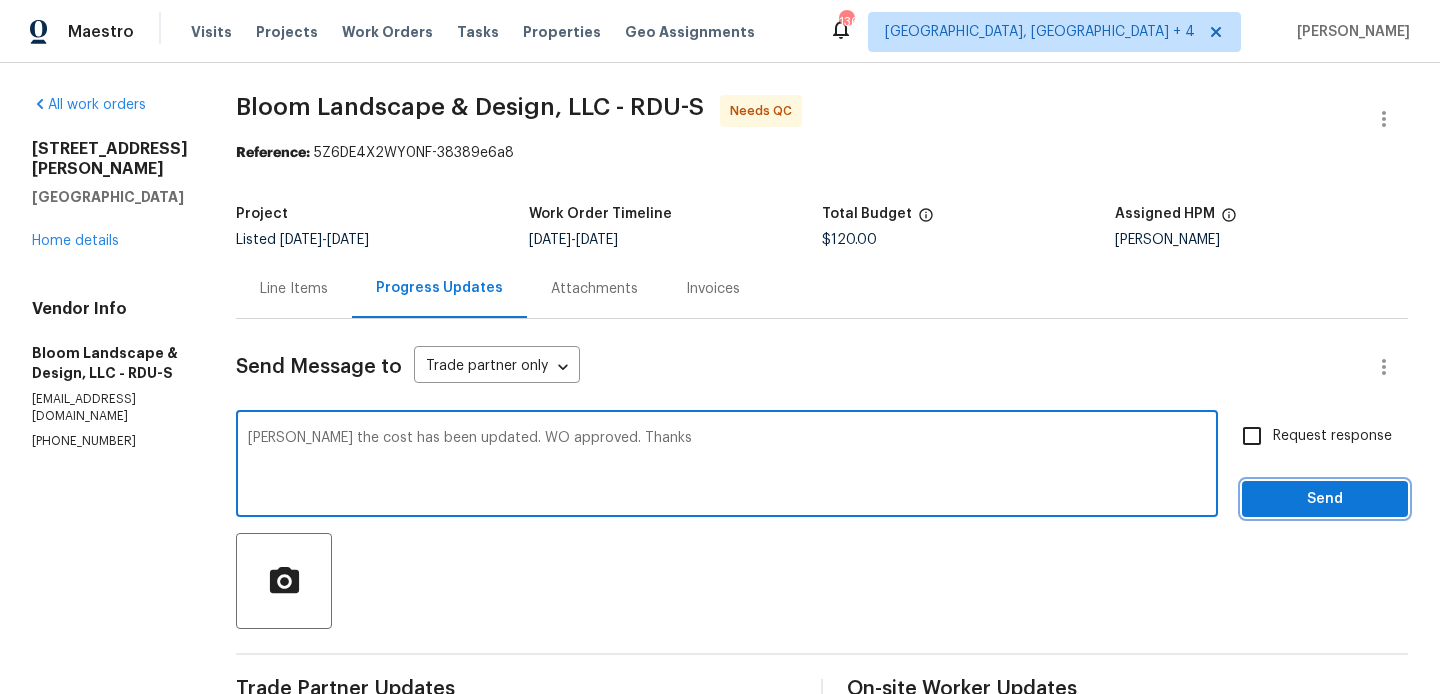 click on "Send" at bounding box center (1325, 499) 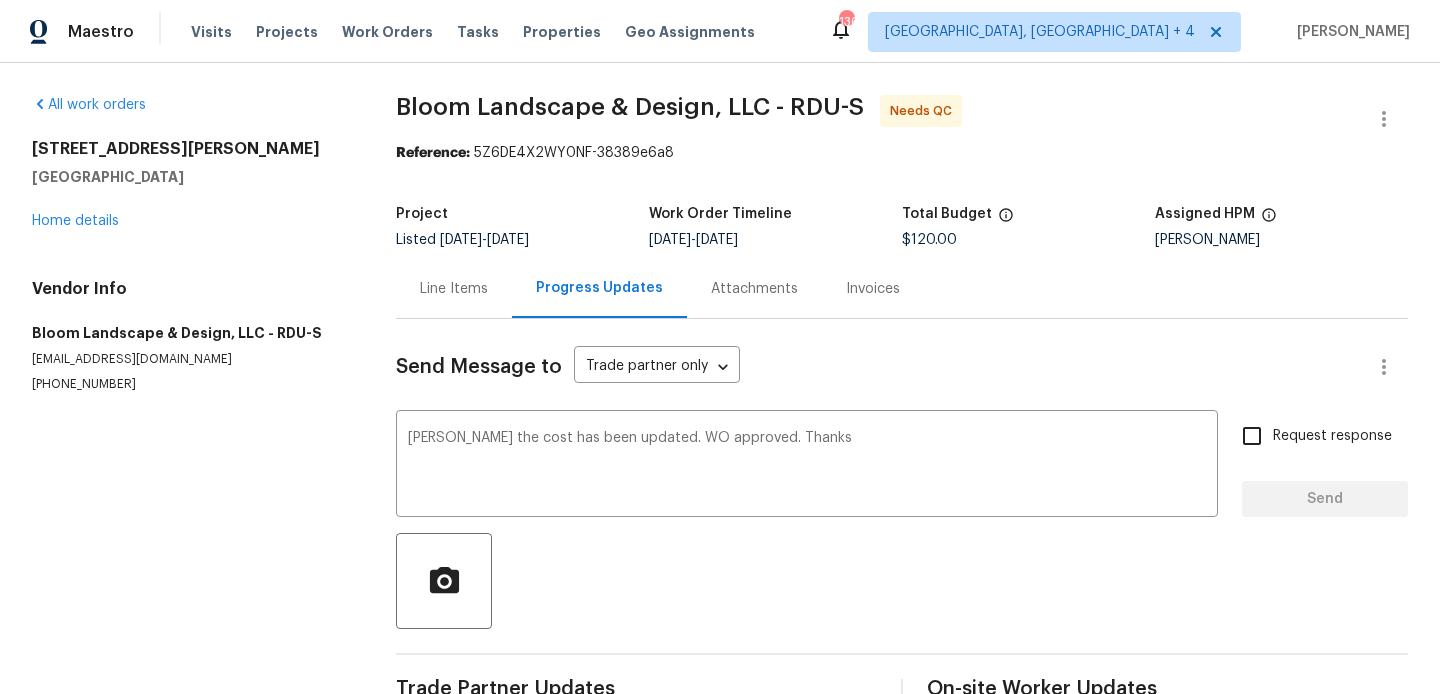 type 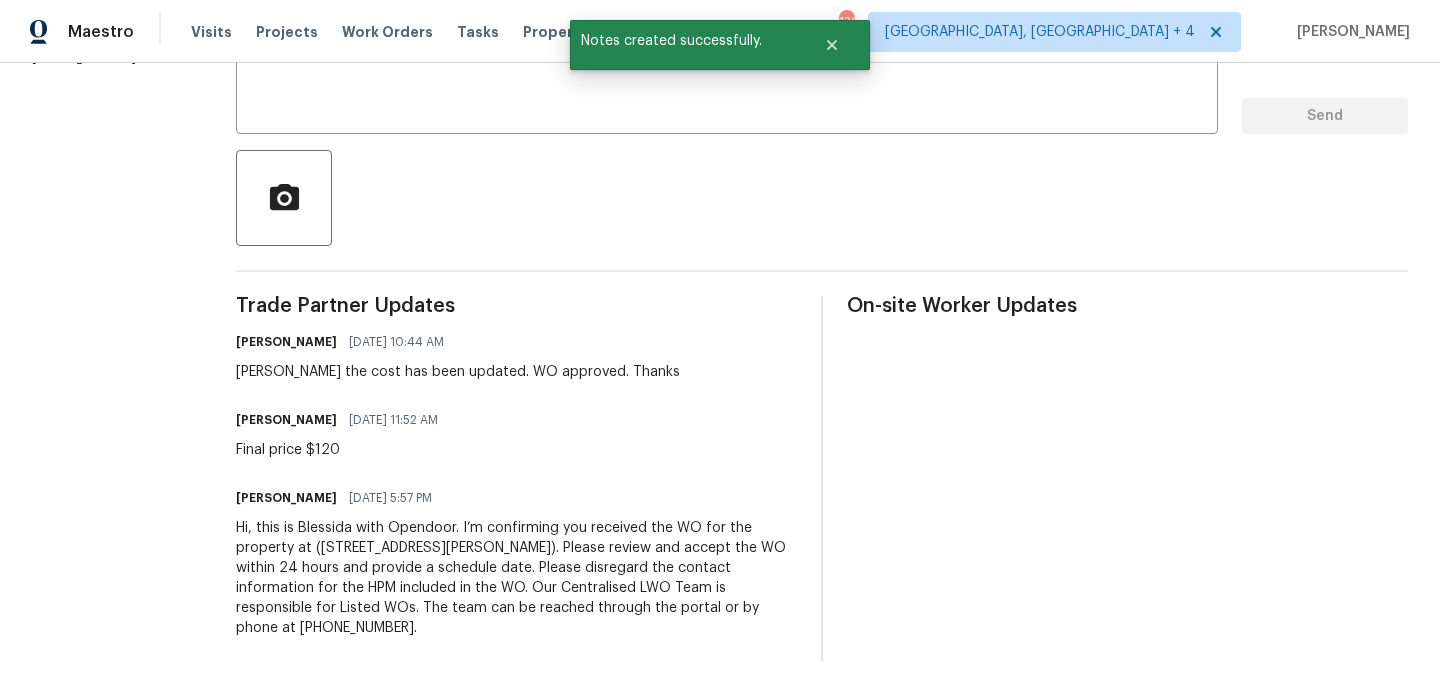 scroll, scrollTop: 0, scrollLeft: 0, axis: both 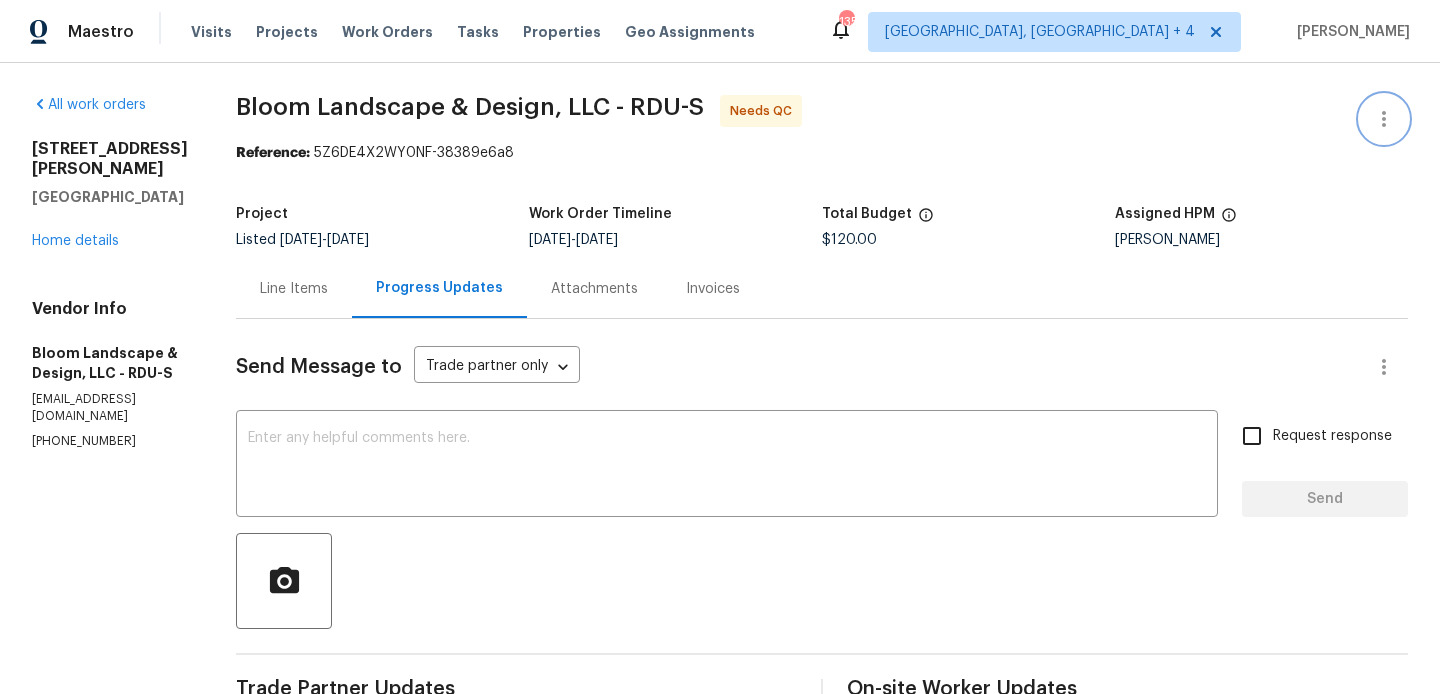 click at bounding box center (1384, 119) 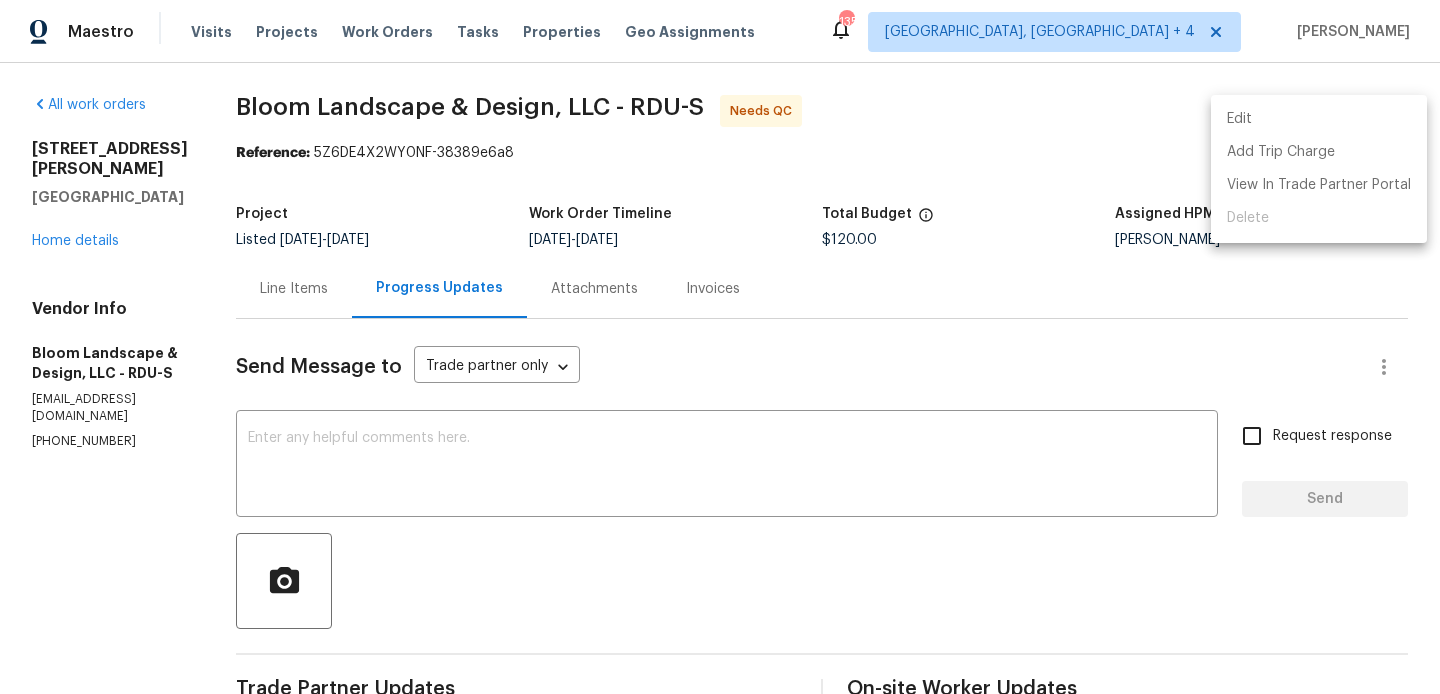 click on "Edit" at bounding box center [1319, 119] 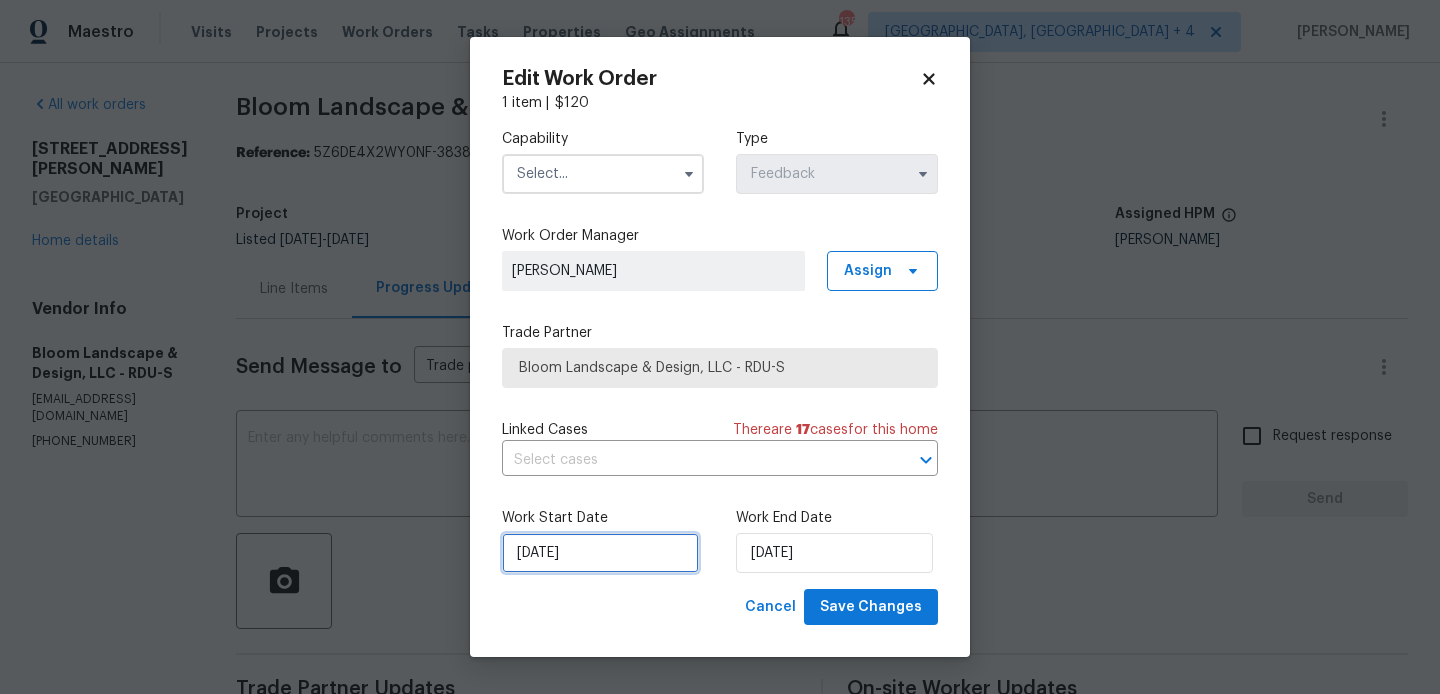 click on "11/07/2025" at bounding box center [600, 553] 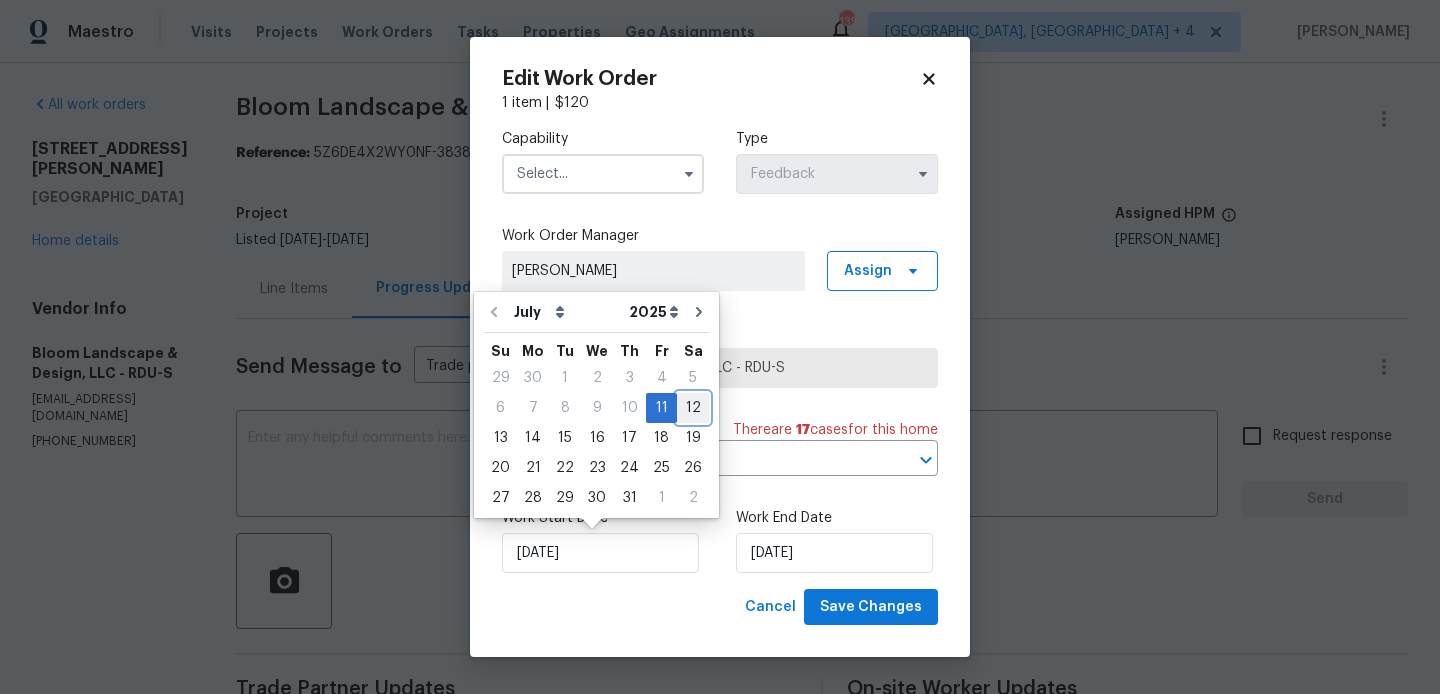 click on "12" at bounding box center [693, 408] 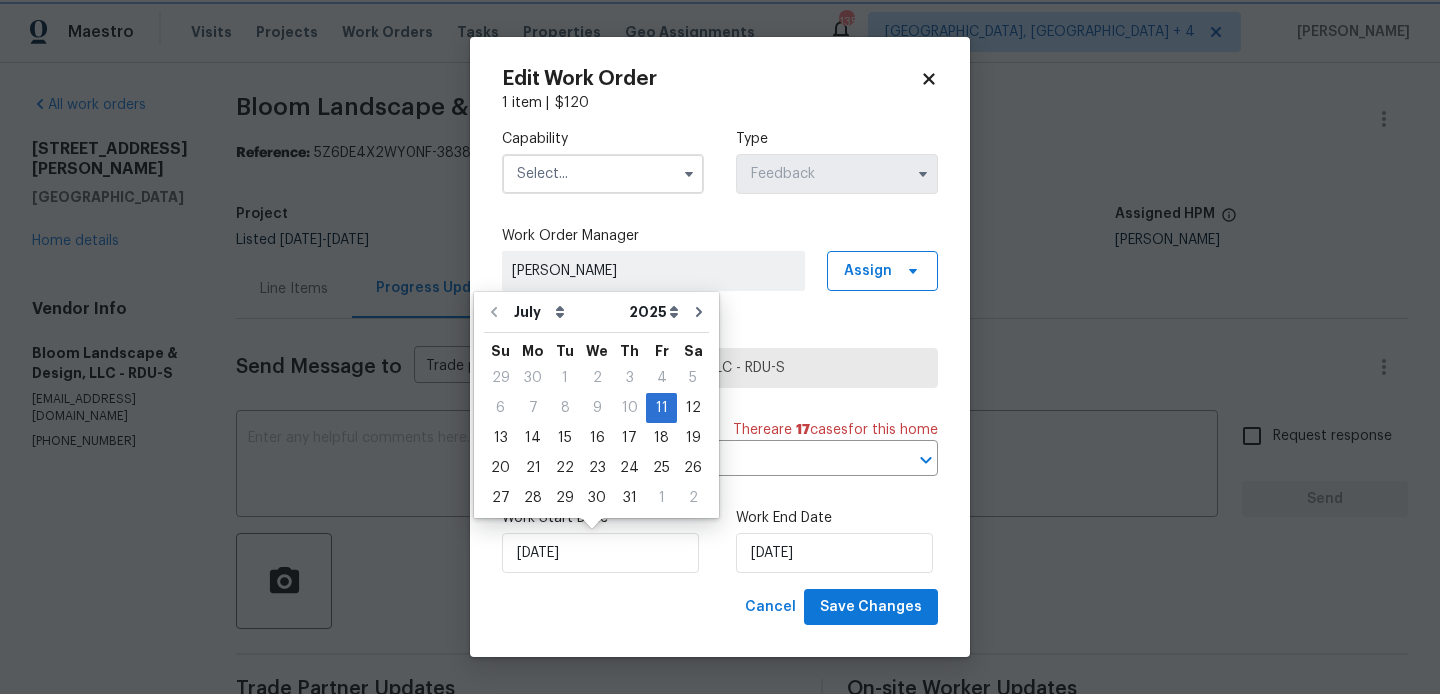 type on "12/07/2025" 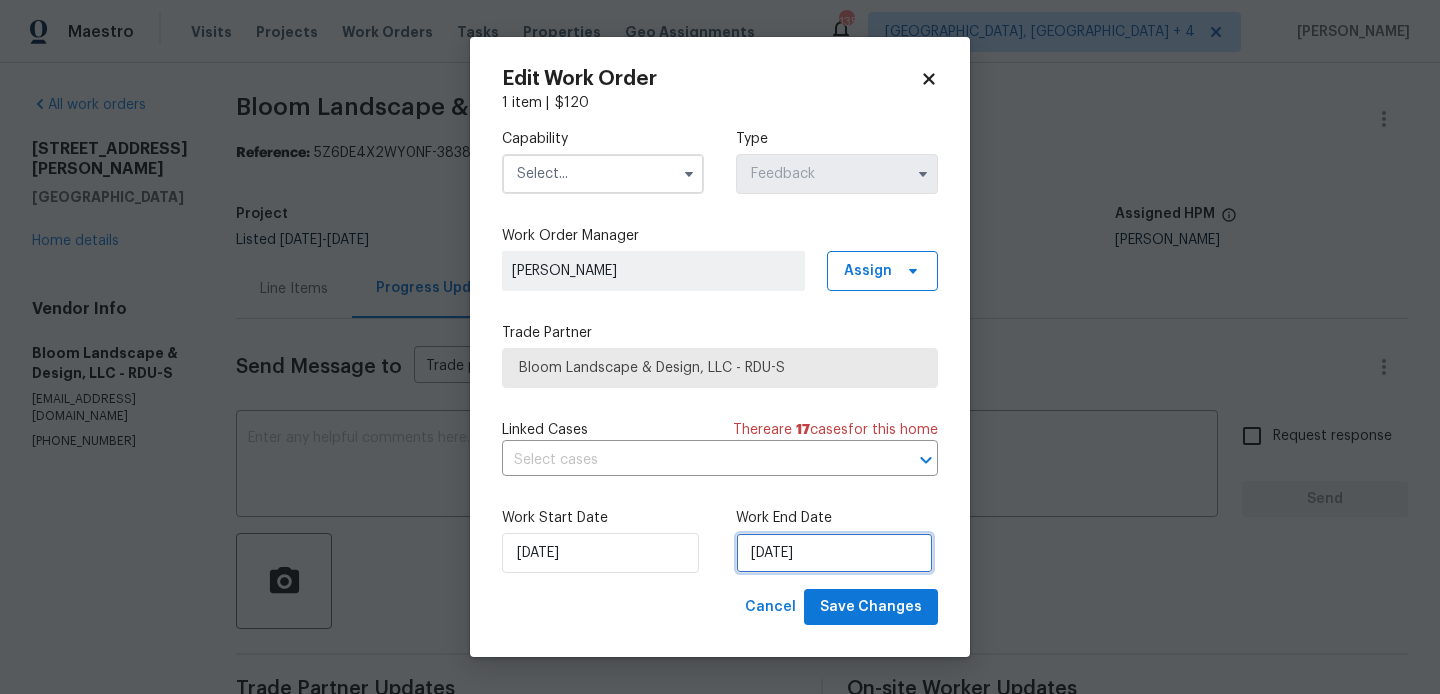 click on "13/07/2025" at bounding box center [834, 553] 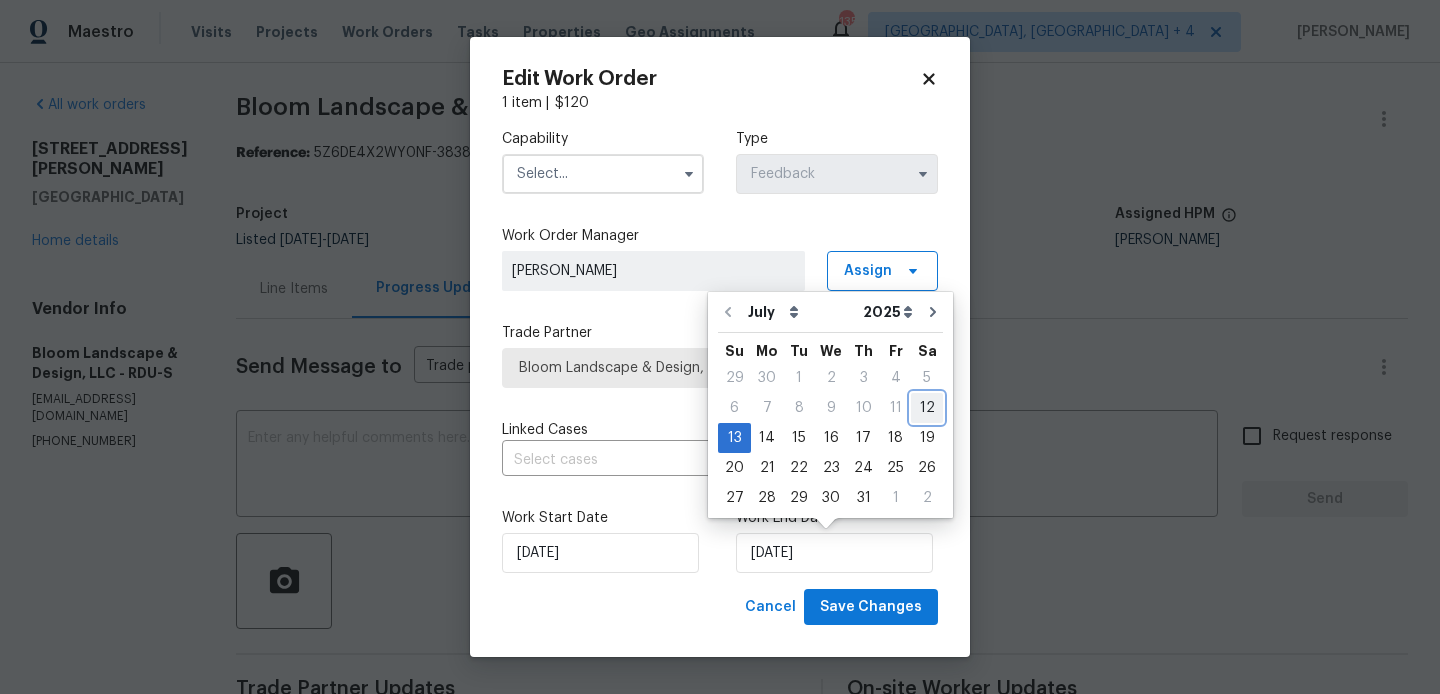 click on "12" at bounding box center (927, 408) 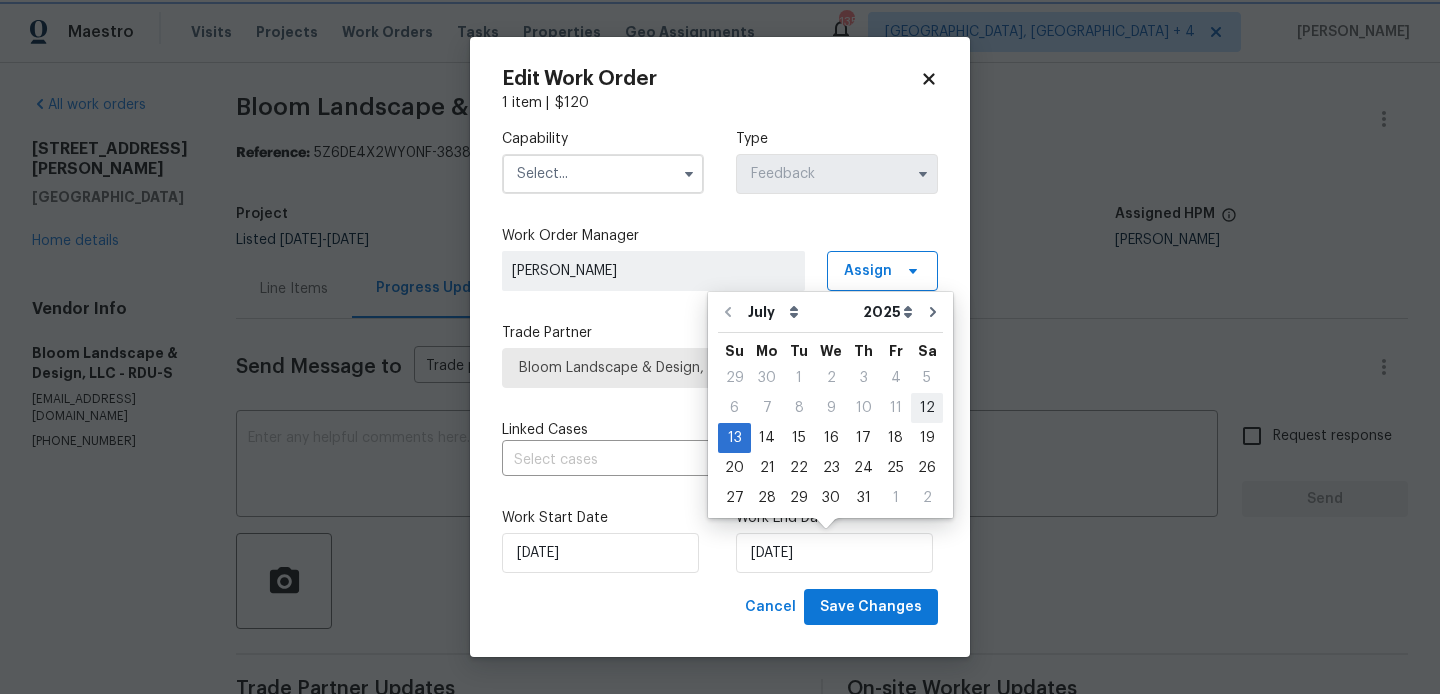 type on "12/07/2025" 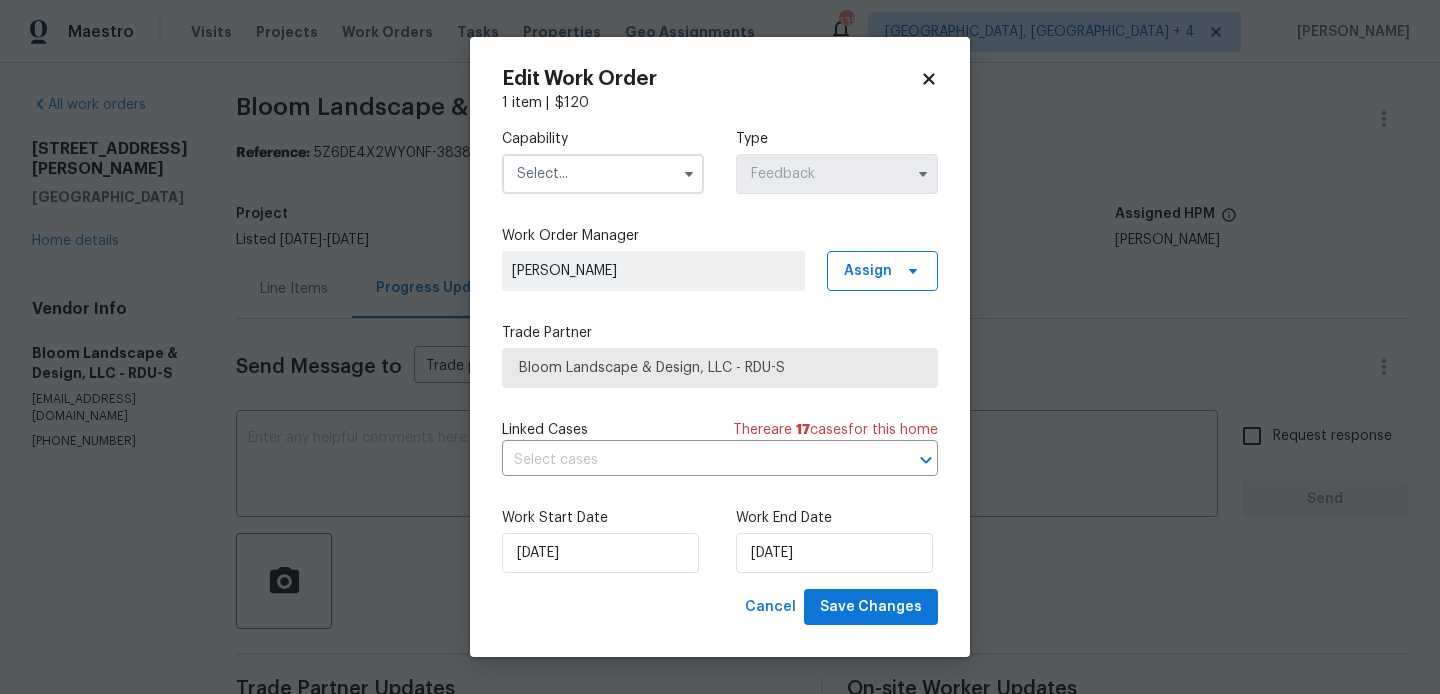 click at bounding box center [603, 174] 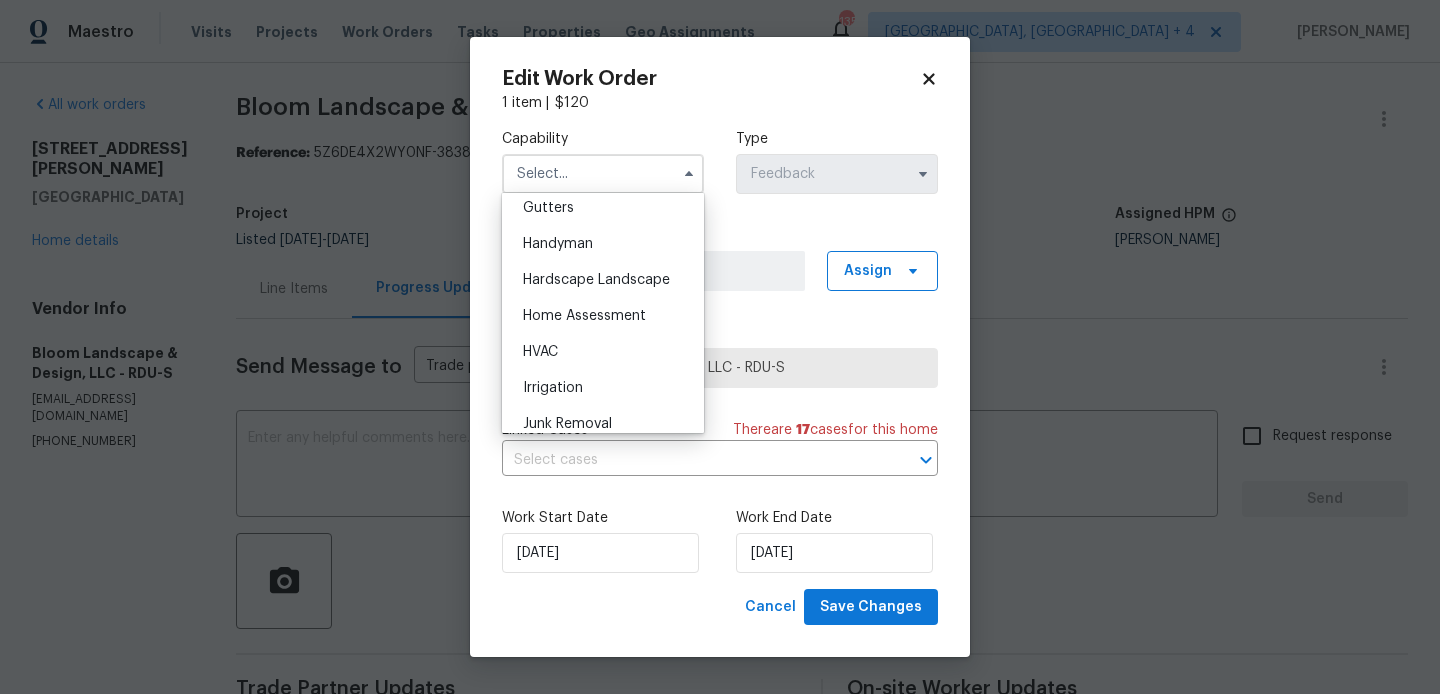 scroll, scrollTop: 1074, scrollLeft: 0, axis: vertical 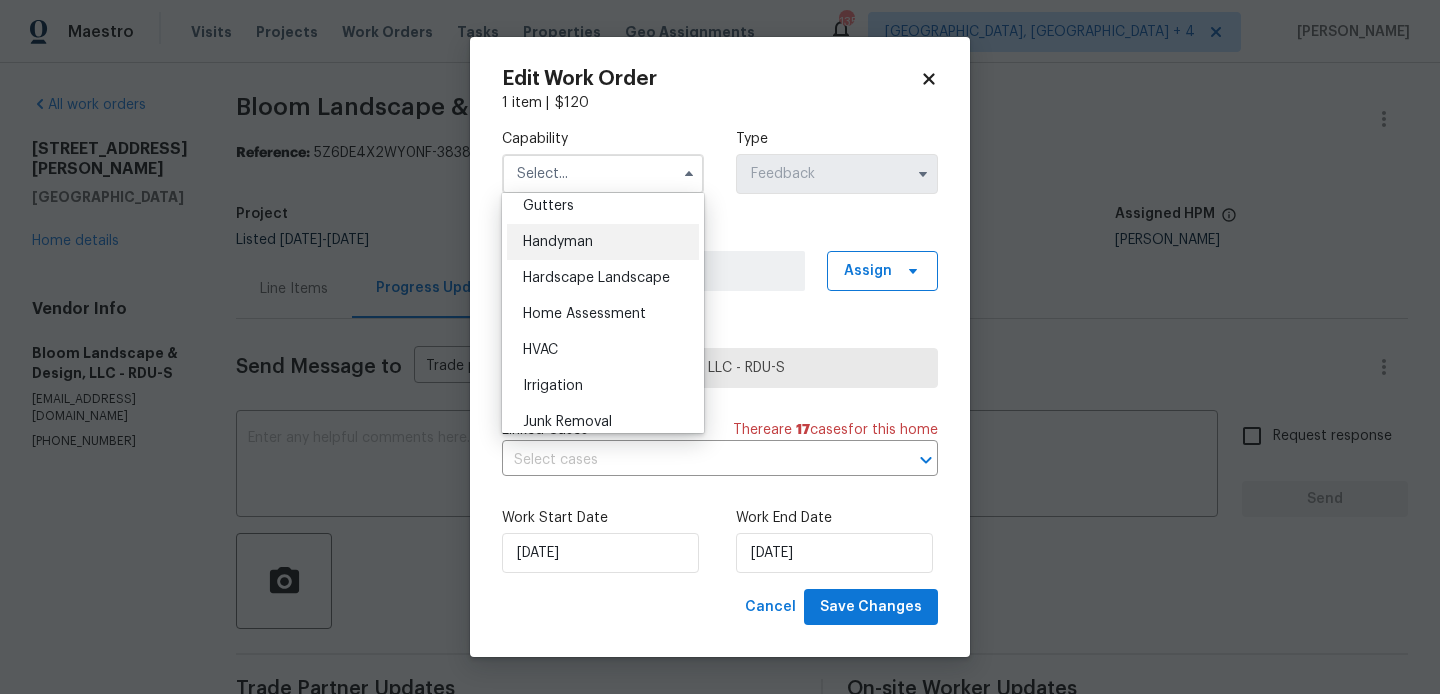 click on "Handyman" at bounding box center (558, 242) 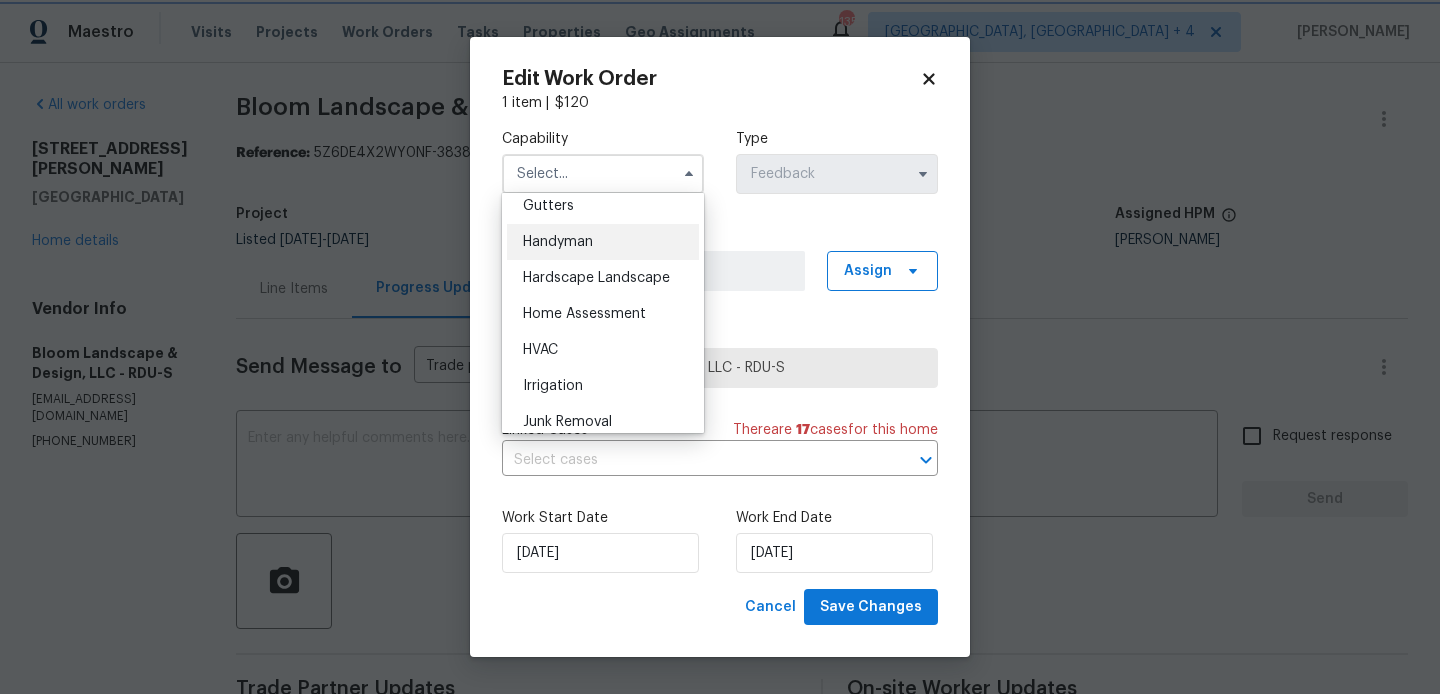 type on "Handyman" 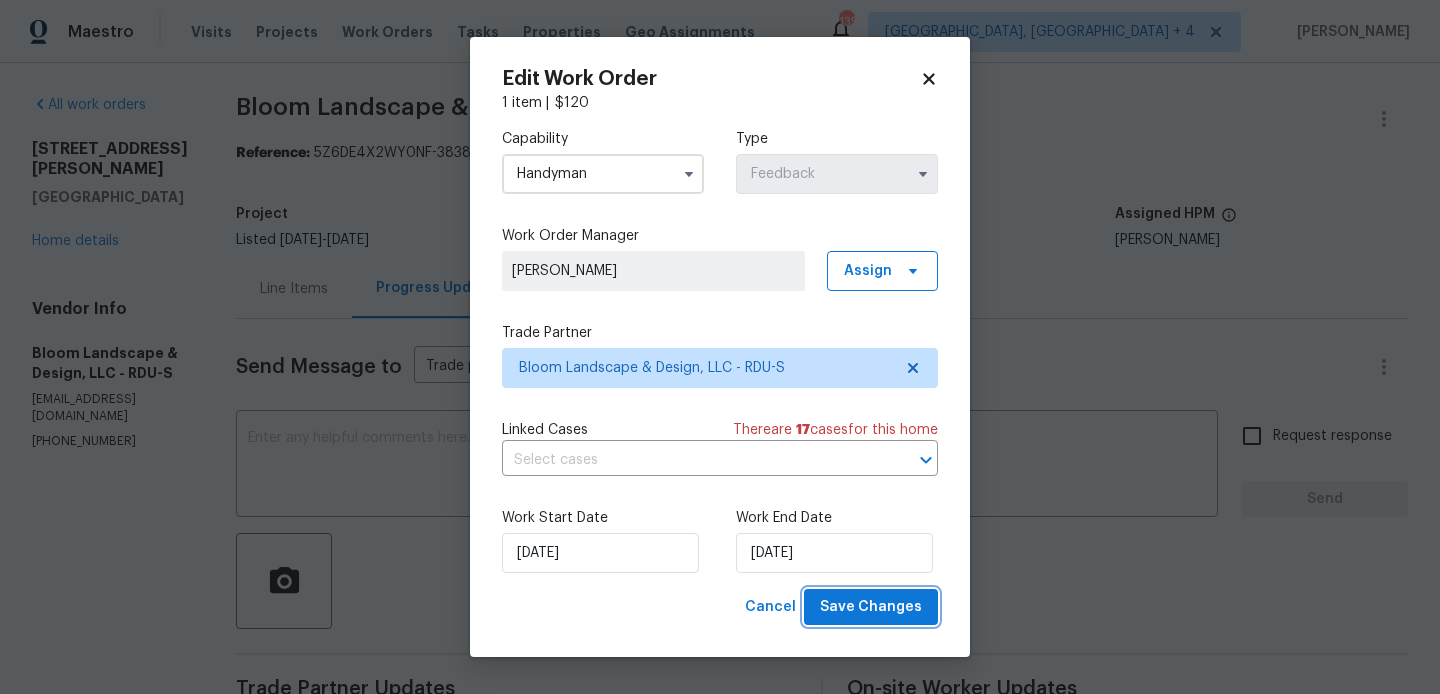click on "Save Changes" at bounding box center [871, 607] 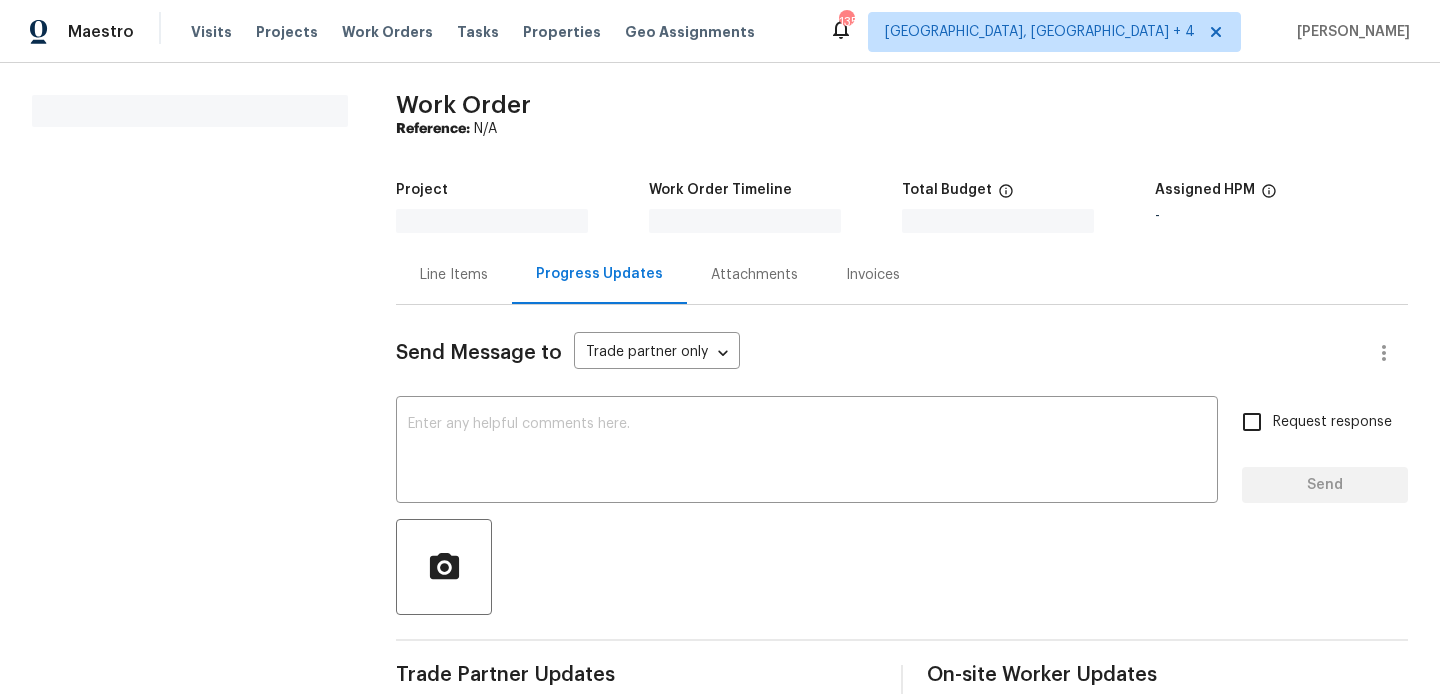 scroll, scrollTop: 0, scrollLeft: 0, axis: both 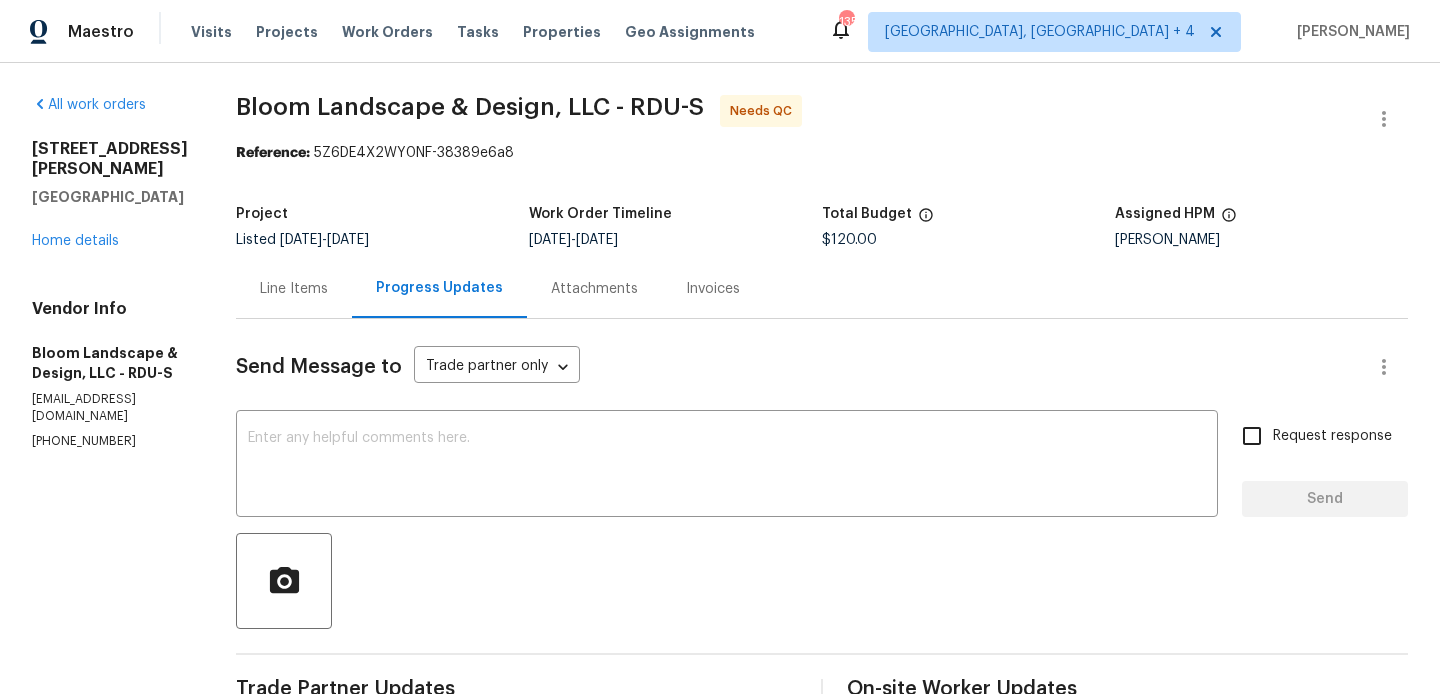 click on "Line Items" at bounding box center [294, 288] 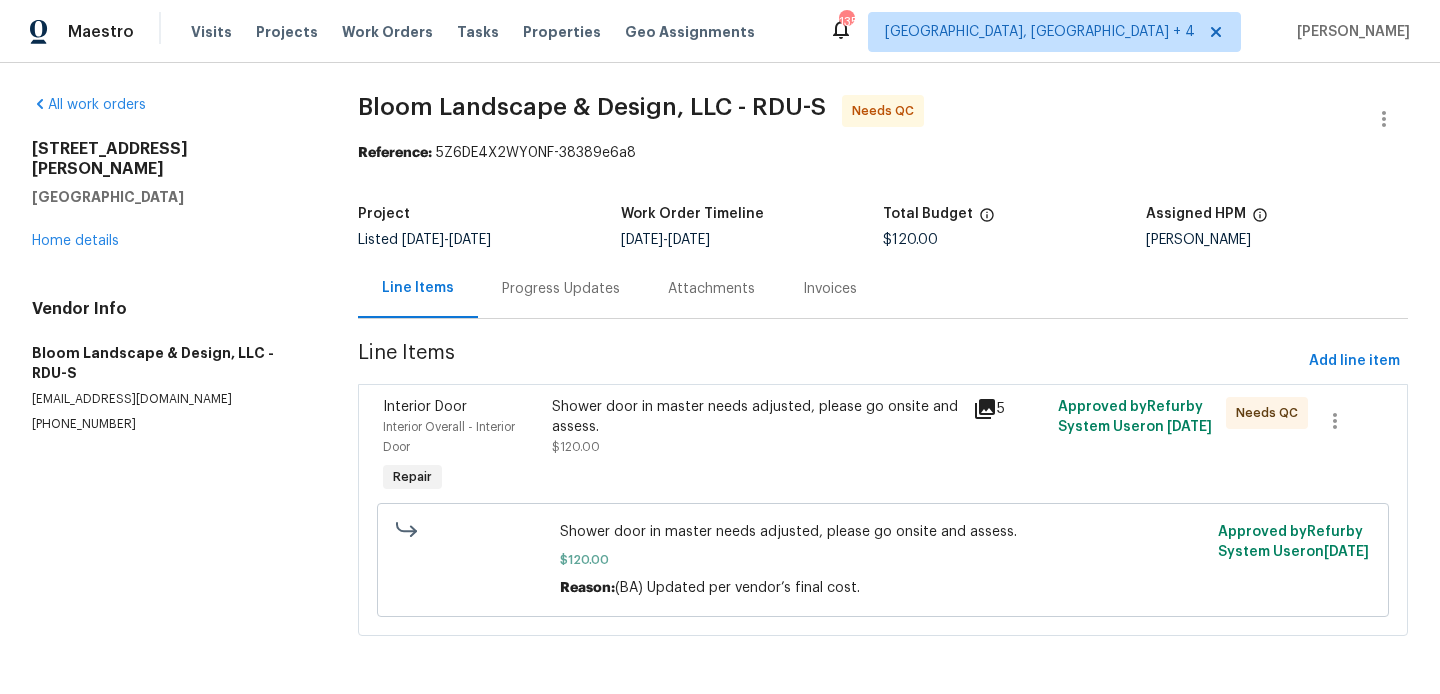 click on "Shower door in master needs adjusted, please go onsite and assess." at bounding box center [757, 417] 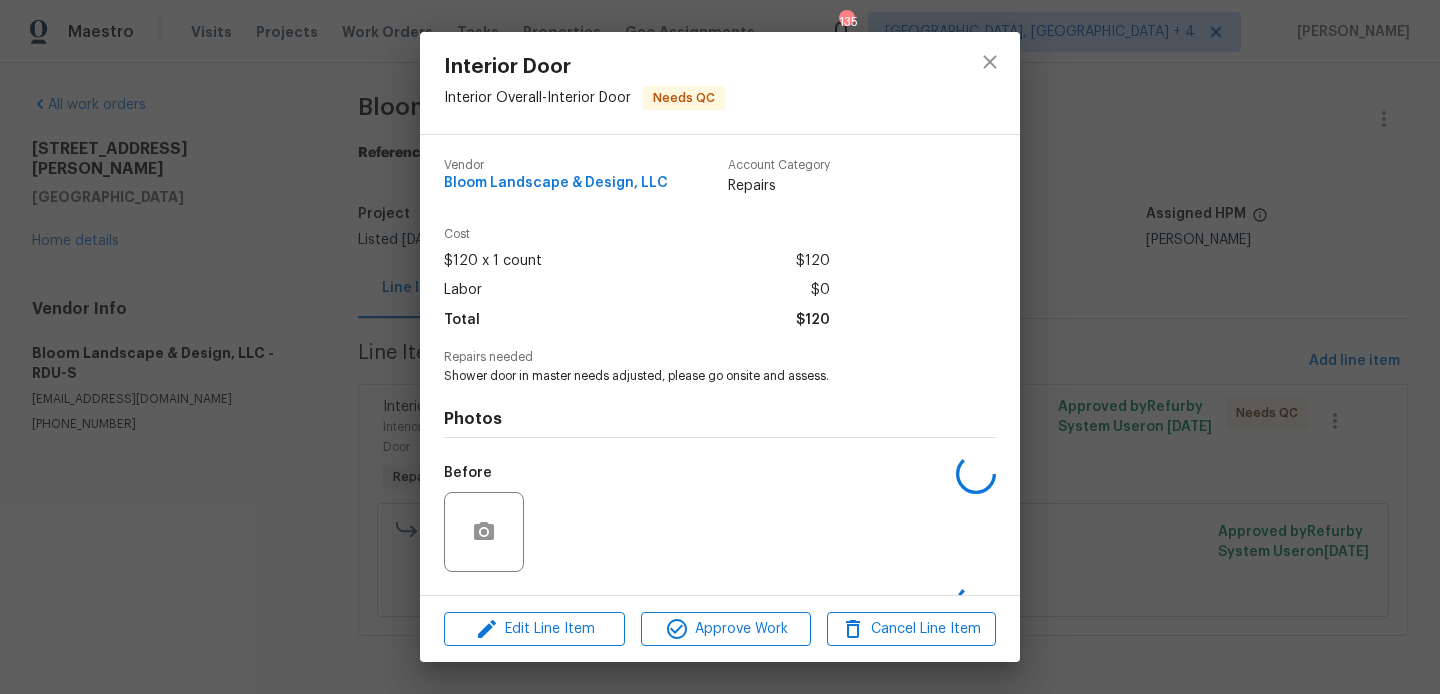 scroll, scrollTop: 127, scrollLeft: 0, axis: vertical 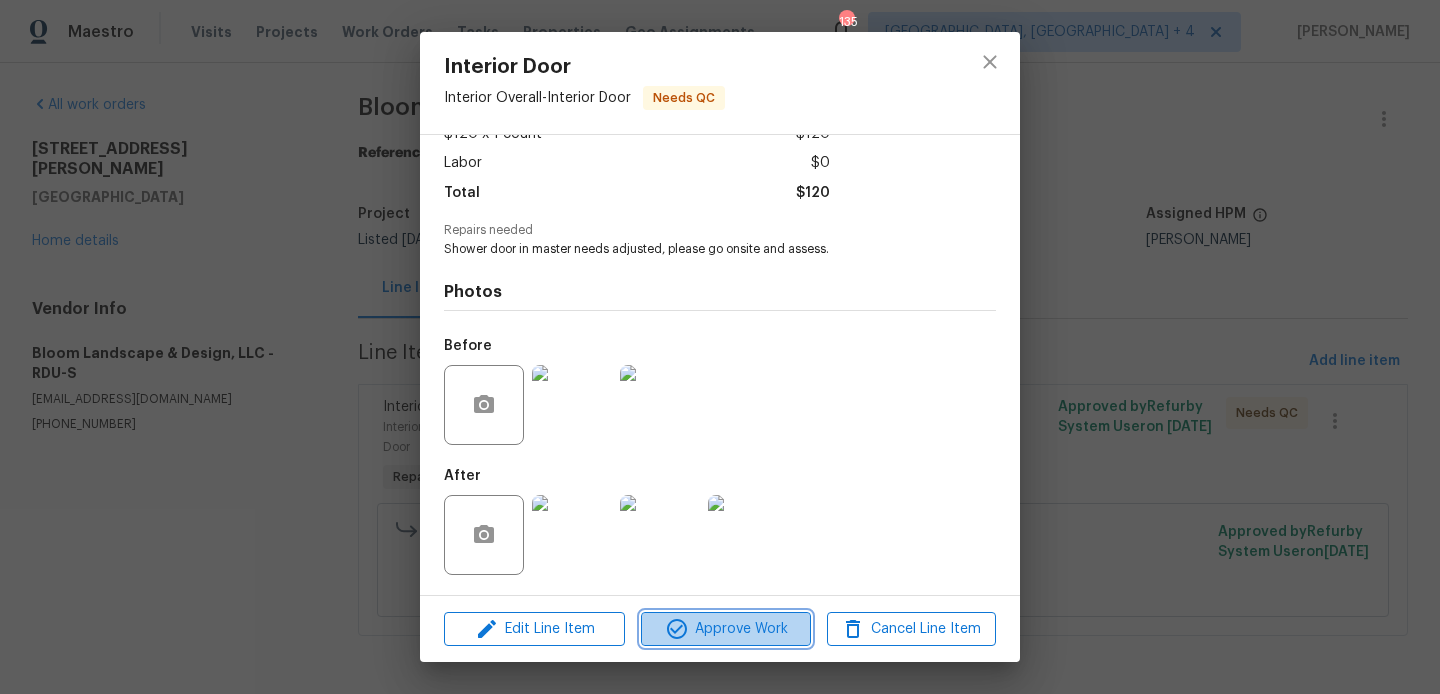 click on "Approve Work" at bounding box center (725, 629) 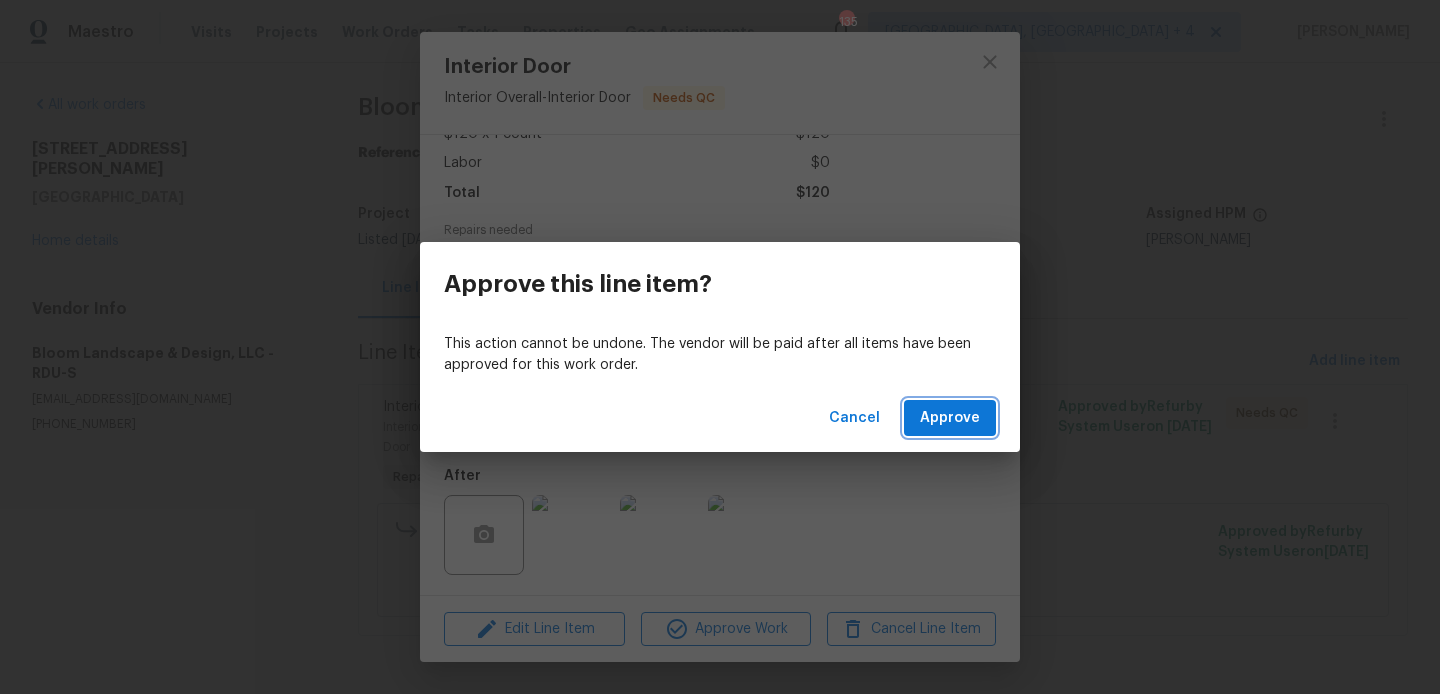 click on "Approve" at bounding box center (950, 418) 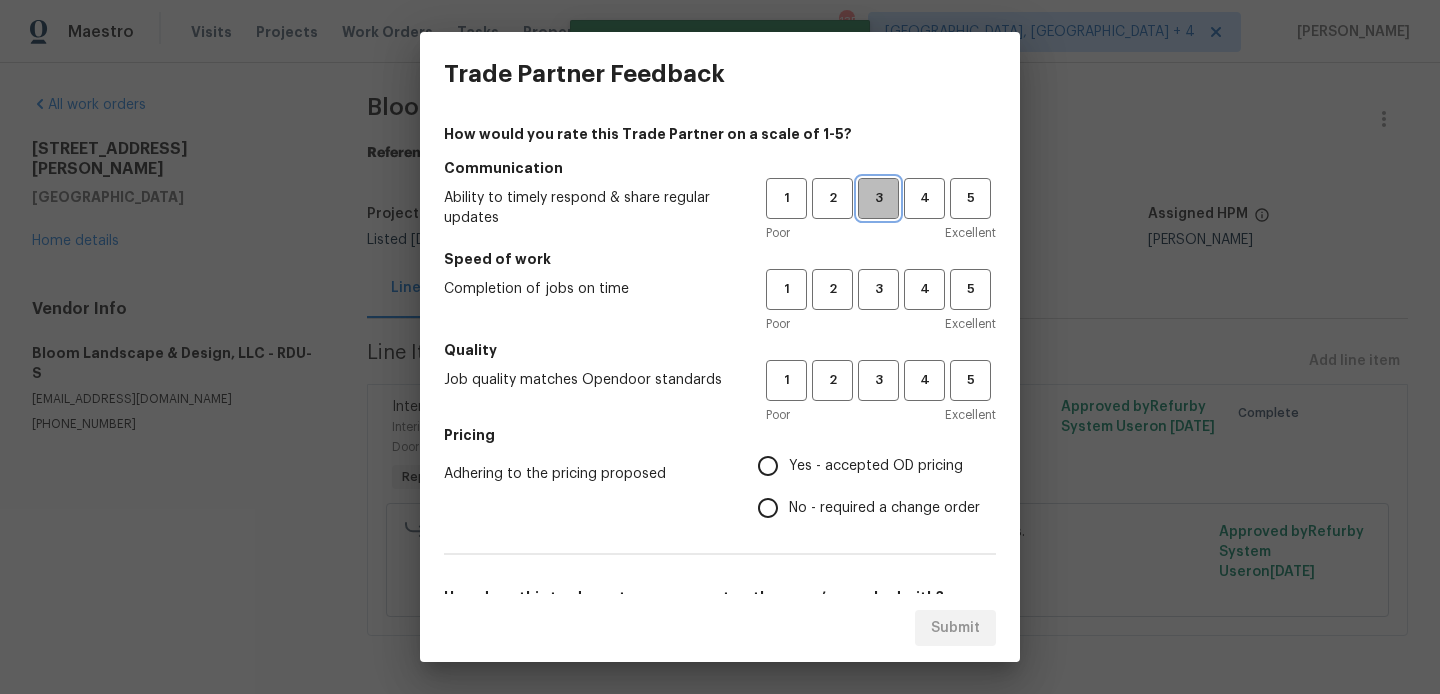 click on "3" at bounding box center [878, 198] 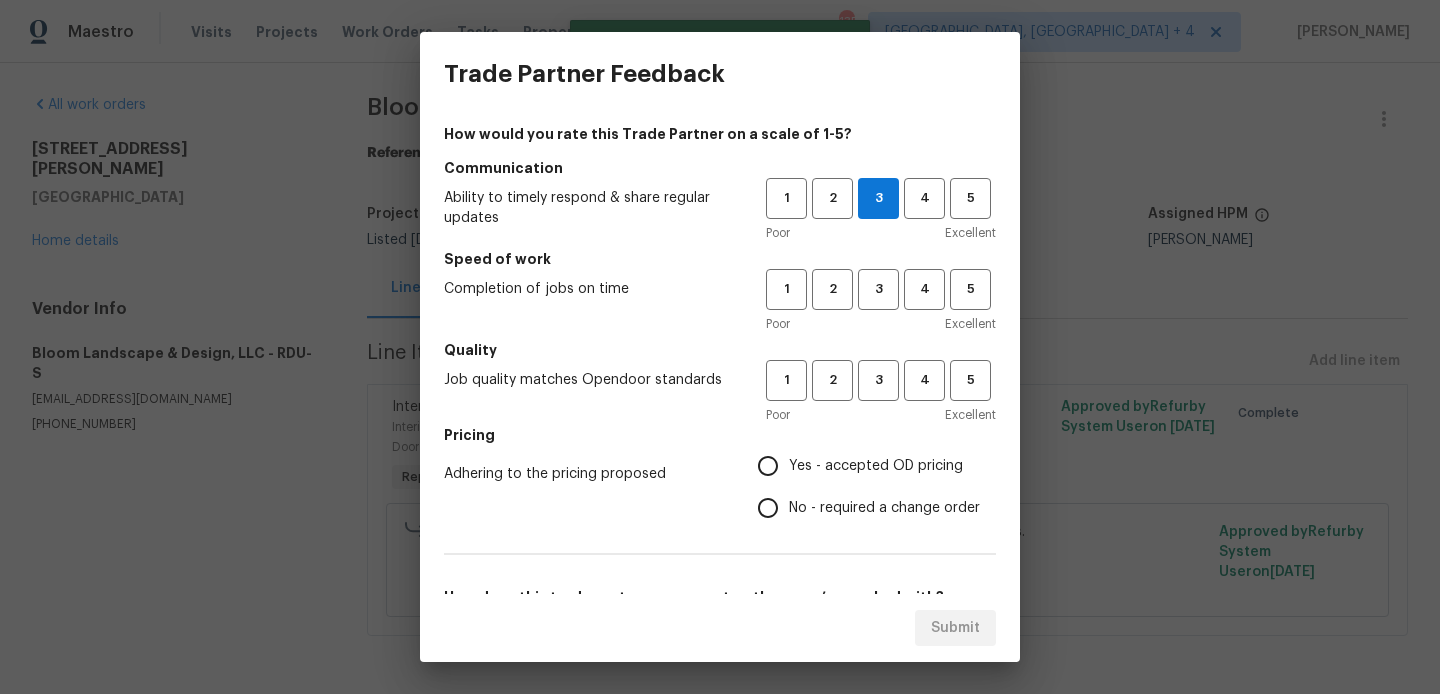 click on "Poor Excellent" at bounding box center (881, 324) 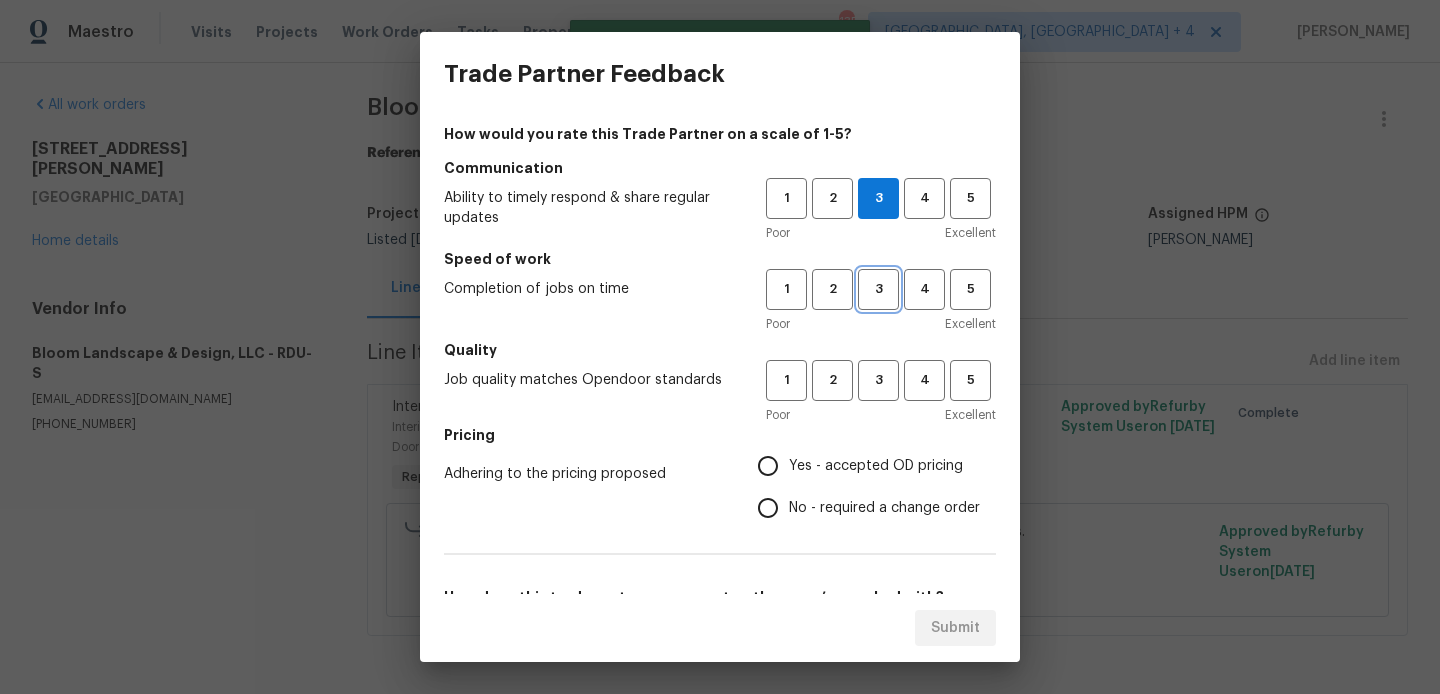 click on "3" at bounding box center (878, 289) 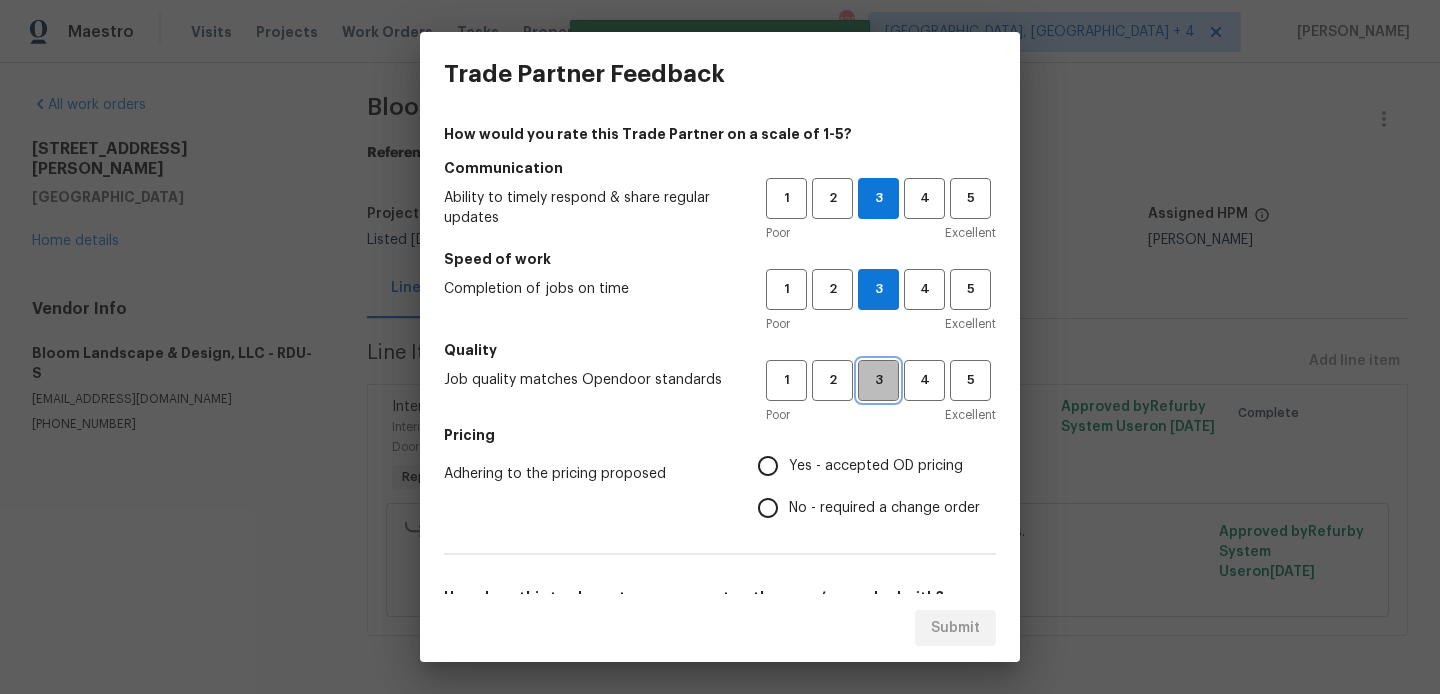 click on "3" at bounding box center (878, 380) 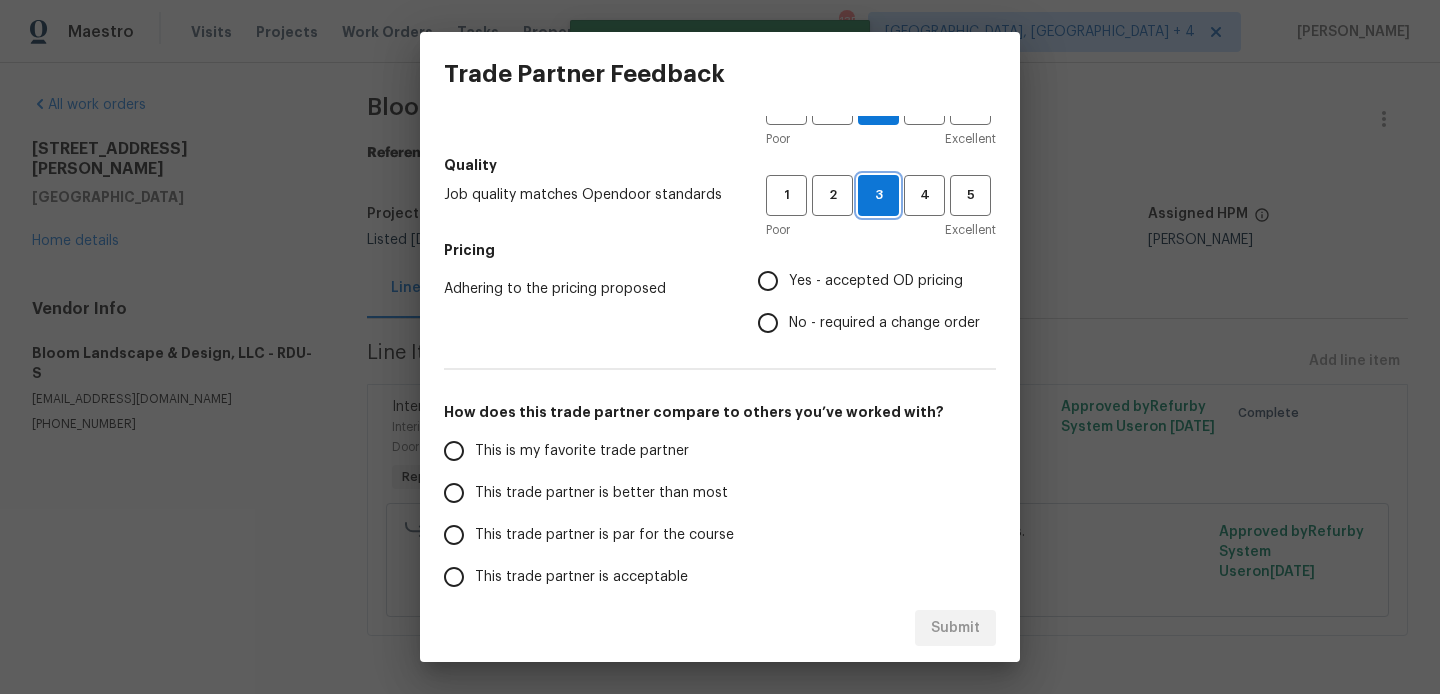 scroll, scrollTop: 186, scrollLeft: 0, axis: vertical 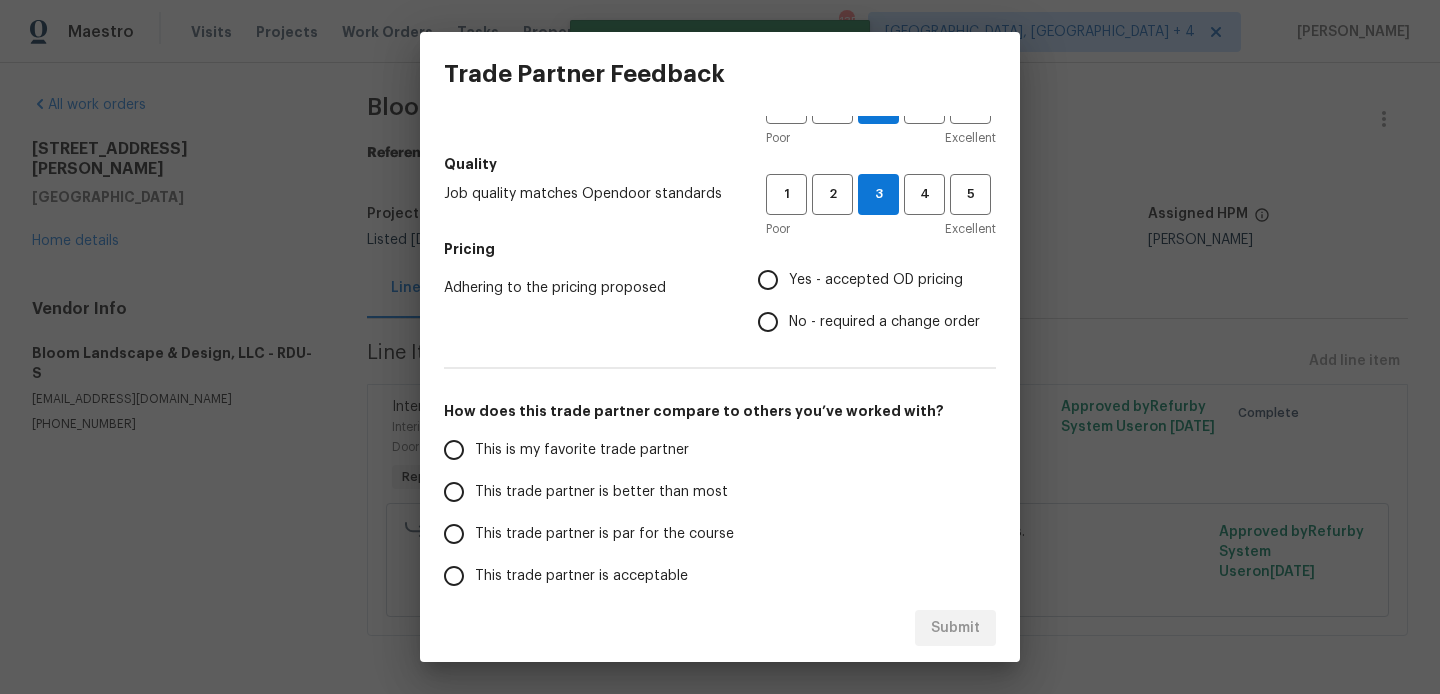 click on "No - required a change order" at bounding box center [884, 322] 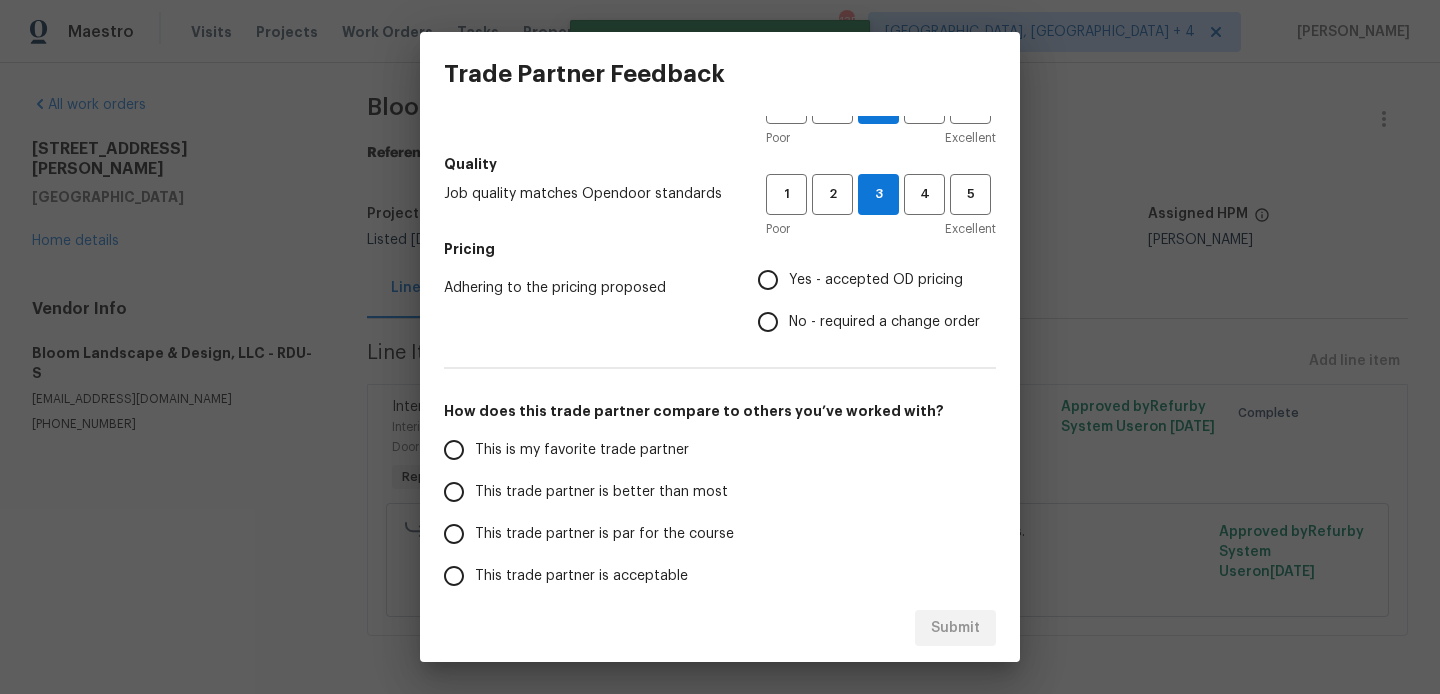 click on "No - required a change order" at bounding box center [768, 322] 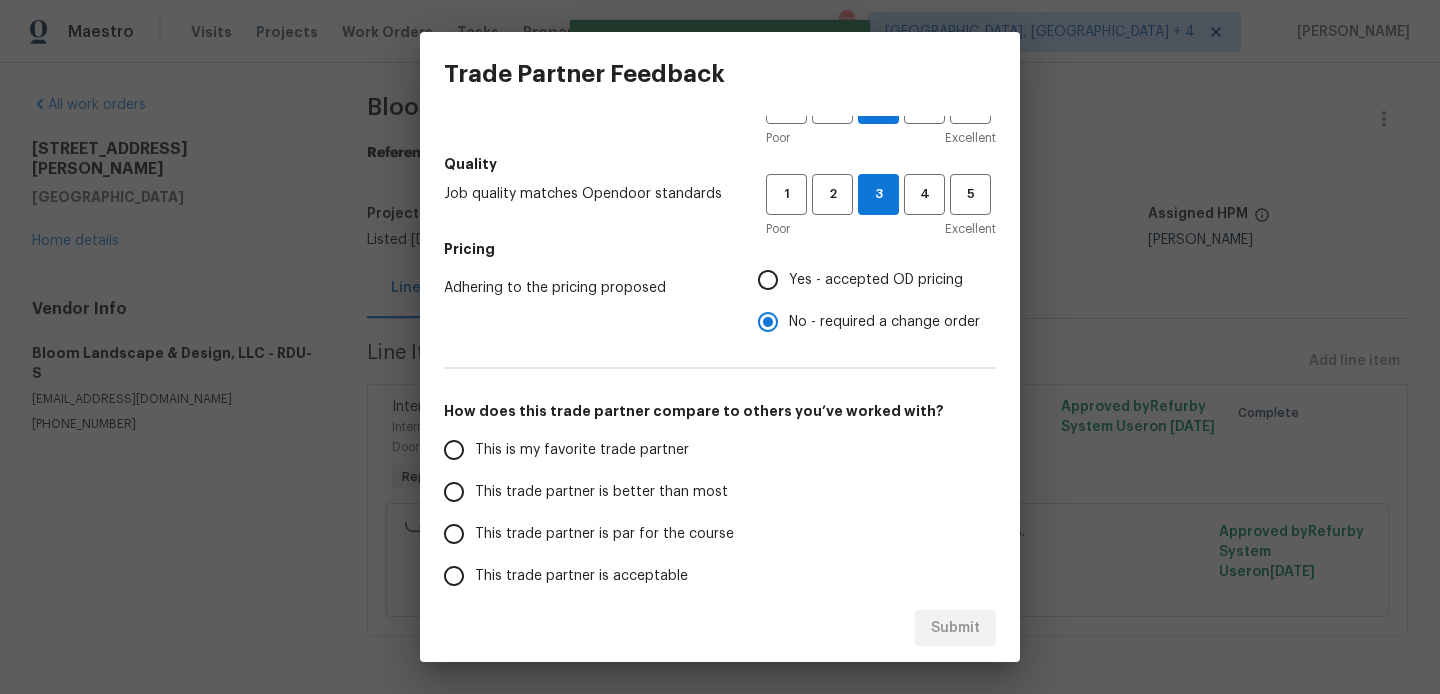 click on "This is my favorite trade partner" at bounding box center (591, 450) 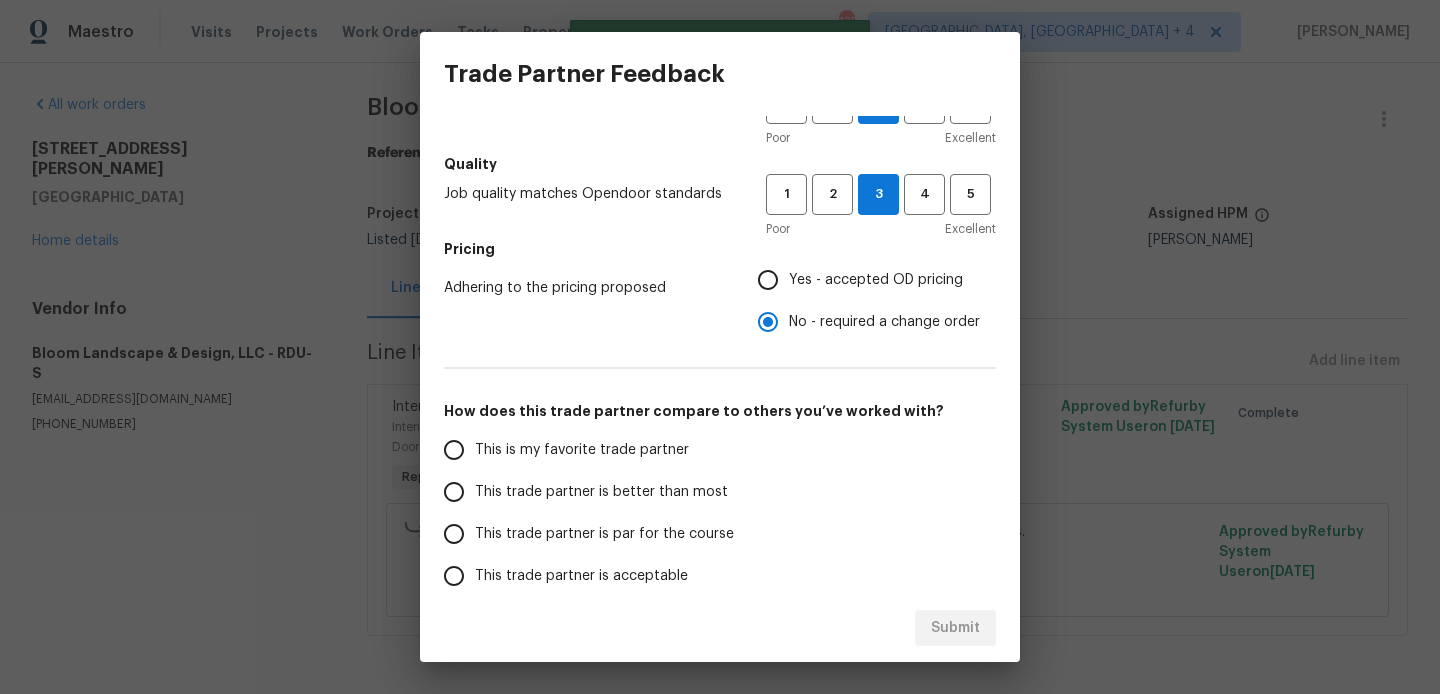 click on "This is my favorite trade partner" at bounding box center (454, 450) 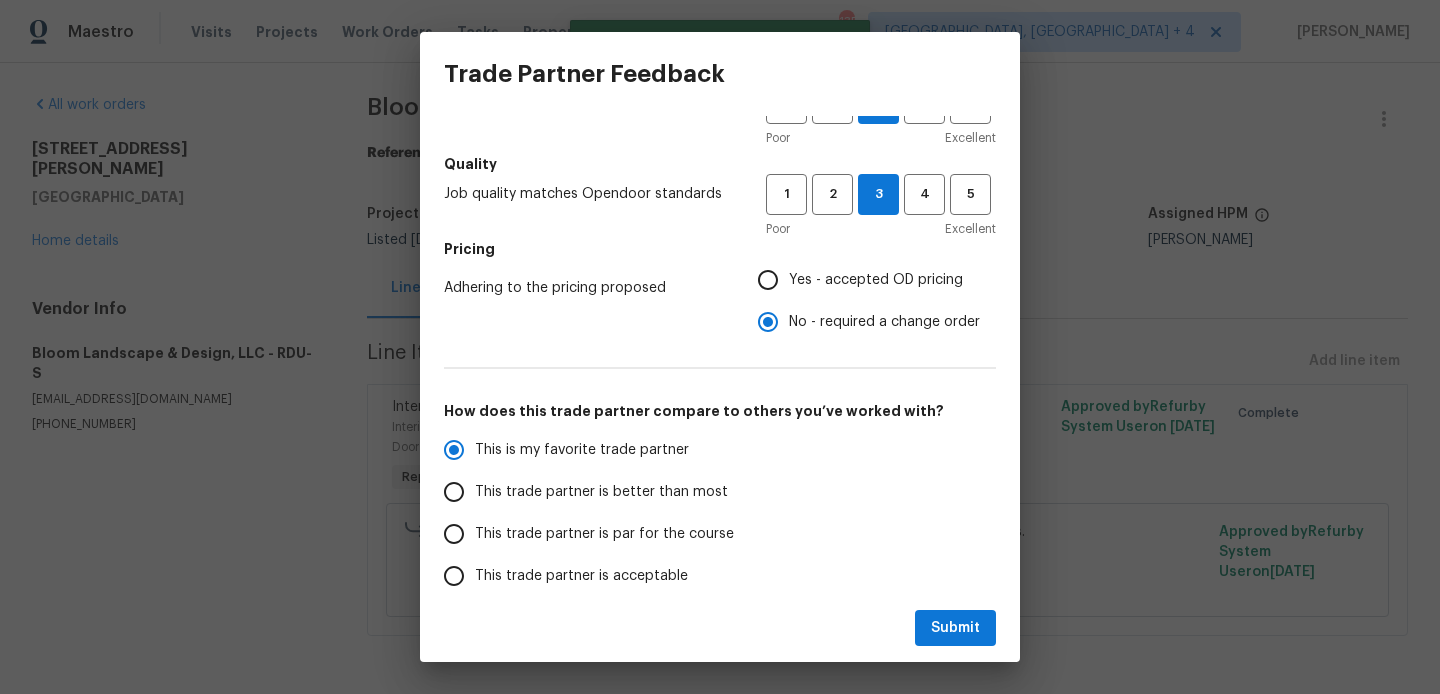 click on "Submit" at bounding box center [720, 628] 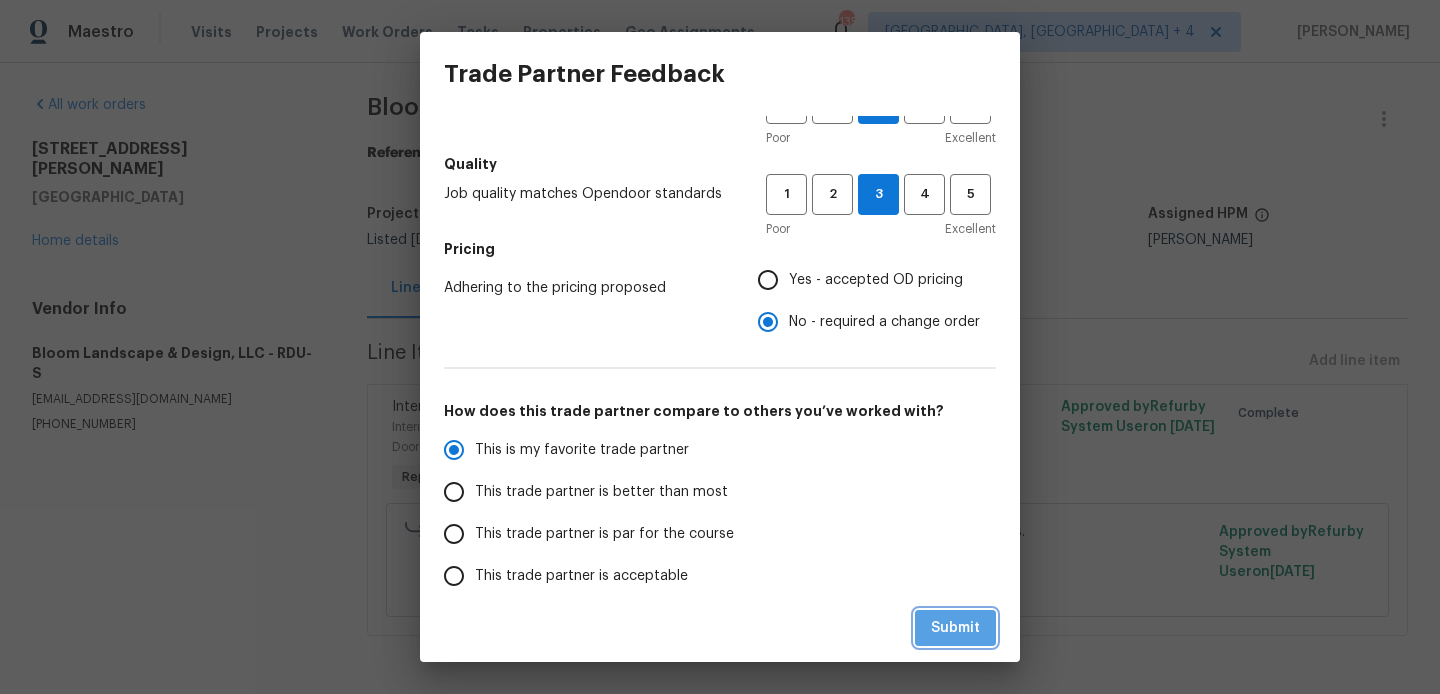 click on "Submit" at bounding box center [955, 628] 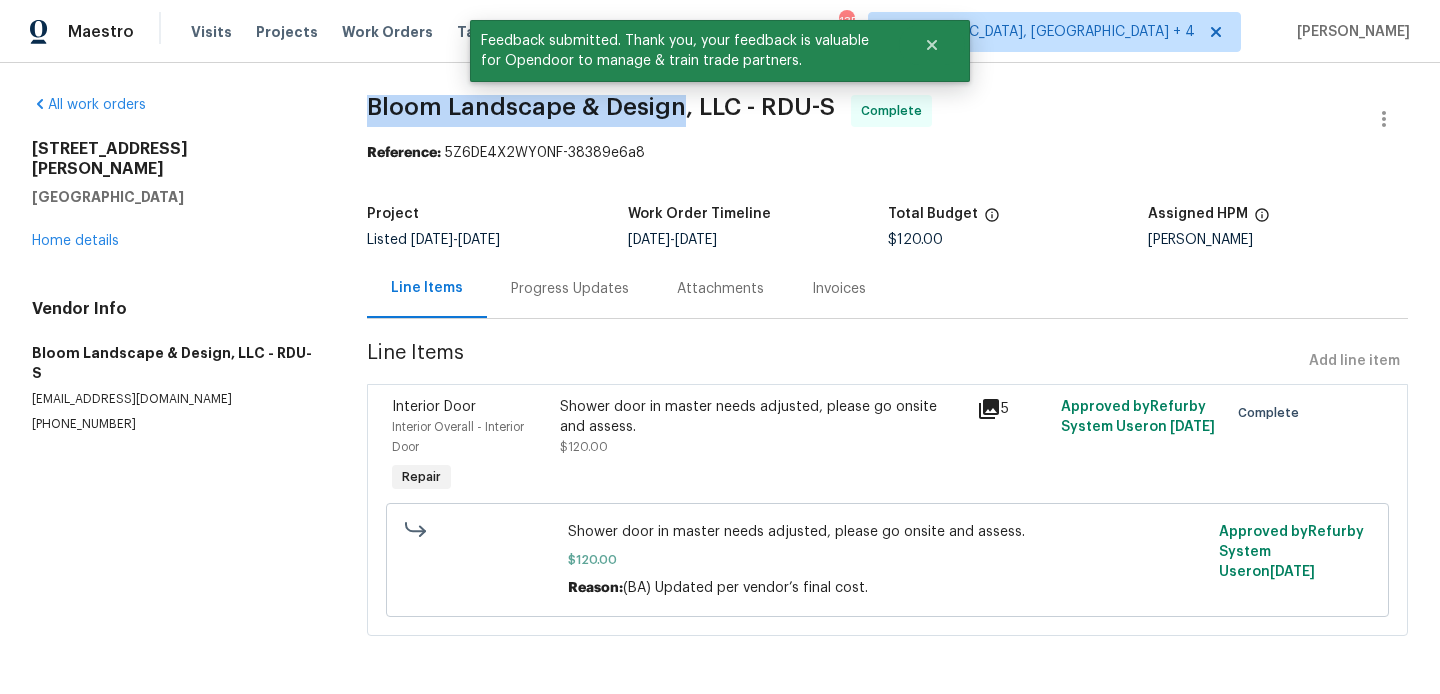 drag, startPoint x: 366, startPoint y: 105, endPoint x: 679, endPoint y: 111, distance: 313.0575 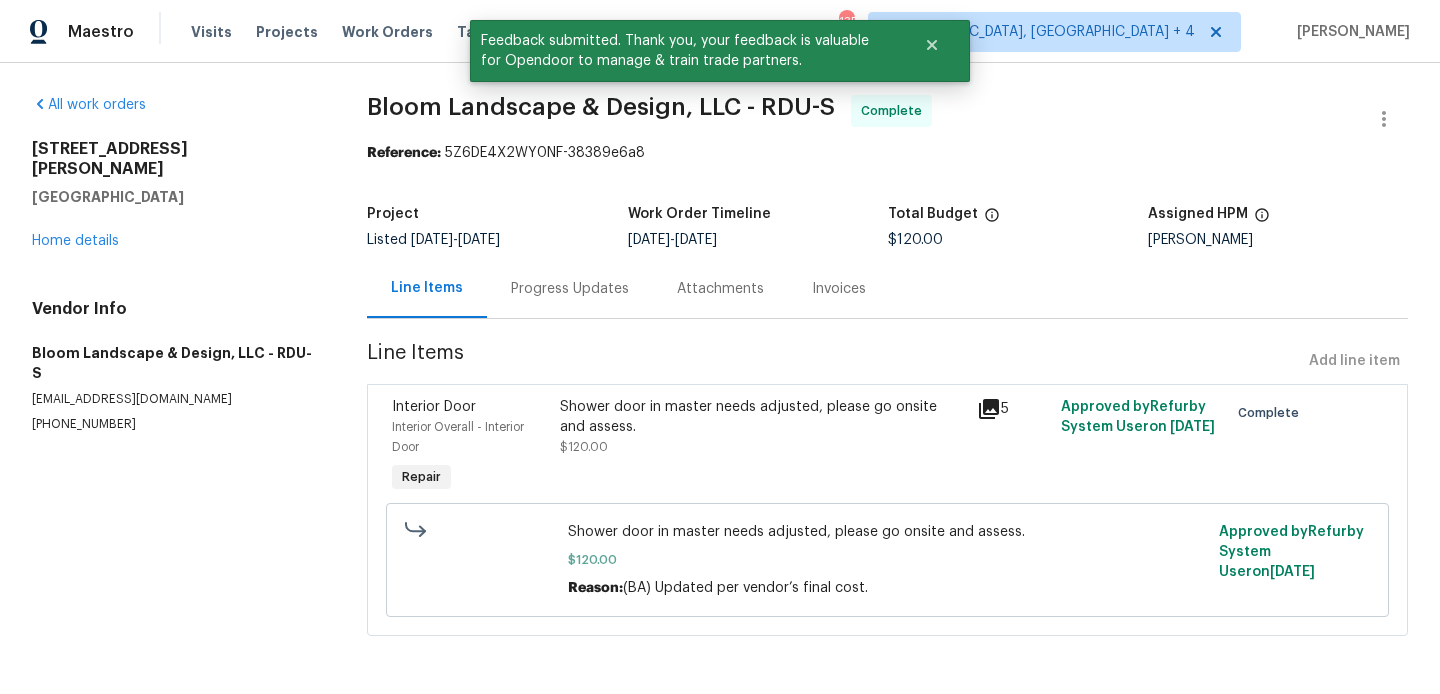 click on "Progress Updates" at bounding box center [570, 289] 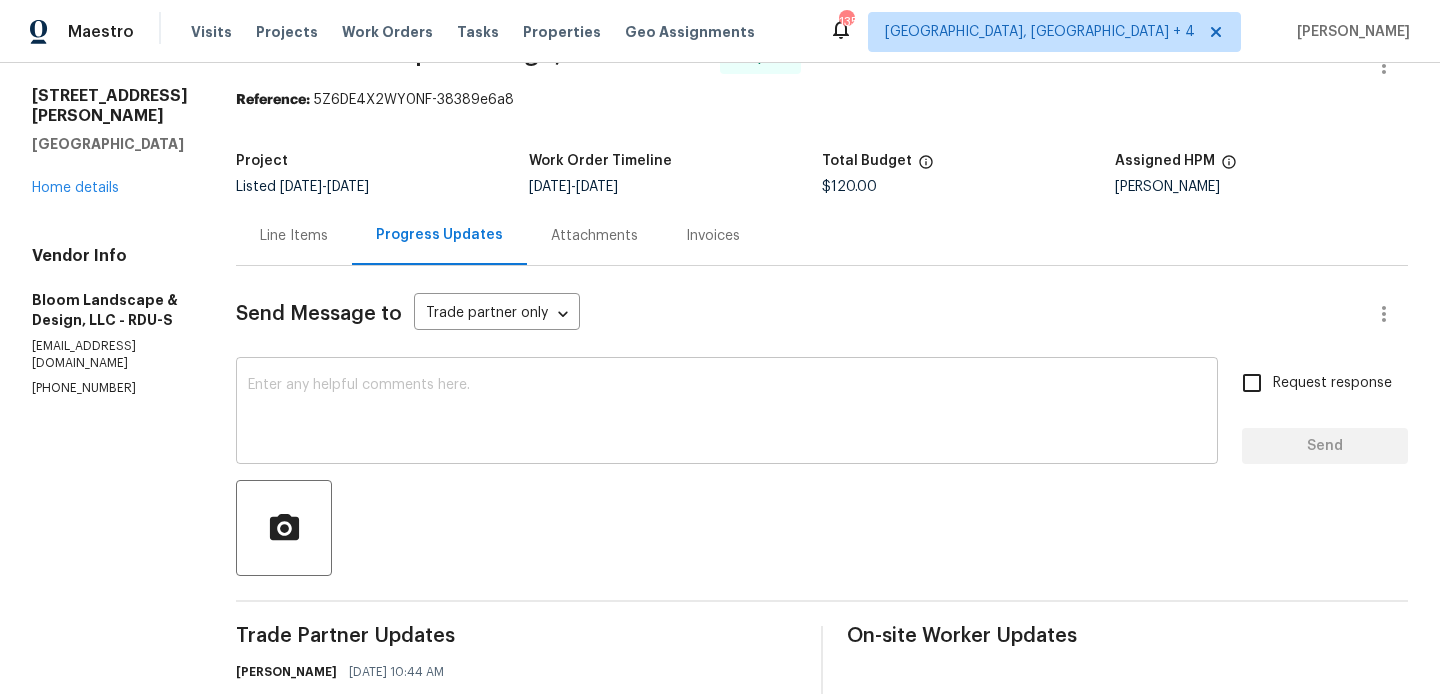 scroll, scrollTop: 383, scrollLeft: 0, axis: vertical 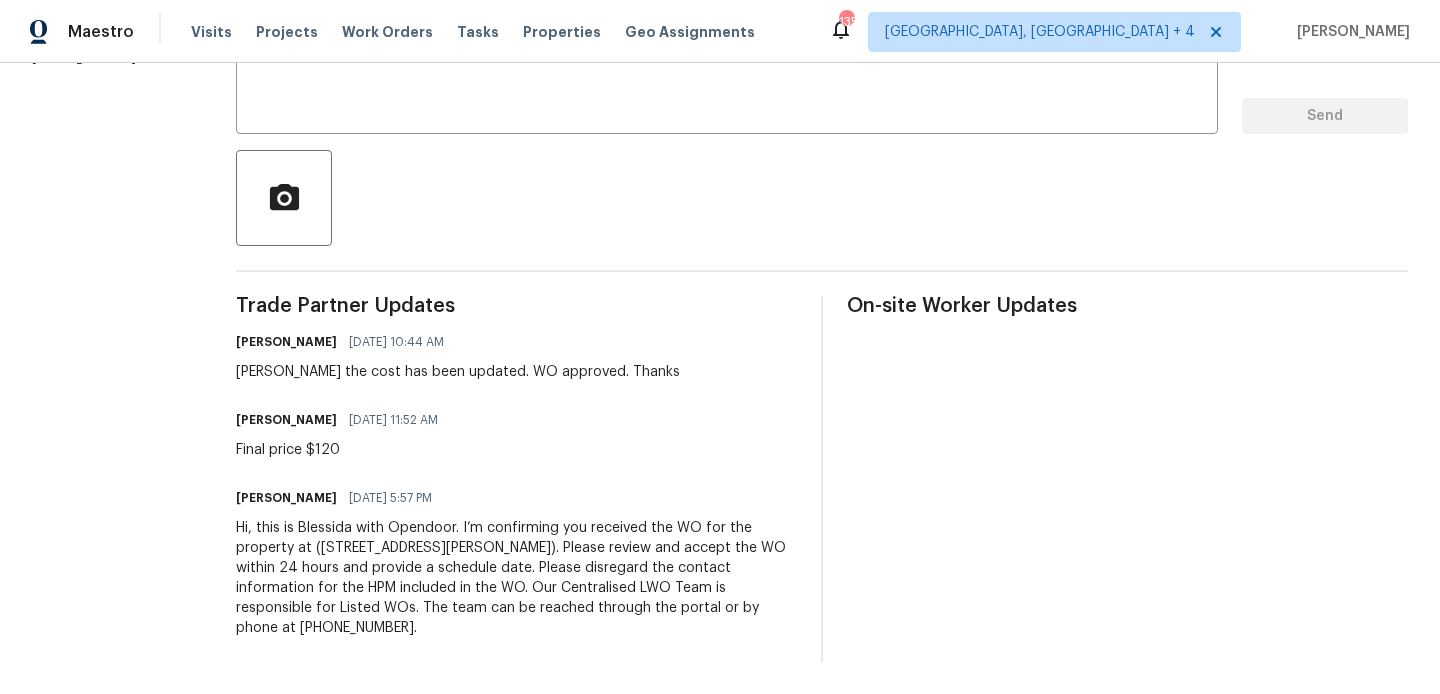 click on "Final price $120" at bounding box center [343, 450] 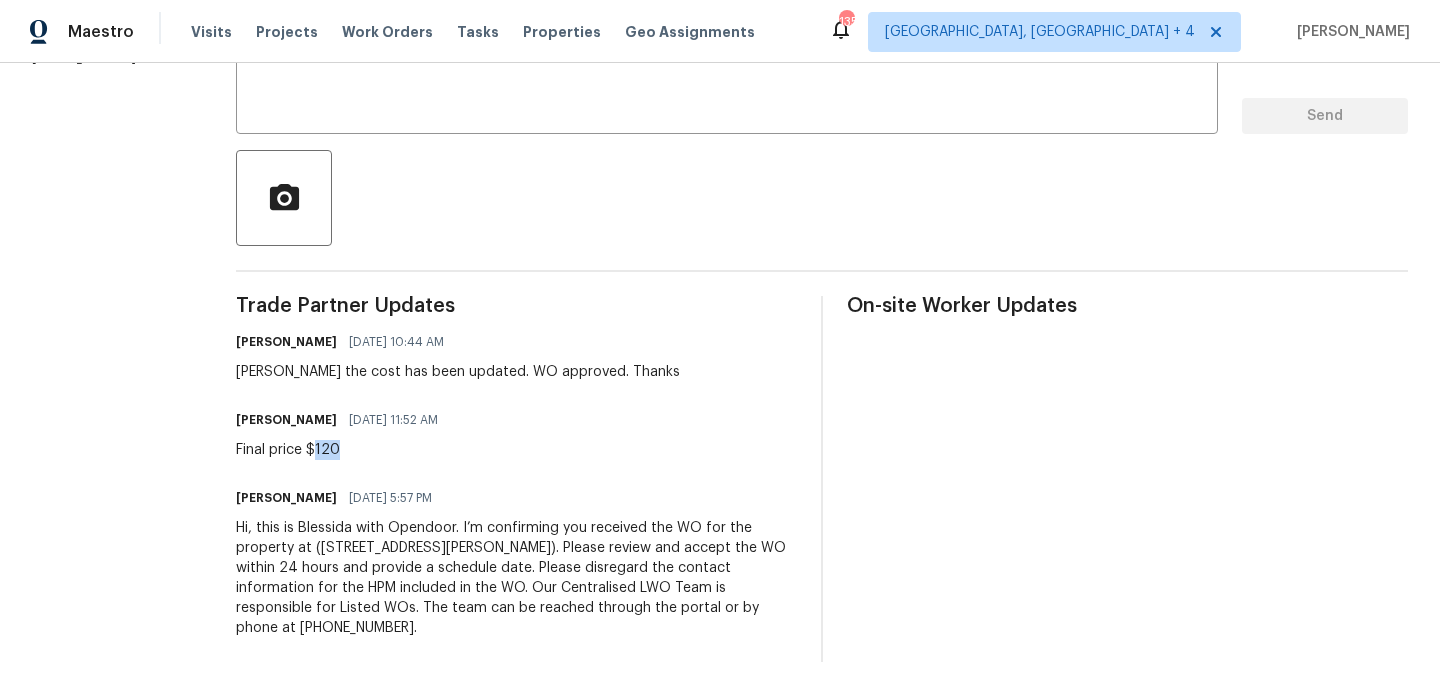 click on "Final price $120" at bounding box center (343, 450) 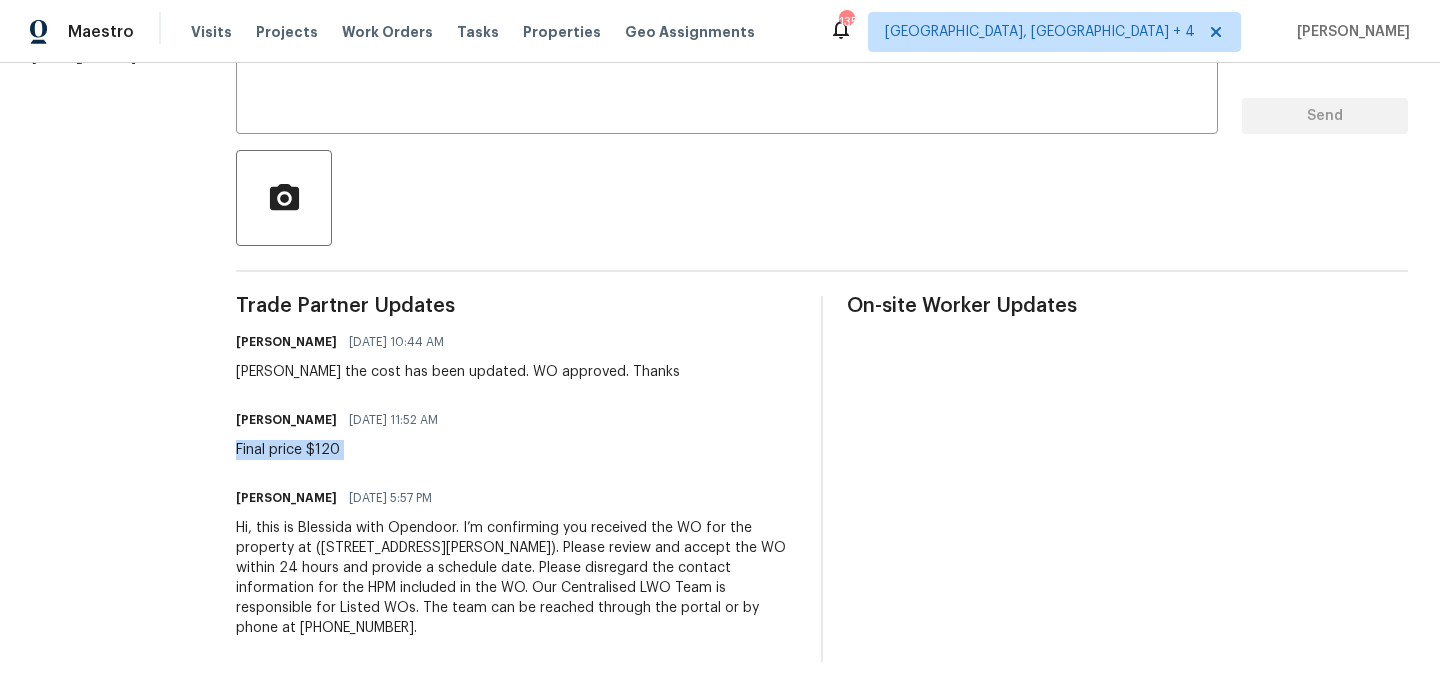 click on "Final price $120" at bounding box center (343, 450) 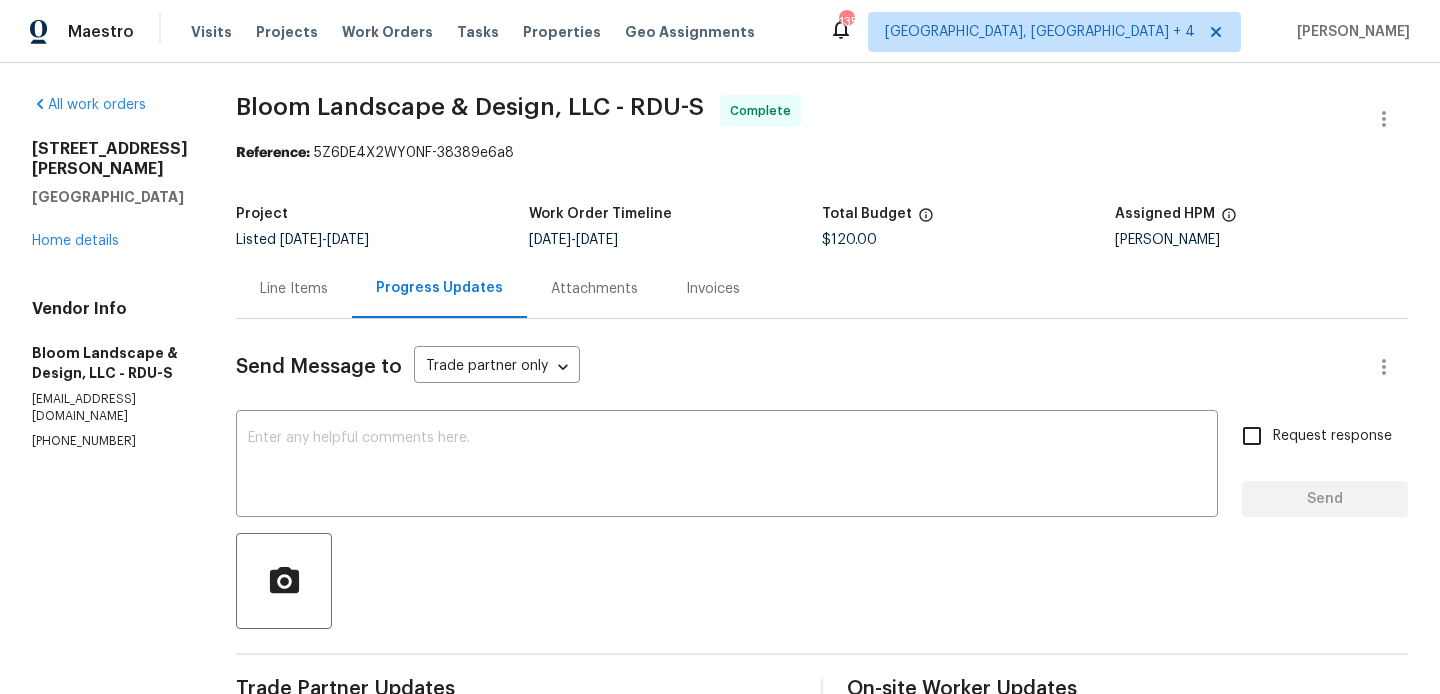 click on "10 Sandy Bluff Ct Durham, NC 27703 Home details" at bounding box center [110, 195] 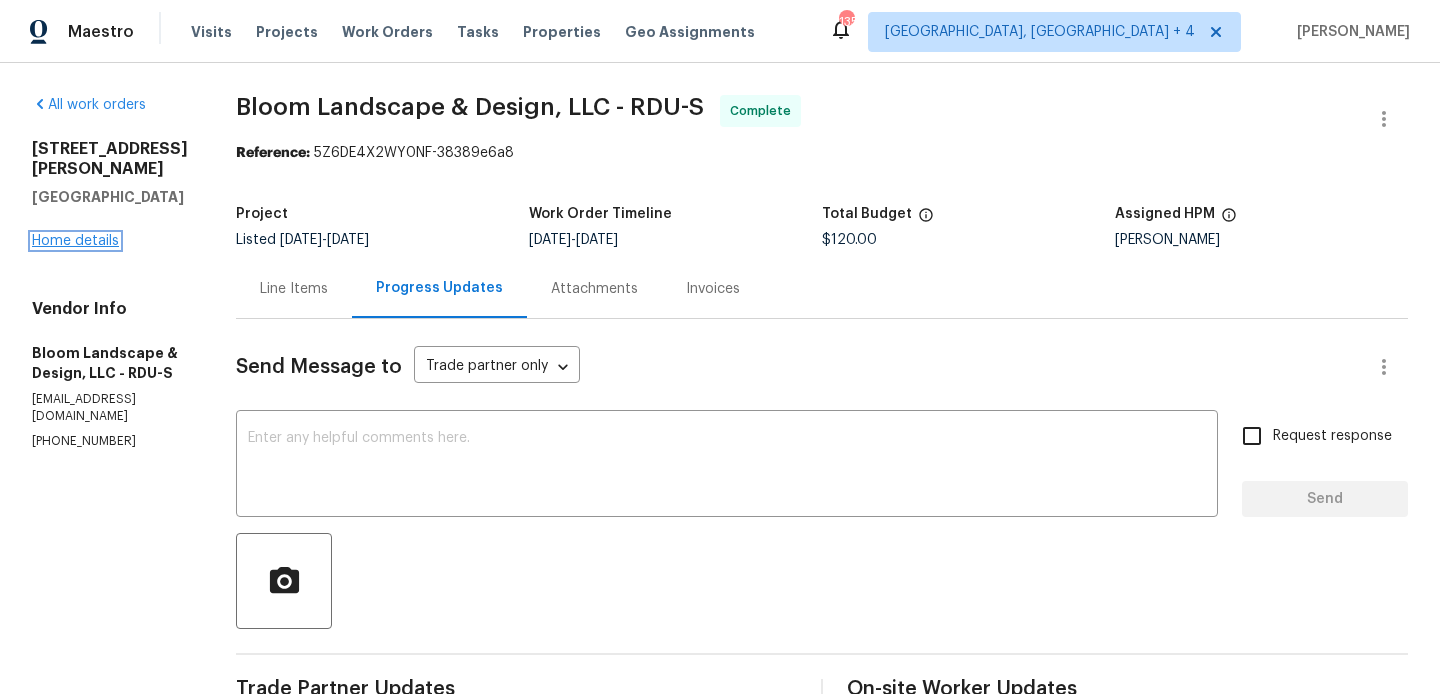 click on "Home details" at bounding box center [75, 241] 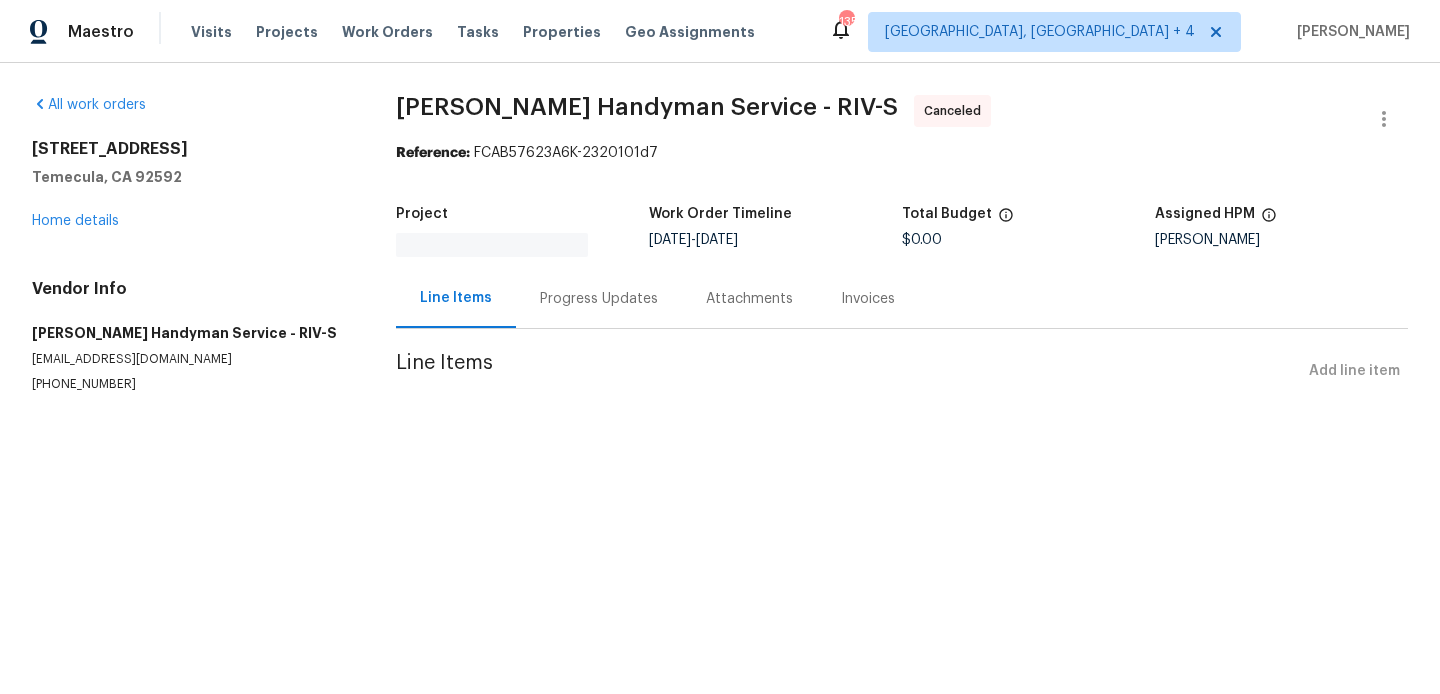 scroll, scrollTop: 0, scrollLeft: 0, axis: both 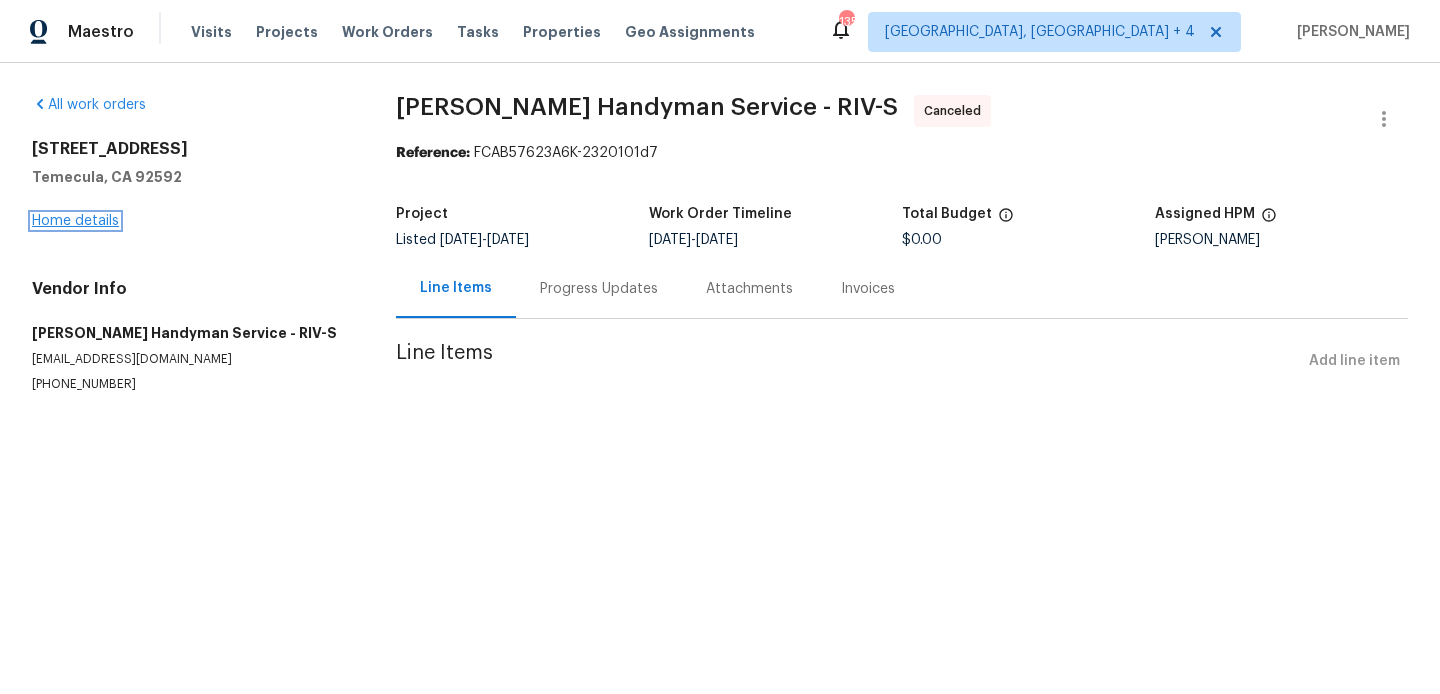 click on "Home details" at bounding box center (75, 221) 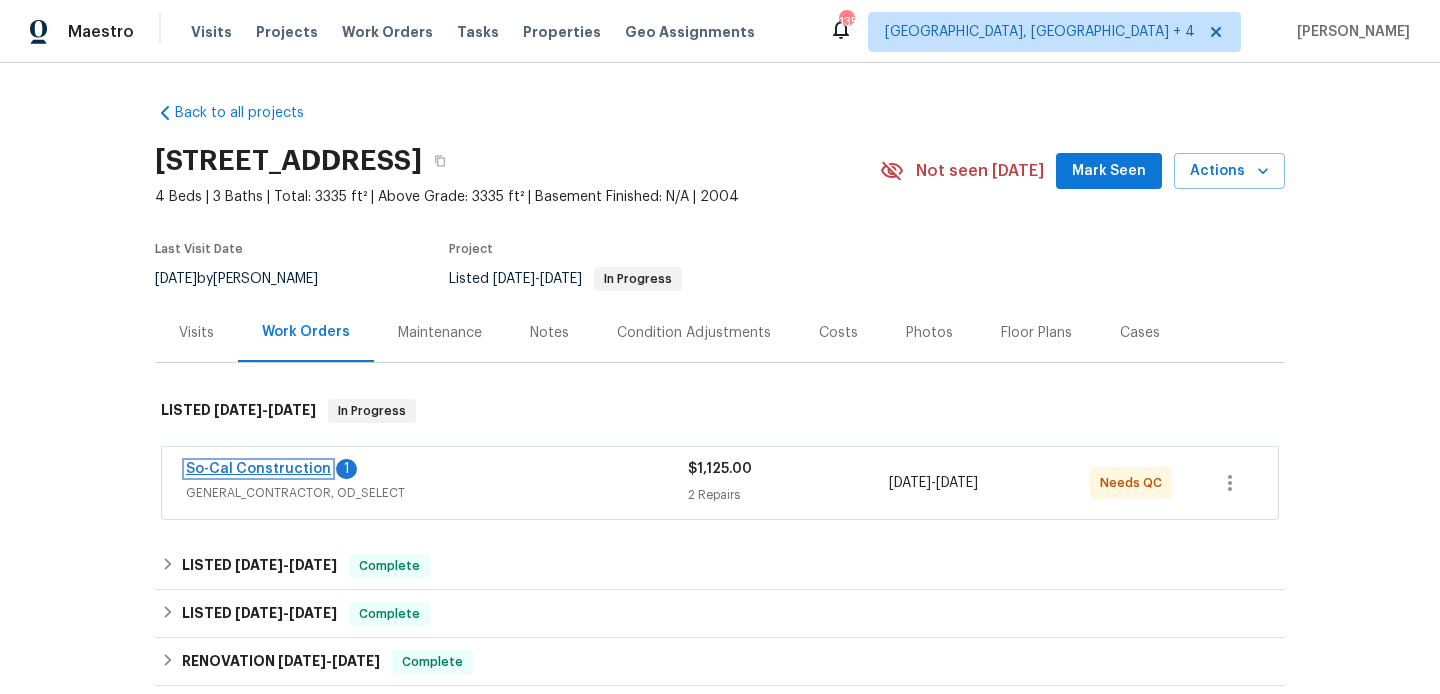click on "So-Cal Construction" at bounding box center [258, 469] 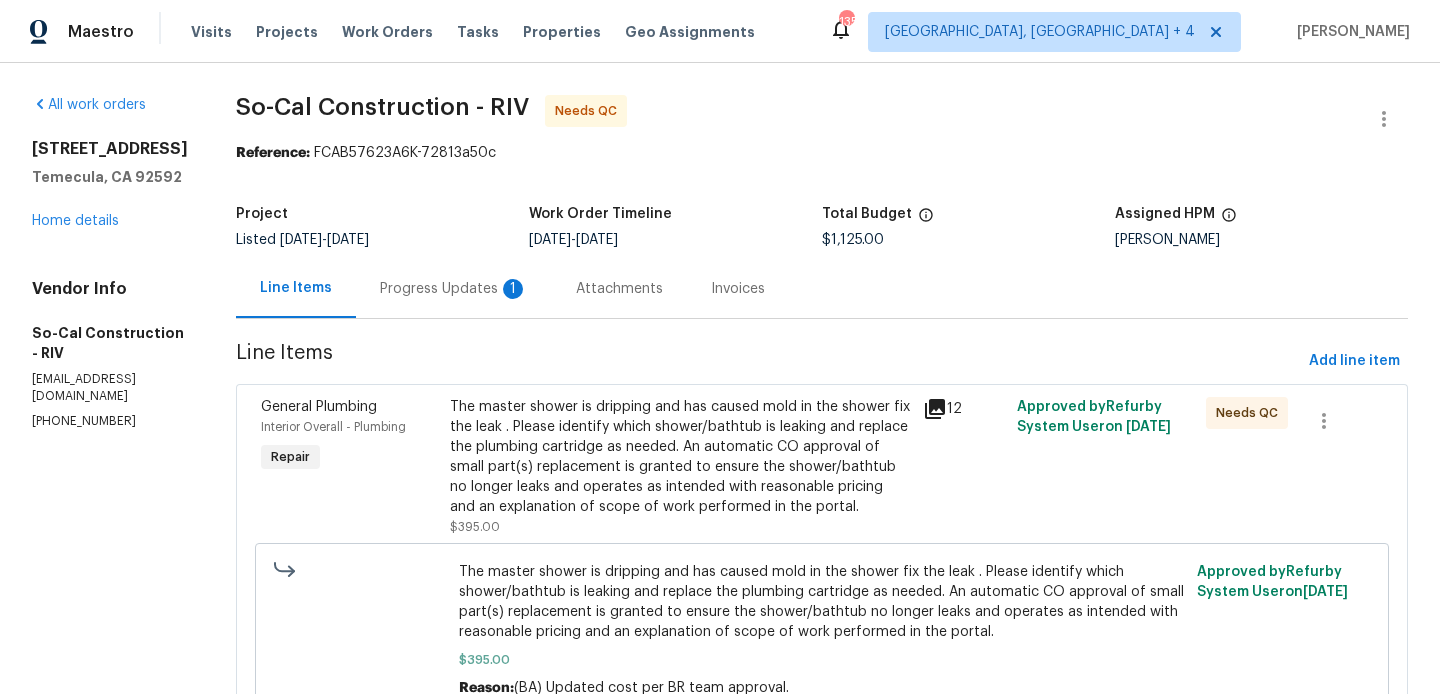 click on "Progress Updates 1" at bounding box center [454, 289] 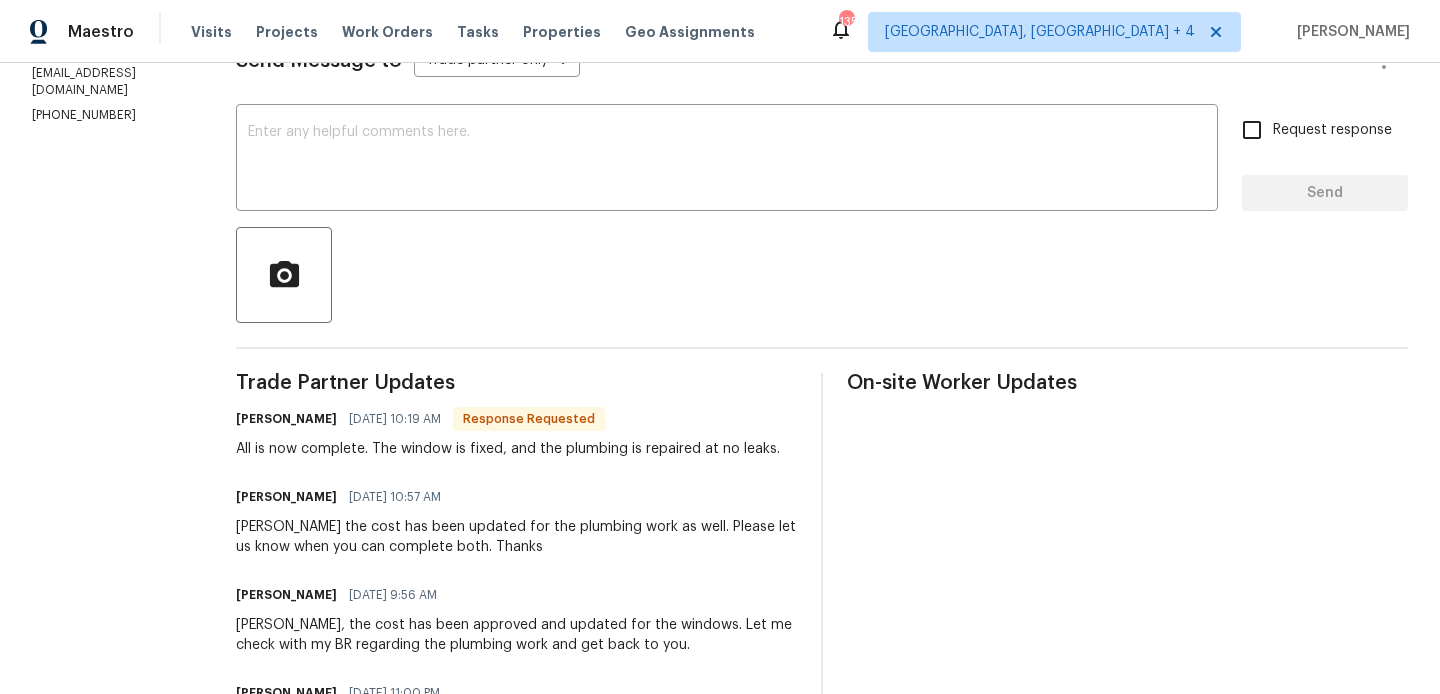 scroll, scrollTop: 0, scrollLeft: 0, axis: both 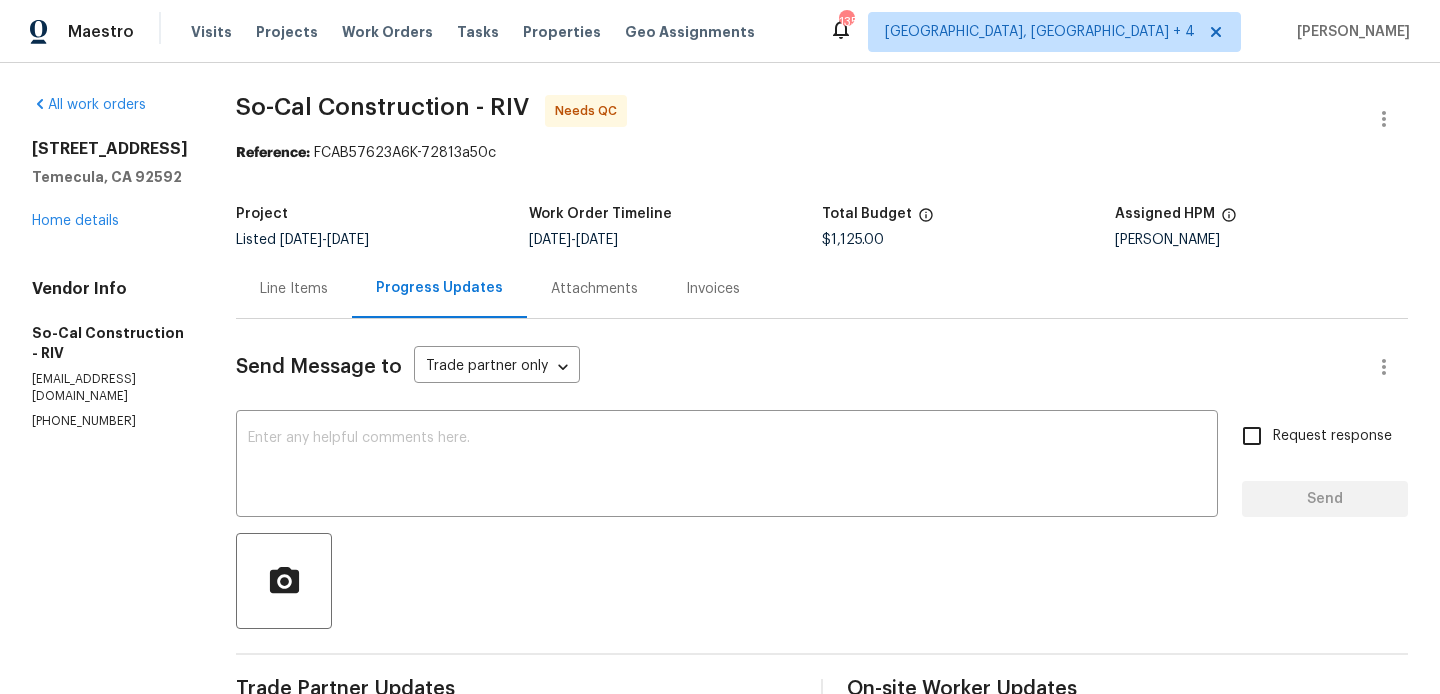 click on "Line Items" at bounding box center [294, 289] 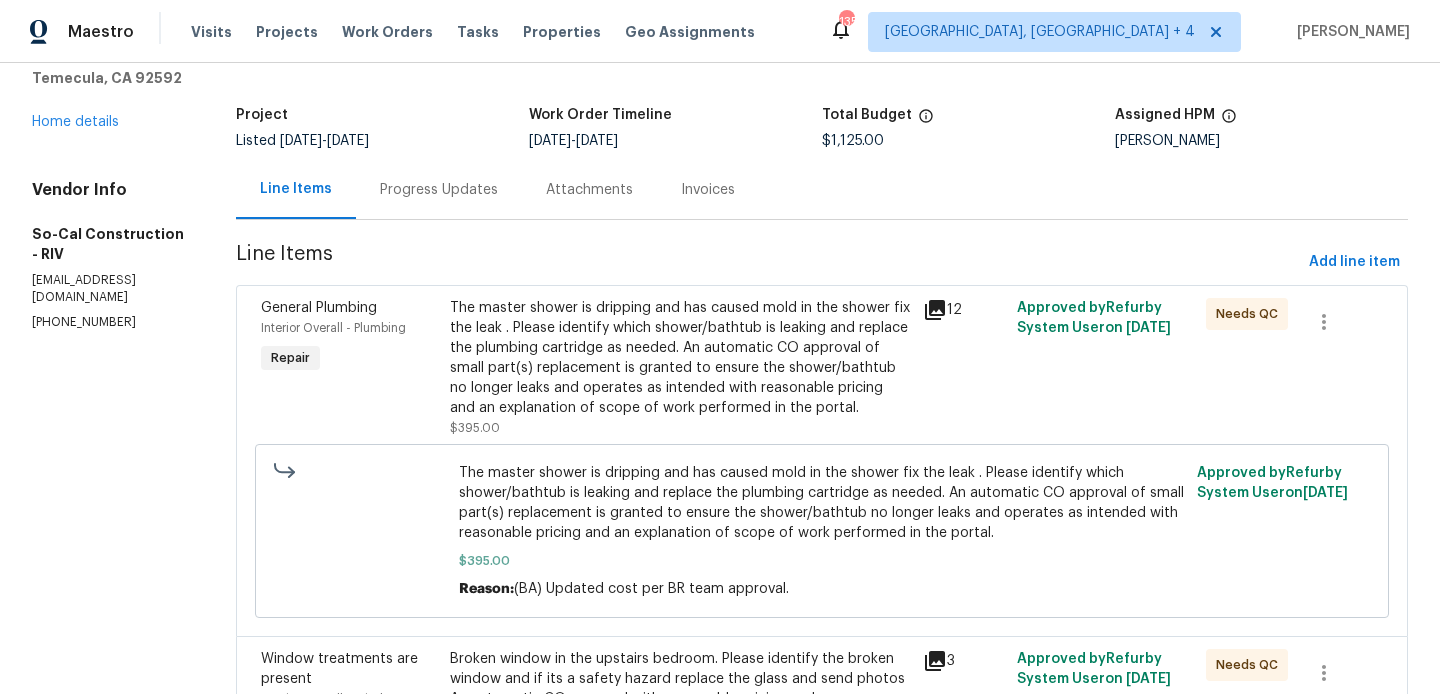 scroll, scrollTop: 0, scrollLeft: 0, axis: both 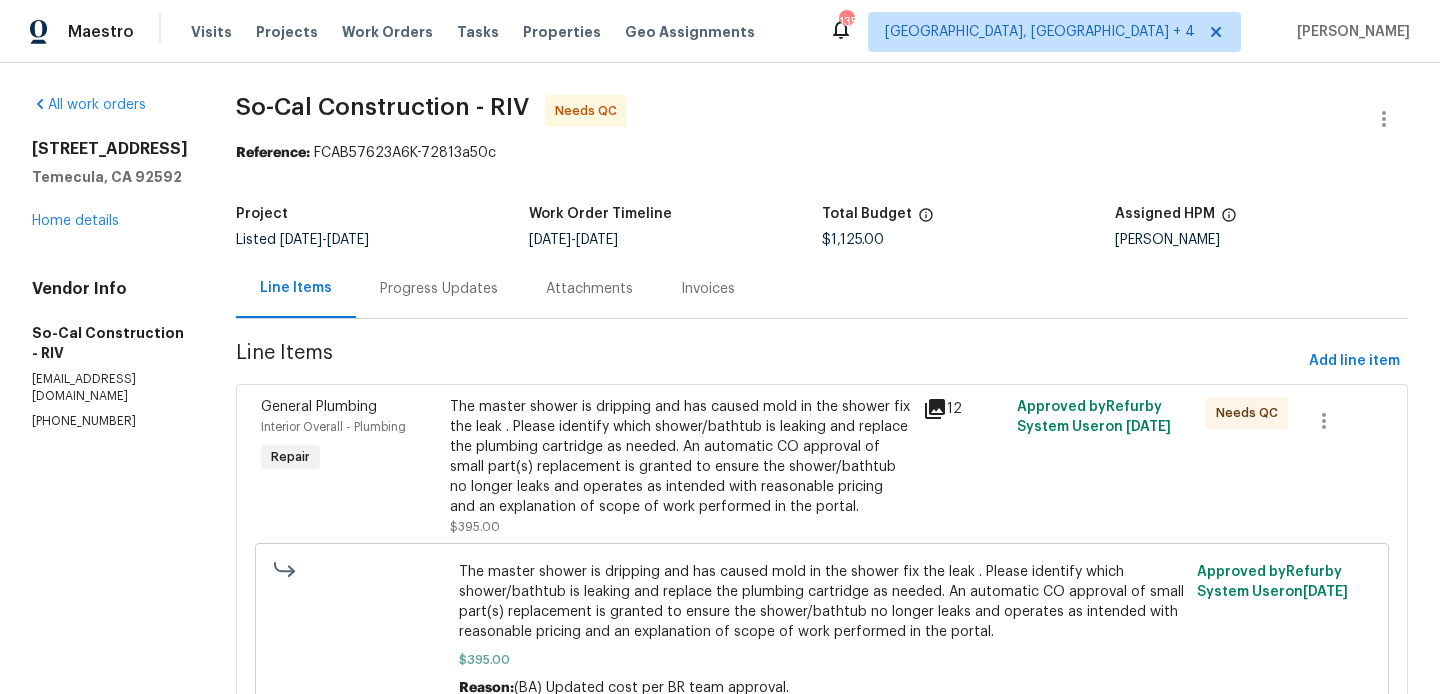 drag, startPoint x: 440, startPoint y: 273, endPoint x: 462, endPoint y: 305, distance: 38.832977 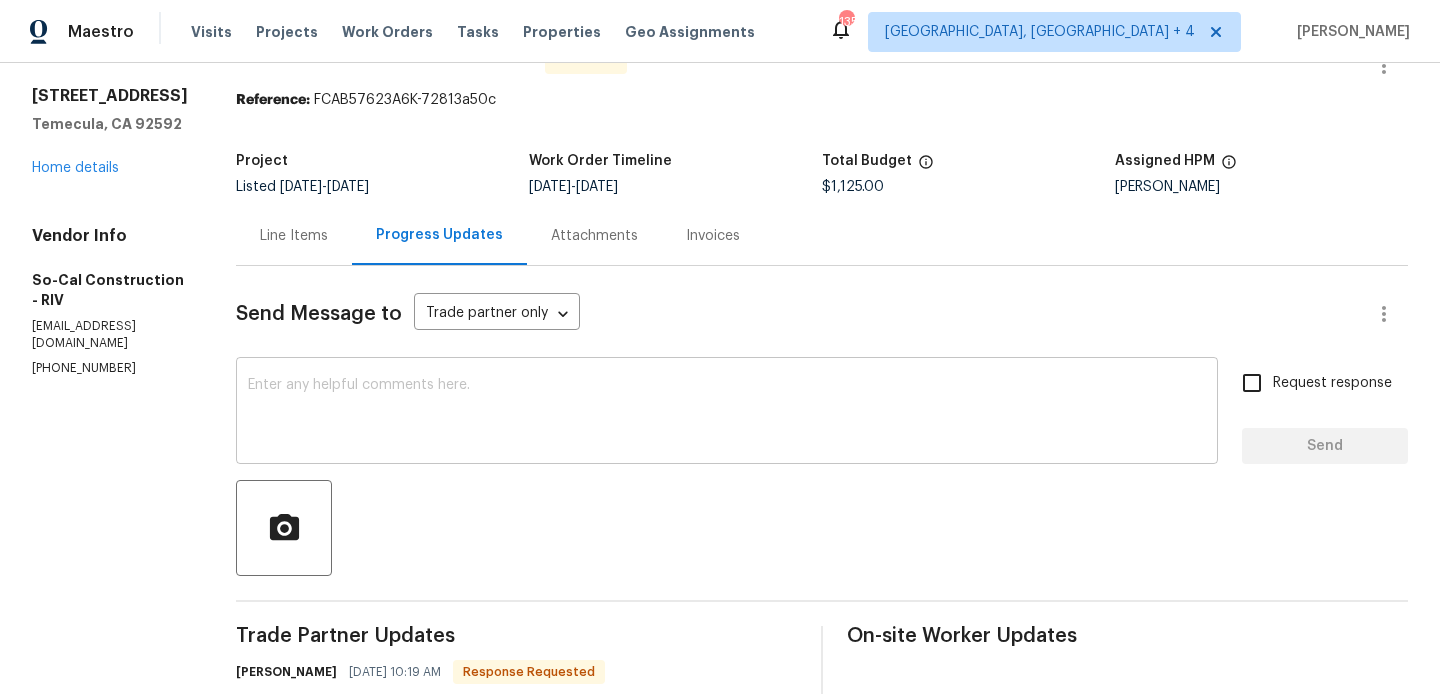 scroll, scrollTop: 450, scrollLeft: 0, axis: vertical 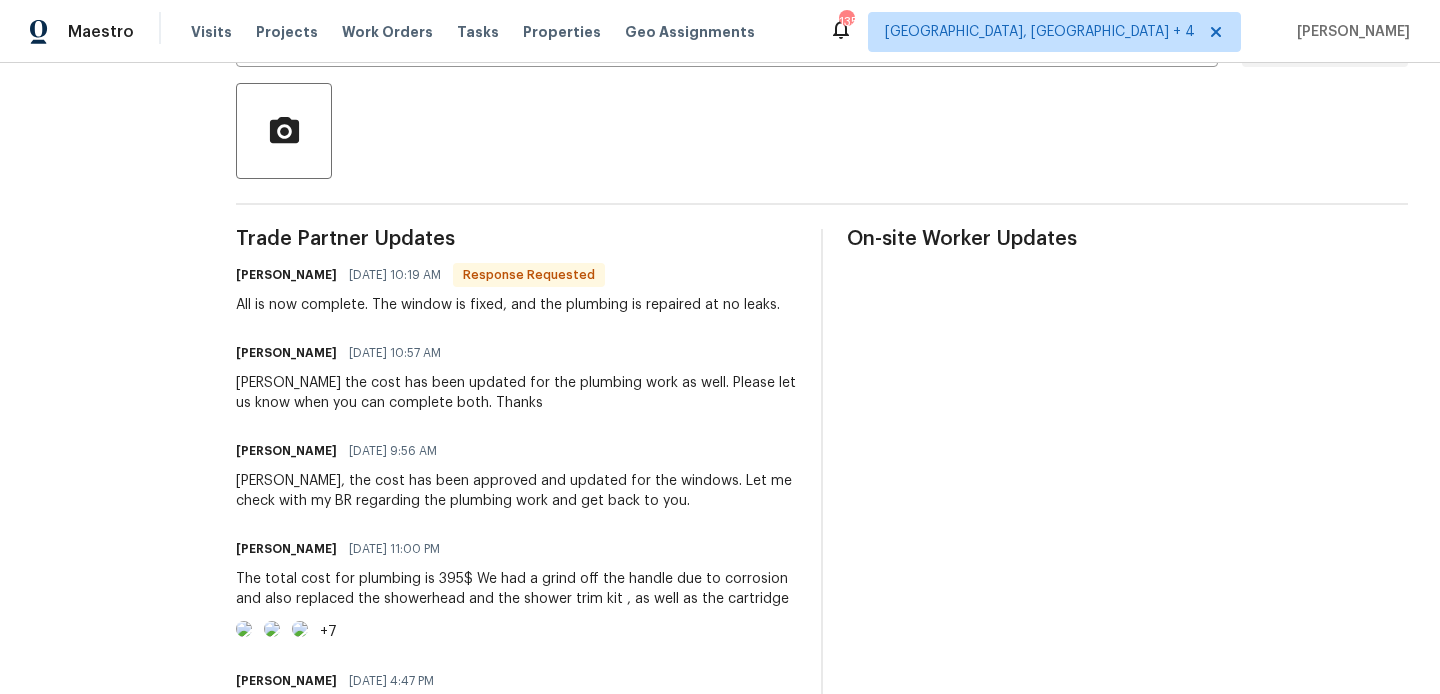 click on "[PERSON_NAME]" at bounding box center (286, 275) 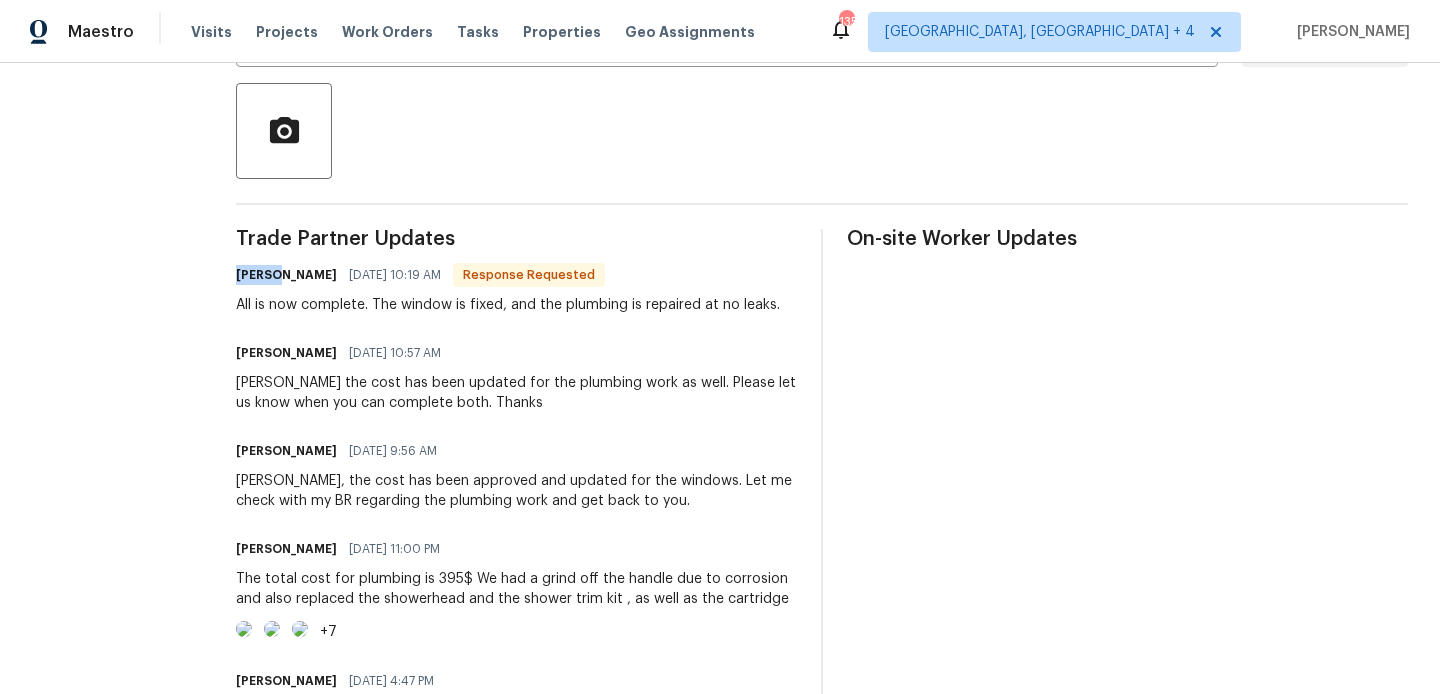click on "[PERSON_NAME]" at bounding box center (286, 275) 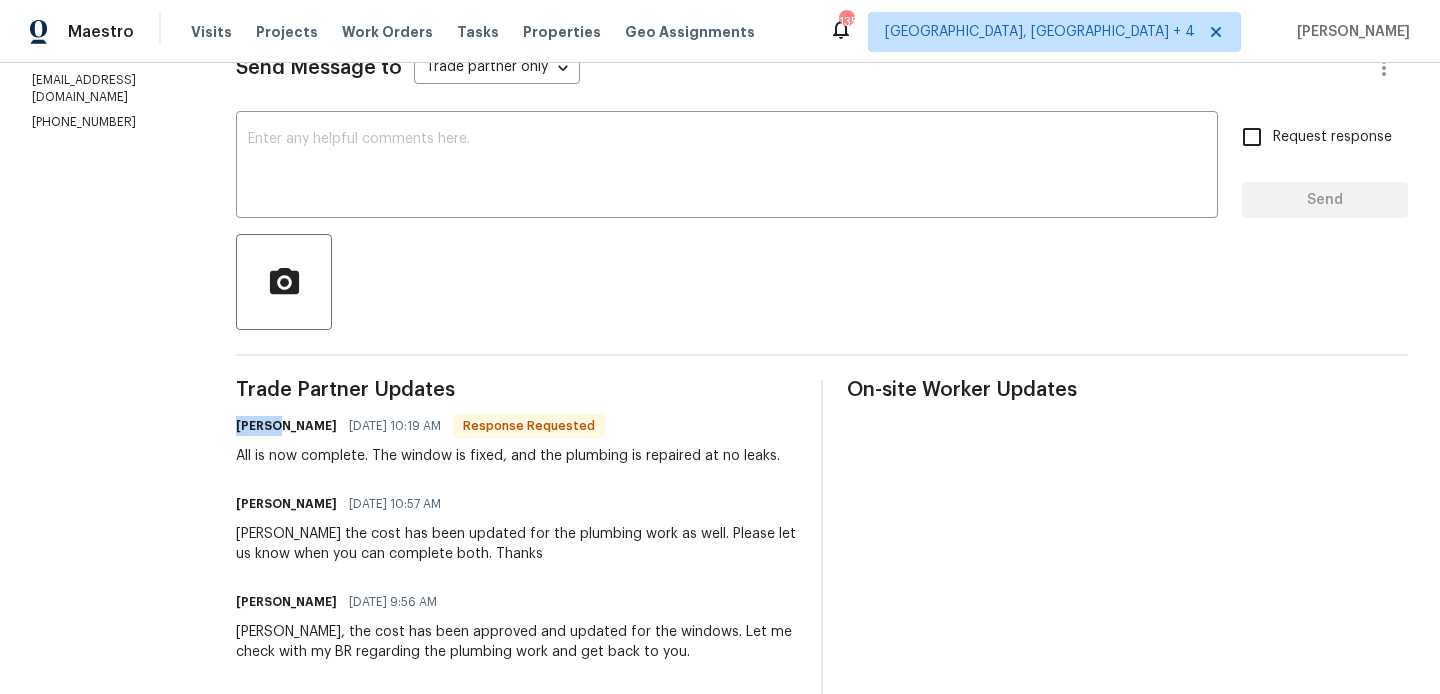 scroll, scrollTop: 127, scrollLeft: 0, axis: vertical 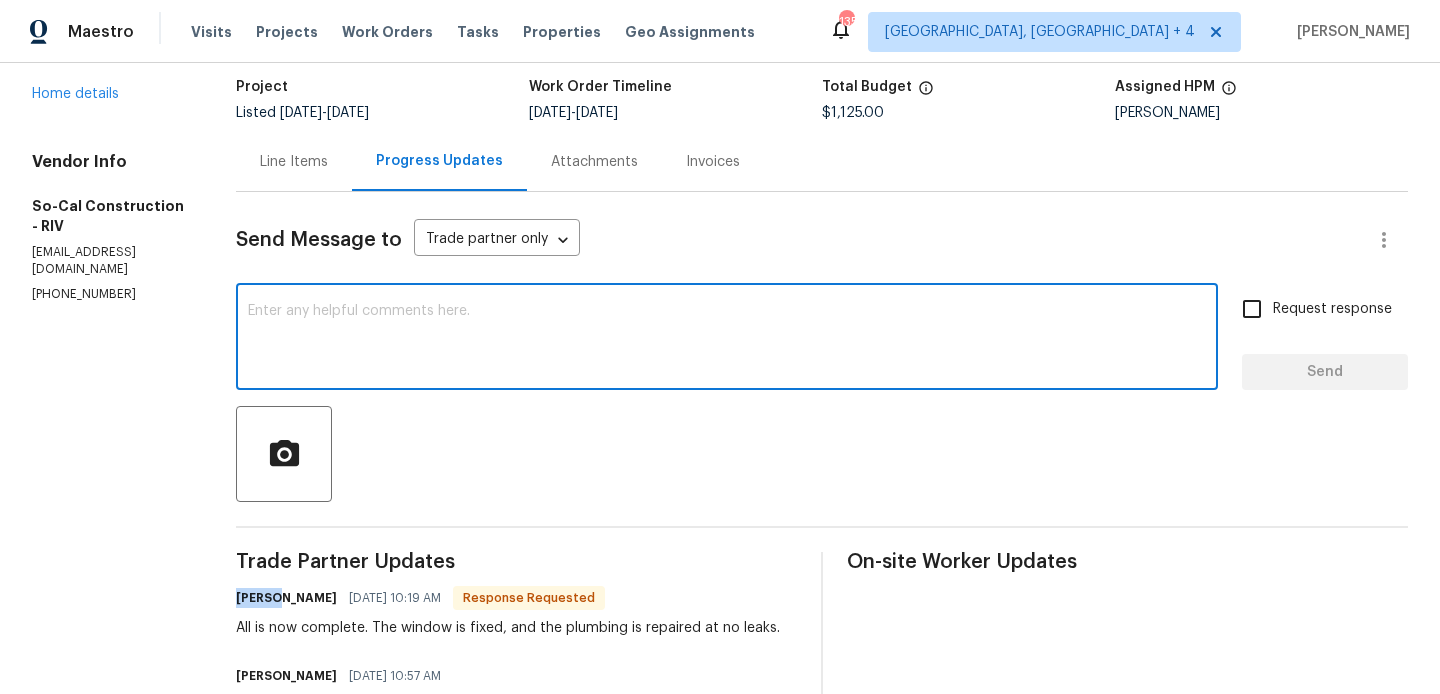 click at bounding box center (727, 339) 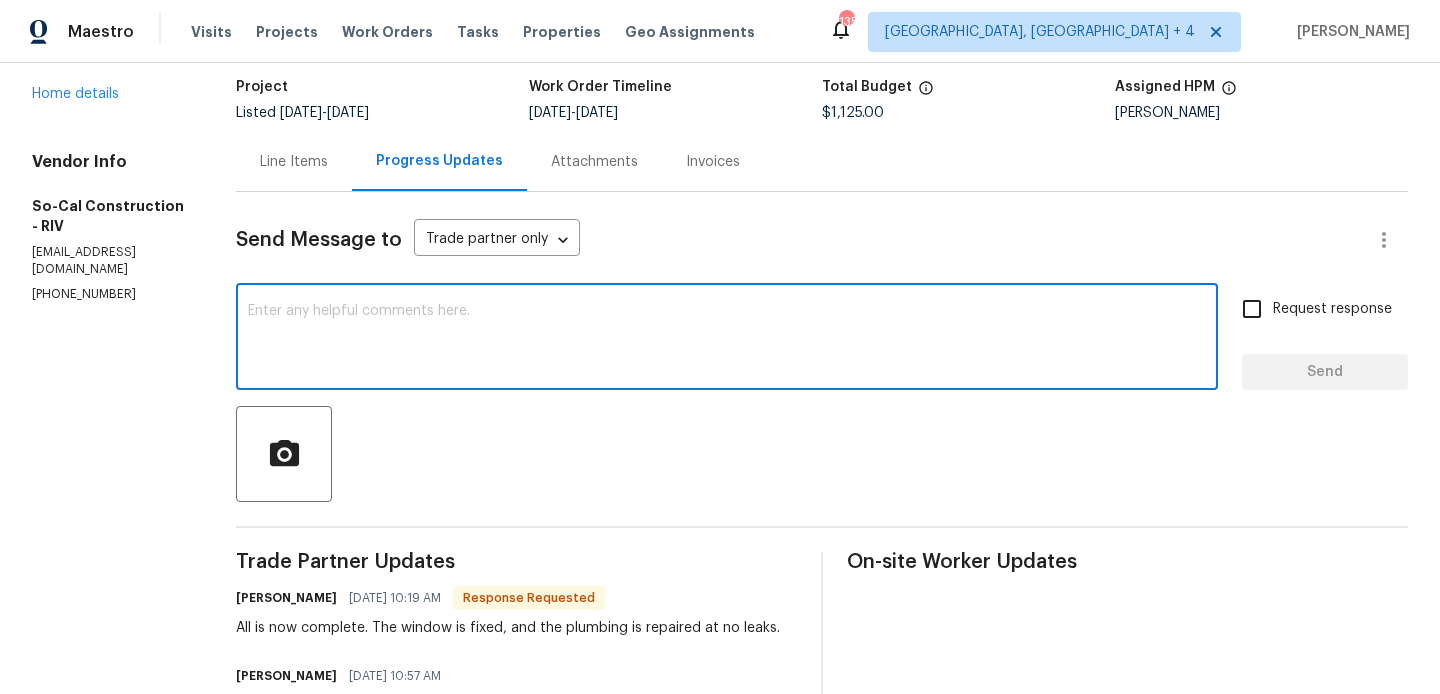 paste on "Manuel" 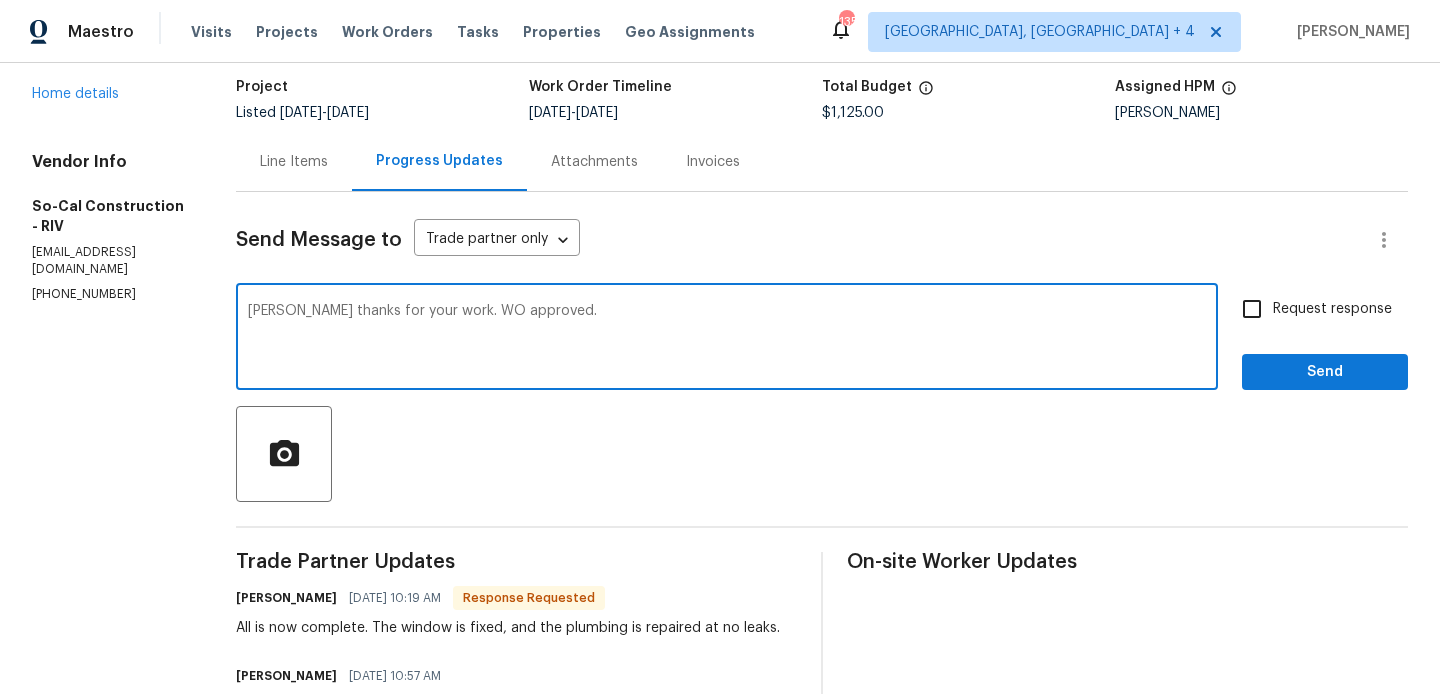 type on "[PERSON_NAME] thanks for your work. WO approved." 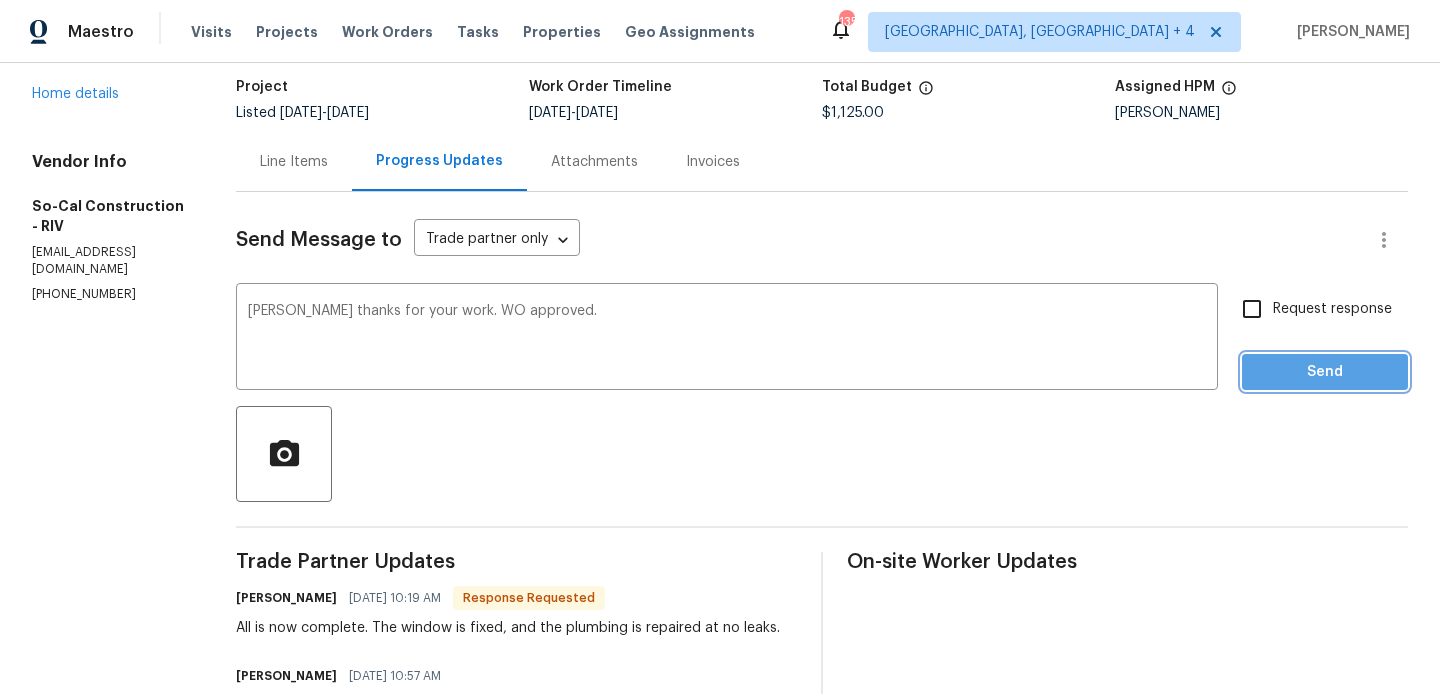 click on "Send" at bounding box center (1325, 372) 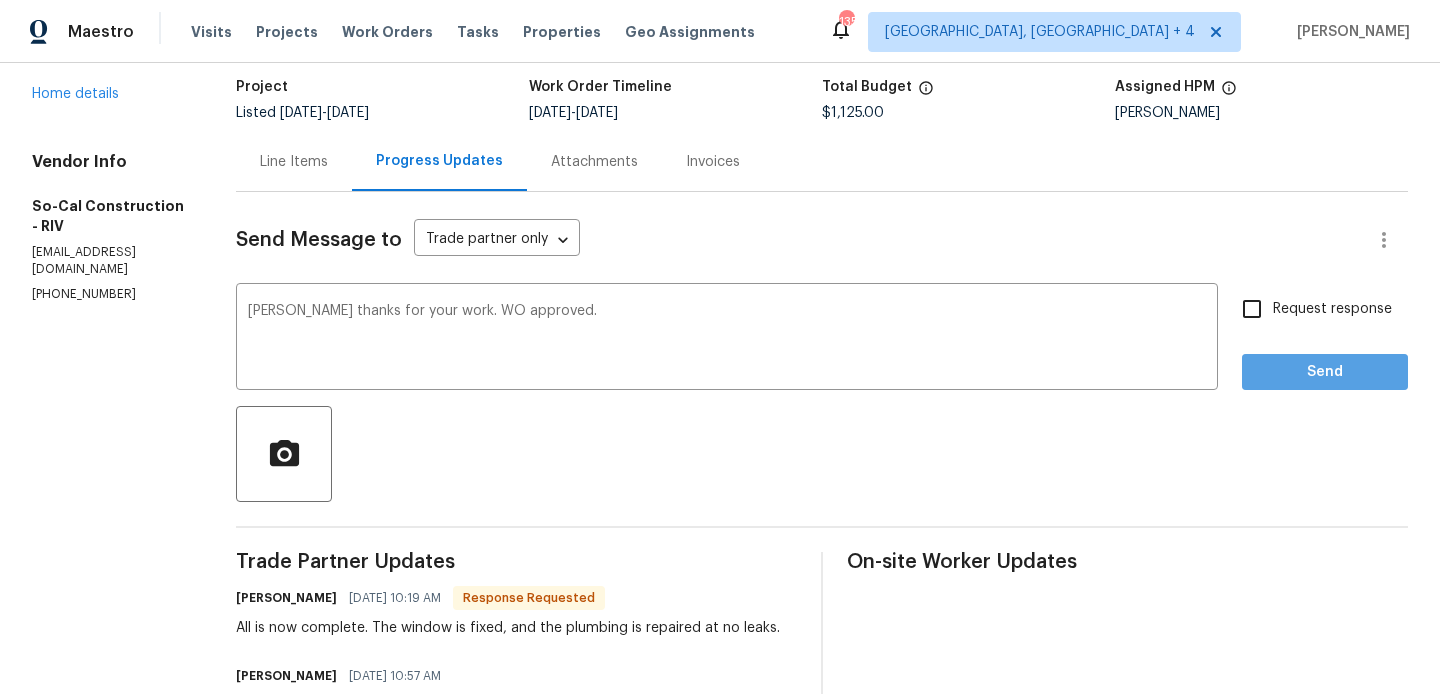 scroll, scrollTop: 53, scrollLeft: 0, axis: vertical 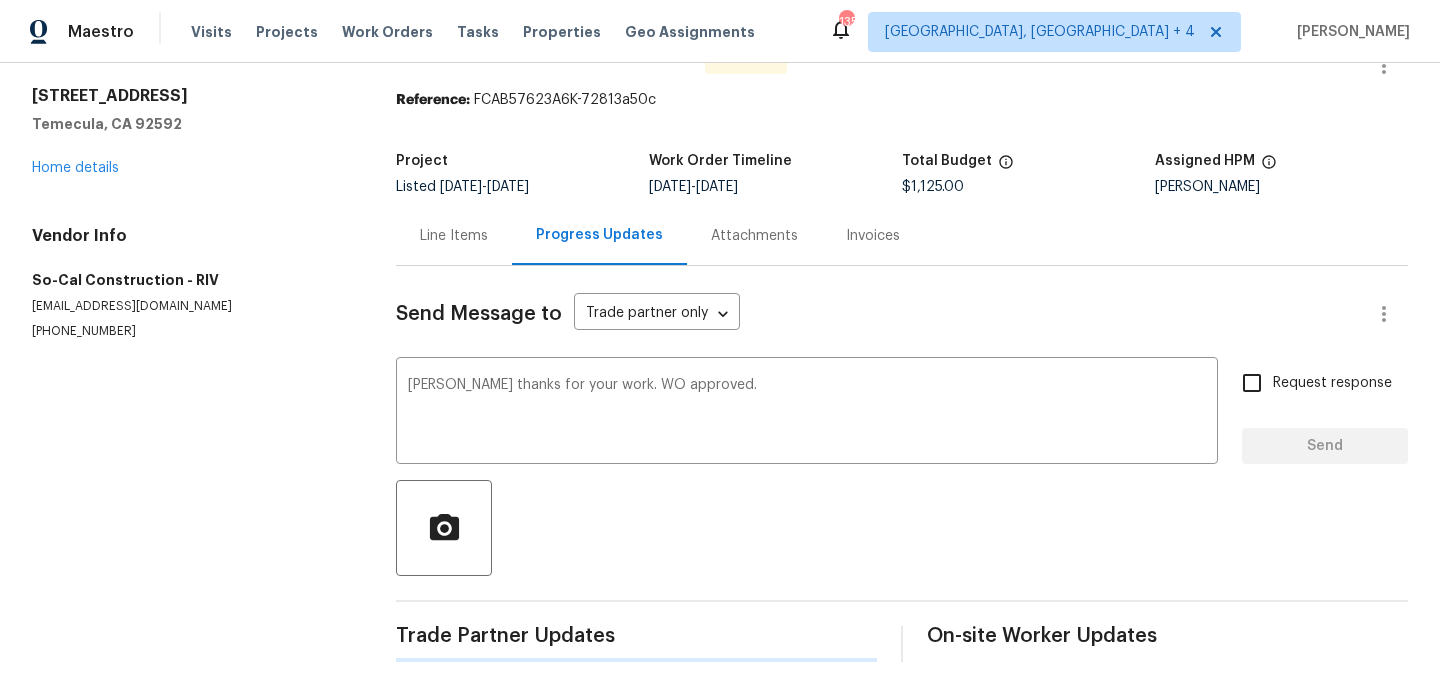 type 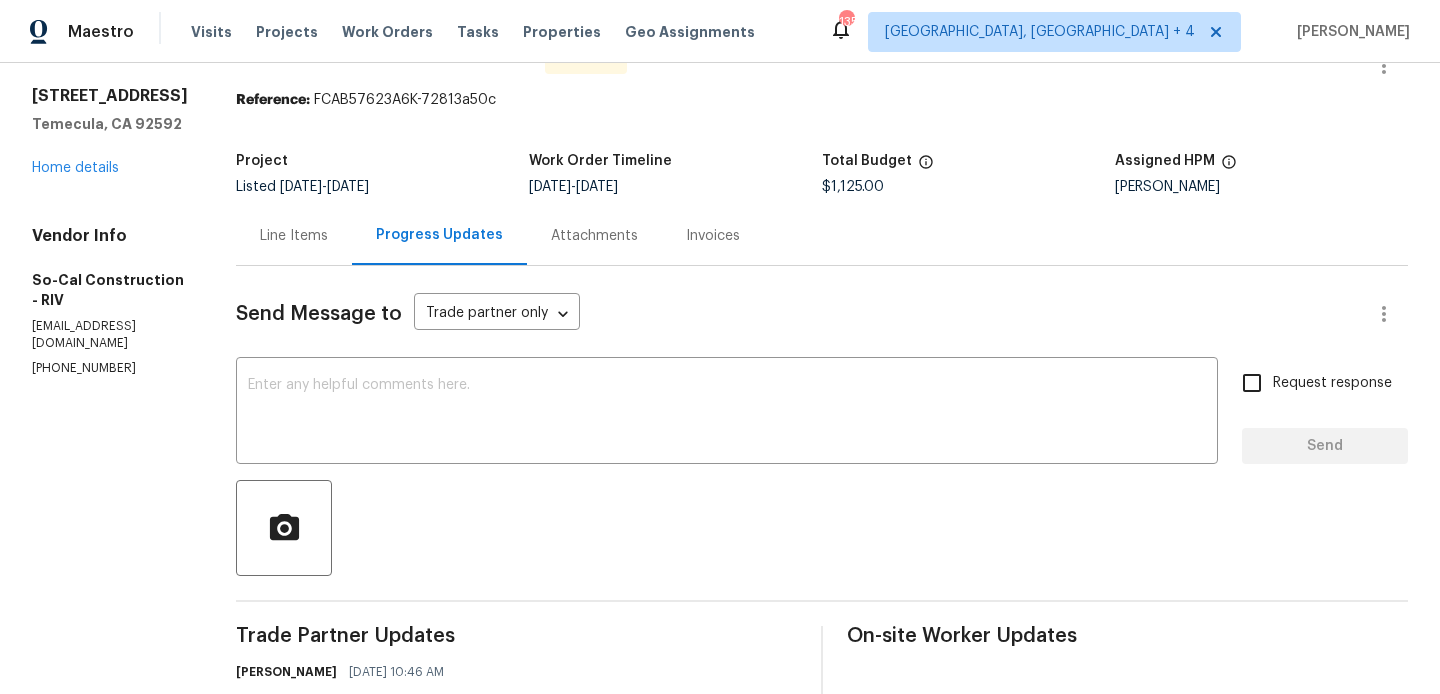 scroll, scrollTop: 0, scrollLeft: 0, axis: both 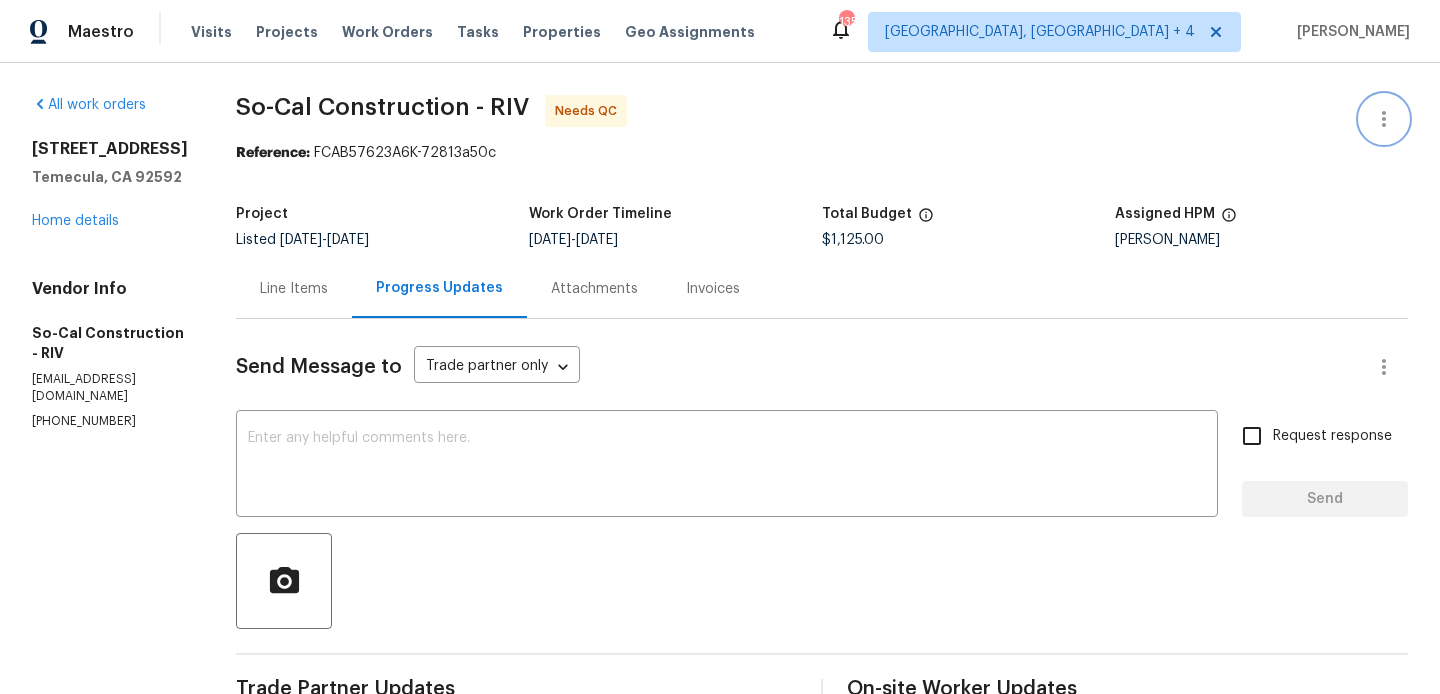 click 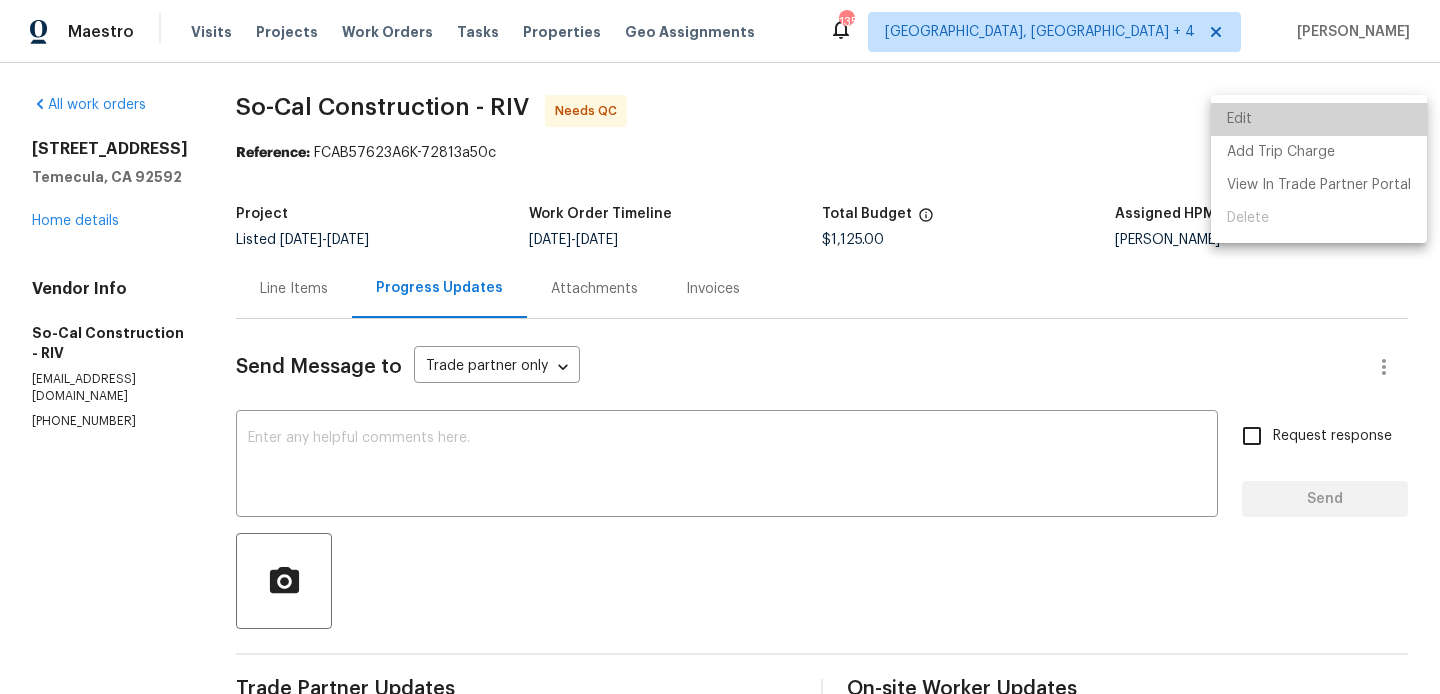click on "Edit" at bounding box center [1319, 119] 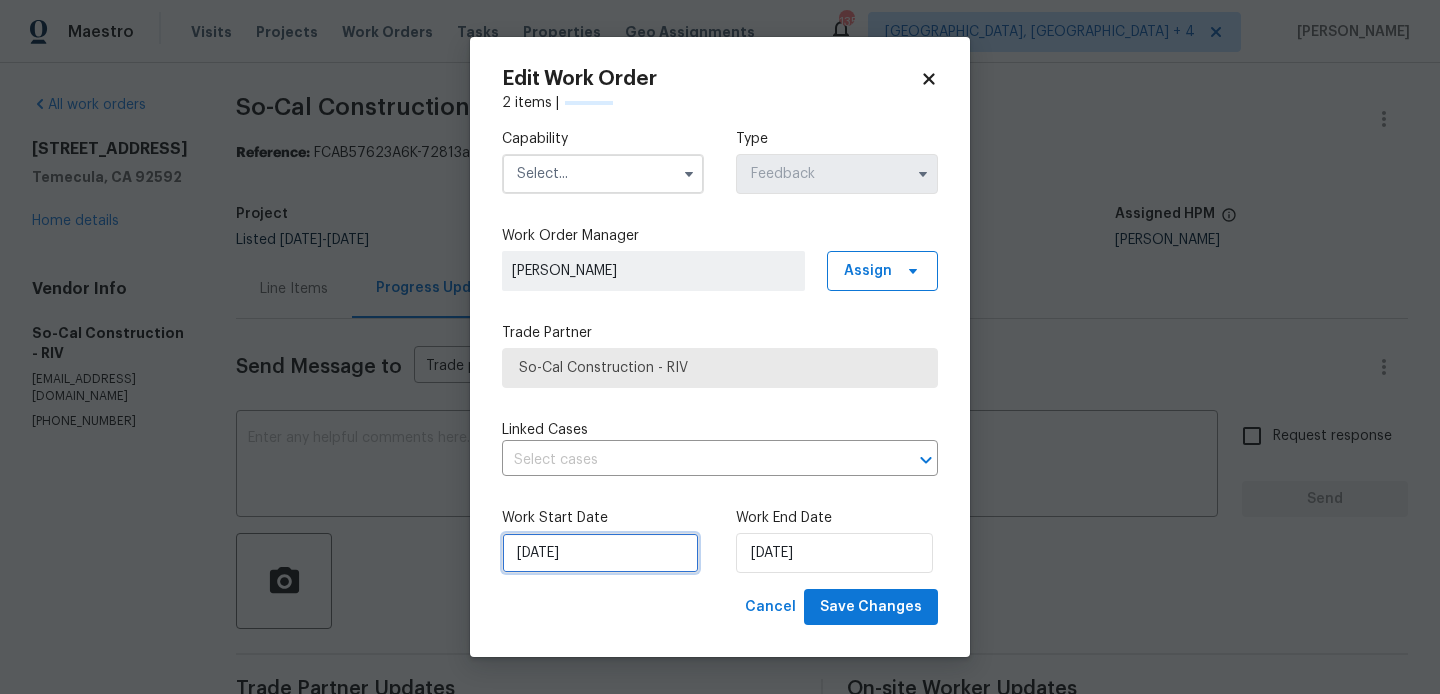 click on "08/07/2025" at bounding box center (600, 553) 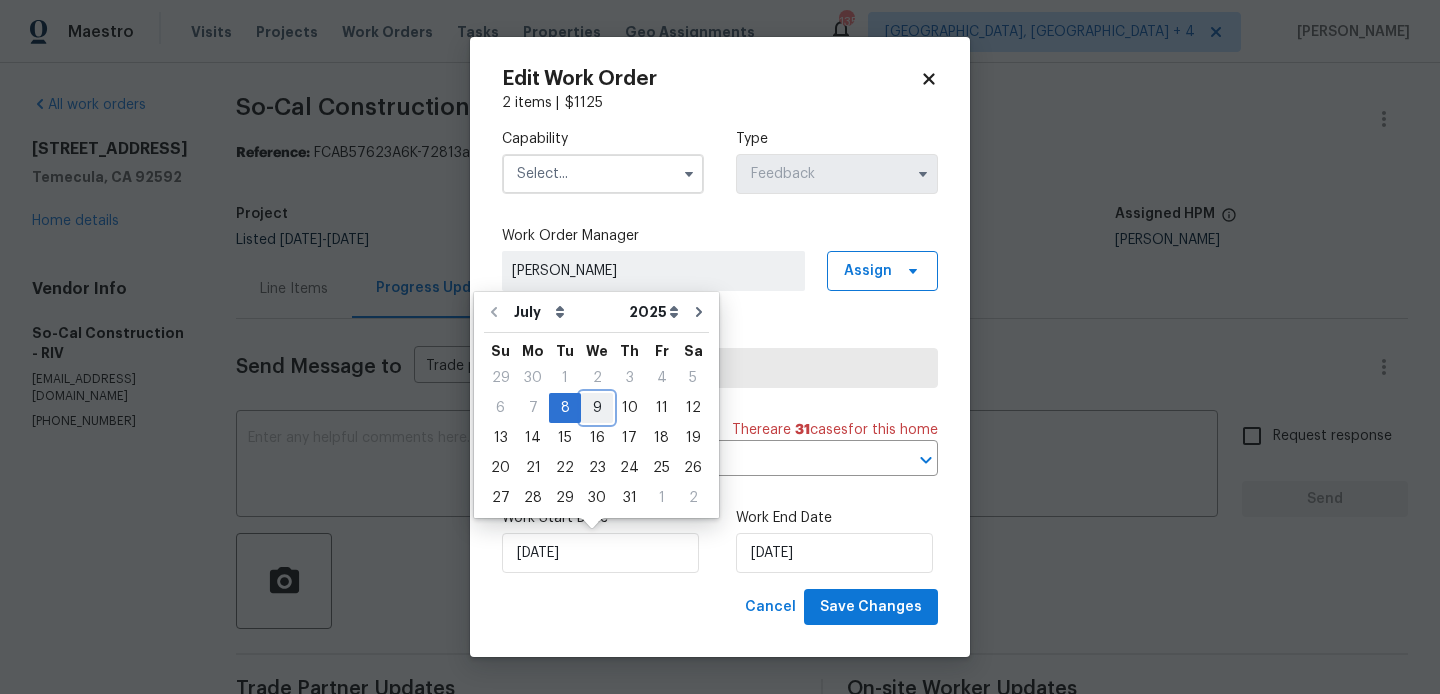 click on "9" at bounding box center [597, 408] 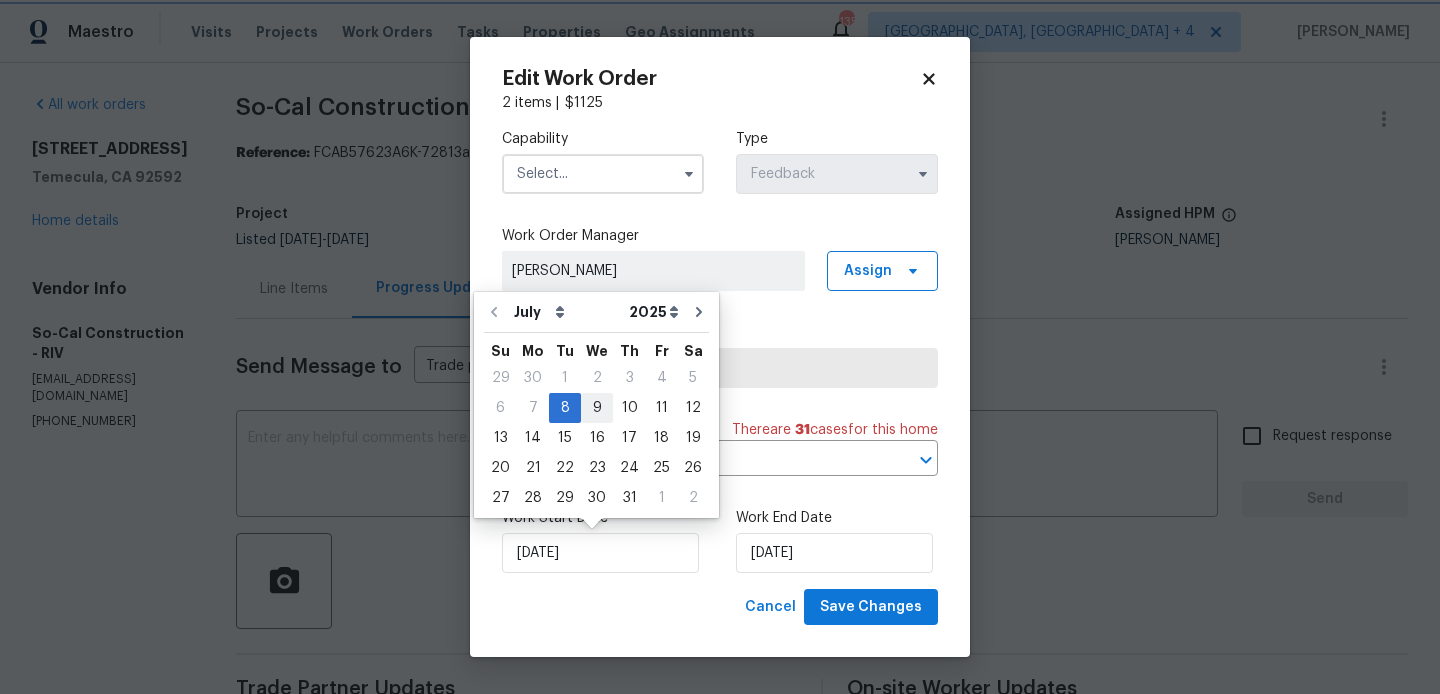 type on "09/07/2025" 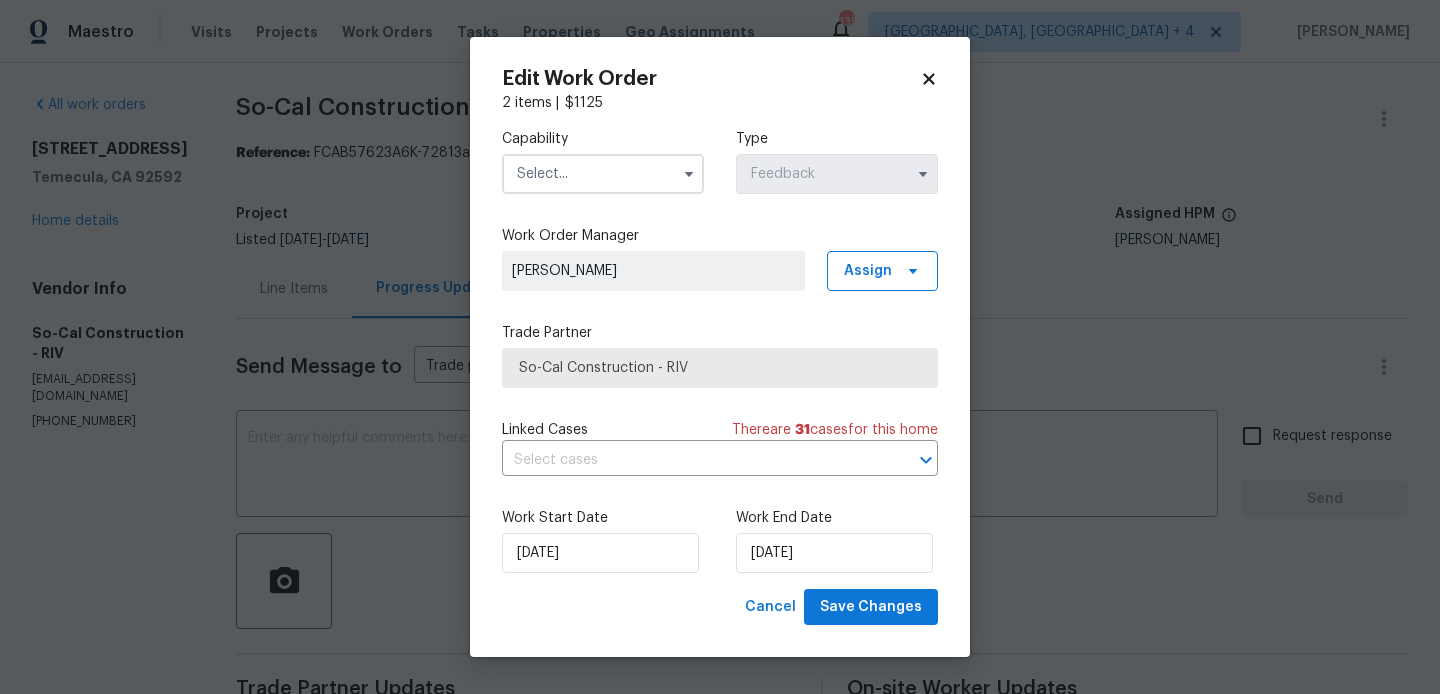 click on "Work Start Date   09/07/2025 Work End Date   10/07/2025" at bounding box center (720, 540) 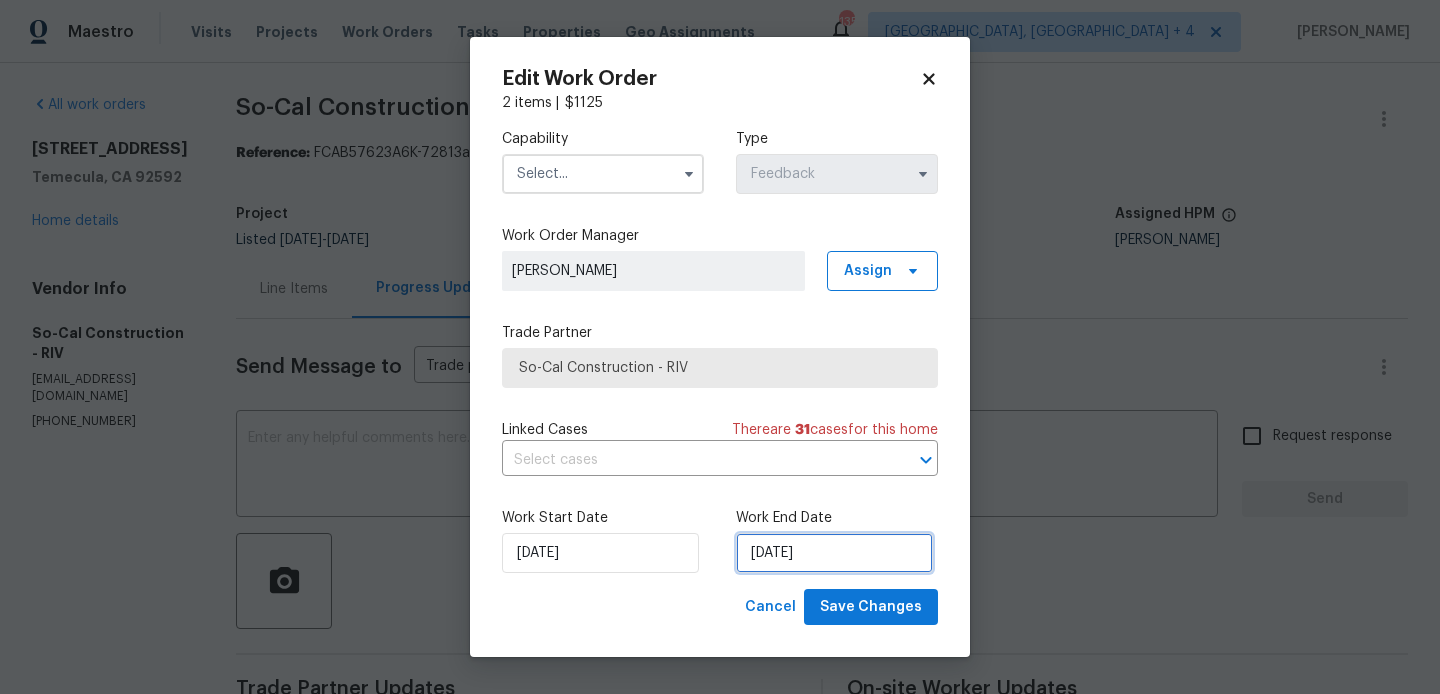 click on "10/07/2025" at bounding box center [834, 553] 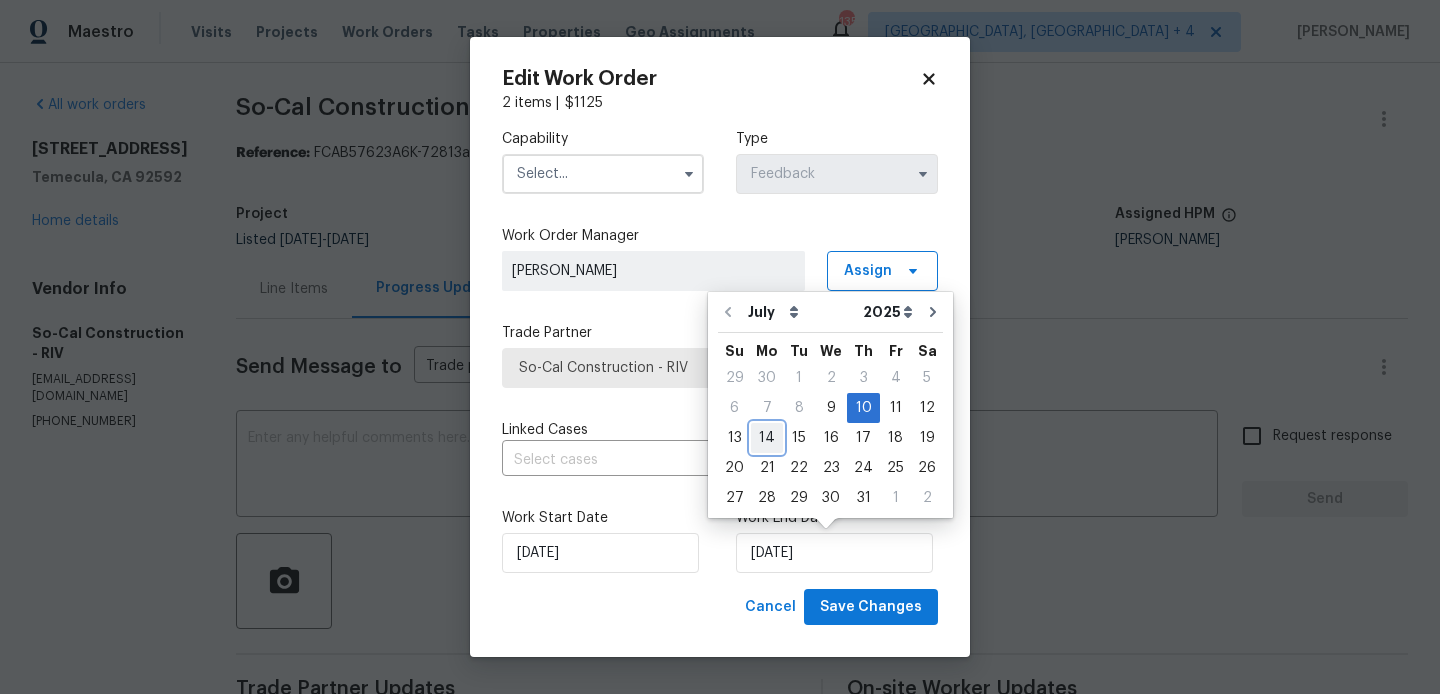 click on "14" at bounding box center (767, 438) 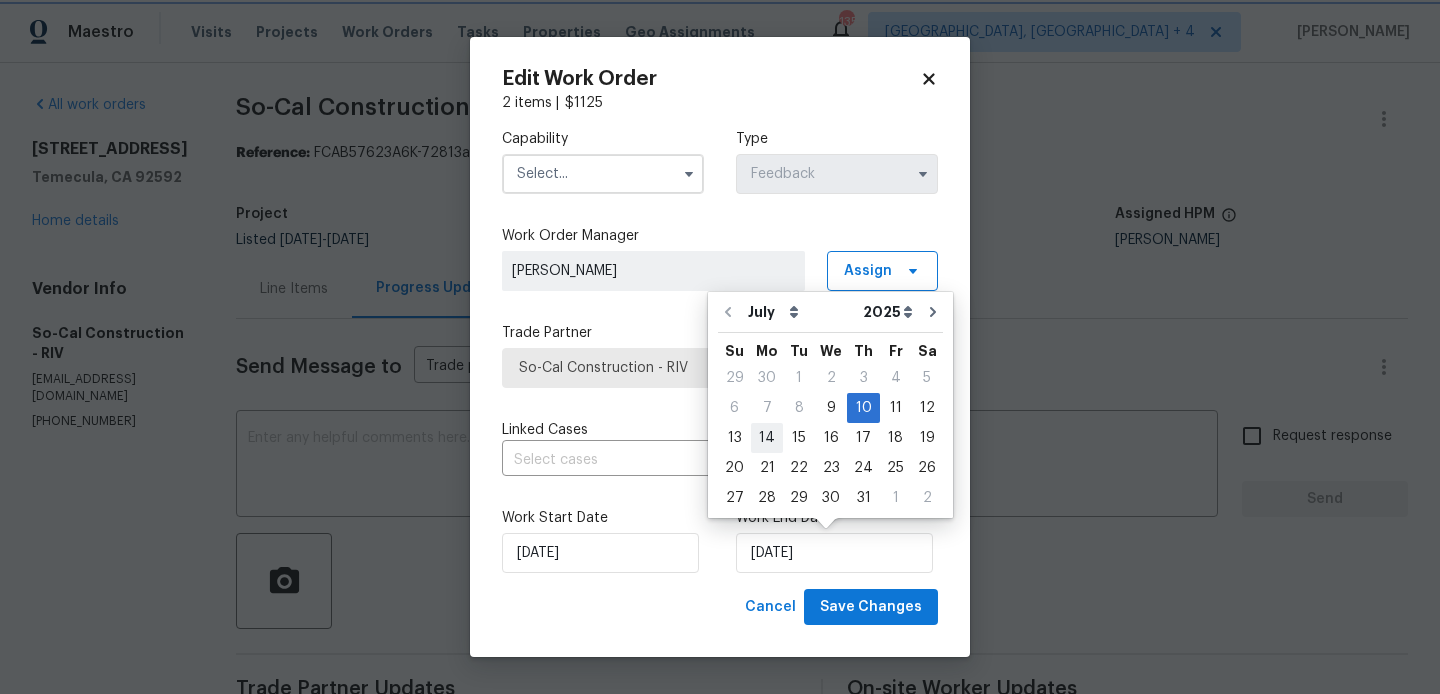 type on "14/07/2025" 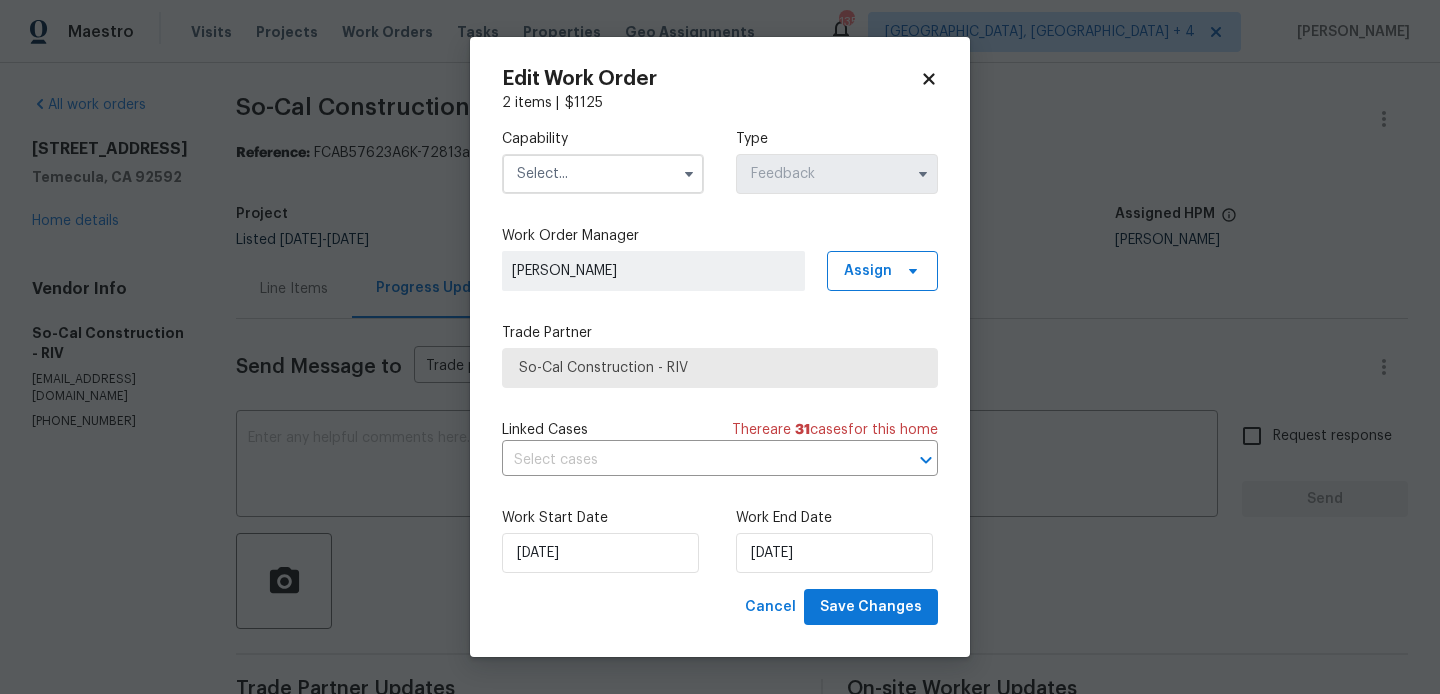 click at bounding box center [603, 174] 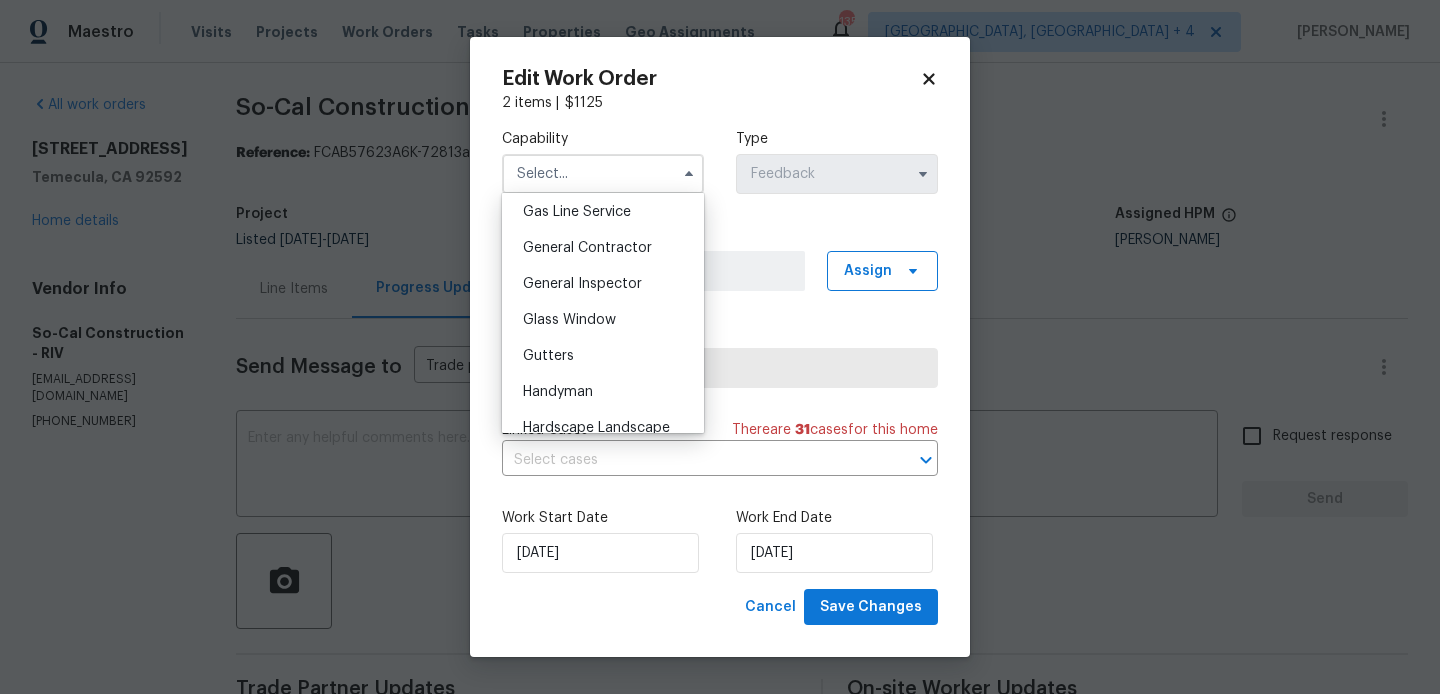 scroll, scrollTop: 982, scrollLeft: 0, axis: vertical 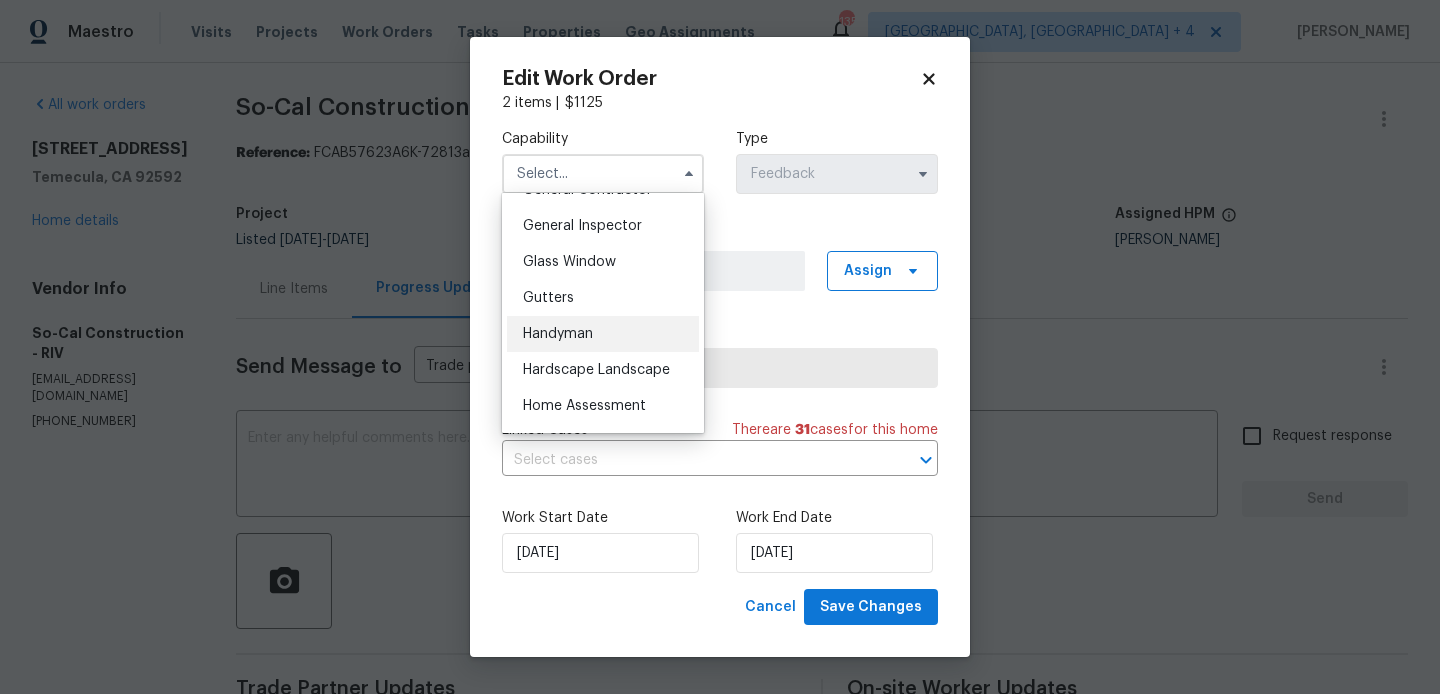 click on "Handyman" at bounding box center [603, 334] 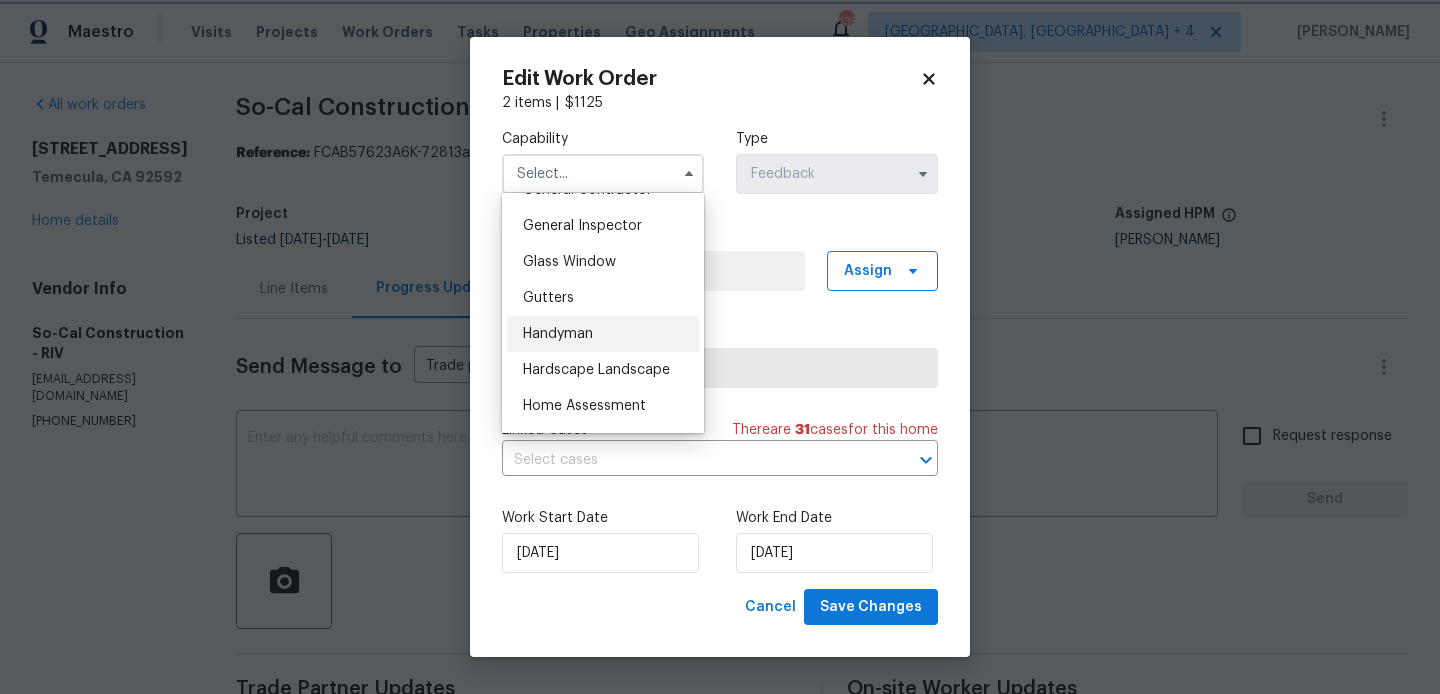 type on "Handyman" 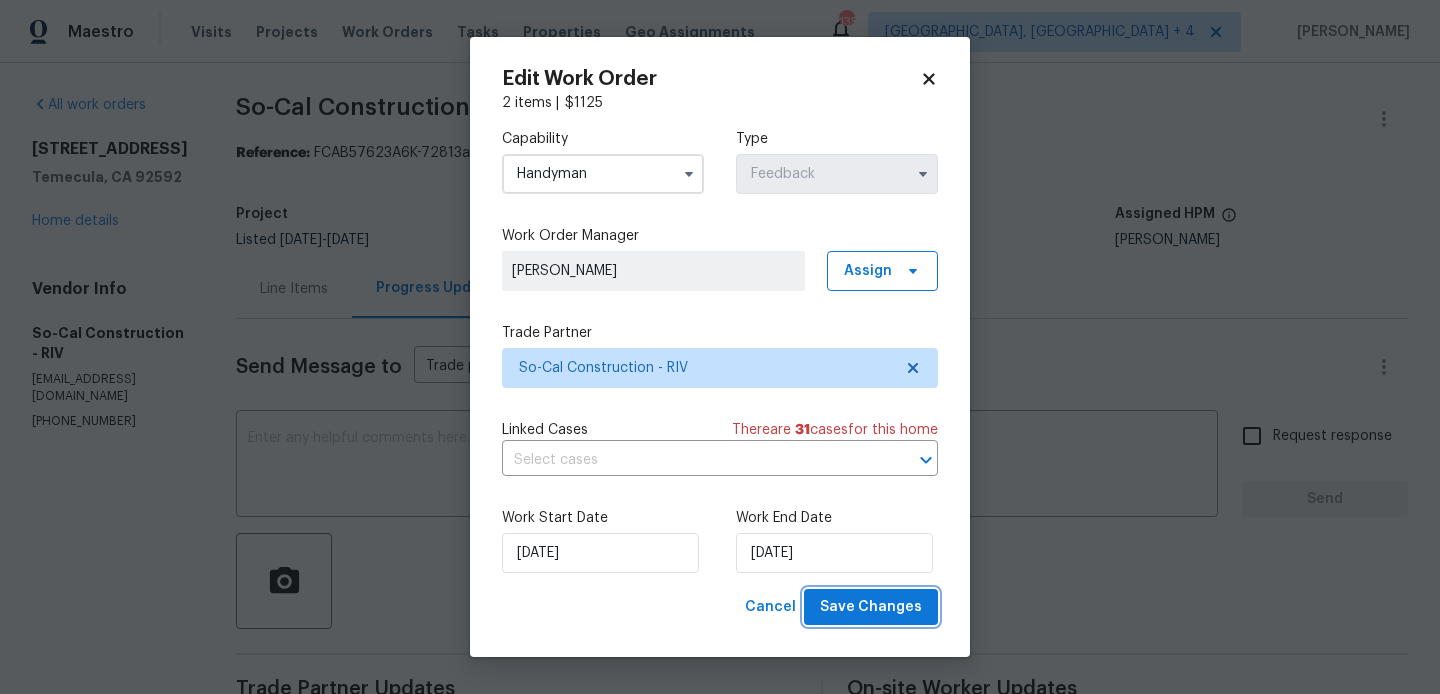 click on "Save Changes" at bounding box center (871, 607) 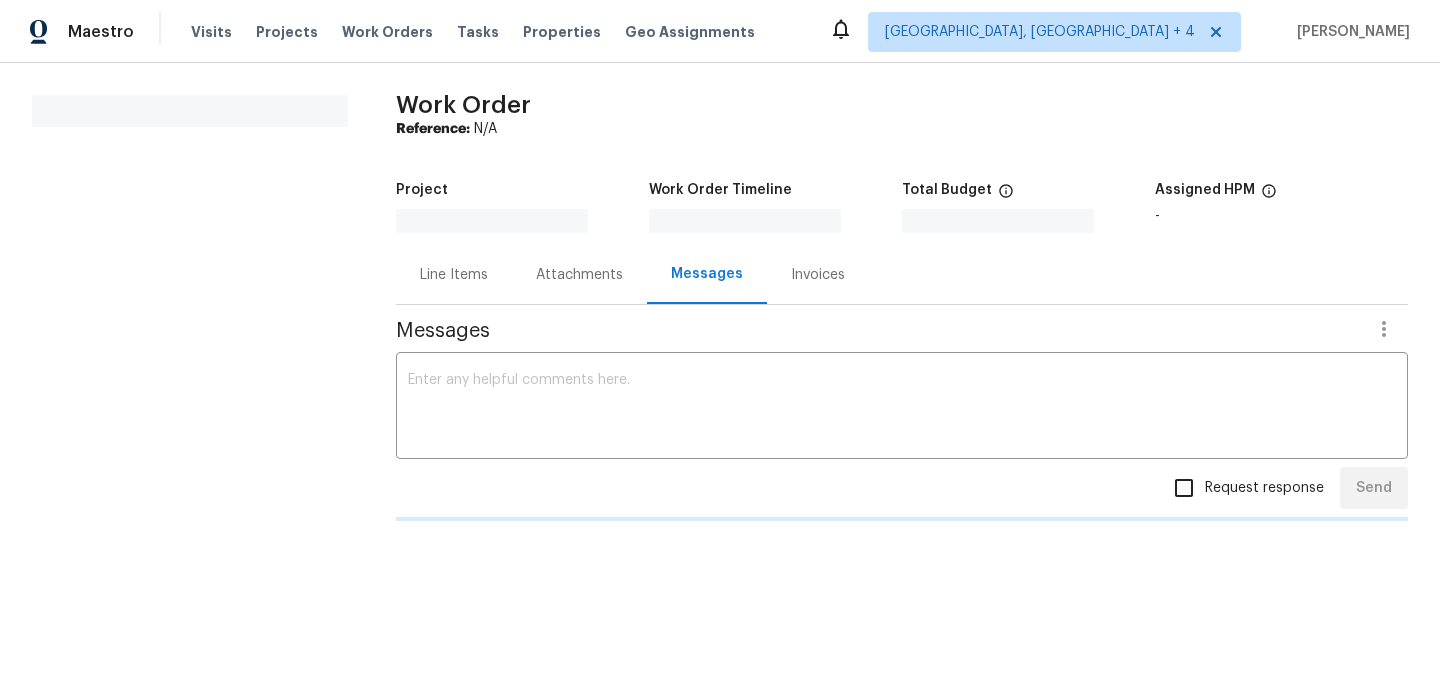 scroll, scrollTop: 0, scrollLeft: 0, axis: both 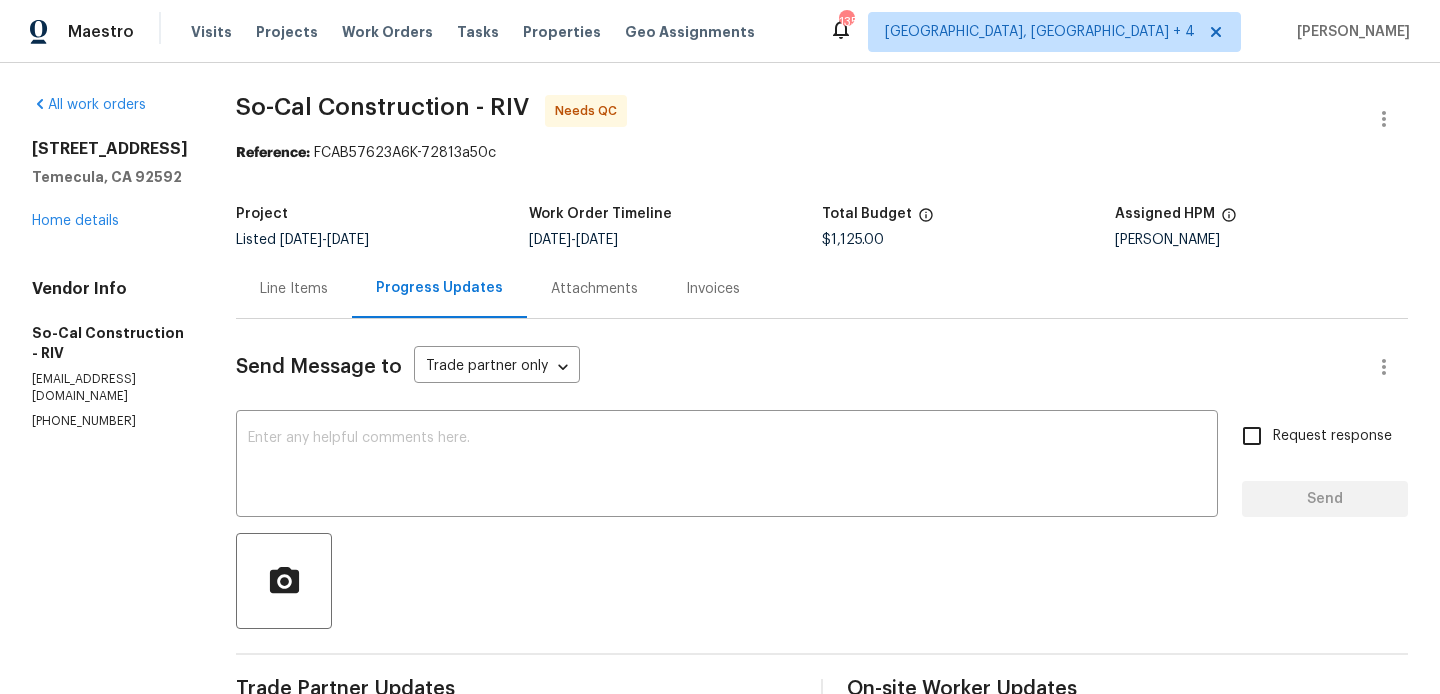 click on "Line Items" at bounding box center [294, 288] 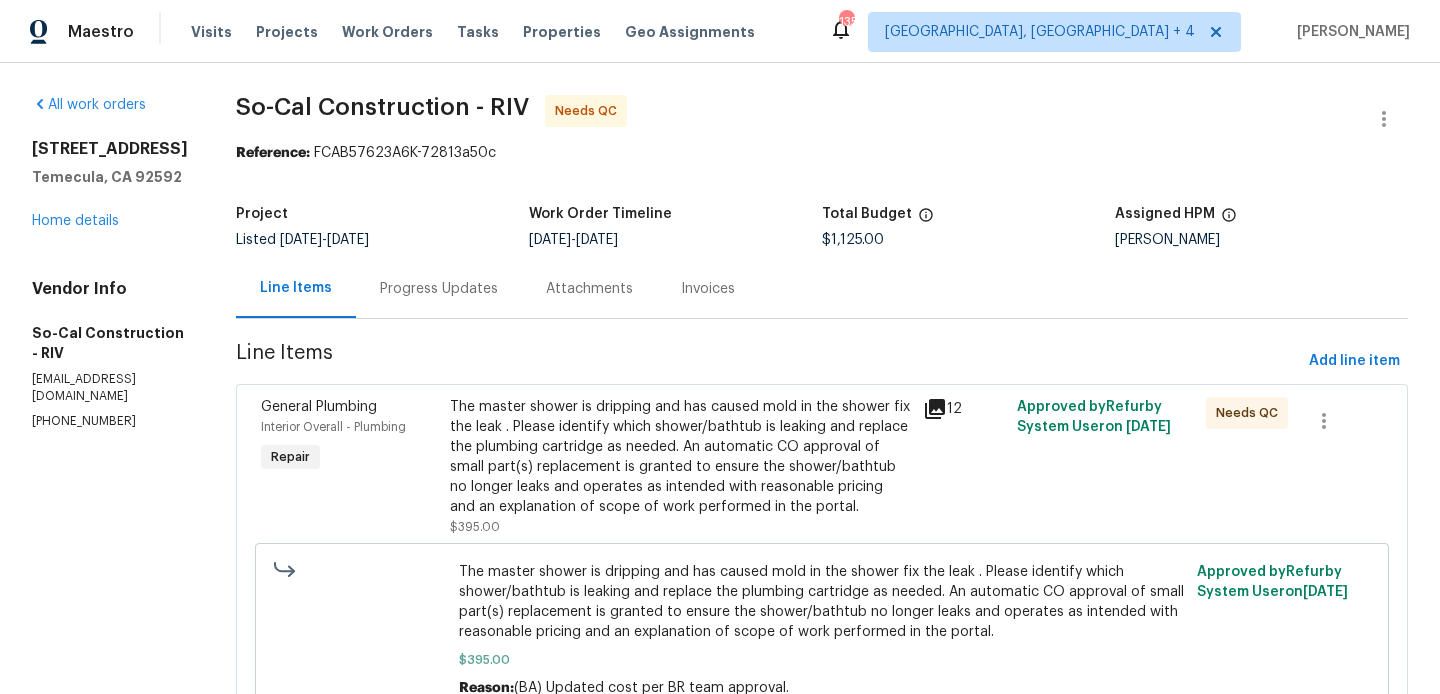 click on "The master shower is dripping and has caused mold in the shower fix the leak . Please identify which shower/bathtub is leaking and replace the plumbing cartridge as needed. An automatic CO approval of small part(s) replacement is granted to ensure the shower/bathtub no longer leaks and operates as intended with reasonable pricing and an explanation of scope of work performed in the portal." at bounding box center [680, 457] 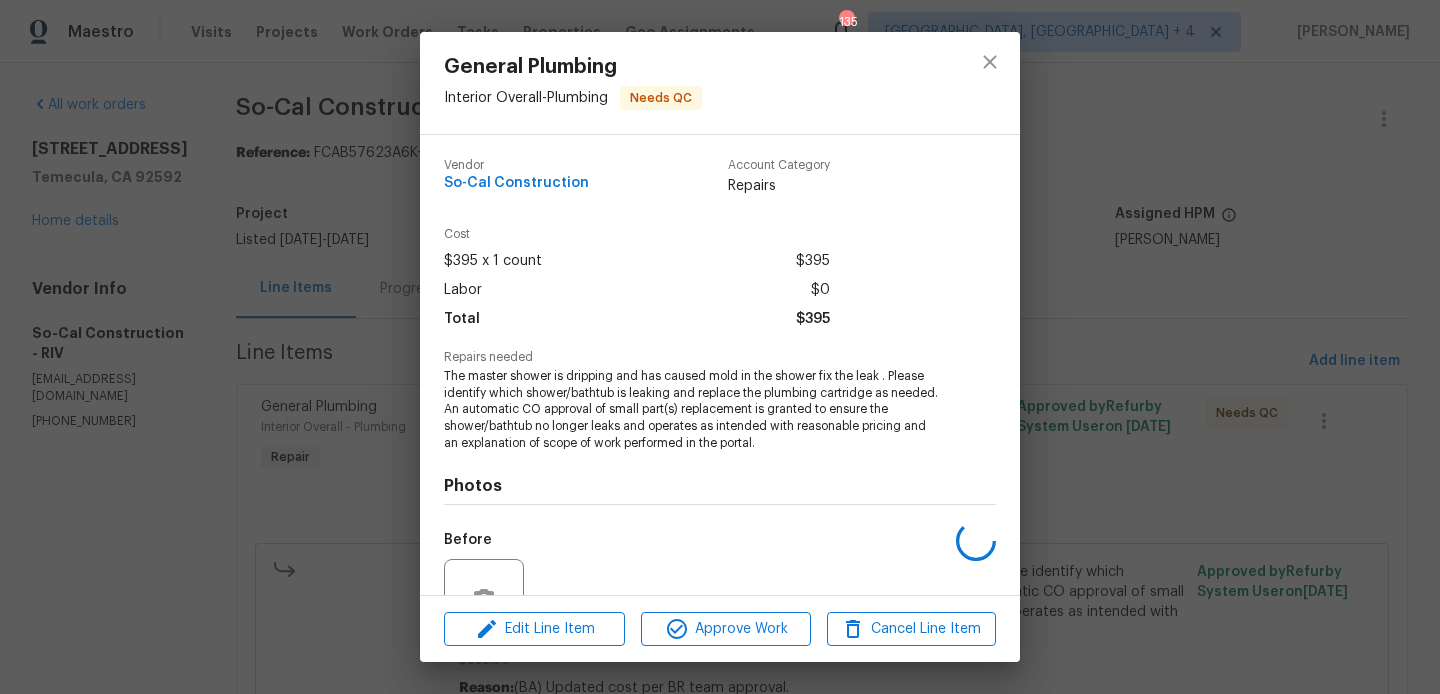 scroll, scrollTop: 194, scrollLeft: 0, axis: vertical 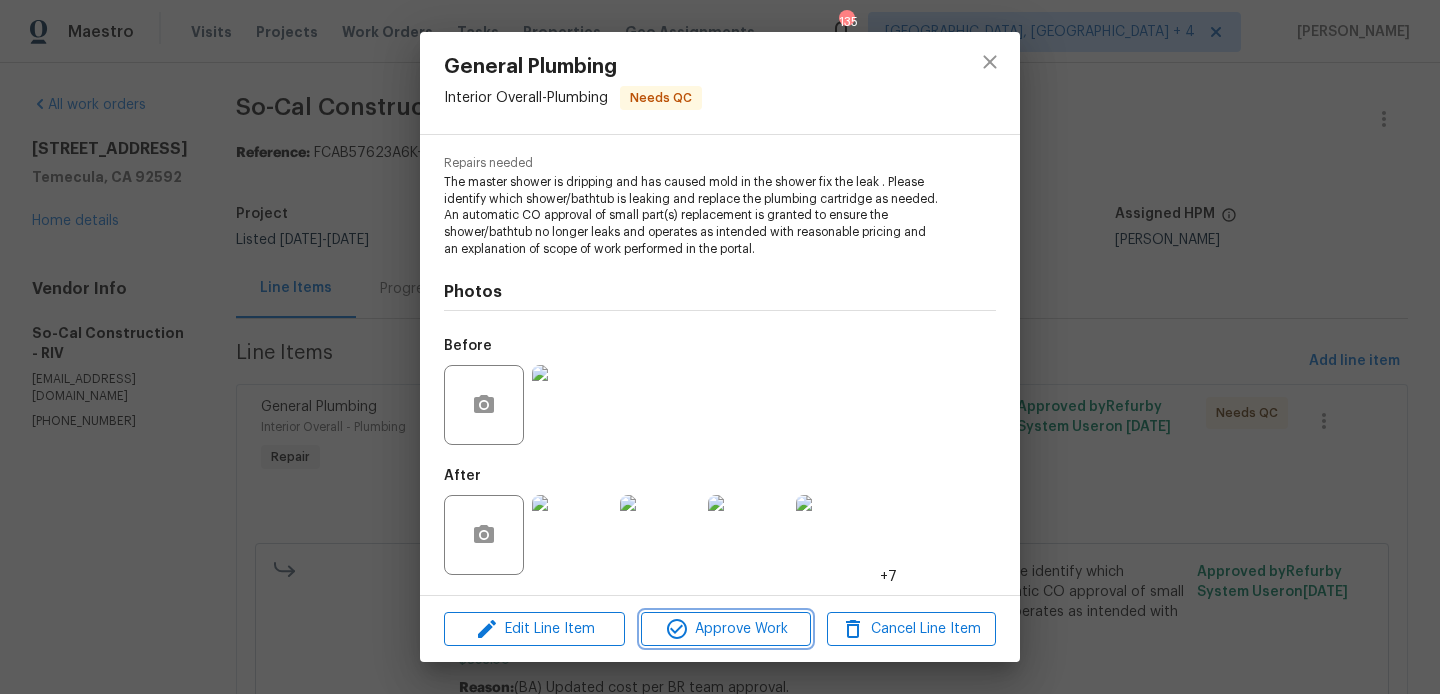 click on "Approve Work" at bounding box center (725, 629) 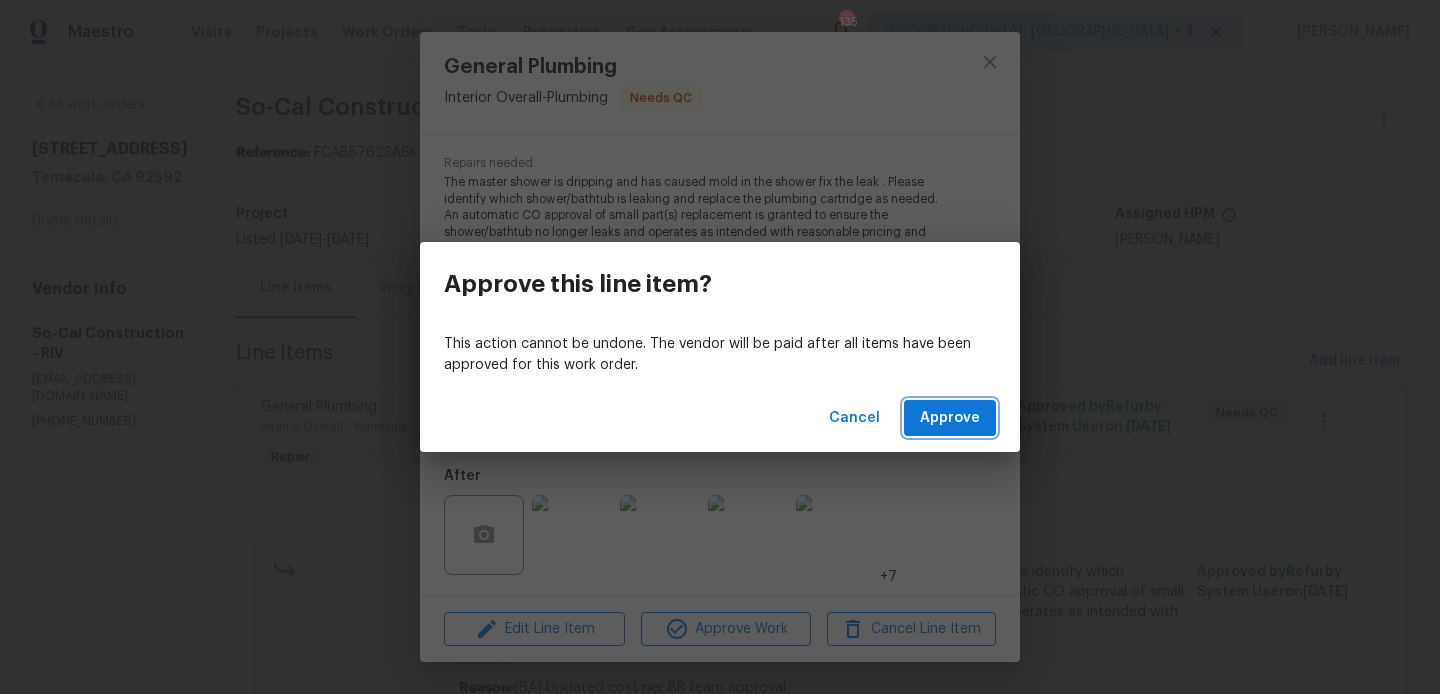 click on "Approve" at bounding box center [950, 418] 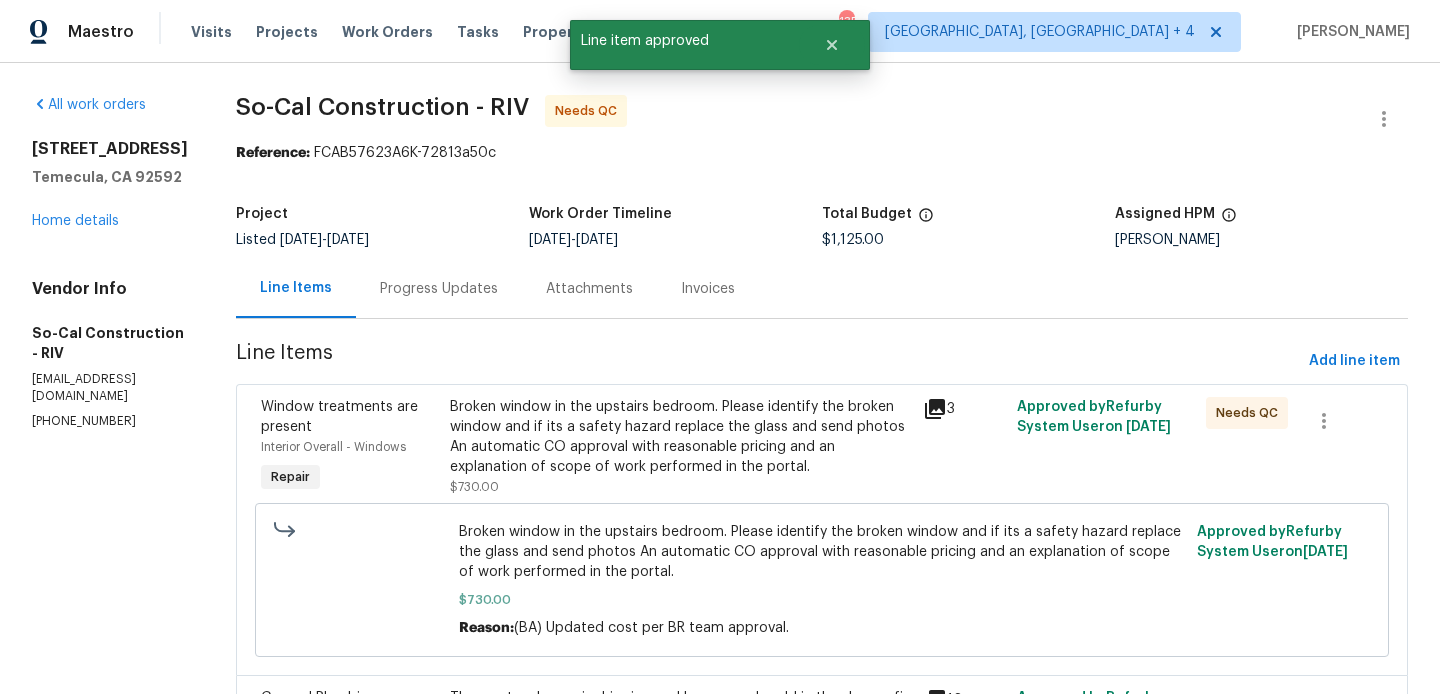 click on "Broken window in the upstairs bedroom. Please identify the broken window and if its a safety hazard replace the glass and send photos An automatic CO approval with reasonable pricing and an explanation of scope of work performed in the portal." at bounding box center [680, 437] 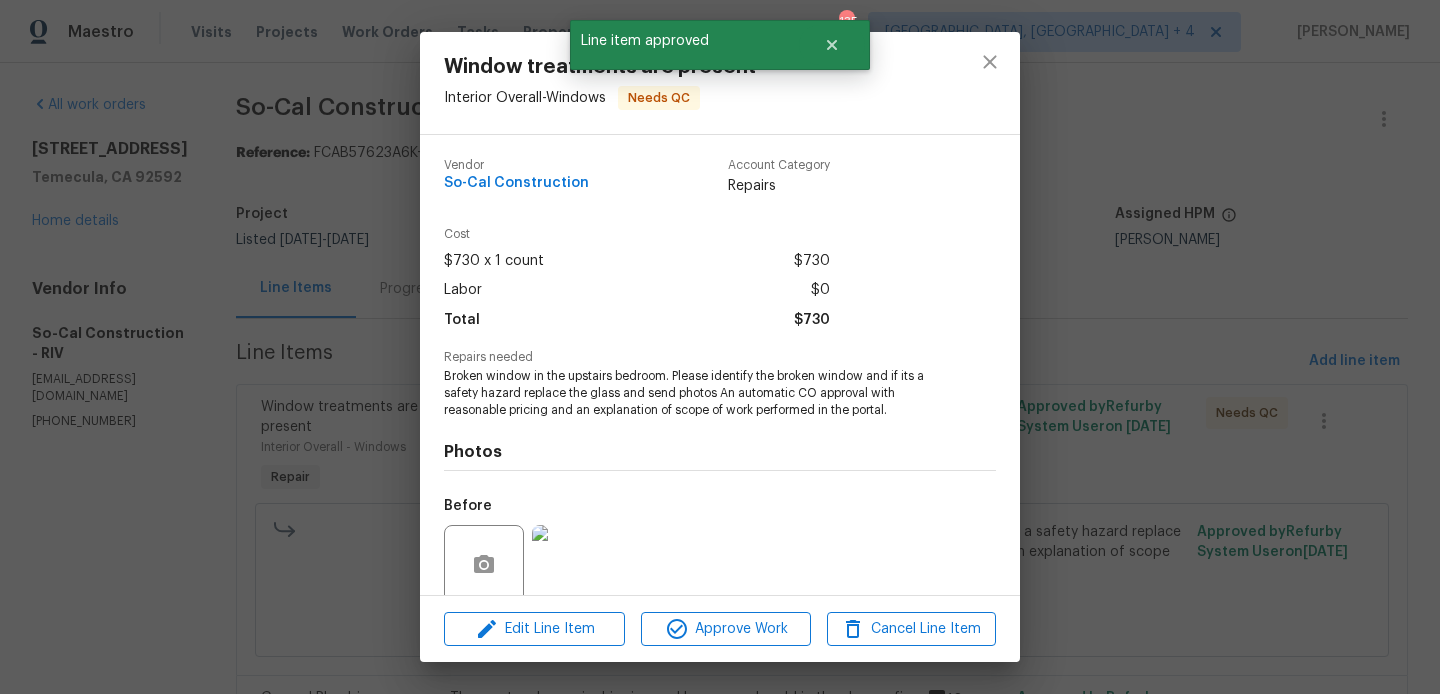 scroll, scrollTop: 160, scrollLeft: 0, axis: vertical 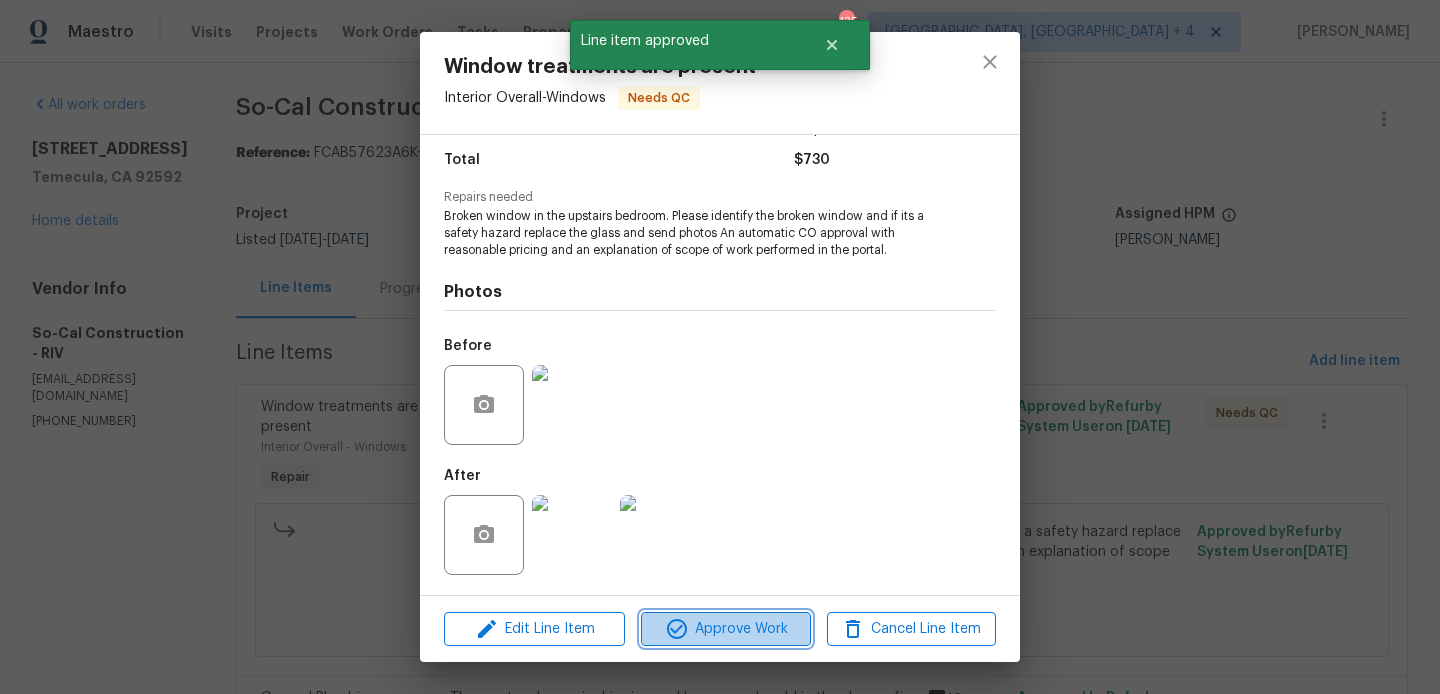 click on "Approve Work" at bounding box center (725, 629) 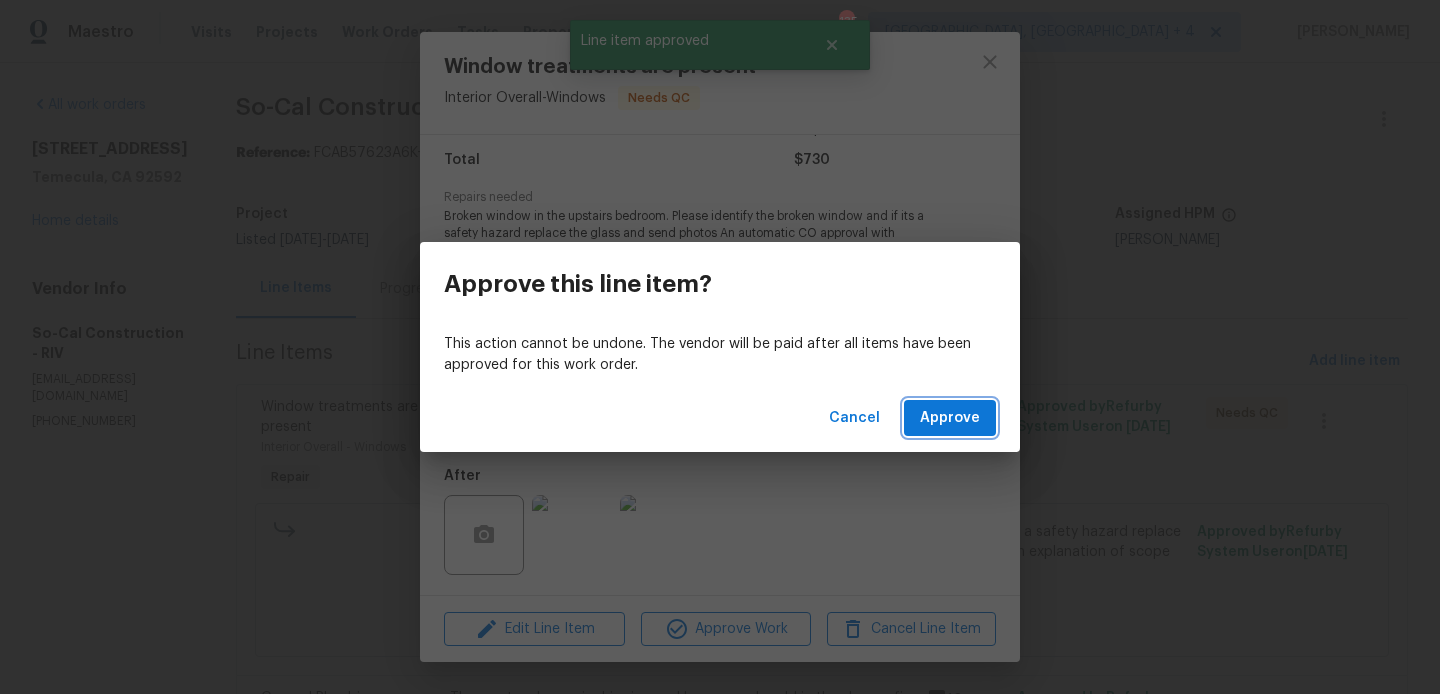 click on "Approve" at bounding box center (950, 418) 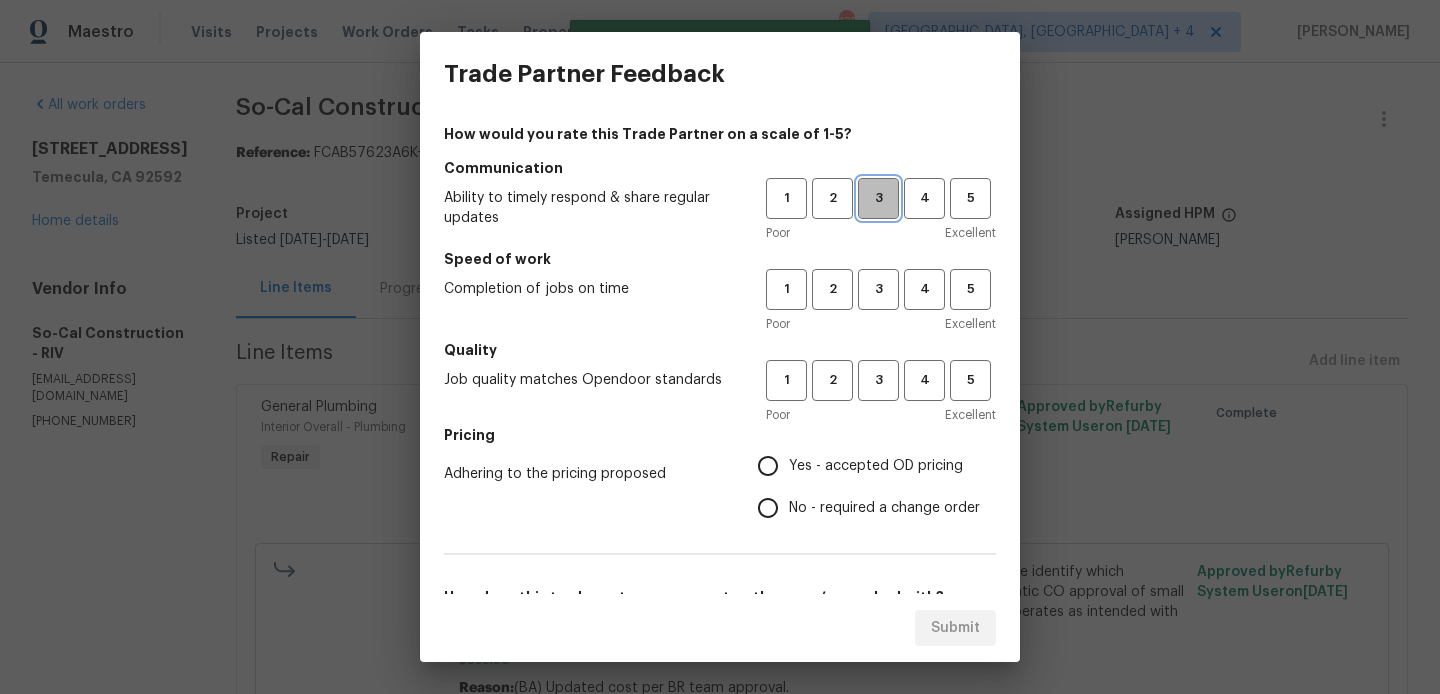 drag, startPoint x: 879, startPoint y: 198, endPoint x: 879, endPoint y: 267, distance: 69 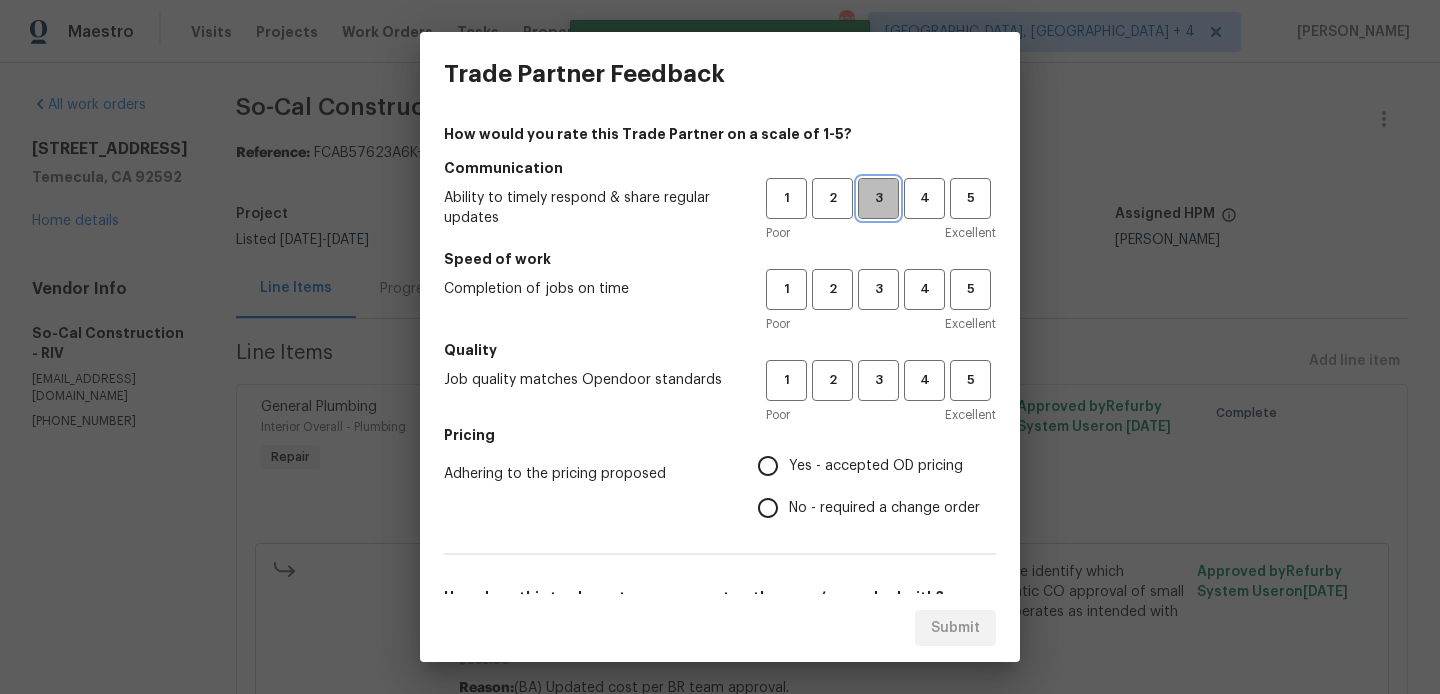click on "3" at bounding box center [878, 198] 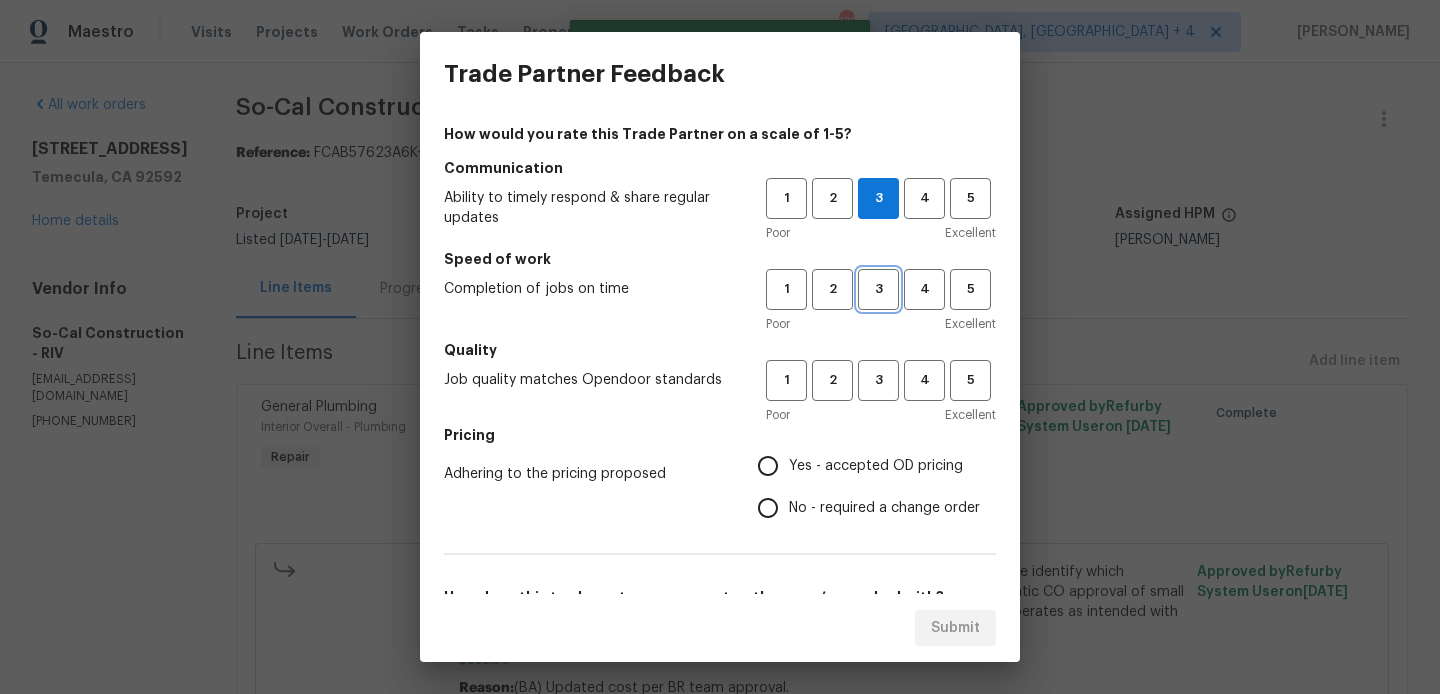 click on "3" at bounding box center [878, 289] 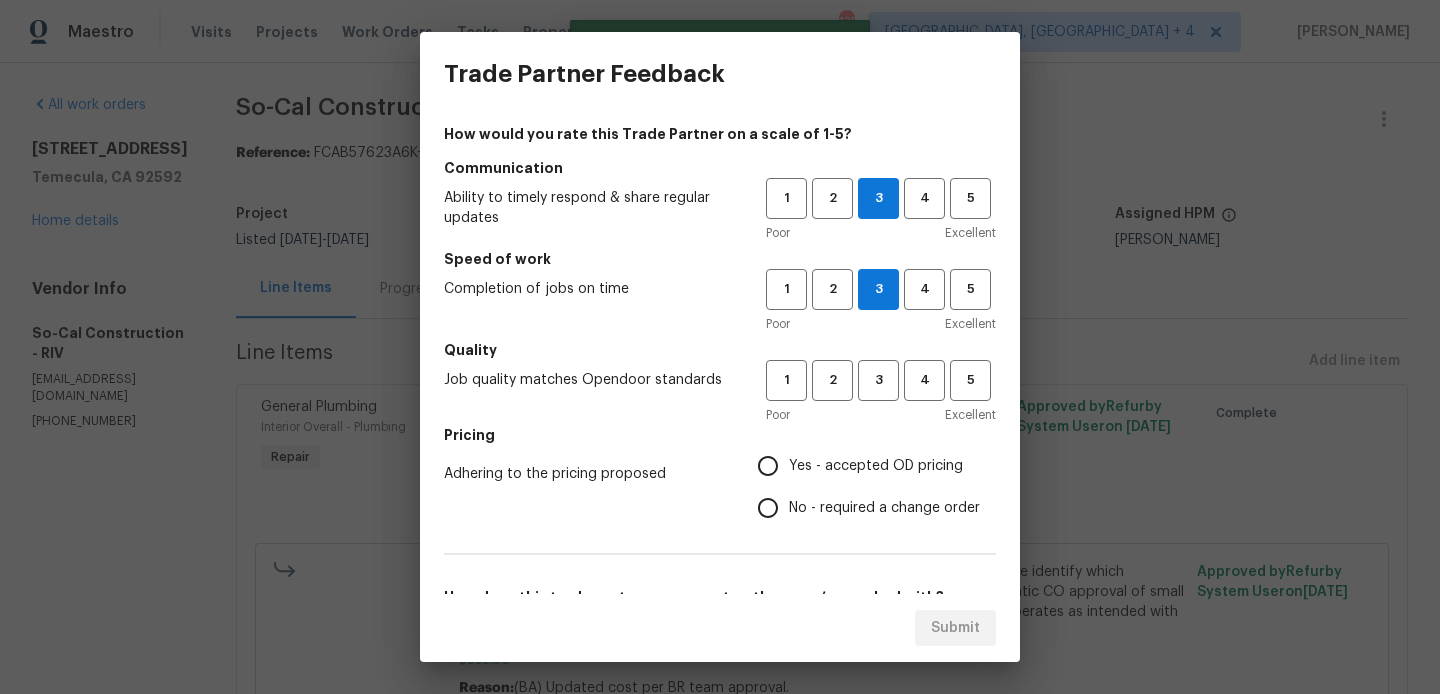click on "1 2 3 4 5 Poor Excellent" at bounding box center (881, 392) 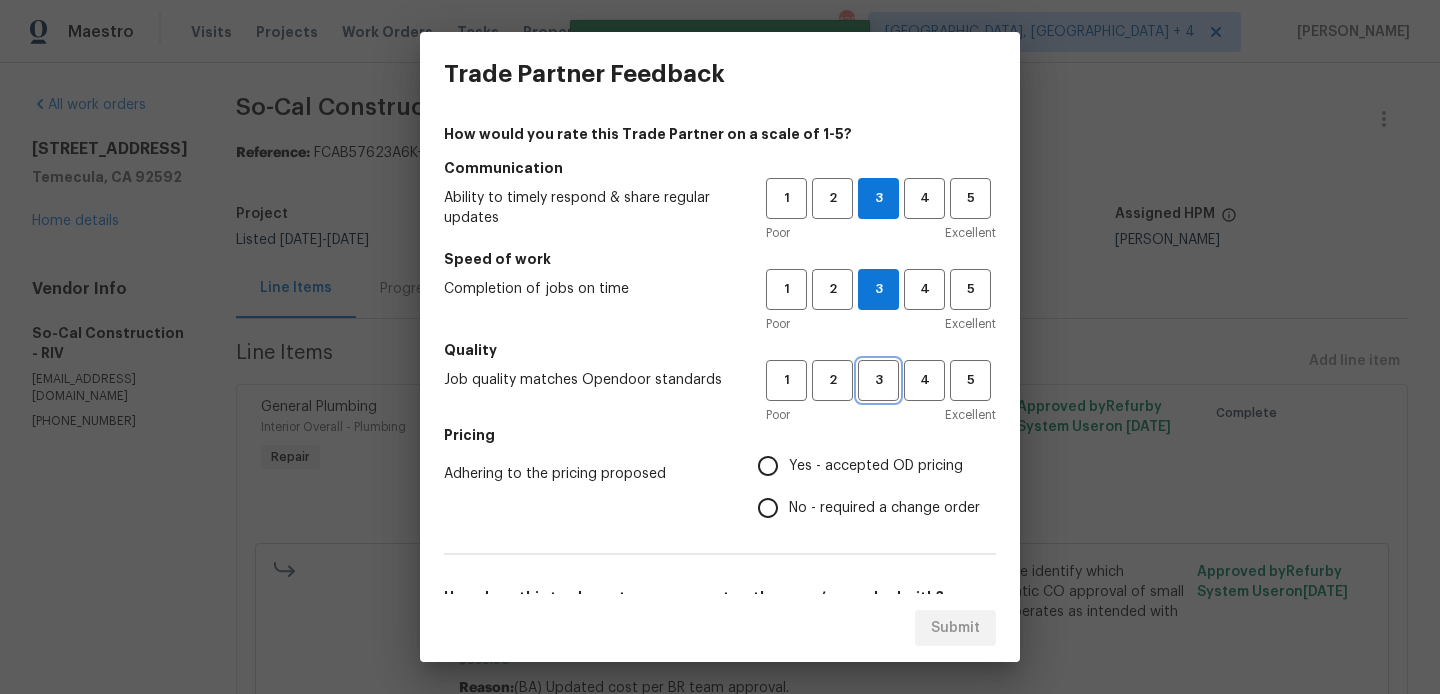 click on "3" at bounding box center (878, 380) 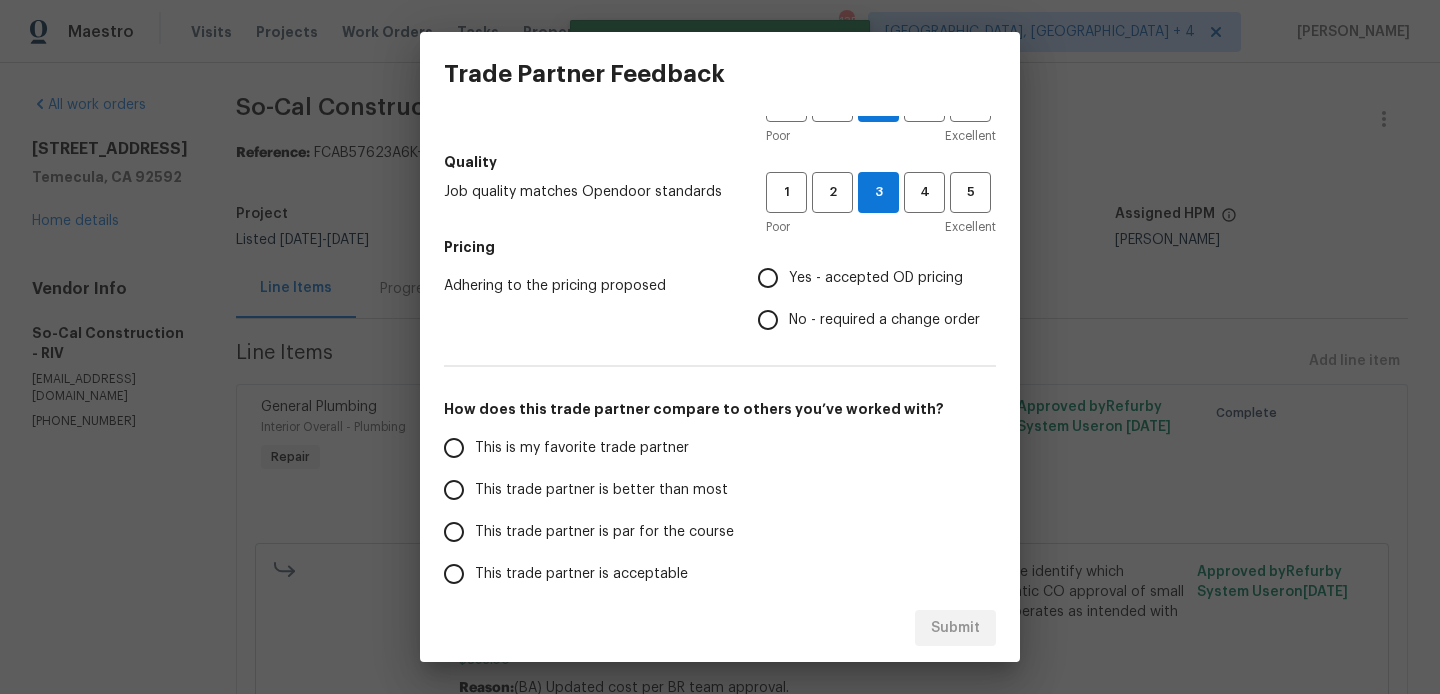 click on "No - required a change order" at bounding box center (863, 320) 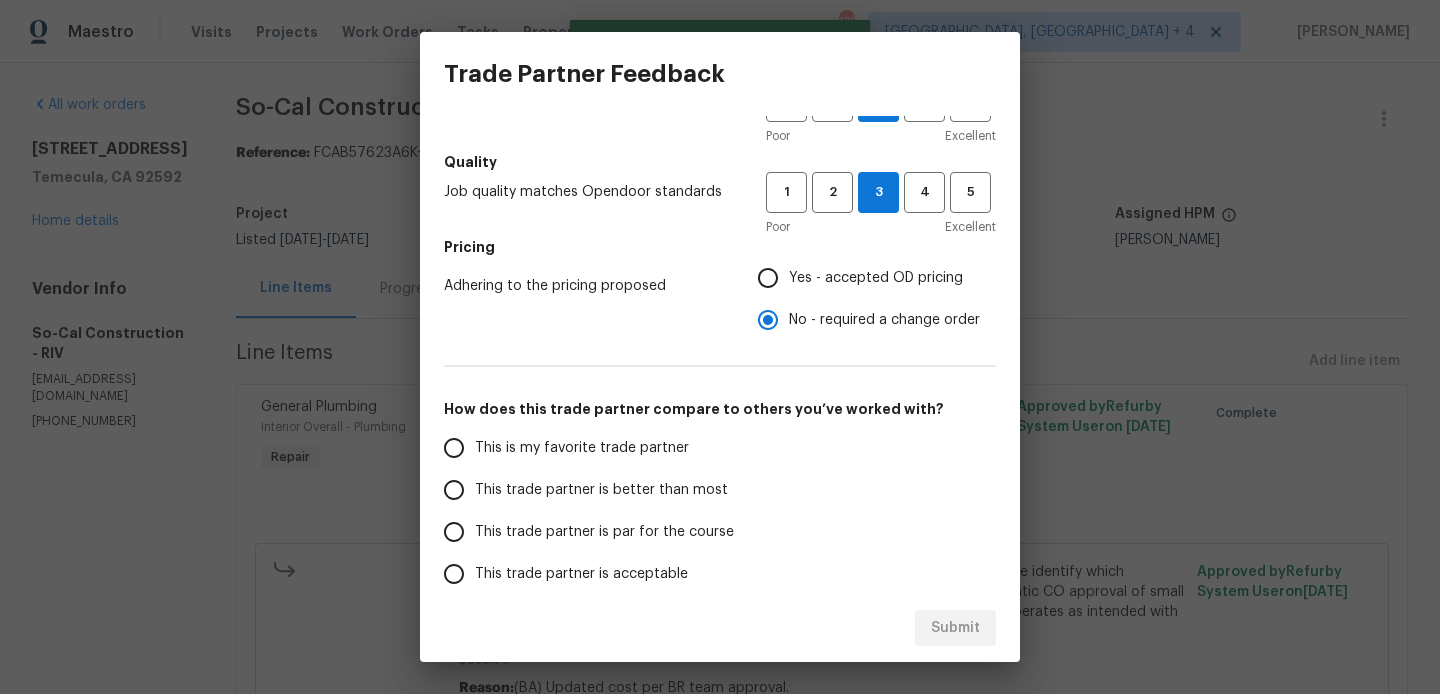 scroll, scrollTop: 321, scrollLeft: 0, axis: vertical 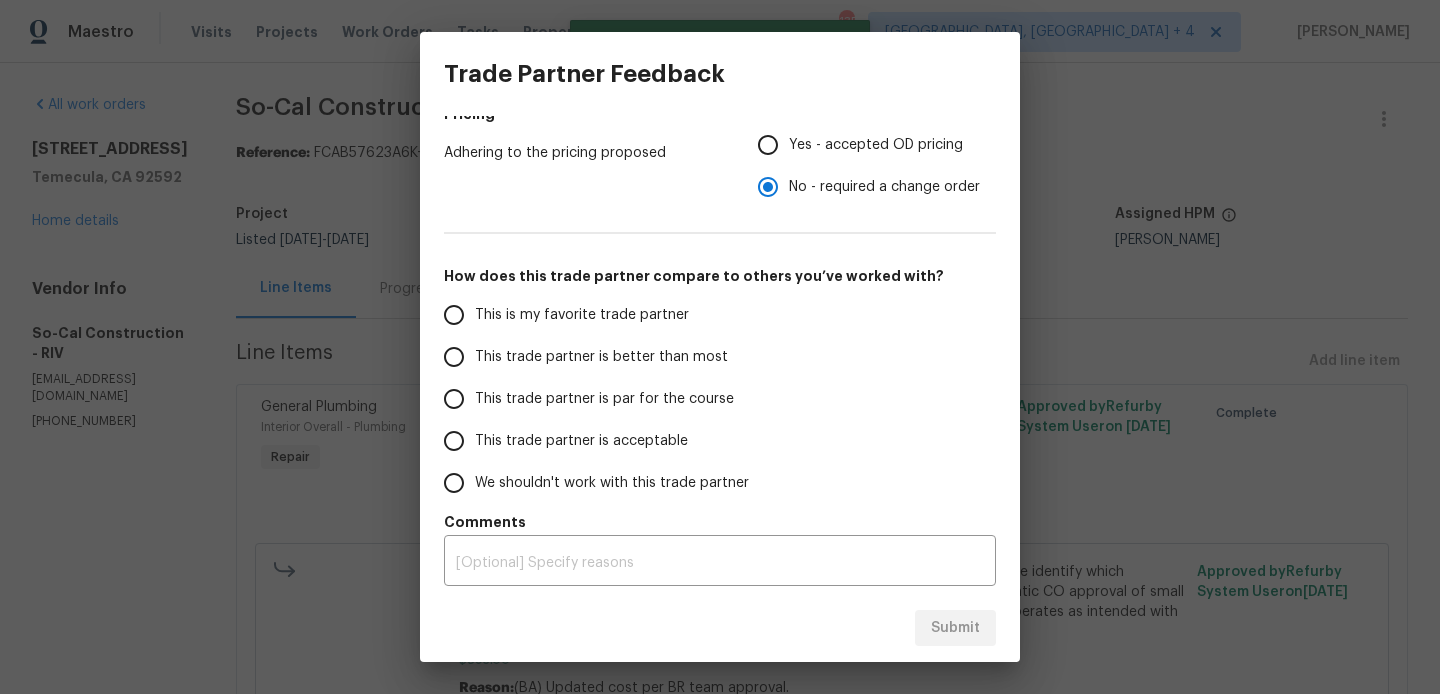 click on "This trade partner is better than most" at bounding box center (601, 357) 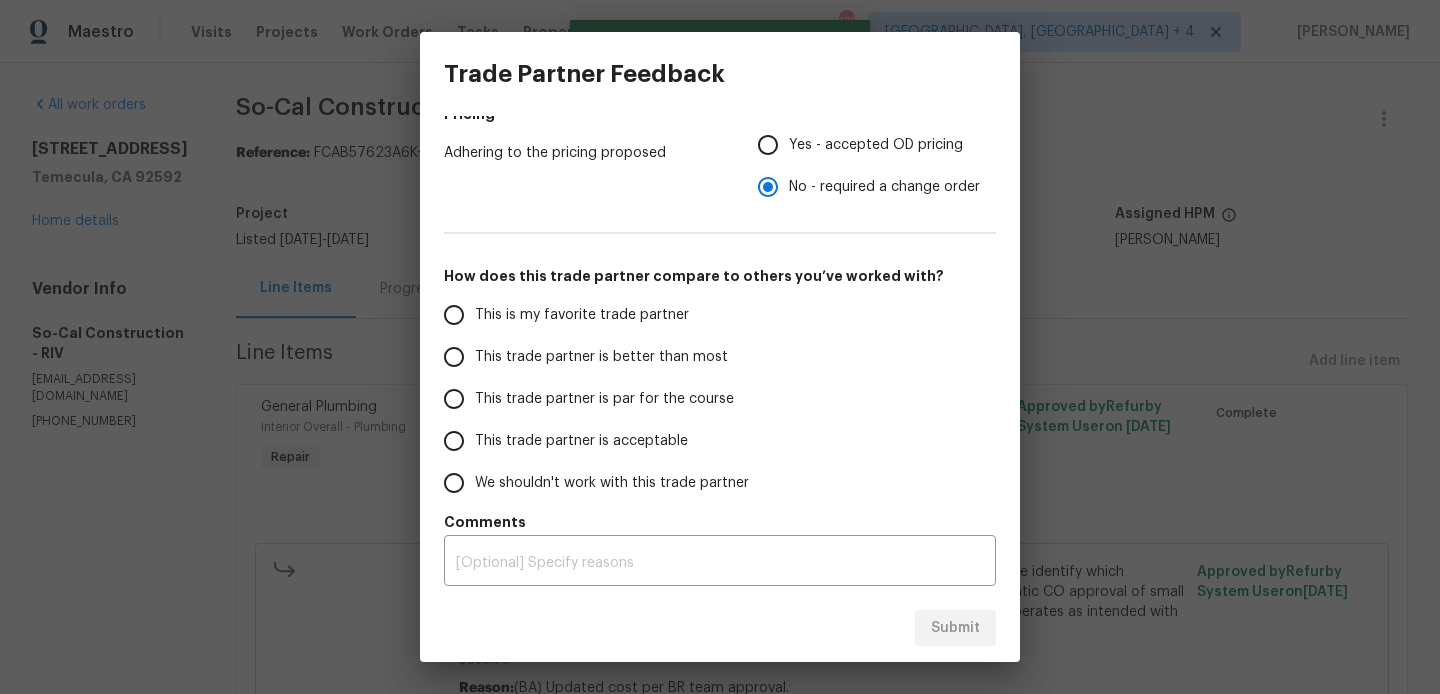 click on "This trade partner is better than most" at bounding box center [454, 357] 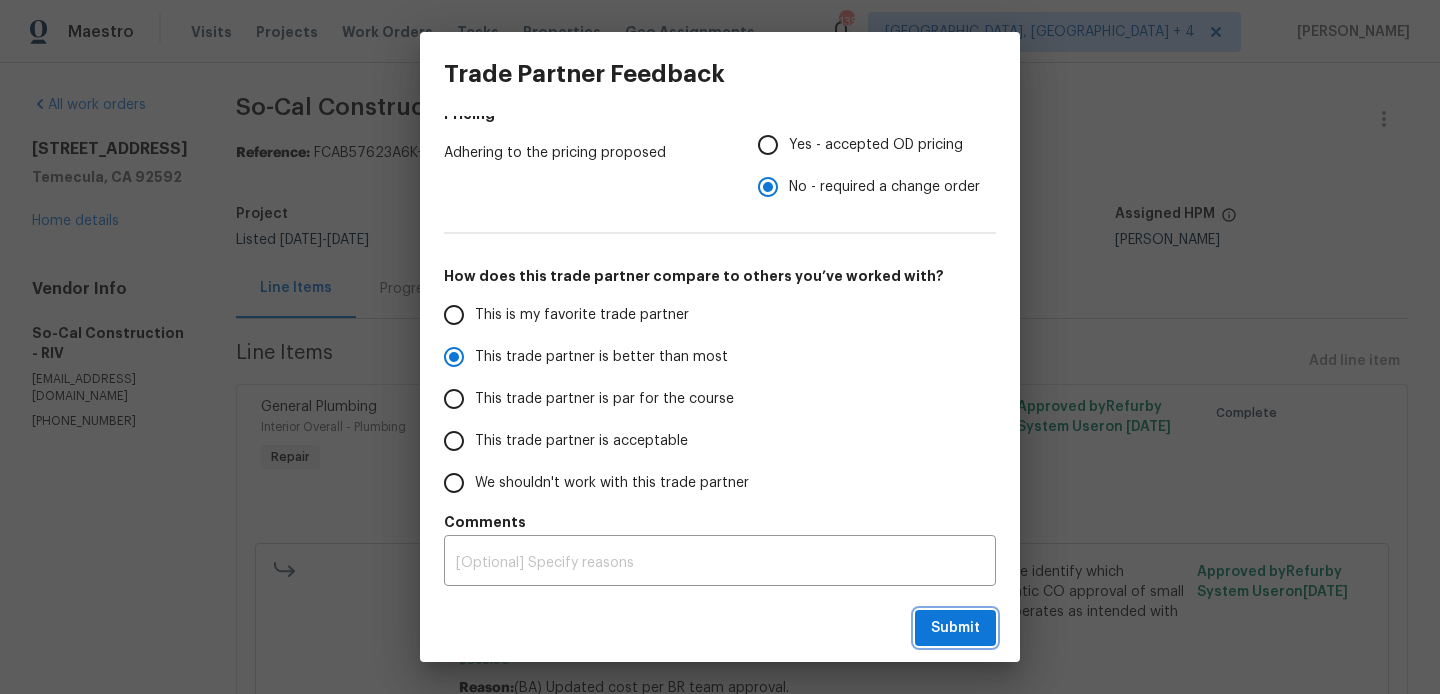 click on "Submit" at bounding box center (955, 628) 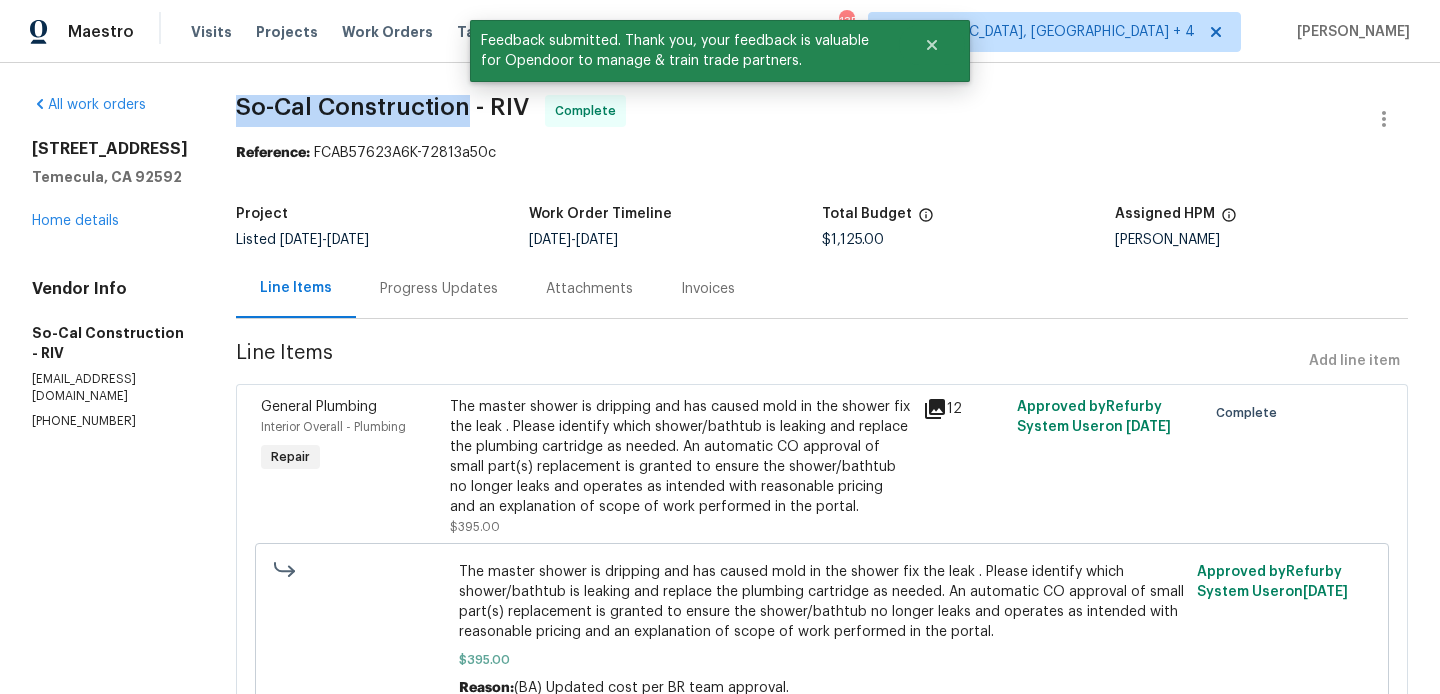drag, startPoint x: 257, startPoint y: 97, endPoint x: 490, endPoint y: 106, distance: 233.17375 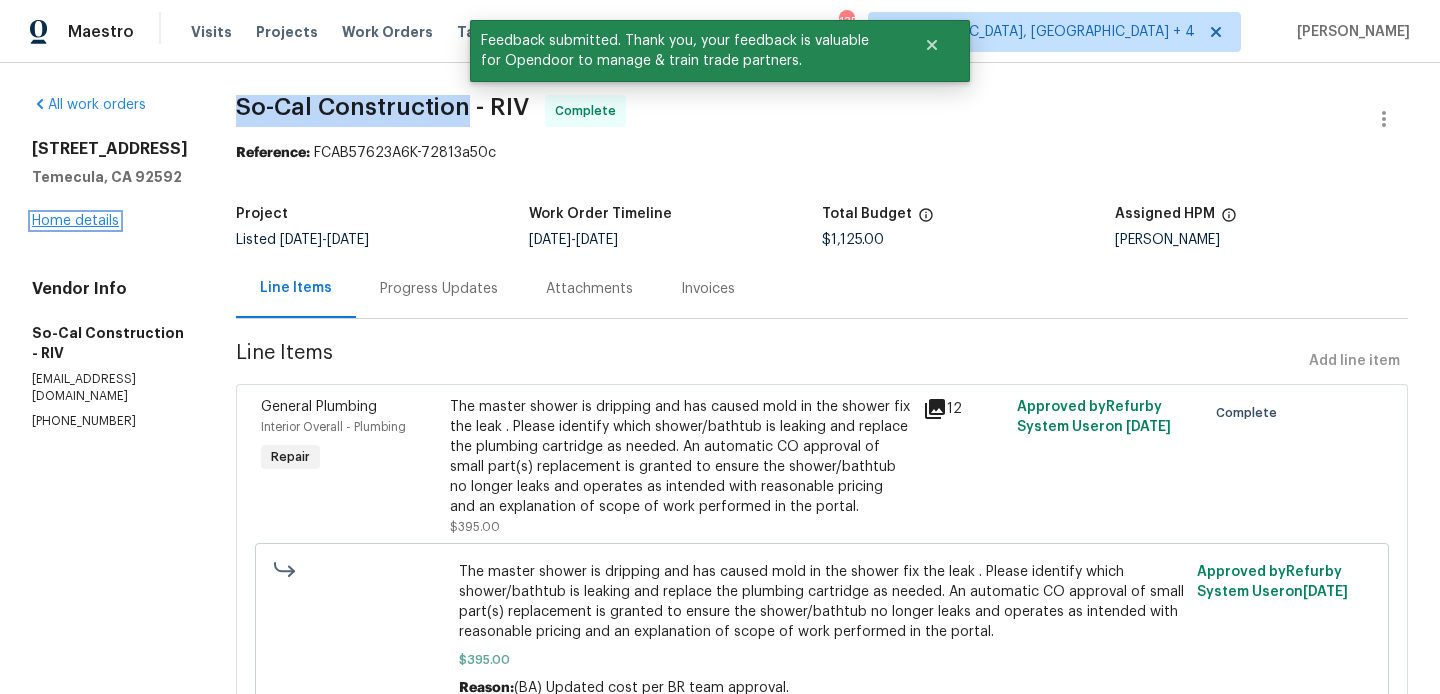 click on "Home details" at bounding box center (75, 221) 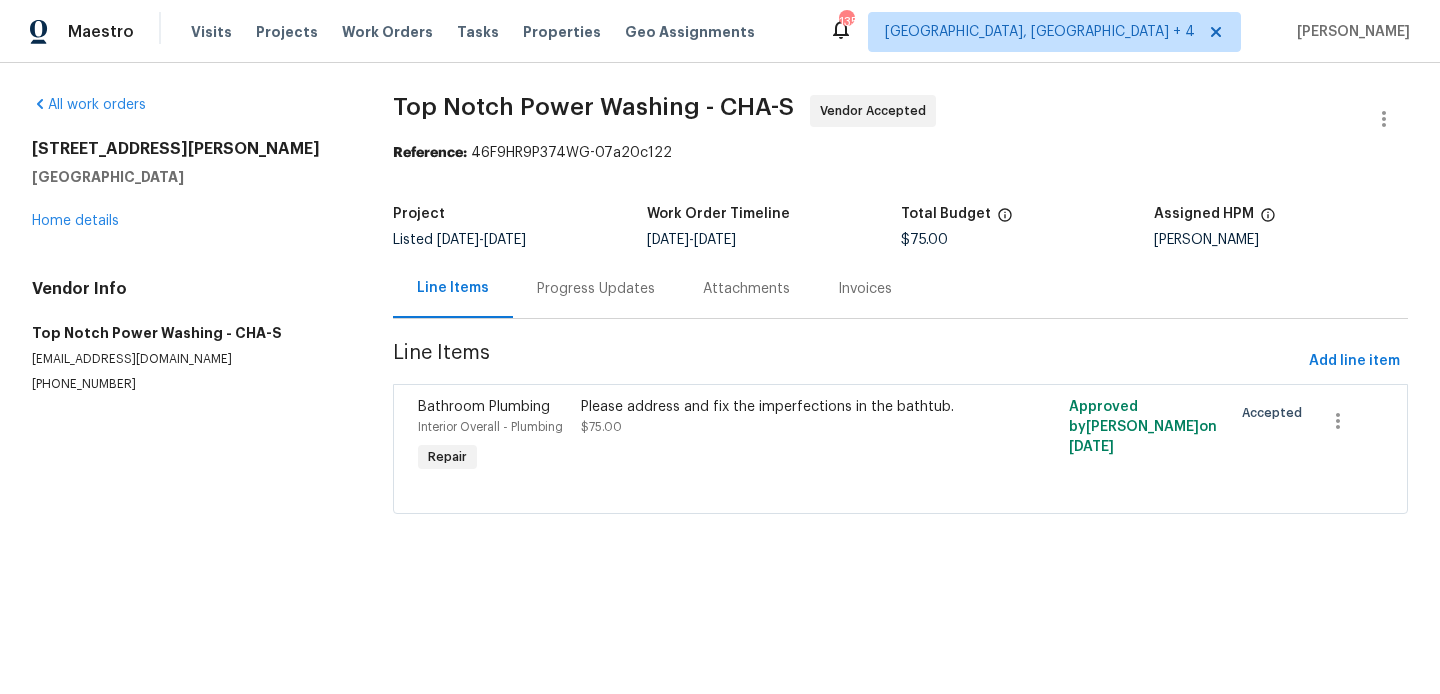 scroll, scrollTop: 0, scrollLeft: 0, axis: both 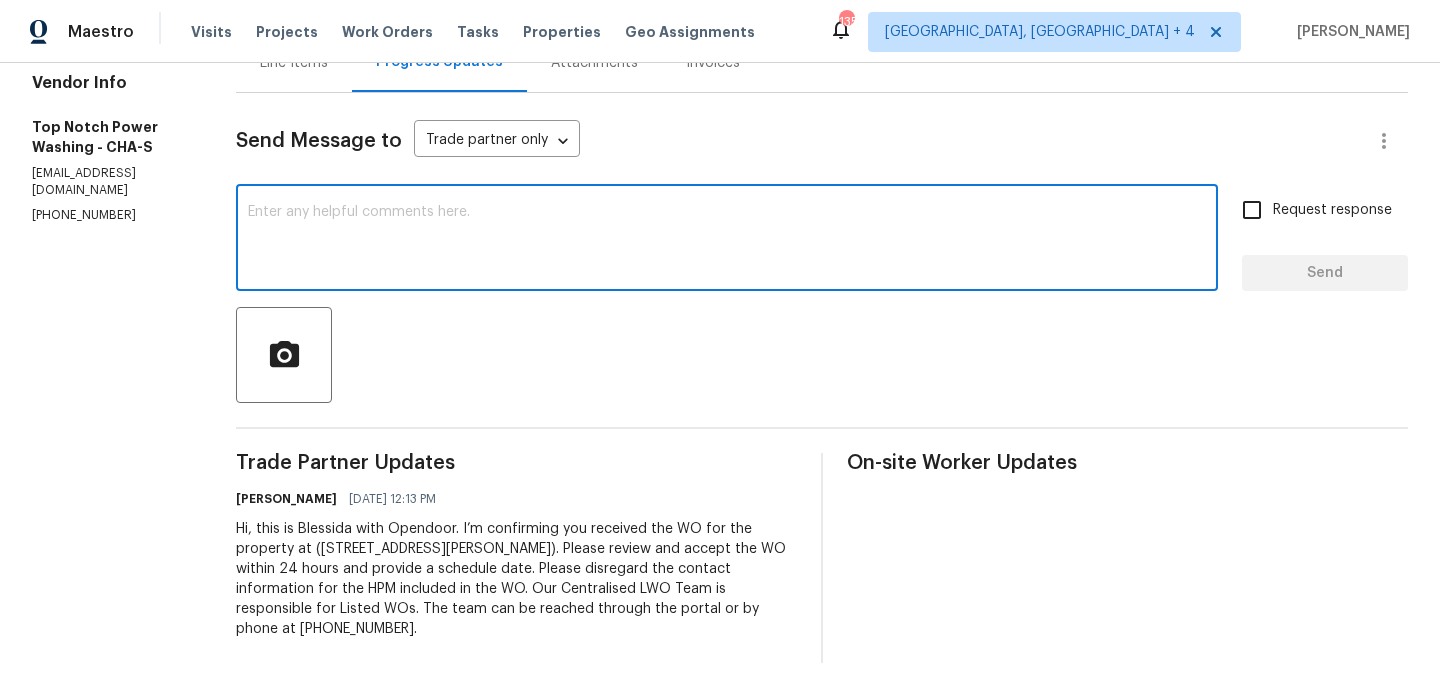 click at bounding box center [727, 240] 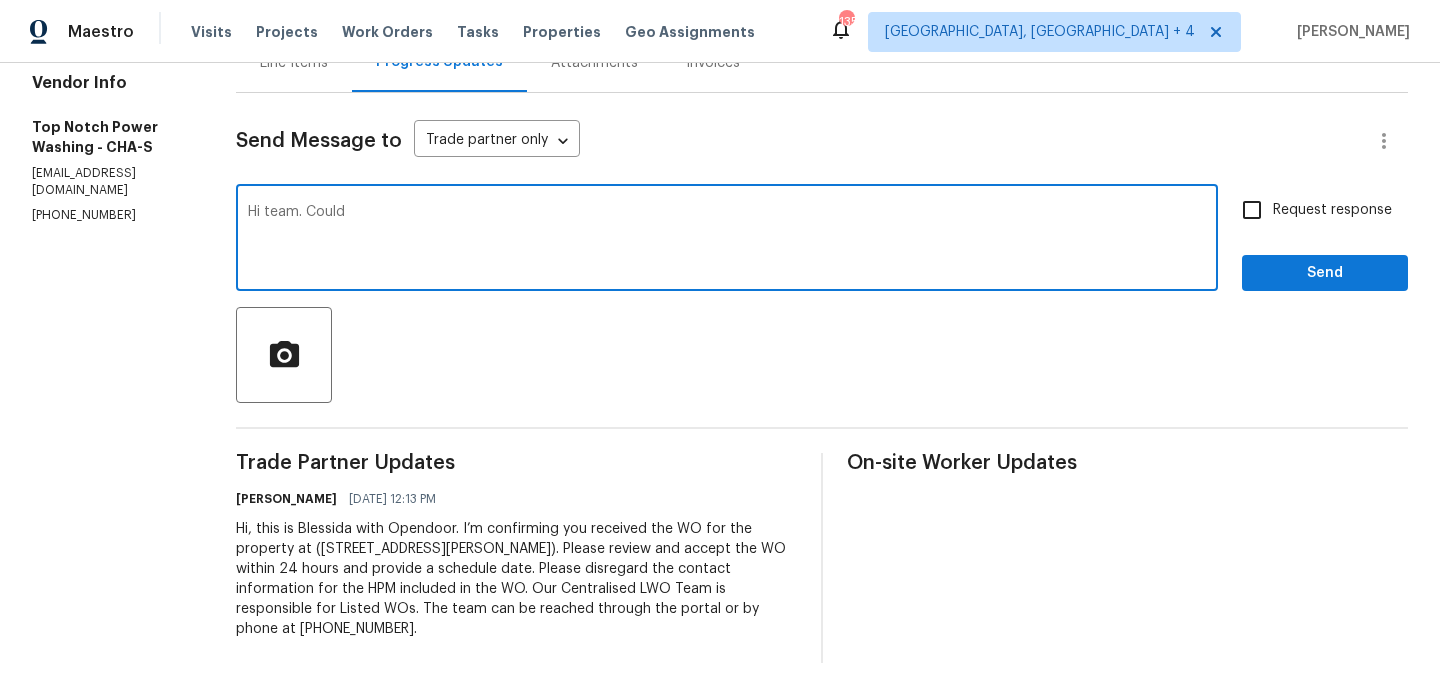 scroll, scrollTop: 0, scrollLeft: 0, axis: both 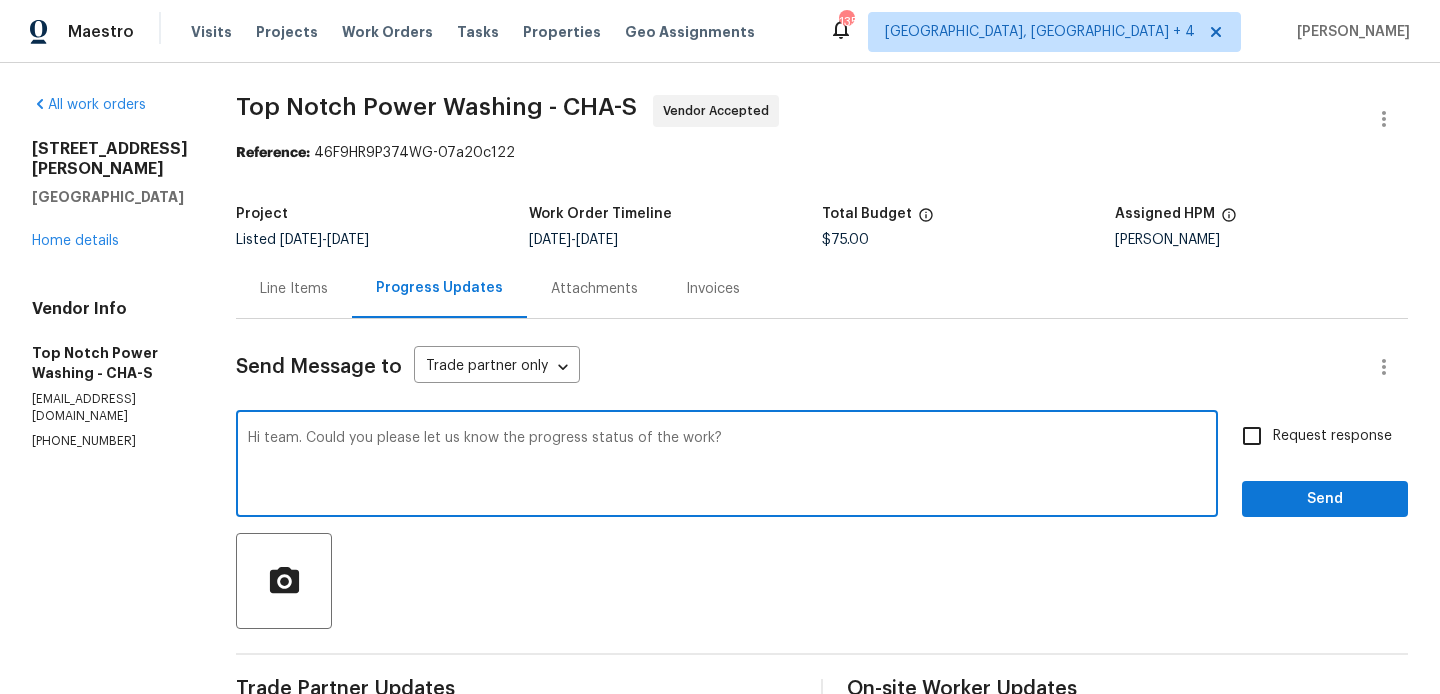 type on "Hi team. Could you please let us know the progress status of the work?" 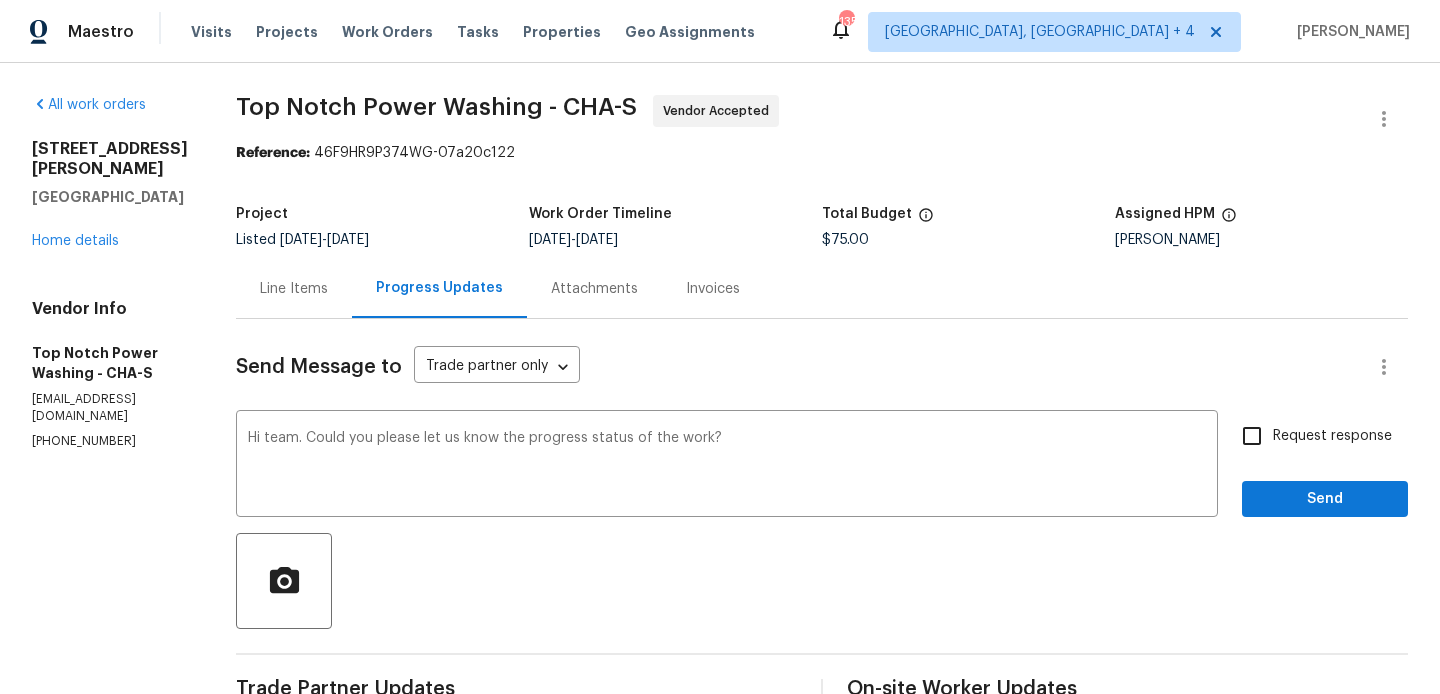 click on "Request response Send" at bounding box center (1325, 466) 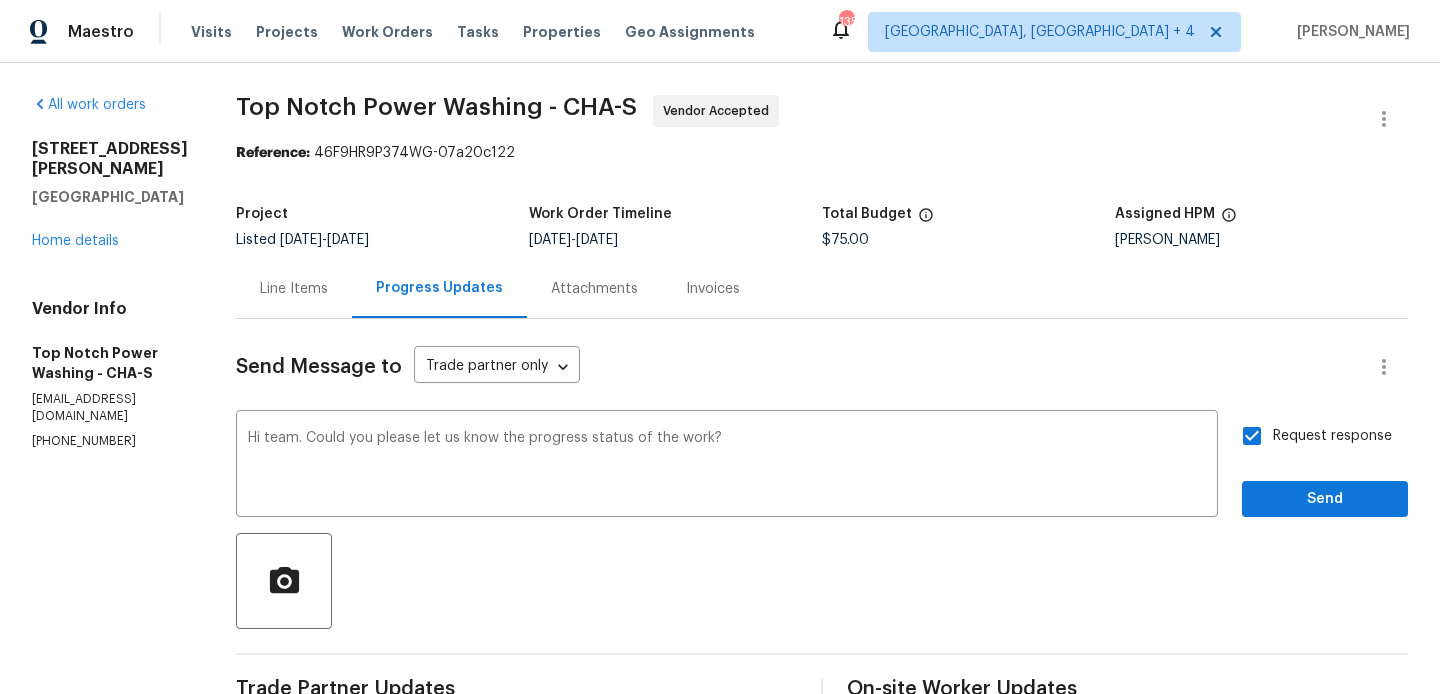 click on "Request response Send" at bounding box center [1325, 466] 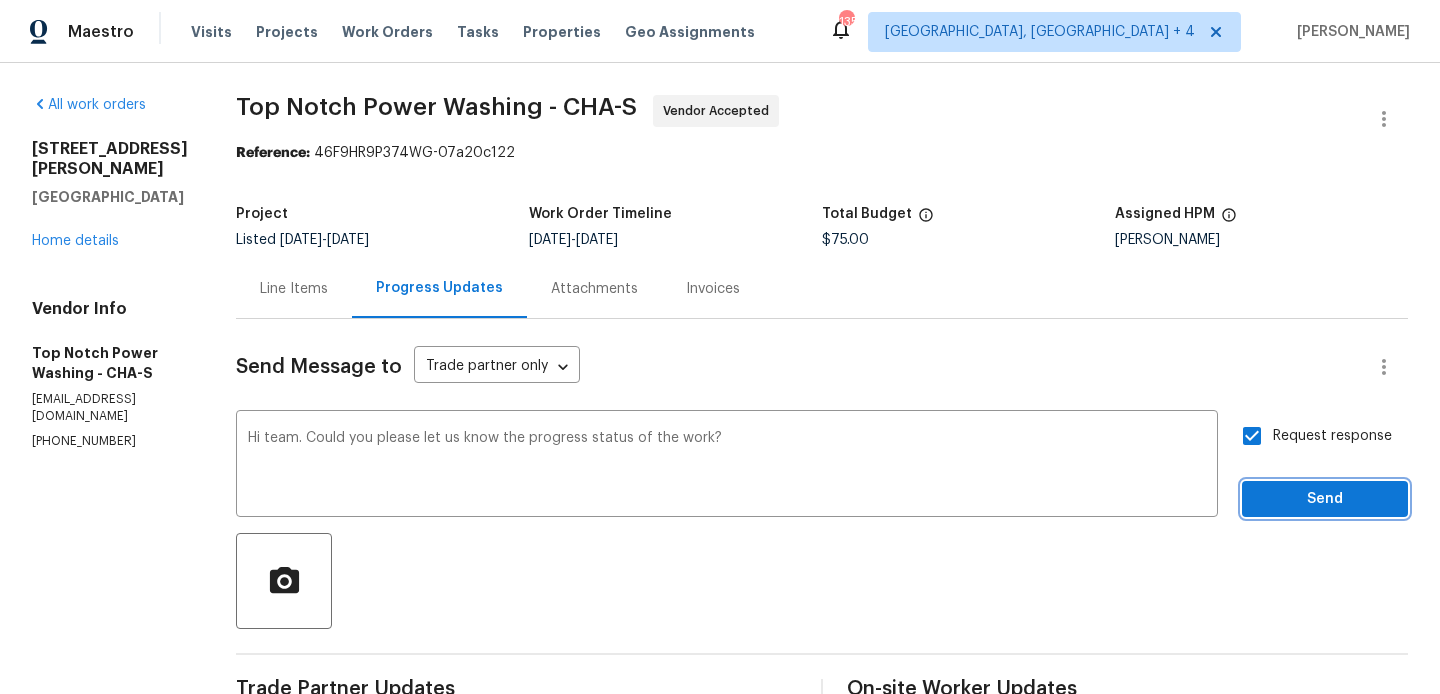 click on "Send" at bounding box center [1325, 499] 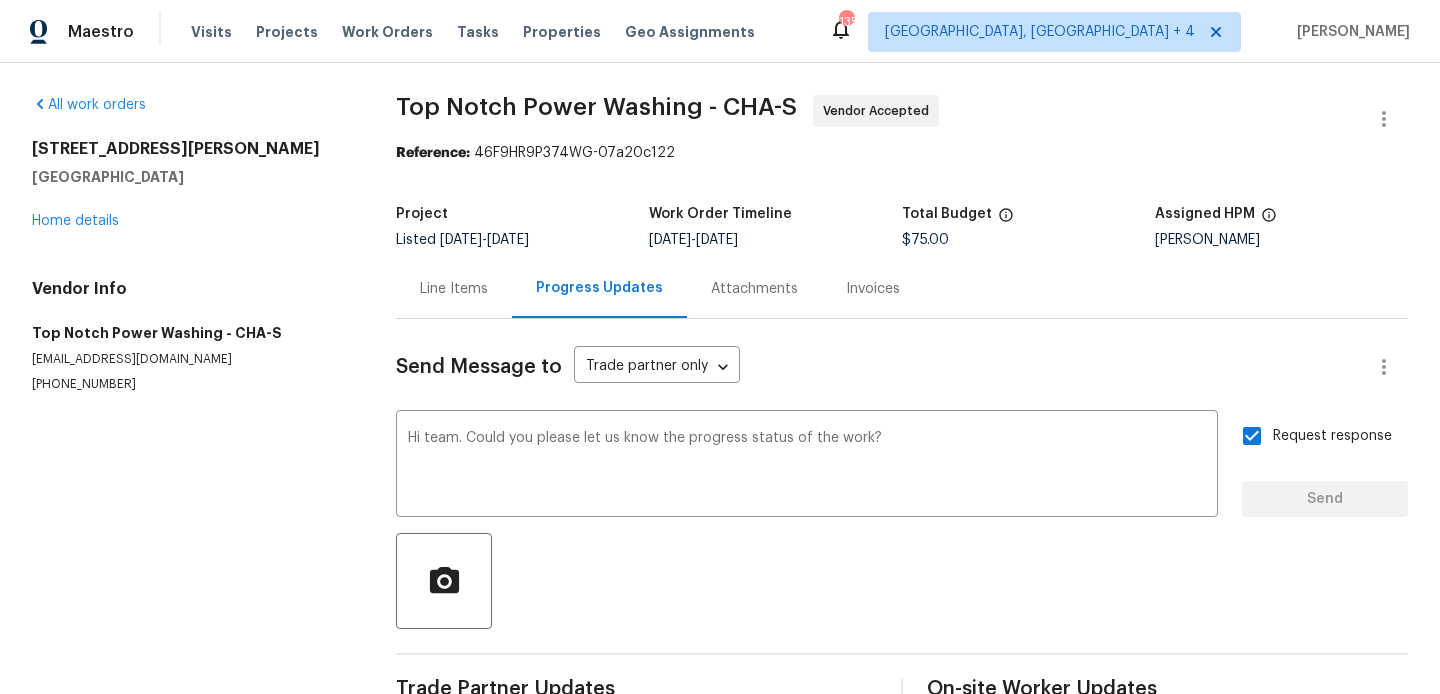 type 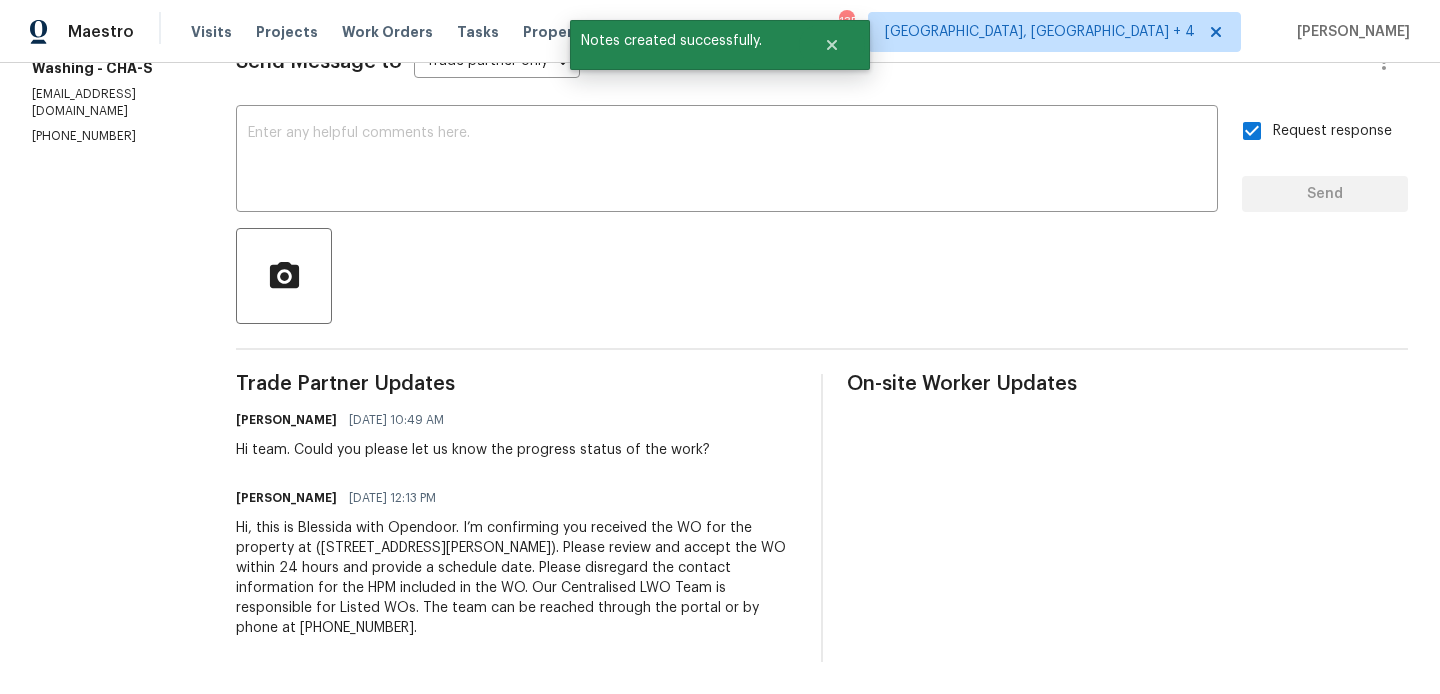 scroll, scrollTop: 0, scrollLeft: 0, axis: both 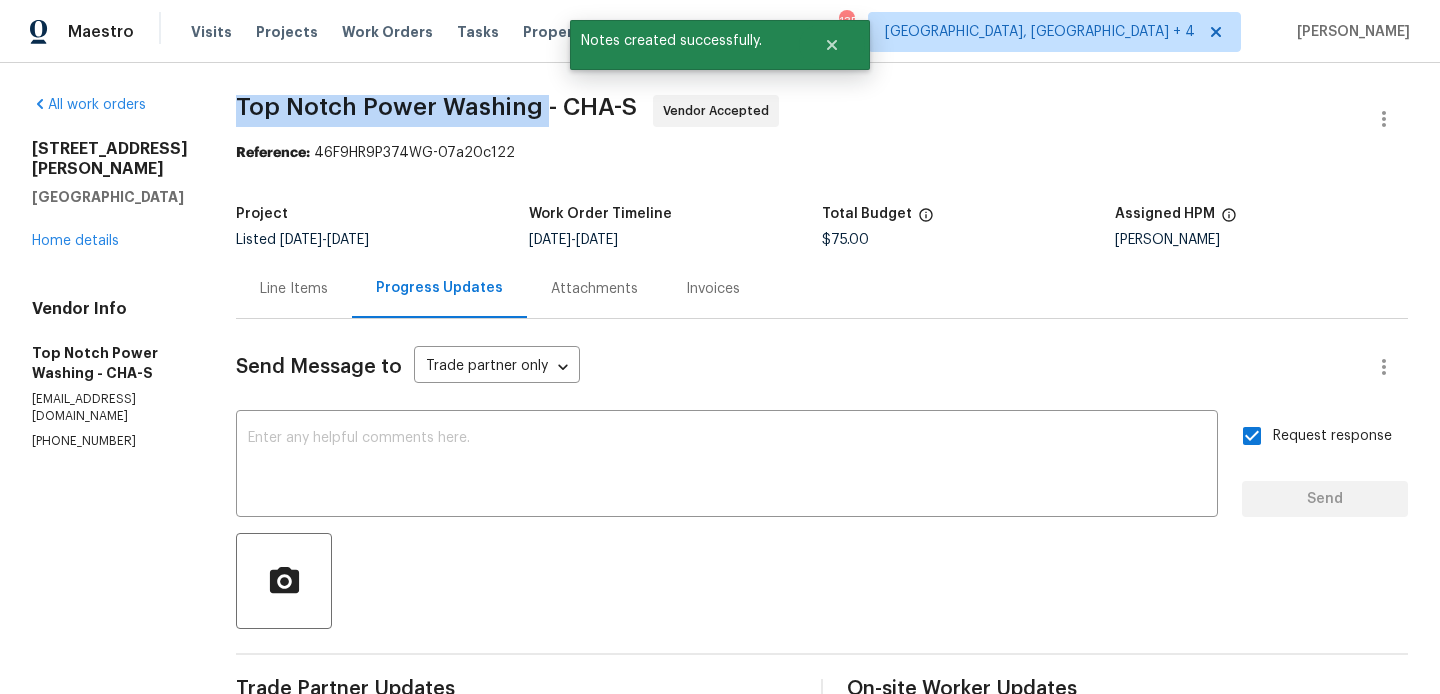 drag, startPoint x: 229, startPoint y: 99, endPoint x: 534, endPoint y: 114, distance: 305.36862 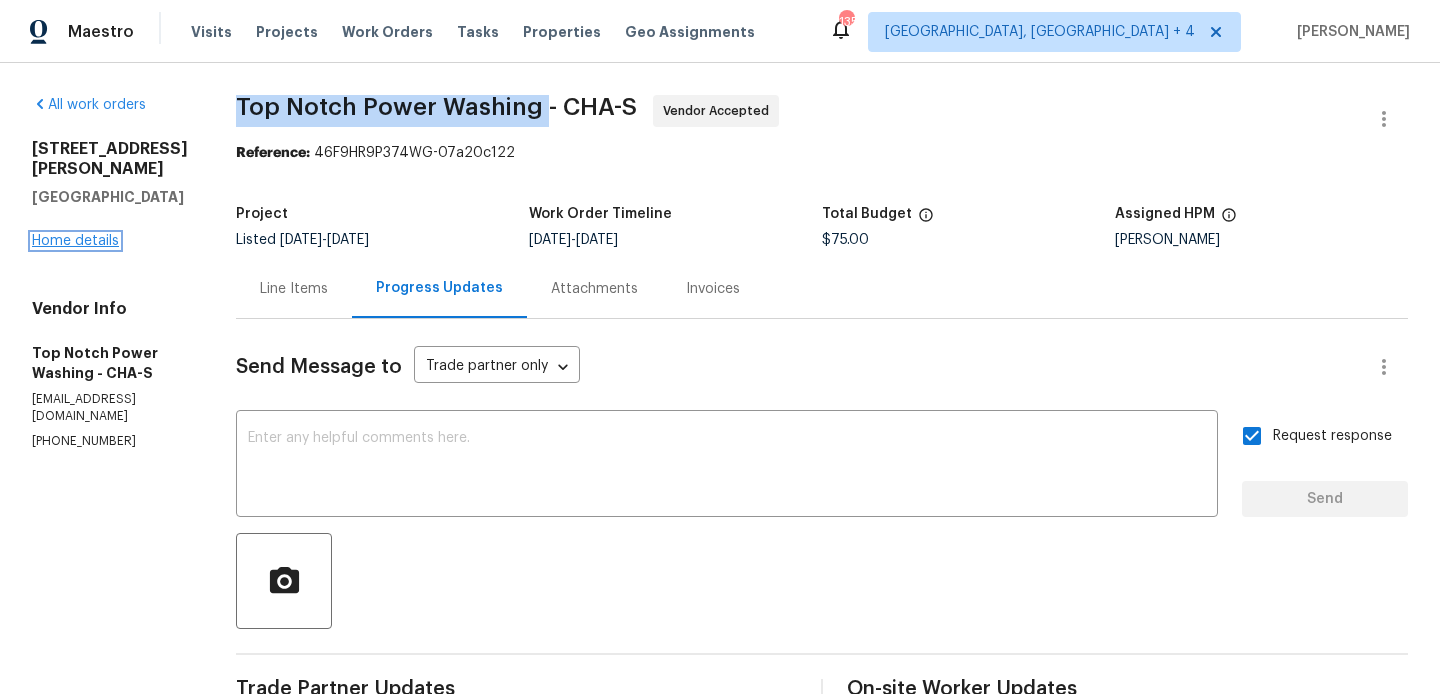 click on "Home details" at bounding box center (75, 241) 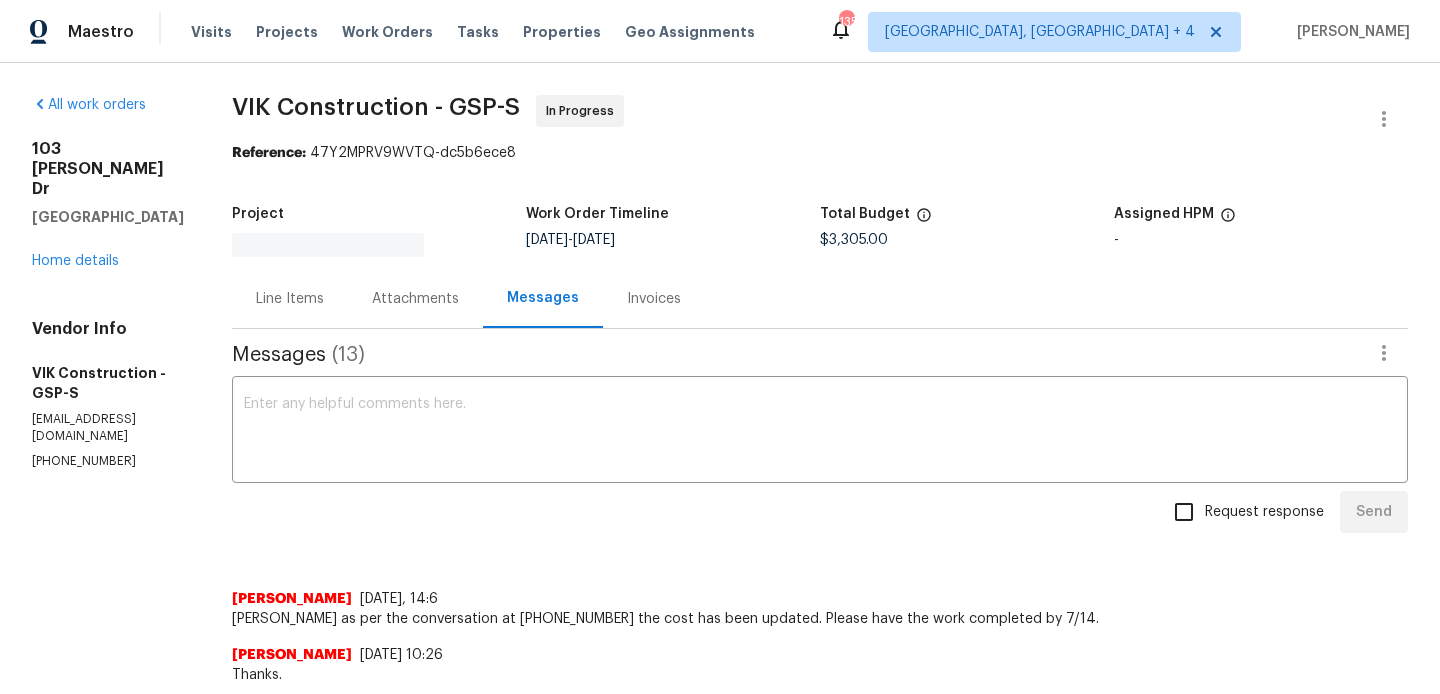 scroll, scrollTop: 0, scrollLeft: 0, axis: both 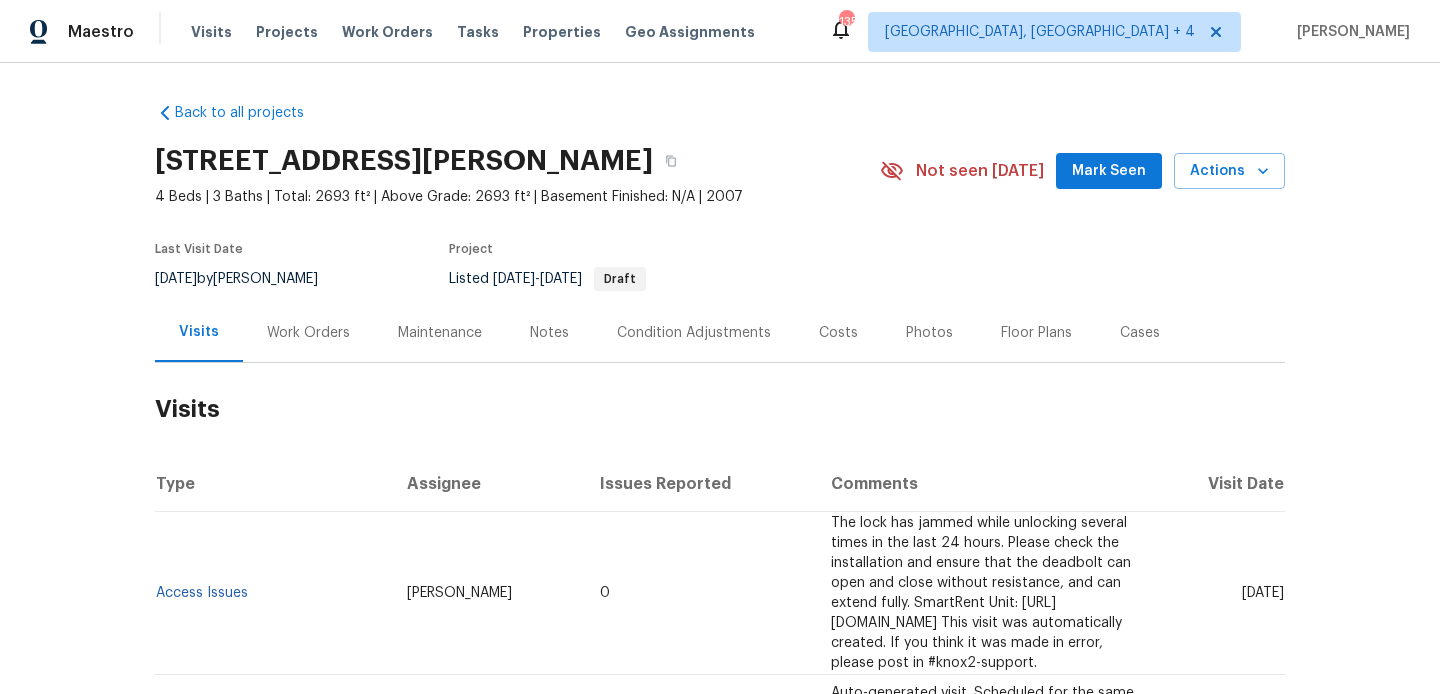 click on "Work Orders" at bounding box center (308, 332) 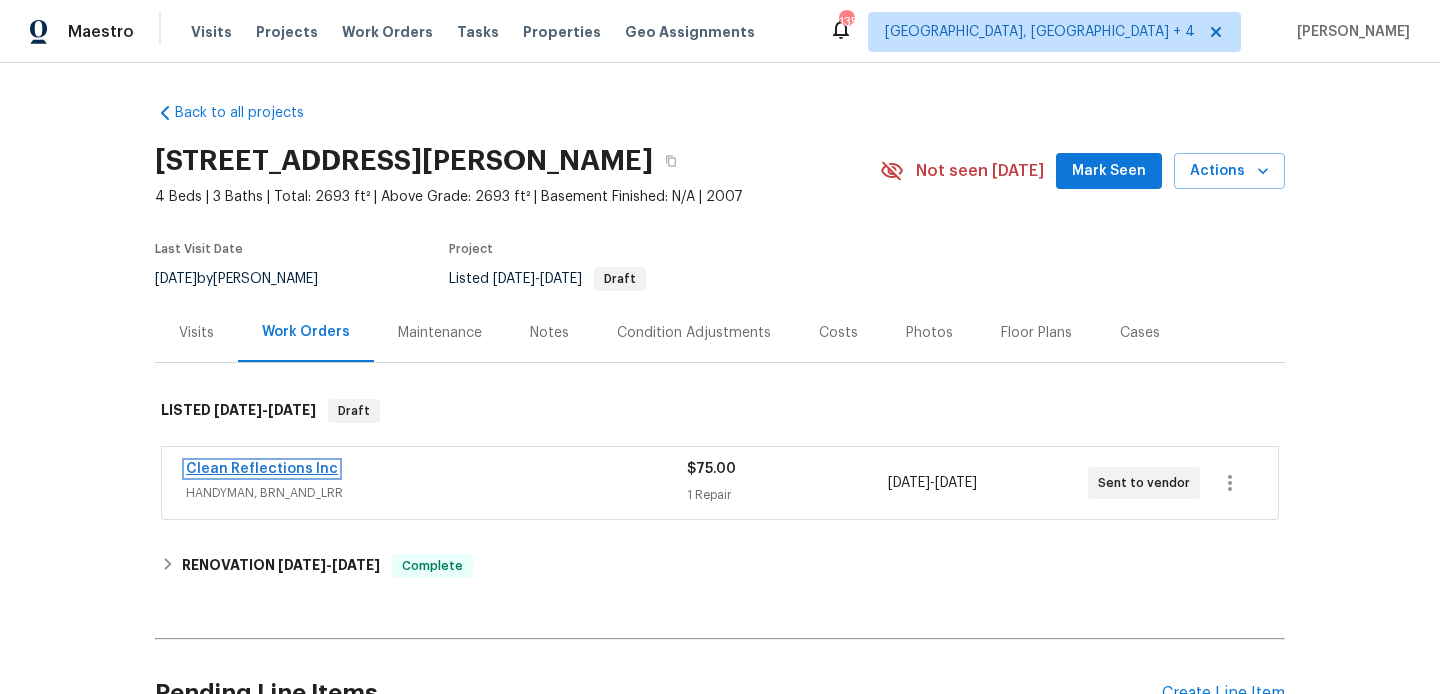 click on "Clean Reflections Inc" at bounding box center [262, 469] 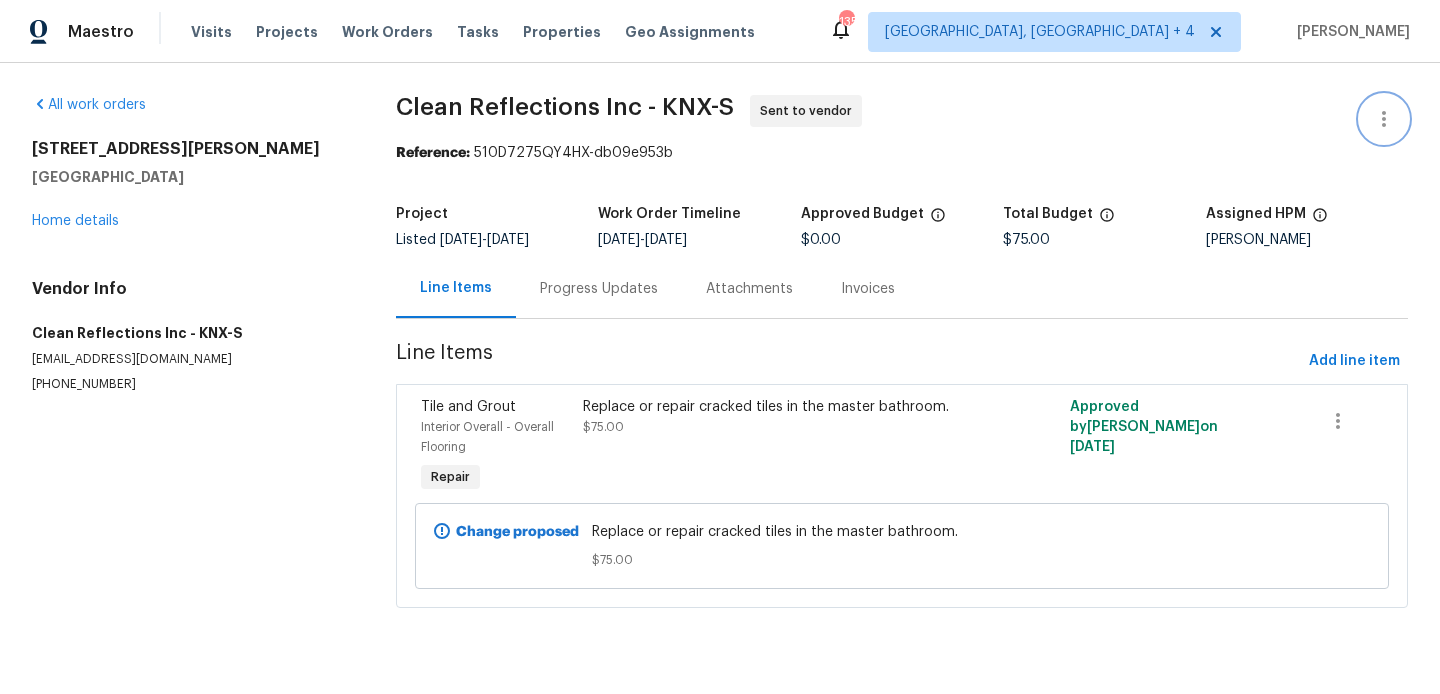 click at bounding box center (1384, 119) 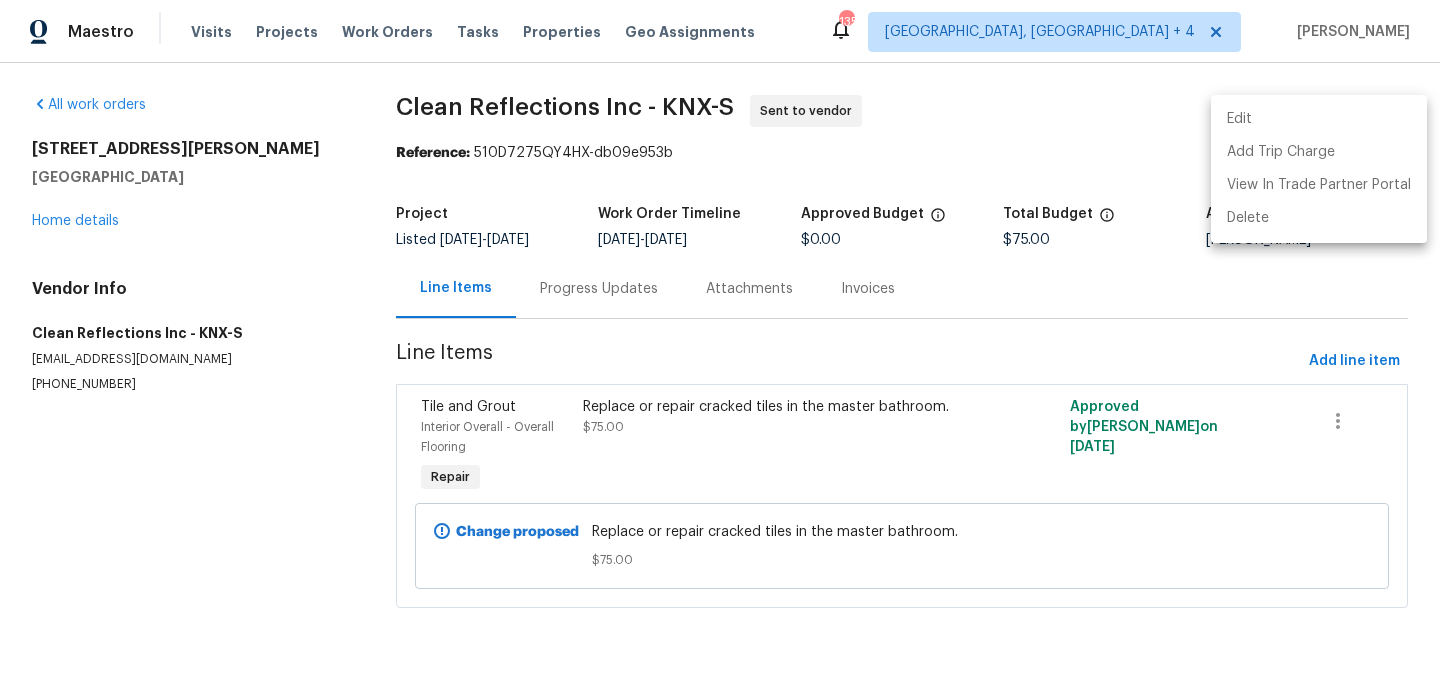 click on "Edit" at bounding box center (1319, 119) 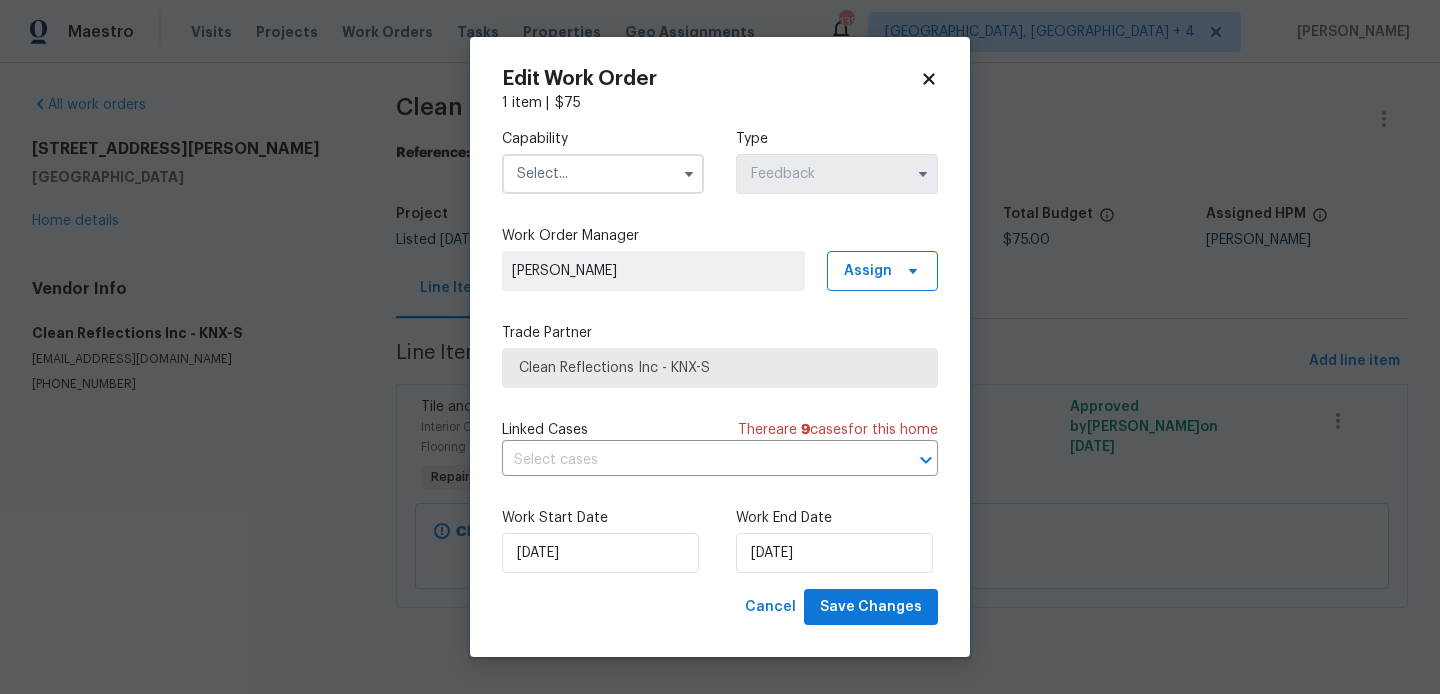click at bounding box center (603, 174) 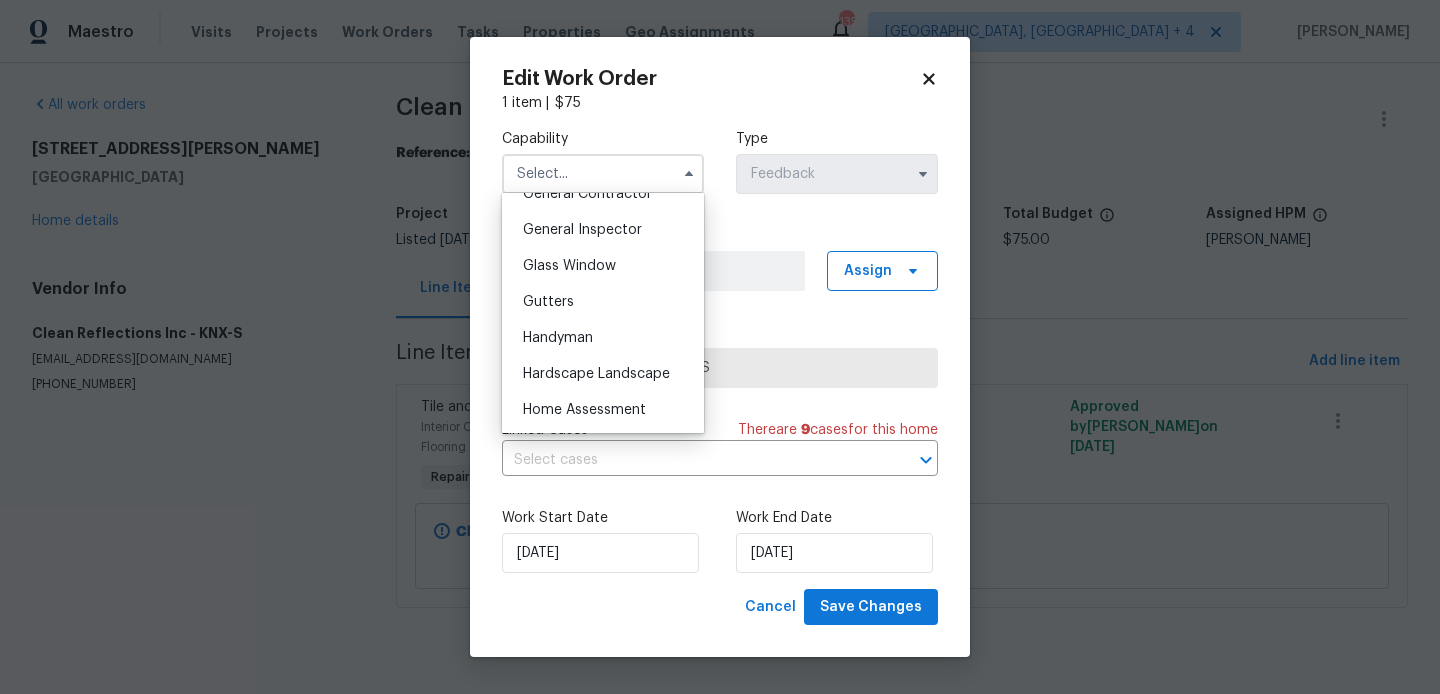 scroll, scrollTop: 980, scrollLeft: 0, axis: vertical 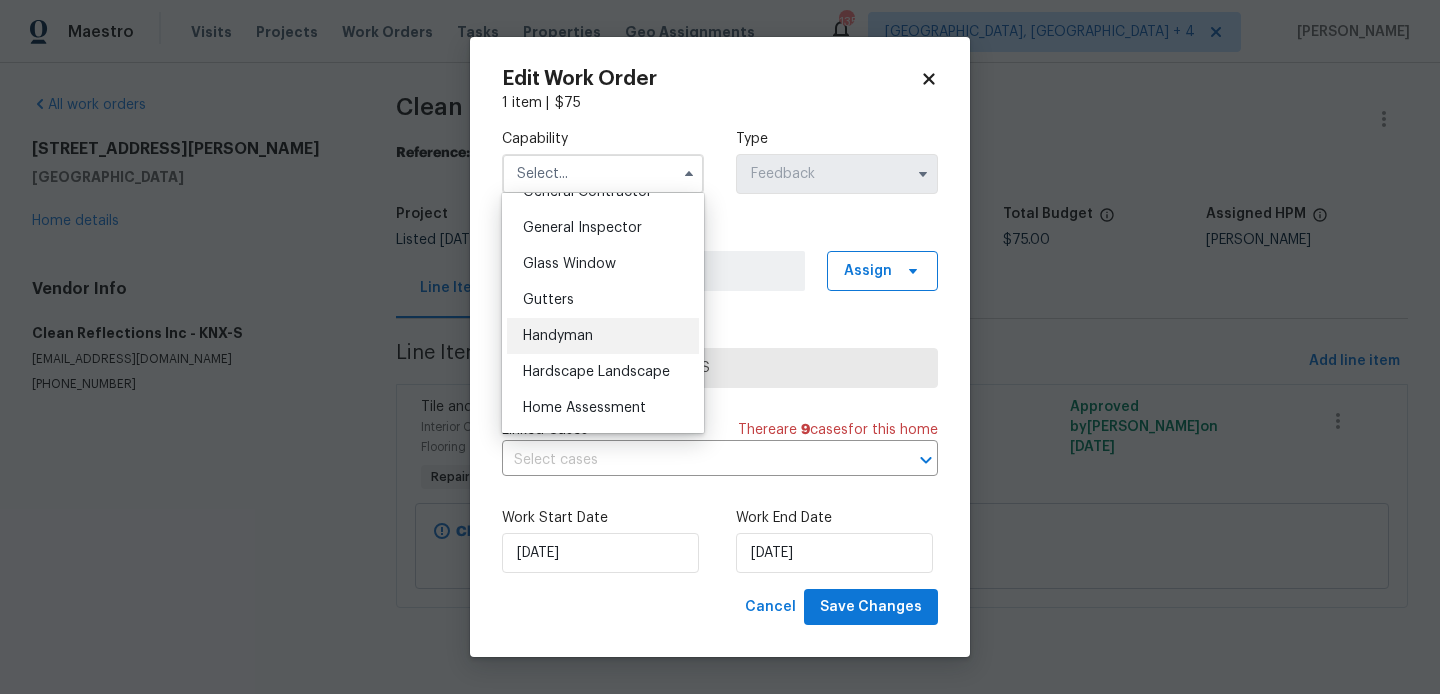 click on "Handyman" at bounding box center (558, 336) 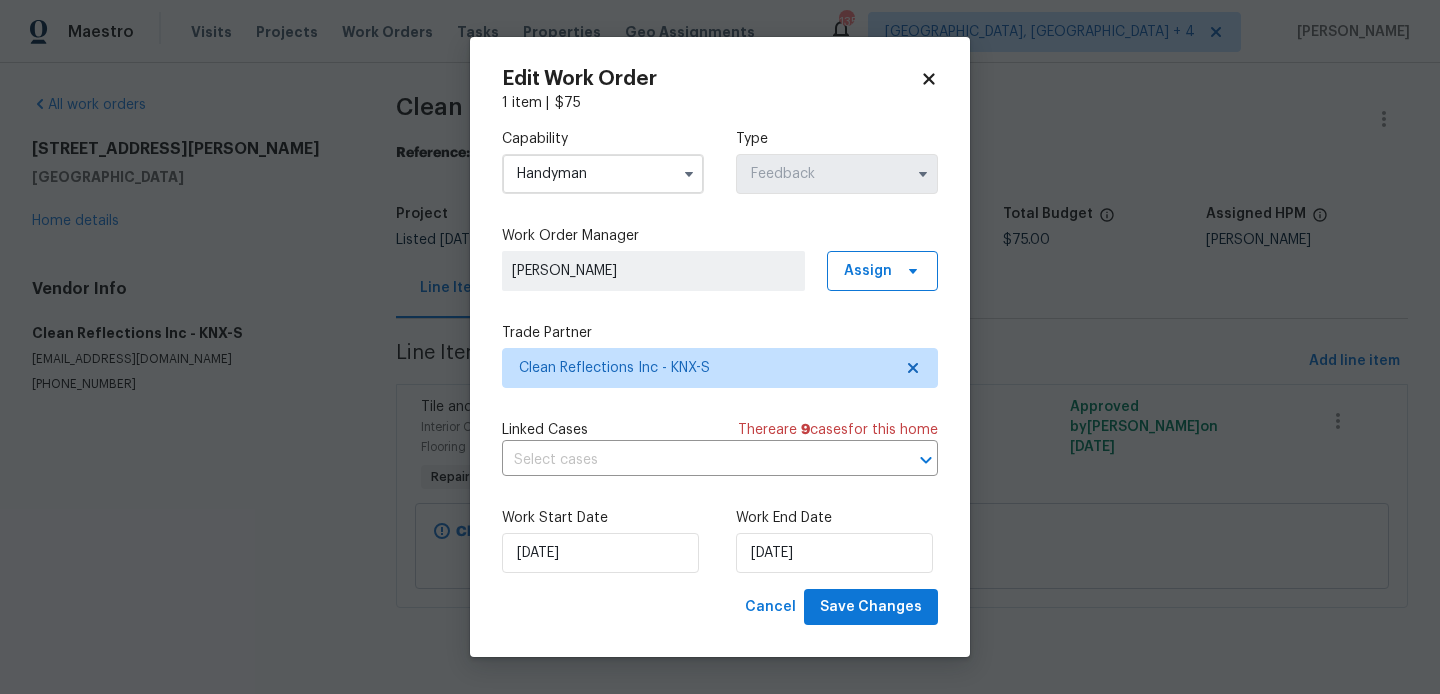 click on "Capability   Handyman Agent Appliance Bathtub Resurfacing BRN And Lrr Broker Cabinets Carpet Cleaning Chimney Cleaning Cleaning Maintenance Concrete Flatwork Countertop Countertop Resurfacing Crawl Space Data Labeling Day One Walk Dispatch Electrical Engineering Fencing Fireplace Flooring Floor Refinishing Foundation Garage Door Gas Line Service General Contractor General Inspector Glass Window Gutters Handyman Hardscape Landscape Home Assessment HVAC Irrigation Junk Removal Landscaping Maintenance Land Surveying Living Area Measurement Locksmith Masonry Mold Remediation Odor Remediation Od Select Oil Tank Services Painting Pests Photography Plumbing Pool Pool Repair Pressure Washing Radon Testing Reno Valuations Restoration Roof Security Septic Sewer Inspections And Repairs Siding Snow Structural Tree Services Valuations [PERSON_NAME] Wildlife Type   Feedback Work Order Manager   Blessida Angeline M Assign Trade Partner   Clean Reflections Inc - KNX-S Linked Cases There  are   9  case s  for this home   ​" at bounding box center (720, 351) 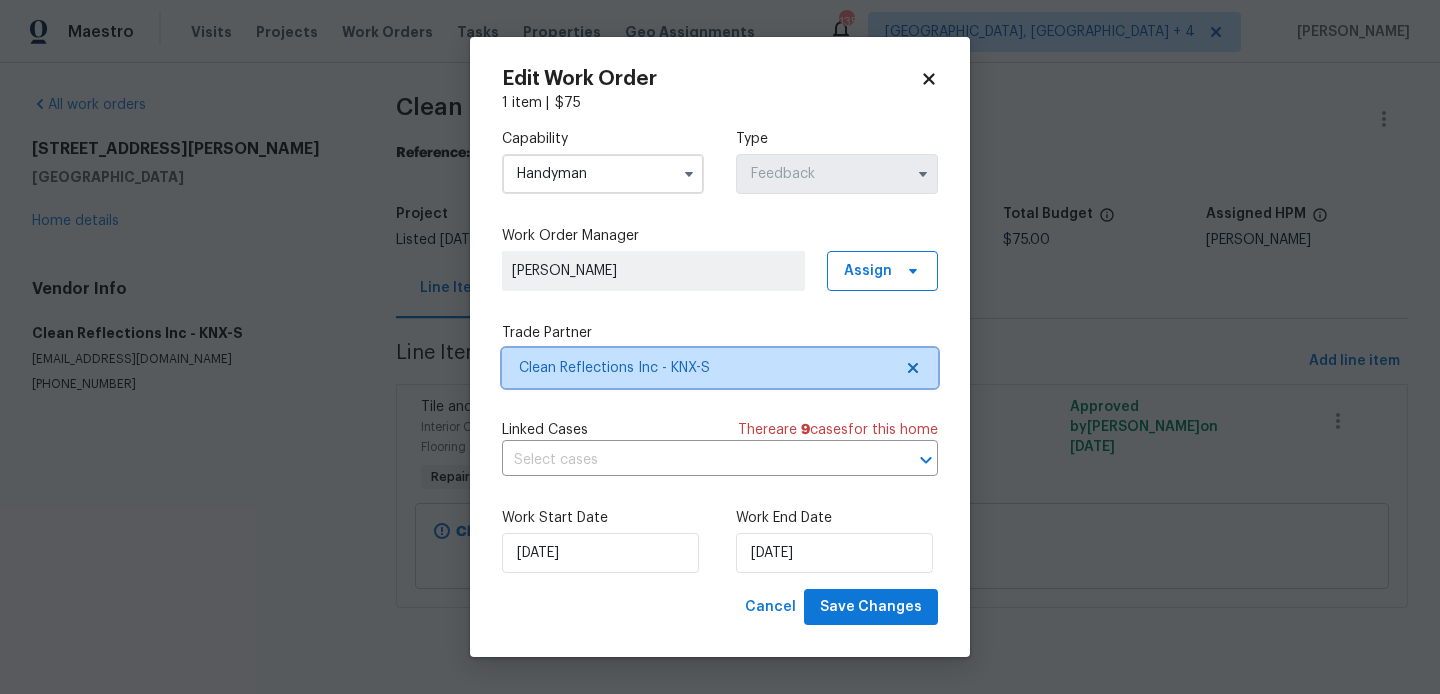 click on "Clean Reflections Inc - KNX-S" at bounding box center [705, 368] 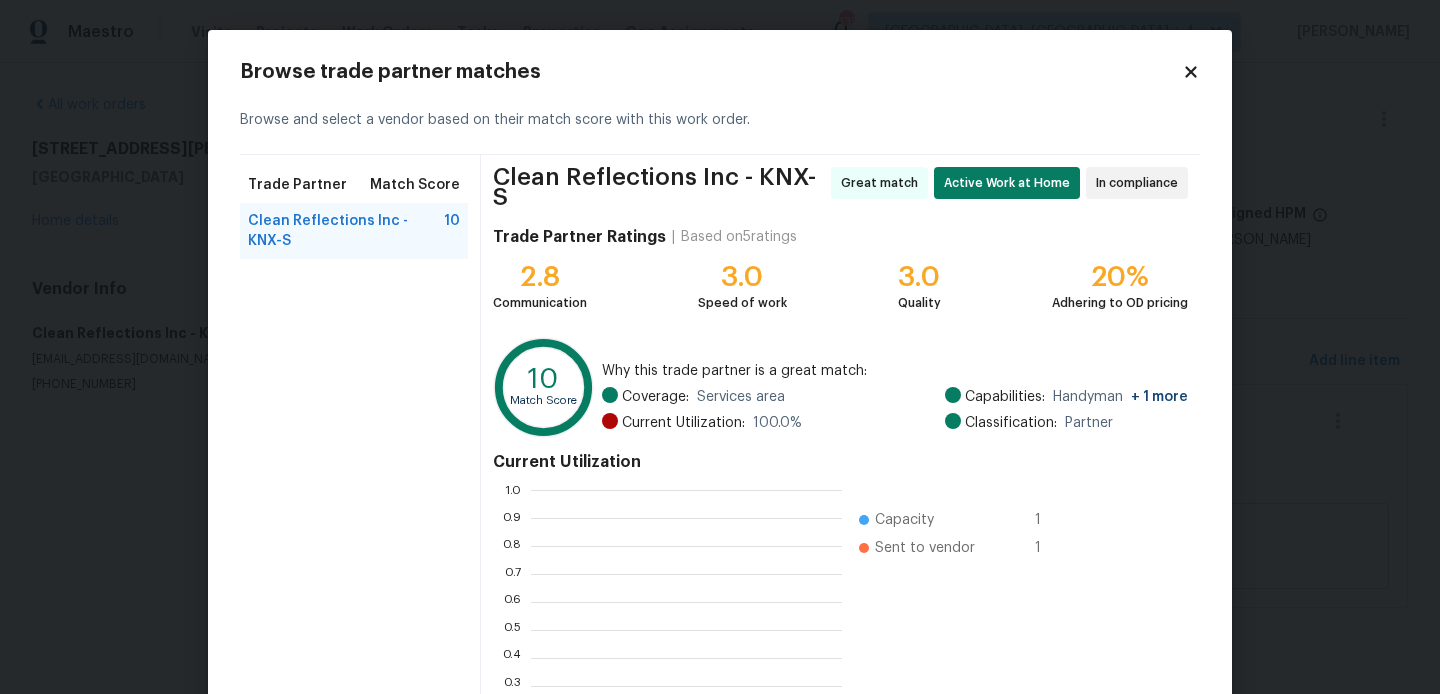 scroll, scrollTop: 2, scrollLeft: 1, axis: both 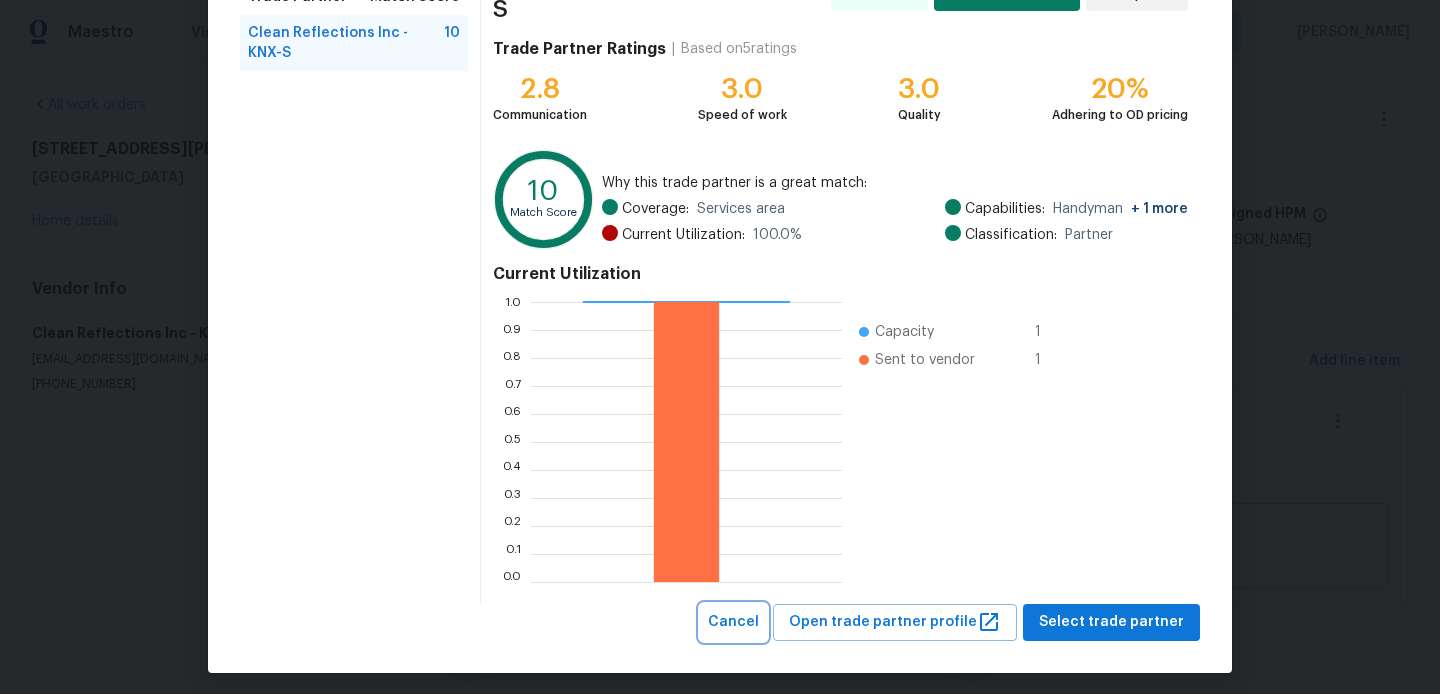 click on "Cancel" at bounding box center (733, 622) 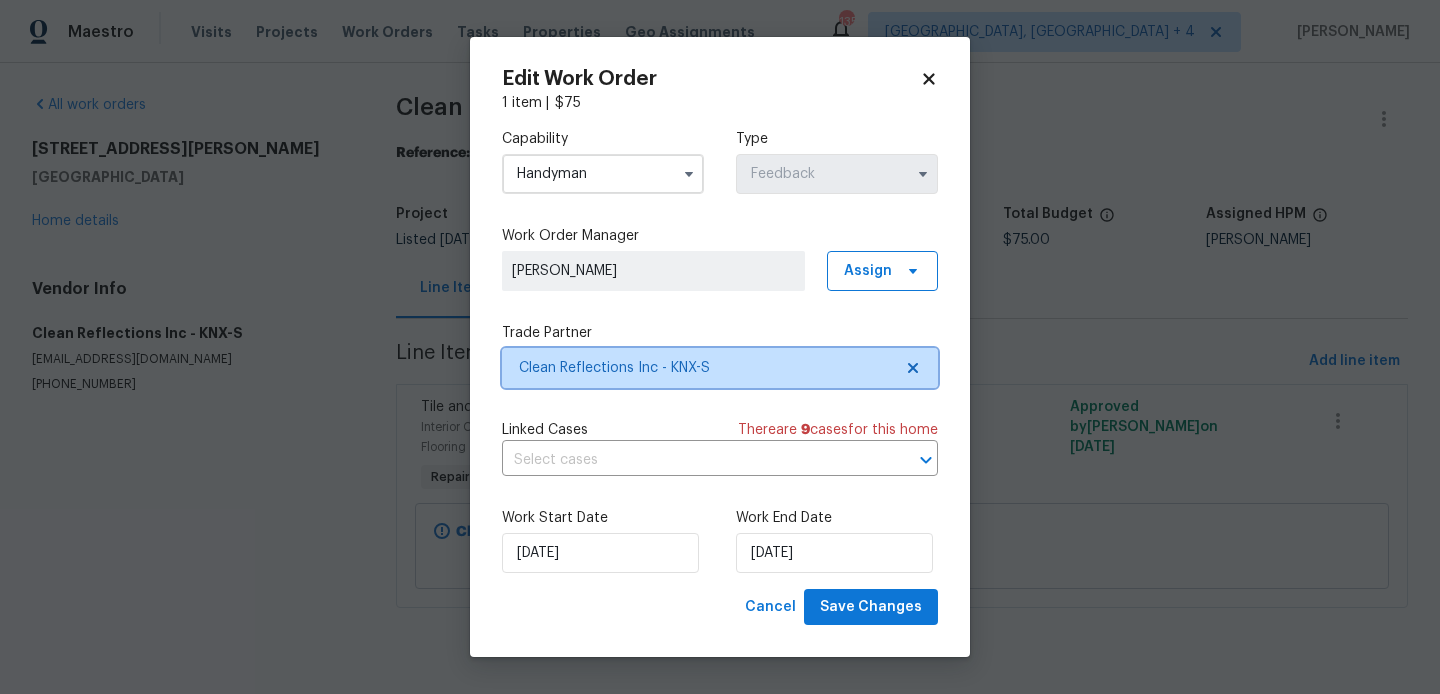 scroll, scrollTop: 0, scrollLeft: 0, axis: both 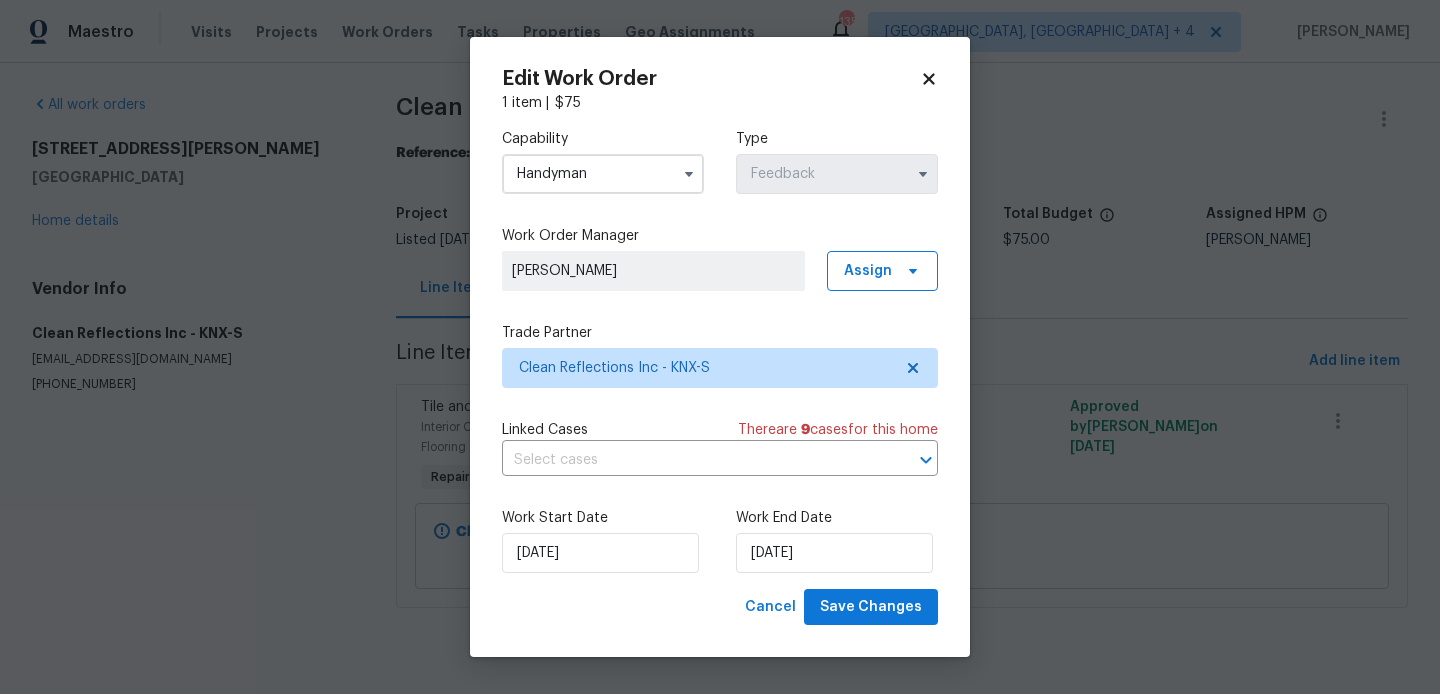 click on "Handyman" at bounding box center [603, 174] 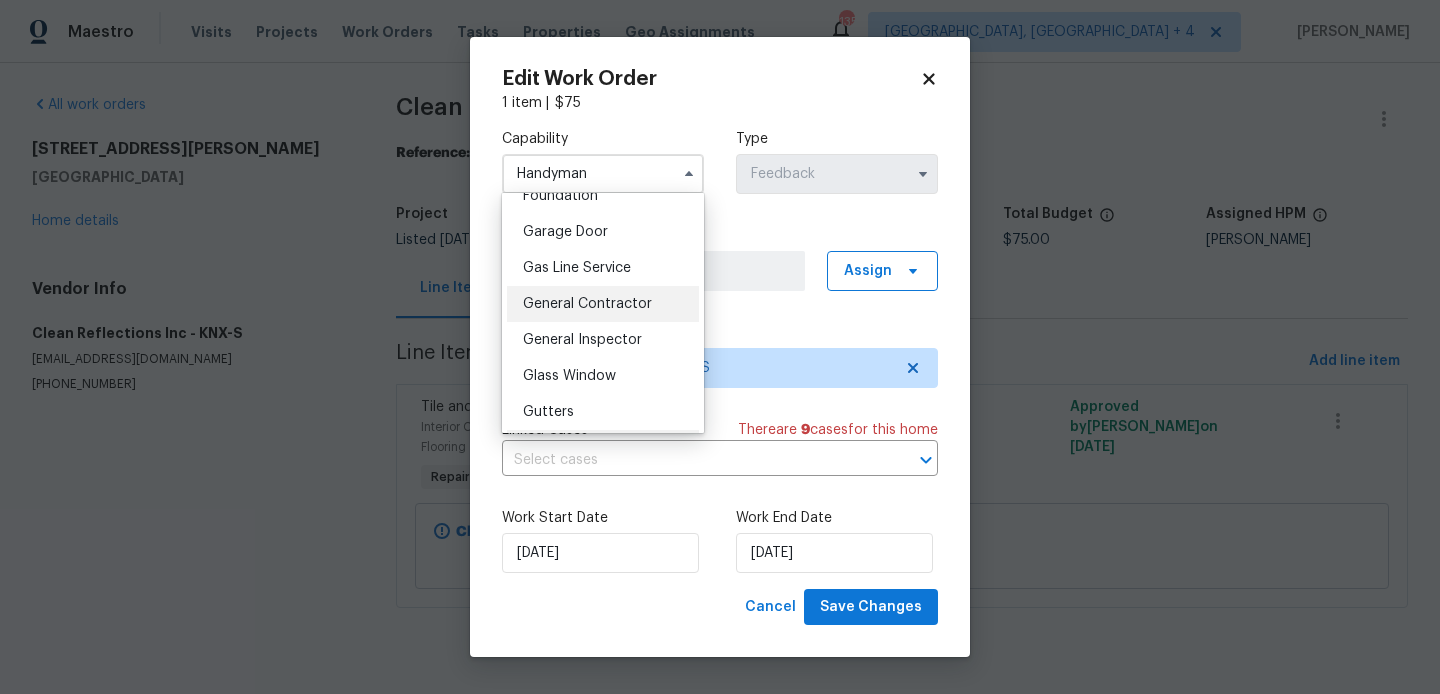 scroll, scrollTop: 869, scrollLeft: 0, axis: vertical 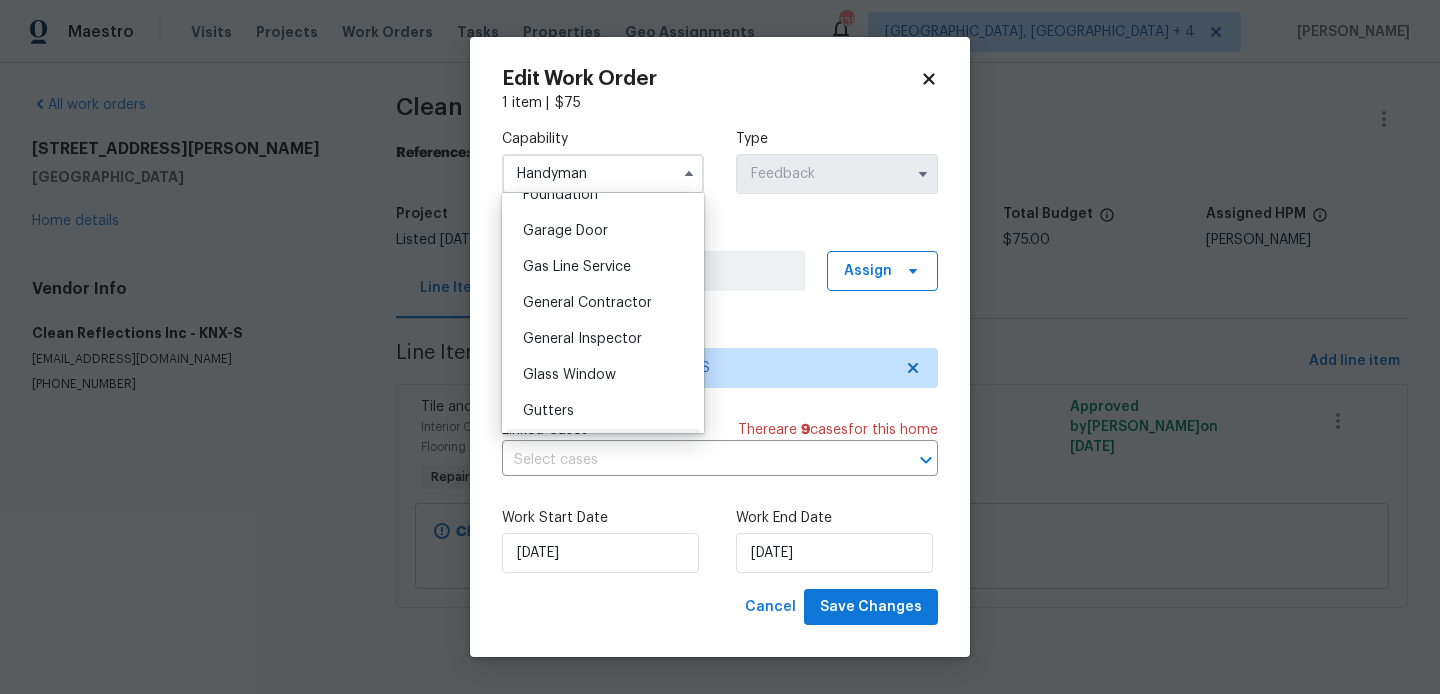 click on "General Contractor" at bounding box center [587, 303] 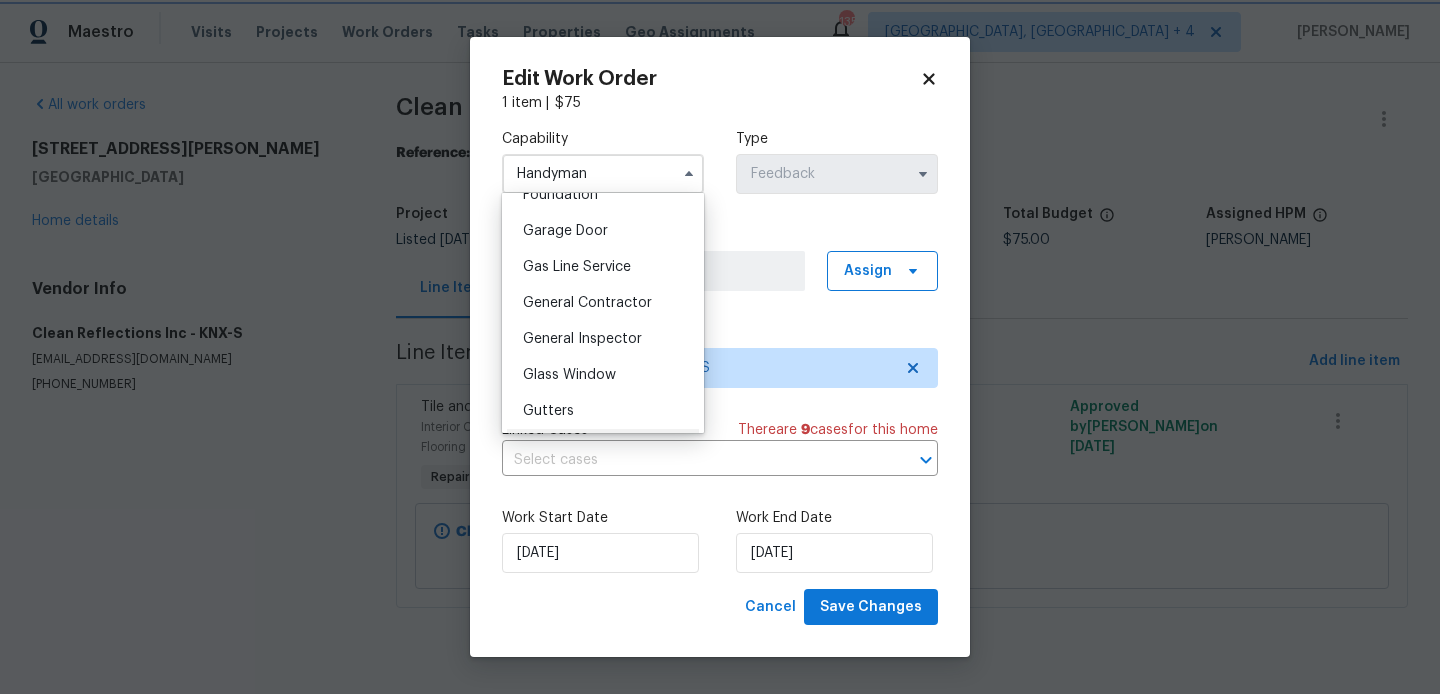 type on "General Contractor" 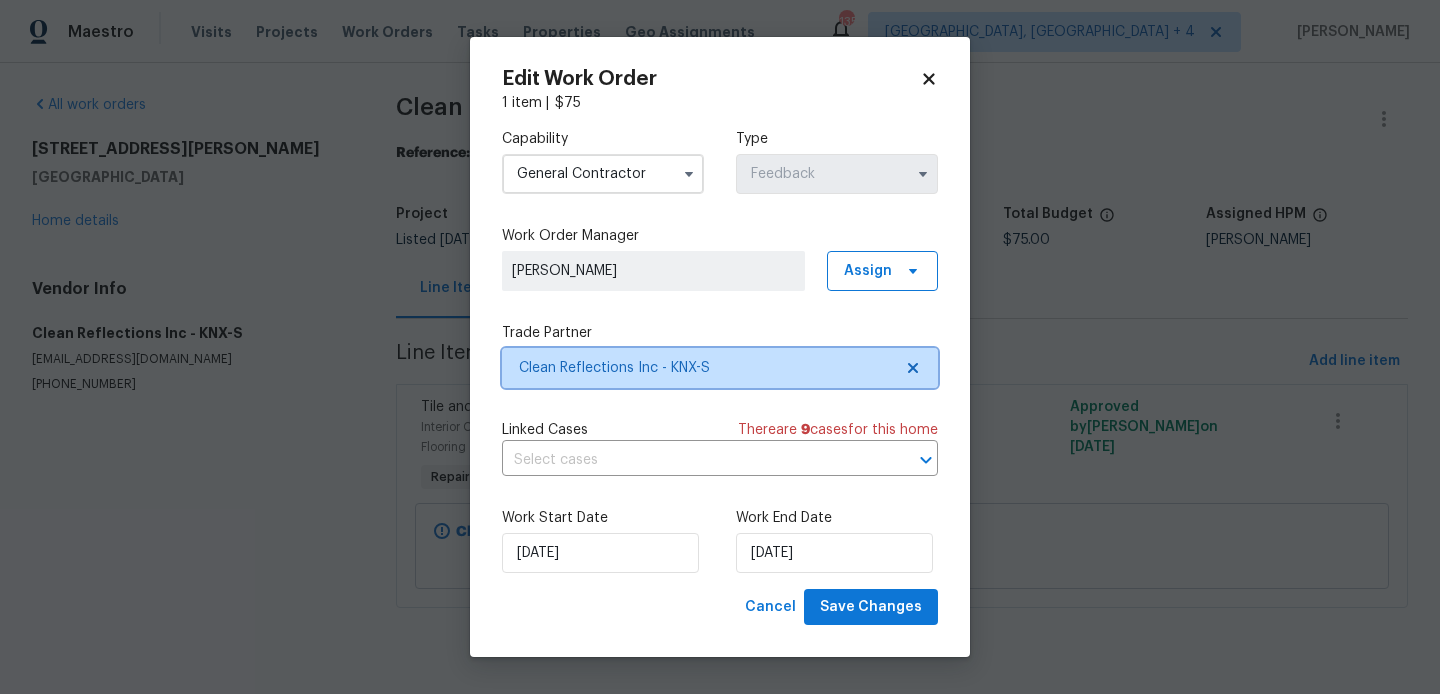 click on "Clean Reflections Inc - KNX-S" at bounding box center (705, 368) 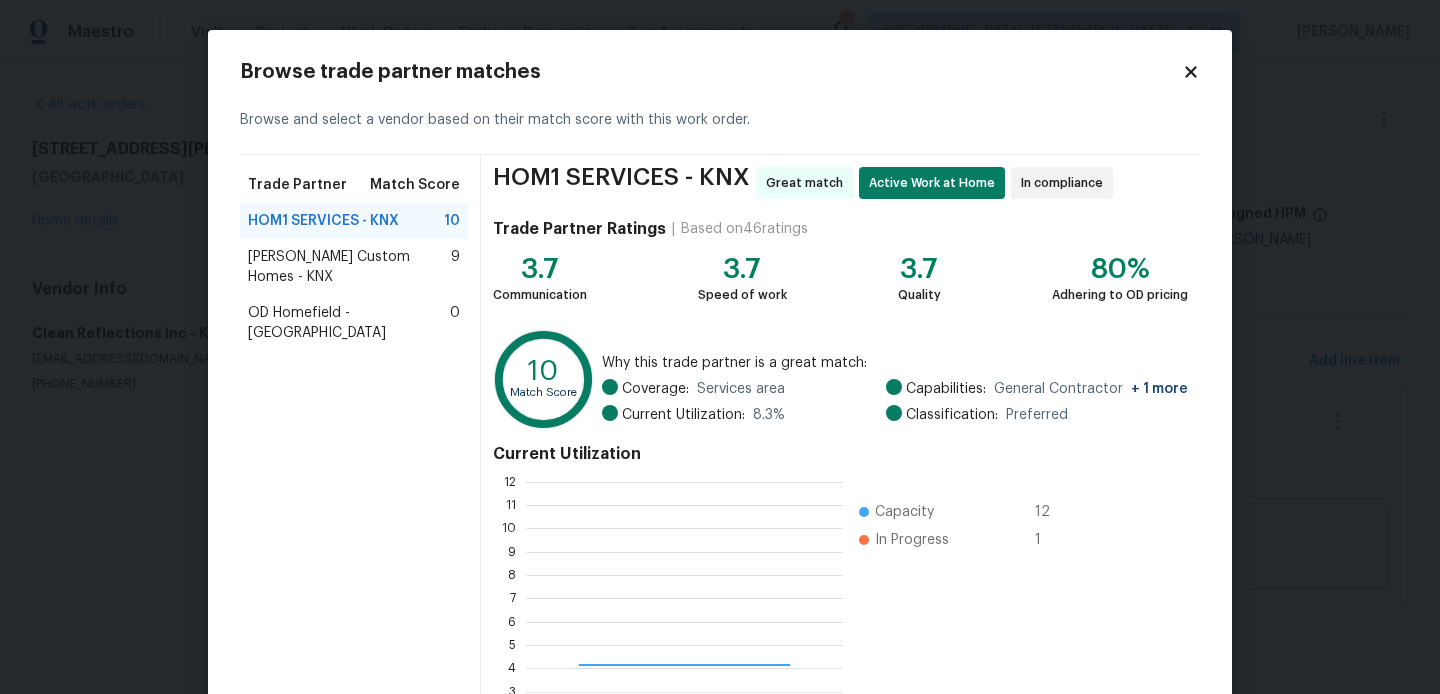 scroll, scrollTop: 2, scrollLeft: 2, axis: both 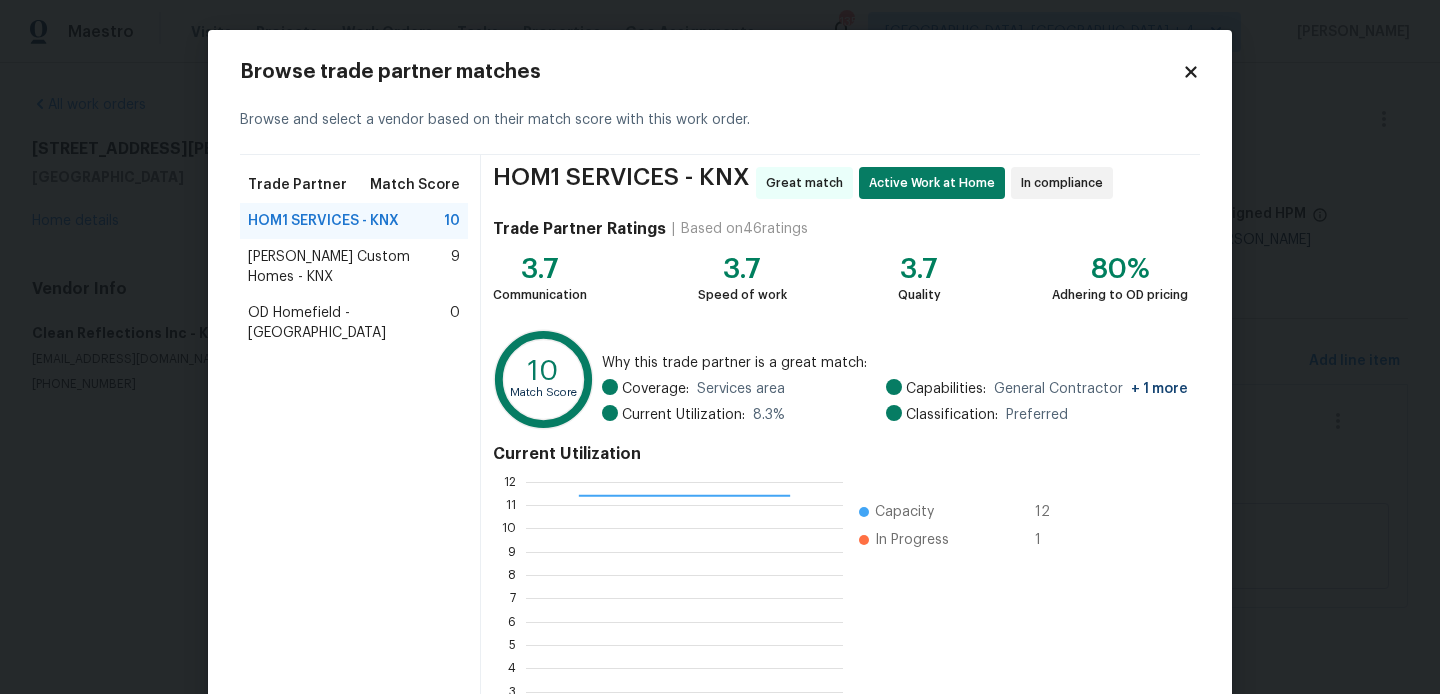 click on "Rappa Custom Homes - KNX" at bounding box center [349, 267] 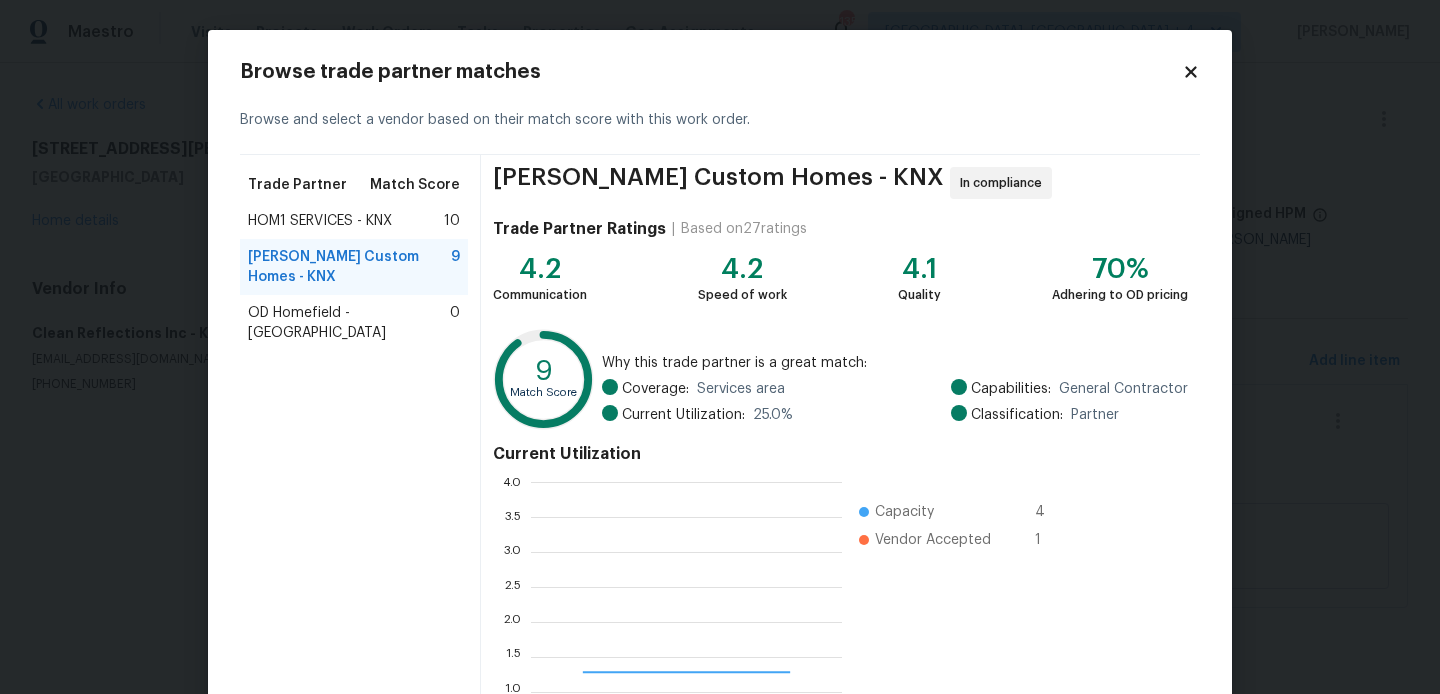 scroll, scrollTop: 2, scrollLeft: 1, axis: both 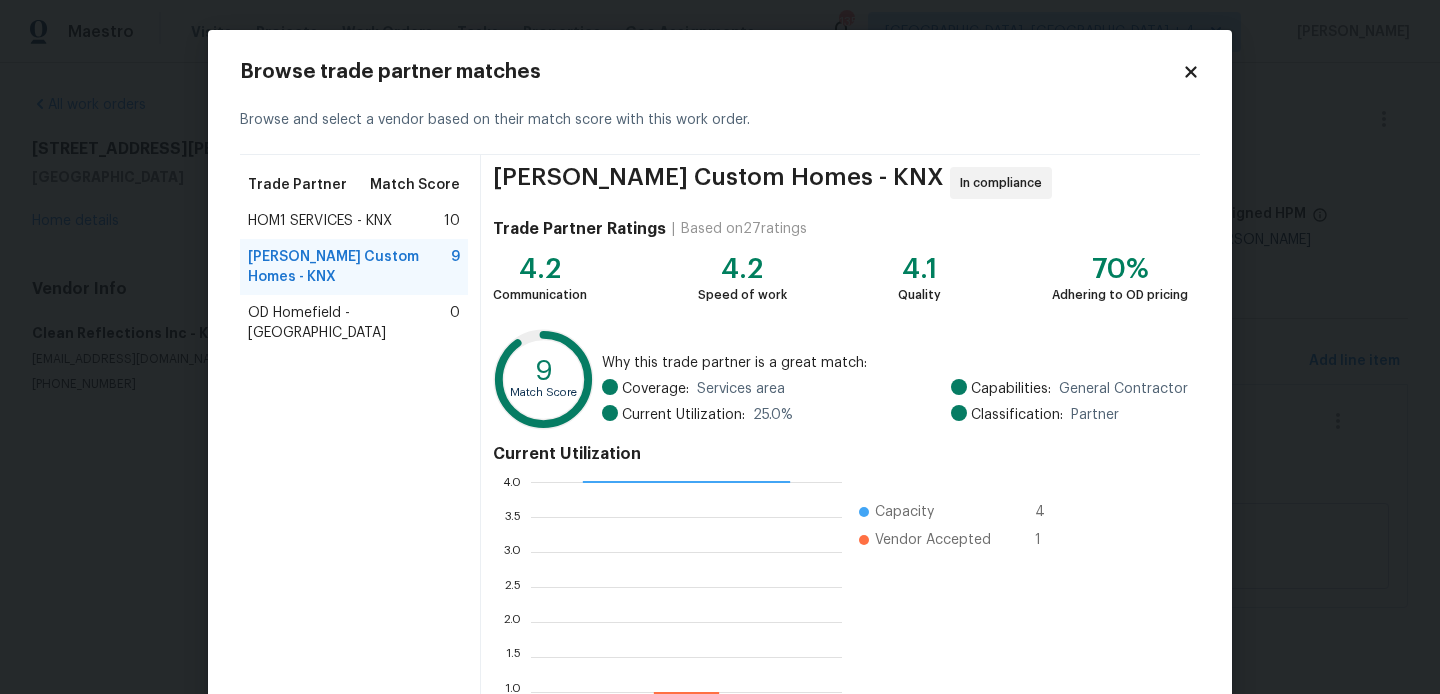 click on "HOM1 SERVICES - KNX" at bounding box center (320, 221) 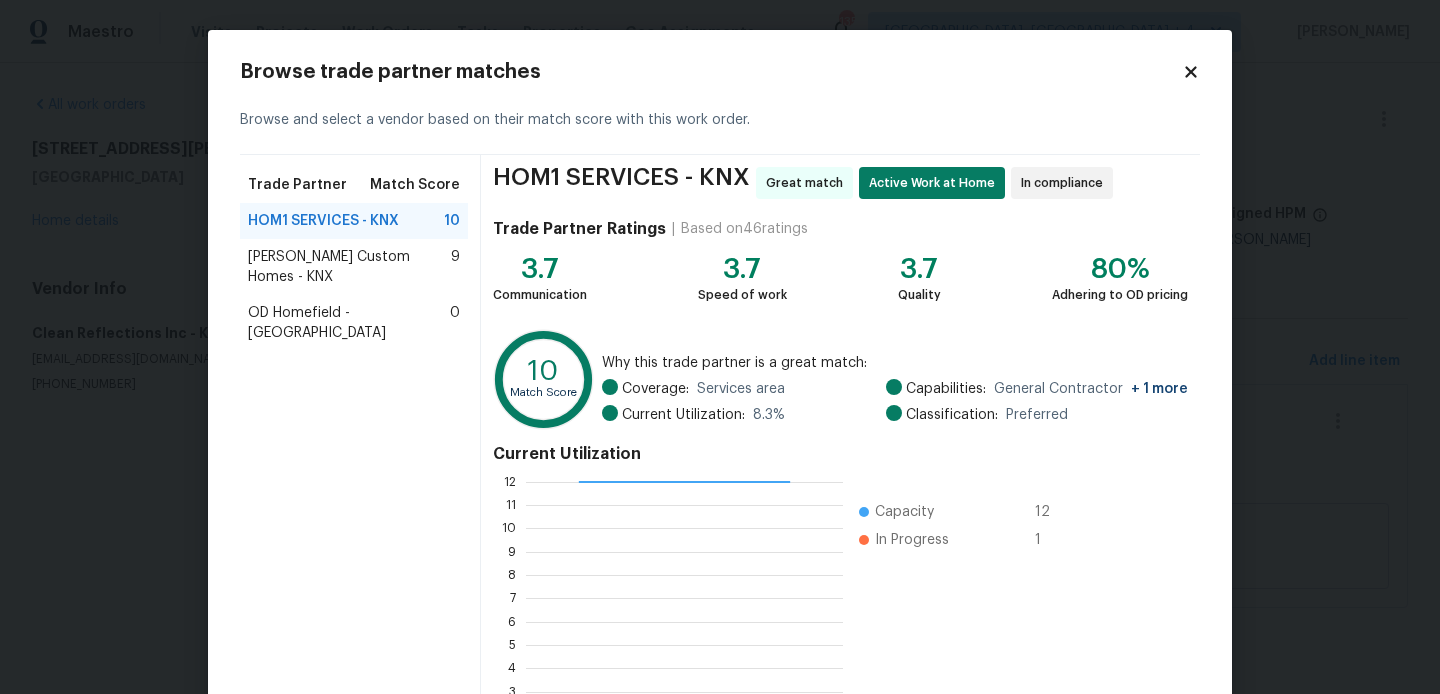 scroll, scrollTop: 188, scrollLeft: 0, axis: vertical 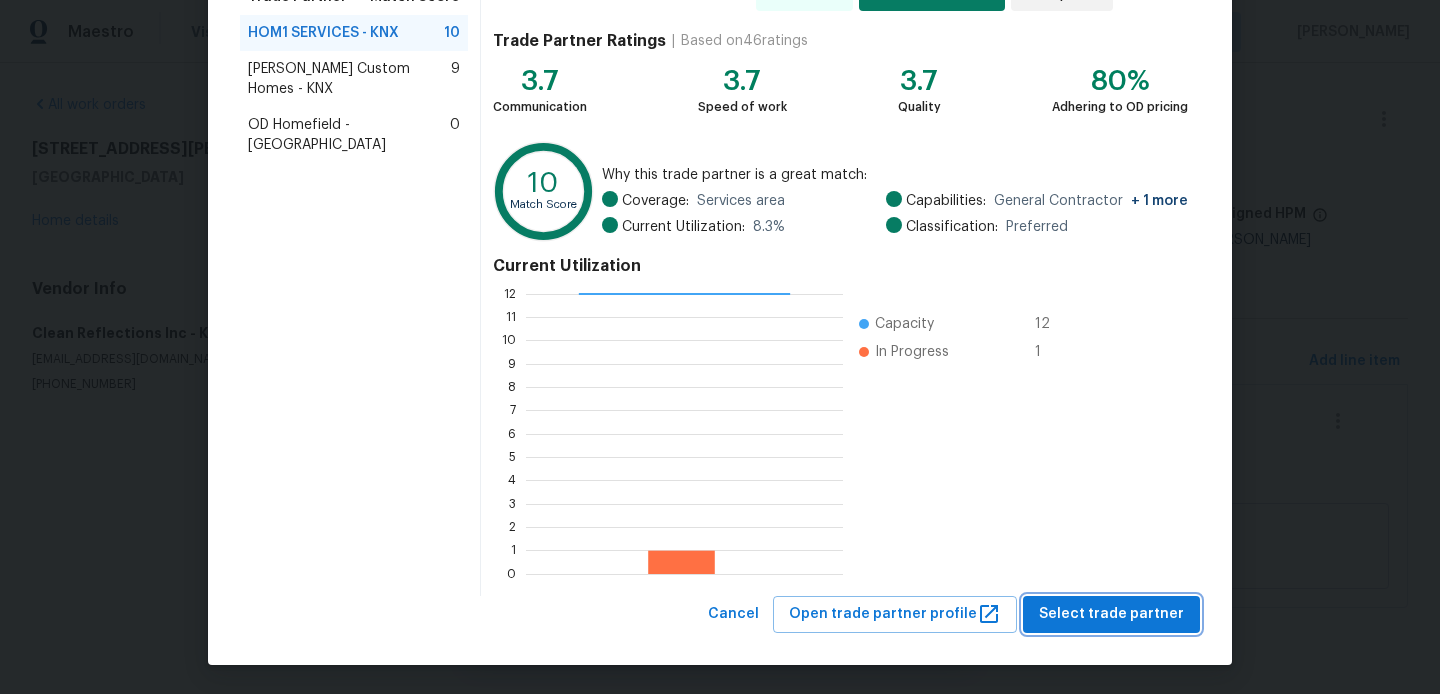 click on "Select trade partner" at bounding box center [1111, 614] 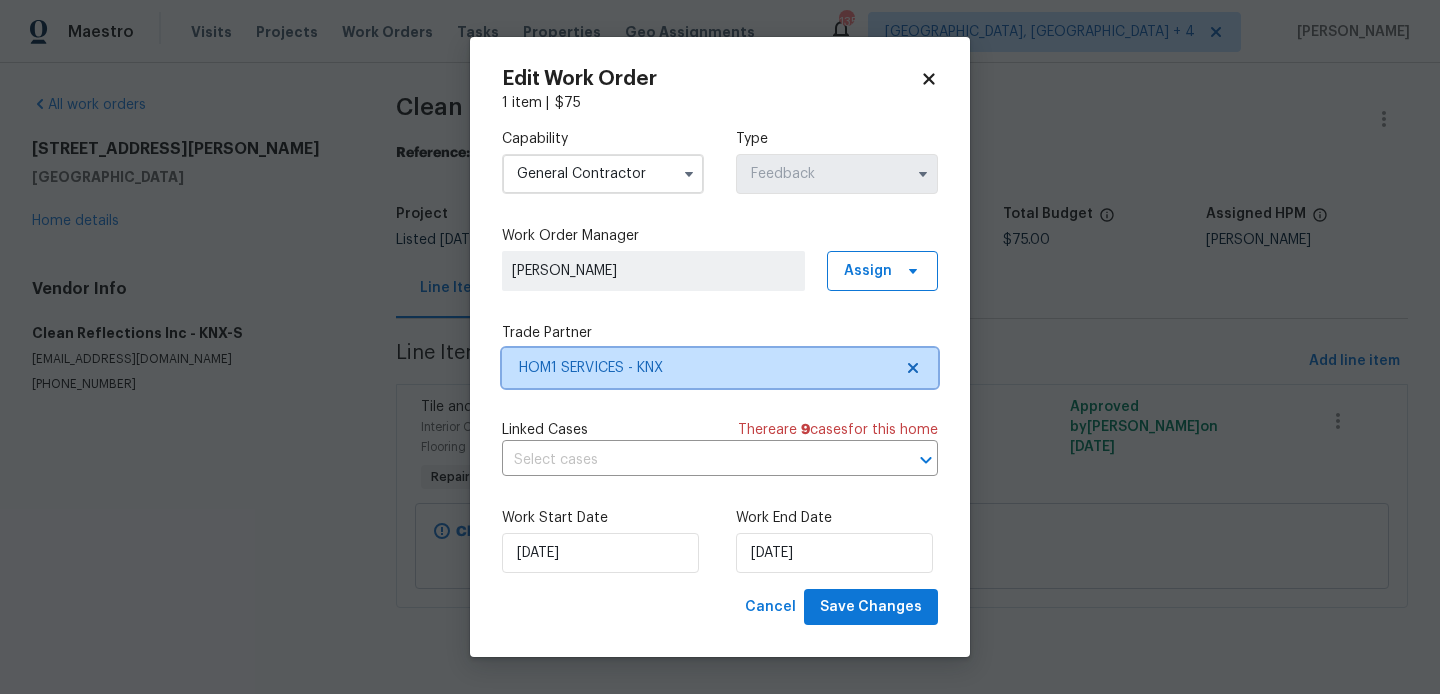 scroll, scrollTop: 0, scrollLeft: 0, axis: both 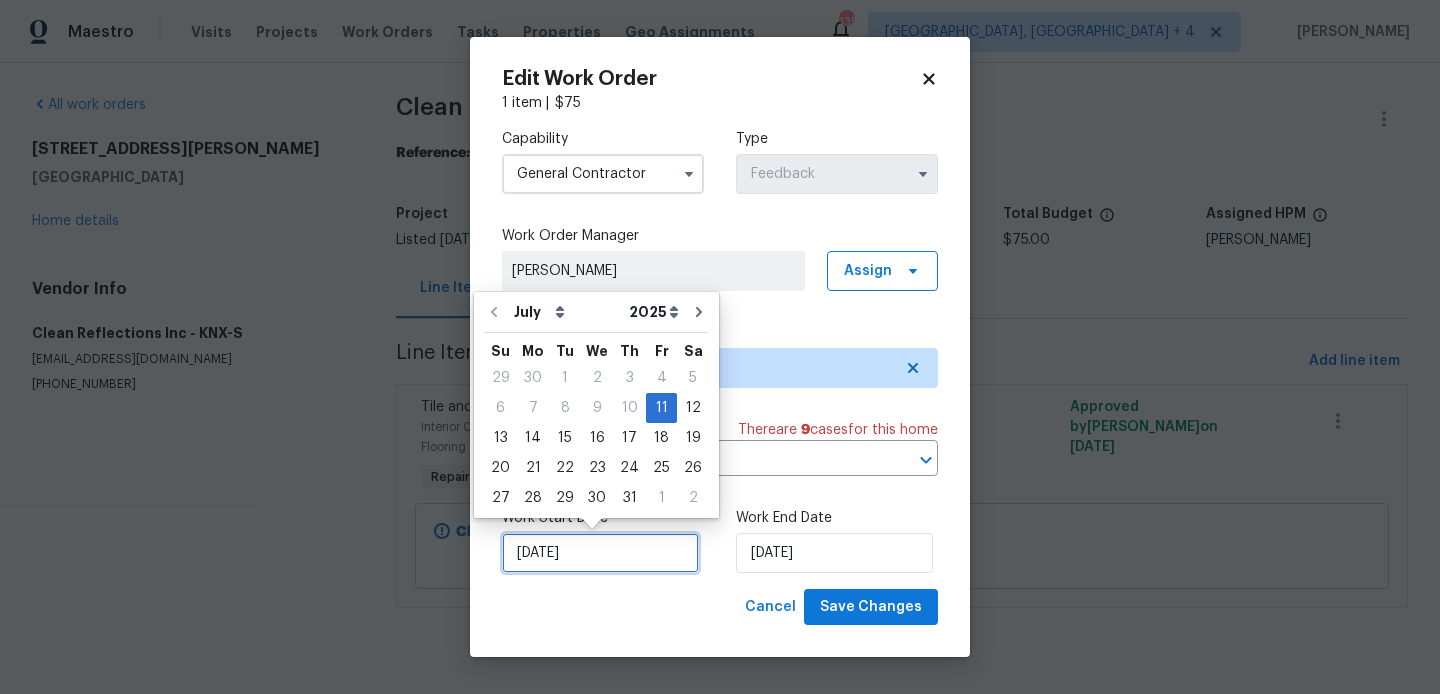 click on "11/07/2025" at bounding box center (600, 553) 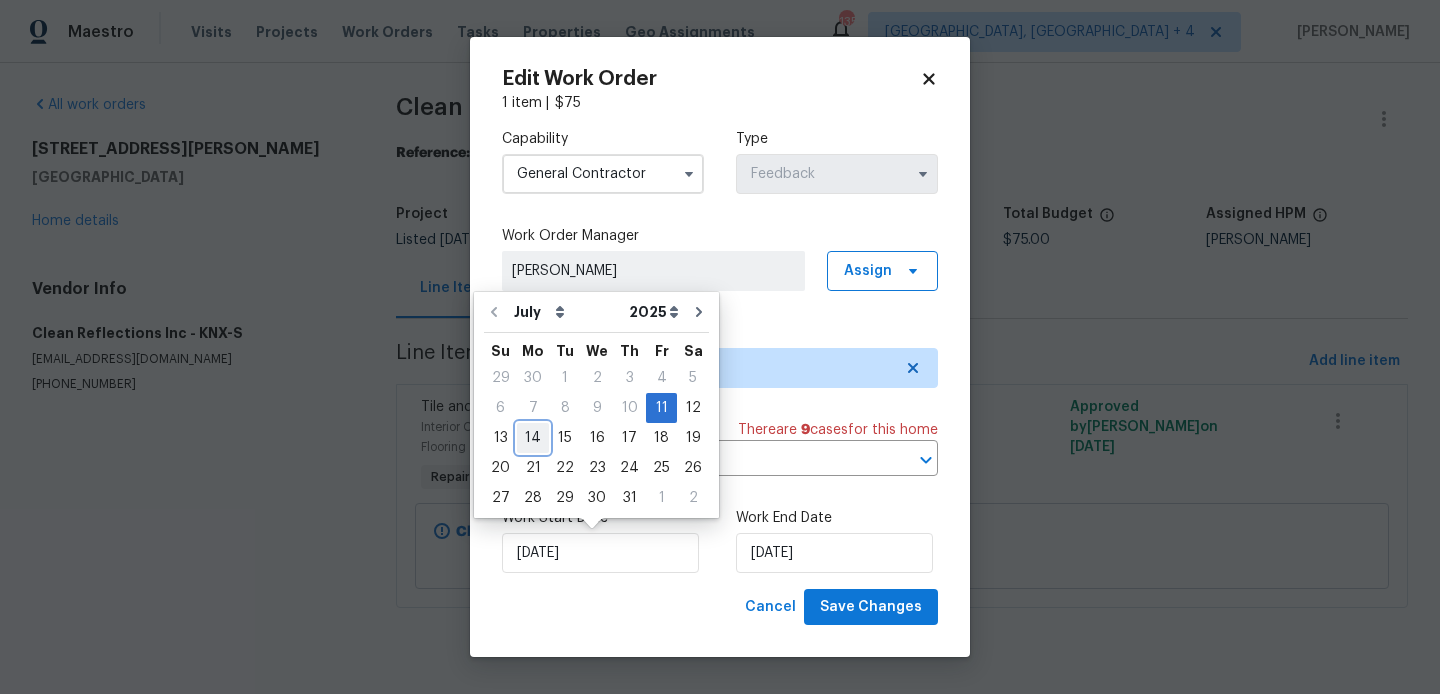 click on "14" at bounding box center [533, 438] 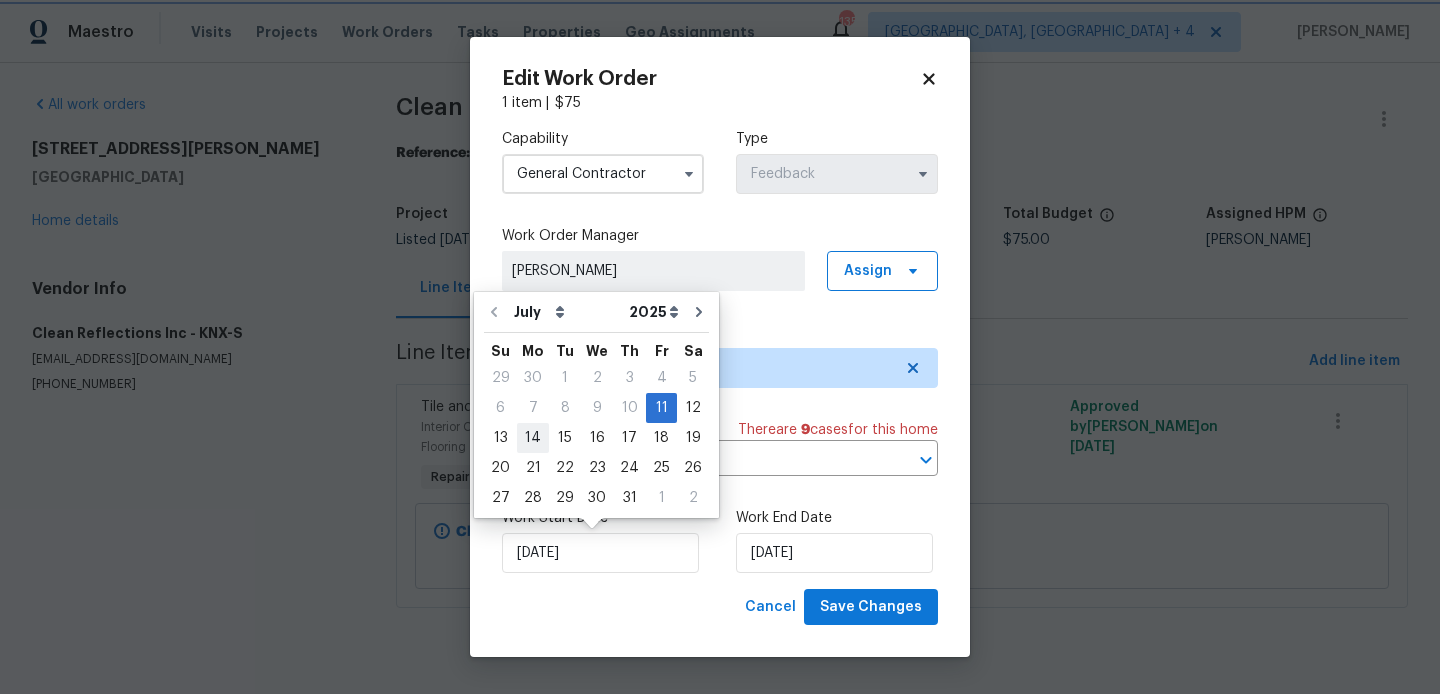 type on "14/07/2025" 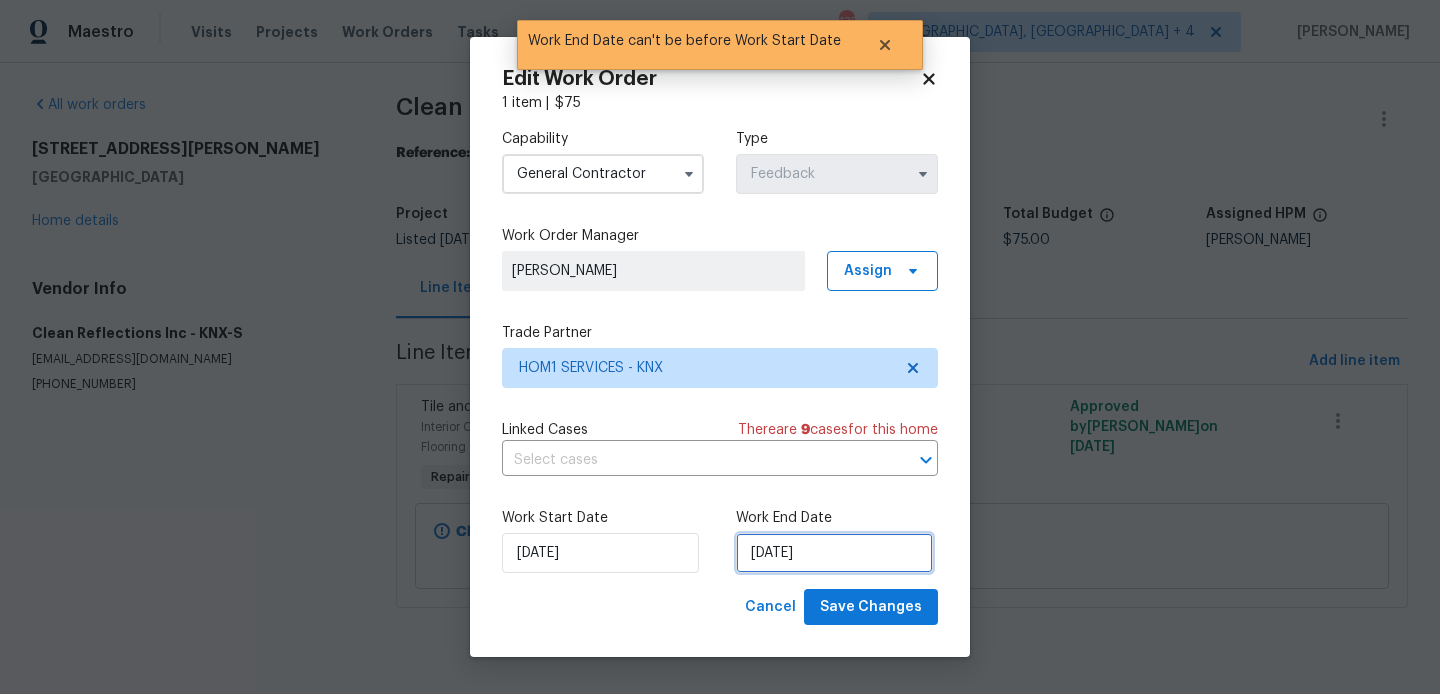 click on "14/07/2025" at bounding box center [834, 553] 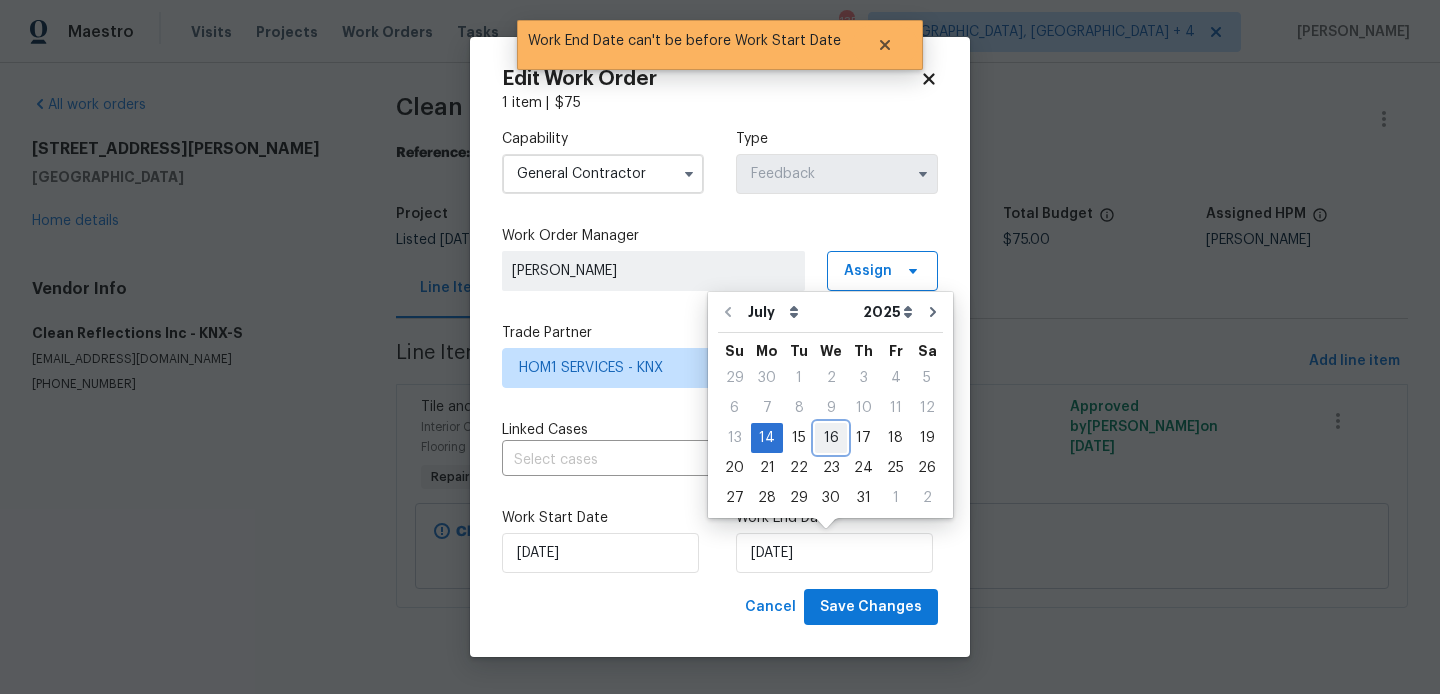 click on "16" at bounding box center [831, 438] 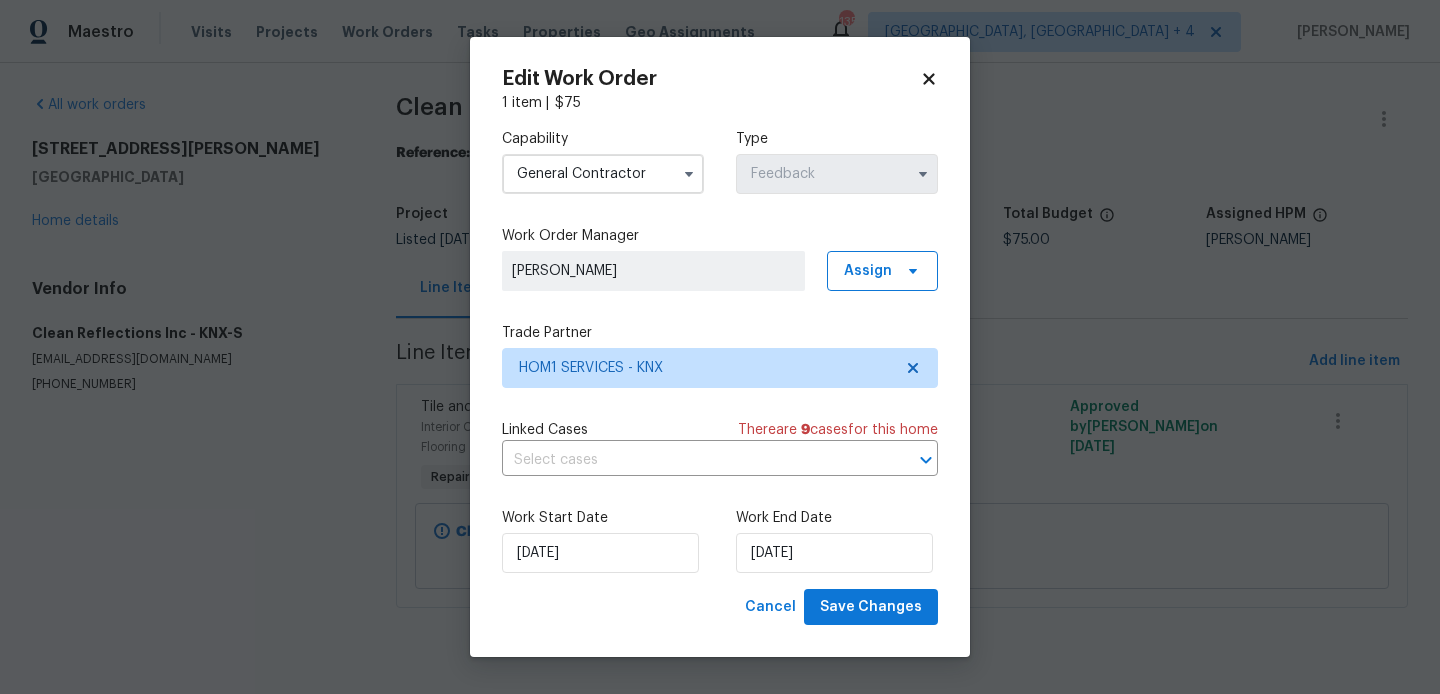 click on "General Contractor" at bounding box center (603, 174) 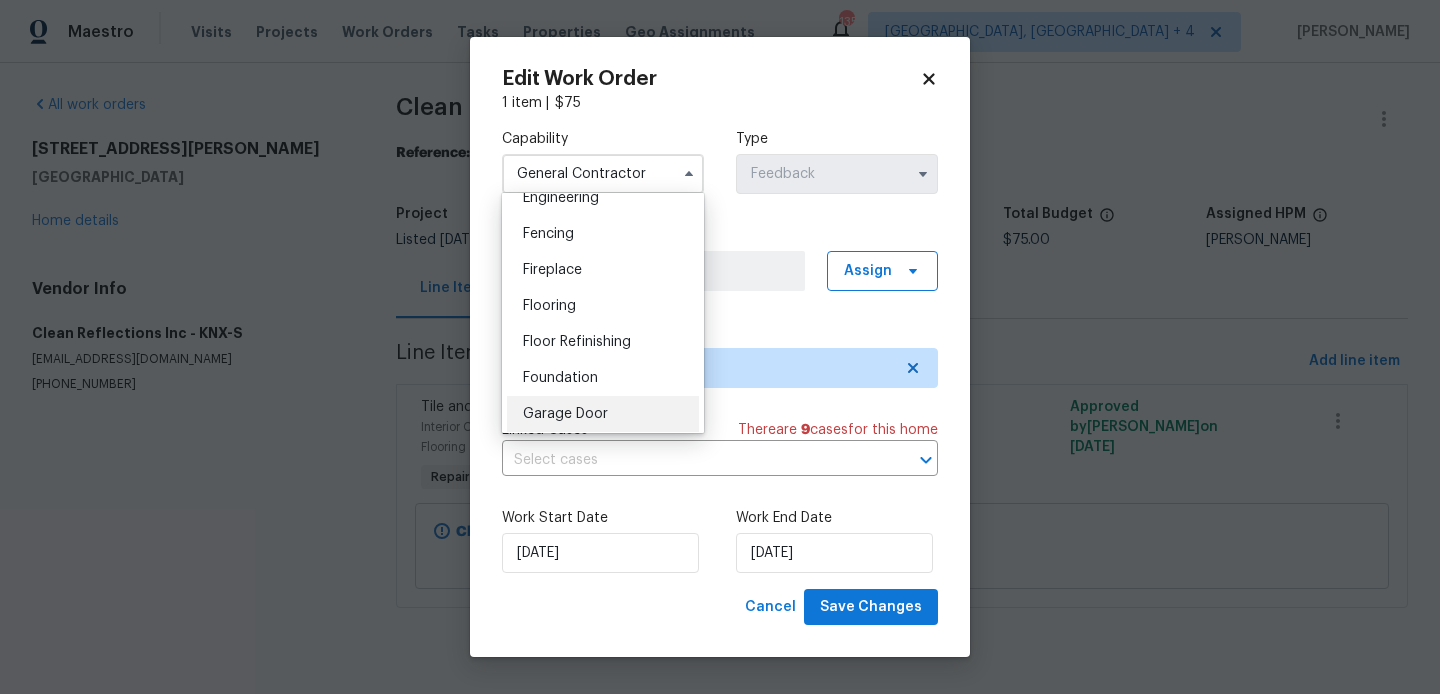 scroll, scrollTop: 904, scrollLeft: 0, axis: vertical 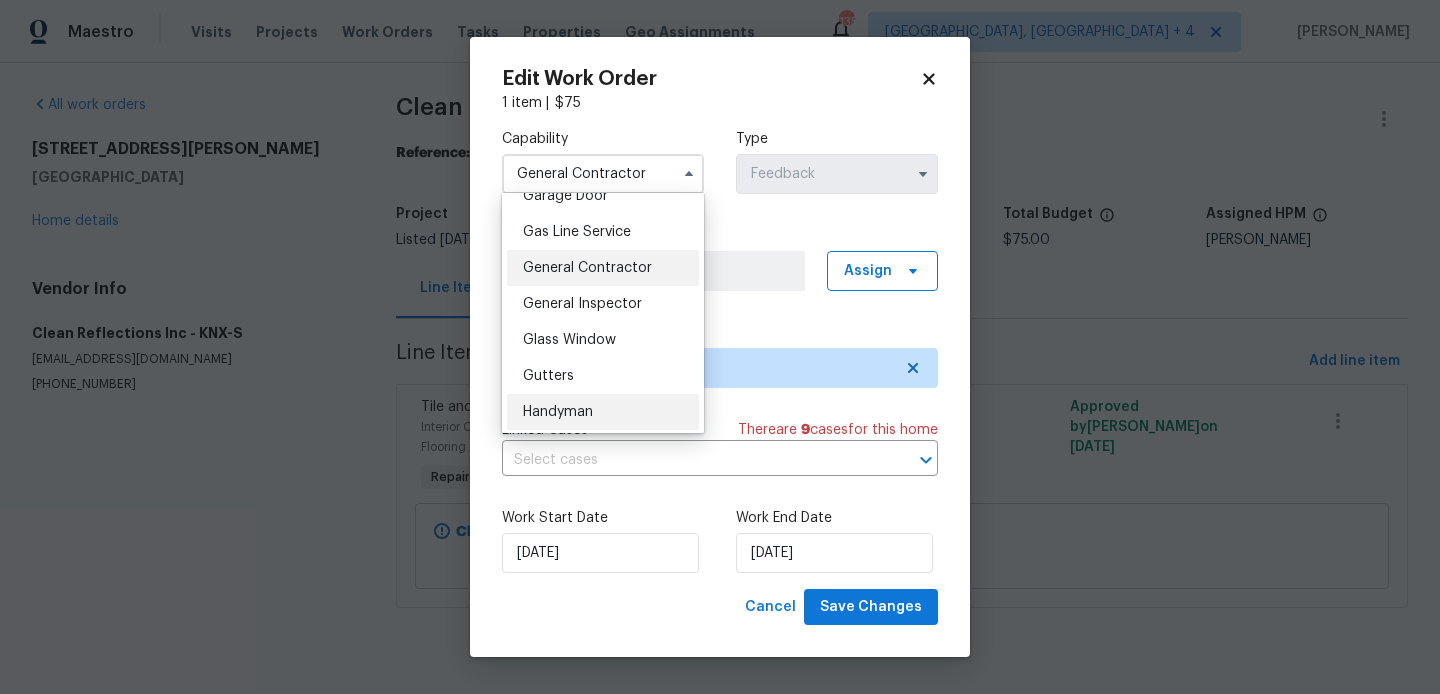 click on "Handyman" at bounding box center (603, 412) 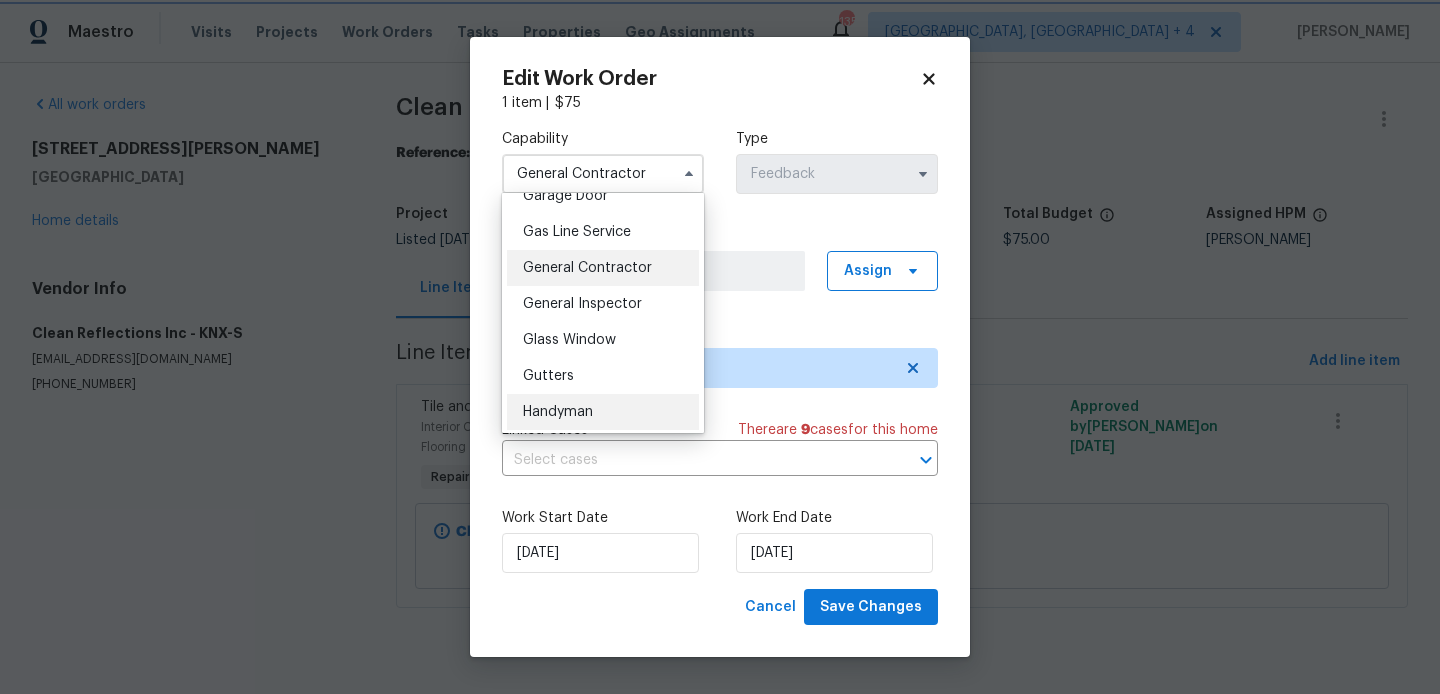 type on "Handyman" 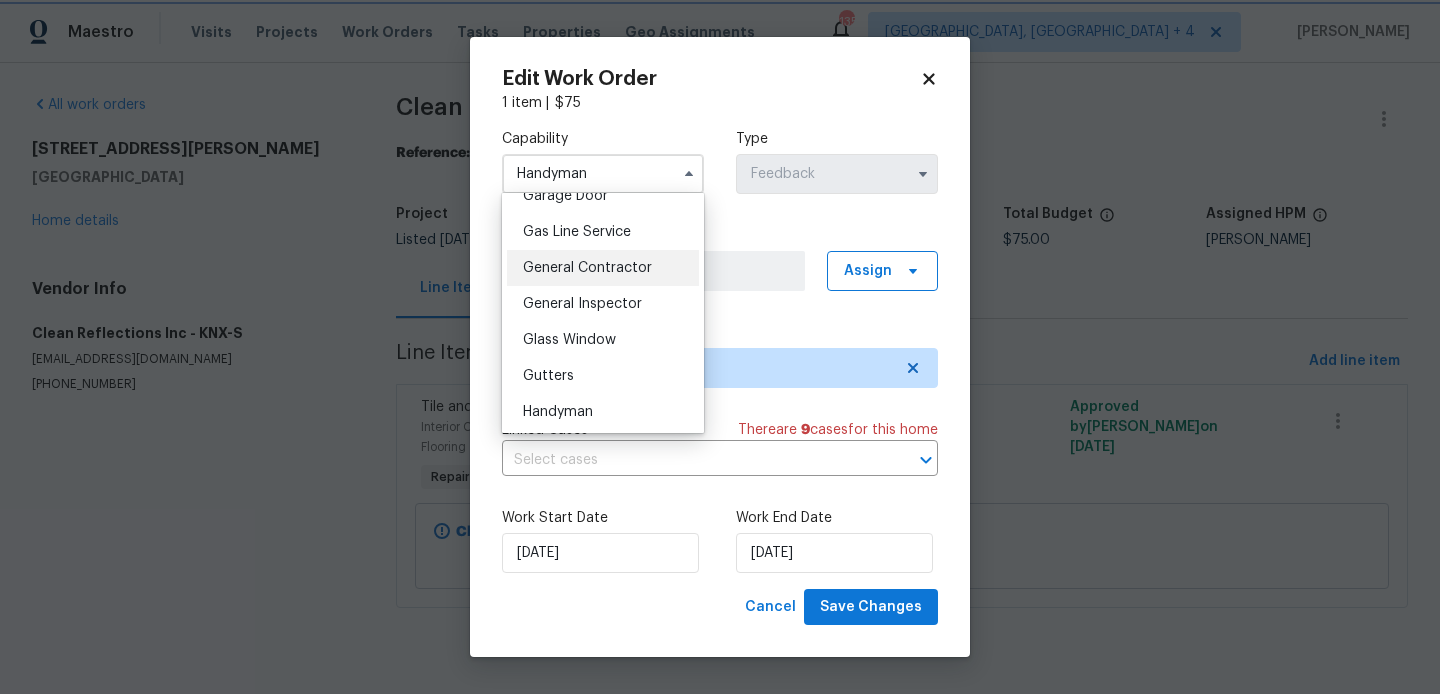 scroll, scrollTop: 942, scrollLeft: 0, axis: vertical 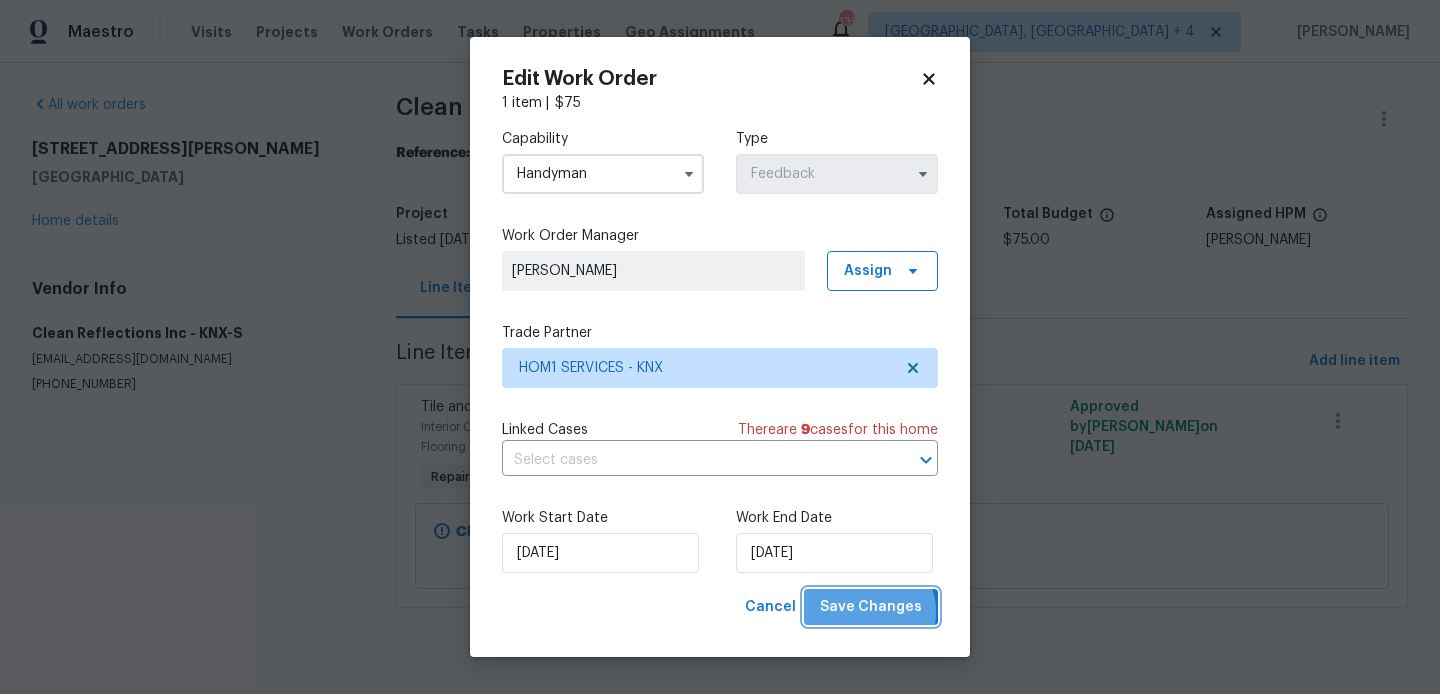 click on "Save Changes" at bounding box center (871, 607) 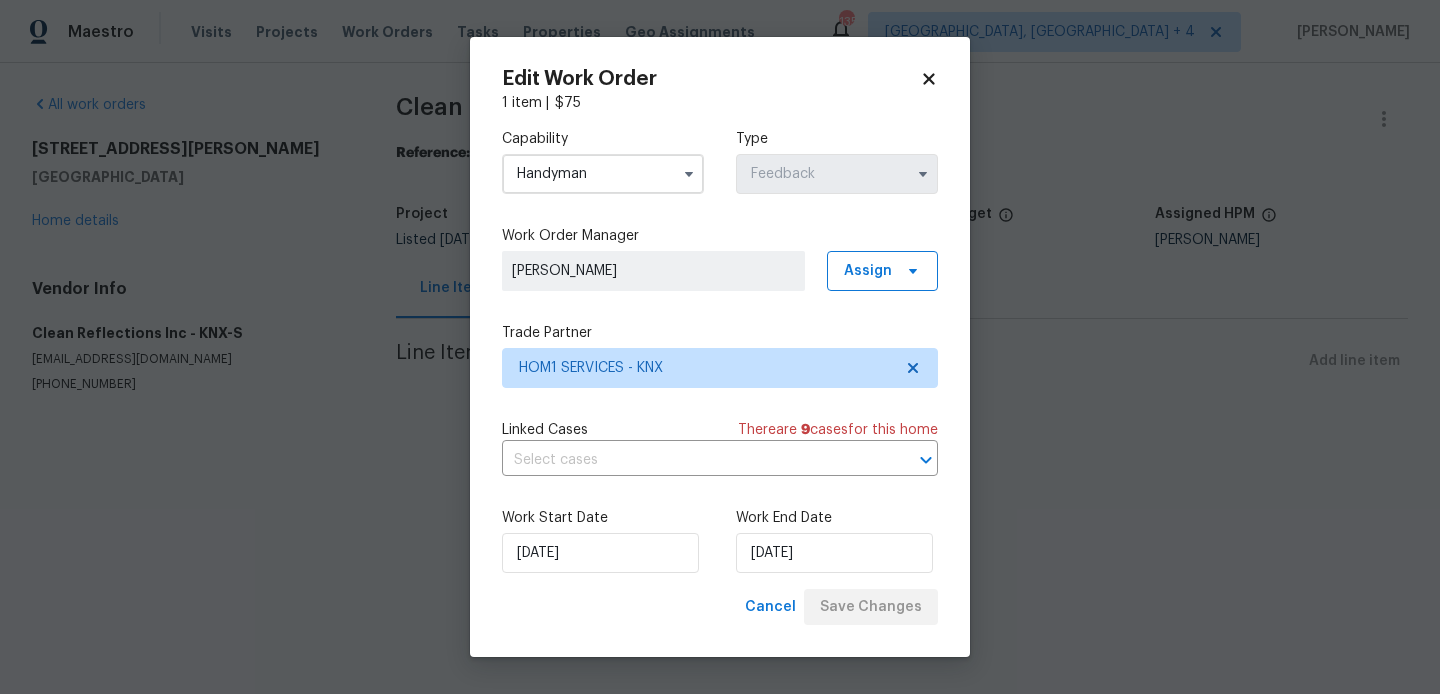 click on "Maestro Visits Projects Work Orders Tasks Properties Geo Assignments 135 Greensboro, NC + 4 Blessida Angeline M All work orders 3715 Boyd Walters Ln Knoxville, TN 37931 Home details Vendor Info Clean Reflections Inc - KNX-S cleanreflections@cleanreflections.net (865) 607-1690 Clean Reflections Inc - KNX-S Canceled Reference:   510D7275QY4HX-db09e953b Project Listed   7/11/2025  -  7/13/2025 Work Order Timeline 7/11/2025  -  7/13/2025 Total Budget $0.00 Assigned HPM Tucker Trent Line Items Progress Updates Attachments Invoices Line Items Add line item
Edit Work Order 1 item | $ 75 Capability   Handyman Type   Feedback Work Order Manager   Blessida Angeline M Assign Trade Partner   HOM1 SERVICES - KNX Linked Cases There  are   9  case s  for this home   ​ Work Start Date   14/07/2025 Work End Date   16/07/2025 Cancel Save Changes" at bounding box center [720, 236] 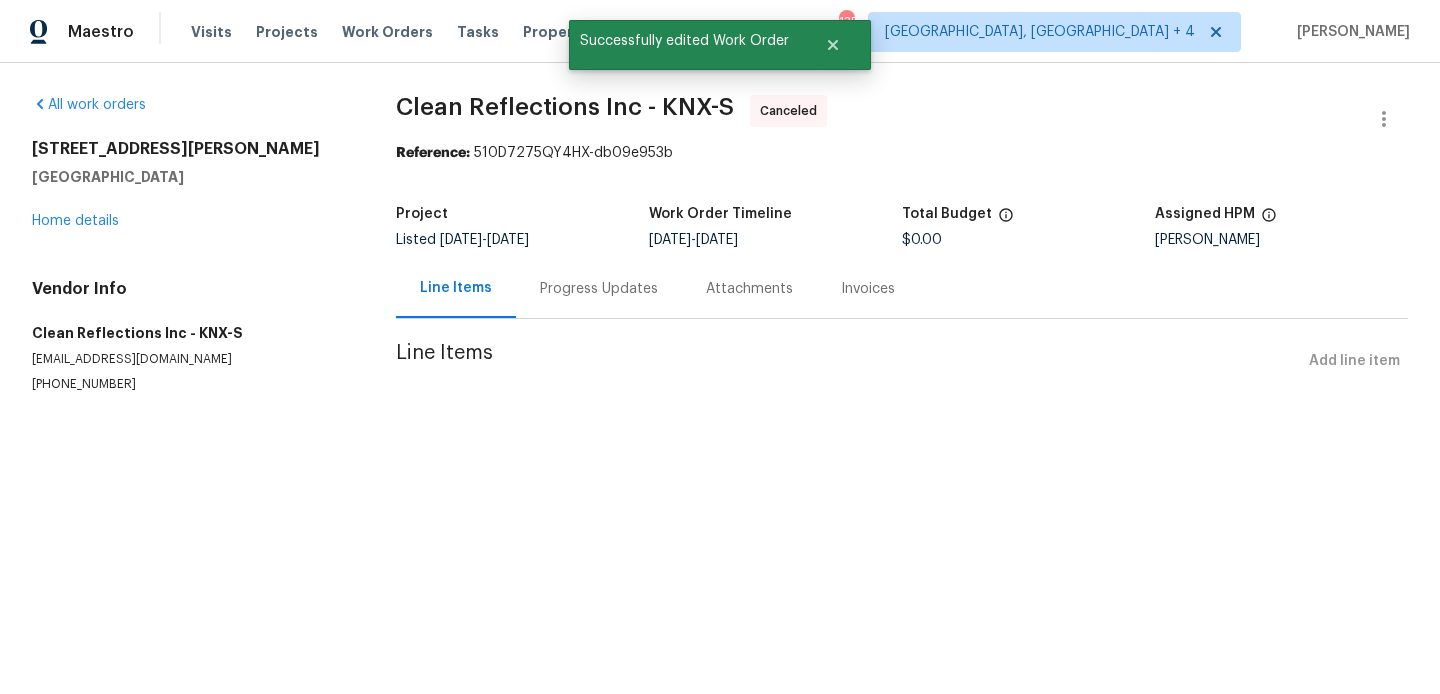 click on "Progress Updates" at bounding box center (599, 288) 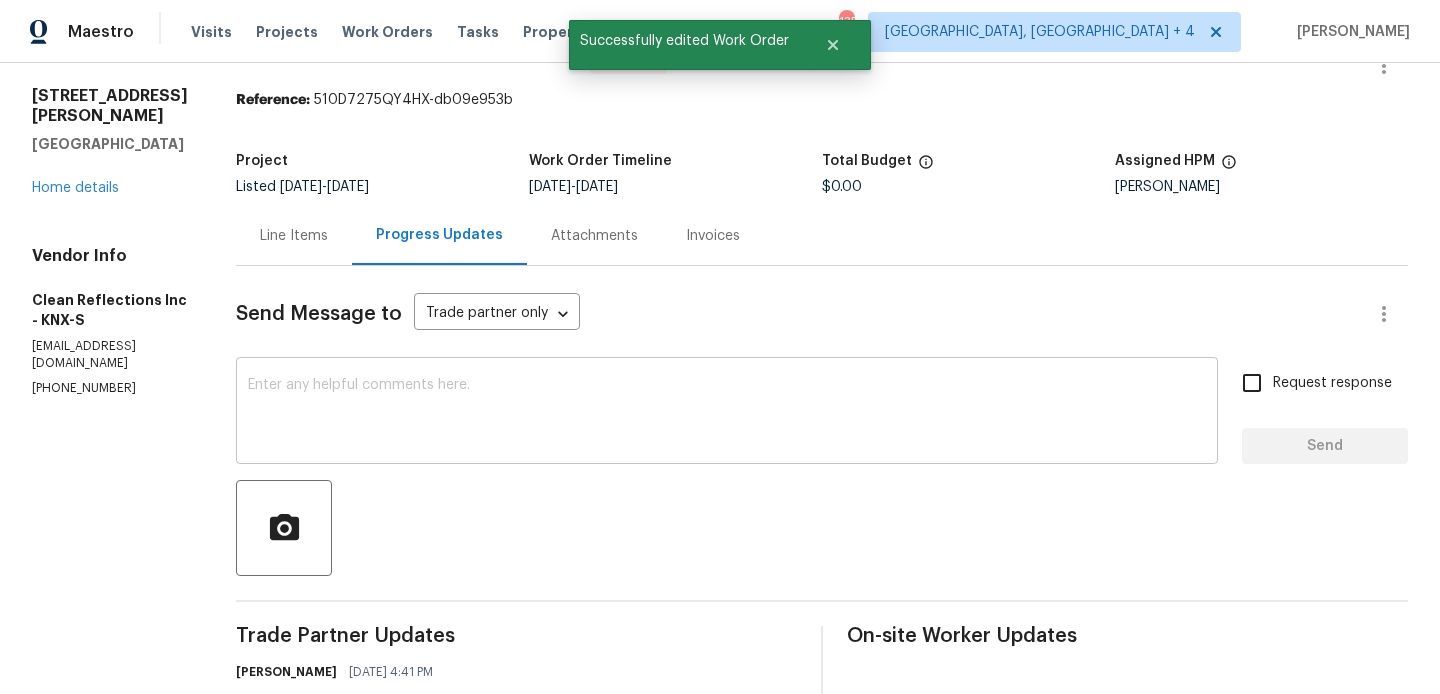 scroll, scrollTop: 227, scrollLeft: 0, axis: vertical 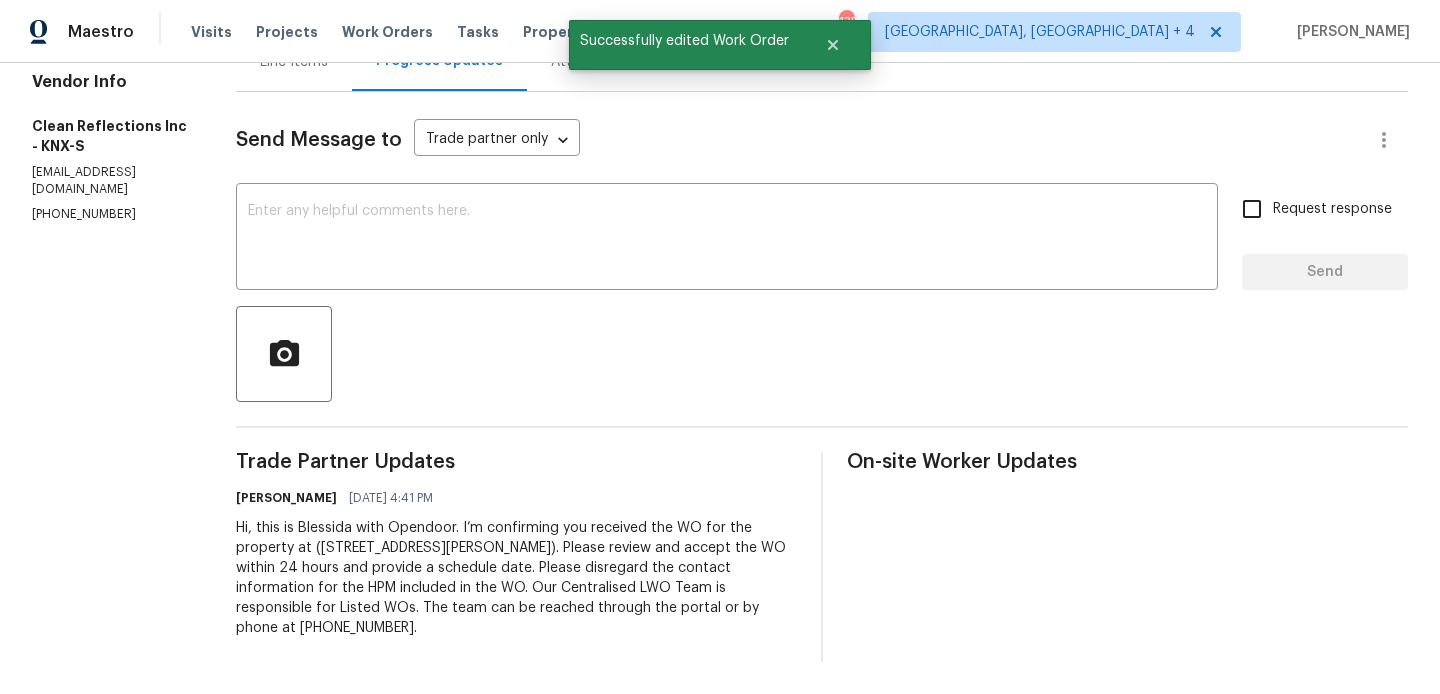 click on "Hi, this is Blessida with Opendoor. I’m confirming you received the WO for the property at (3715 Boyd Walters Ln, Knoxville, TN 37931). Please review and accept the WO within 24 hours and provide a schedule date. Please disregard the contact information for the HPM included in the WO. Our Centralised LWO Team is responsible for Listed WOs. The team can be reached through the portal or by phone at (480) 478-0155." at bounding box center (516, 578) 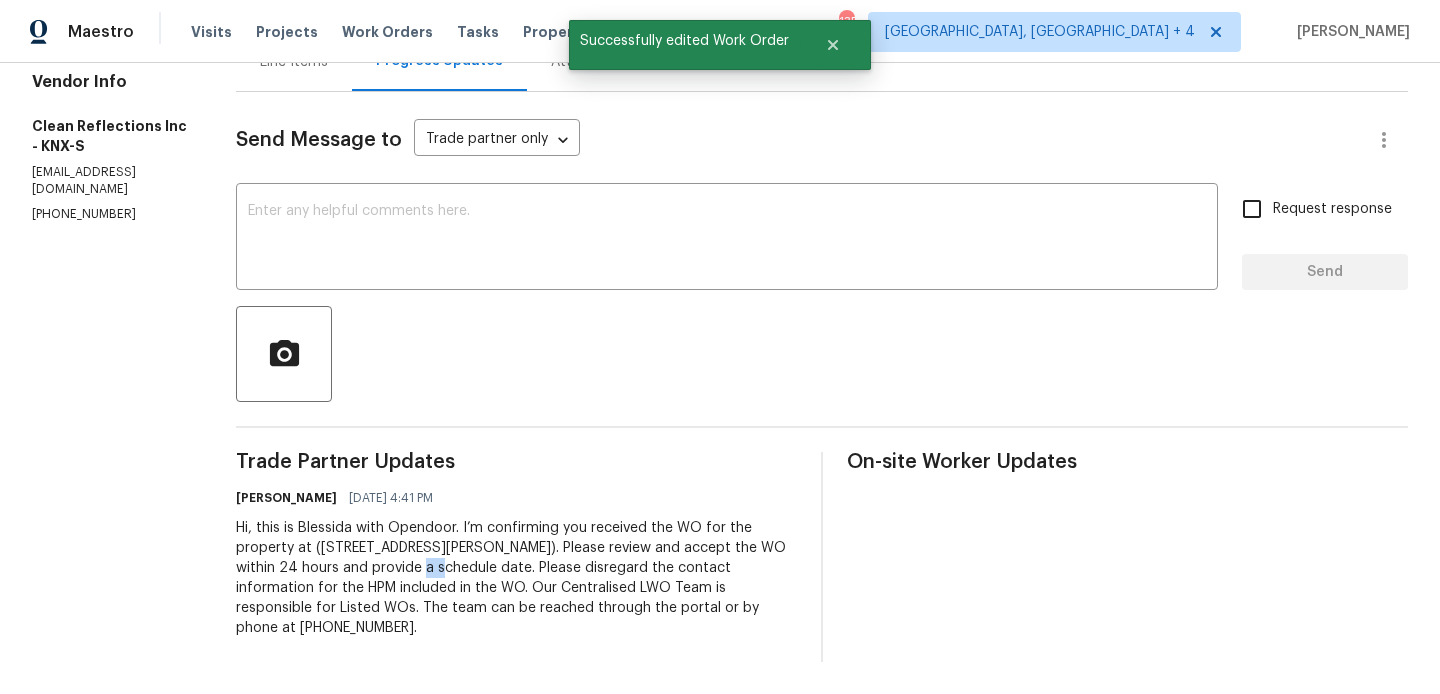 click on "Hi, this is Blessida with Opendoor. I’m confirming you received the WO for the property at (3715 Boyd Walters Ln, Knoxville, TN 37931). Please review and accept the WO within 24 hours and provide a schedule date. Please disregard the contact information for the HPM included in the WO. Our Centralised LWO Team is responsible for Listed WOs. The team can be reached through the portal or by phone at (480) 478-0155." at bounding box center [516, 578] 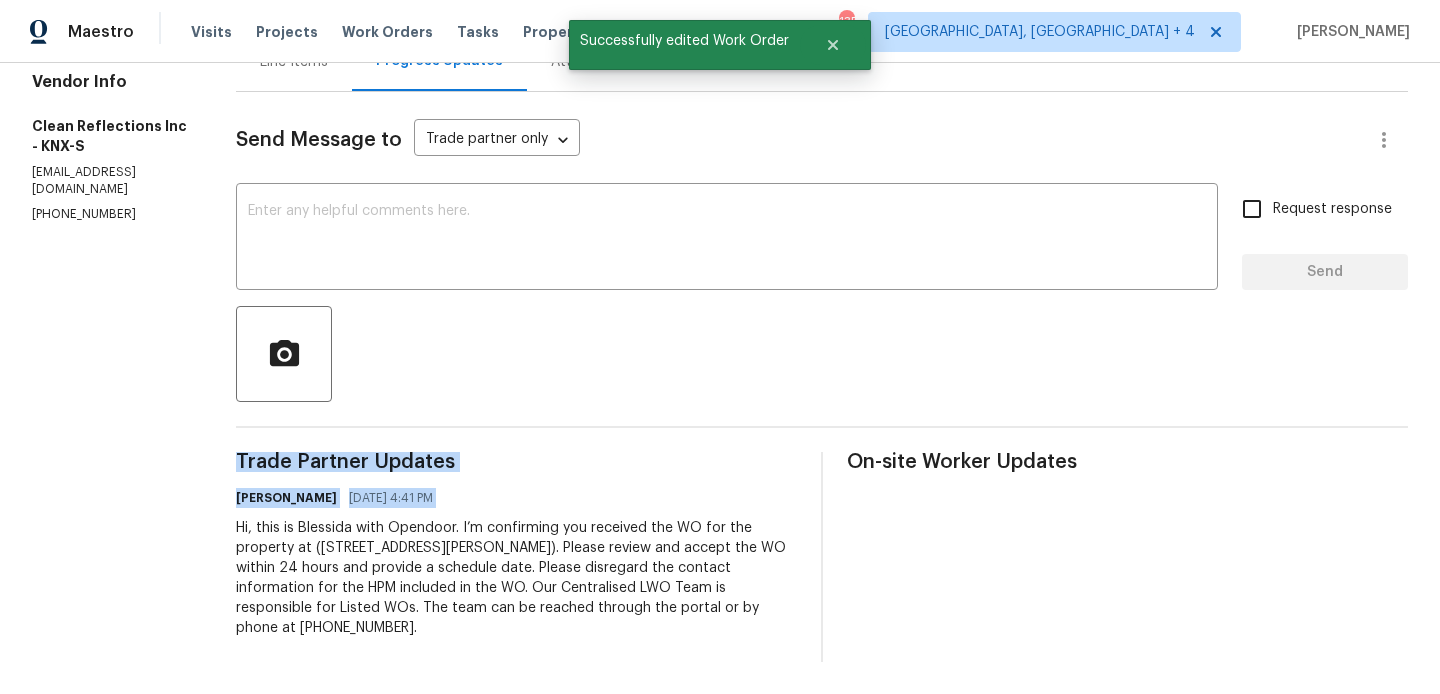 click on "Hi, this is Blessida with Opendoor. I’m confirming you received the WO for the property at (3715 Boyd Walters Ln, Knoxville, TN 37931). Please review and accept the WO within 24 hours and provide a schedule date. Please disregard the contact information for the HPM included in the WO. Our Centralised LWO Team is responsible for Listed WOs. The team can be reached through the portal or by phone at (480) 478-0155." at bounding box center [516, 578] 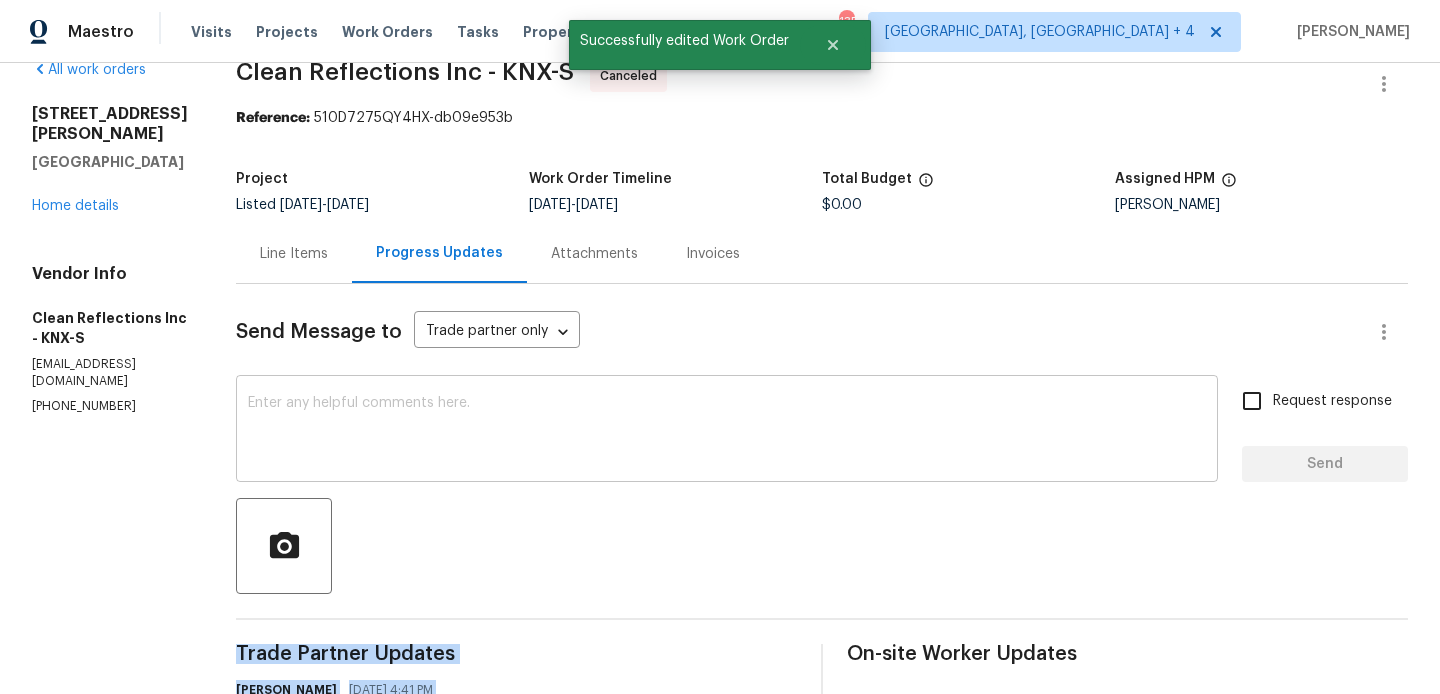 scroll, scrollTop: 0, scrollLeft: 0, axis: both 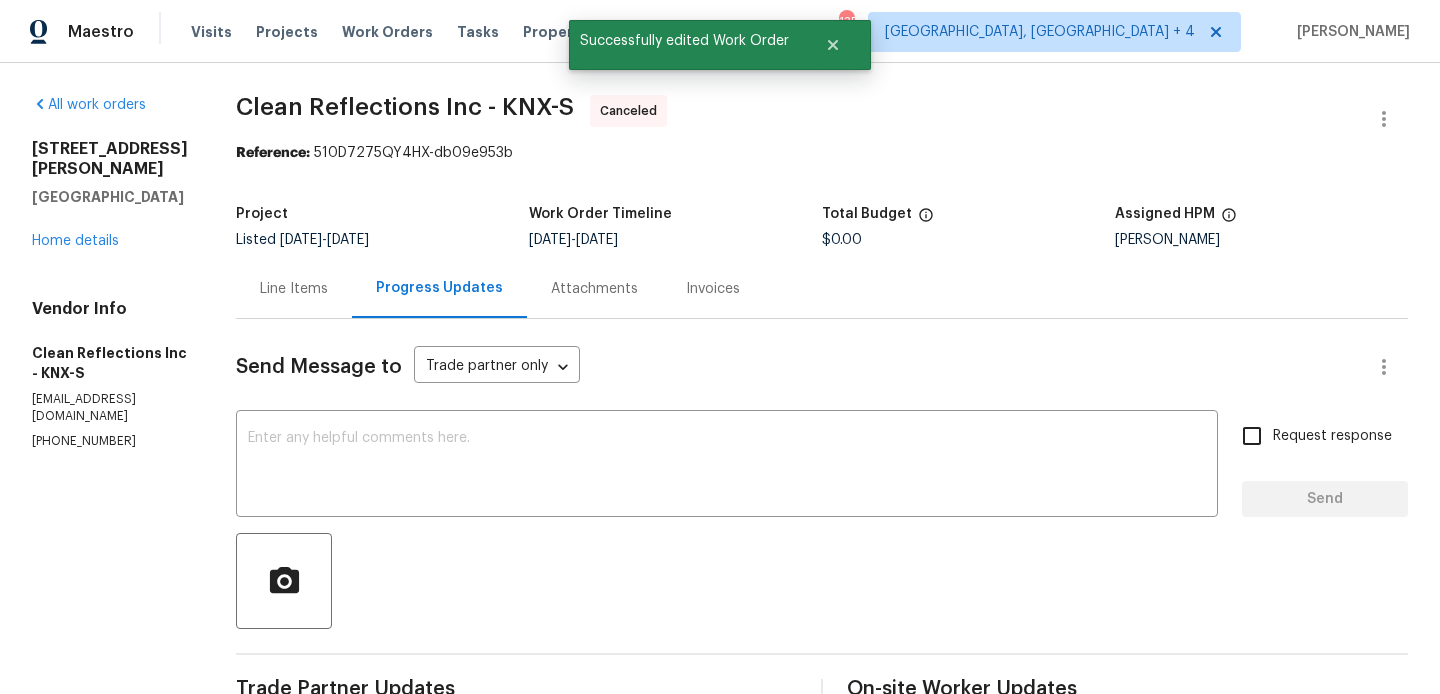 click on "3715 Boyd Walters Ln Knoxville, TN 37931 Home details" at bounding box center [110, 195] 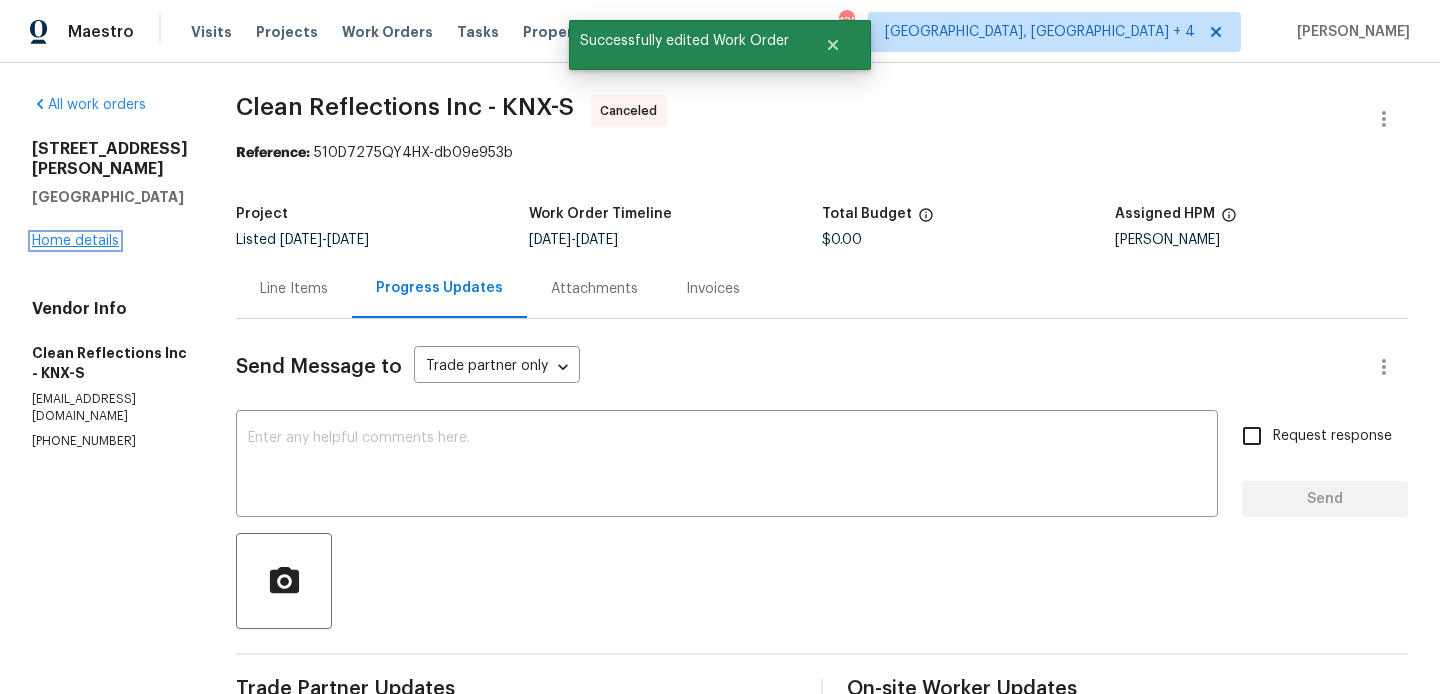 click on "Home details" at bounding box center [75, 241] 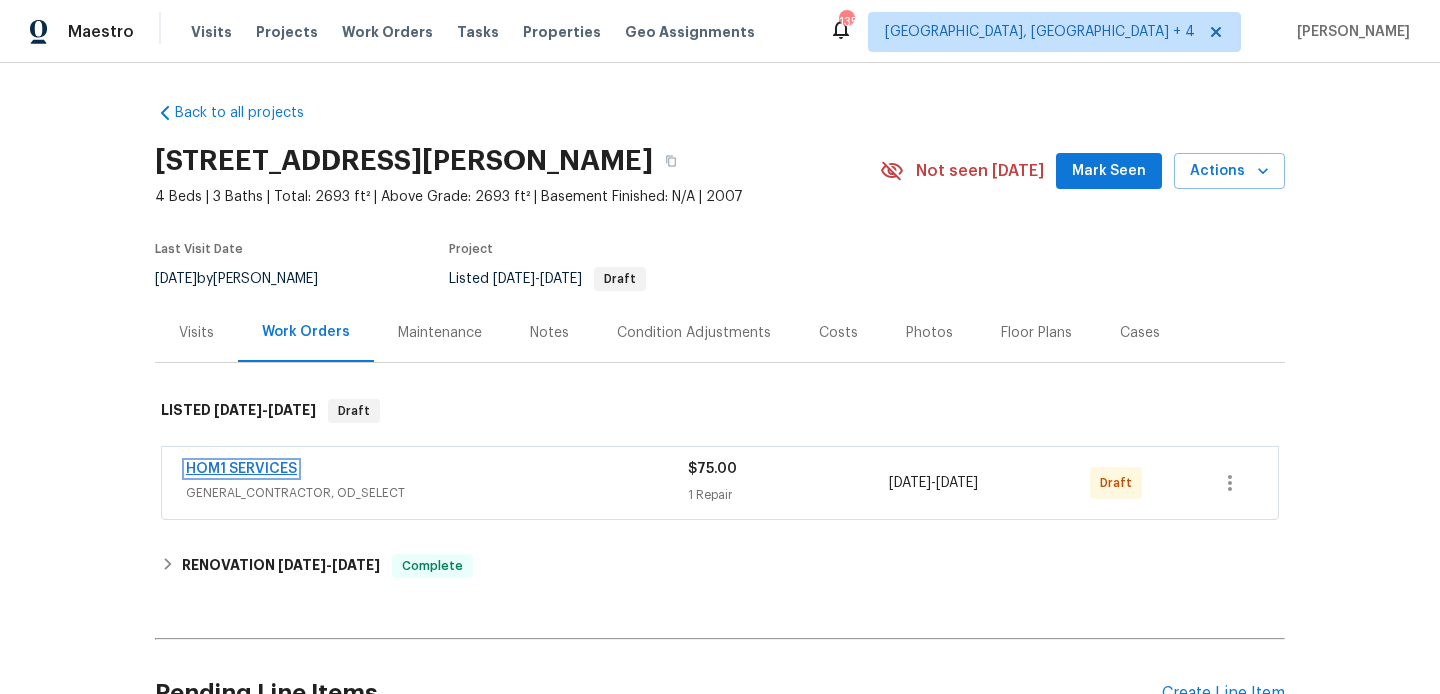 click on "HOM1 SERVICES" at bounding box center (241, 469) 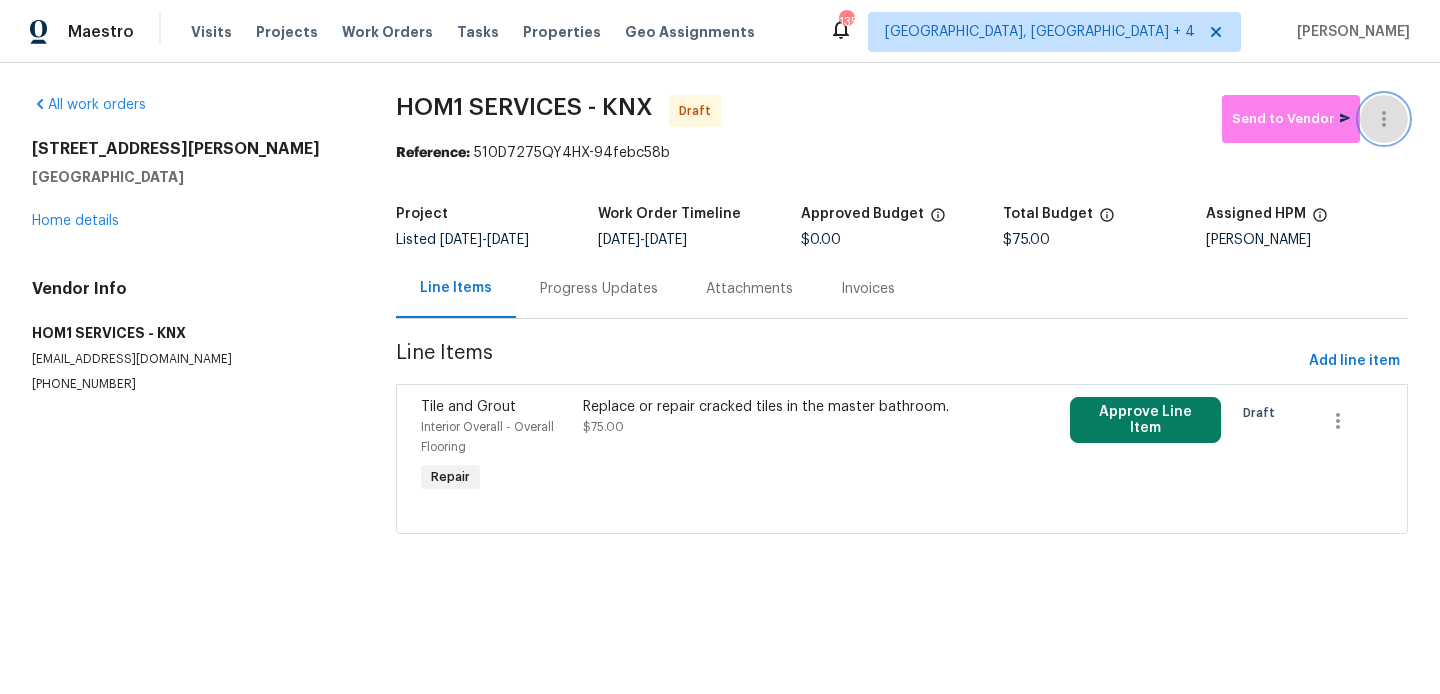 click at bounding box center (1384, 119) 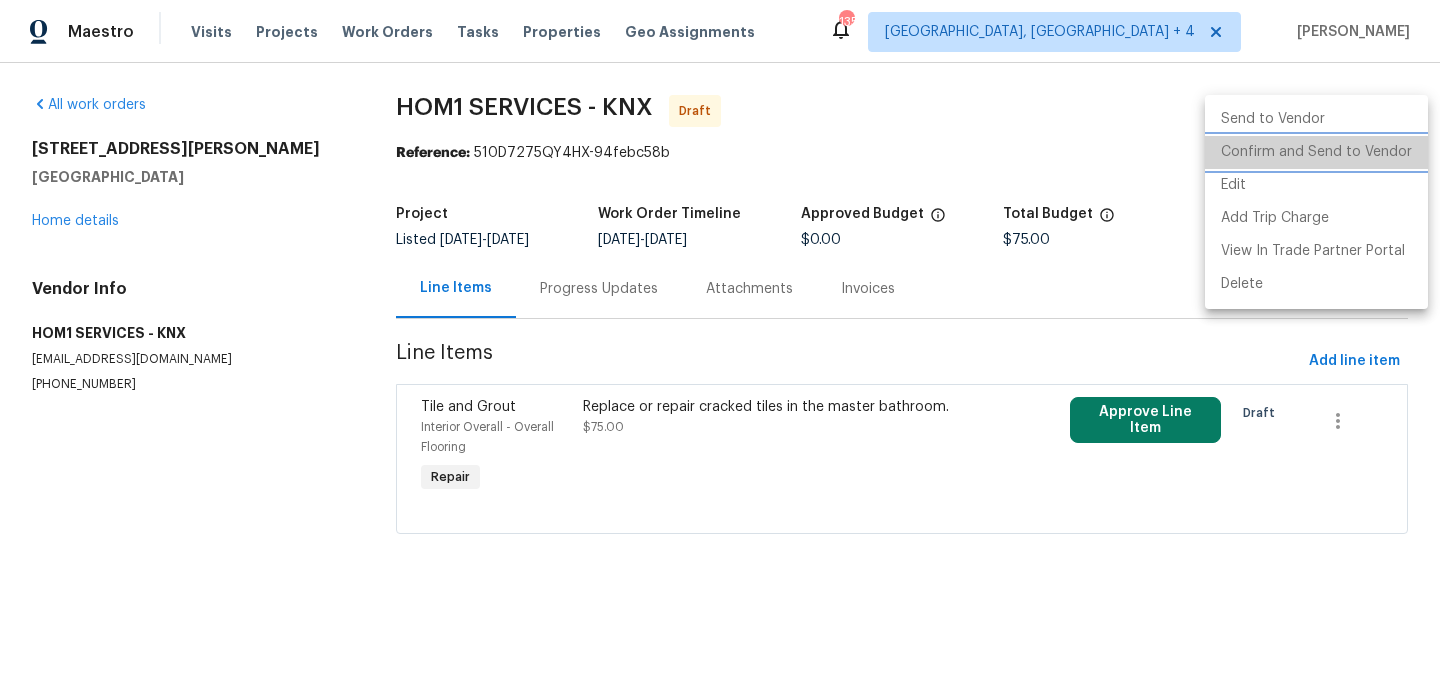 click on "Confirm and Send to Vendor" at bounding box center (1316, 152) 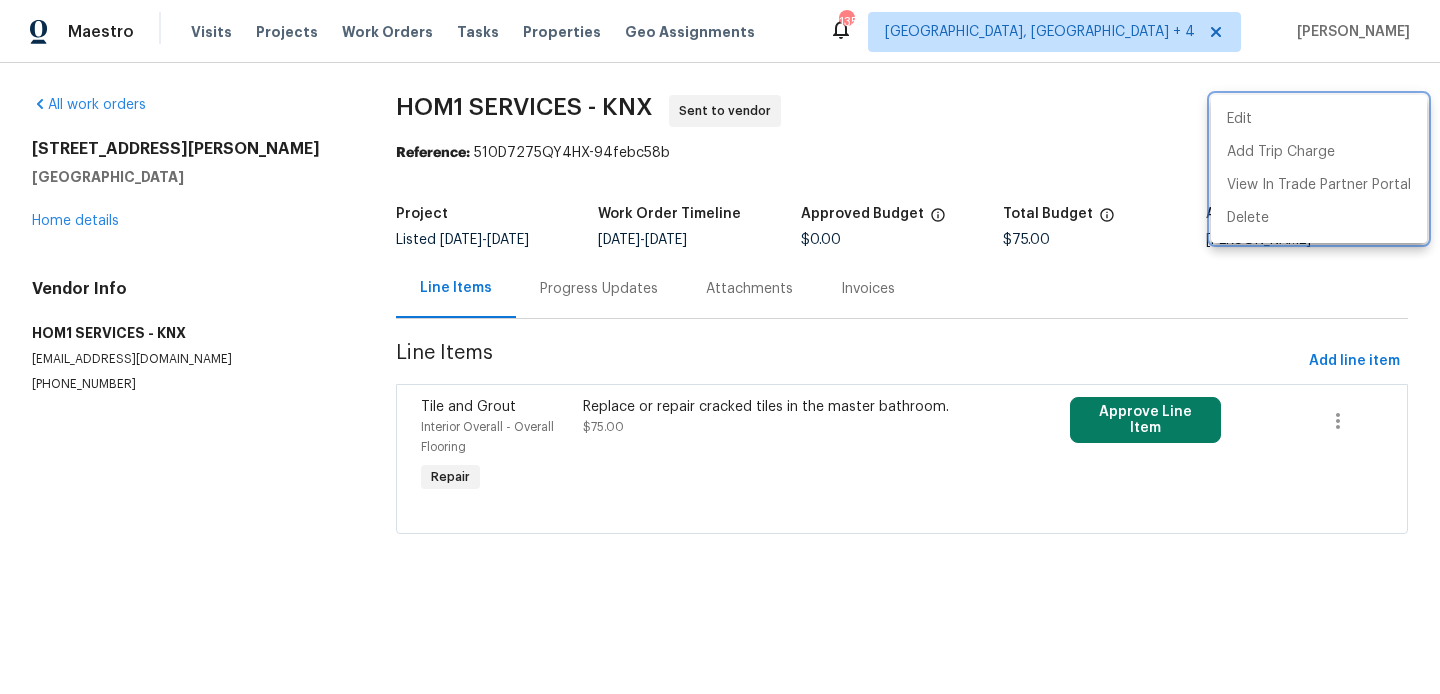 click at bounding box center (720, 347) 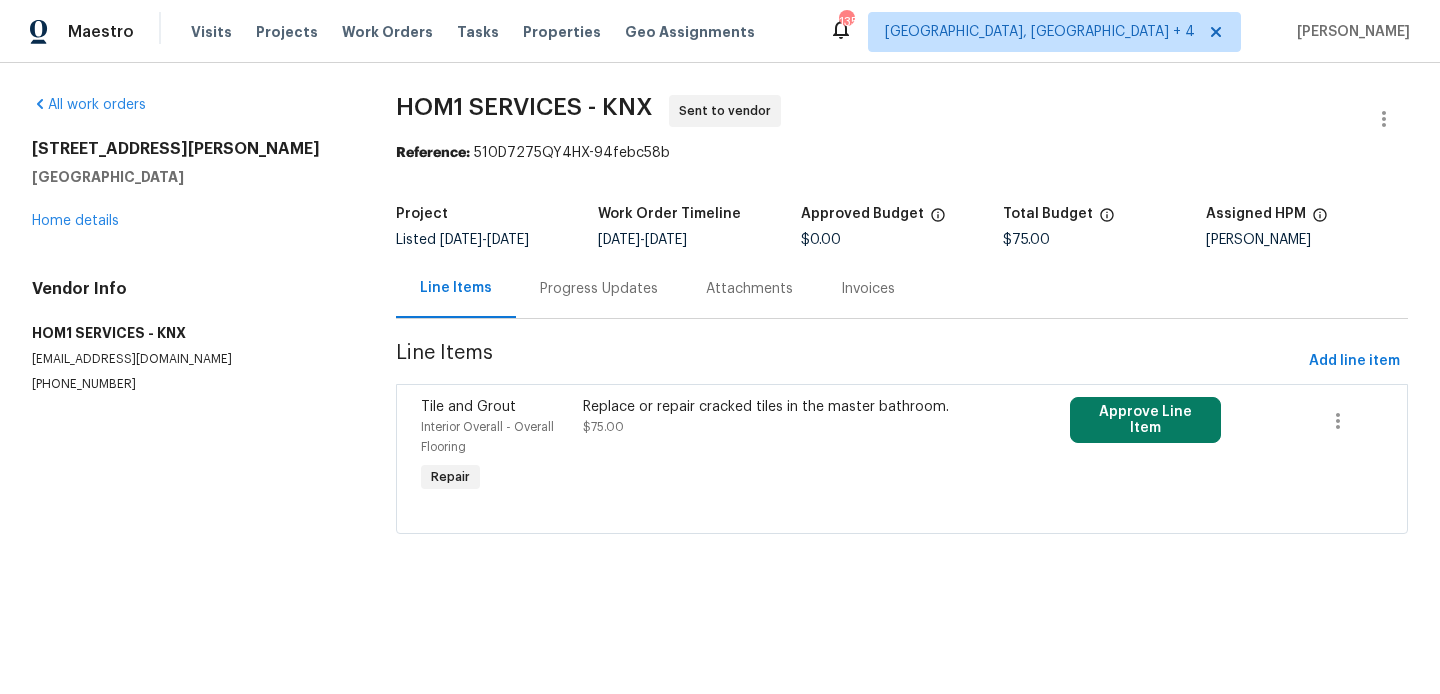 click on "Progress Updates" at bounding box center (599, 289) 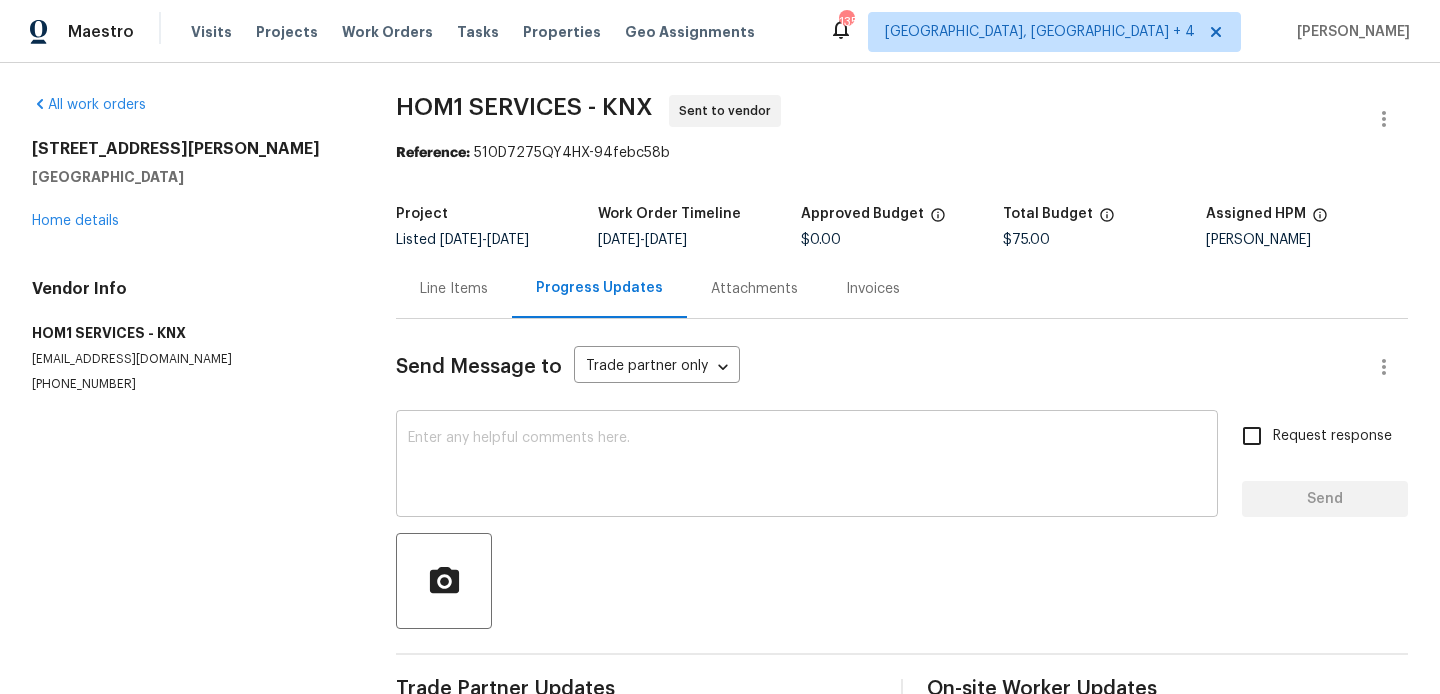 click at bounding box center (807, 466) 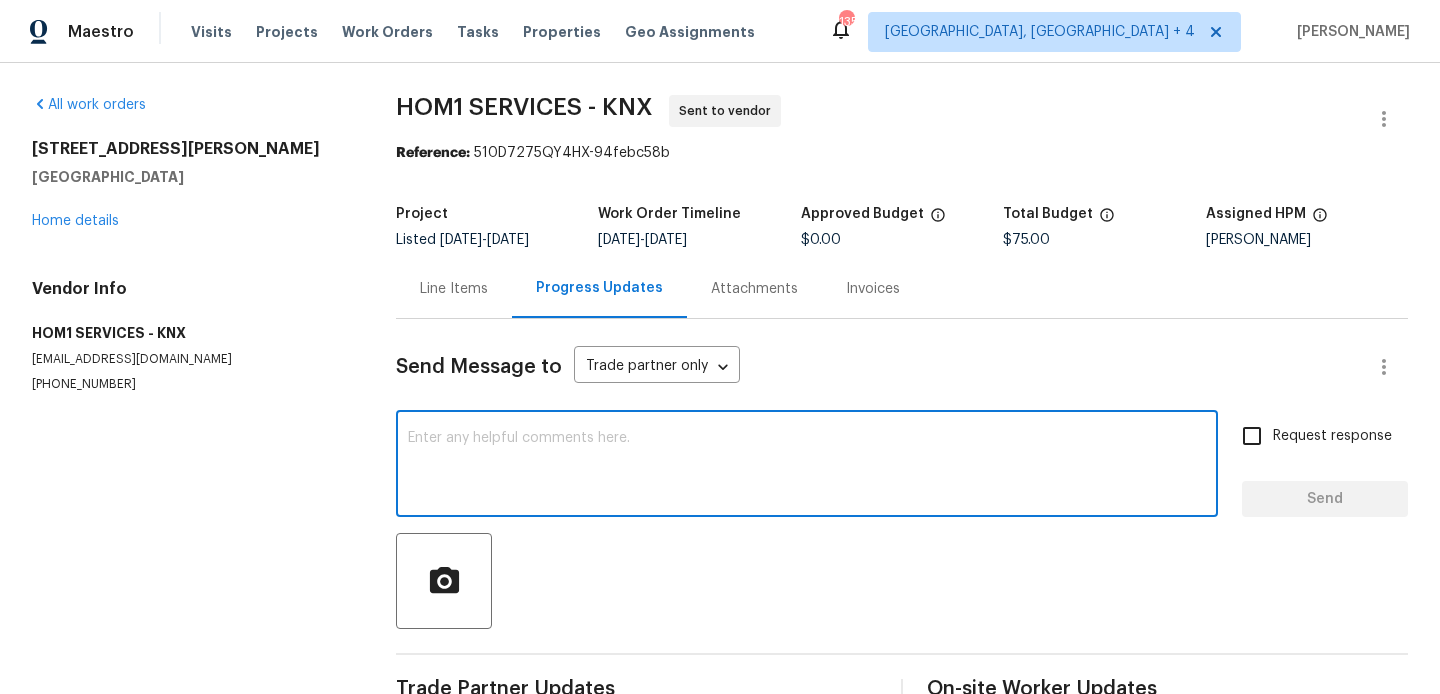 paste on "Hi, this is Blessida with Opendoor. I’m confirming you received the WO for the property at (3715 Boyd Walters Ln, Knoxville, TN 37931). Please review and accept the WO within 24 hours and provide a schedule date. Please disregard the contact information for the HPM included in the WO. Our Centralised LWO Team is responsible for Listed WOs. The team can be reached through the portal or by phone at (480) 478-0155." 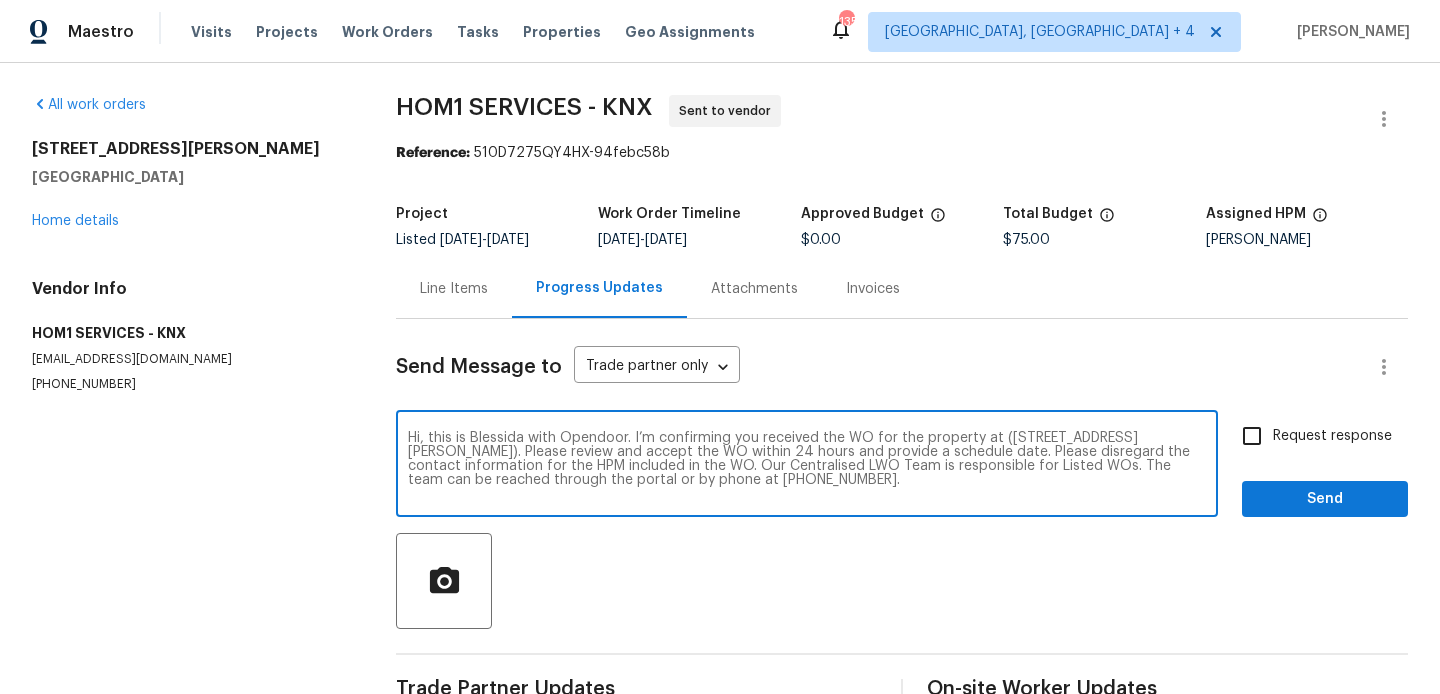 type on "Hi, this is Blessida with Opendoor. I’m confirming you received the WO for the property at (3715 Boyd Walters Ln, Knoxville, TN 37931). Please review and accept the WO within 24 hours and provide a schedule date. Please disregard the contact information for the HPM included in the WO. Our Centralised LWO Team is responsible for Listed WOs. The team can be reached through the portal or by phone at (480) 478-0155." 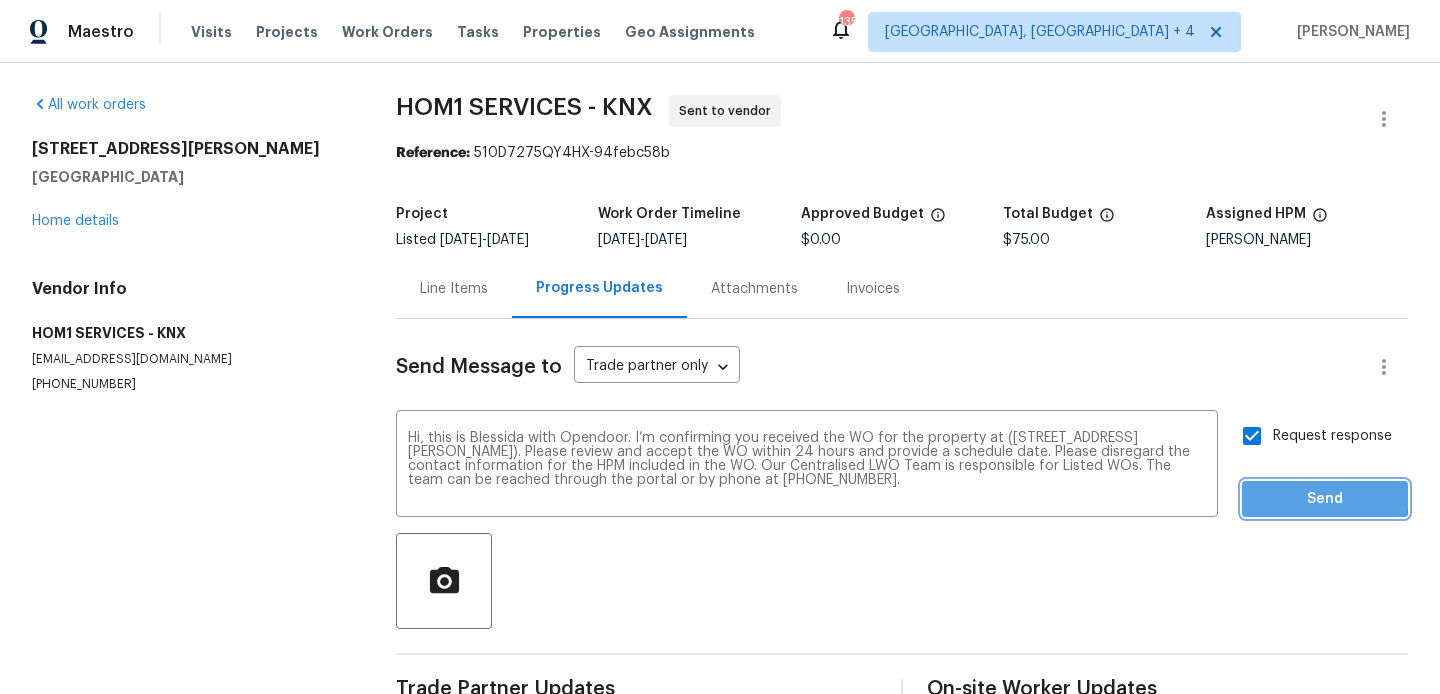 click on "Send" at bounding box center [1325, 499] 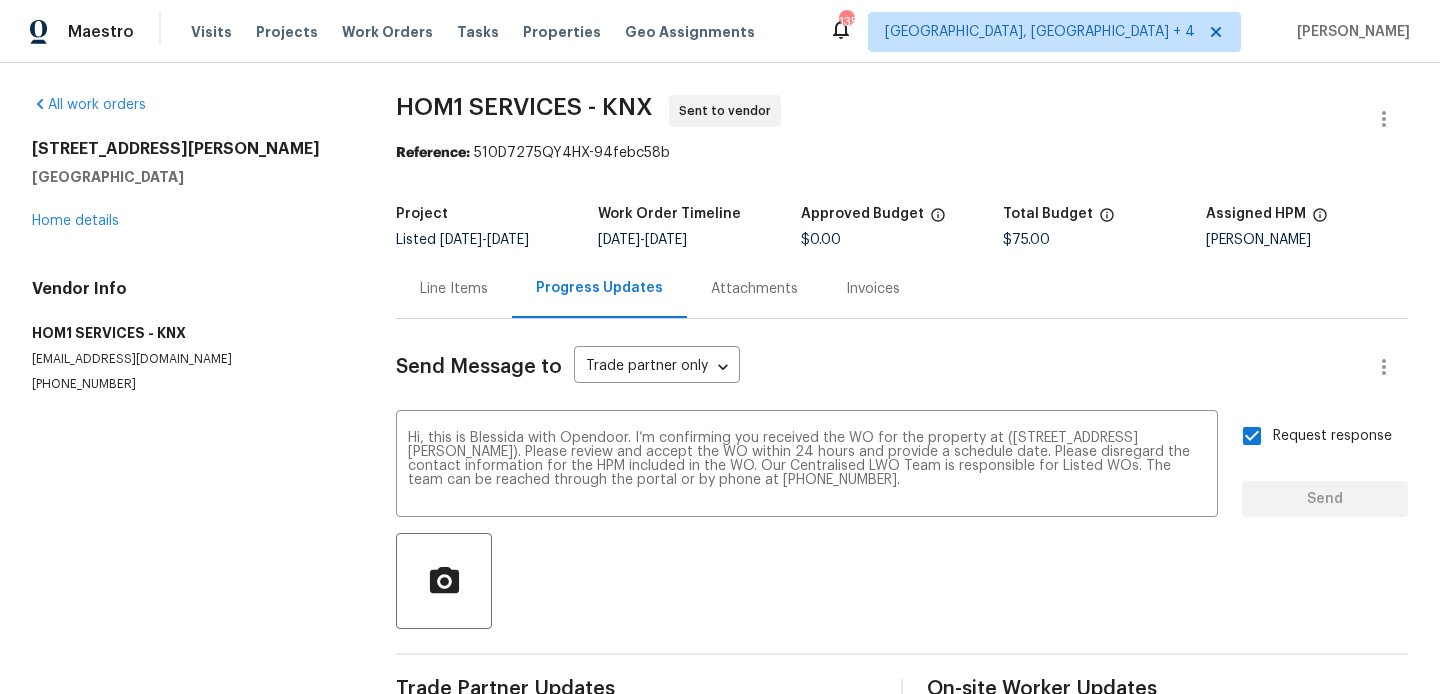 type 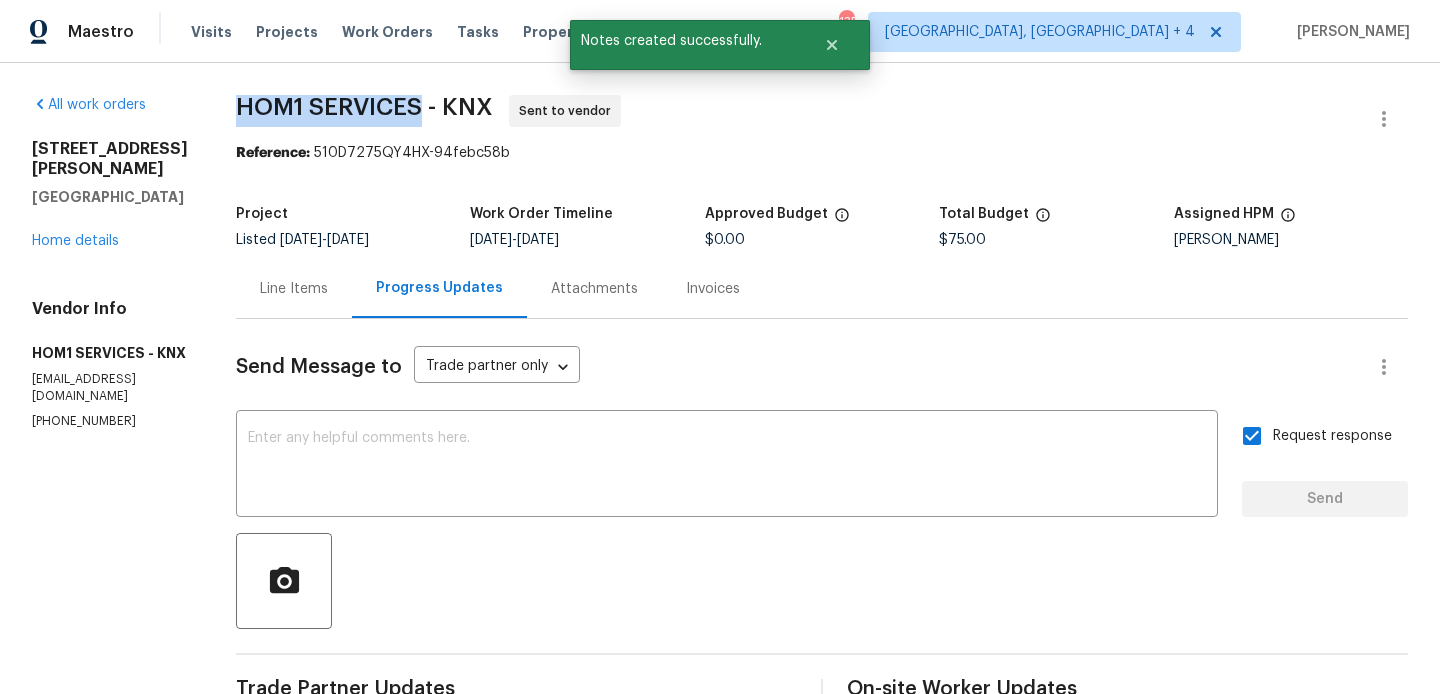 drag, startPoint x: 214, startPoint y: 102, endPoint x: 394, endPoint y: 104, distance: 180.01111 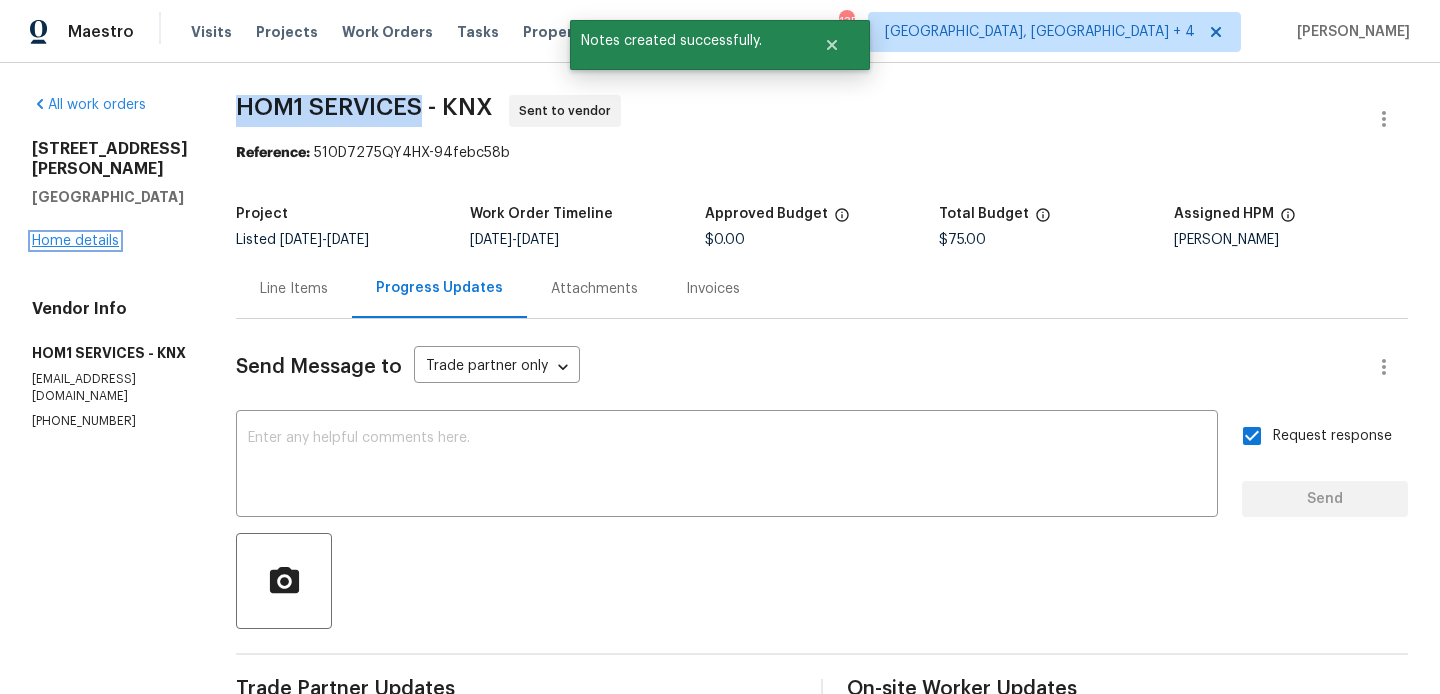 click on "Home details" at bounding box center [75, 241] 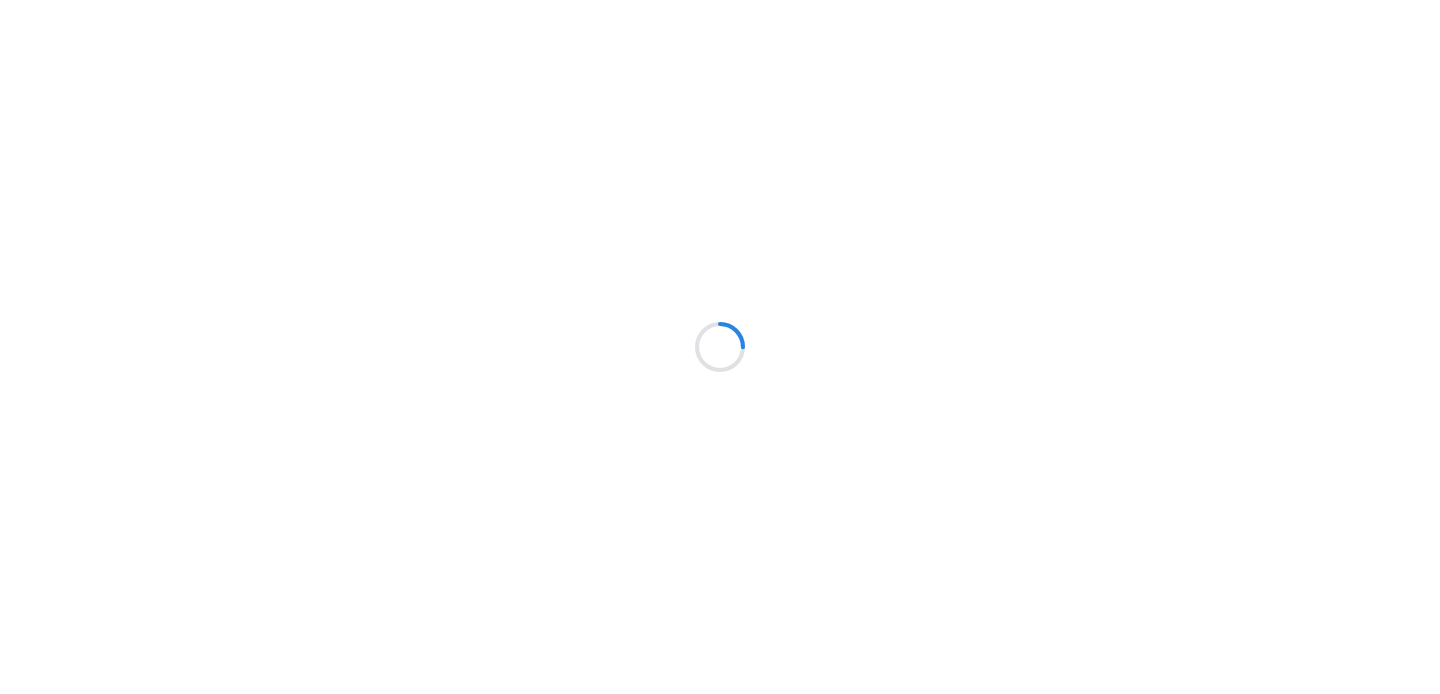 scroll, scrollTop: 0, scrollLeft: 0, axis: both 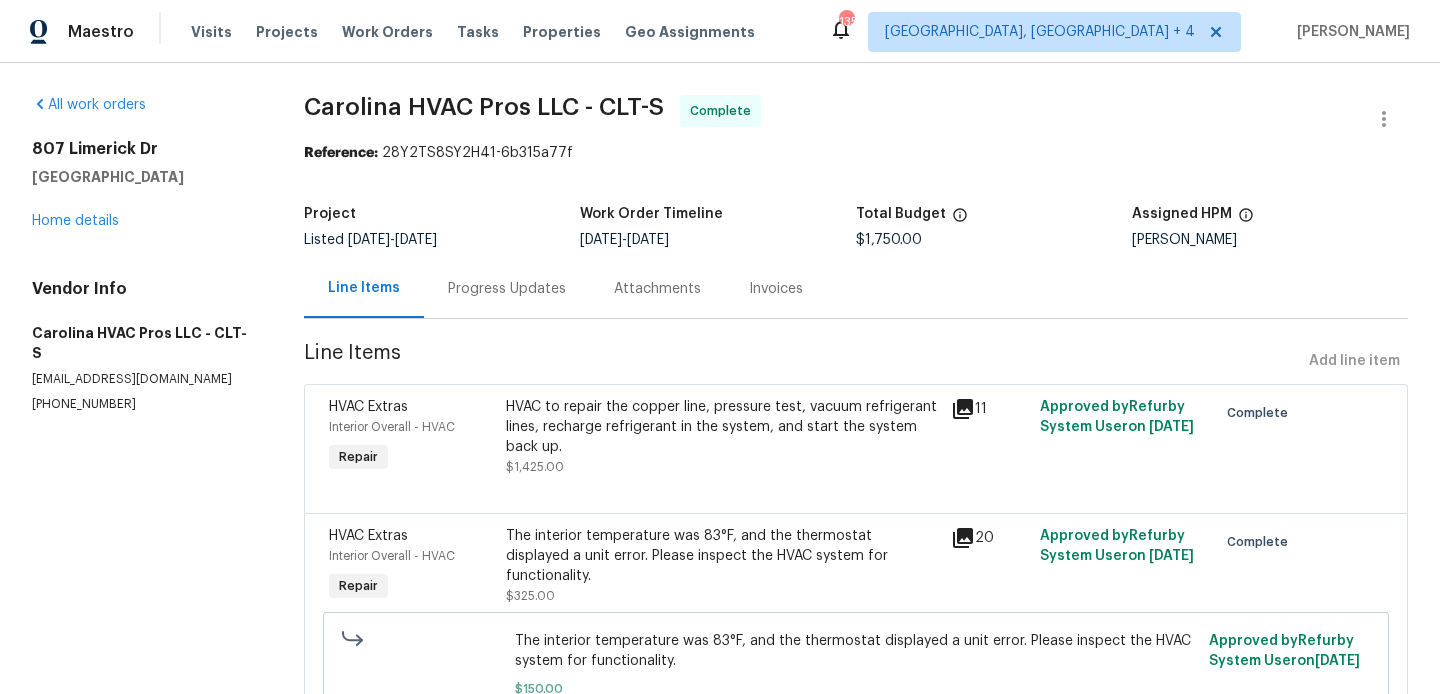 click on "Progress Updates" at bounding box center [507, 289] 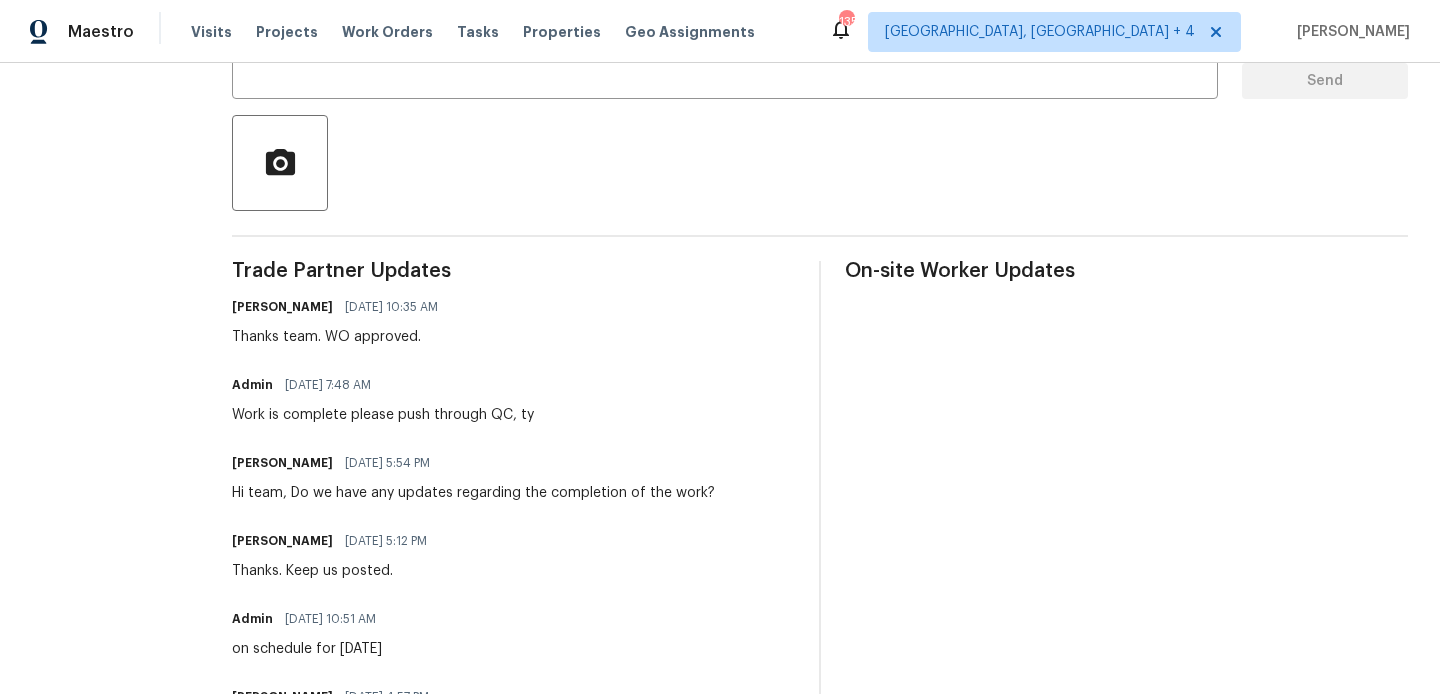 scroll, scrollTop: 419, scrollLeft: 0, axis: vertical 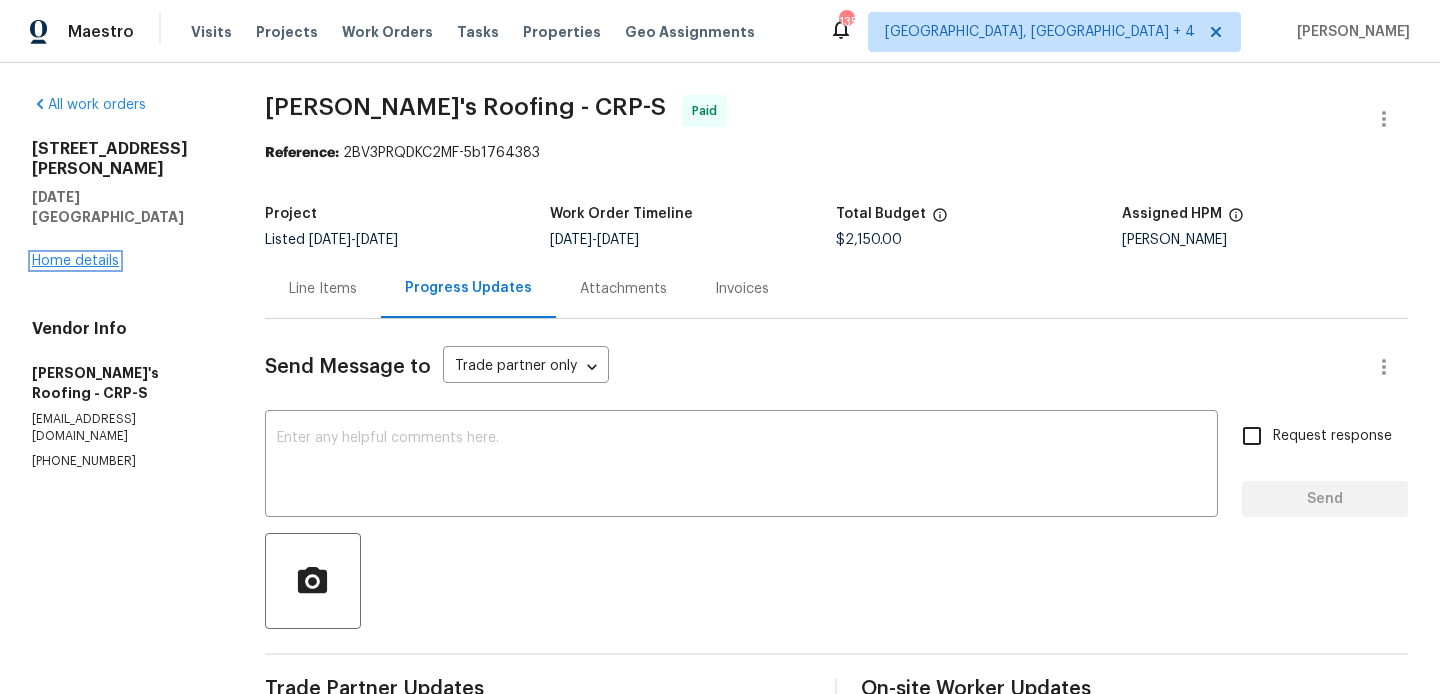 click on "Home details" at bounding box center [75, 261] 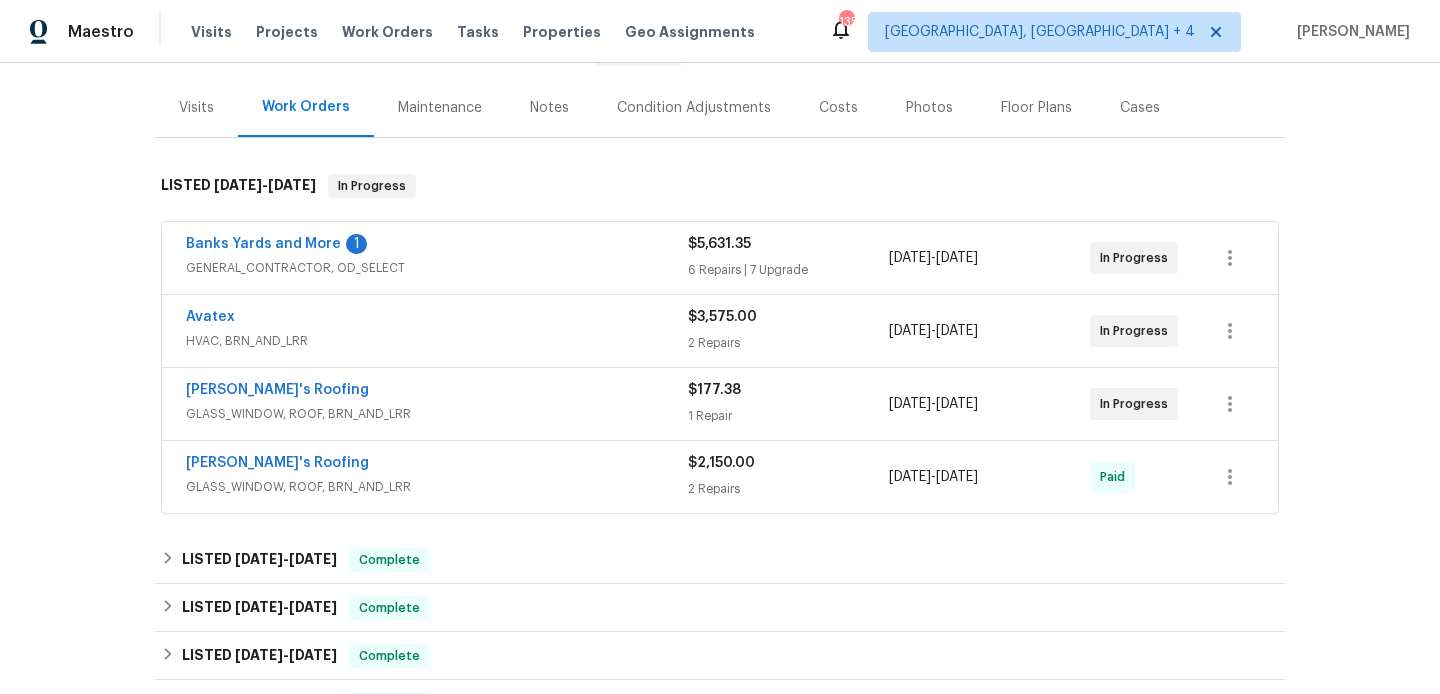 scroll, scrollTop: 232, scrollLeft: 0, axis: vertical 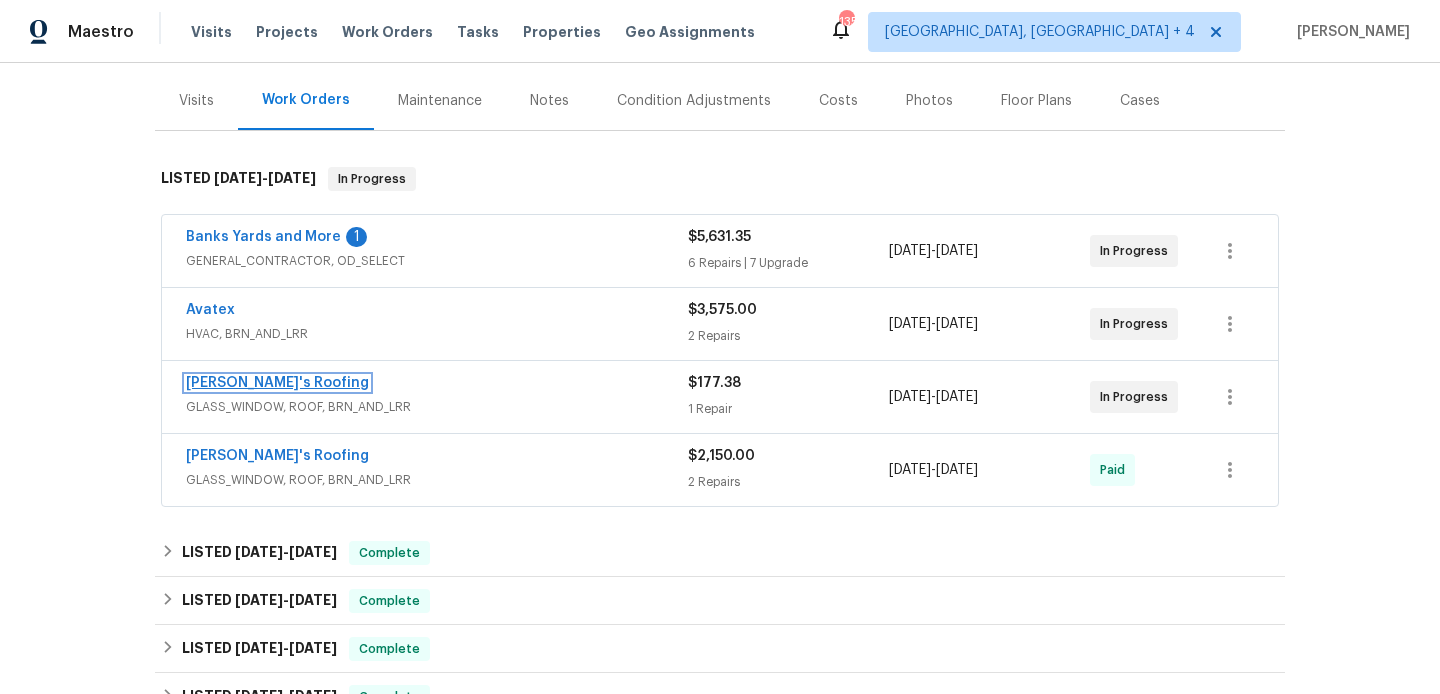 click on "[PERSON_NAME]'s Roofing" at bounding box center [277, 383] 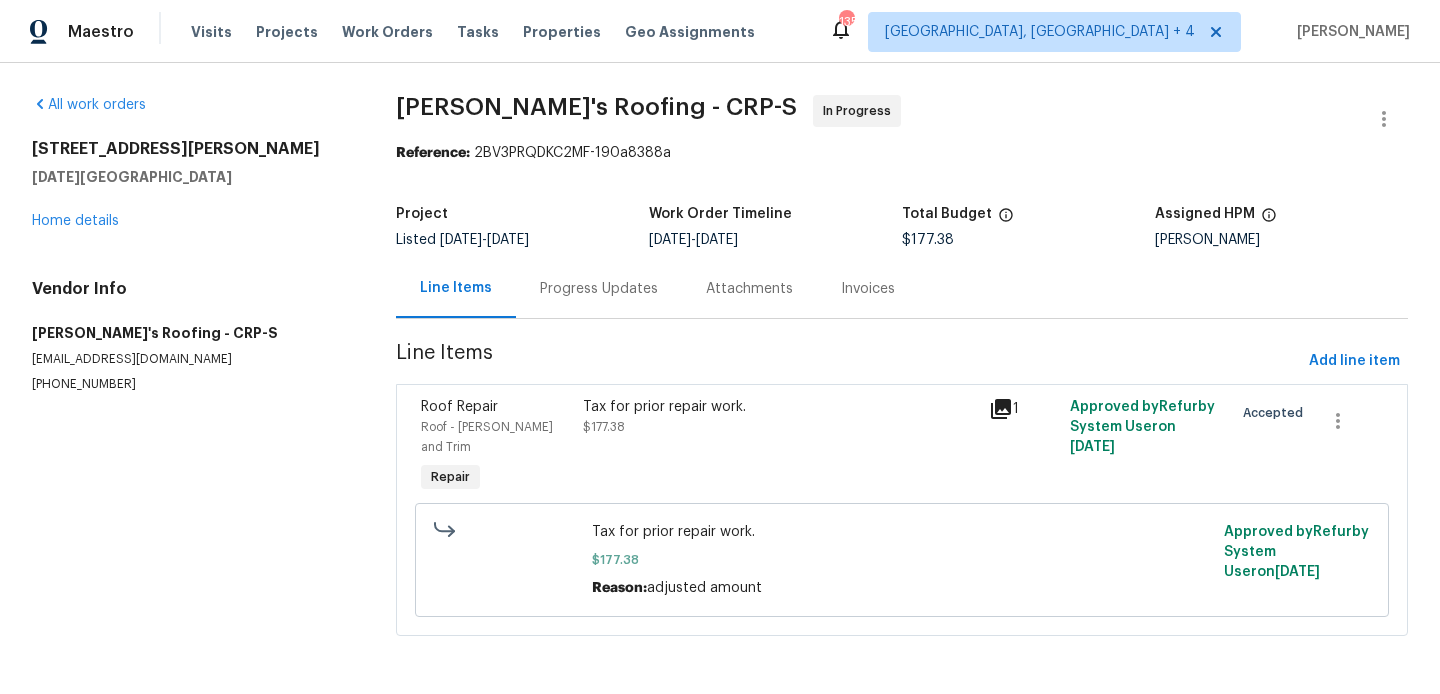 click on "Tax for prior repair work." at bounding box center [780, 407] 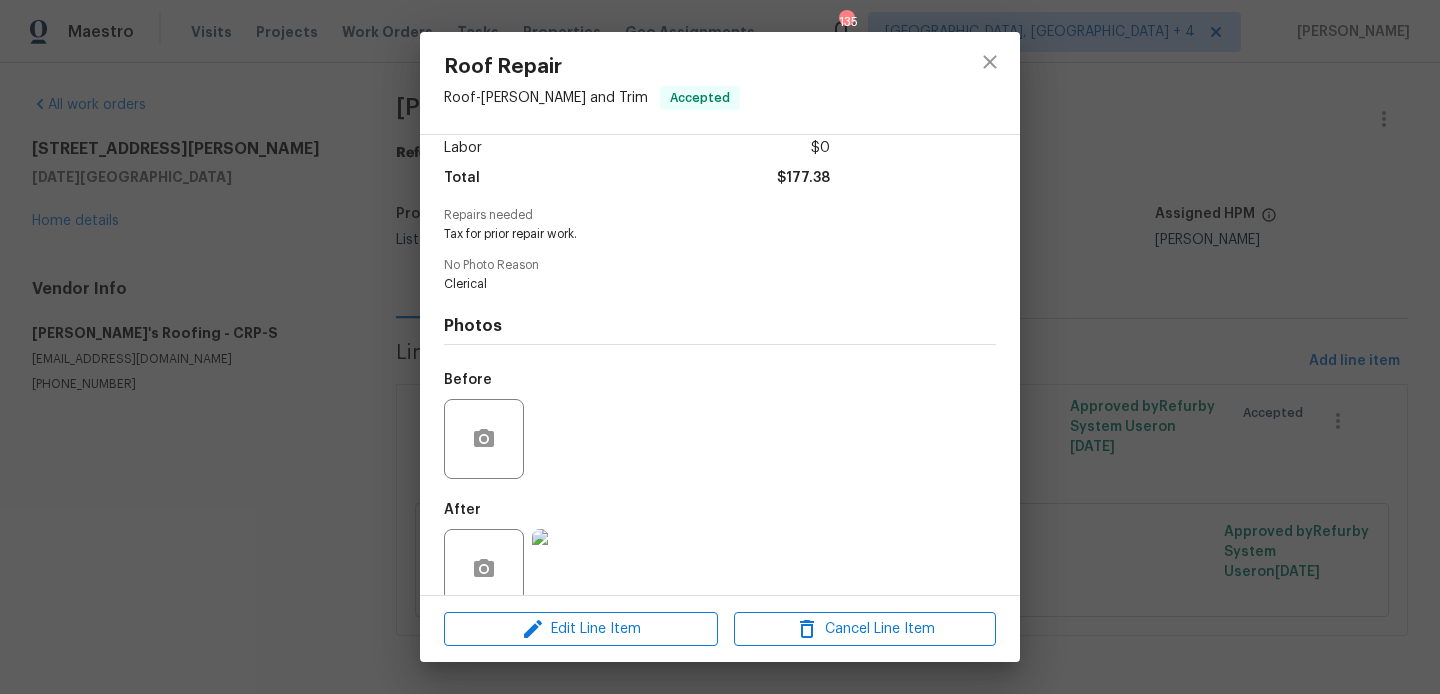 scroll, scrollTop: 176, scrollLeft: 0, axis: vertical 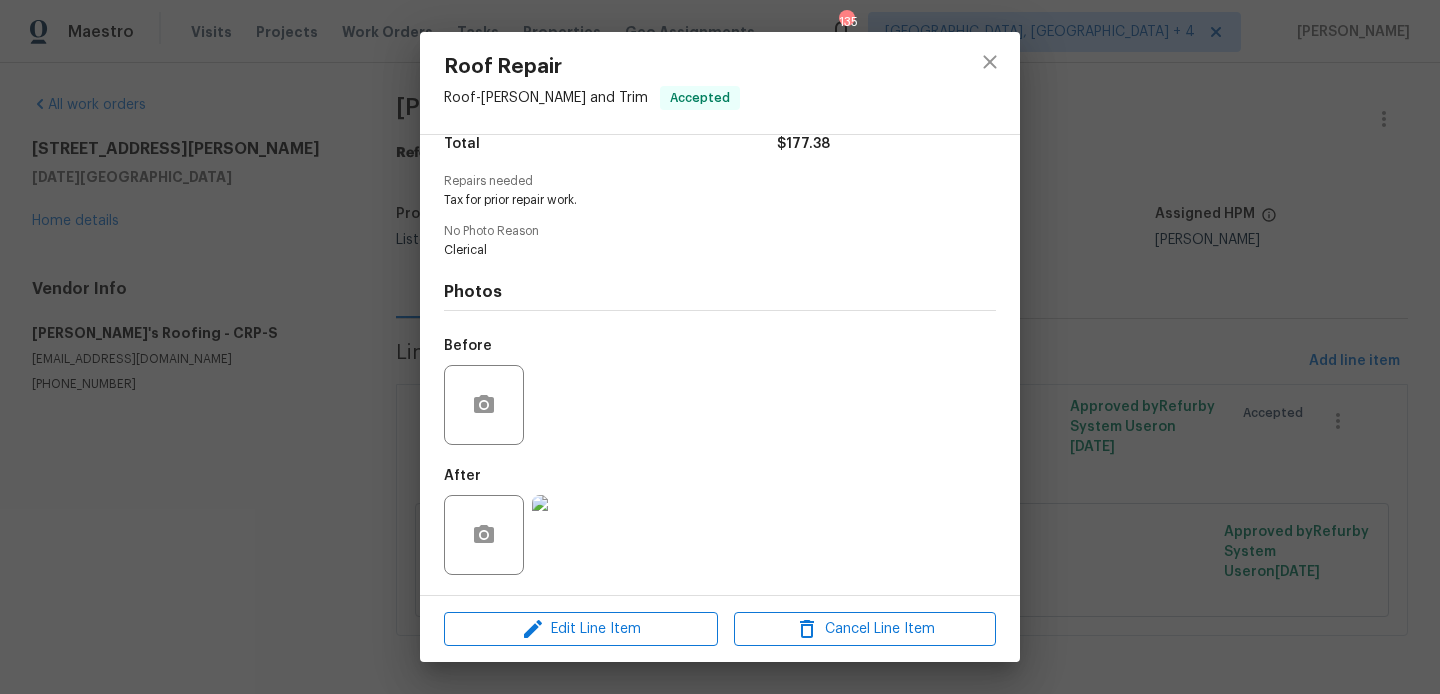 click on "Roof Repair Roof  -  [PERSON_NAME] and Trim Accepted Vendor [PERSON_NAME]'s Roofing Account Category Repairs Cost $177.38 x 1 count $177.38 Labor $0 Total $177.38 Repairs needed Tax for prior repair work. No Photo Reason Clerical Photos Before After  Edit Line Item  Cancel Line Item" at bounding box center (720, 347) 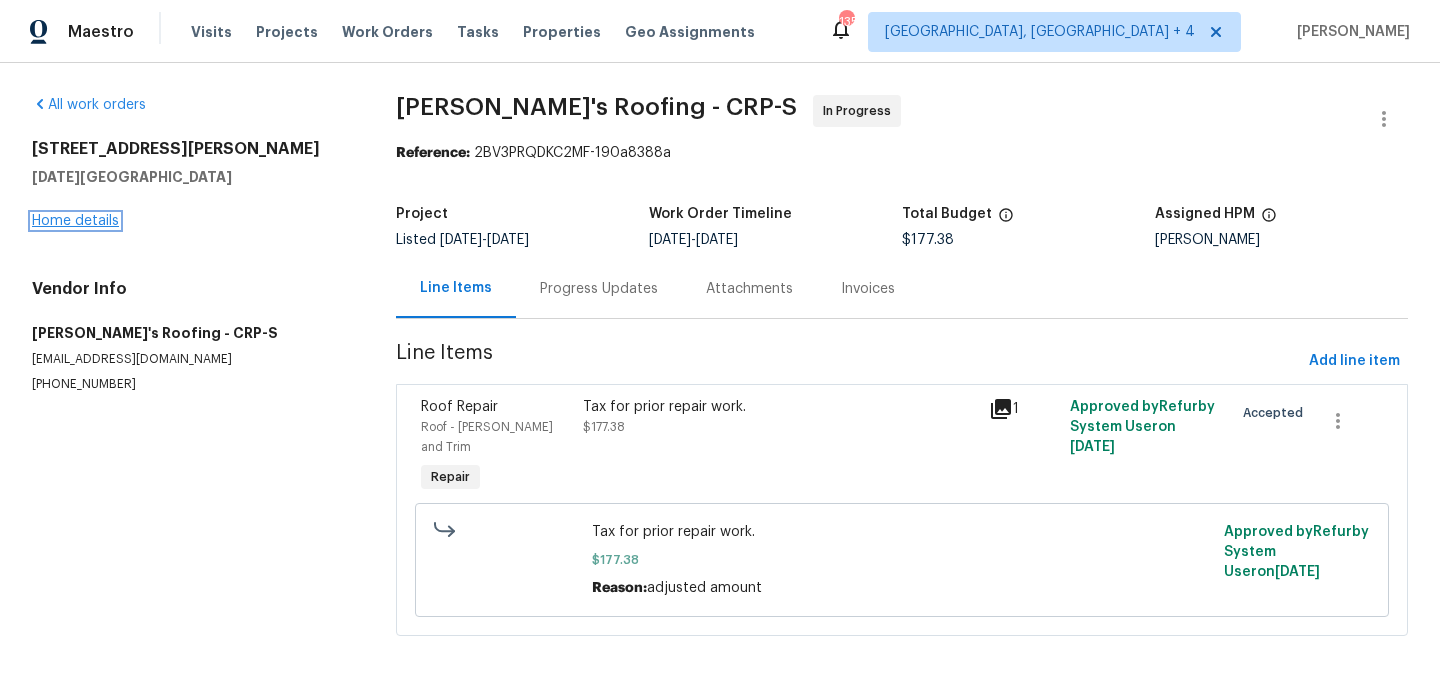 click on "Home details" at bounding box center [75, 221] 